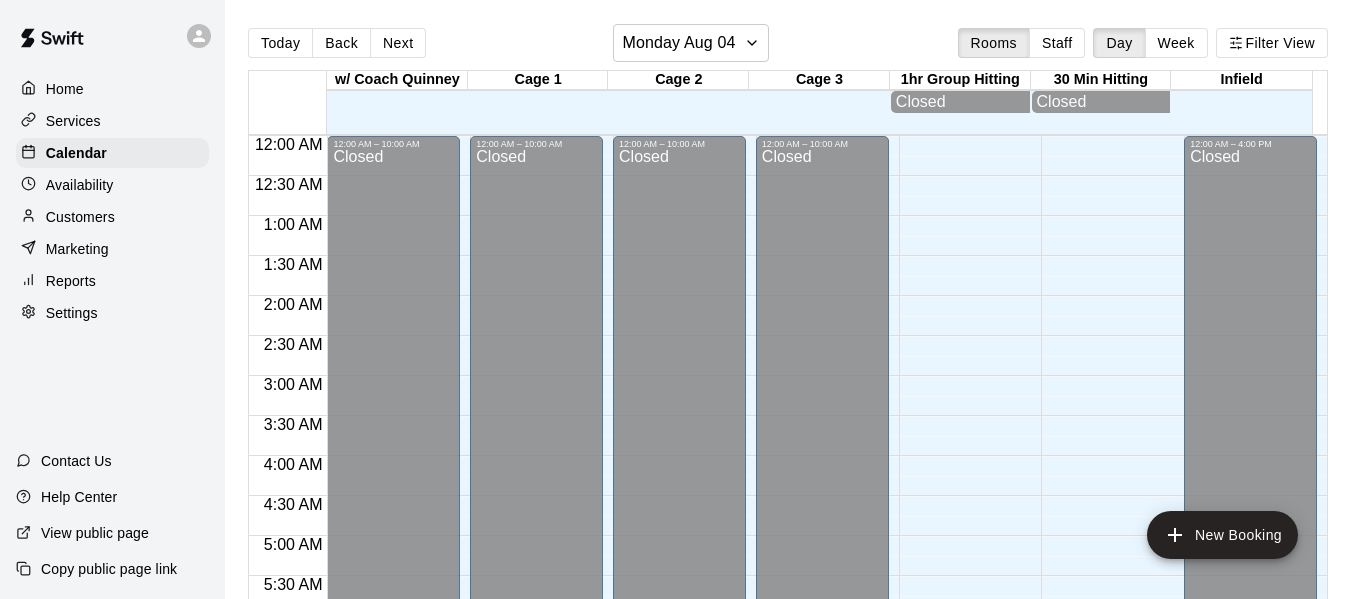 scroll, scrollTop: 0, scrollLeft: 0, axis: both 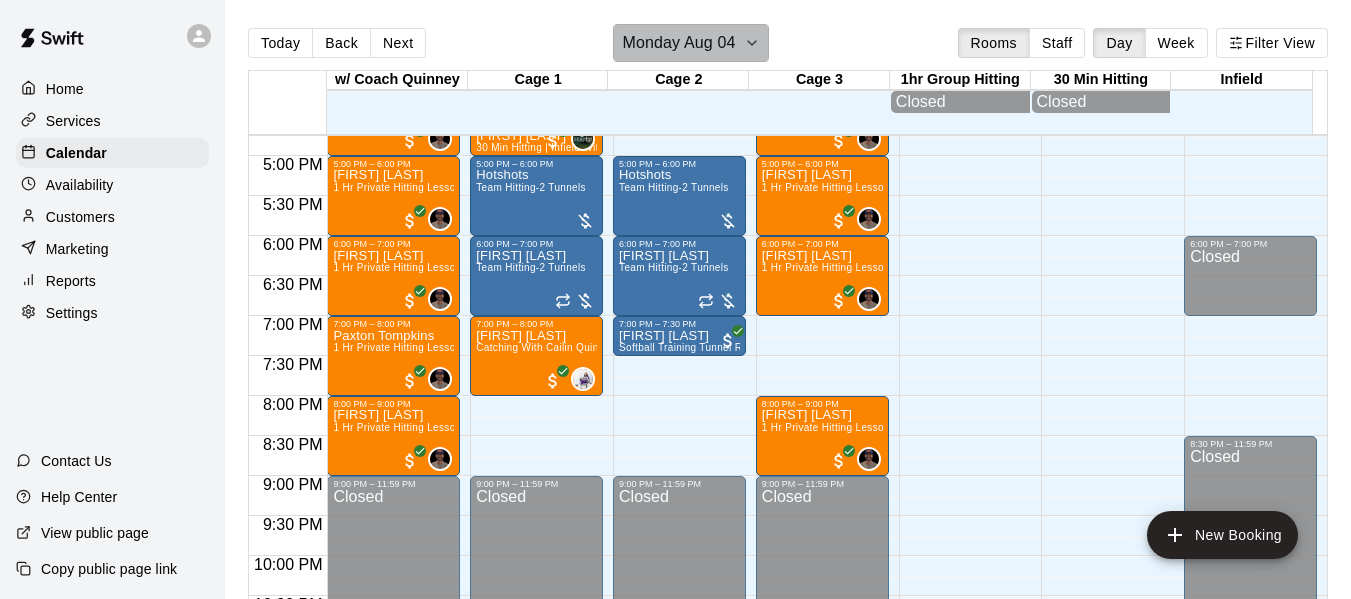 click 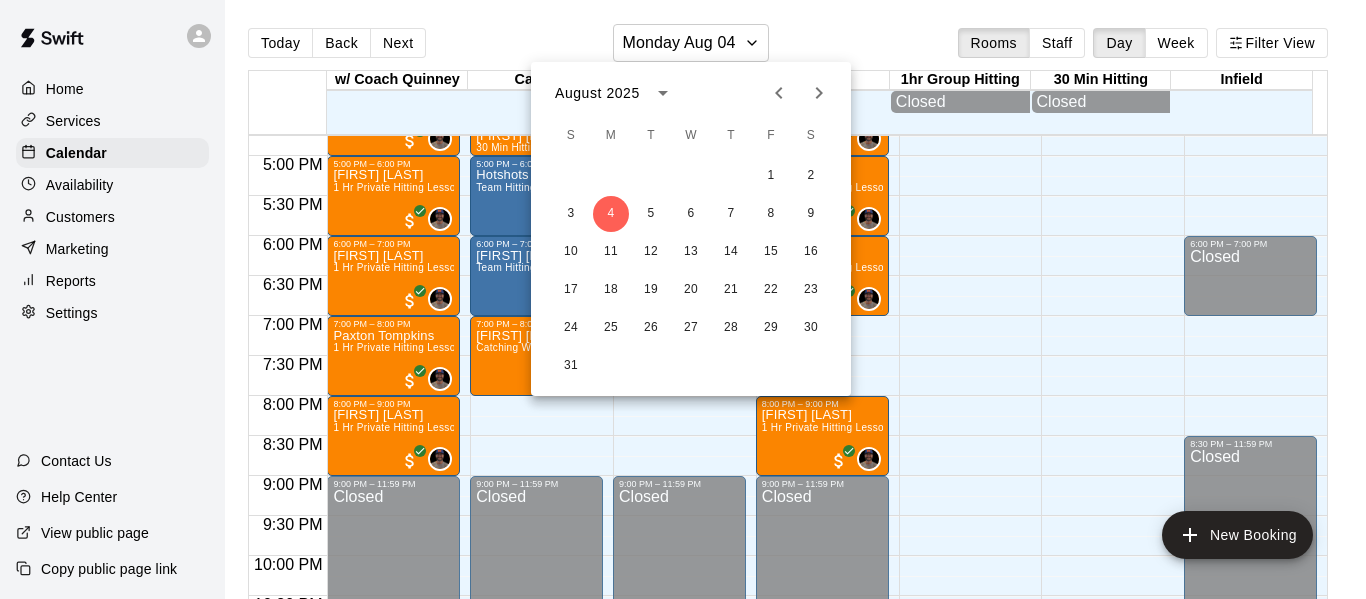 click at bounding box center [683, 299] 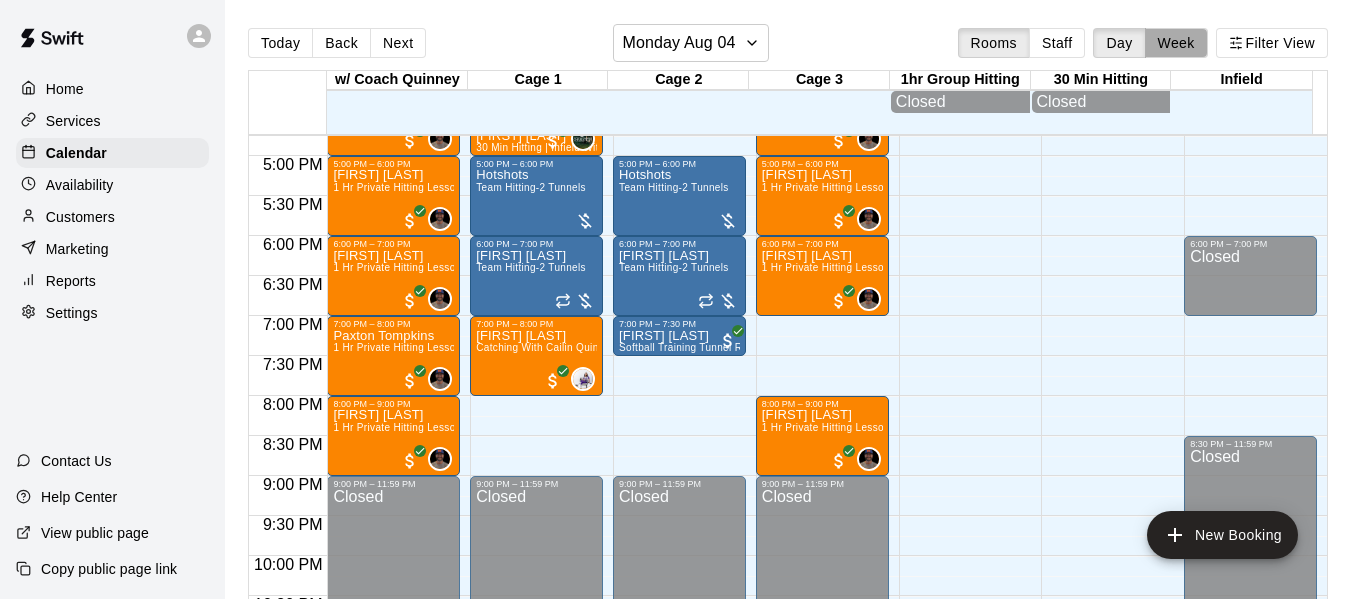 click on "Week" at bounding box center [1176, 43] 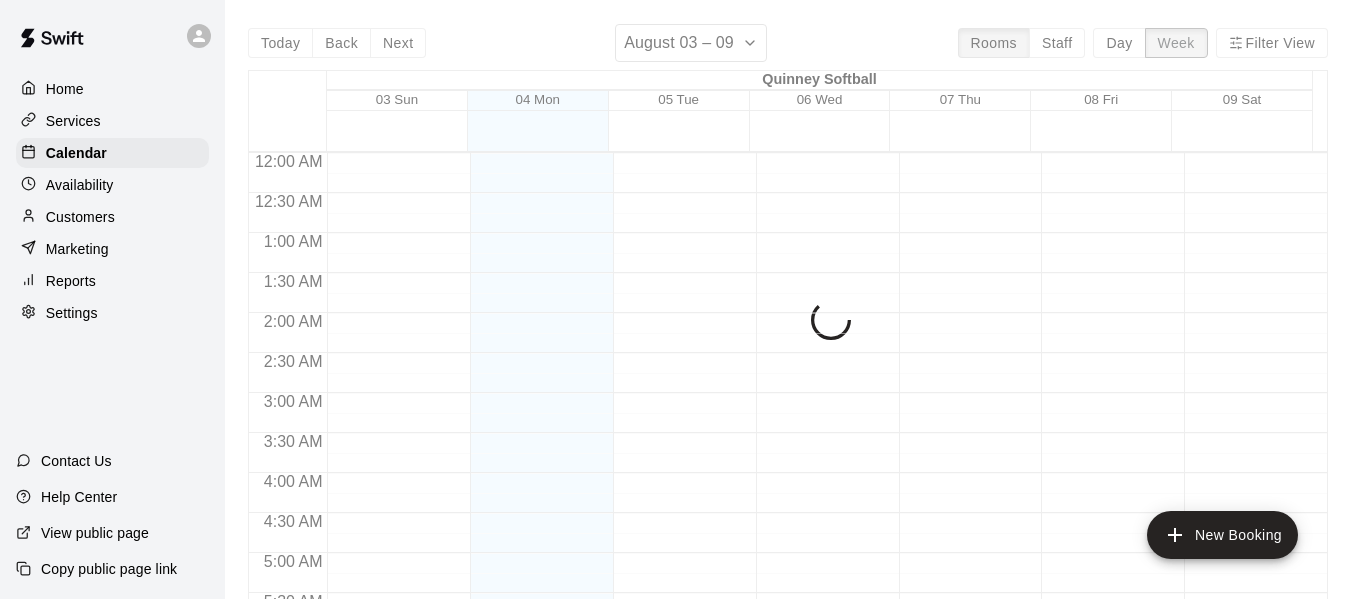 scroll, scrollTop: 1274, scrollLeft: 0, axis: vertical 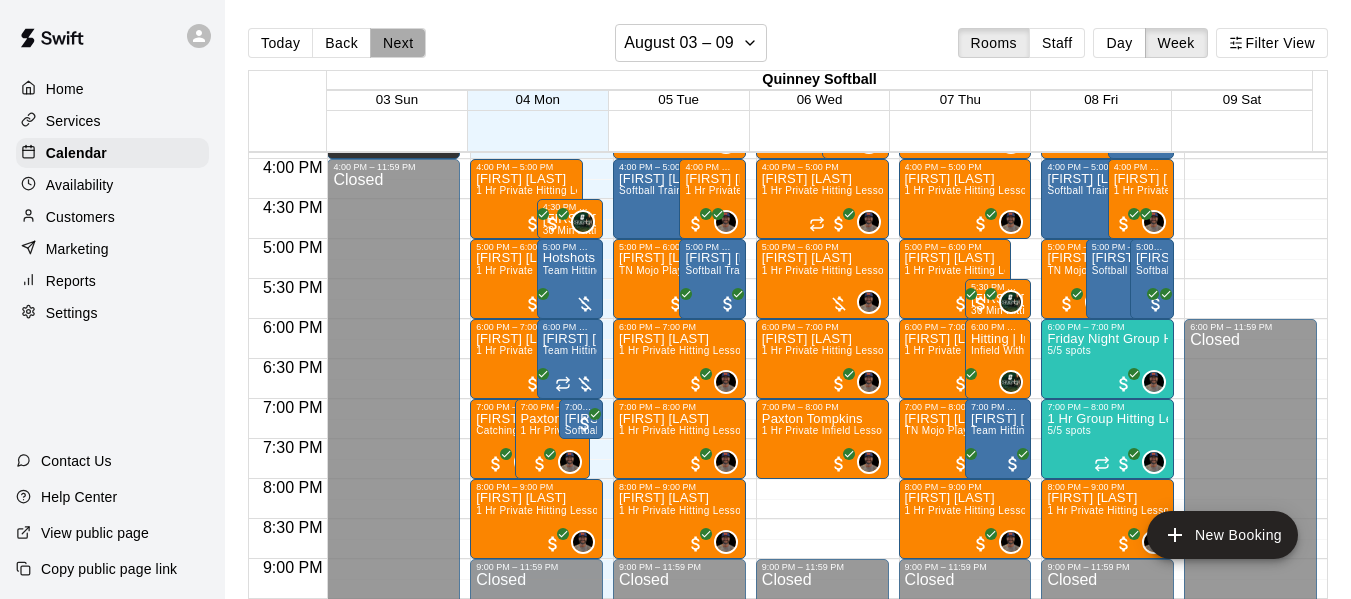click on "Next" at bounding box center (398, 43) 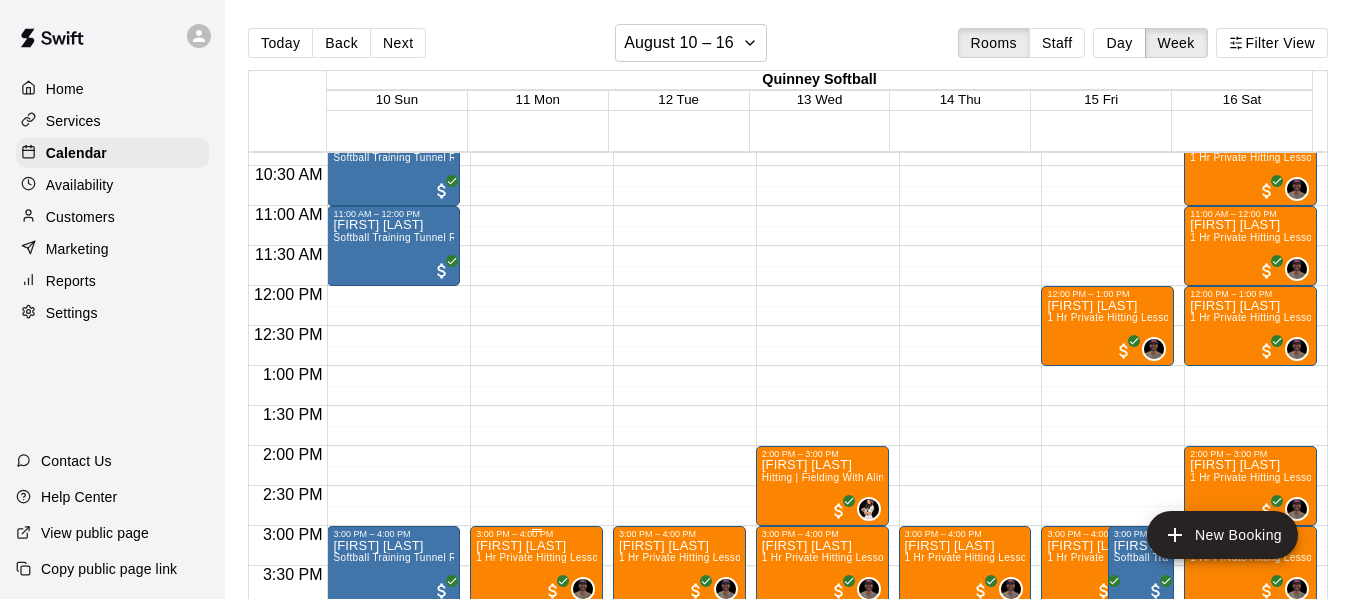 scroll, scrollTop: 907, scrollLeft: 0, axis: vertical 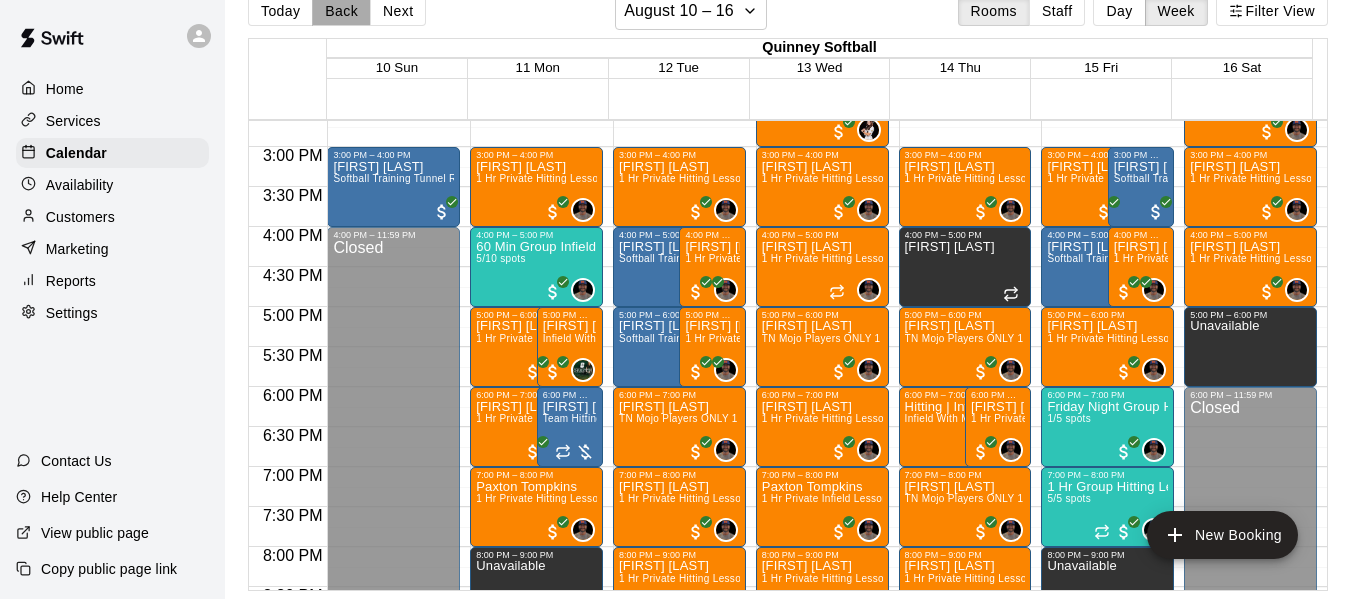 click on "Back" at bounding box center (341, 11) 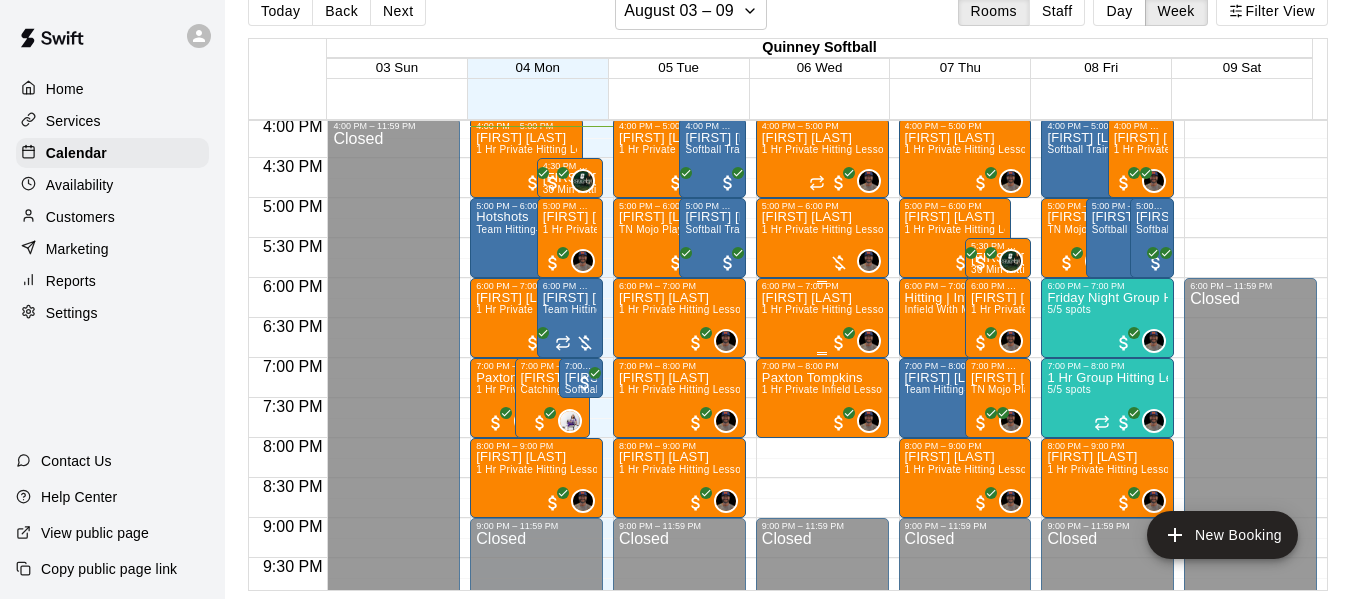 scroll, scrollTop: 1307, scrollLeft: 0, axis: vertical 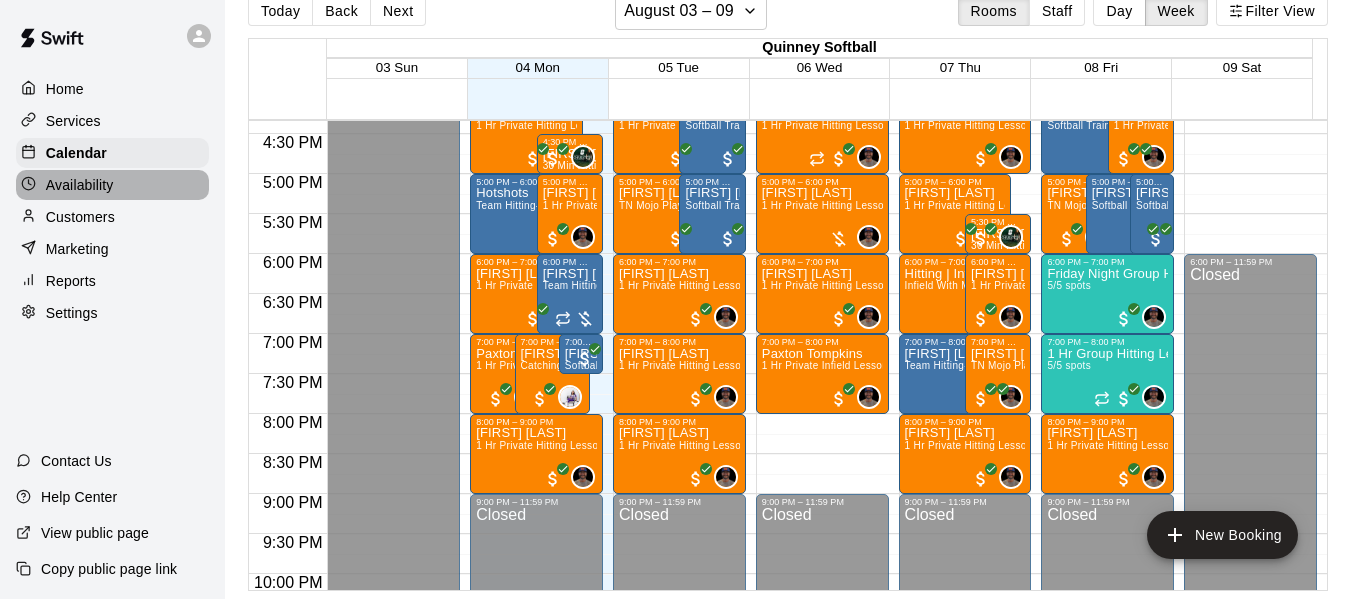 click on "Availability" at bounding box center [80, 185] 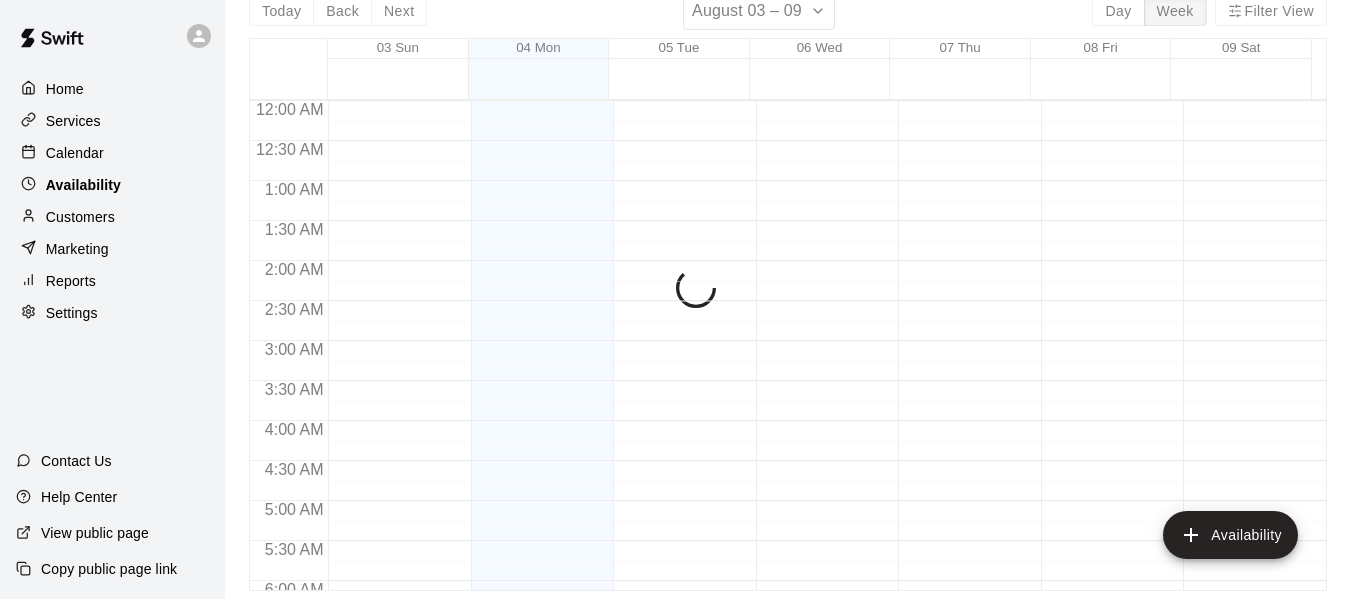 scroll, scrollTop: 0, scrollLeft: 0, axis: both 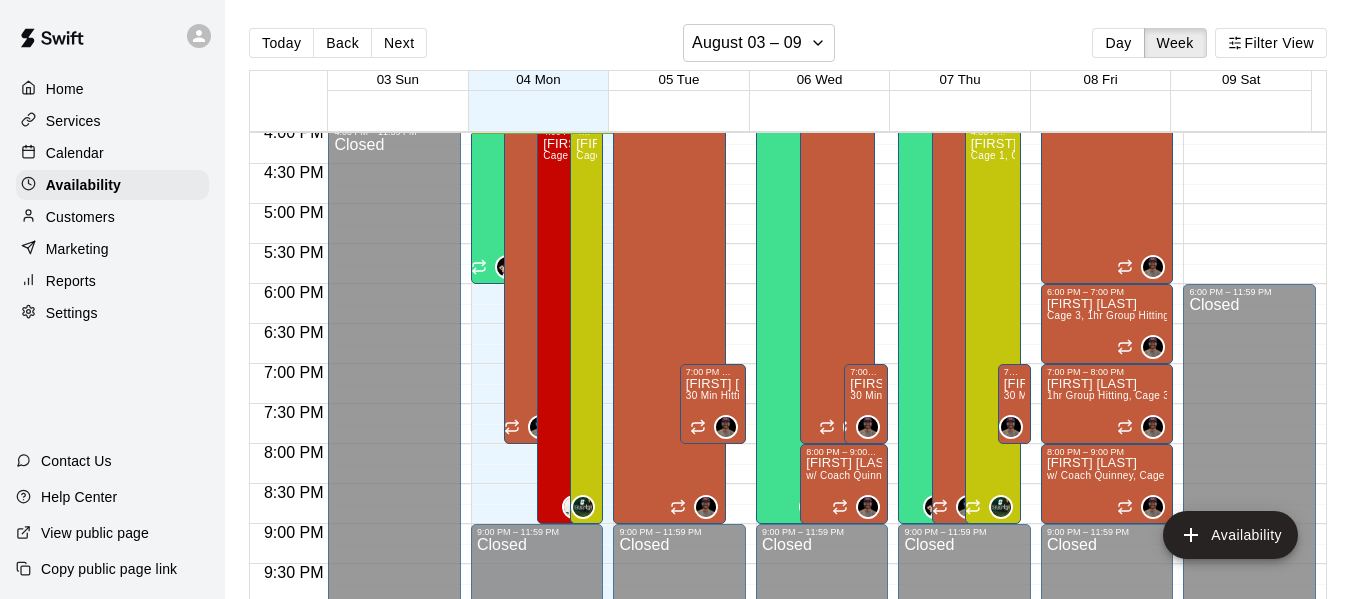 click on "Calendar" at bounding box center (75, 153) 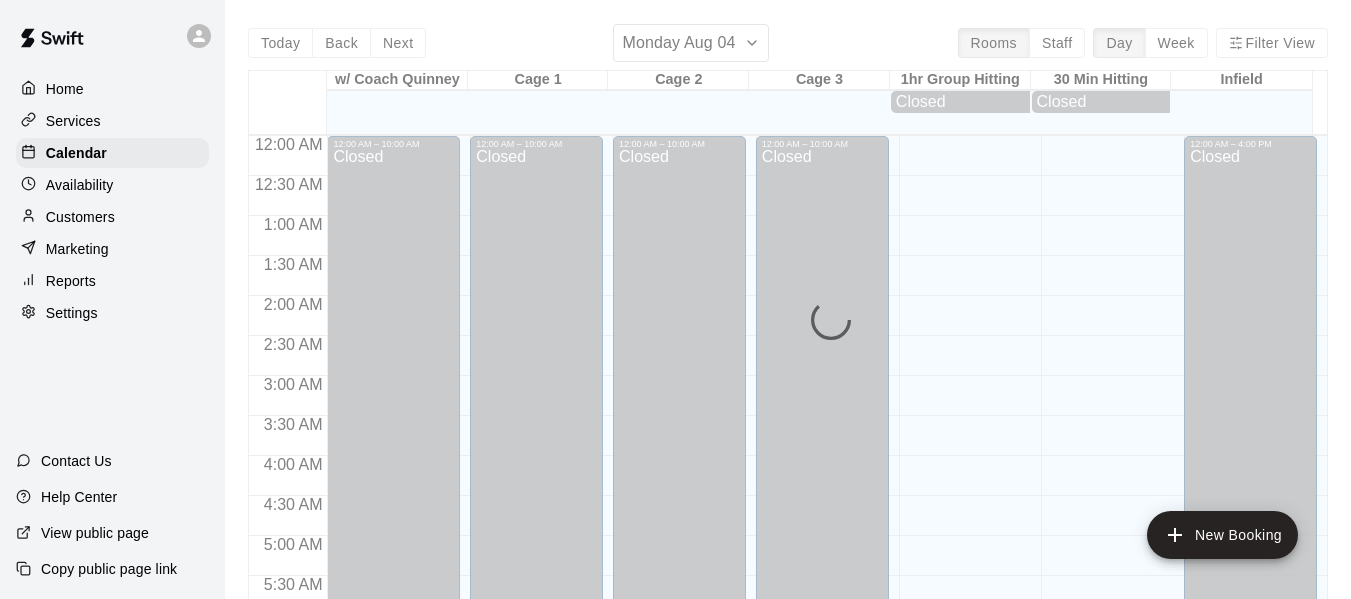 scroll, scrollTop: 1290, scrollLeft: 0, axis: vertical 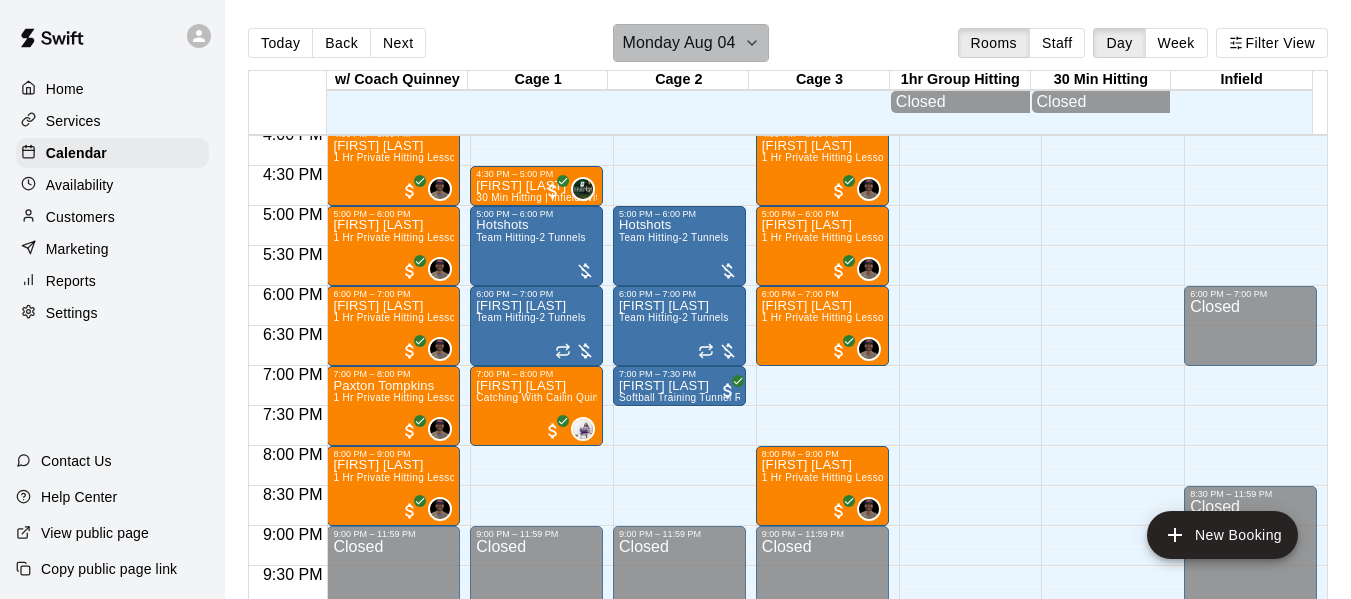 click 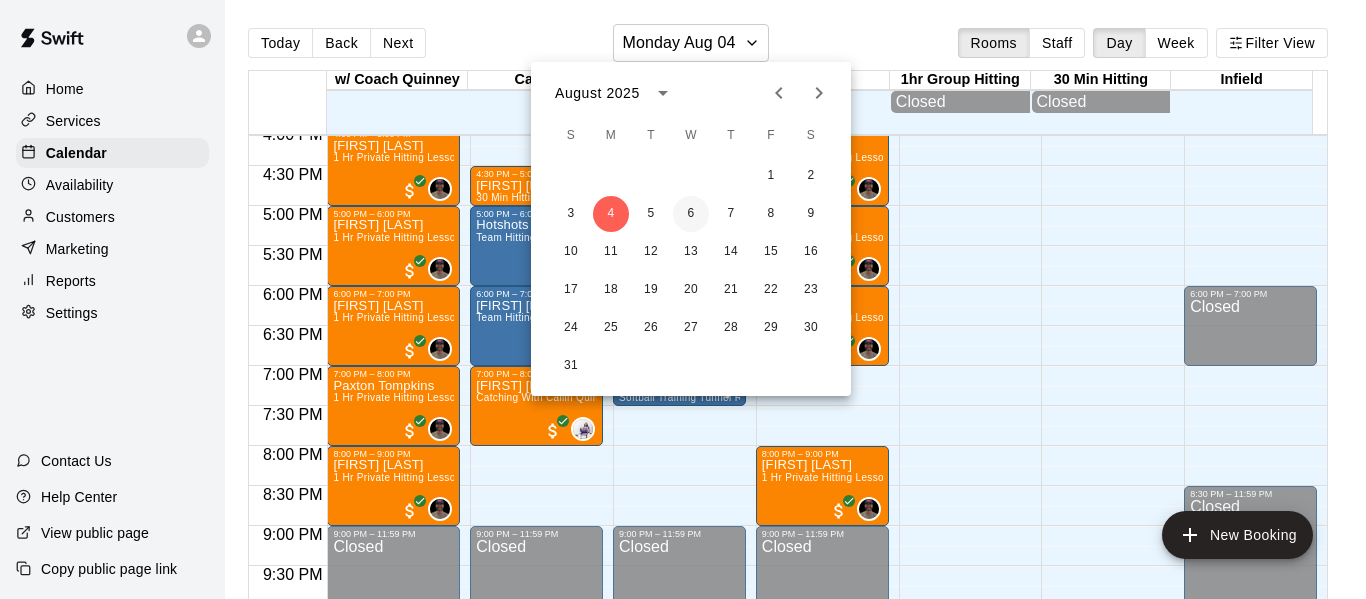 click on "6" at bounding box center [691, 214] 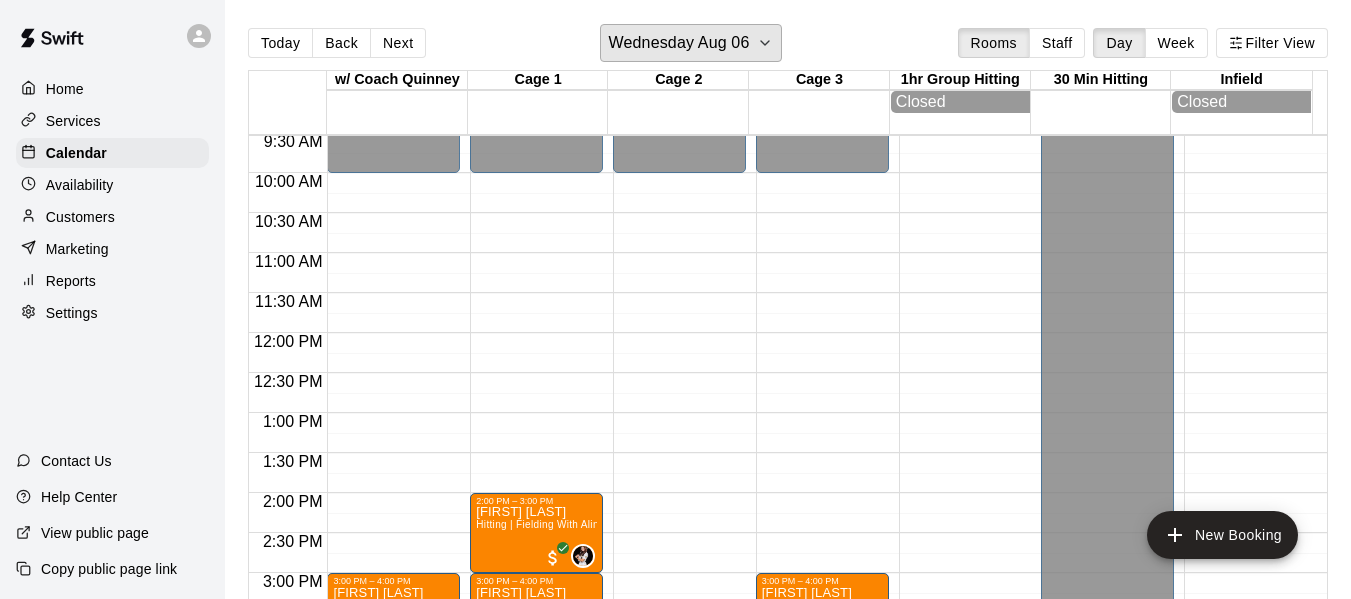 scroll, scrollTop: 757, scrollLeft: 0, axis: vertical 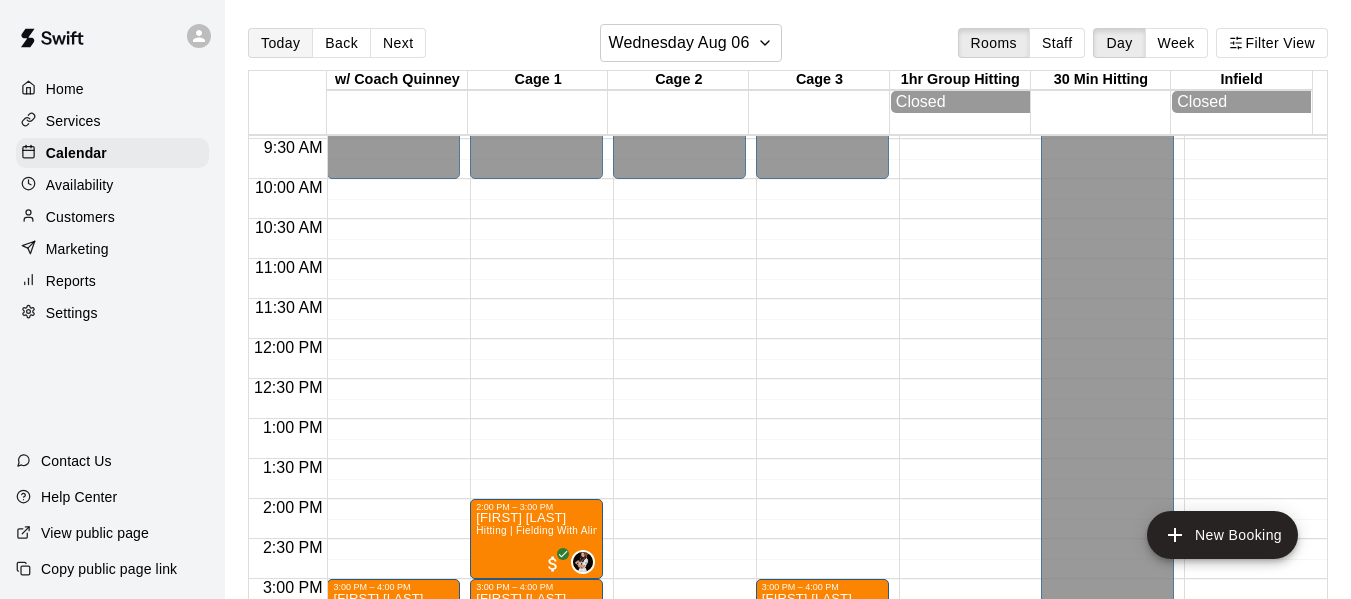 click on "Today" at bounding box center [280, 43] 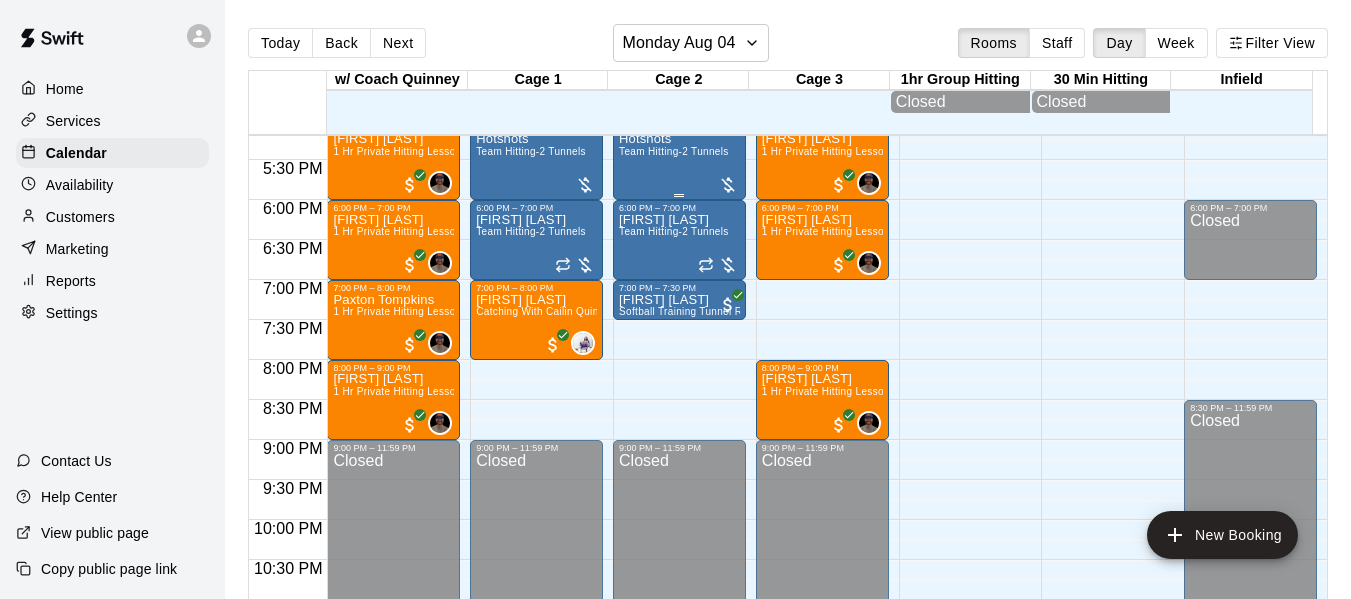 scroll, scrollTop: 1390, scrollLeft: 0, axis: vertical 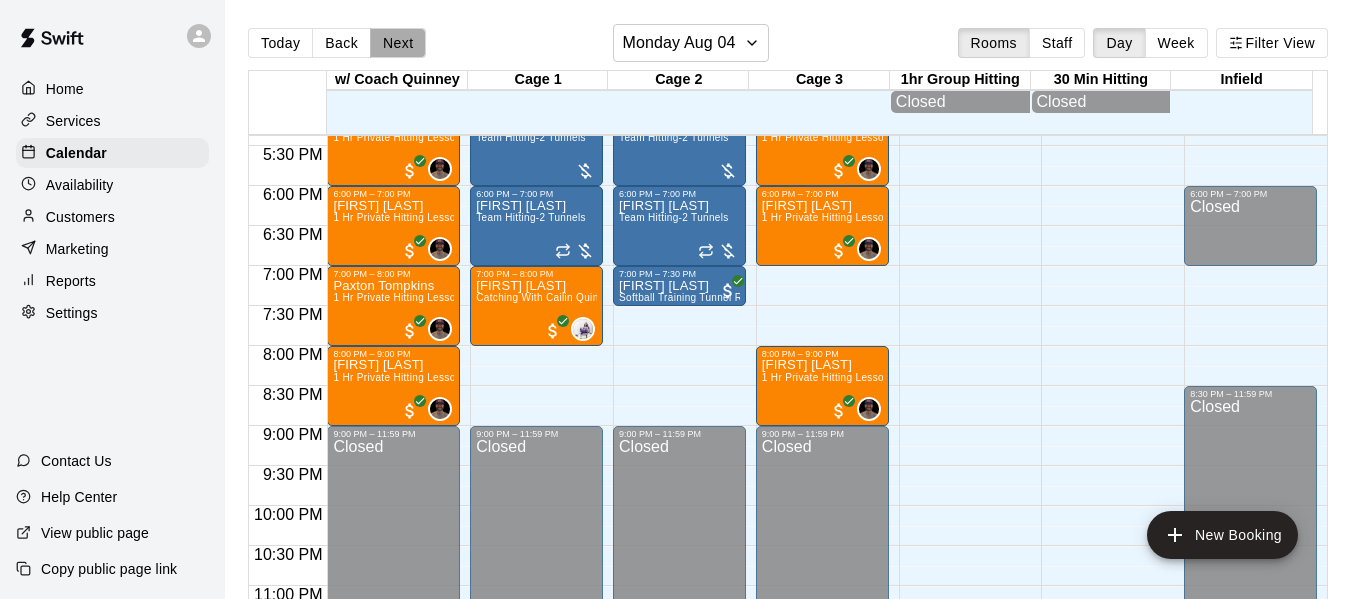 click on "Next" at bounding box center (398, 43) 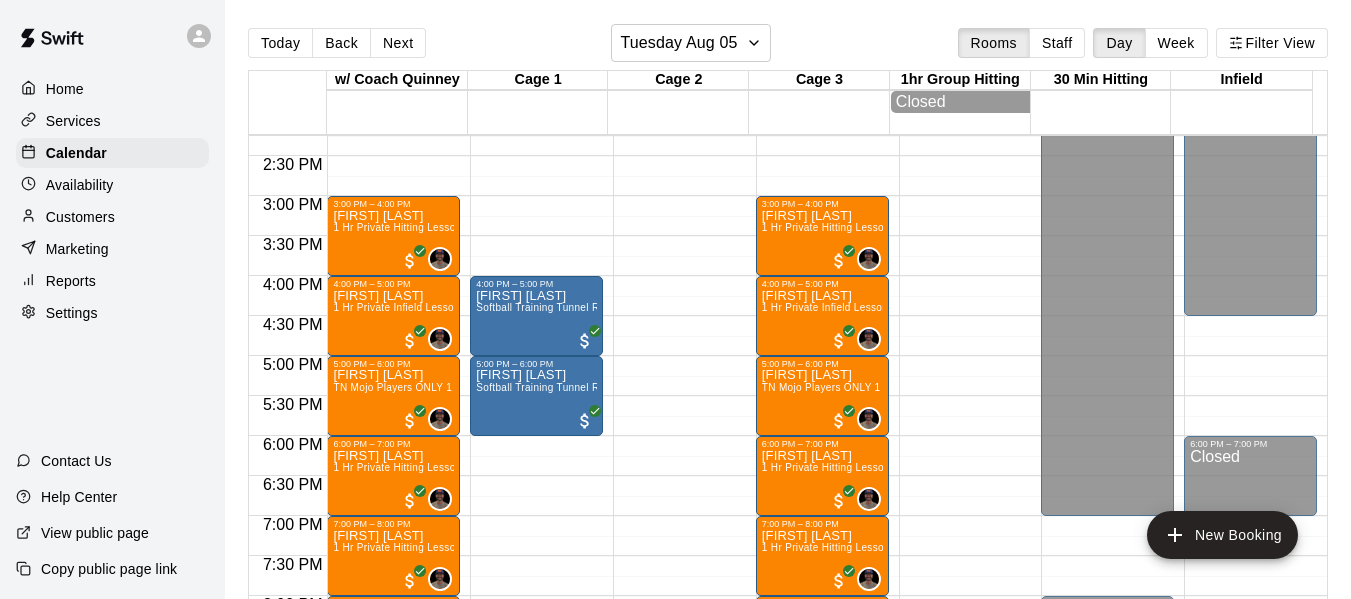 scroll, scrollTop: 1123, scrollLeft: 0, axis: vertical 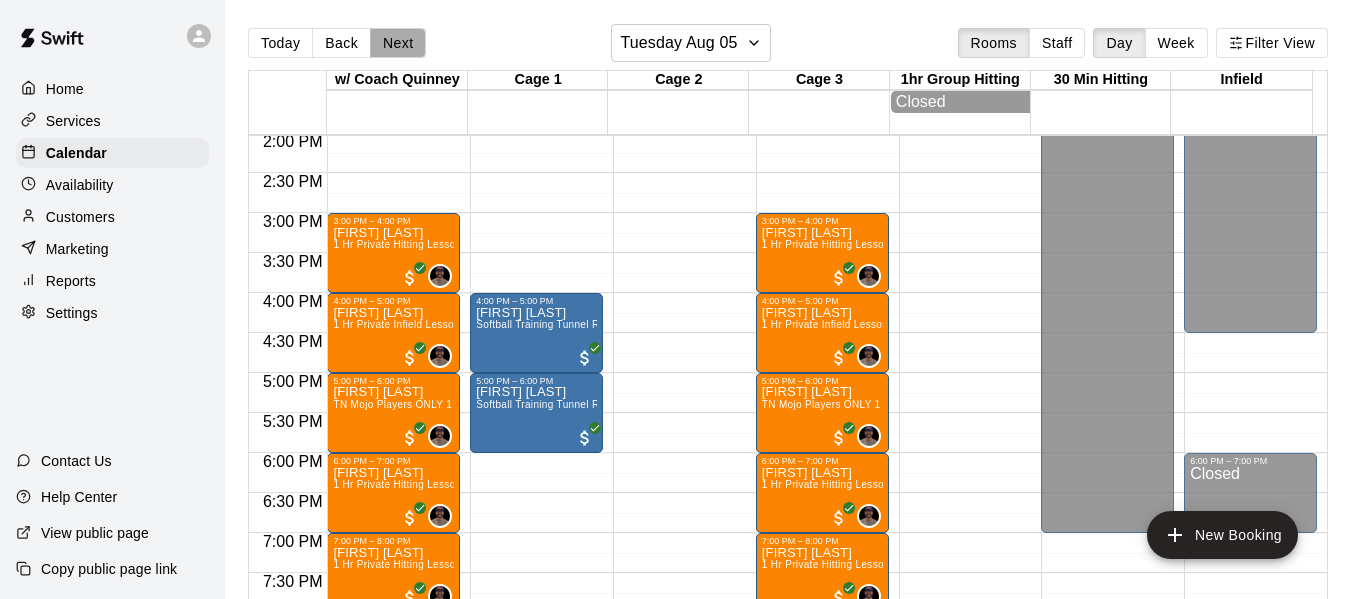 click on "Next" at bounding box center (398, 43) 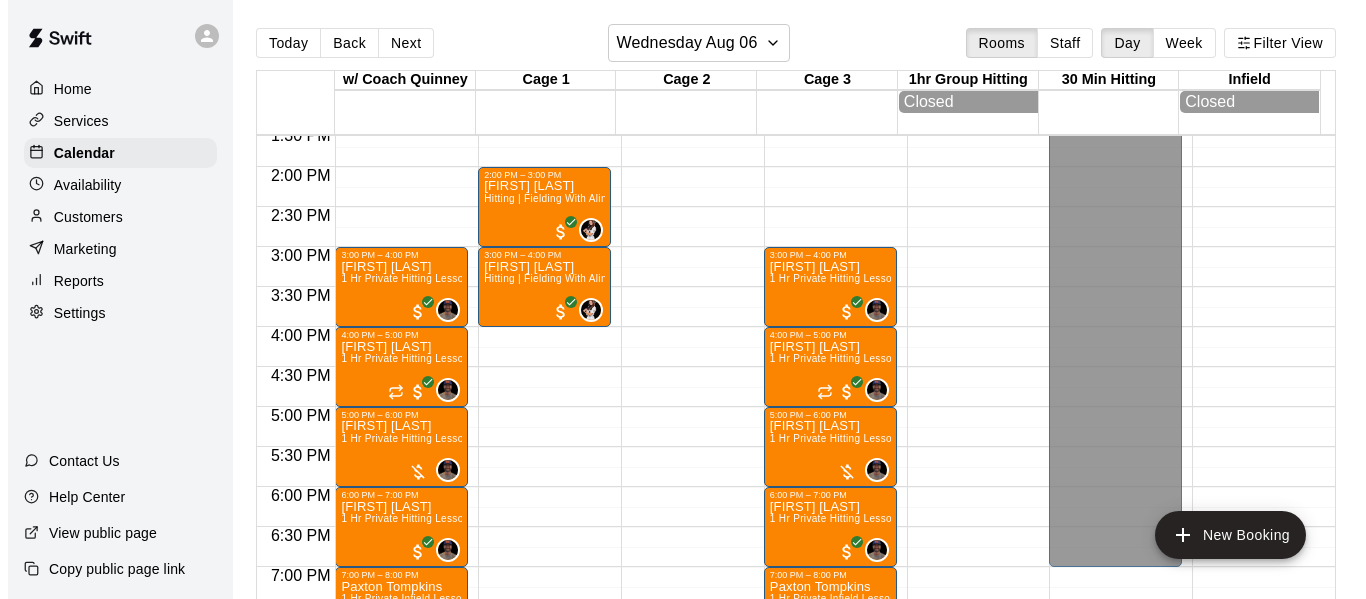 scroll, scrollTop: 1123, scrollLeft: 0, axis: vertical 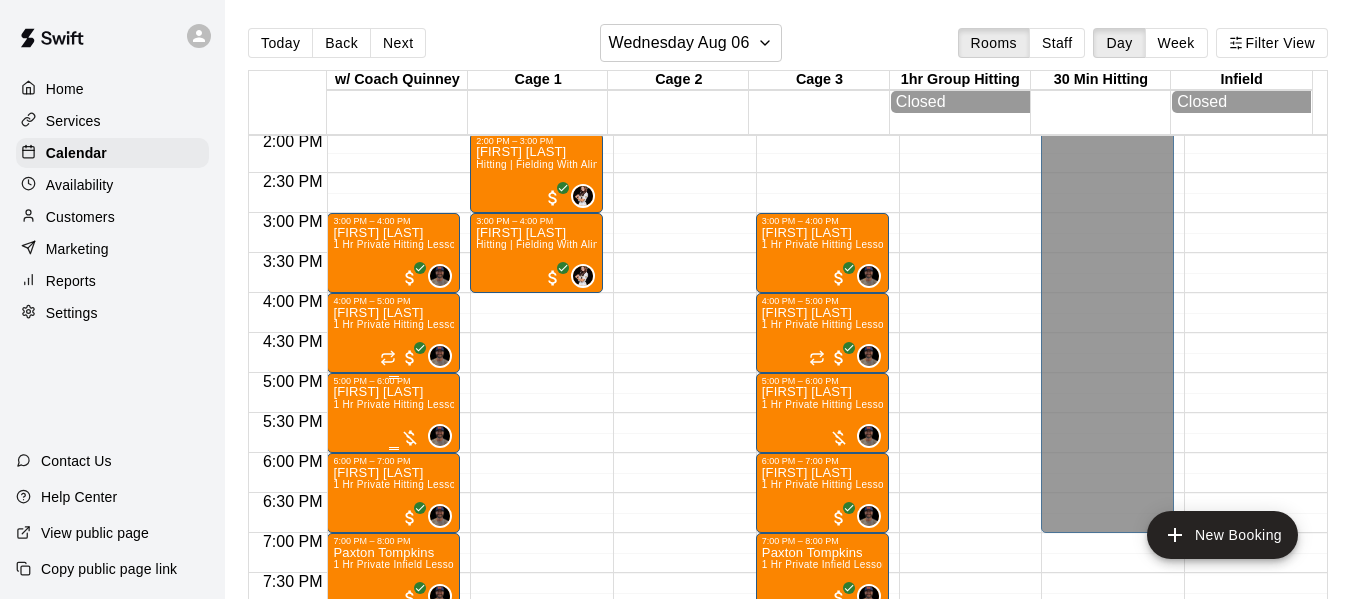click on "Sarah  Woodruff" at bounding box center (393, 392) 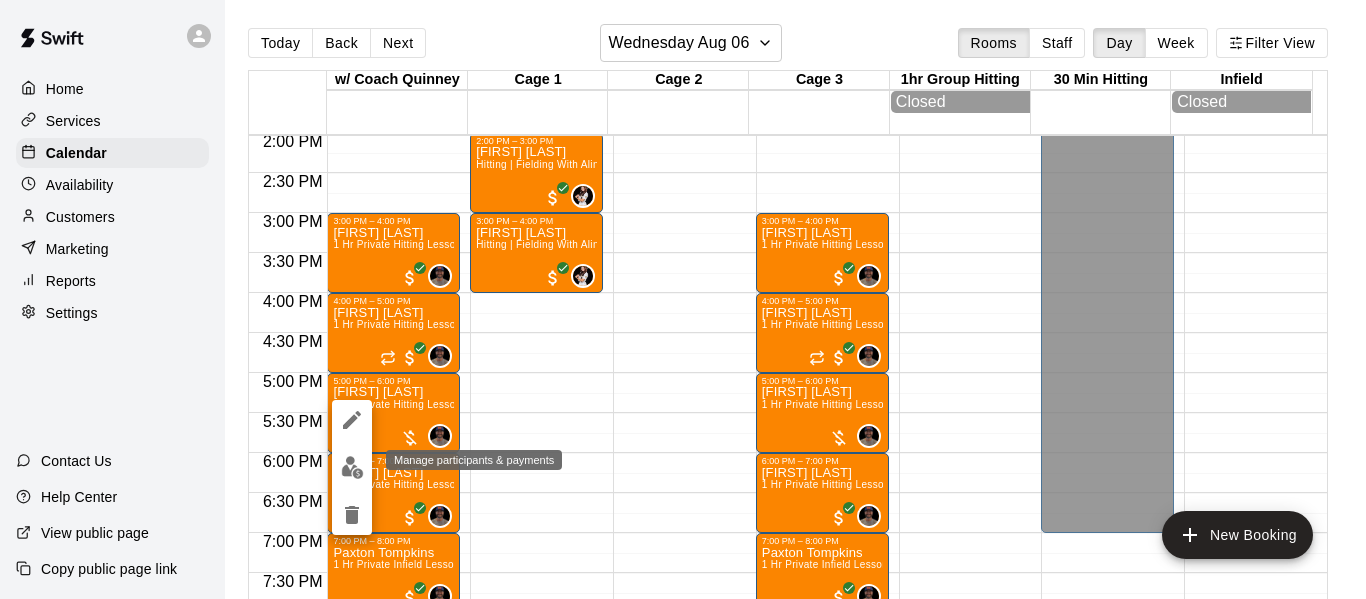 click at bounding box center (352, 467) 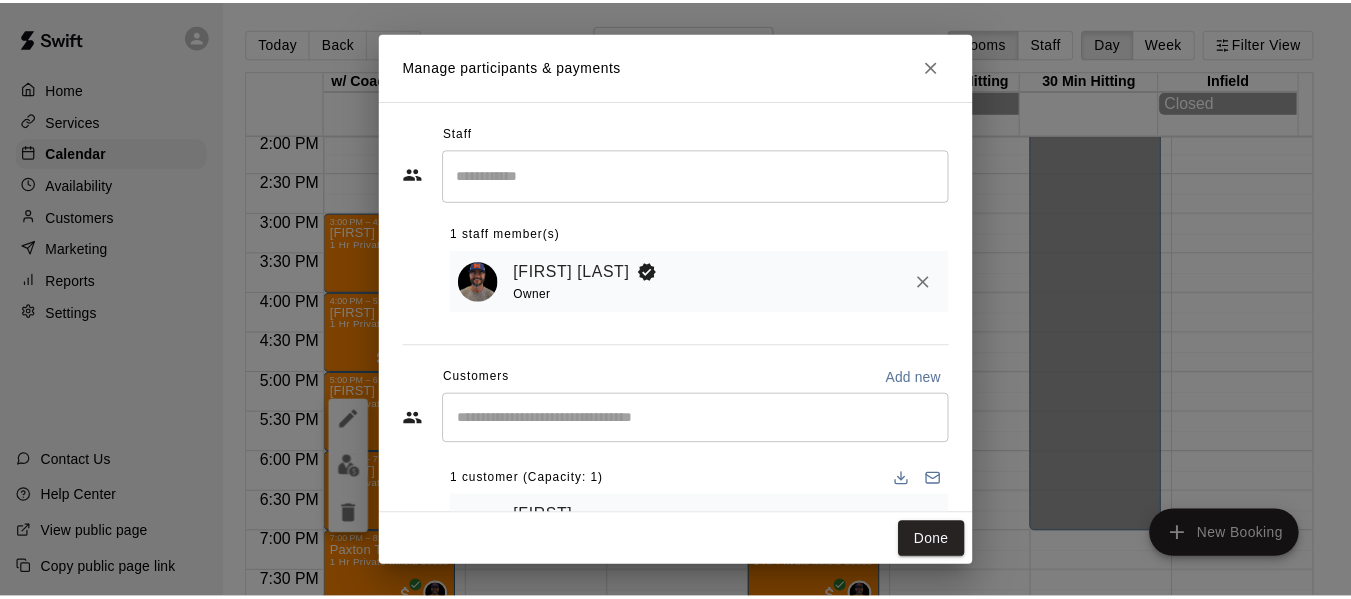 scroll, scrollTop: 67, scrollLeft: 0, axis: vertical 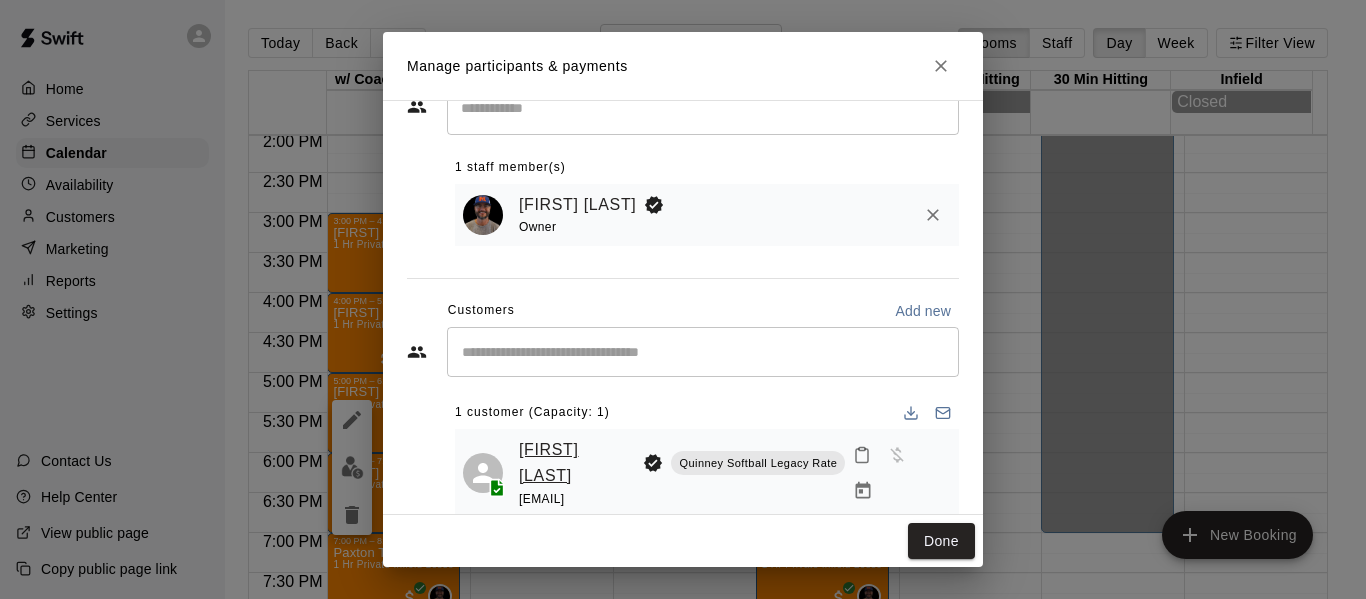 click on "Sarah  Woodruff" at bounding box center [577, 462] 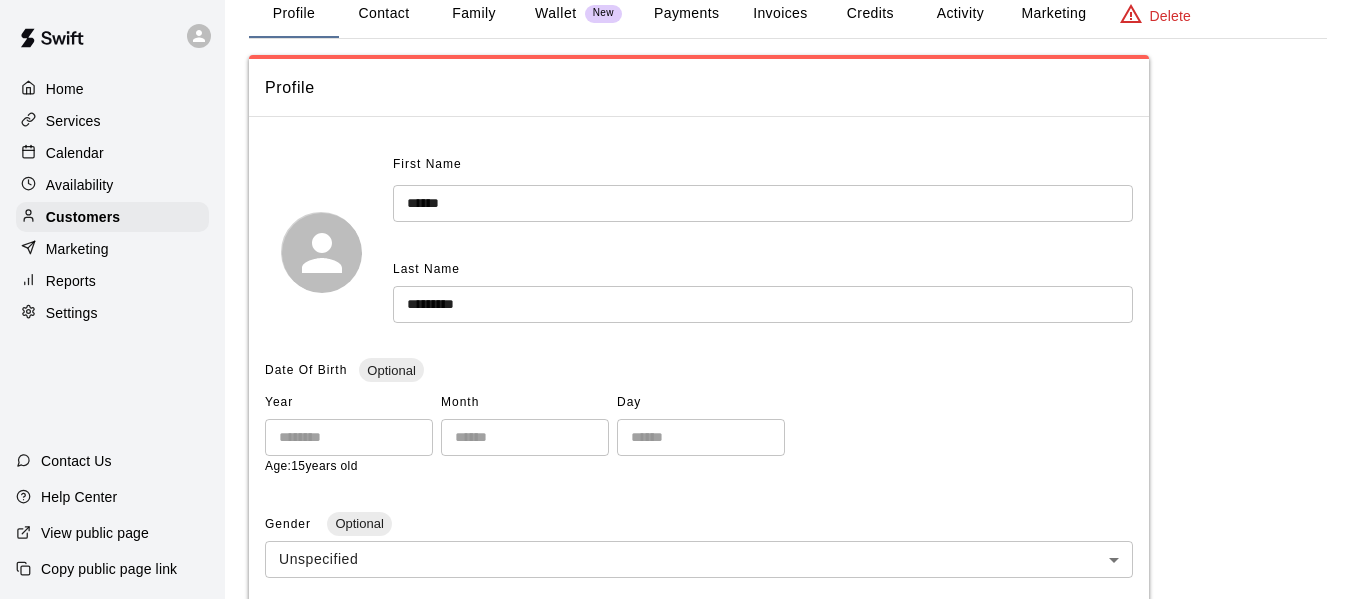 scroll, scrollTop: 100, scrollLeft: 0, axis: vertical 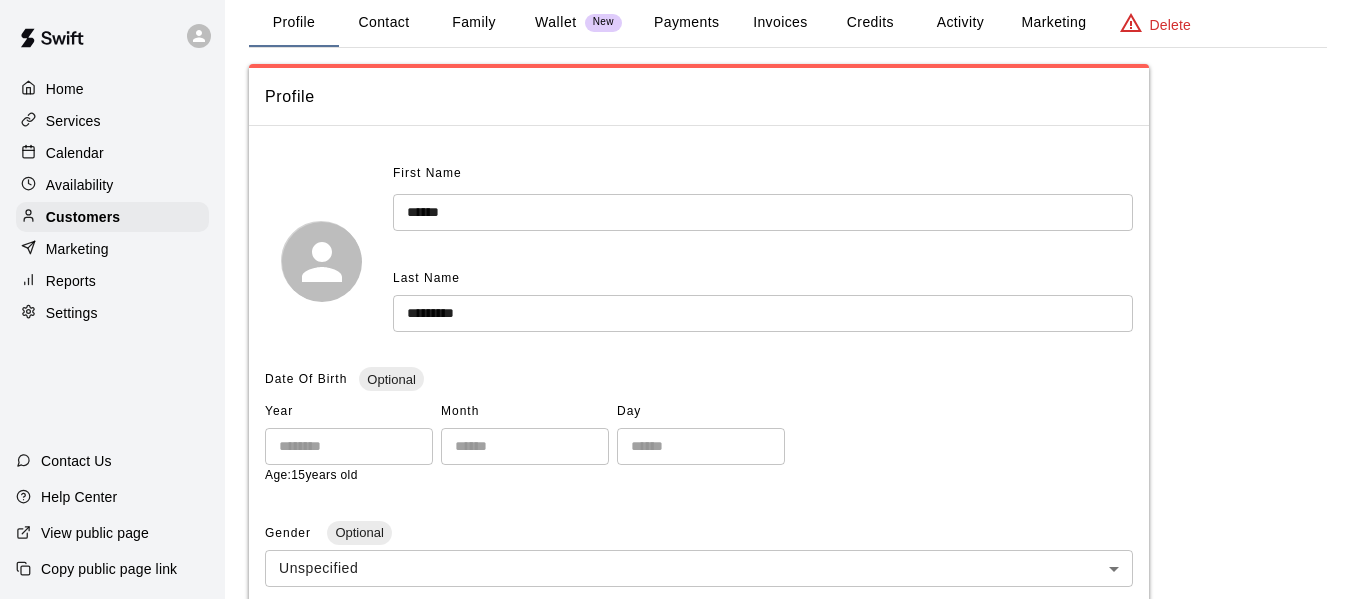 click on "Contact" at bounding box center [384, 23] 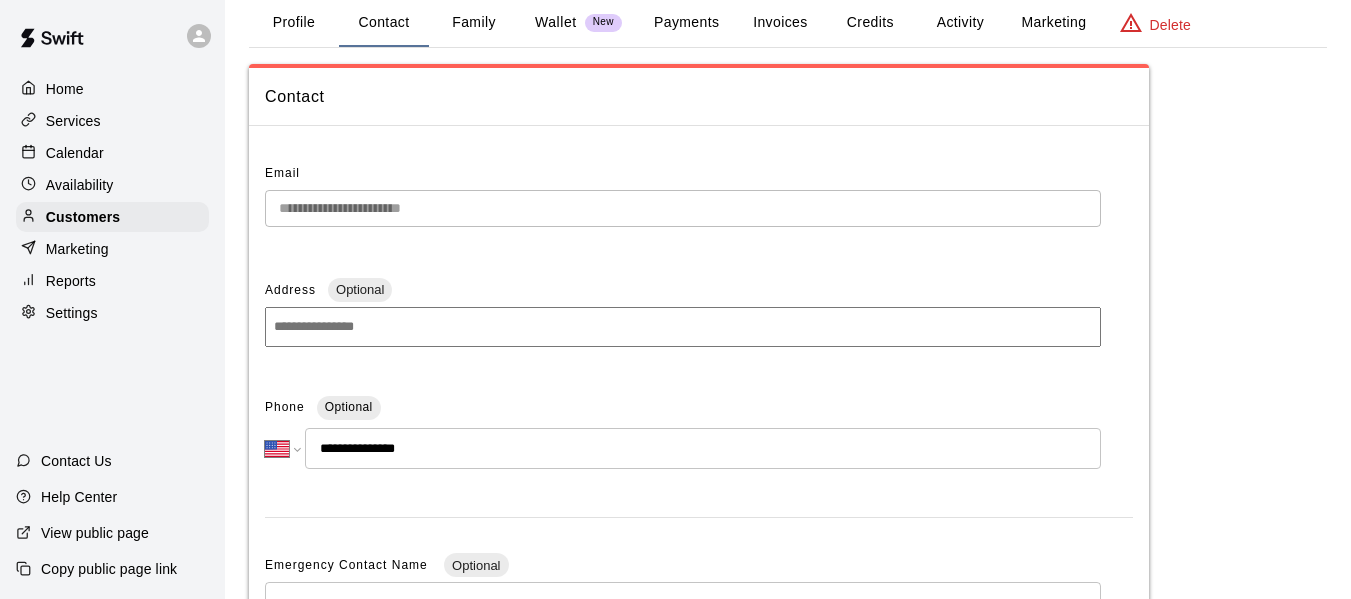 click on "**********" at bounding box center [699, 533] 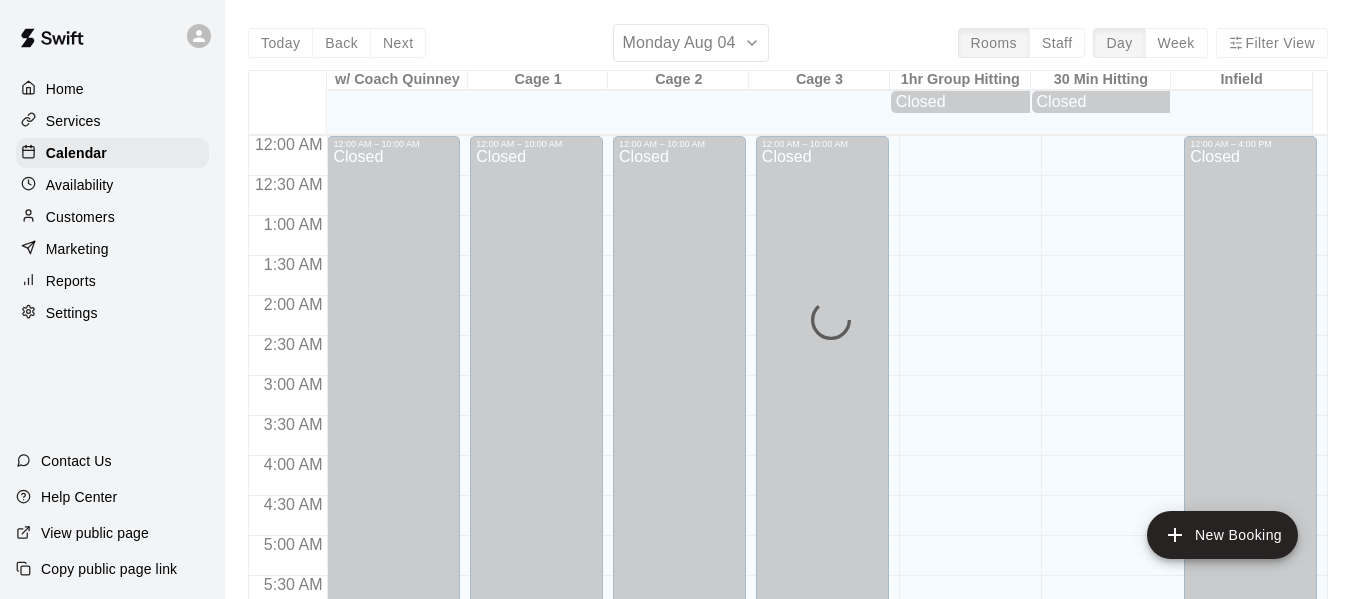 scroll, scrollTop: 1295, scrollLeft: 0, axis: vertical 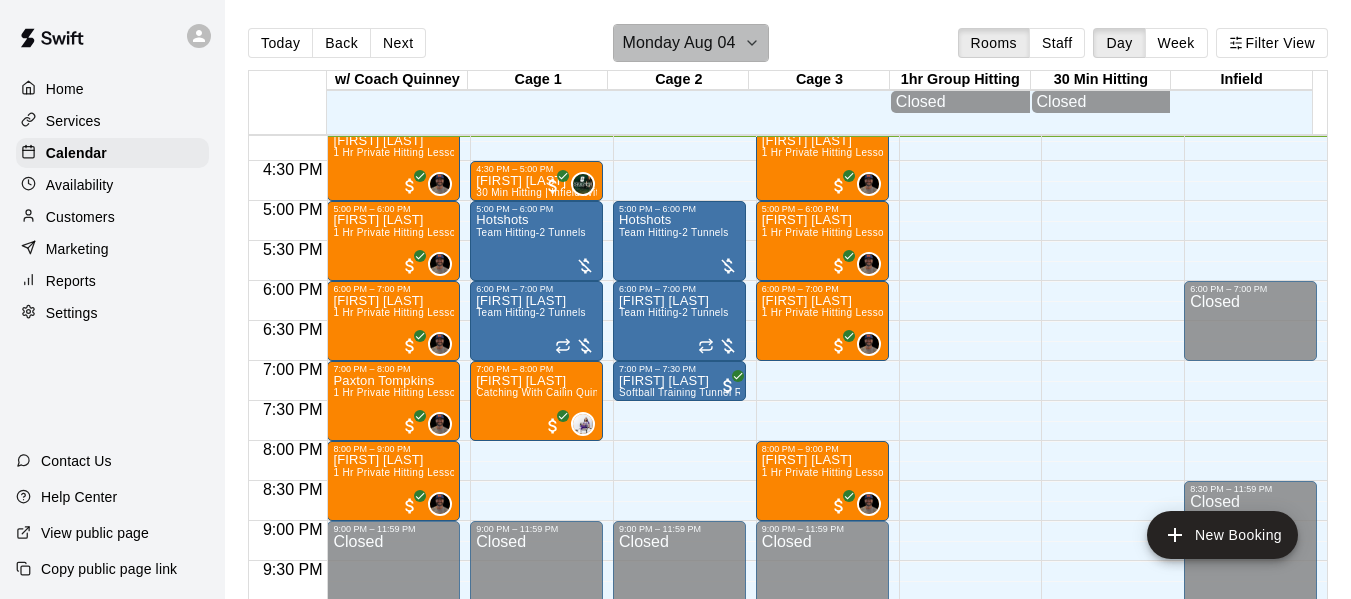 click 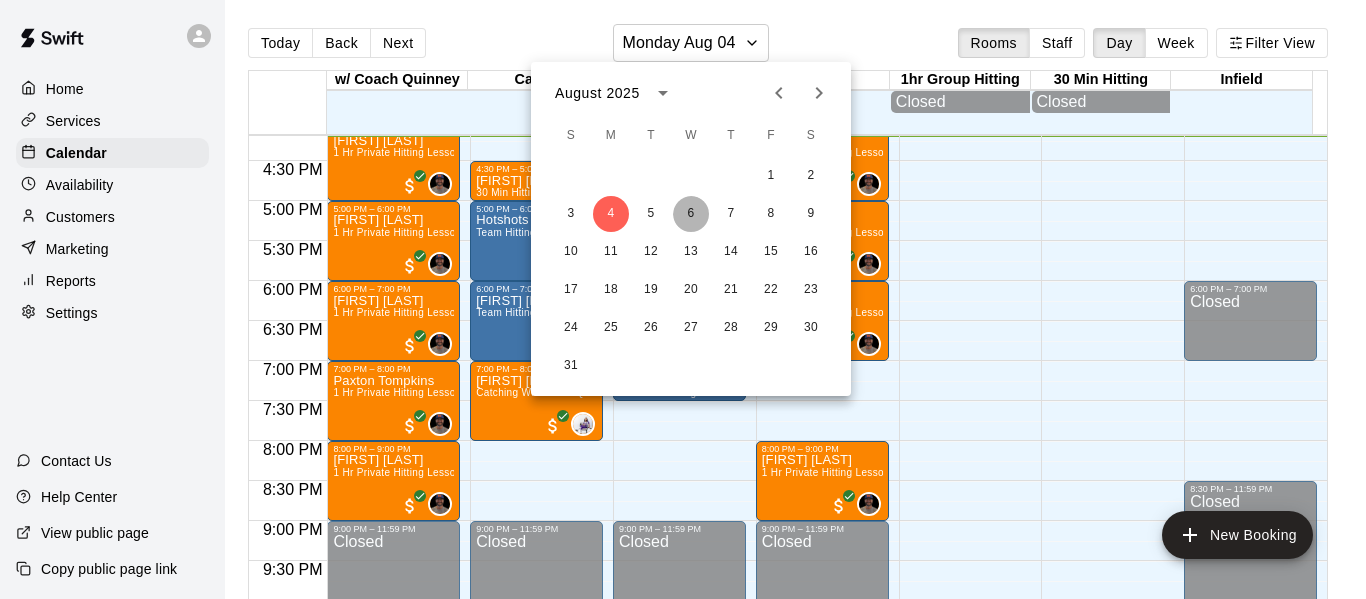 click on "6" at bounding box center [691, 214] 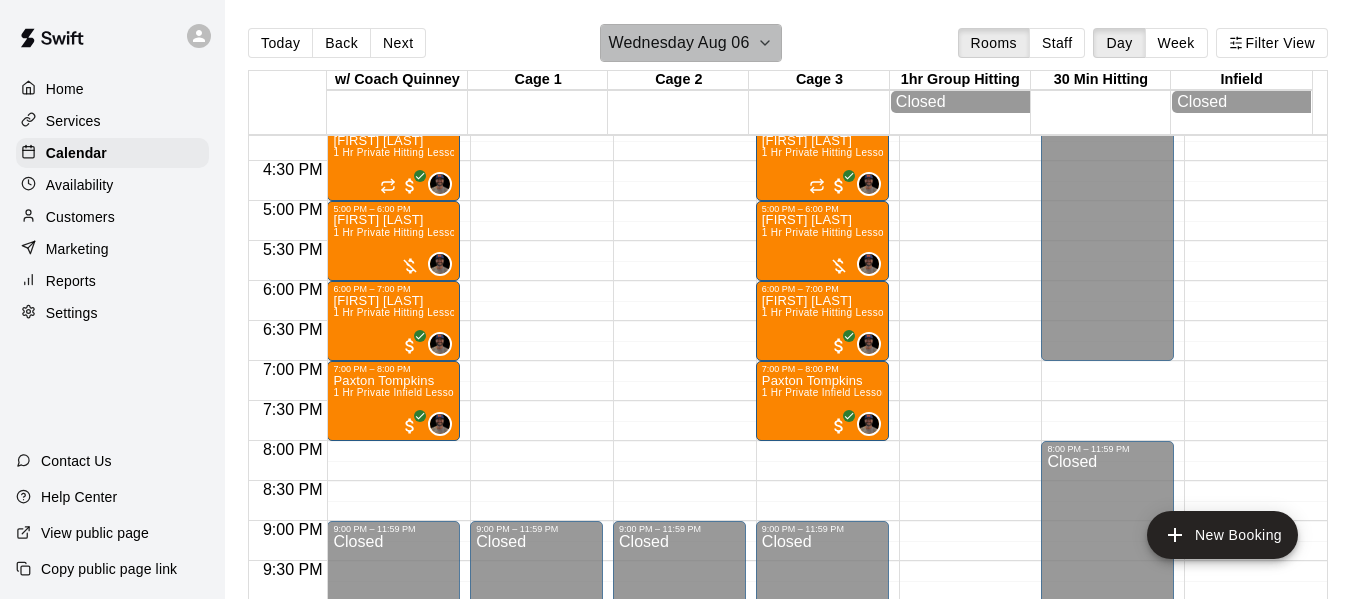 click 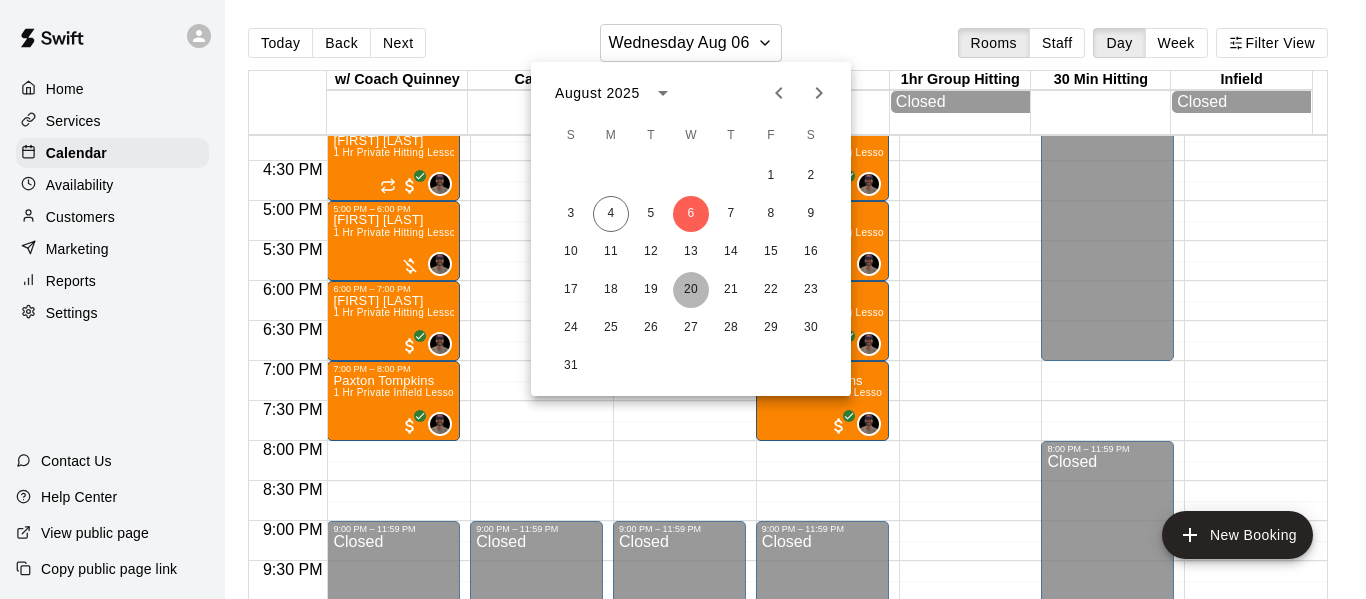 click on "20" at bounding box center (691, 290) 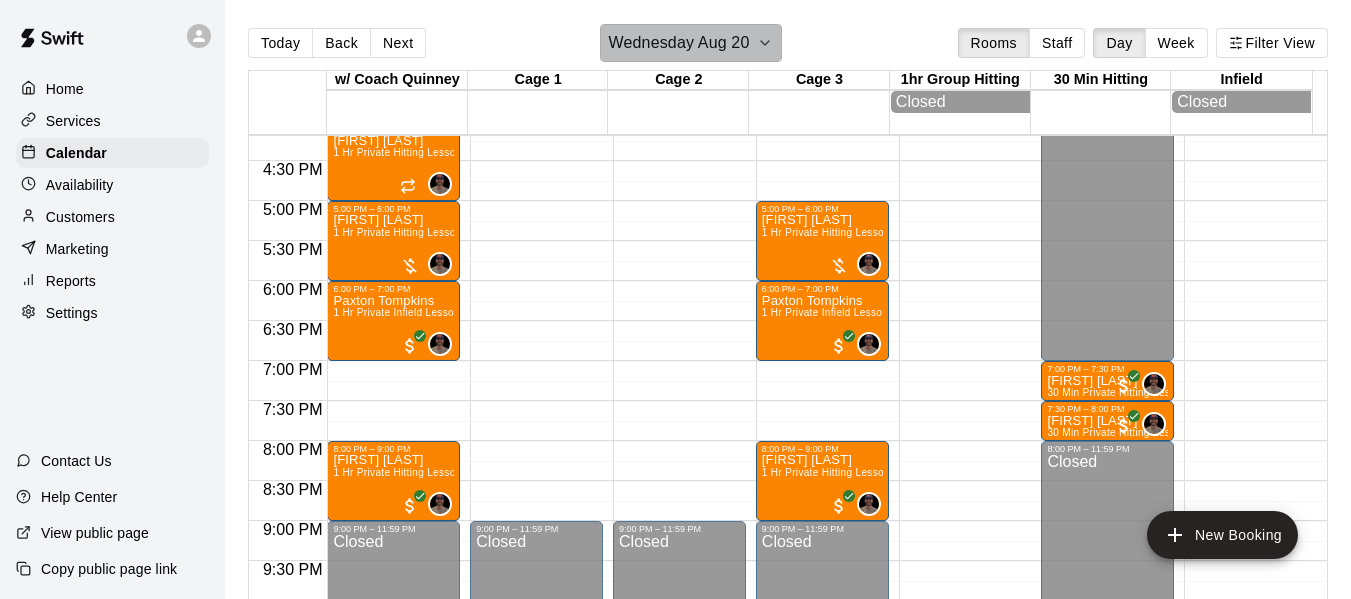 click on "Wednesday Aug 20" at bounding box center (691, 43) 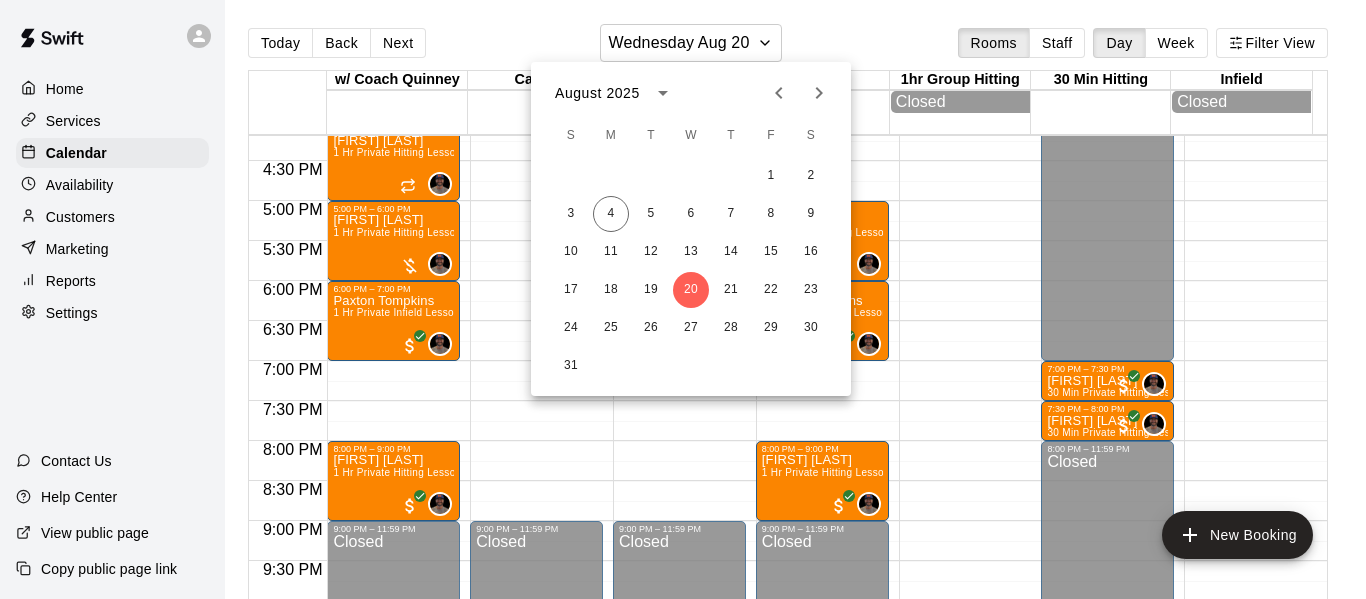 click 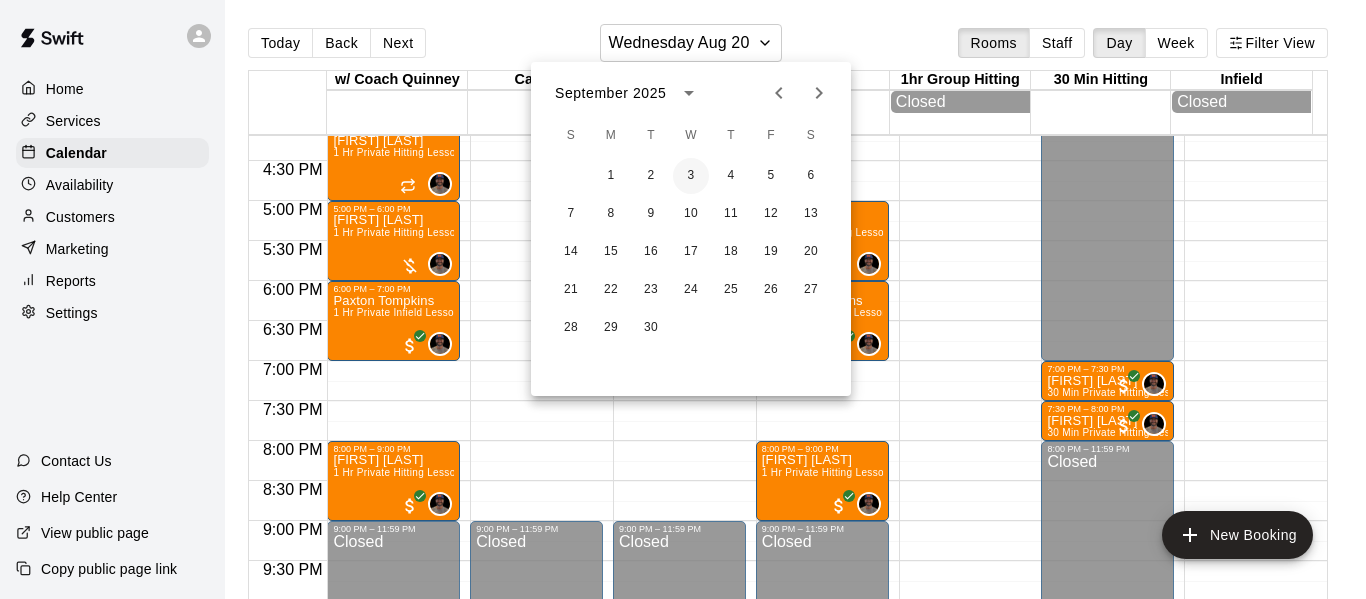 click on "3" at bounding box center [691, 176] 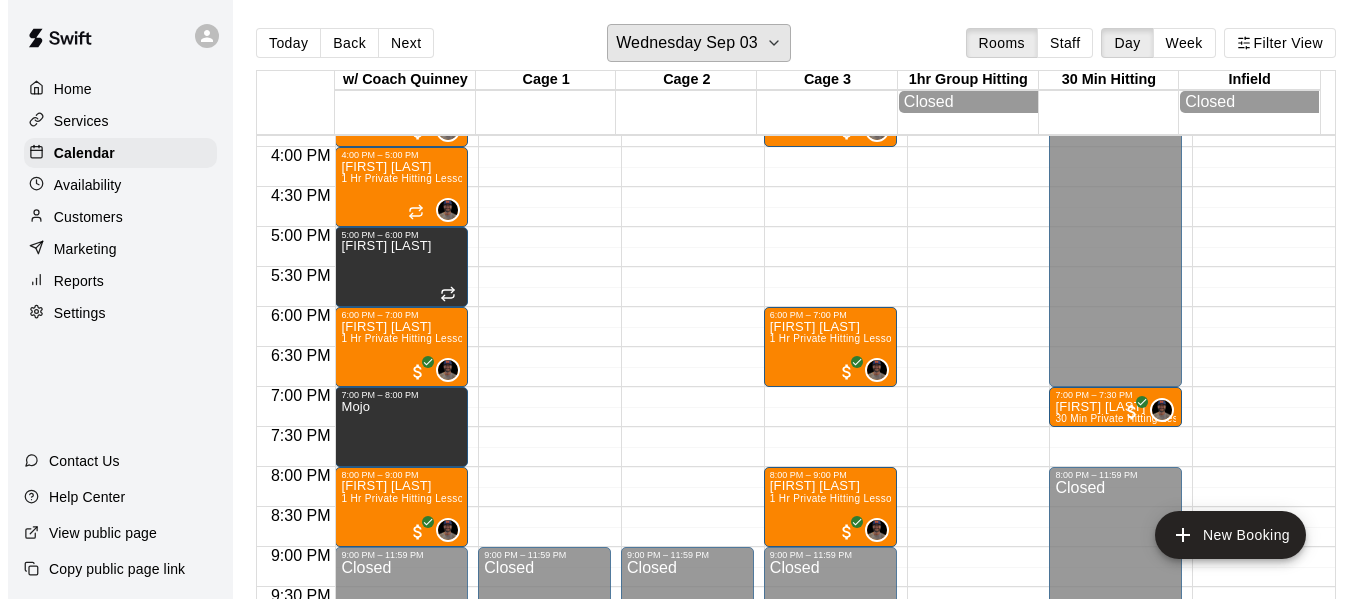 scroll, scrollTop: 1262, scrollLeft: 0, axis: vertical 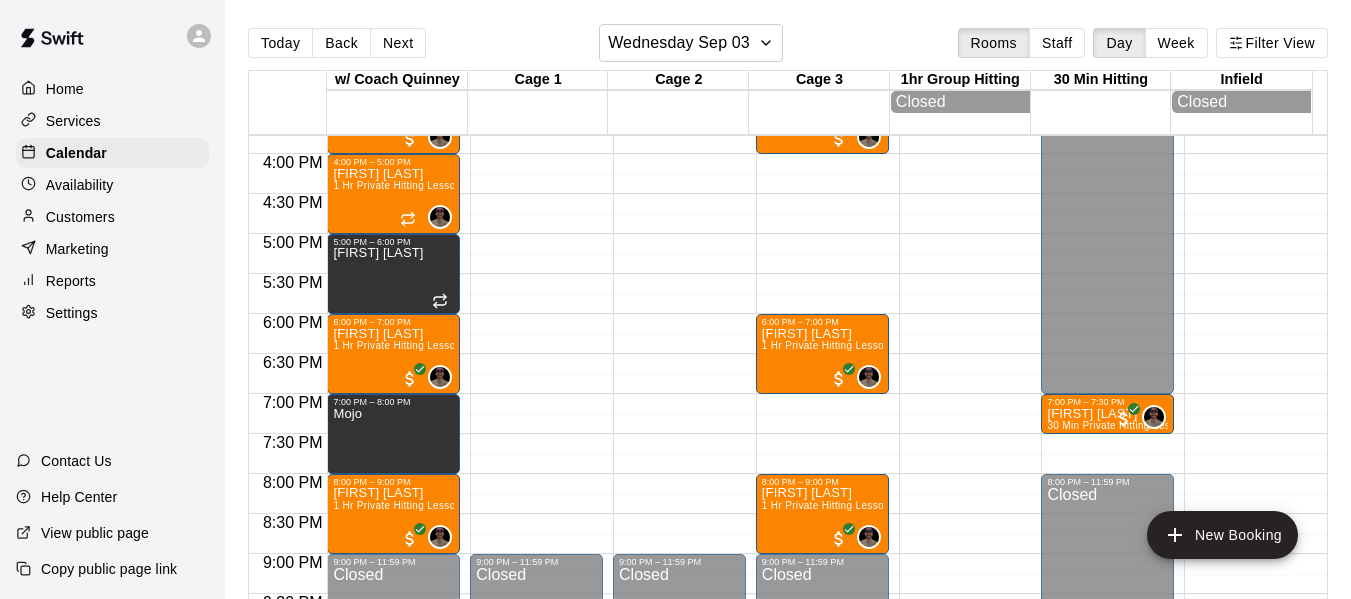 drag, startPoint x: 348, startPoint y: 425, endPoint x: 531, endPoint y: 485, distance: 192.58505 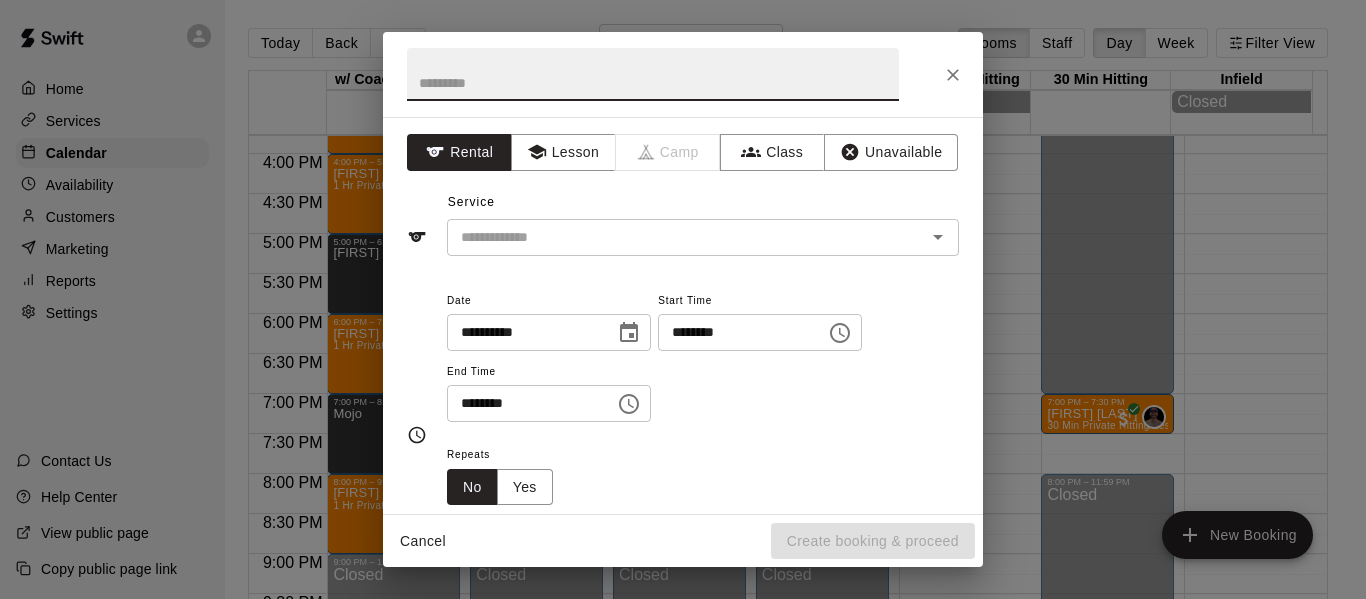 click 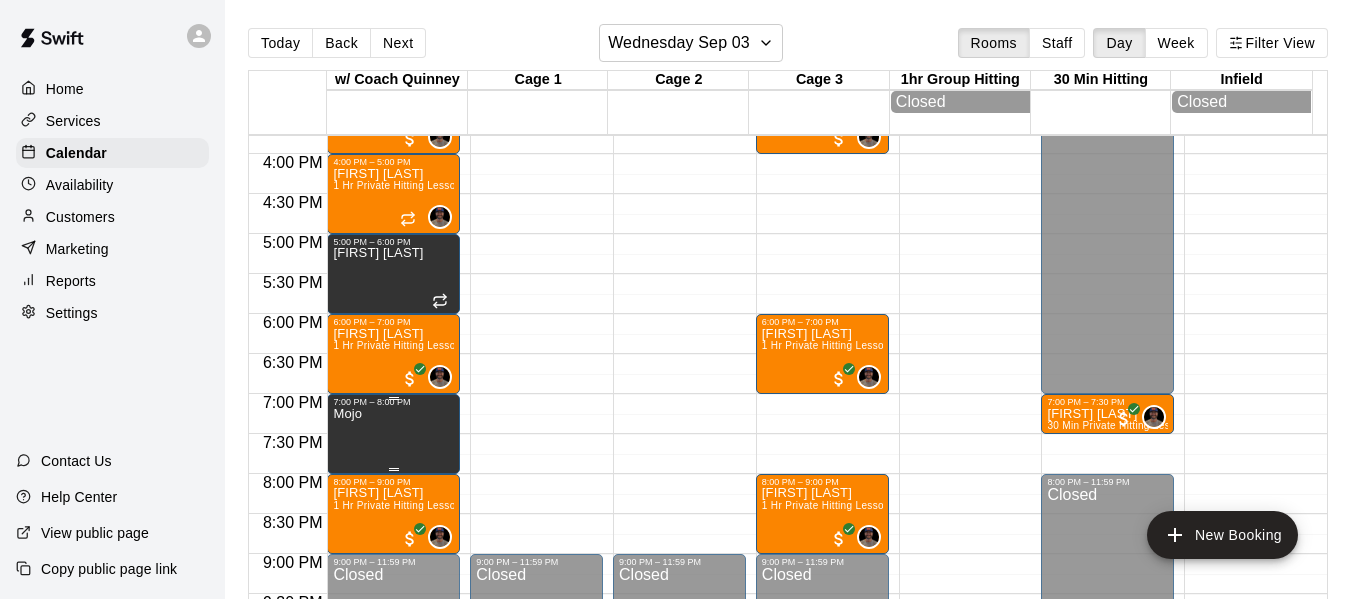 click on "Mojo" at bounding box center [393, 706] 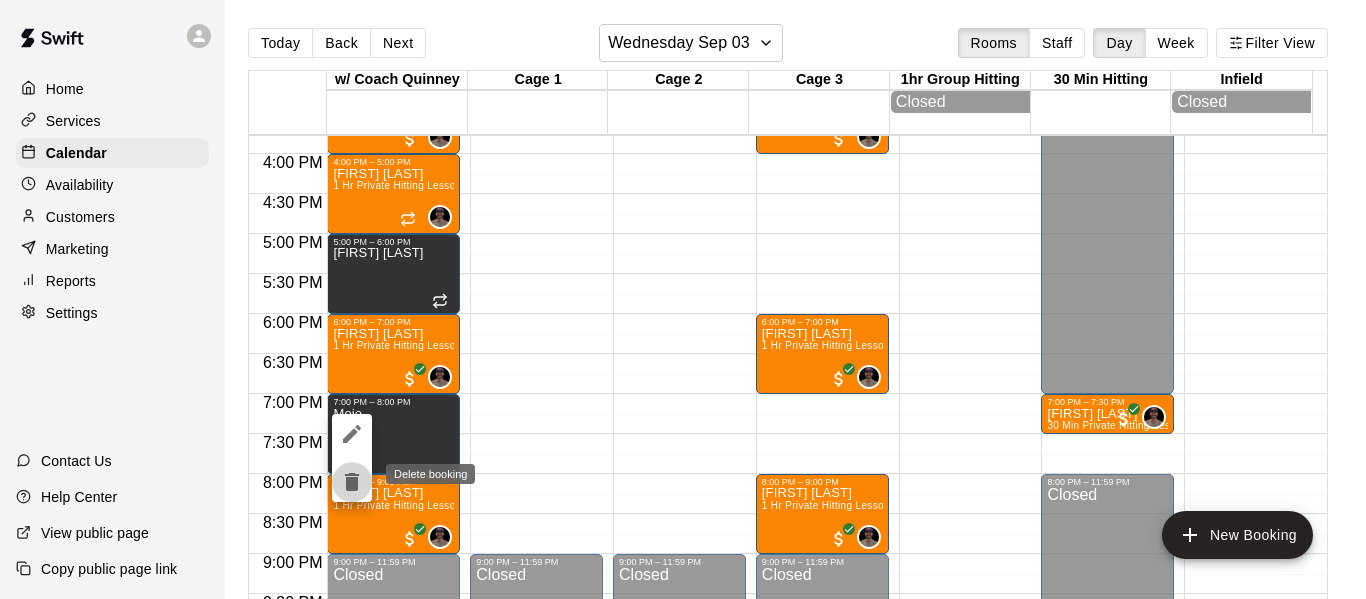 click 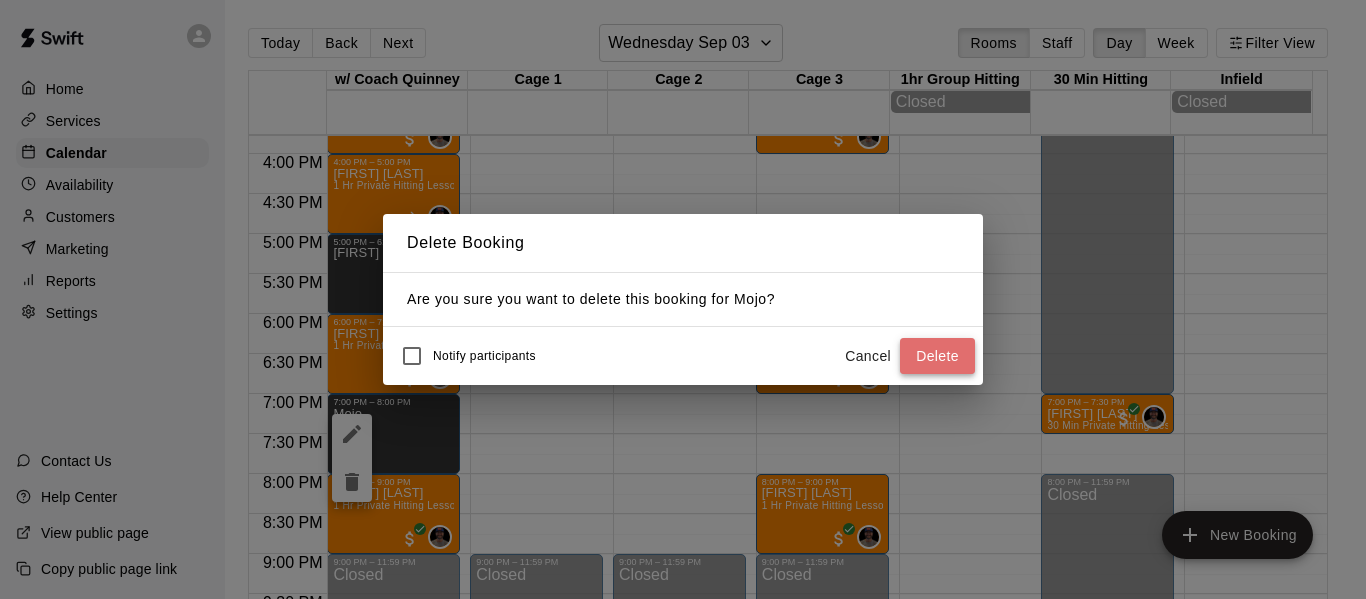 click on "Delete" at bounding box center [937, 356] 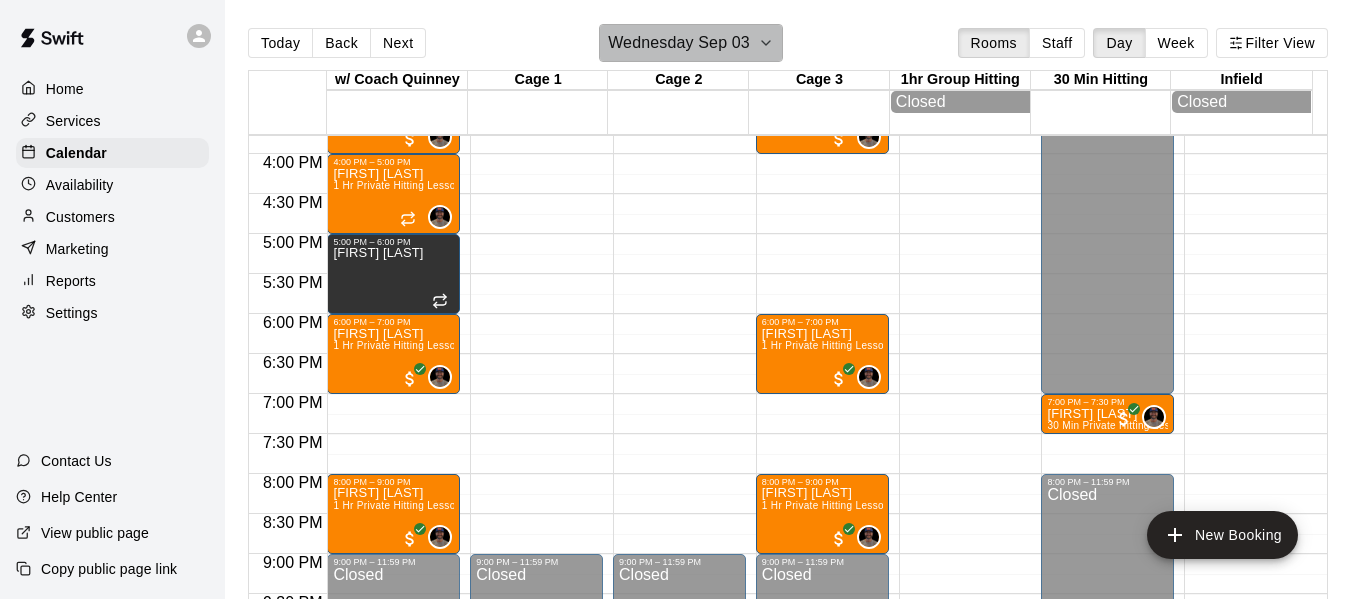click 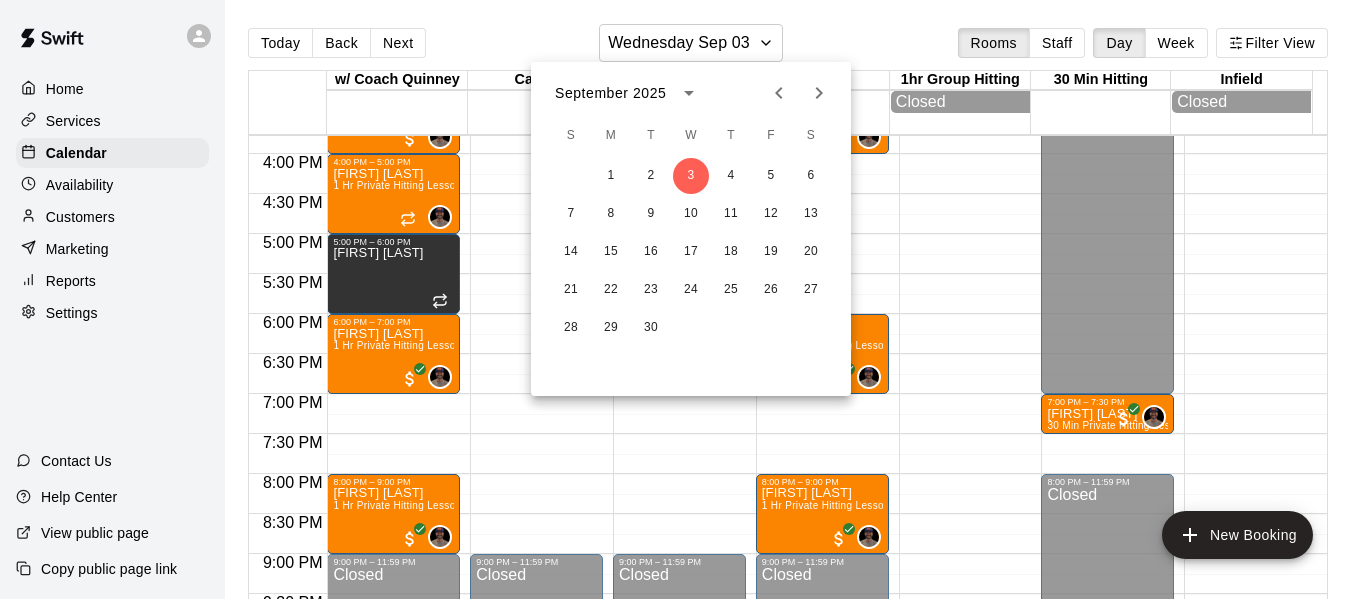 click 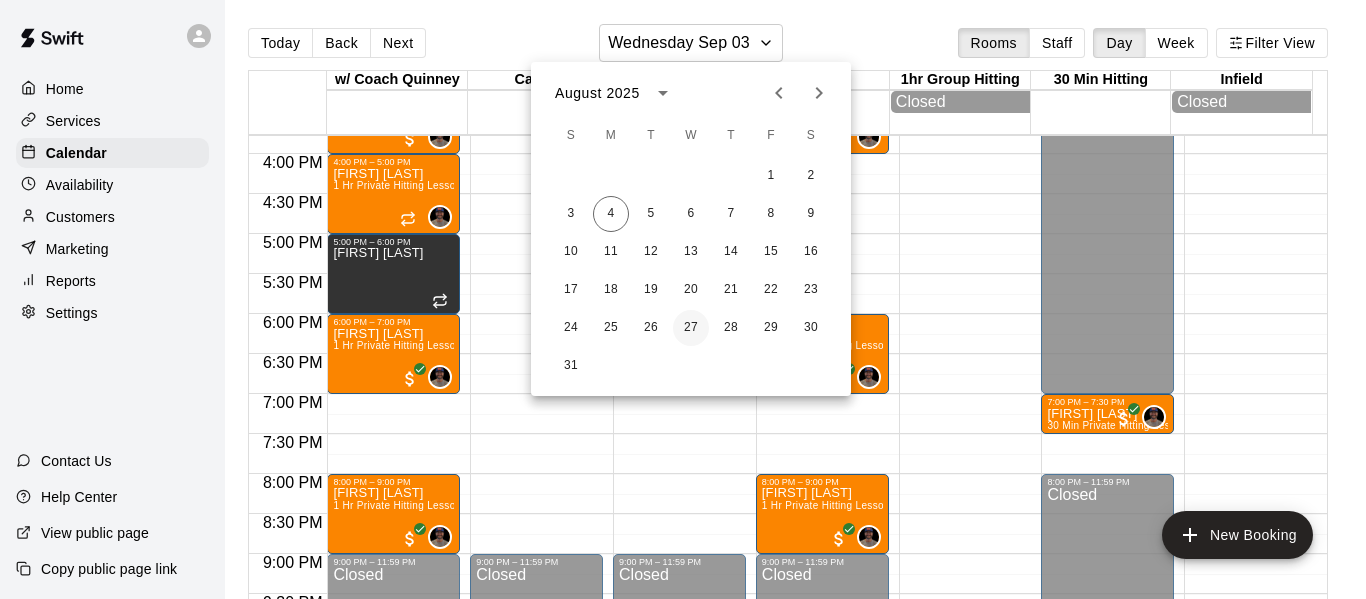 click on "27" at bounding box center [691, 328] 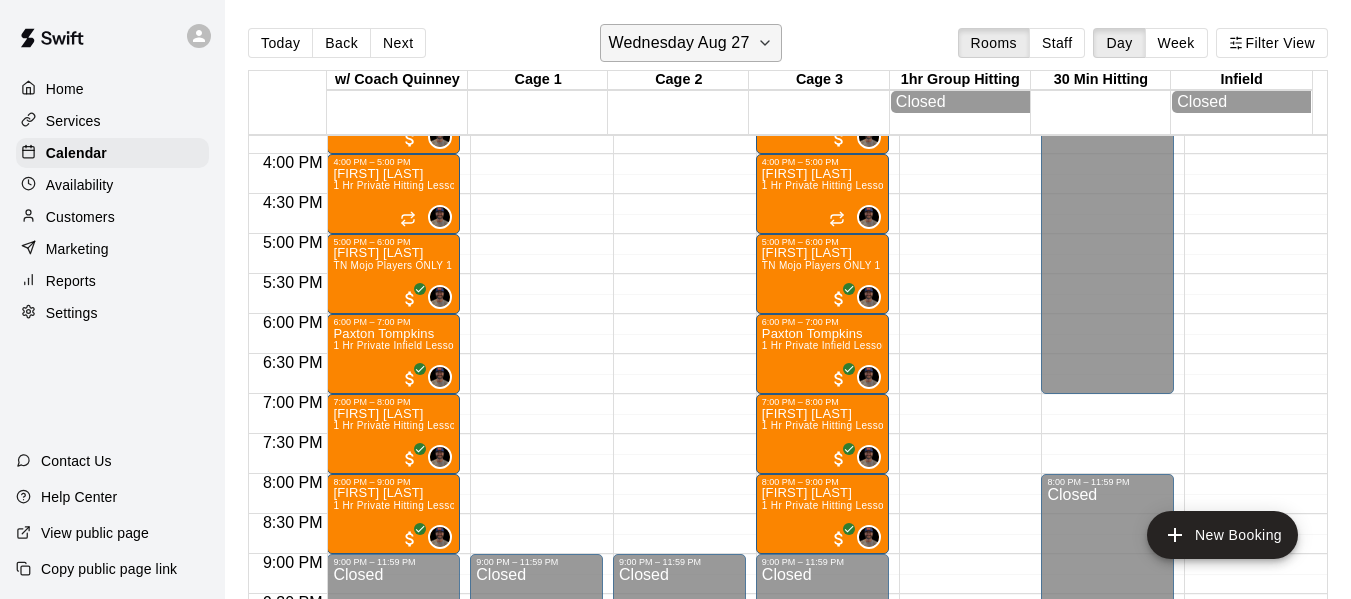 click 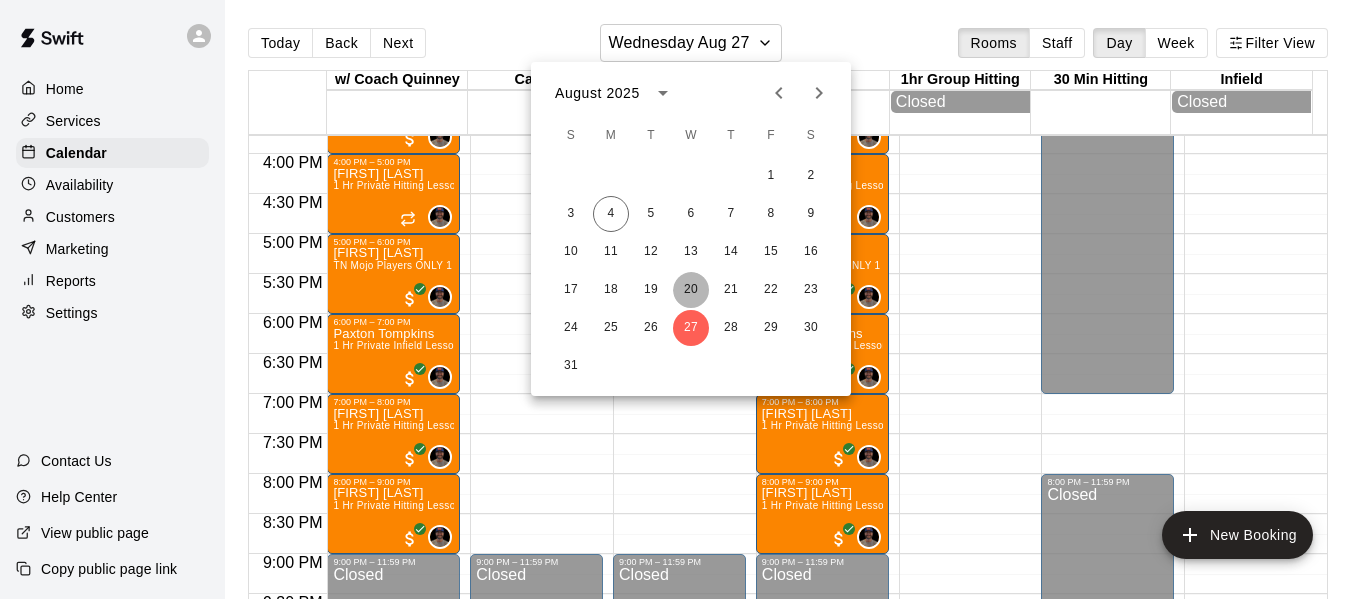 click on "20" at bounding box center [691, 290] 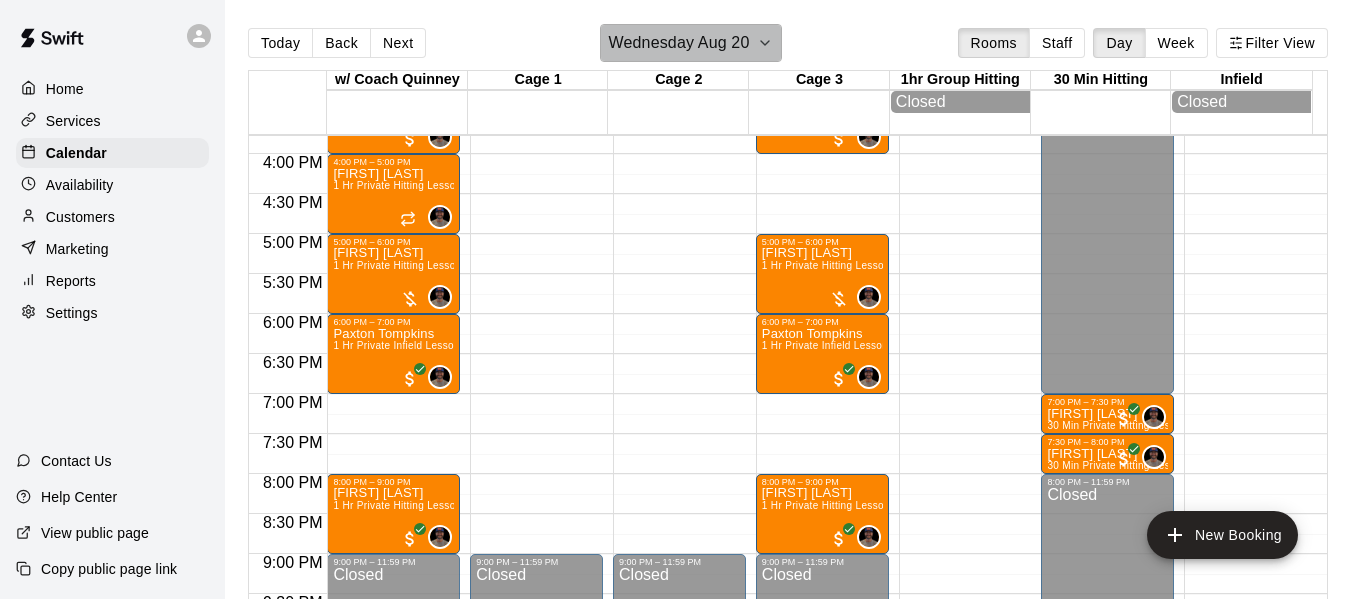 click 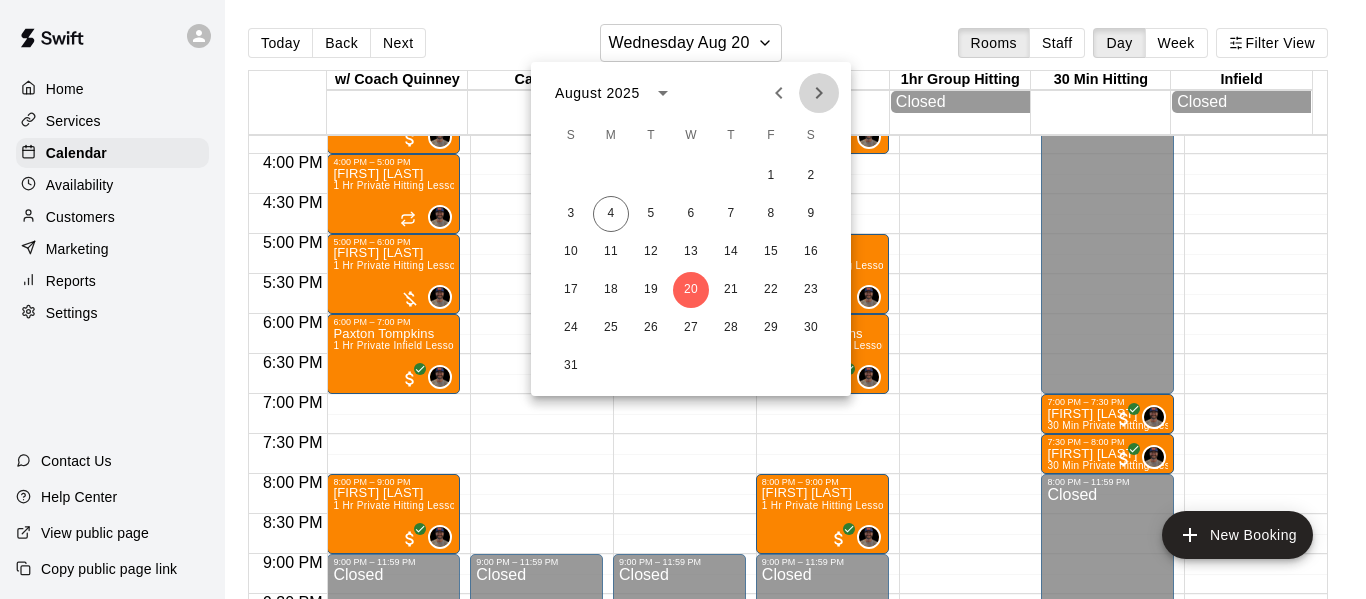 click 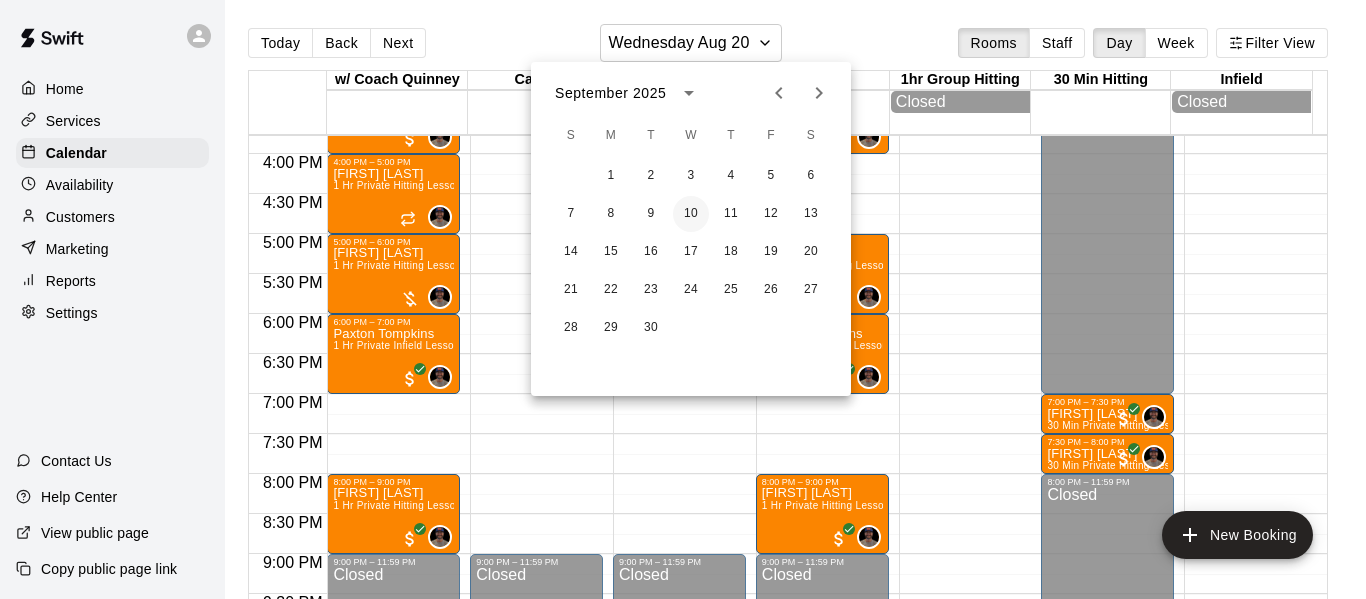 click on "10" at bounding box center [691, 214] 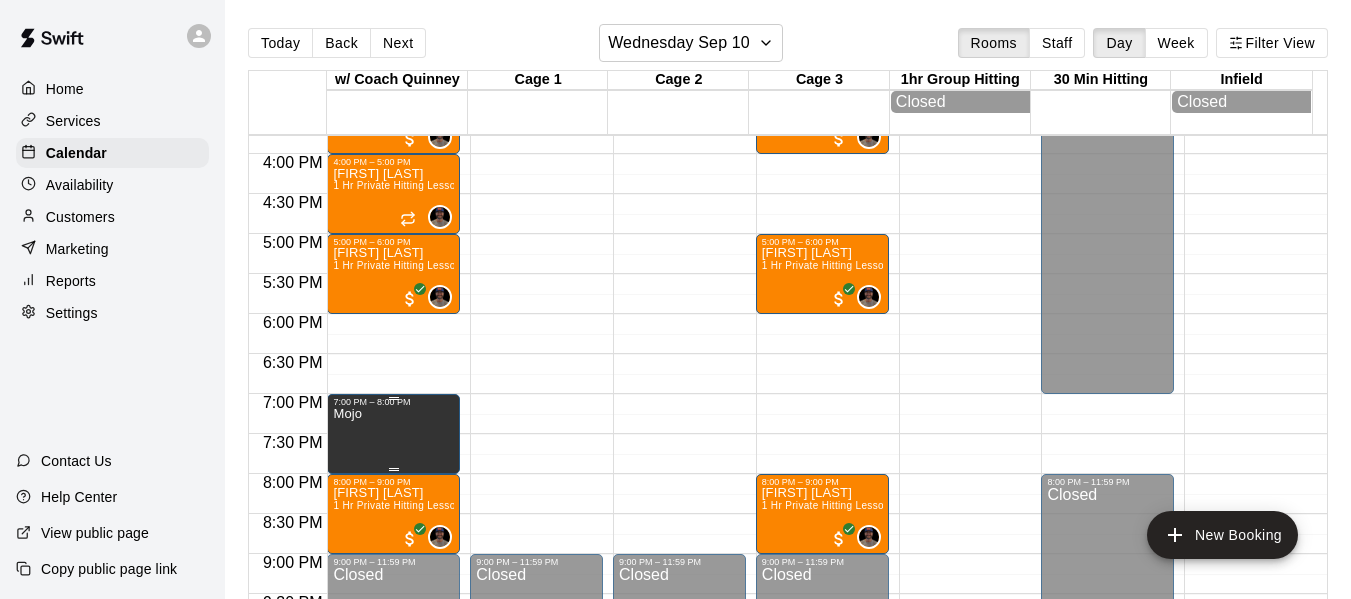 click on "Mojo" at bounding box center [393, 706] 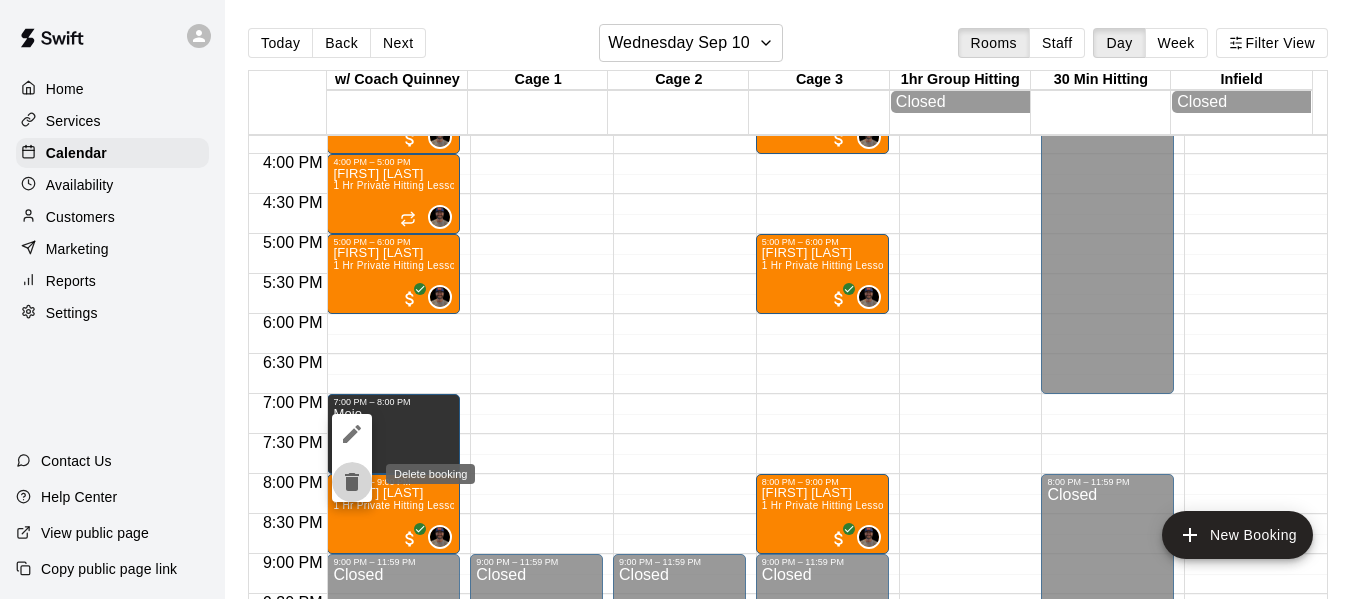 click 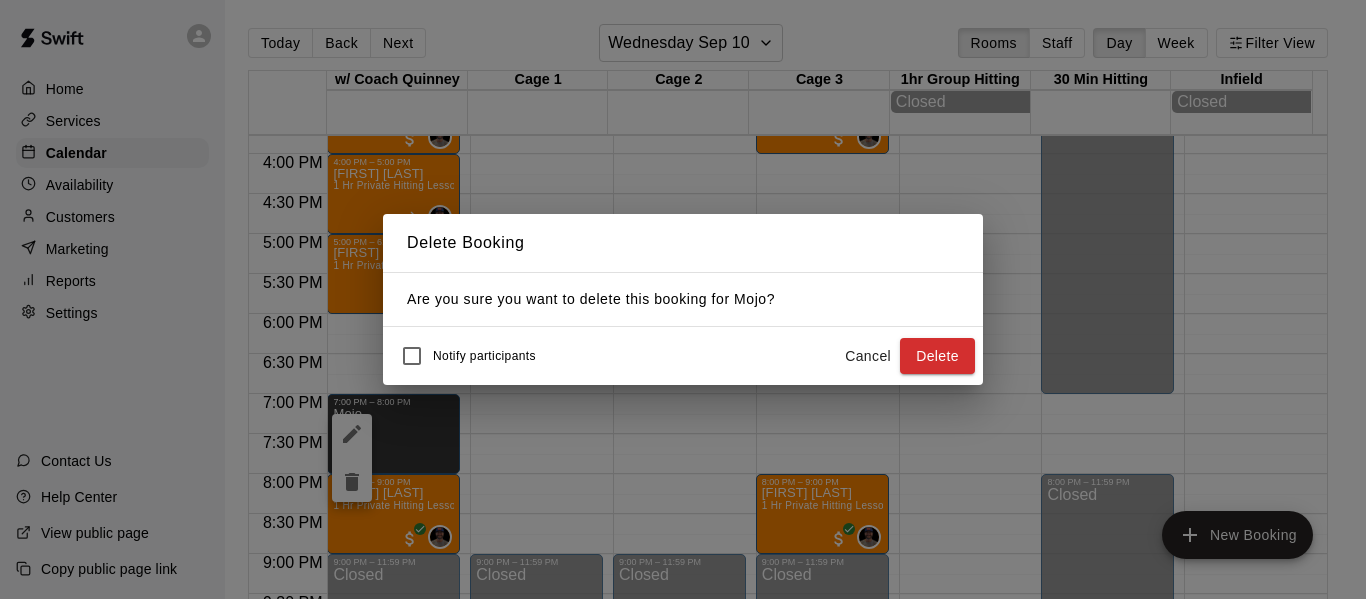 click on "Delete" at bounding box center [937, 356] 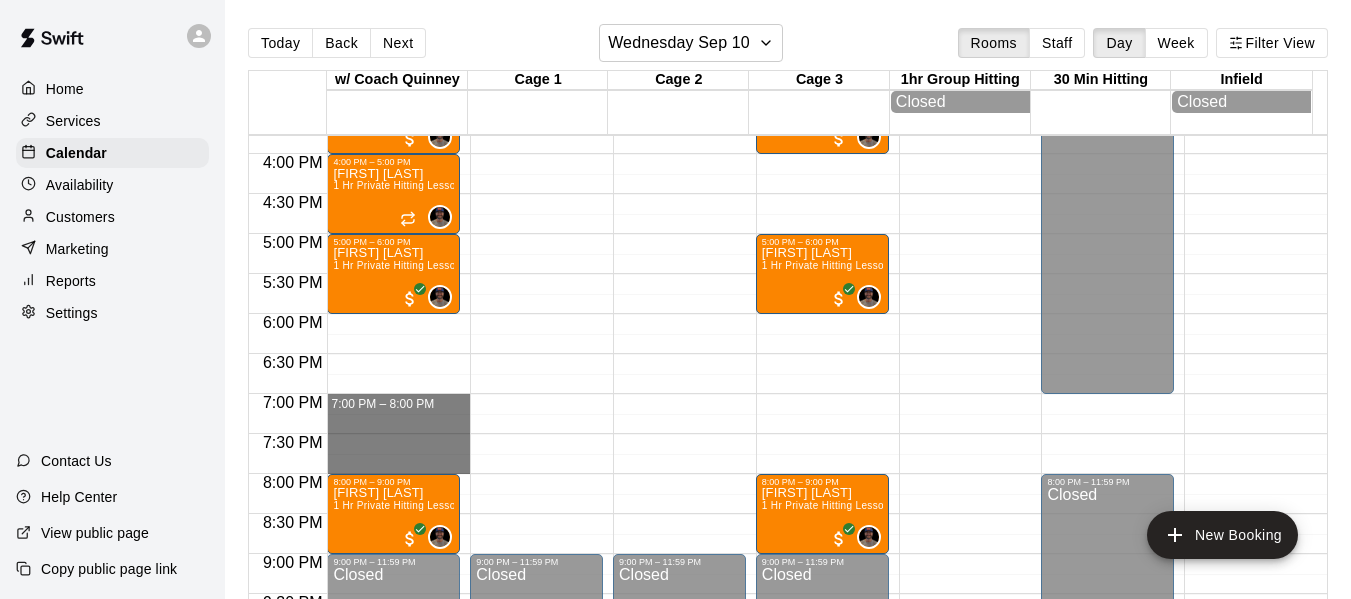 drag, startPoint x: 389, startPoint y: 402, endPoint x: 398, endPoint y: 464, distance: 62.649822 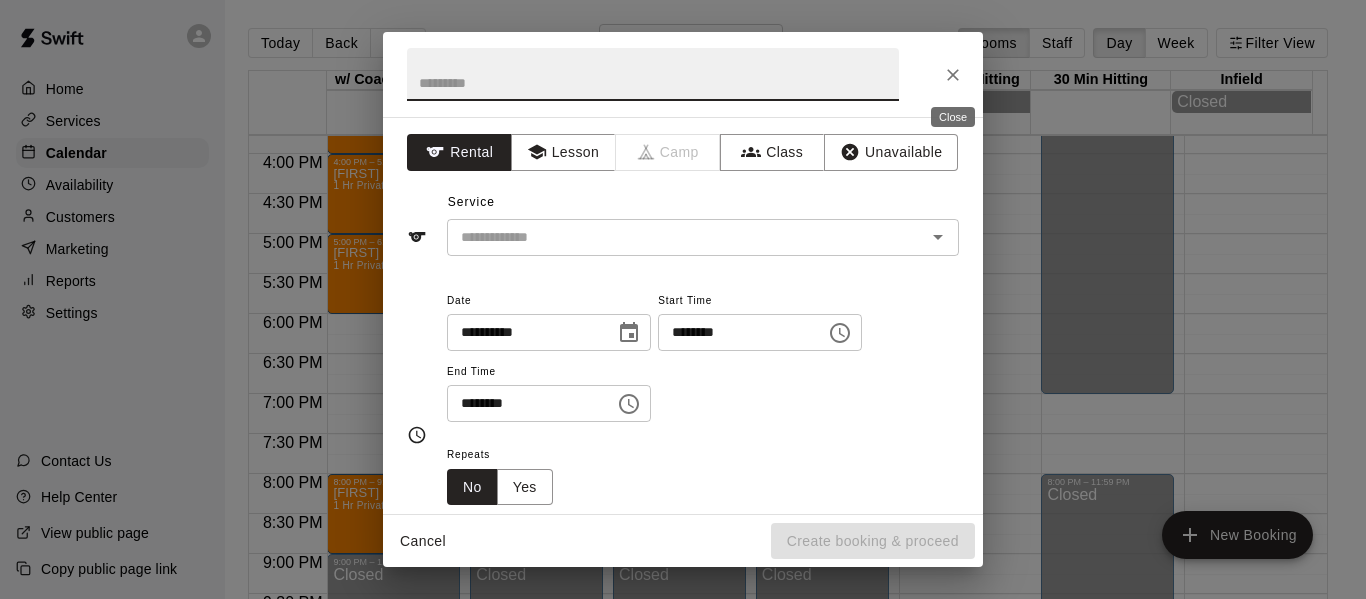 click 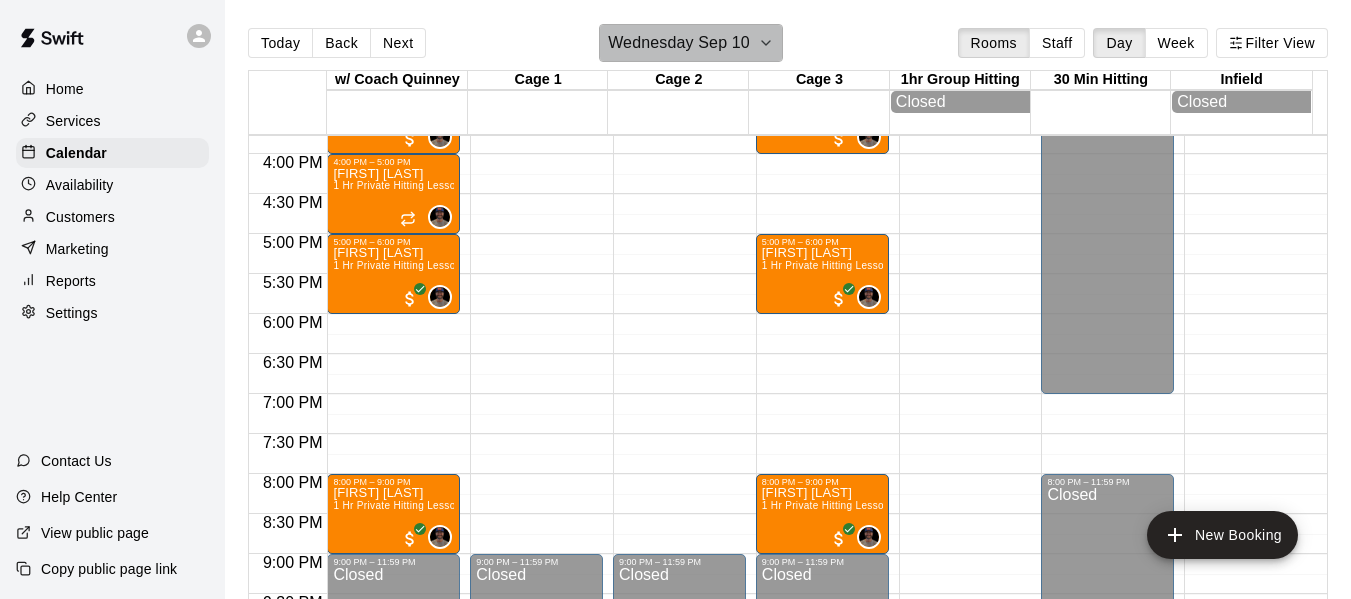 click 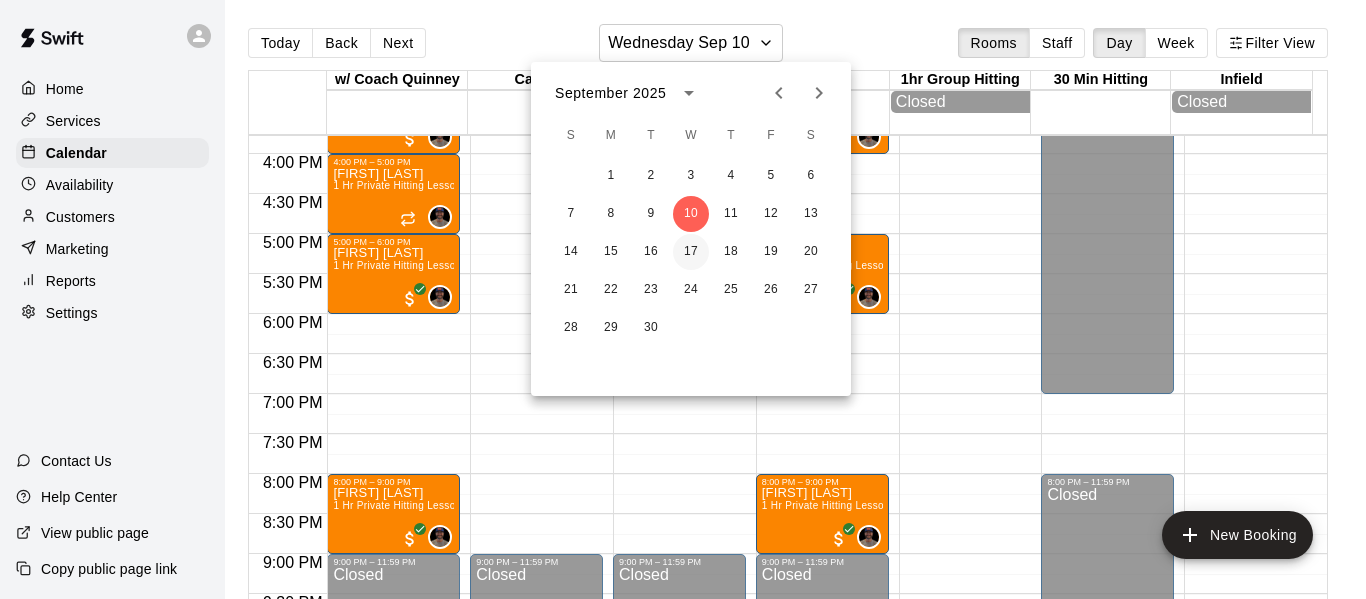 click on "17" at bounding box center [691, 252] 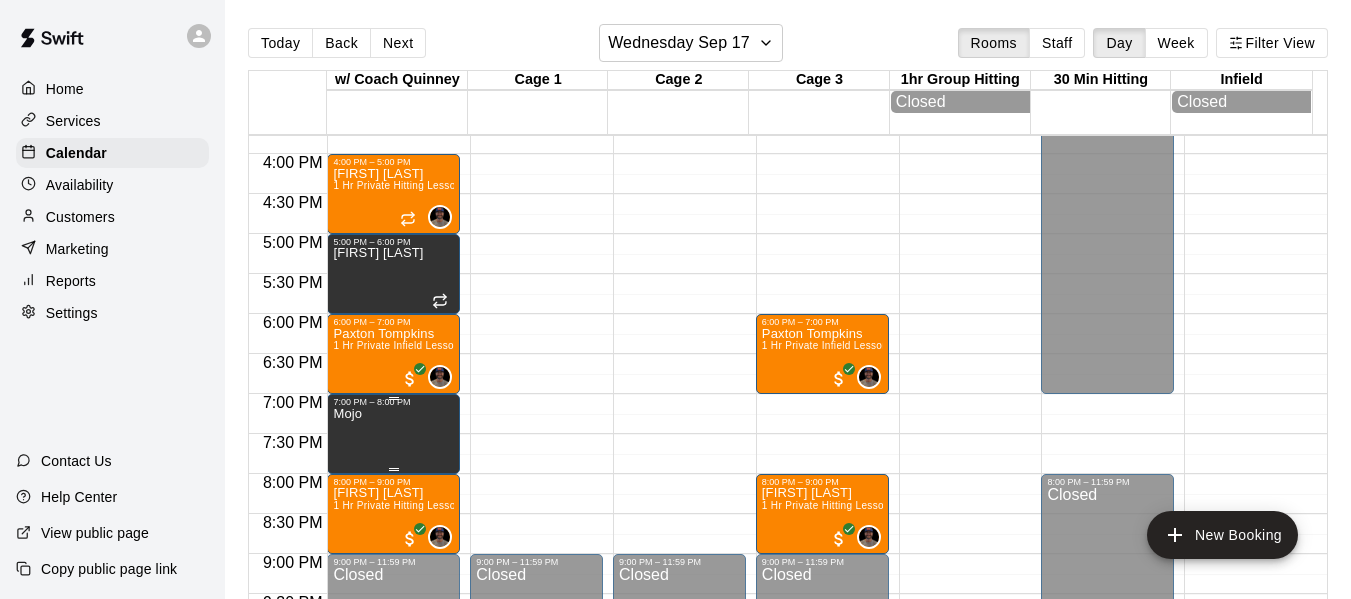 click on "Mojo" at bounding box center [393, 706] 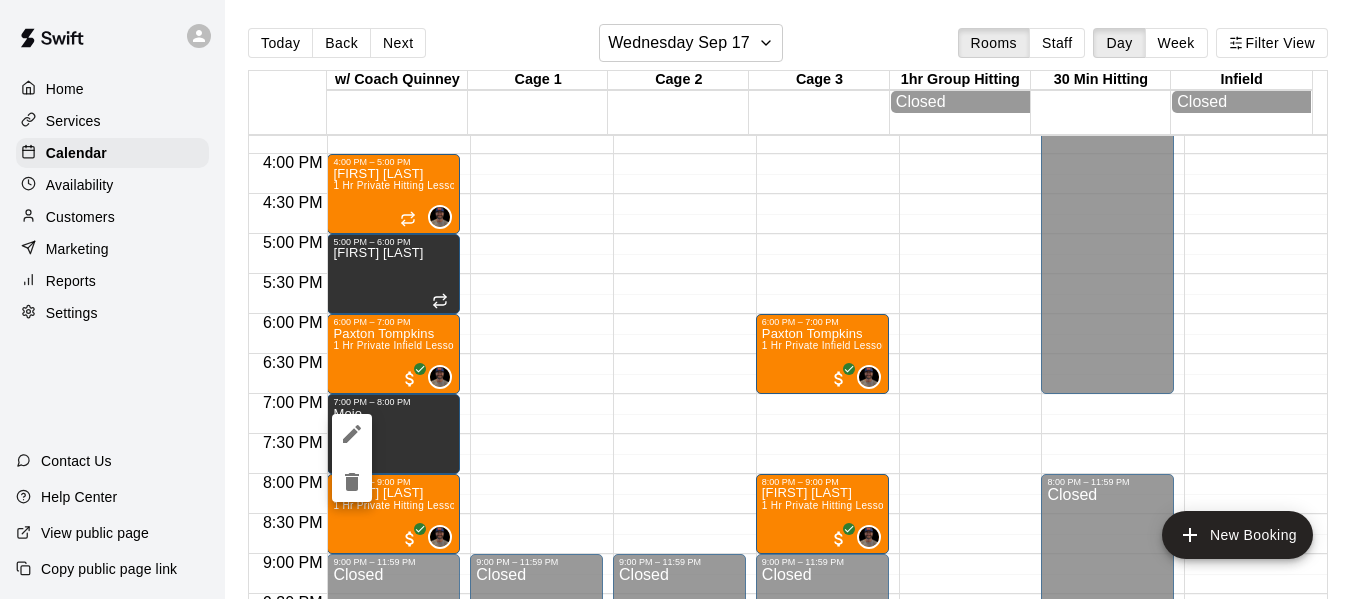 drag, startPoint x: 505, startPoint y: 13, endPoint x: 524, endPoint y: 17, distance: 19.416489 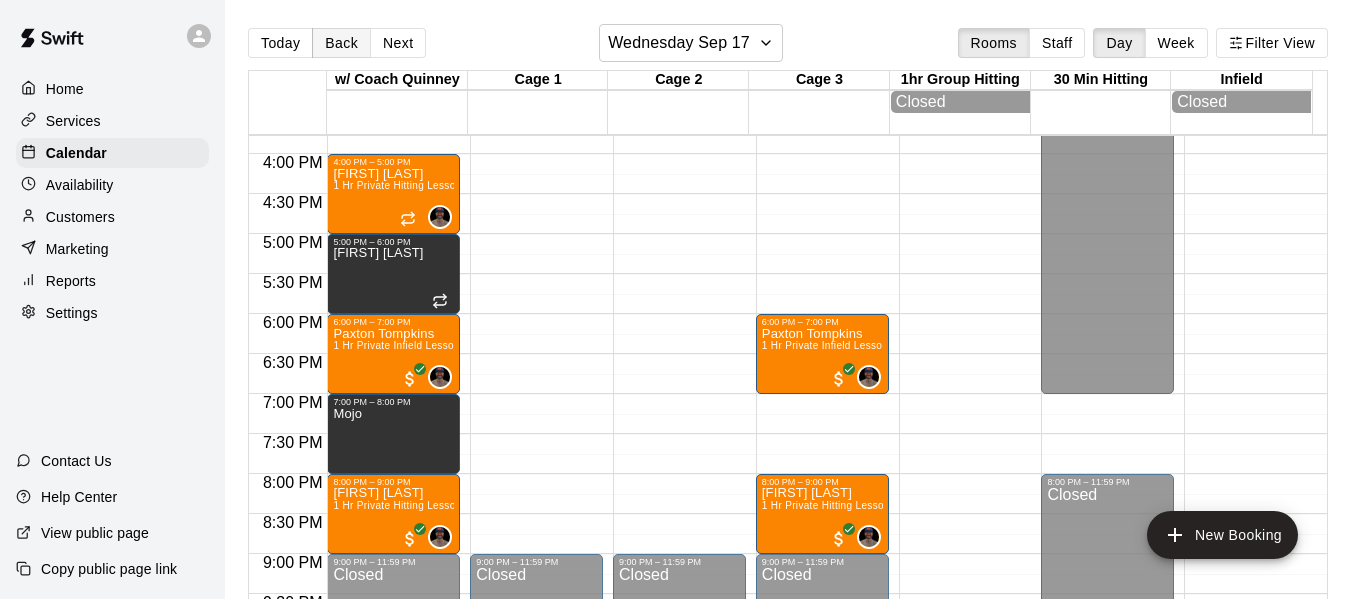 click on "Back" at bounding box center (341, 43) 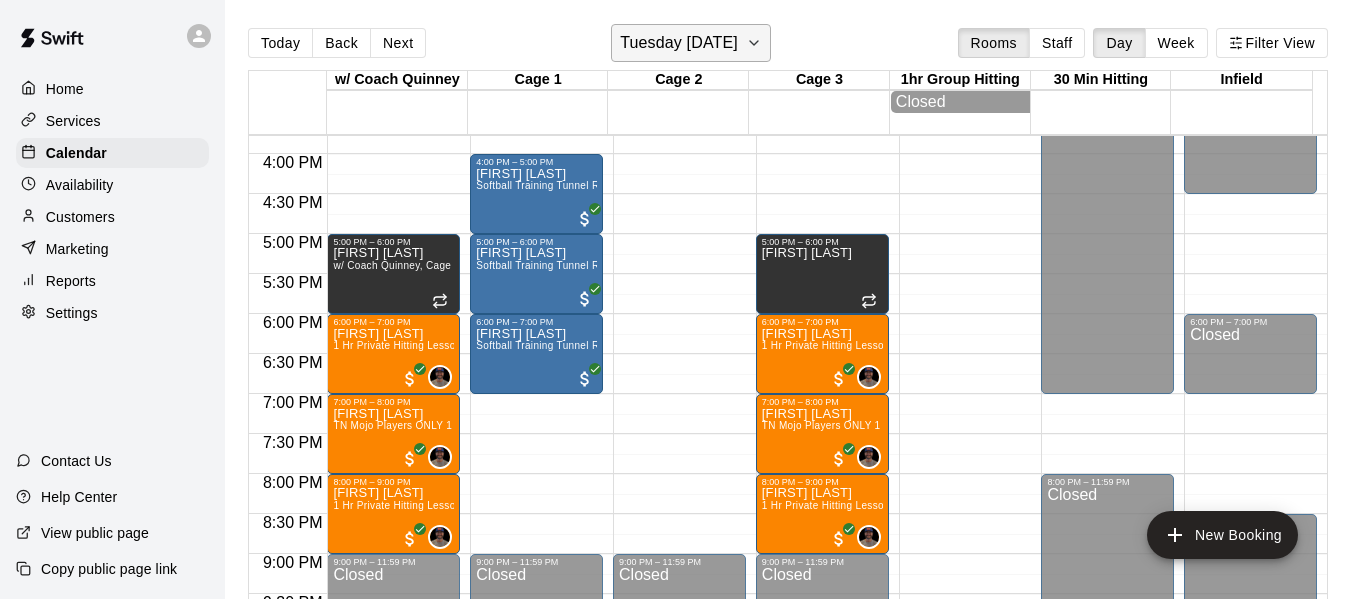 click 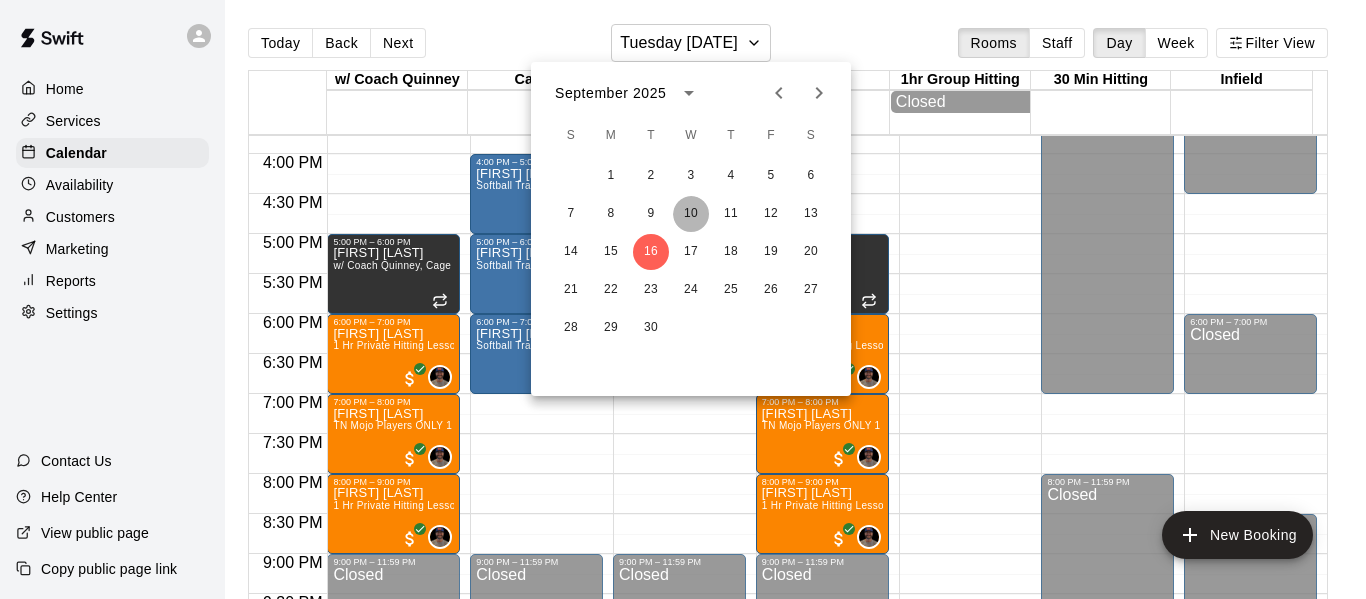 click on "10" at bounding box center (691, 214) 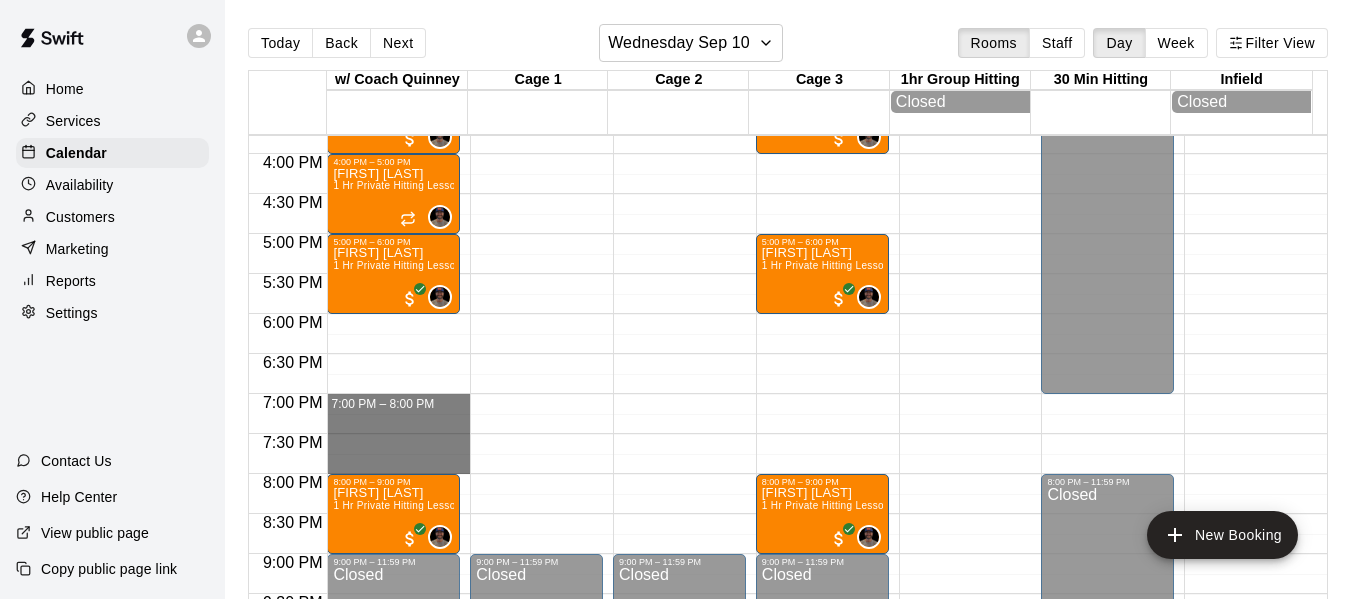 drag, startPoint x: 378, startPoint y: 402, endPoint x: 380, endPoint y: 465, distance: 63.03174 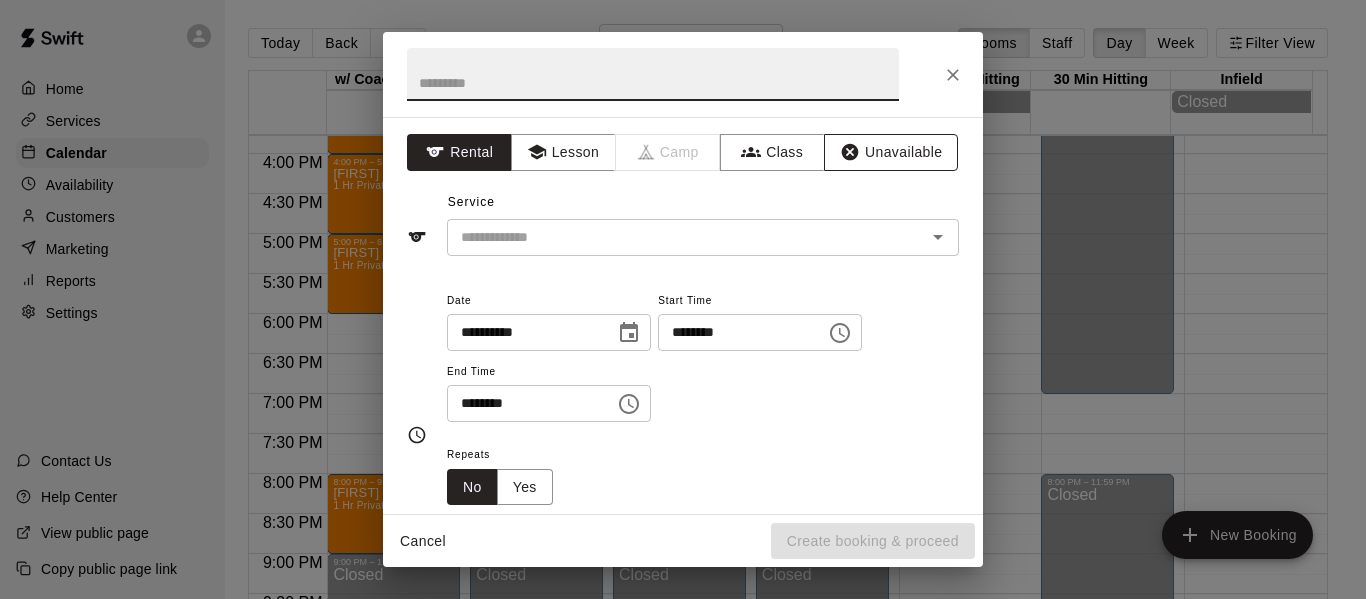 click on "Unavailable" at bounding box center (891, 152) 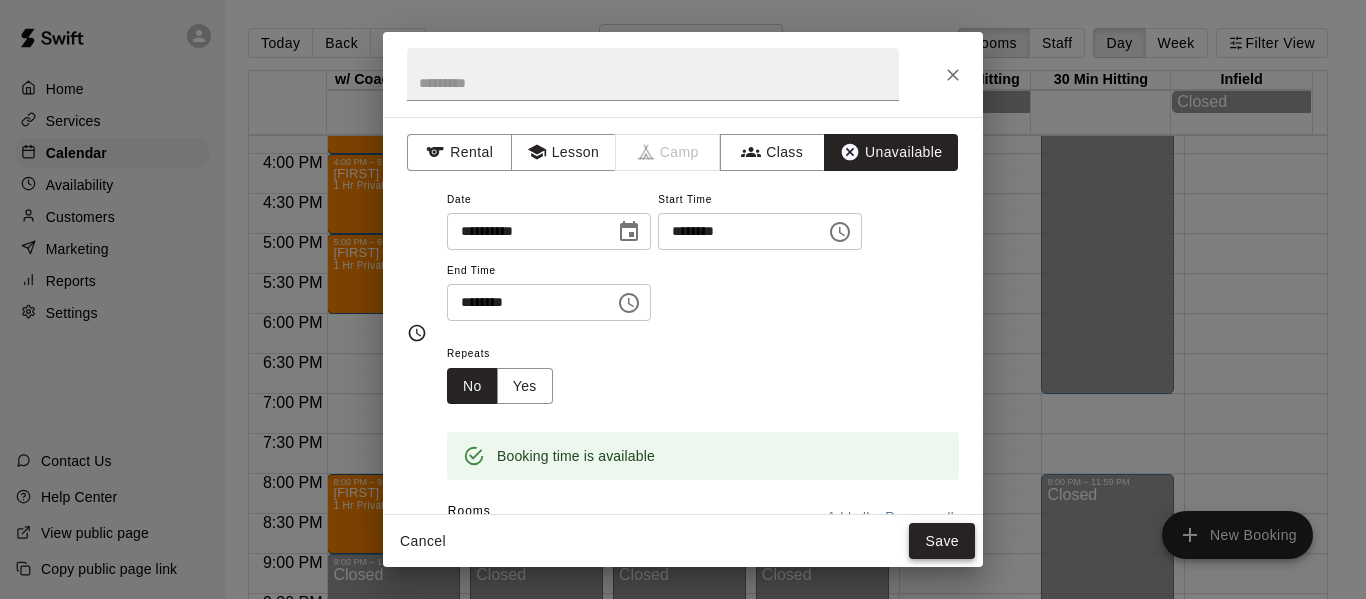 click on "Save" at bounding box center [942, 541] 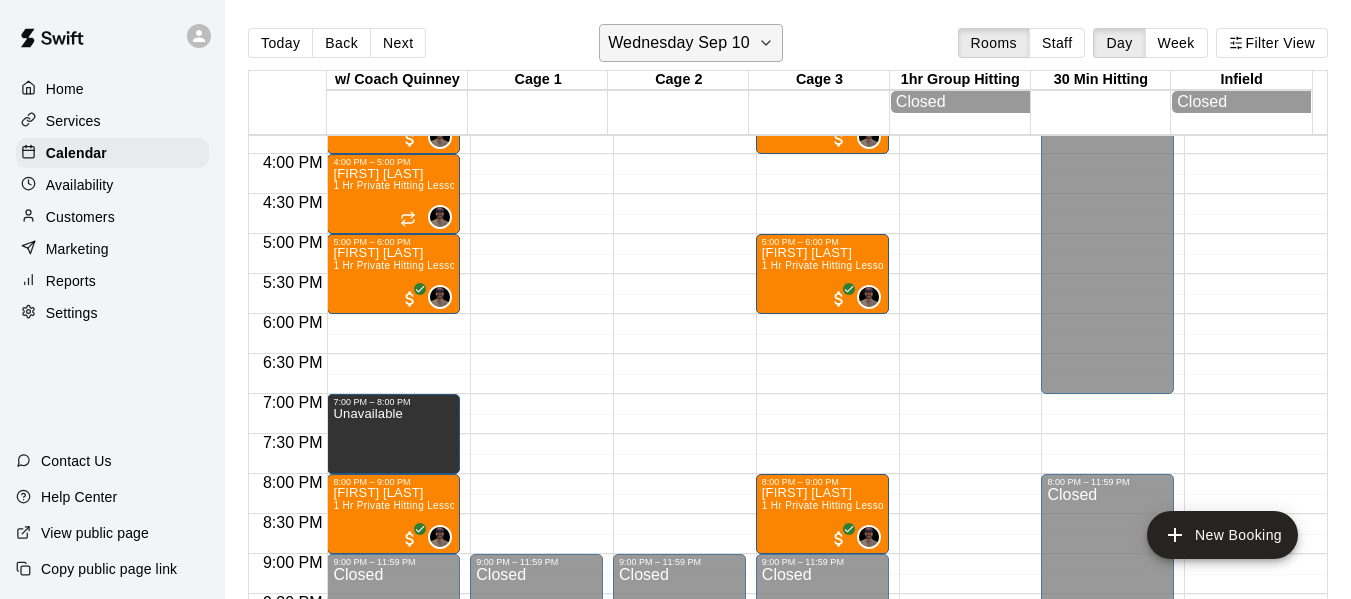 click on "Wednesday Sep 10" at bounding box center [691, 43] 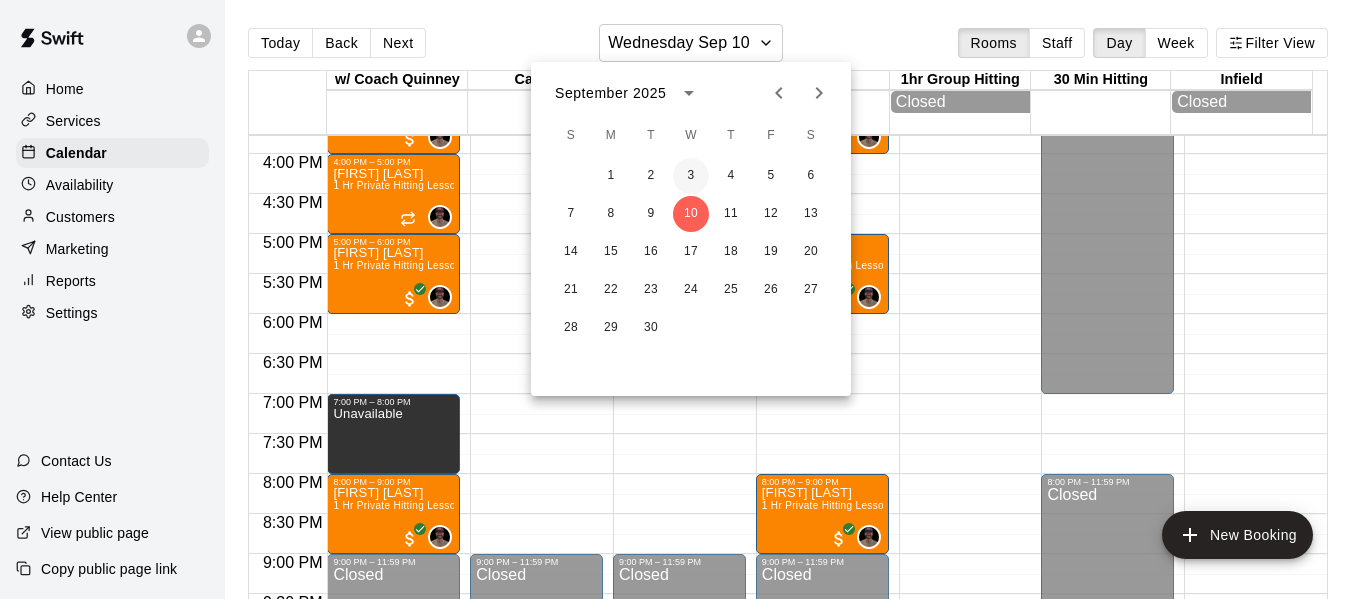 click on "3" at bounding box center (691, 176) 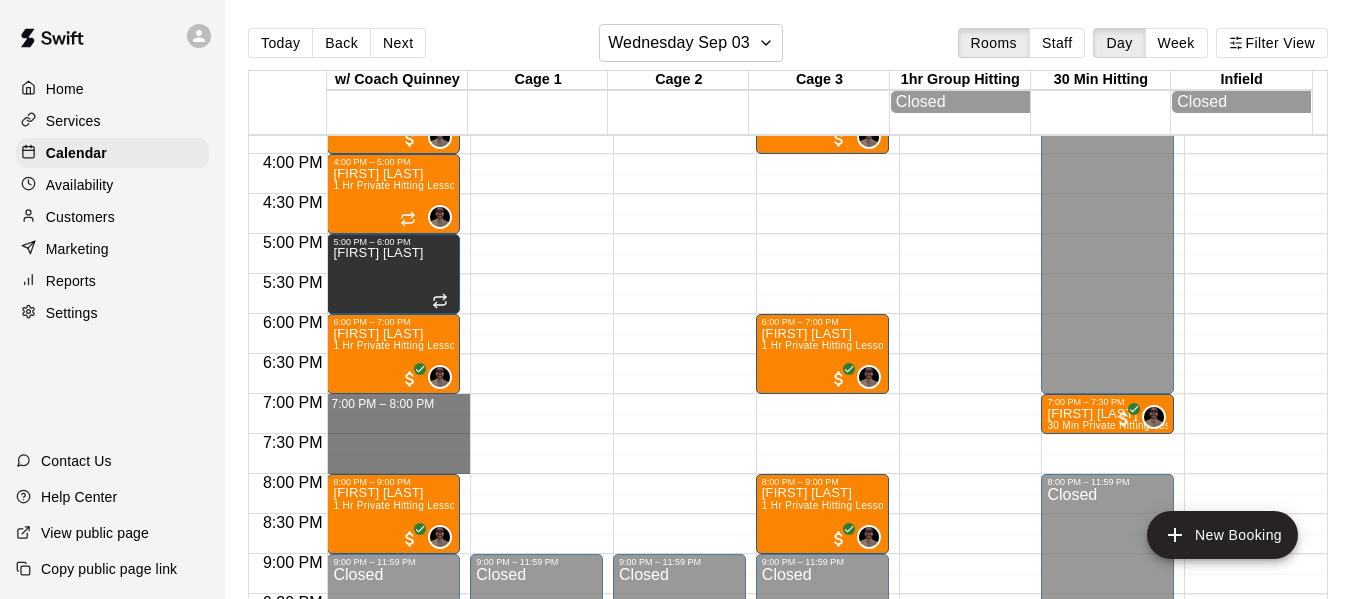 drag, startPoint x: 376, startPoint y: 407, endPoint x: 352, endPoint y: 474, distance: 71.168816 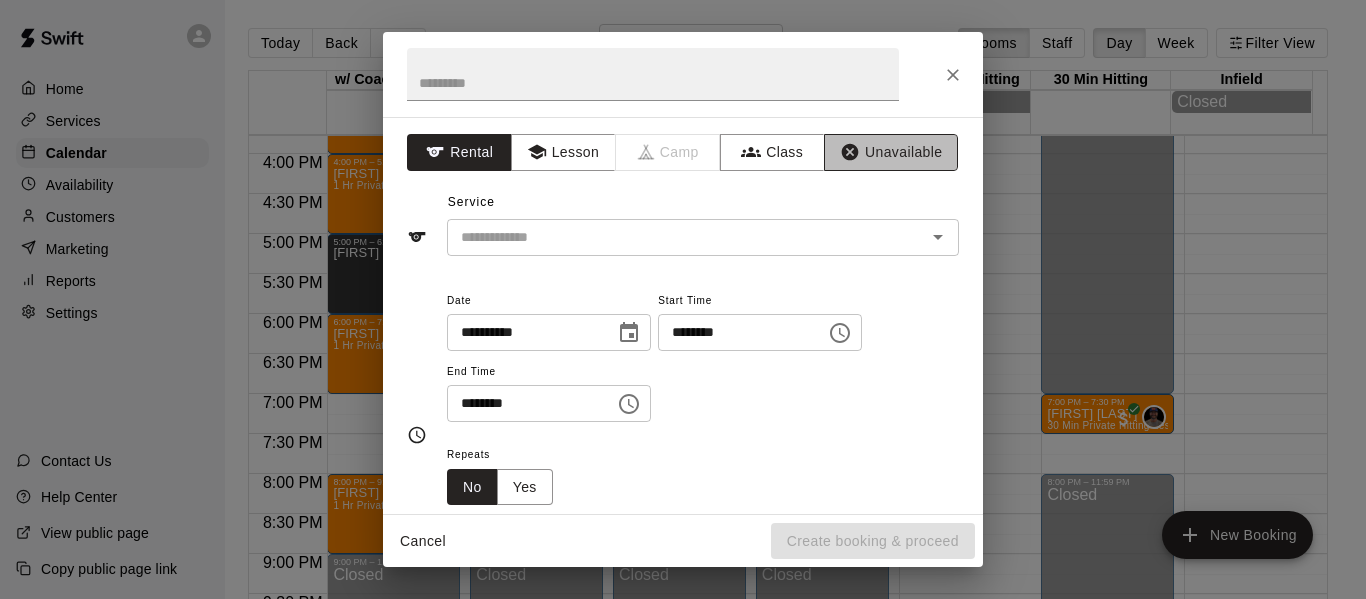 click on "Unavailable" at bounding box center [891, 152] 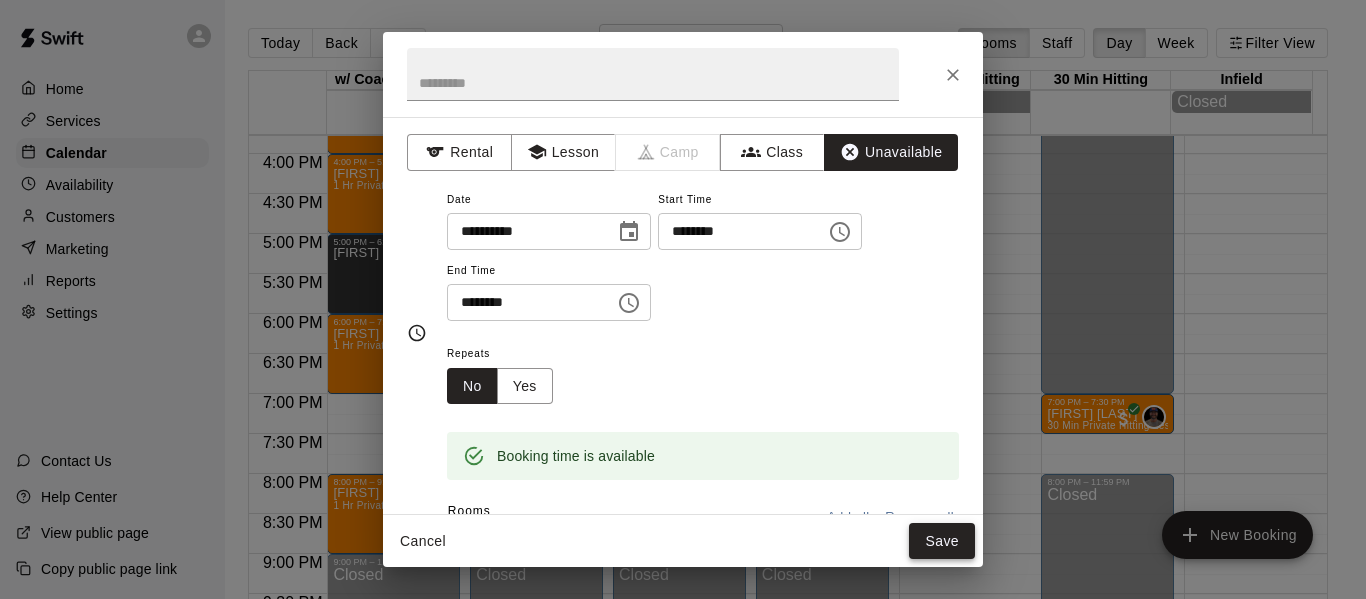 click on "Save" at bounding box center (942, 541) 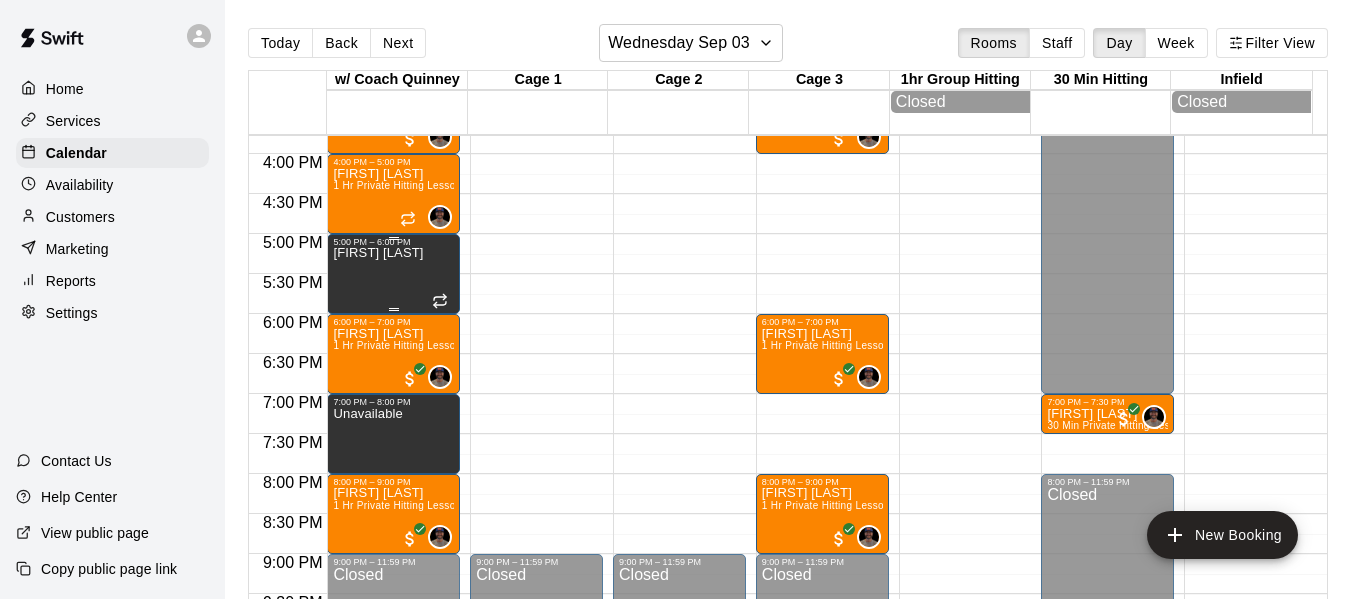 click on "Ella Martinez" at bounding box center (378, 253) 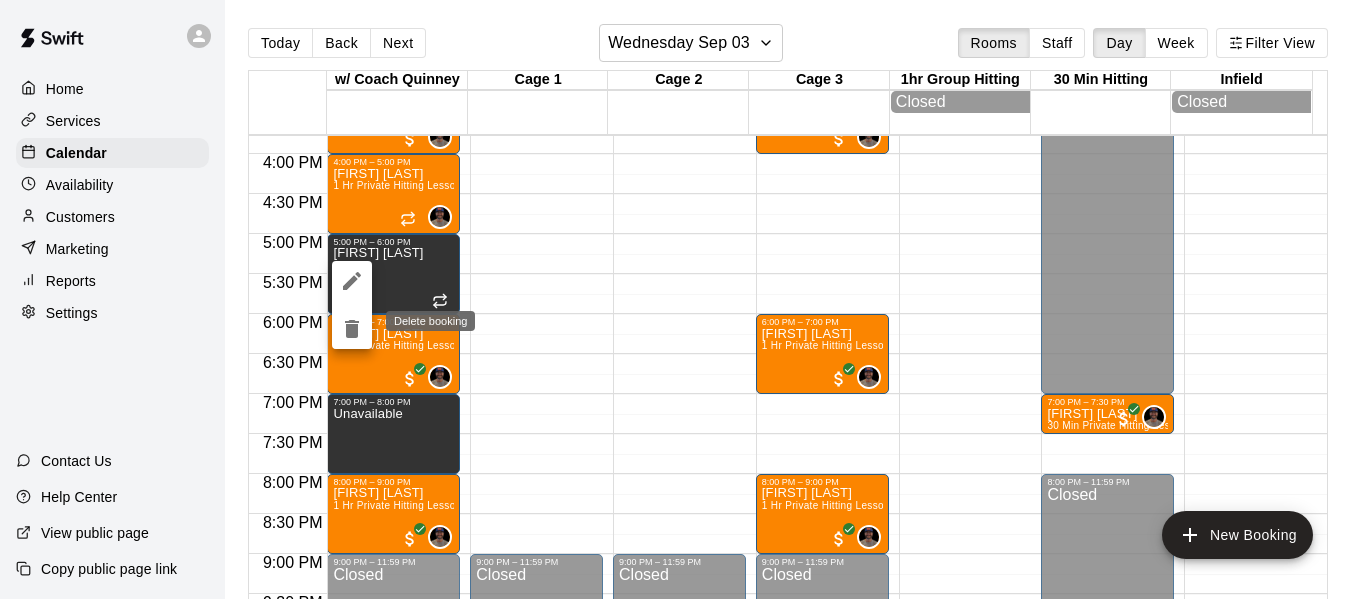 click 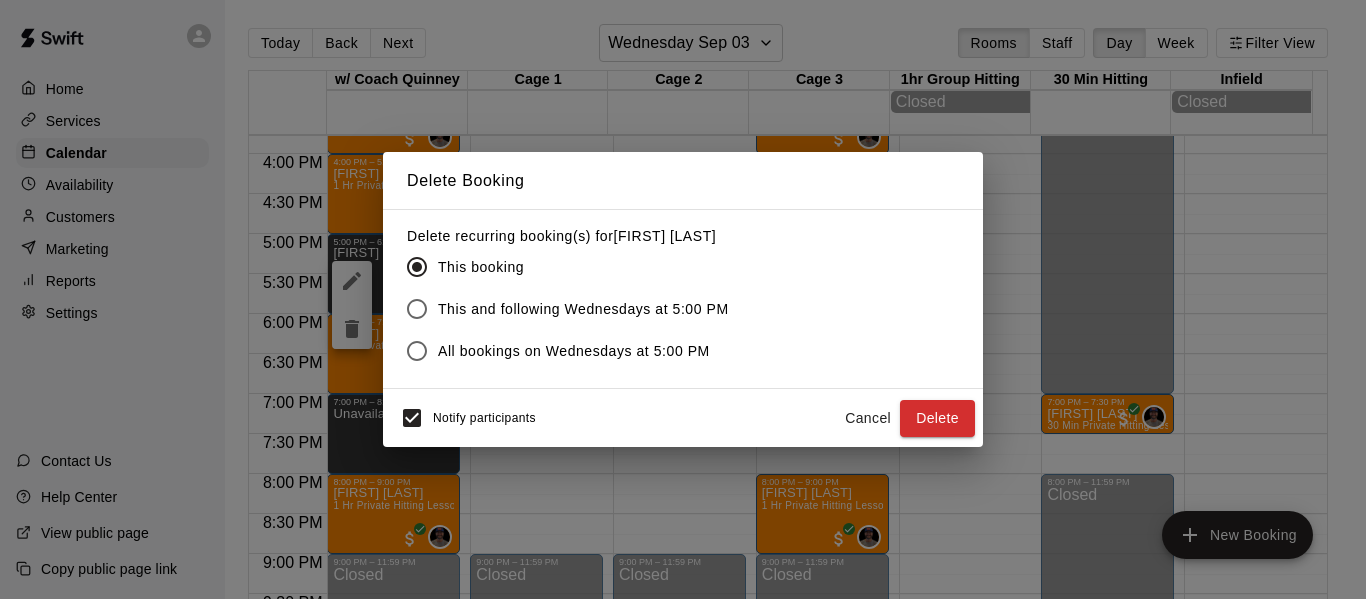 click on "Delete" at bounding box center (937, 418) 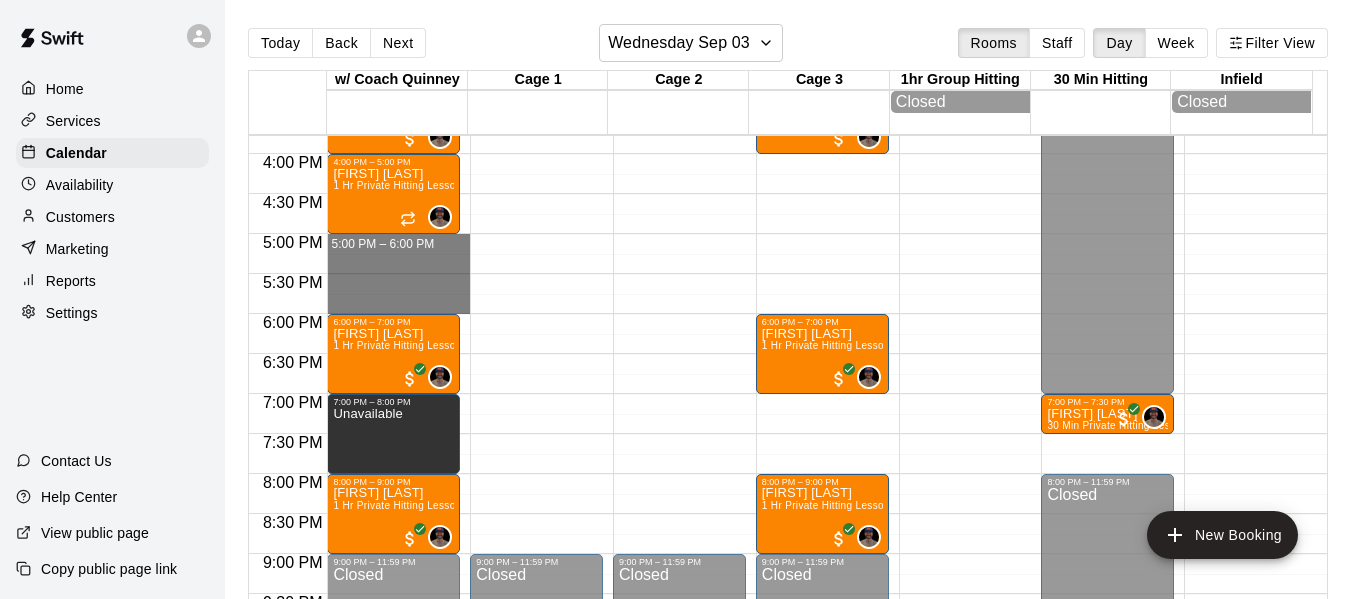 drag, startPoint x: 347, startPoint y: 247, endPoint x: 351, endPoint y: 308, distance: 61.13101 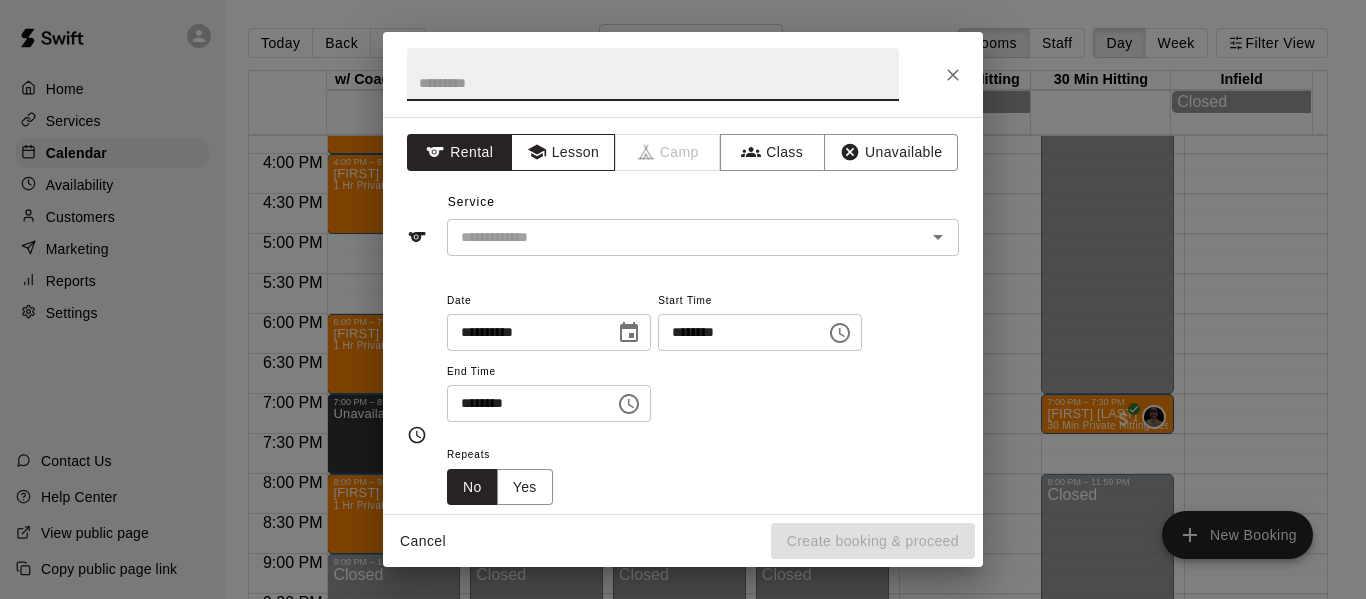 click on "Lesson" at bounding box center (563, 152) 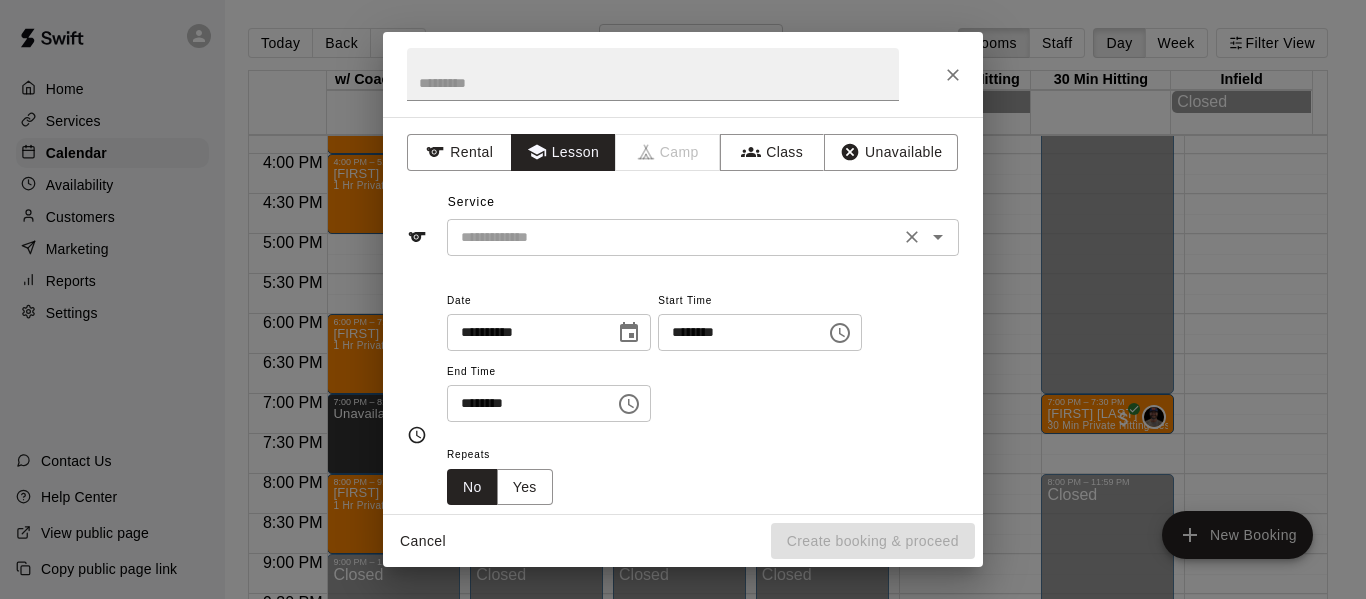 click at bounding box center [673, 237] 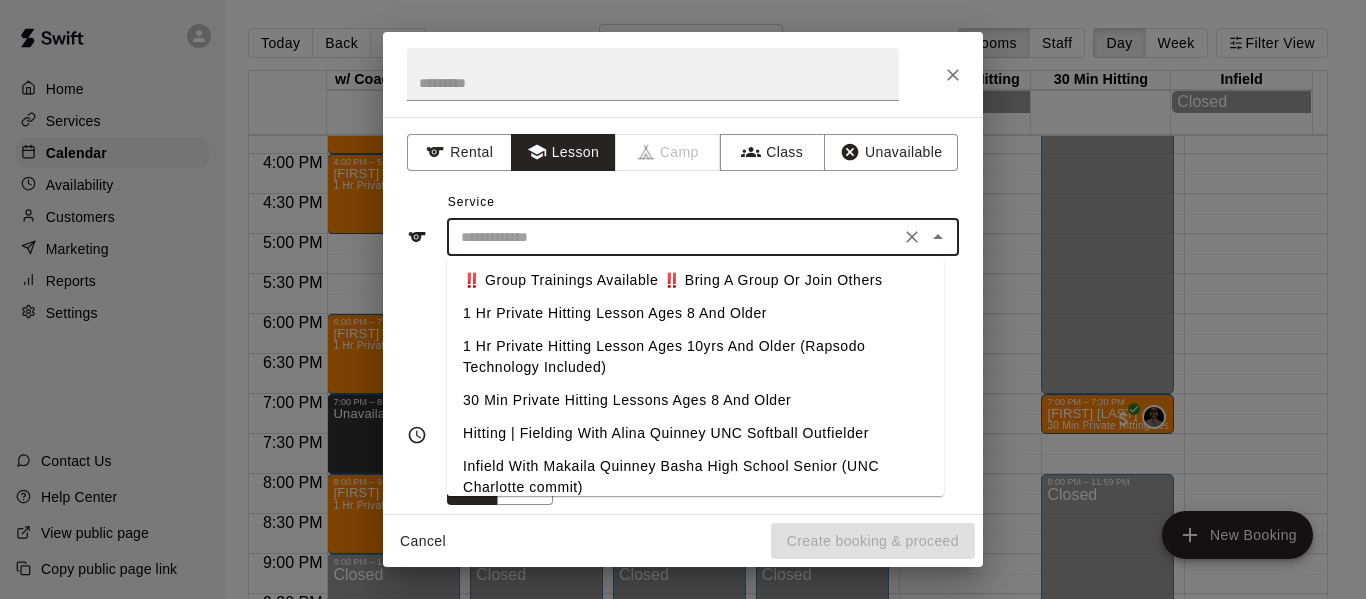 click on "1 Hr Private Hitting Lesson Ages 8 And Older" at bounding box center [695, 313] 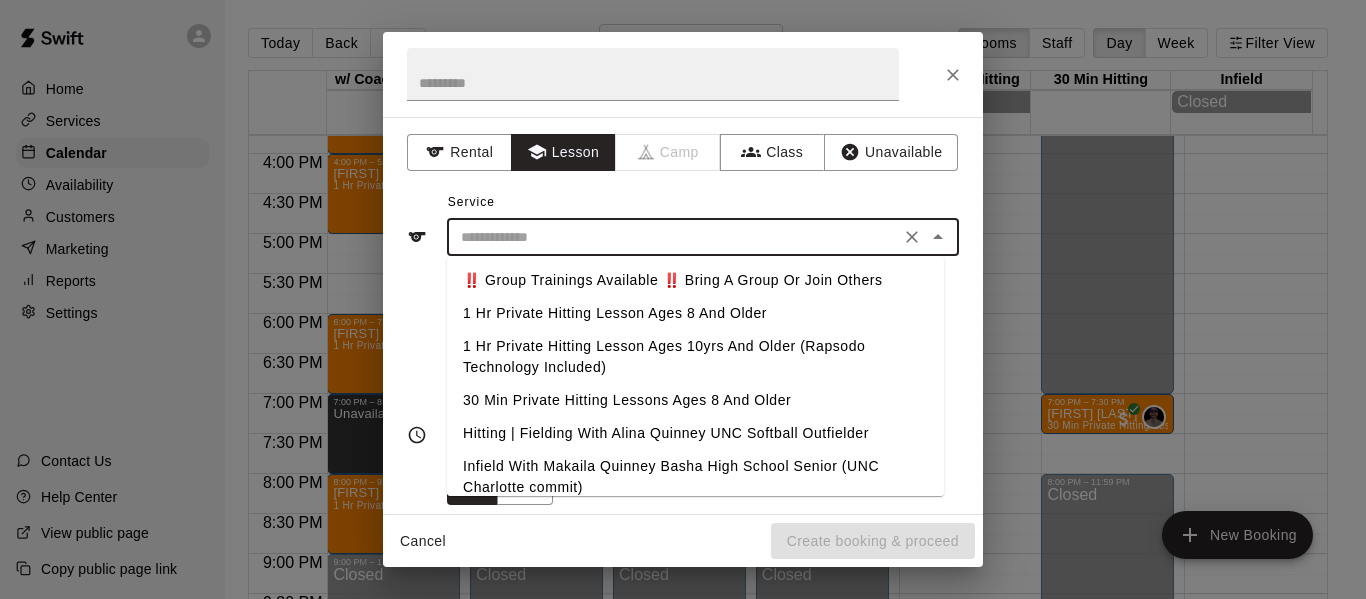type on "**********" 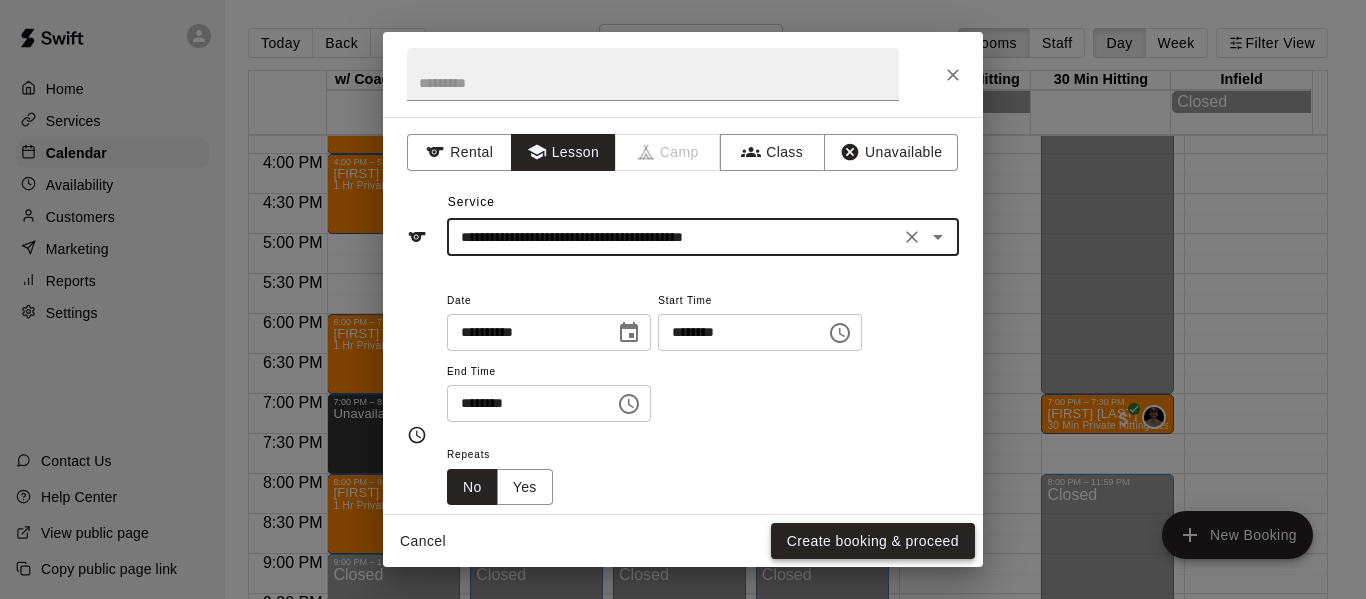 click on "Create booking & proceed" at bounding box center (873, 541) 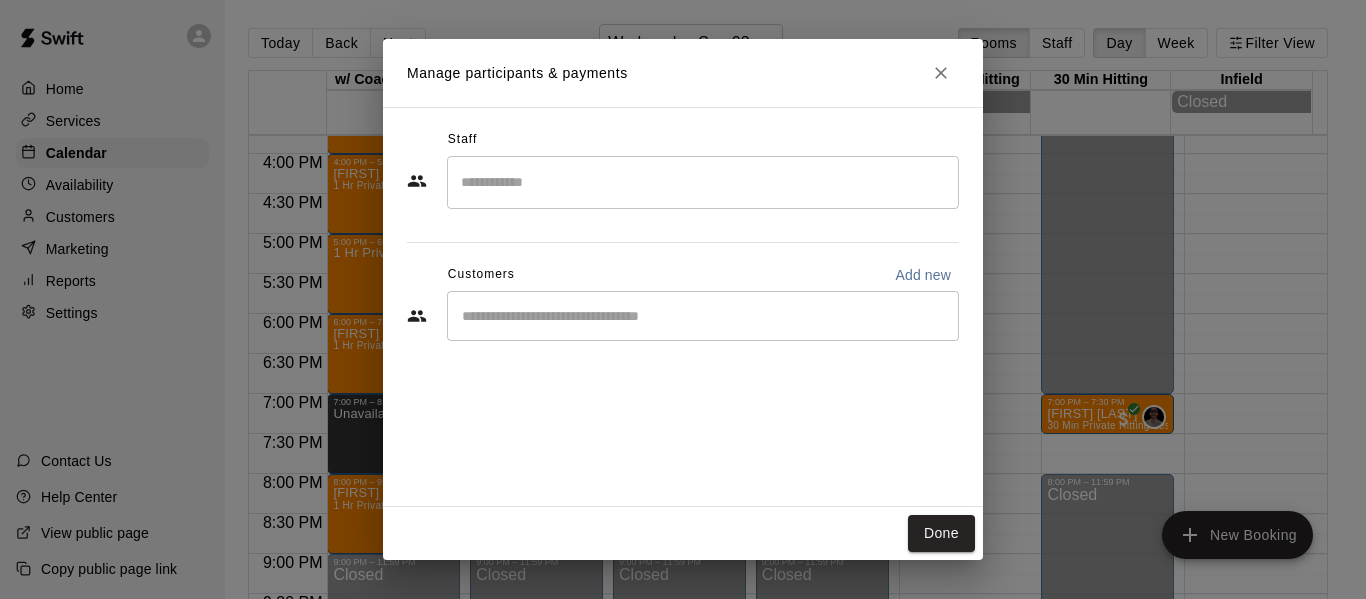 click at bounding box center (703, 182) 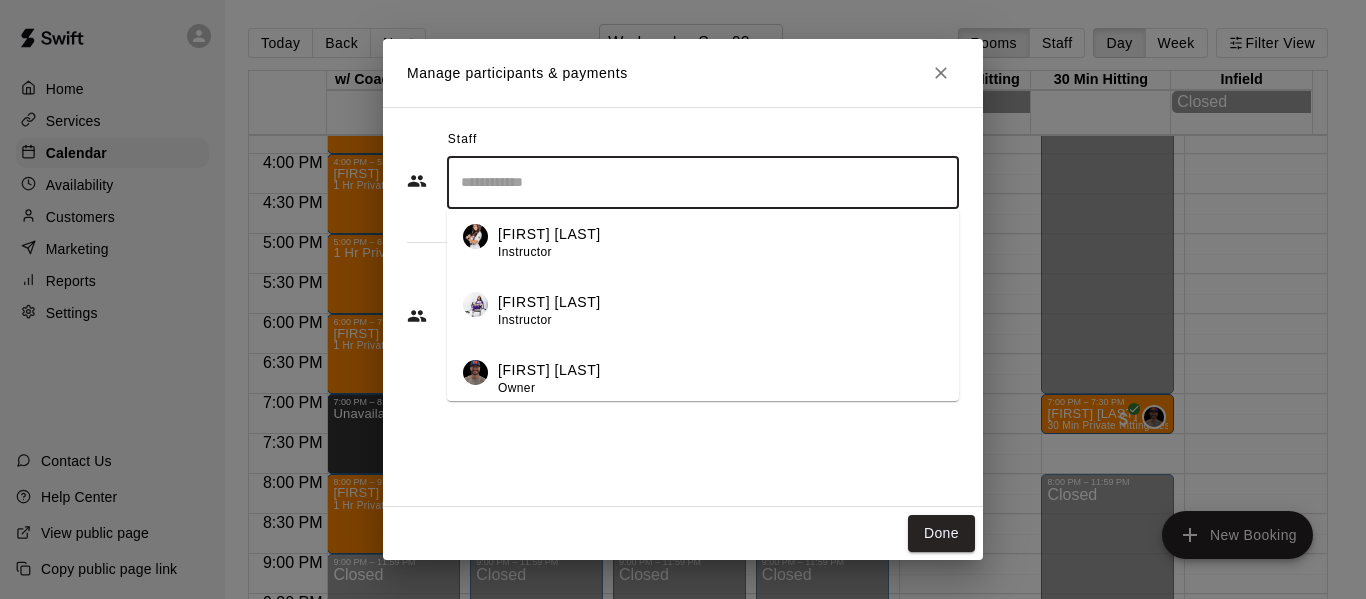 scroll, scrollTop: 100, scrollLeft: 0, axis: vertical 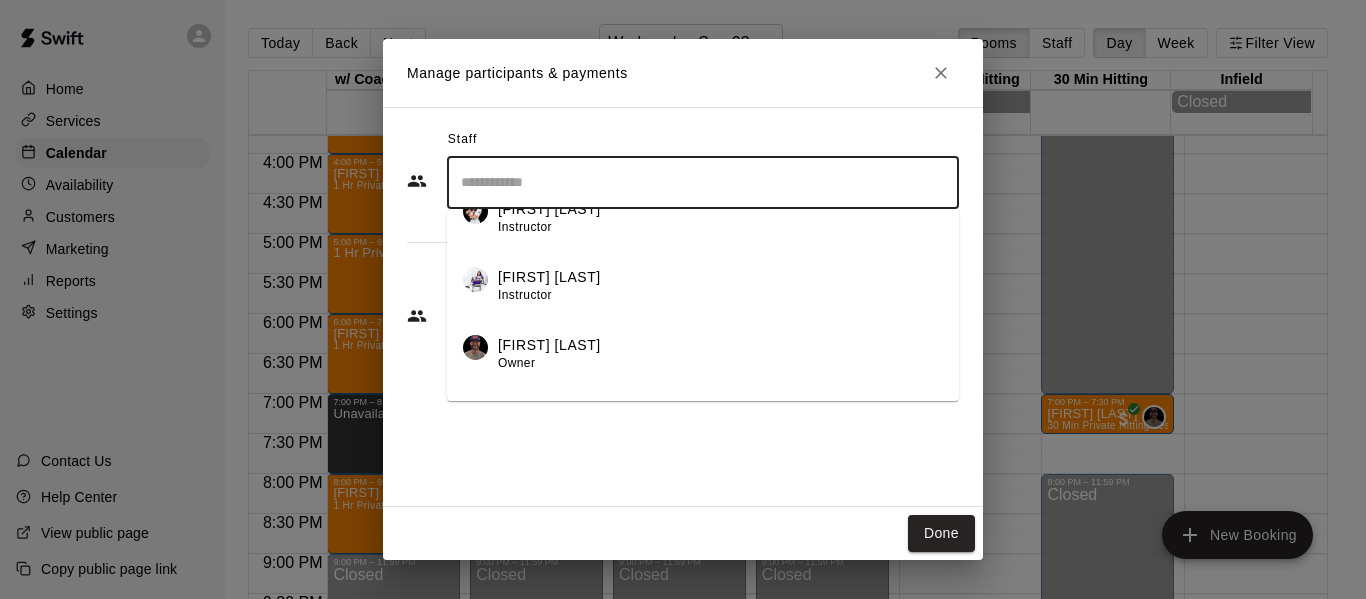 click on "[FIRST] [LAST] Owner" at bounding box center [549, 354] 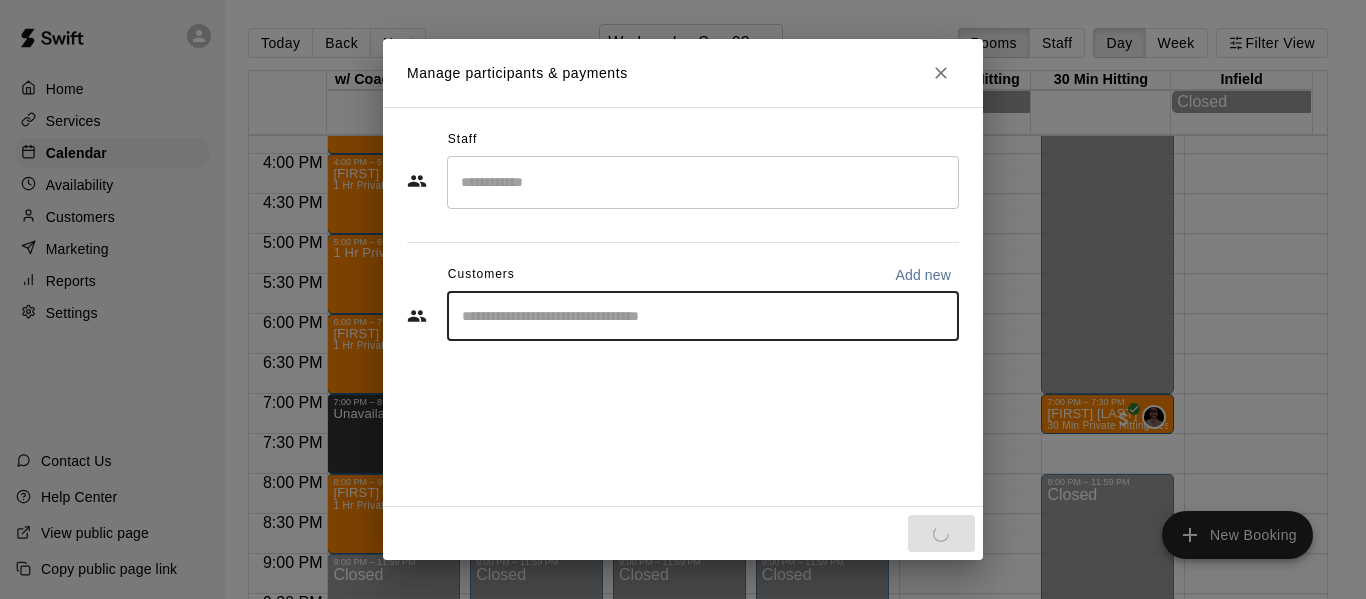 click at bounding box center (703, 316) 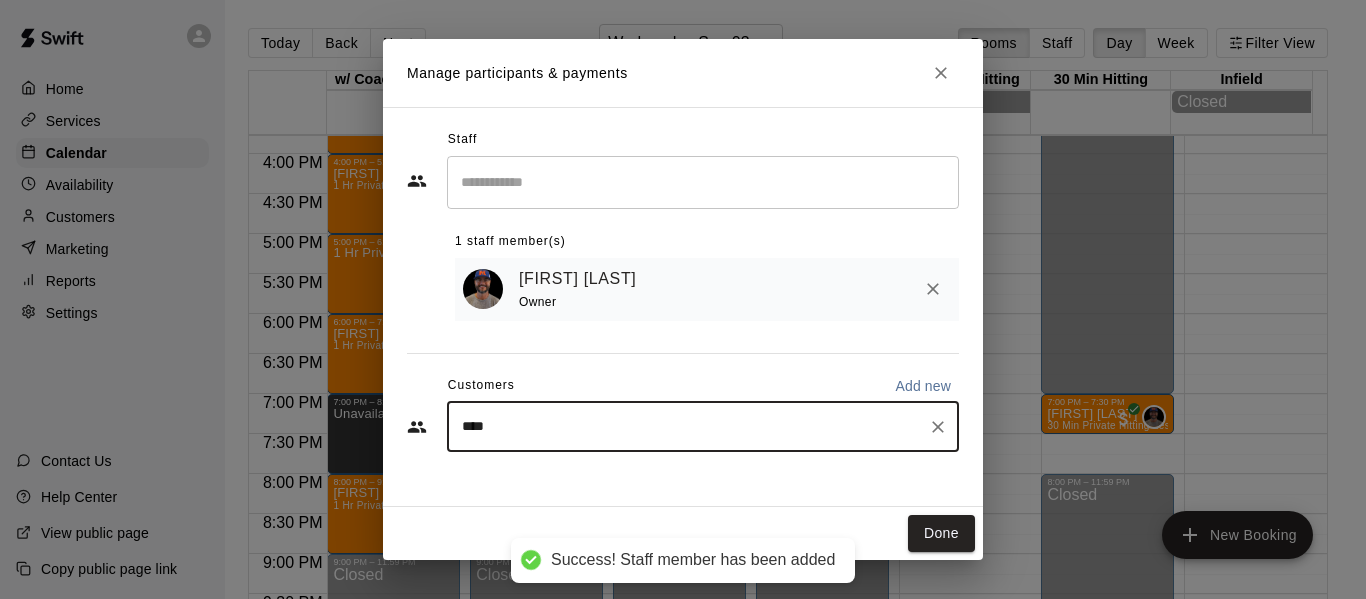 type on "*****" 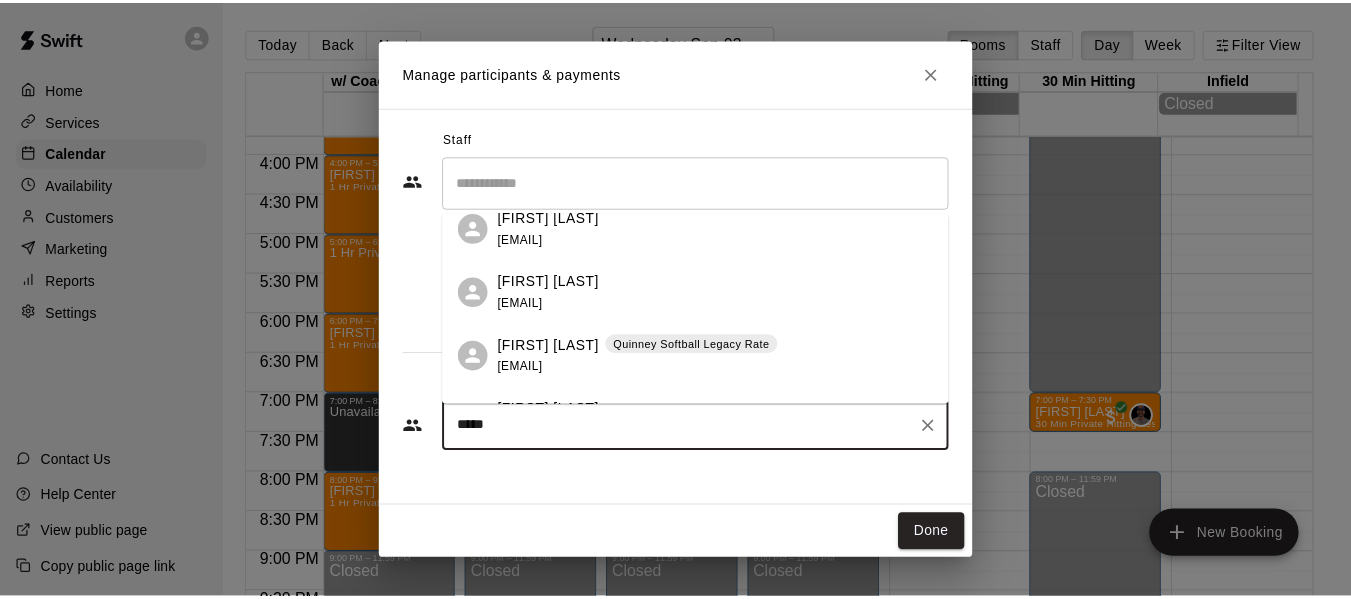 scroll, scrollTop: 100, scrollLeft: 0, axis: vertical 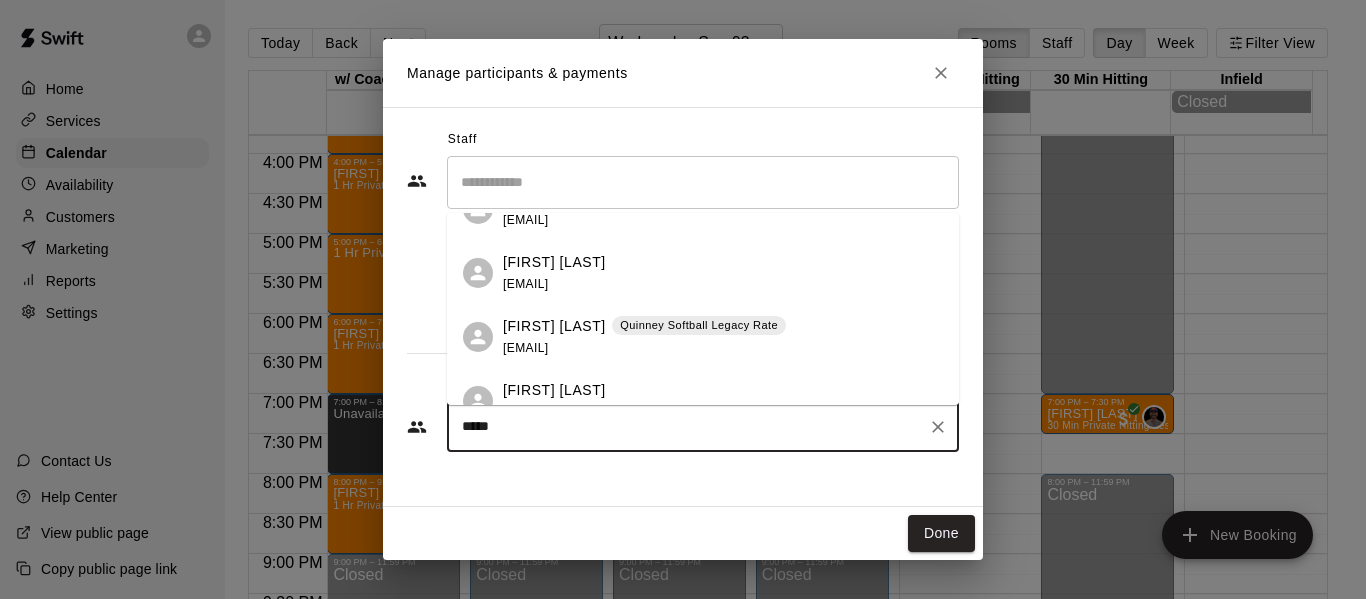 click on "[FIRST] [LAST]" at bounding box center [554, 326] 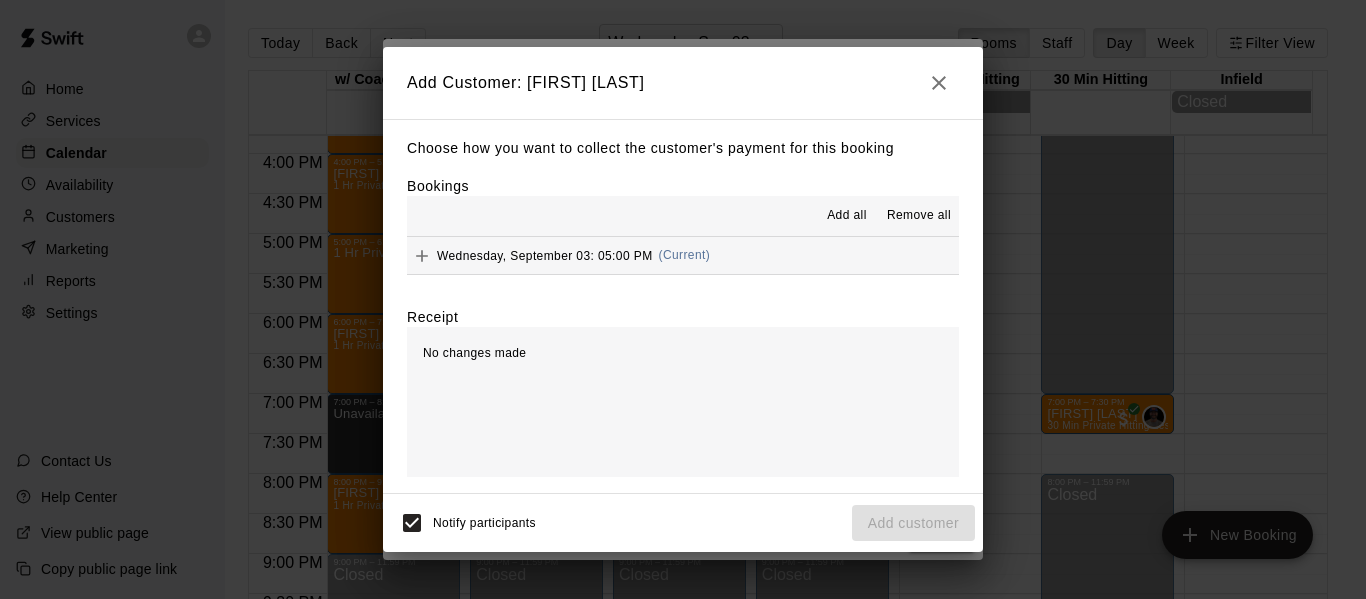 click on "Wednesday, September 03: 05:00 PM (Current)" at bounding box center (683, 255) 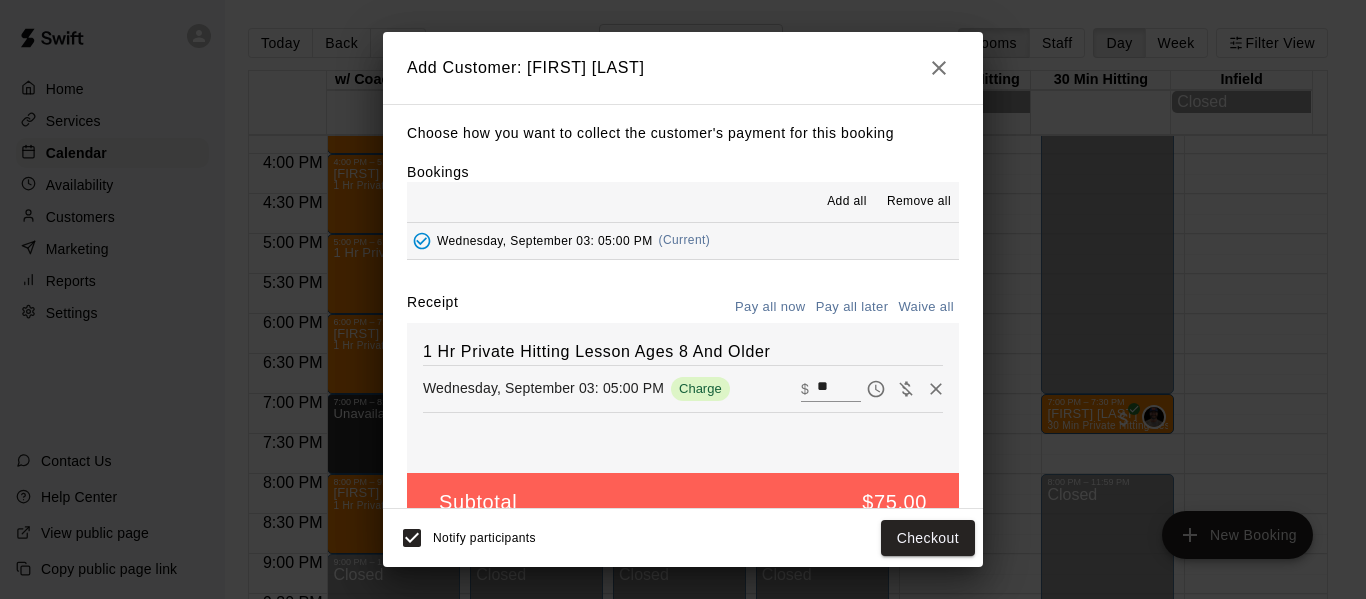 click on "Pay all later" at bounding box center (852, 307) 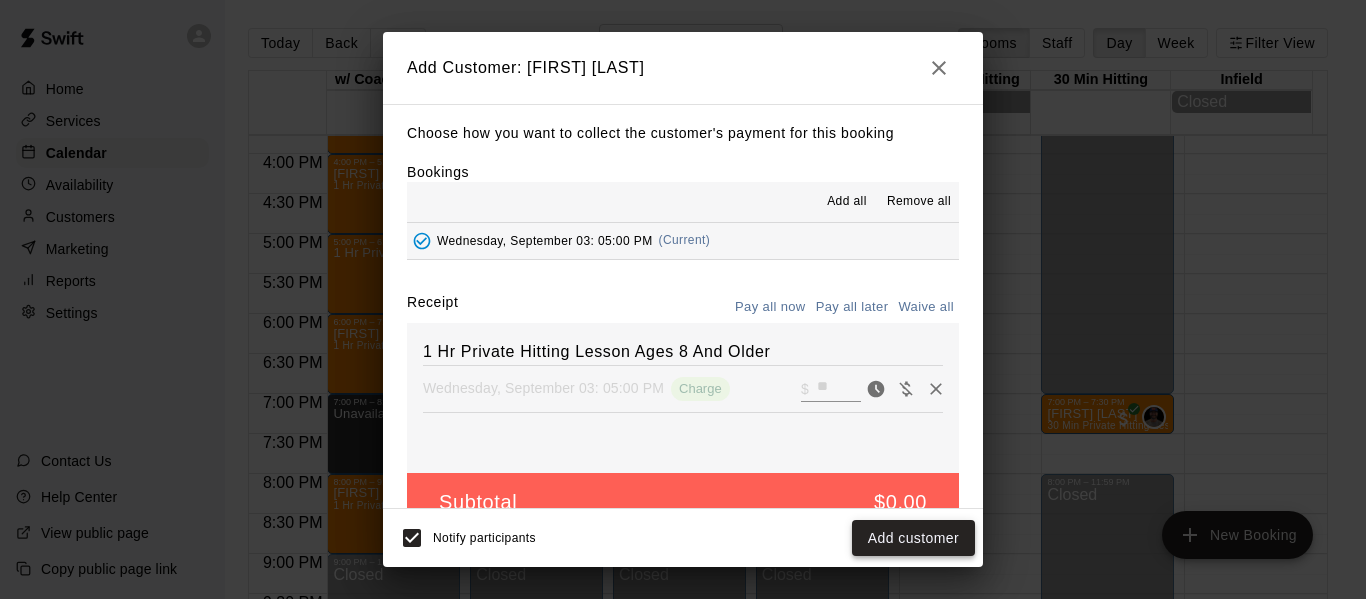click on "Add customer" at bounding box center (913, 538) 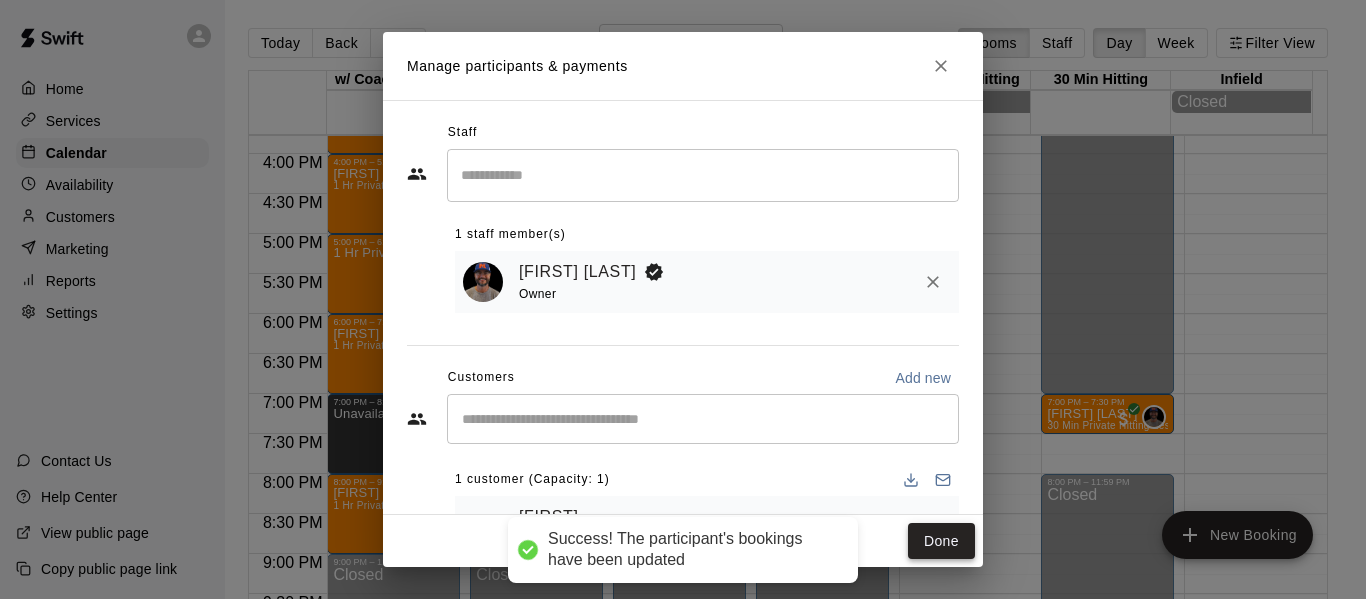 click on "Done" at bounding box center (941, 541) 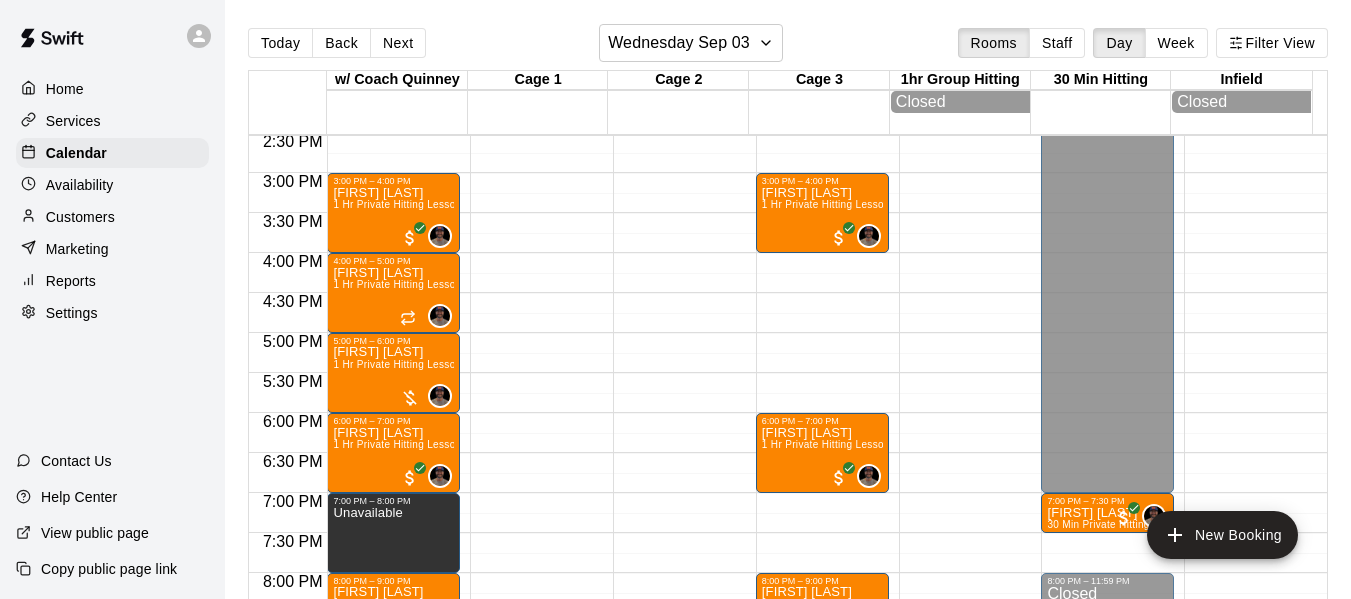 scroll, scrollTop: 1128, scrollLeft: 0, axis: vertical 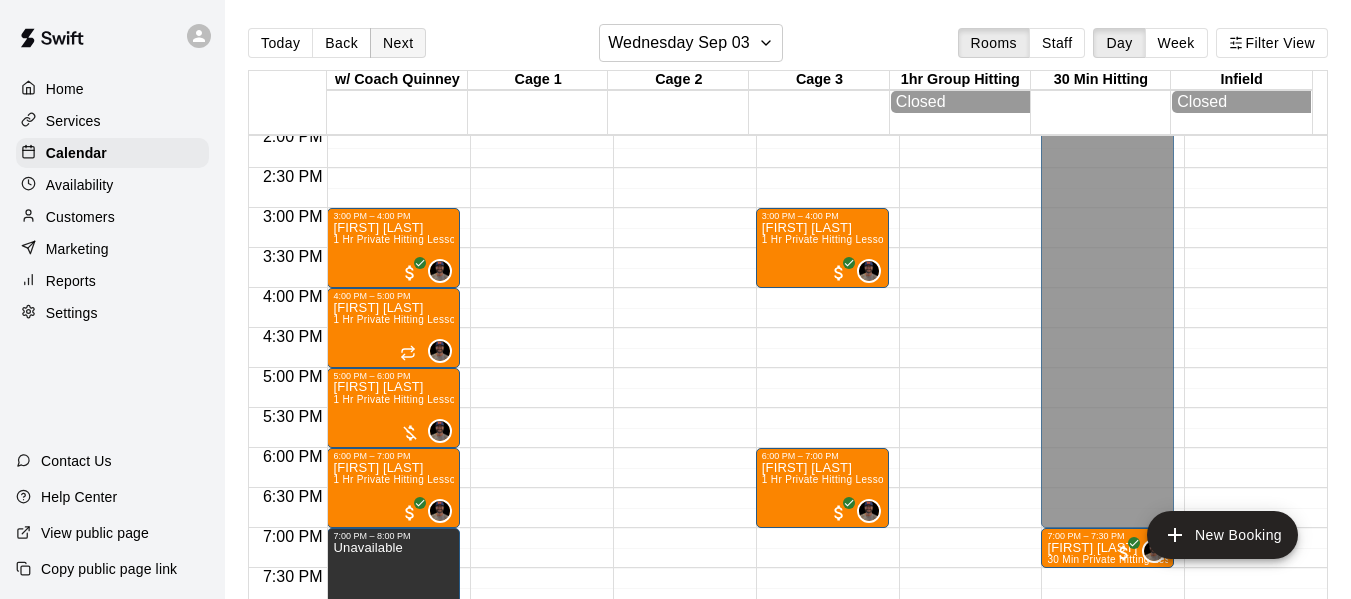 click on "Next" at bounding box center [398, 43] 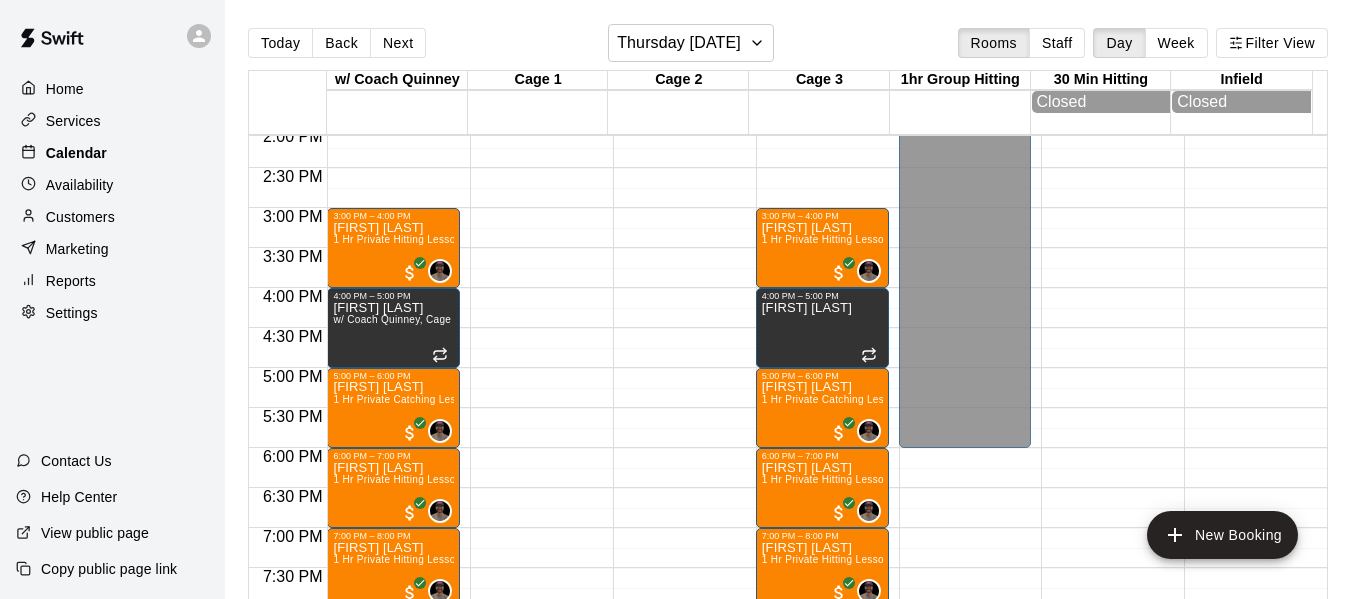 click on "Calendar" at bounding box center (76, 153) 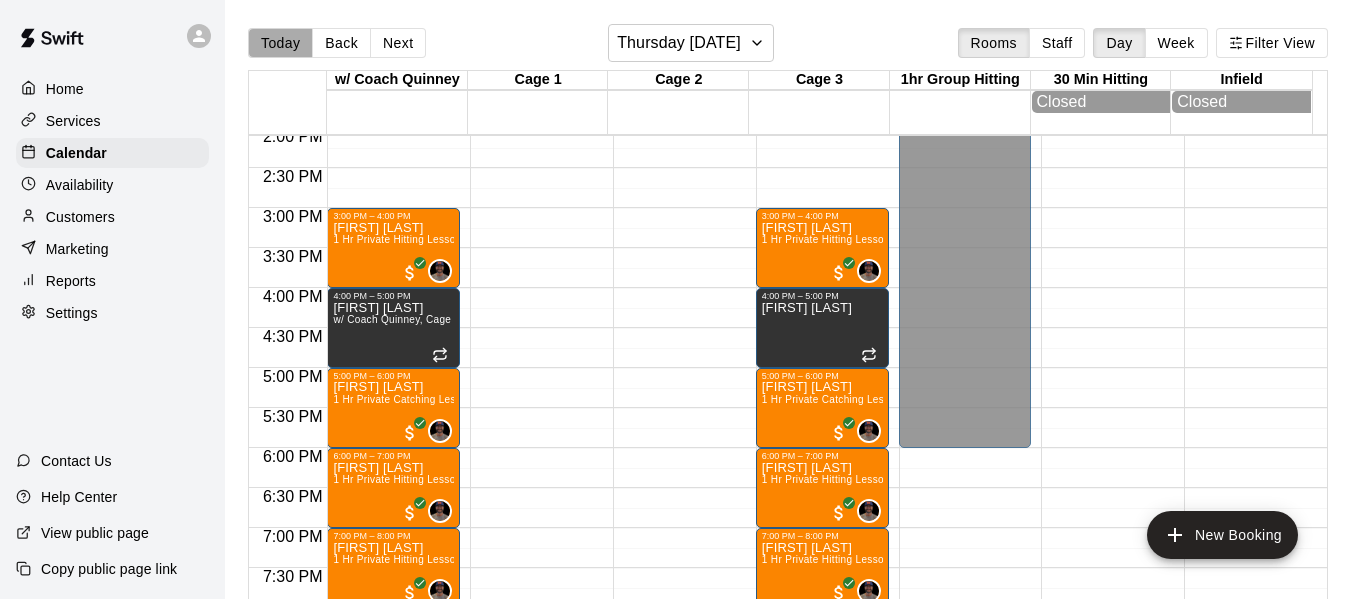 click on "Today" at bounding box center [280, 43] 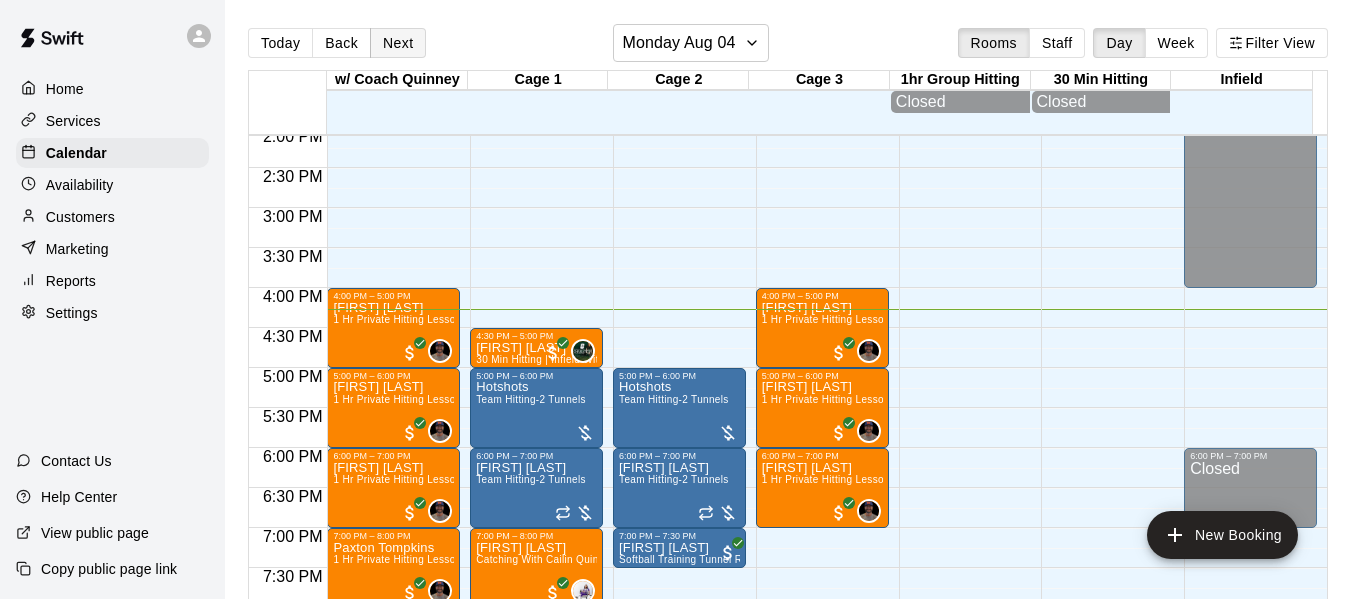 click on "Next" at bounding box center (398, 43) 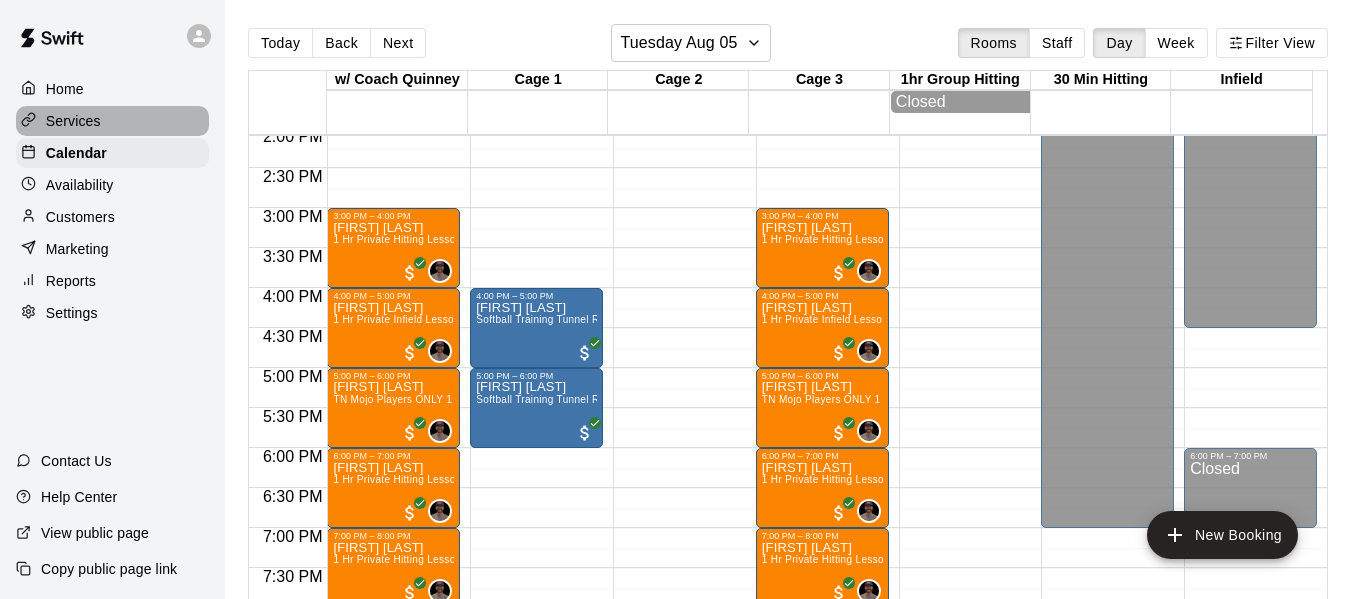 click on "Services" at bounding box center (73, 121) 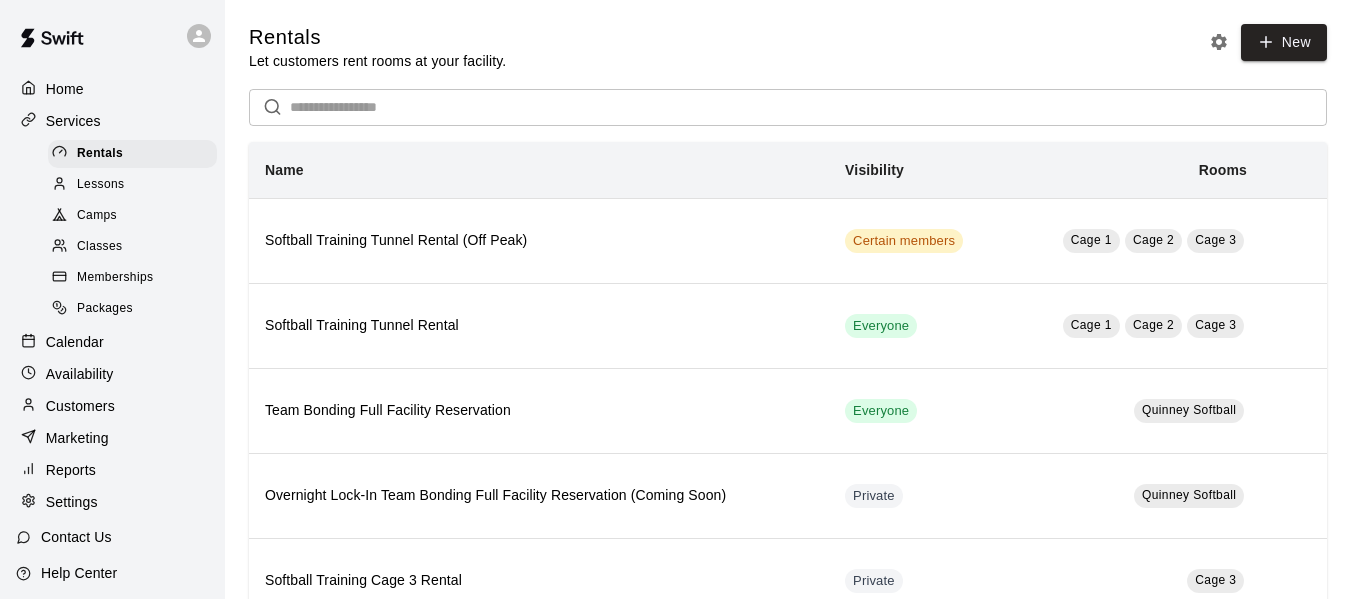 click on "Memberships" at bounding box center [115, 278] 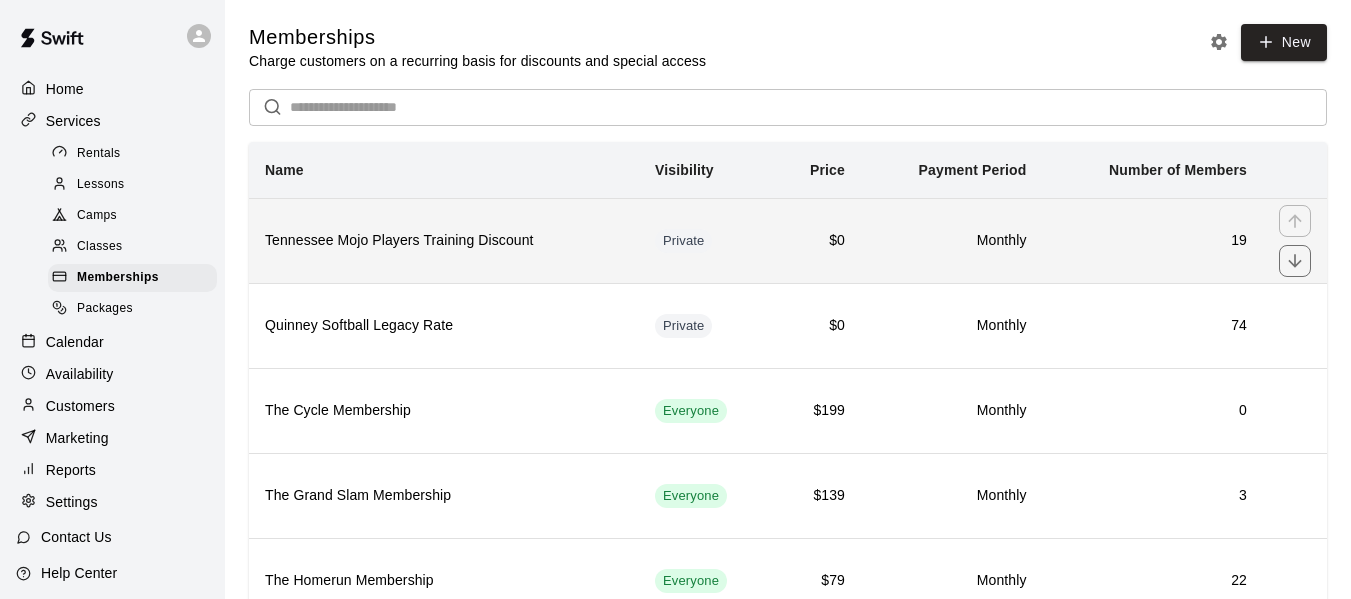 click on "Tennessee Mojo Players Training Discount" at bounding box center (444, 241) 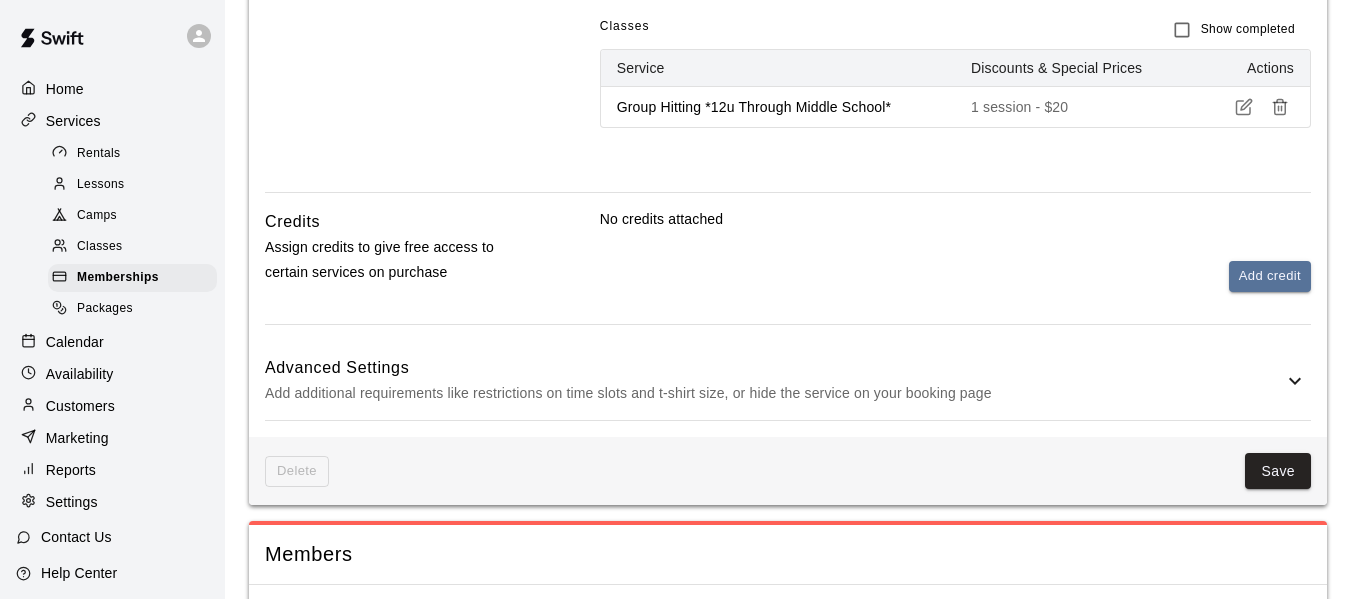 scroll, scrollTop: 1333, scrollLeft: 0, axis: vertical 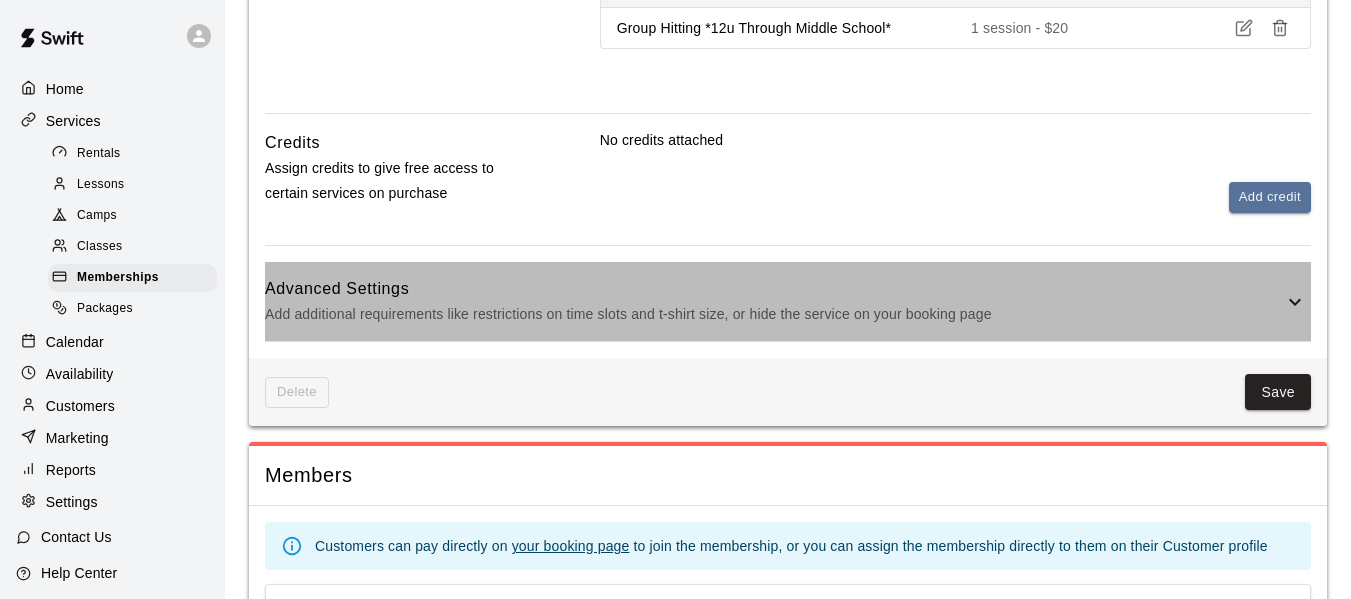 click on "Advanced Settings" at bounding box center (774, 289) 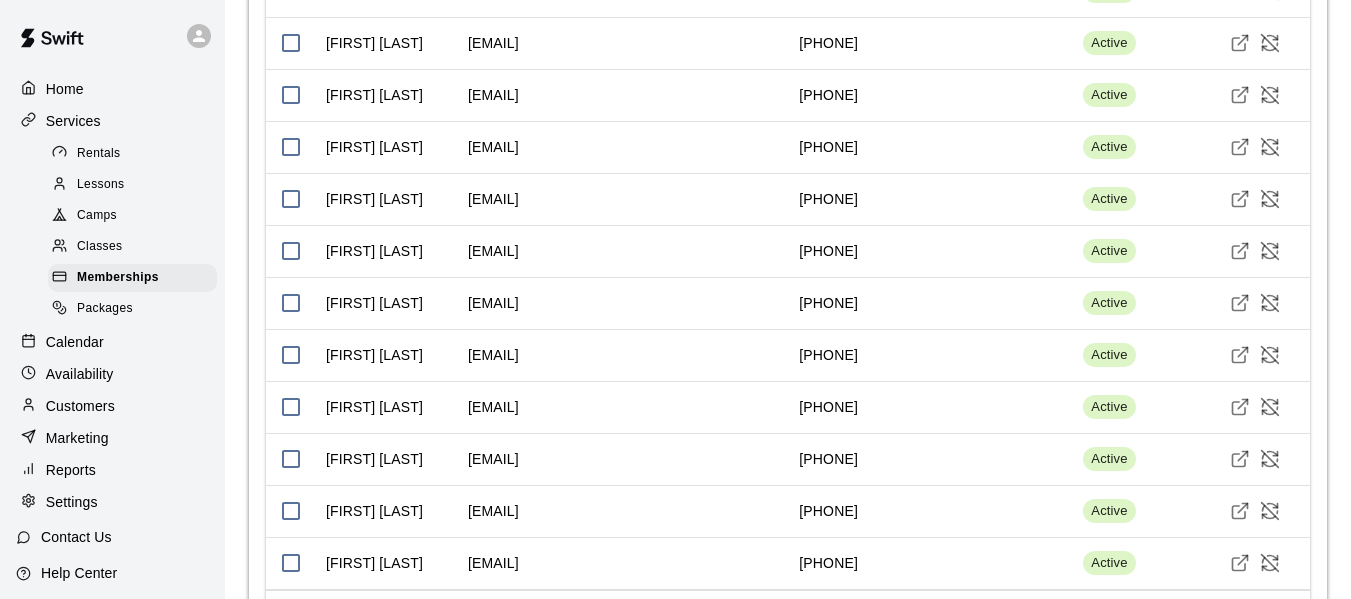 scroll, scrollTop: 3461, scrollLeft: 0, axis: vertical 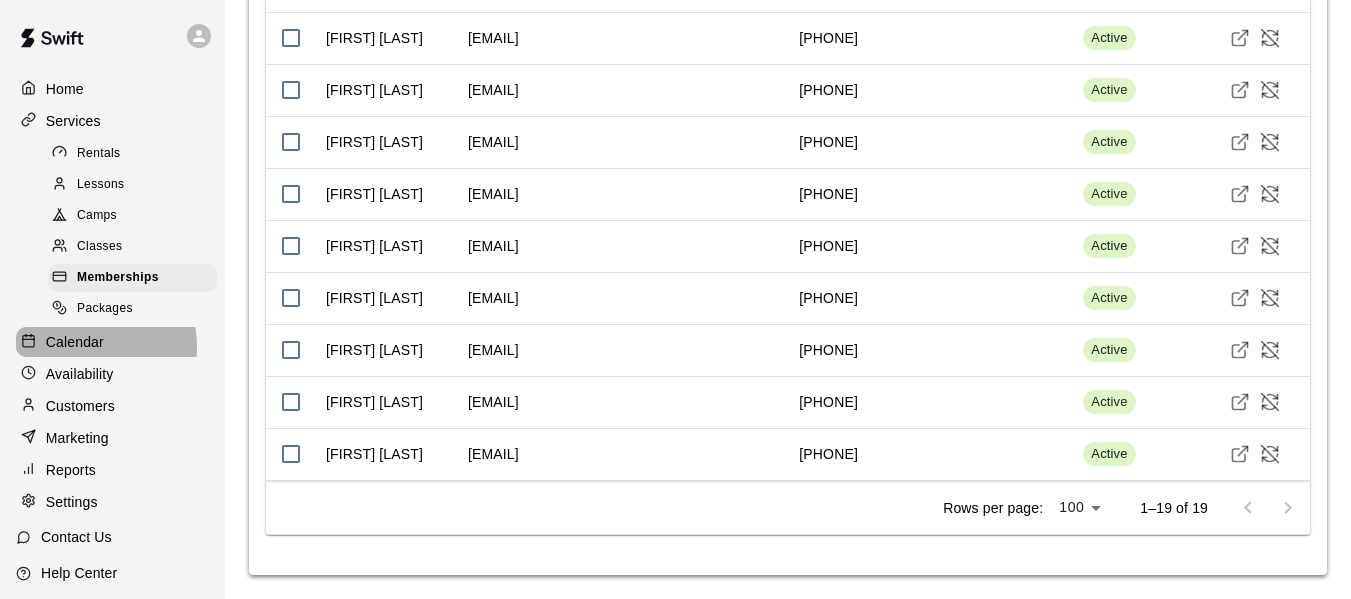 click on "Calendar" at bounding box center (75, 342) 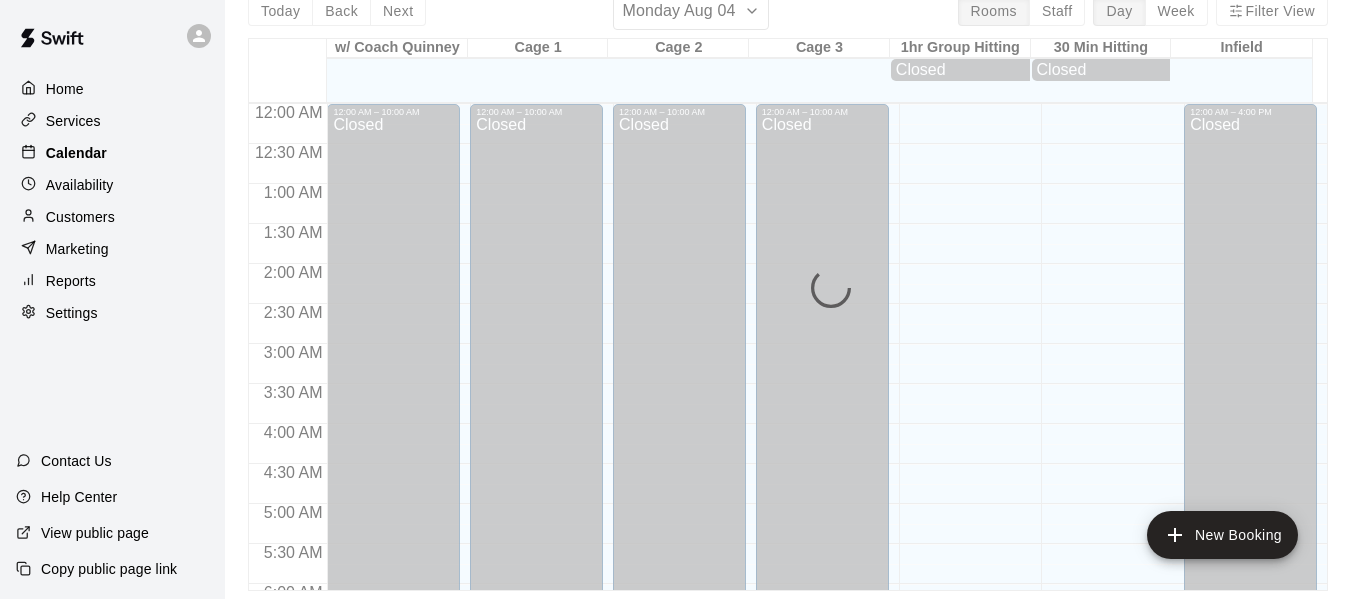 scroll, scrollTop: 0, scrollLeft: 0, axis: both 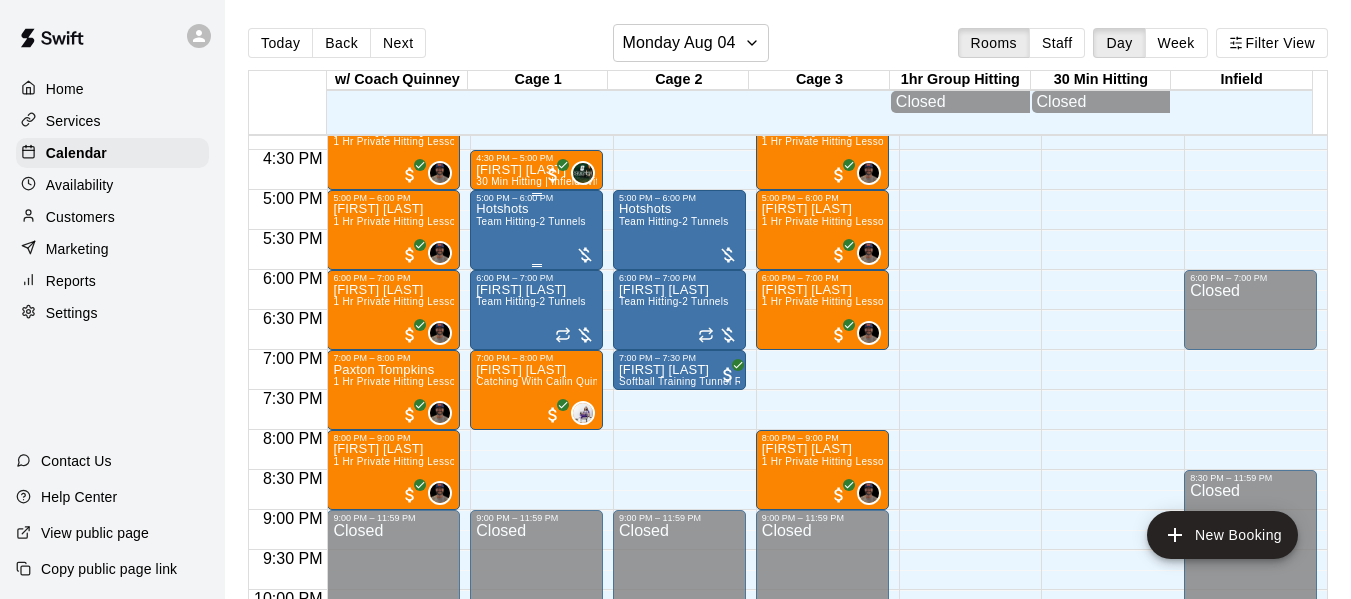 click on "Hotshots Team Hitting-2 Tunnels" at bounding box center (531, 502) 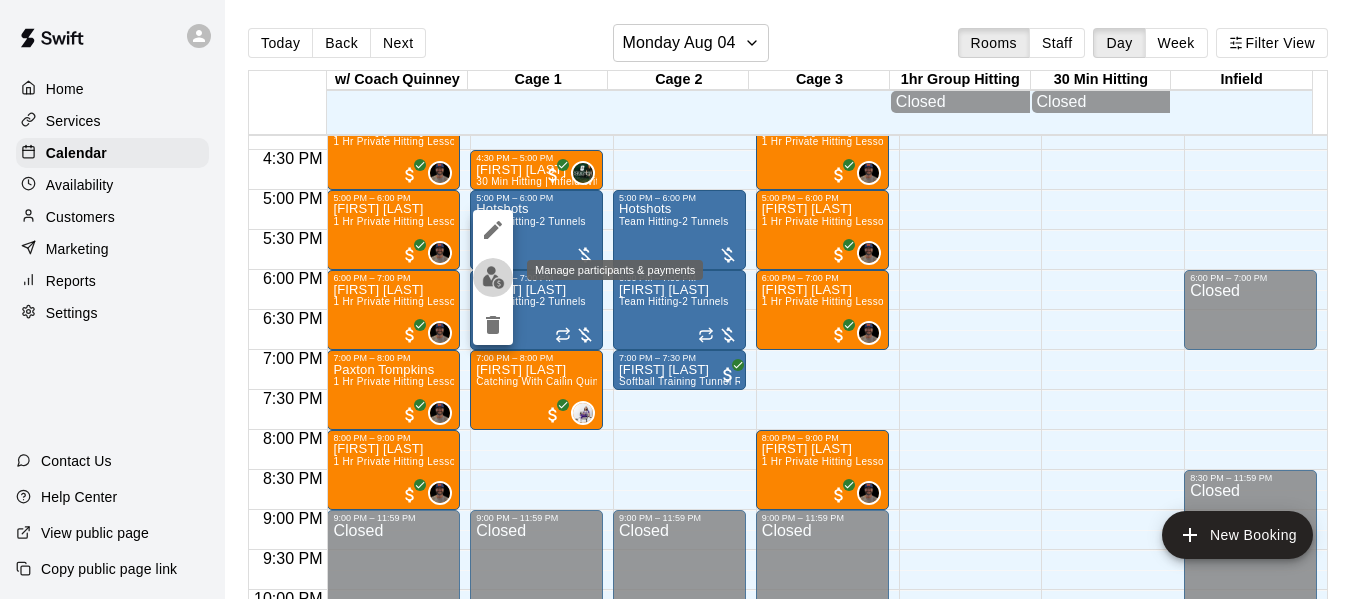 click at bounding box center (493, 277) 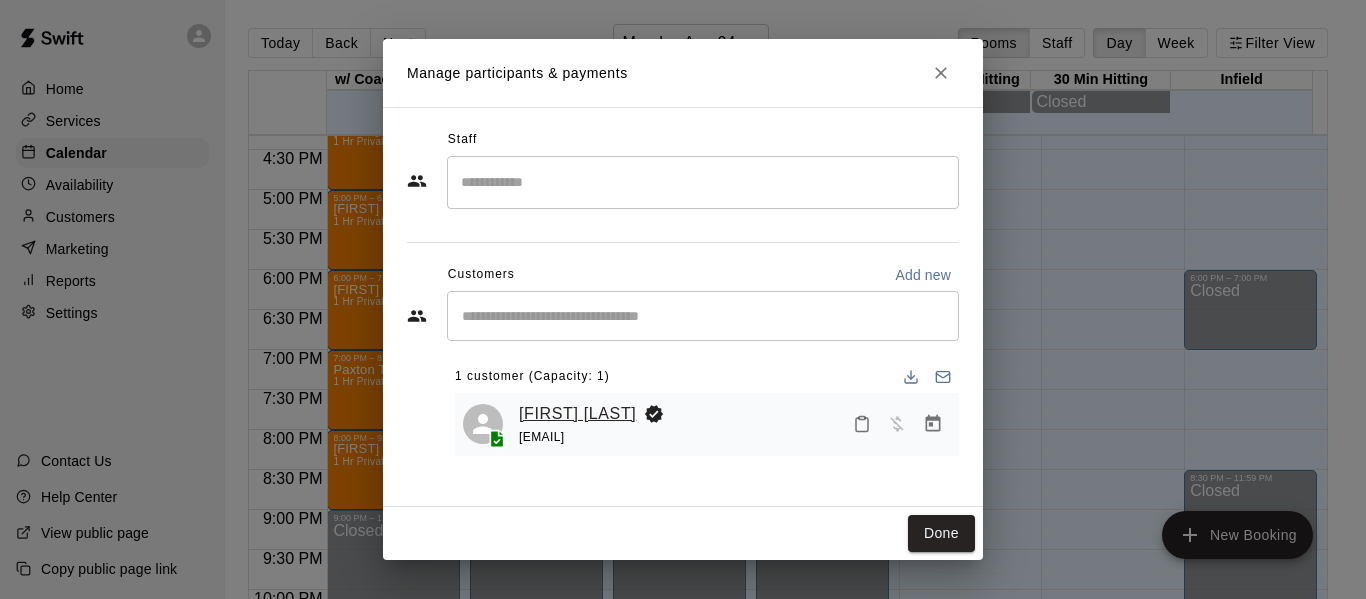 click on "Lewis Hunt" at bounding box center [577, 414] 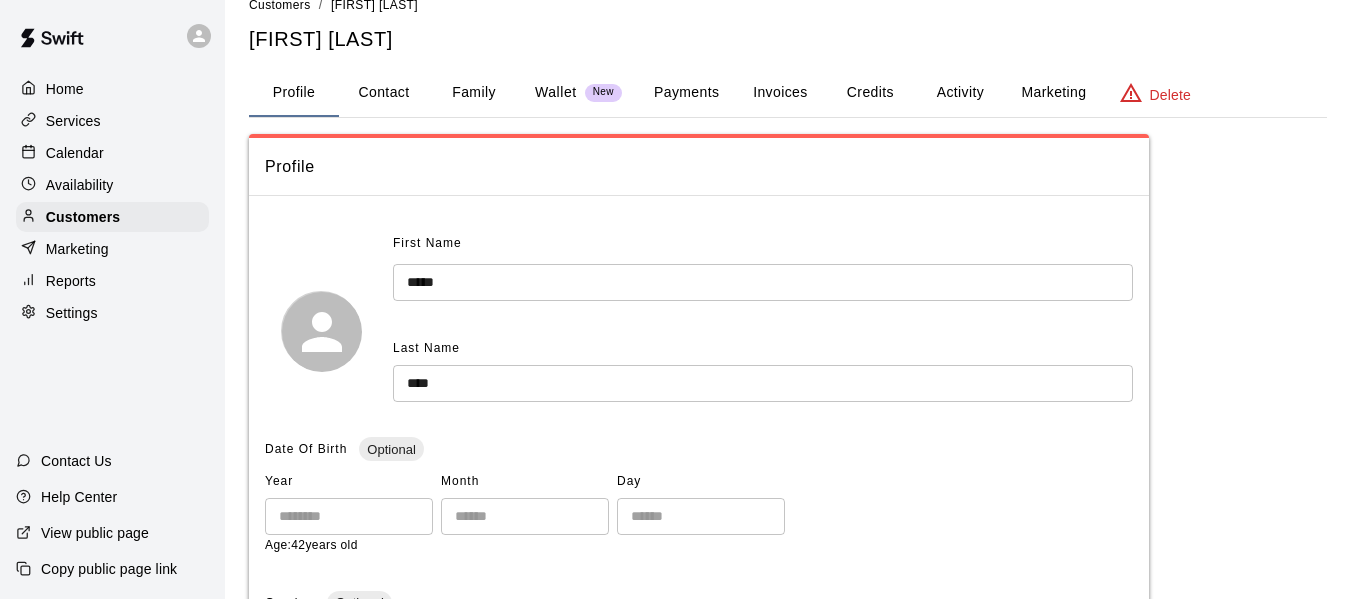 scroll, scrollTop: 0, scrollLeft: 0, axis: both 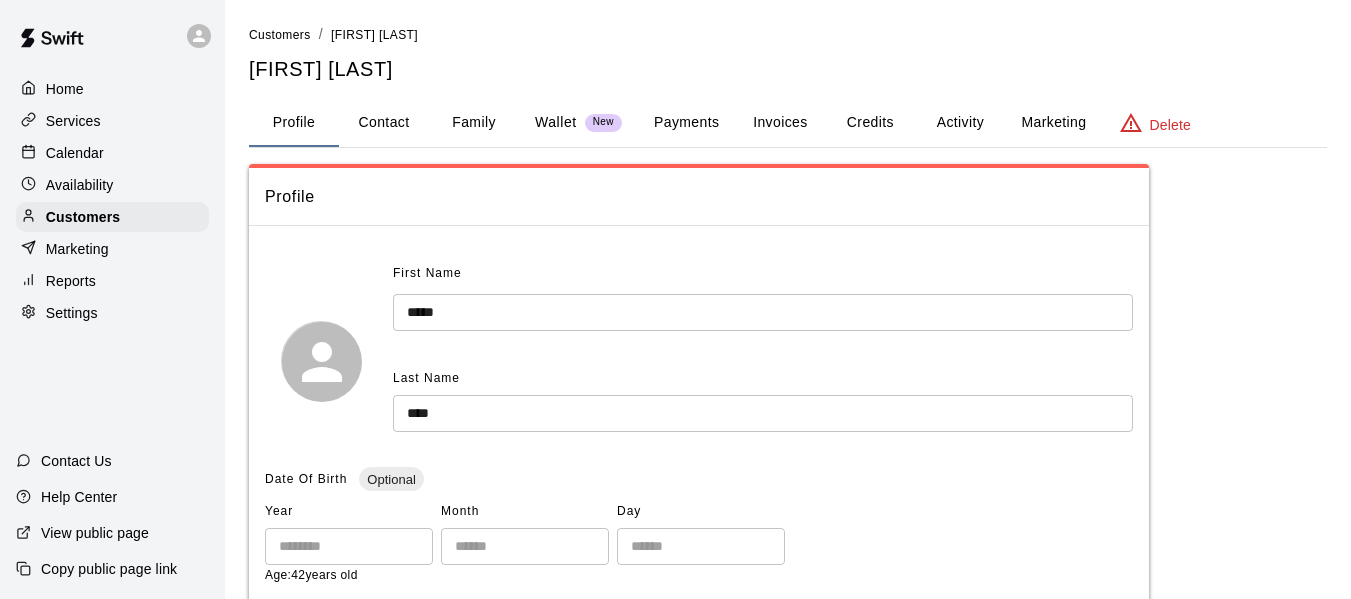 click on "Payments" at bounding box center [686, 123] 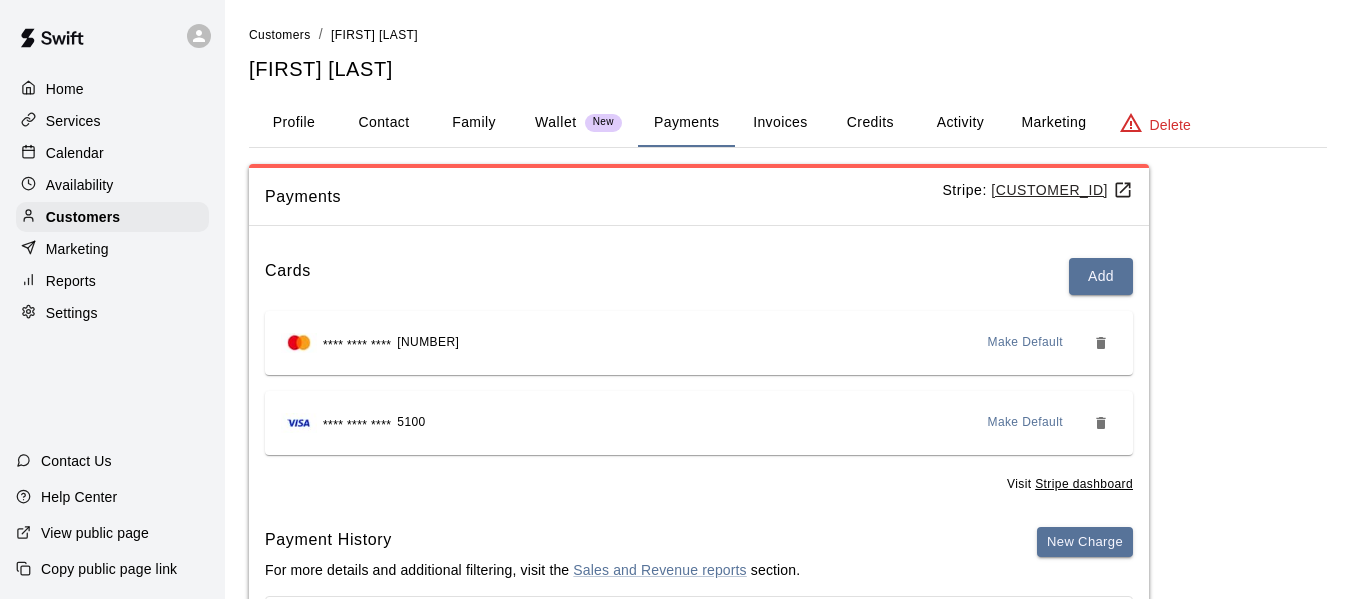click on "Wallet" at bounding box center [556, 122] 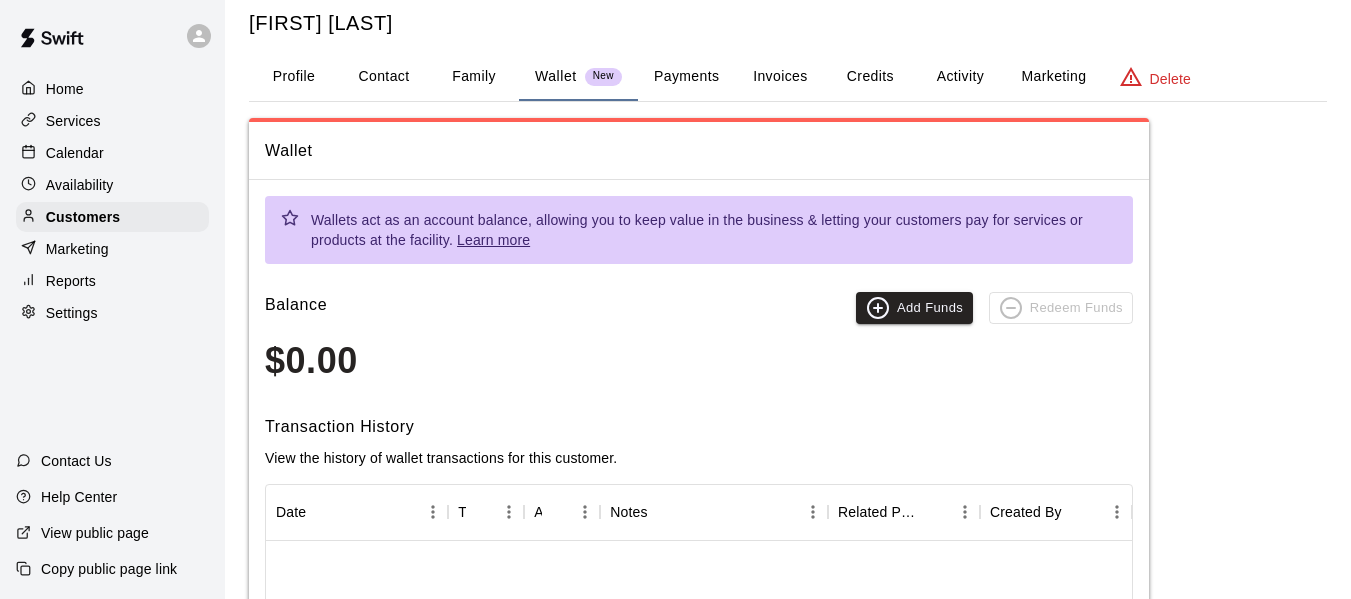 scroll, scrollTop: 200, scrollLeft: 0, axis: vertical 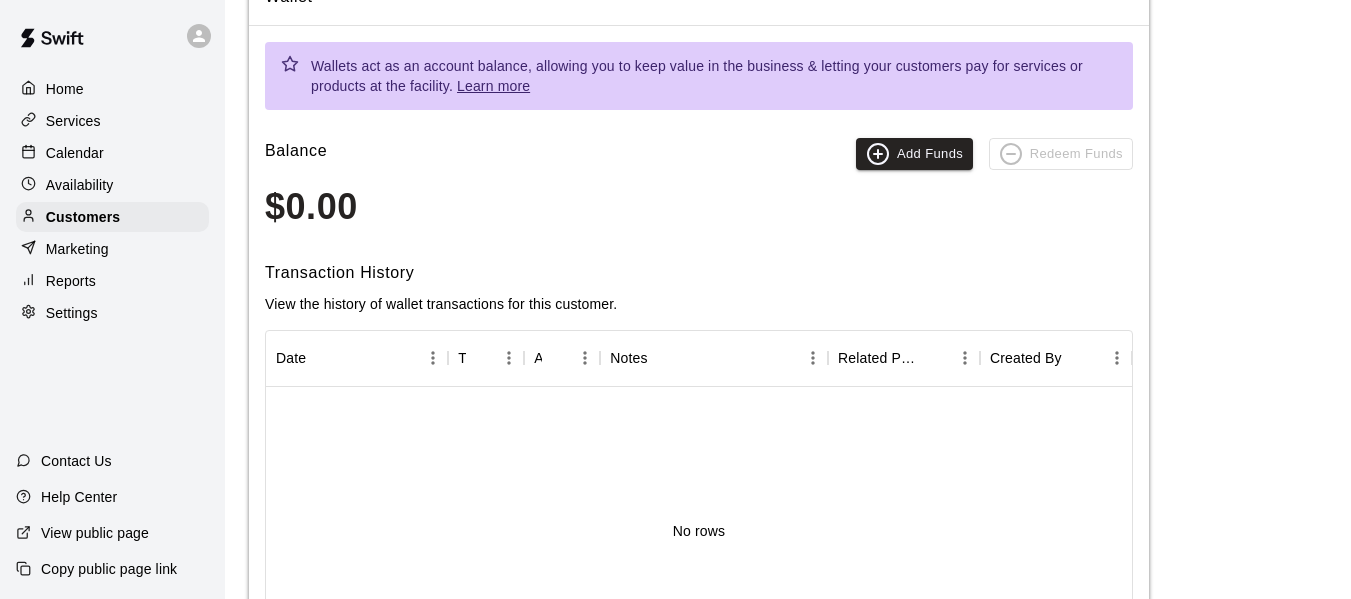 click on "Learn more" at bounding box center [493, 86] 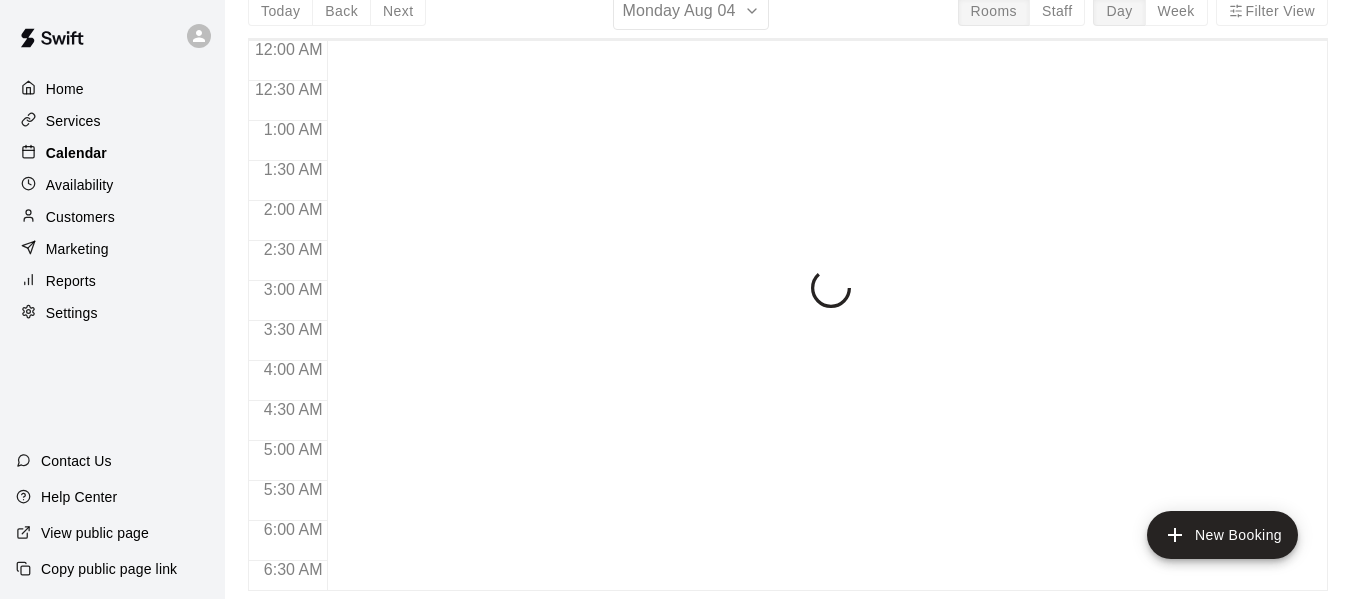 scroll, scrollTop: 0, scrollLeft: 0, axis: both 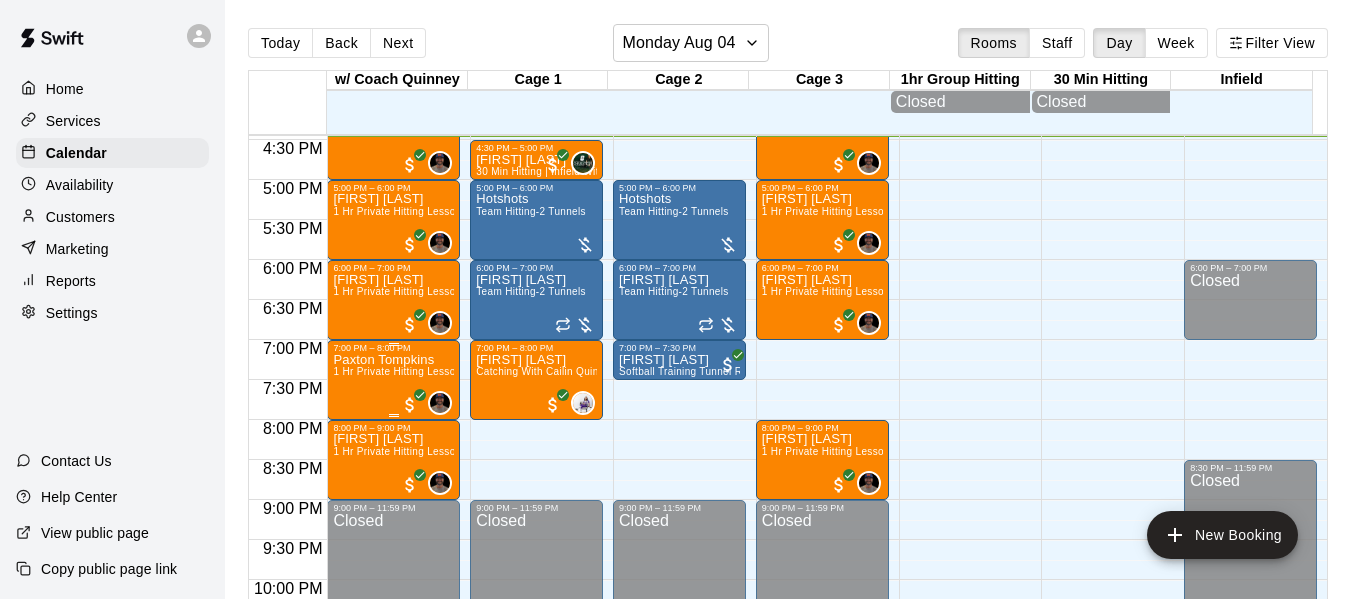 click on "1 Hr Private Hitting Lesson Ages 8 And Older" at bounding box center (440, 371) 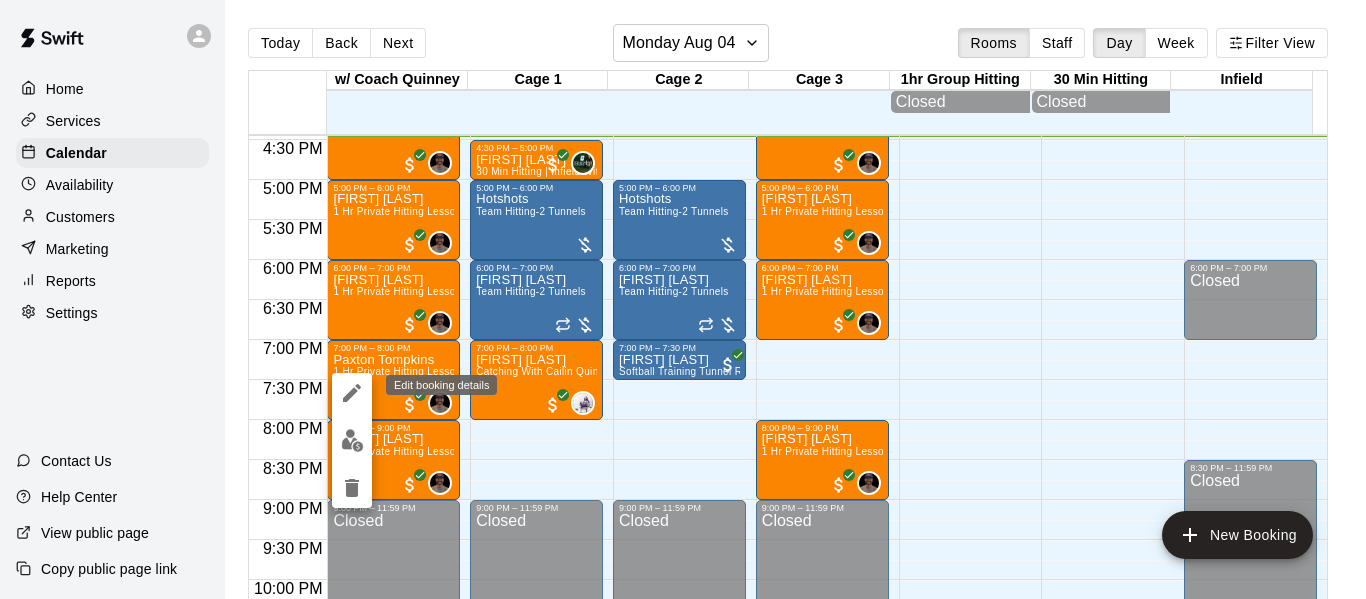 click 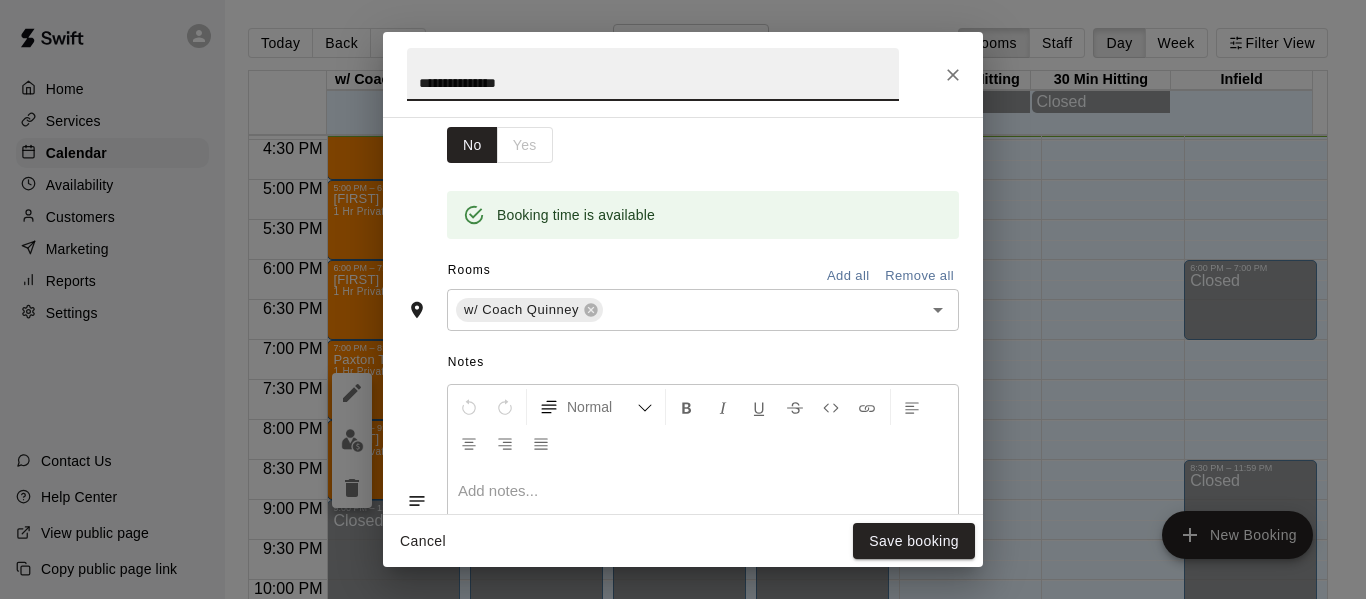 scroll, scrollTop: 367, scrollLeft: 0, axis: vertical 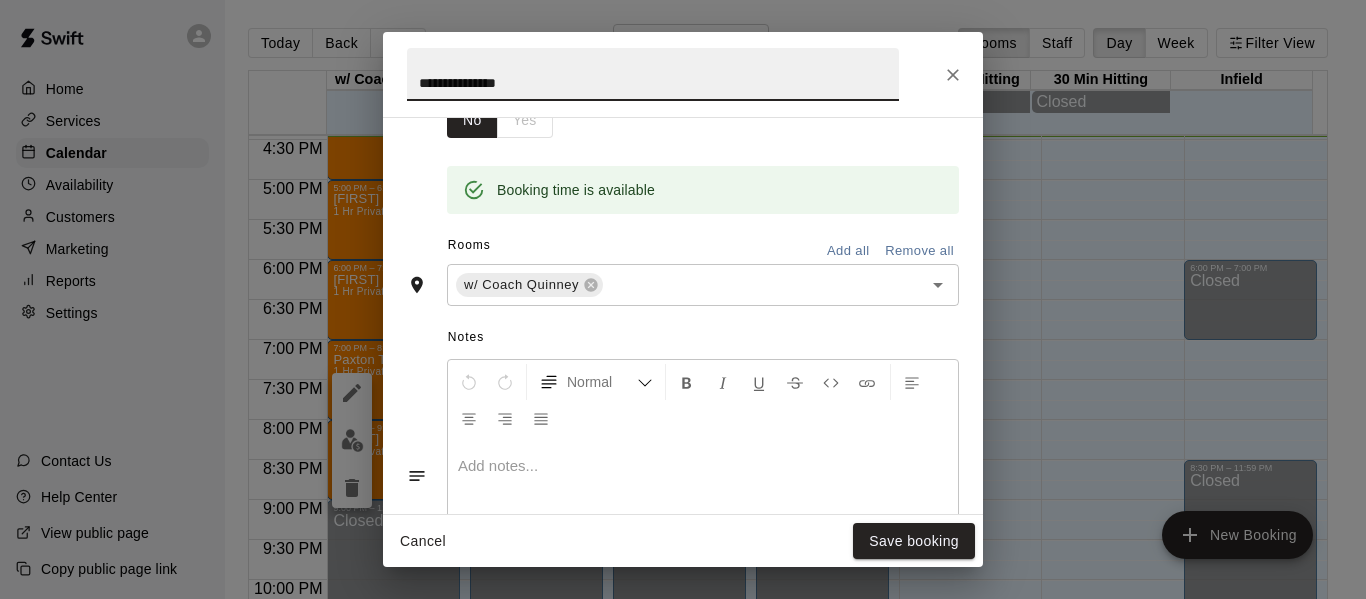 click on "Add all" at bounding box center [848, 251] 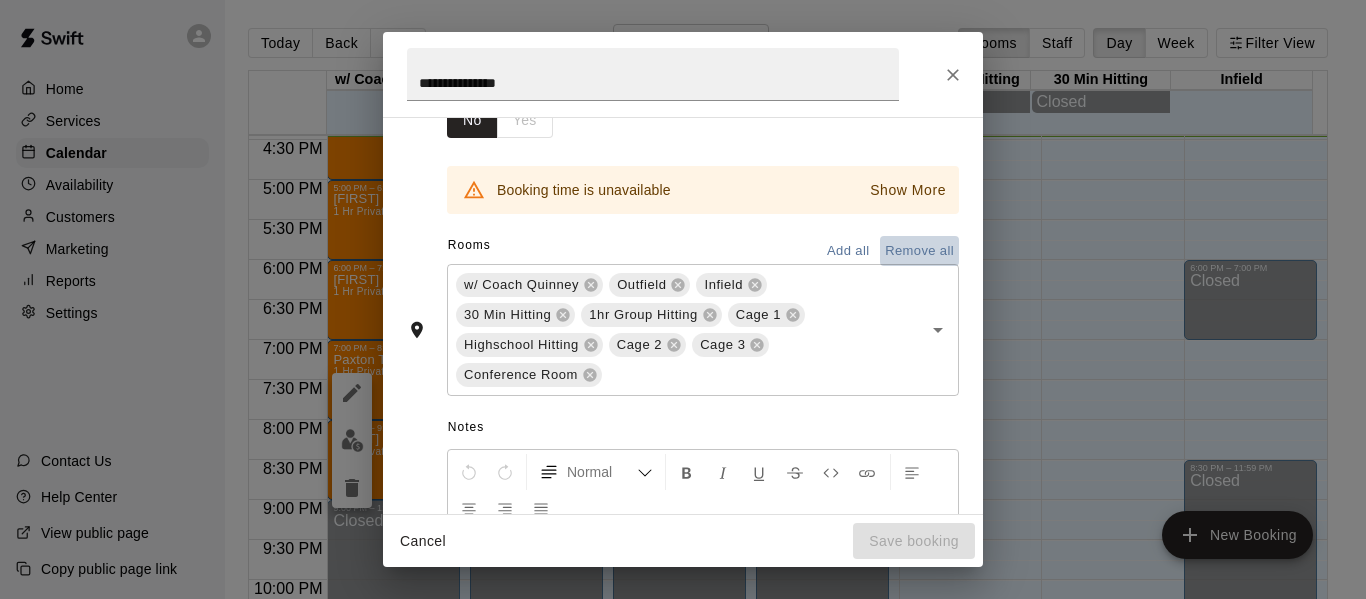 click on "Remove all" at bounding box center [919, 251] 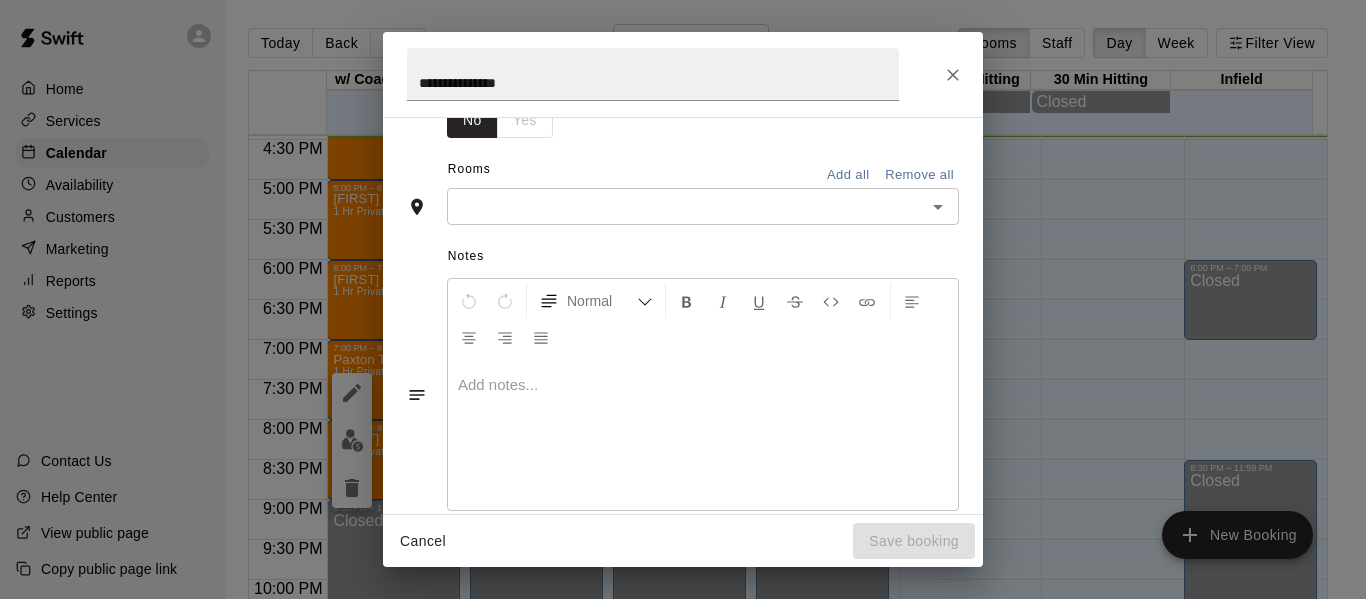 click at bounding box center (686, 206) 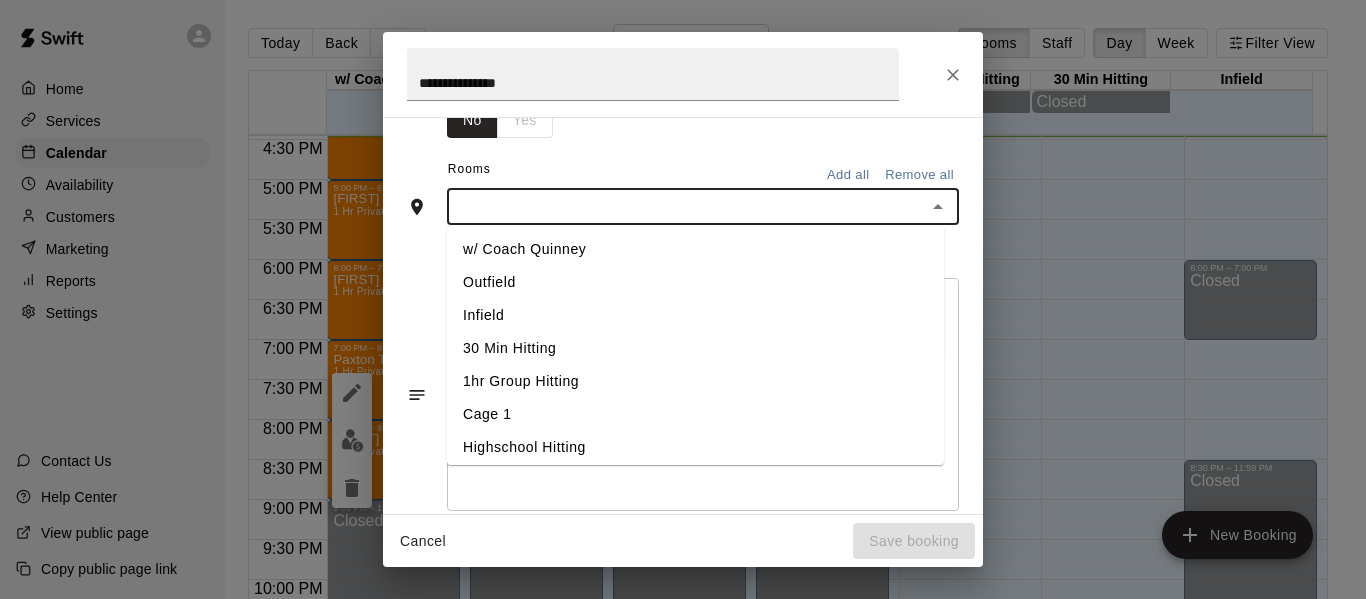 click on "w/ Coach Quinney" at bounding box center (695, 249) 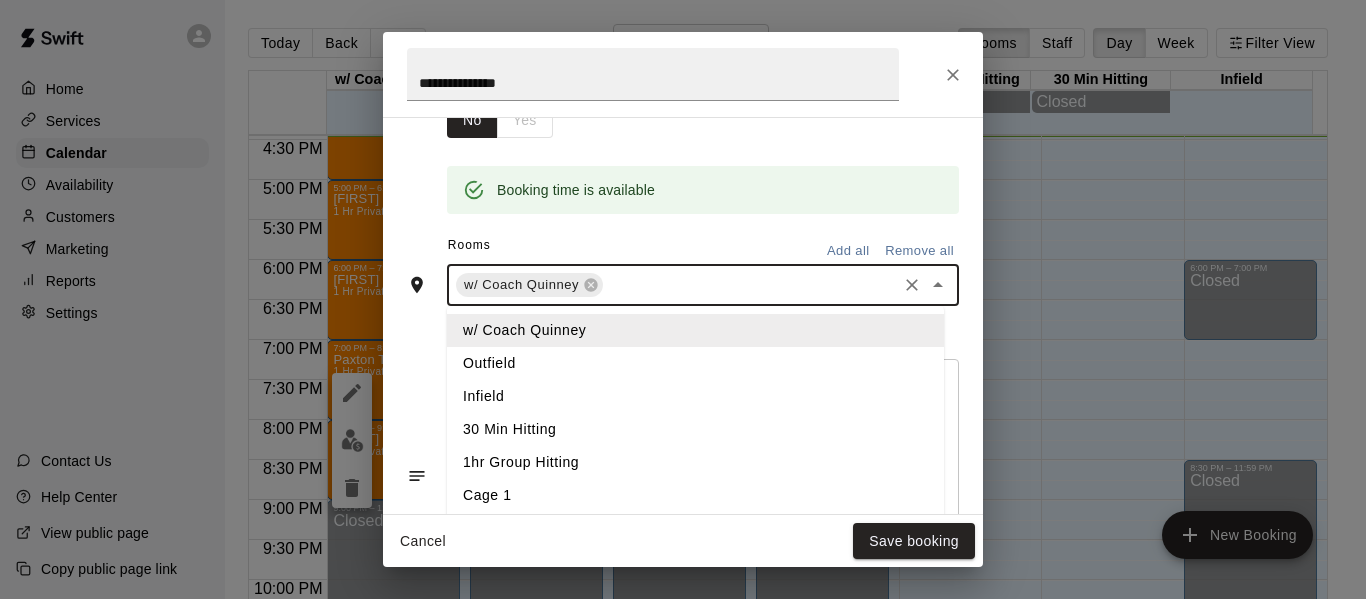 click at bounding box center [750, 285] 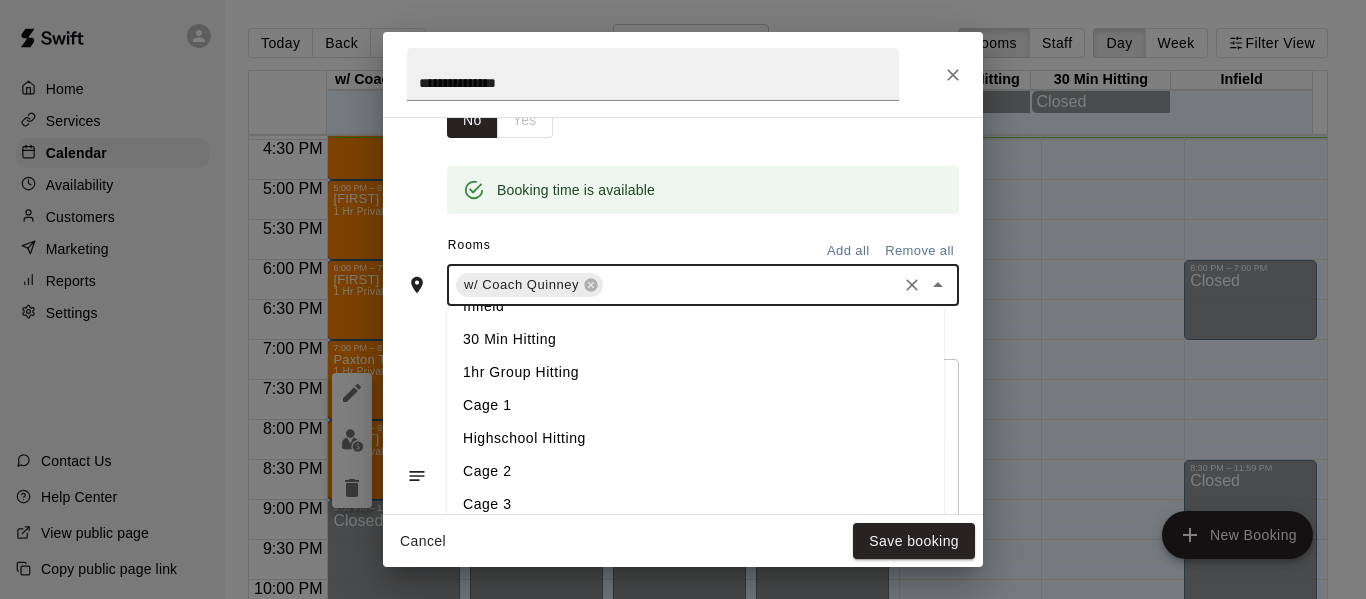 scroll, scrollTop: 106, scrollLeft: 0, axis: vertical 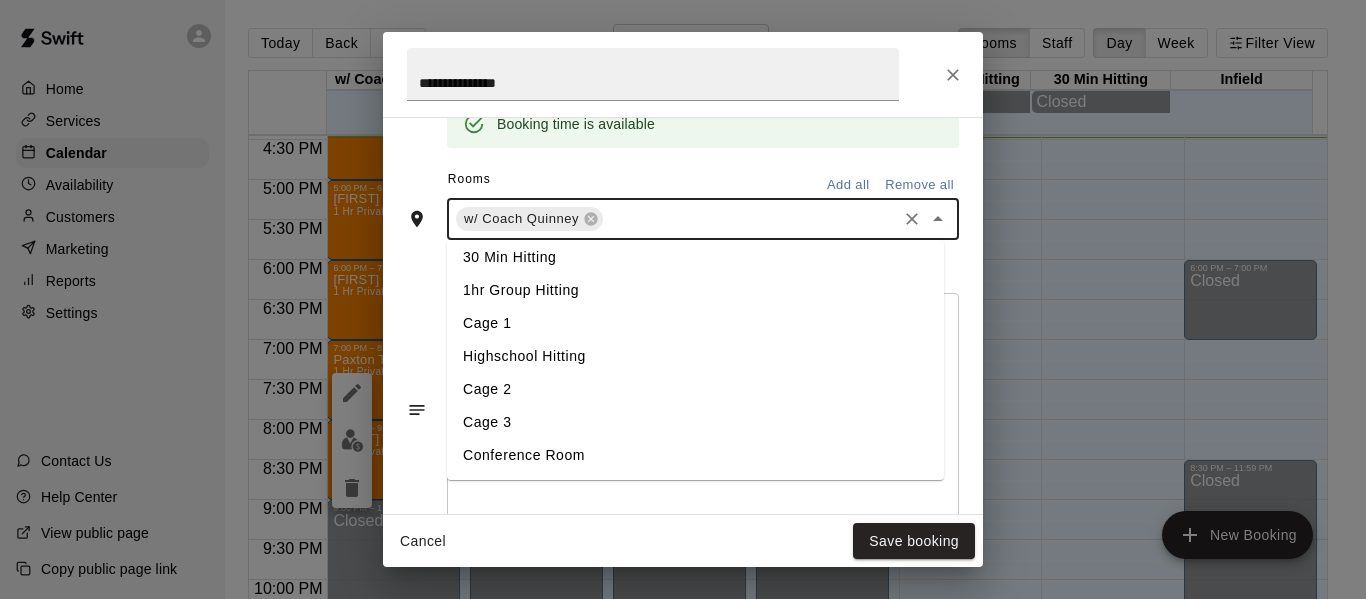 click on "Cage 3" at bounding box center (695, 422) 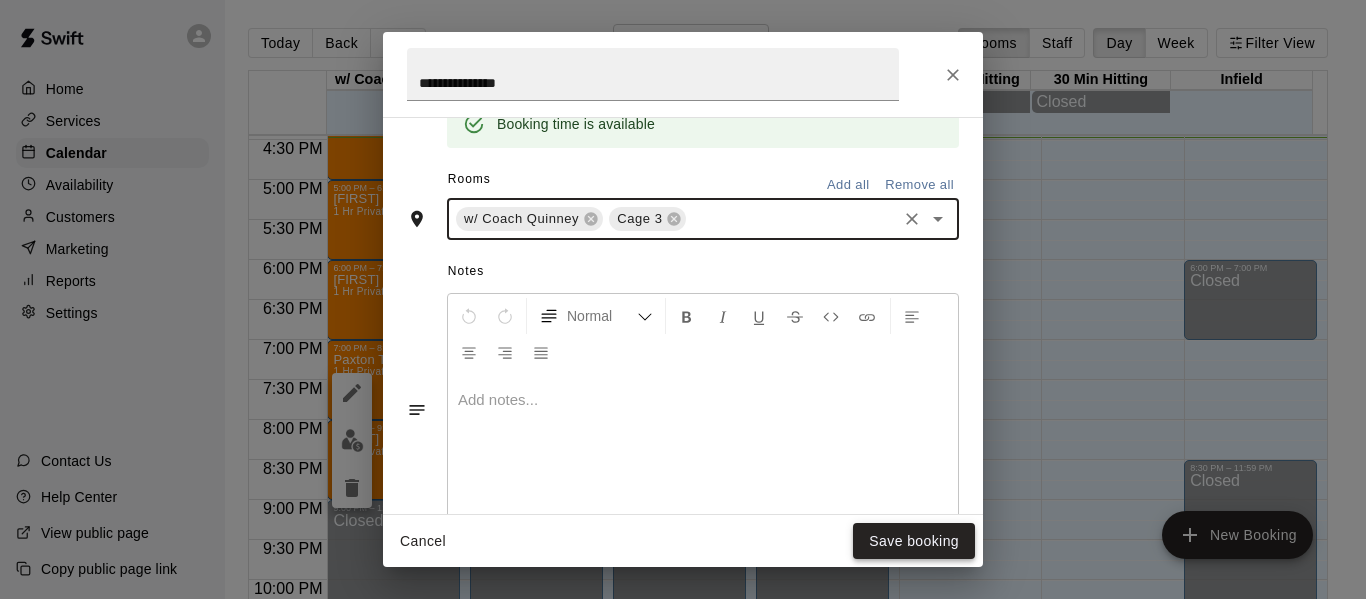 click on "Save booking" at bounding box center (914, 541) 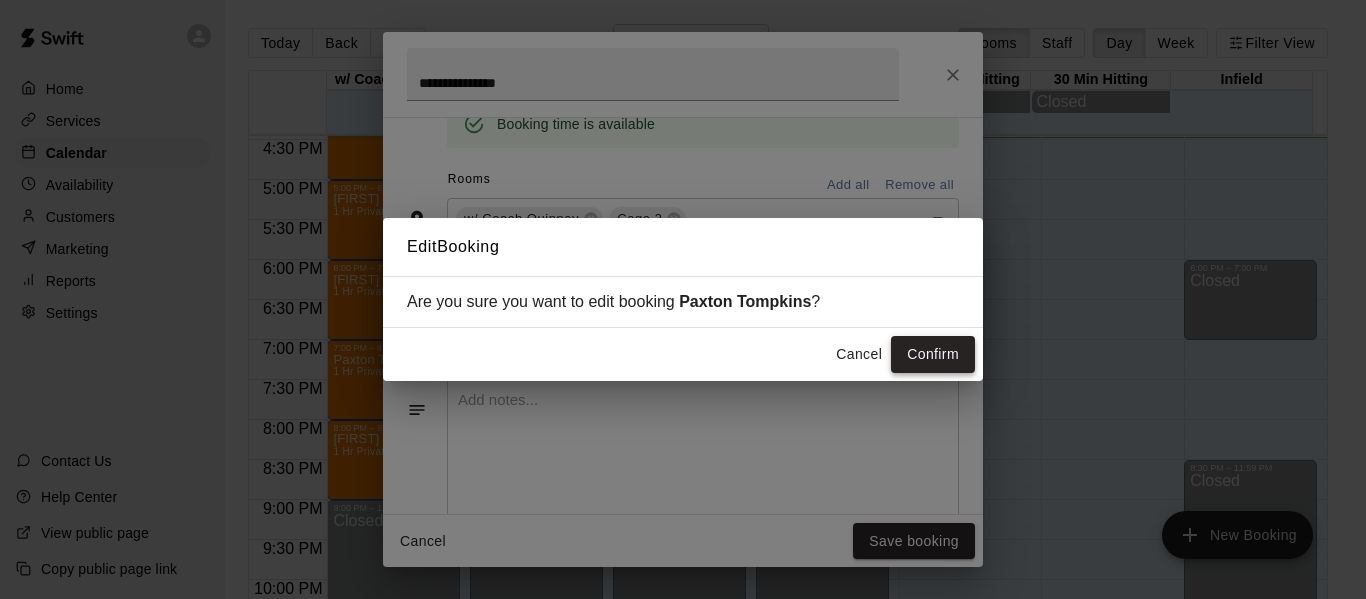 click on "Confirm" at bounding box center [933, 354] 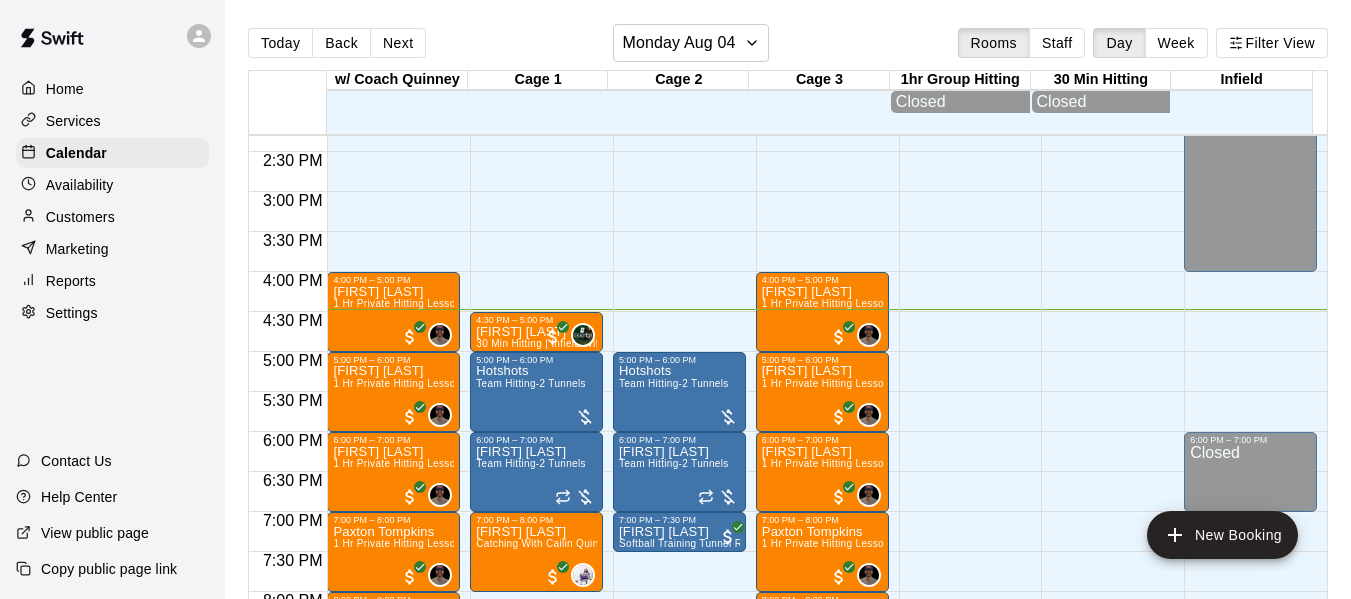scroll, scrollTop: 1139, scrollLeft: 0, axis: vertical 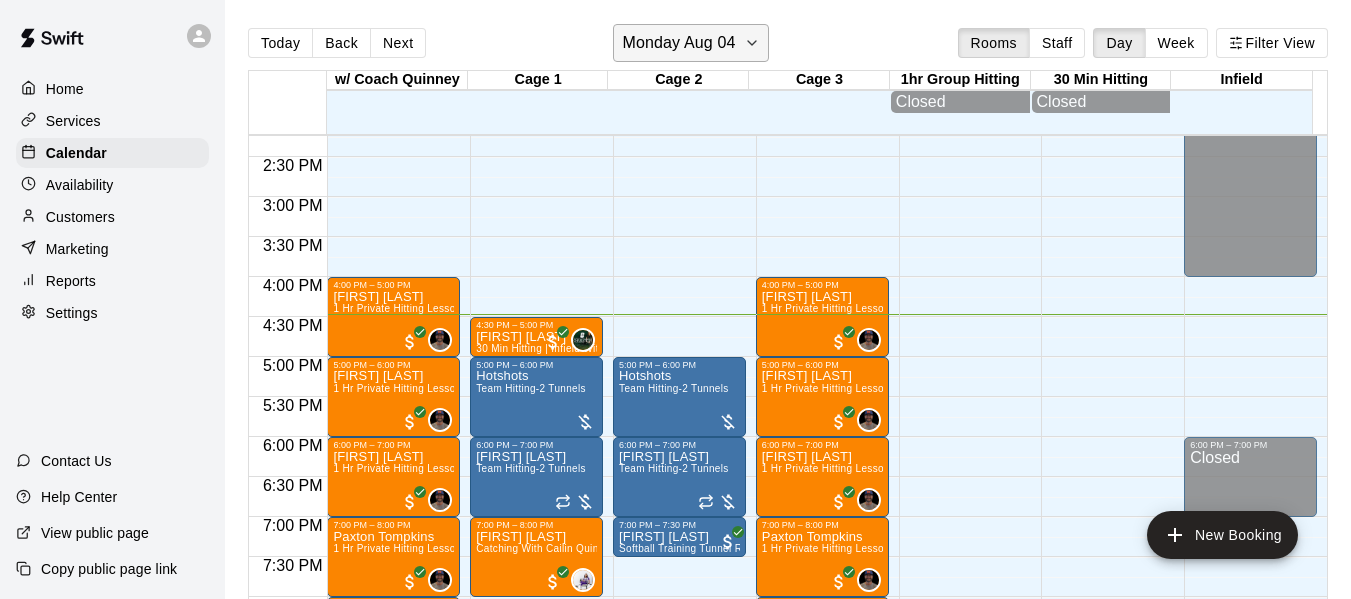 click on "Monday Aug 04" at bounding box center (678, 43) 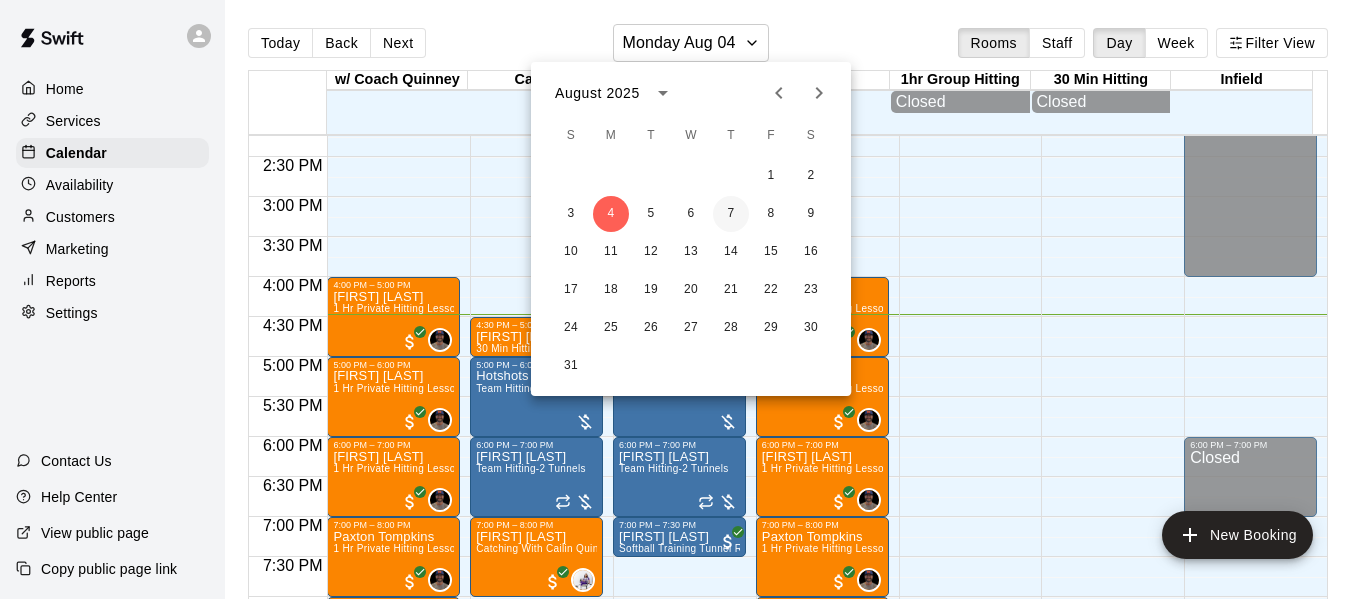 click on "7" at bounding box center [731, 214] 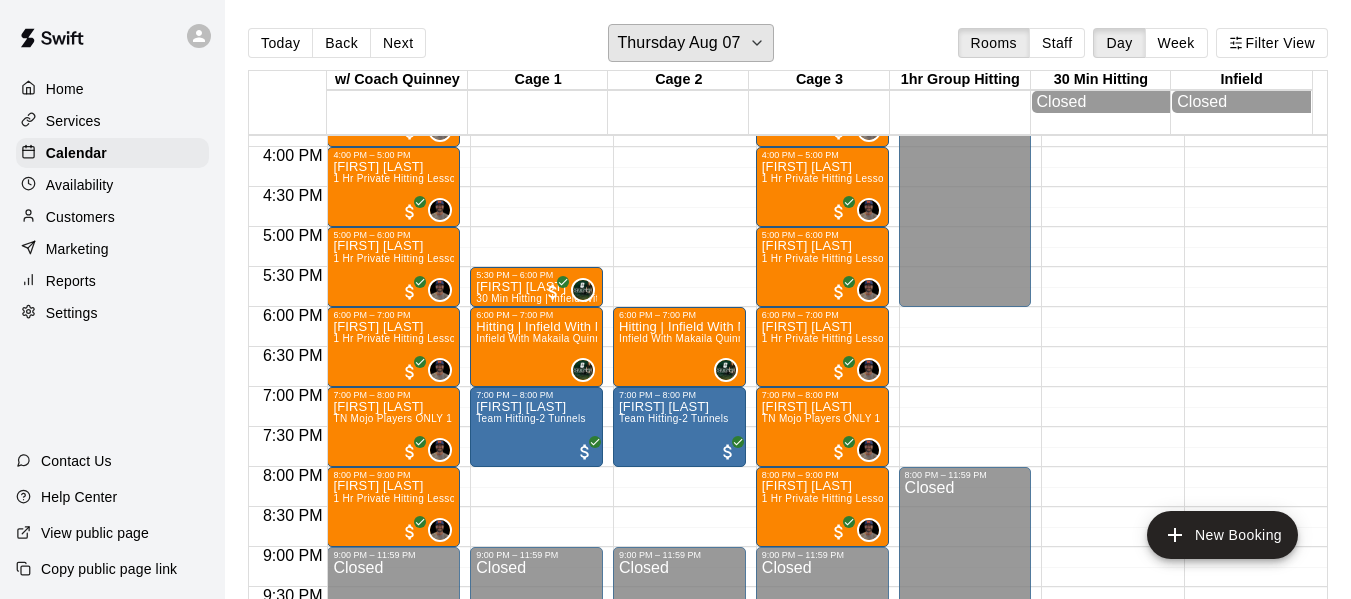 scroll, scrollTop: 1272, scrollLeft: 0, axis: vertical 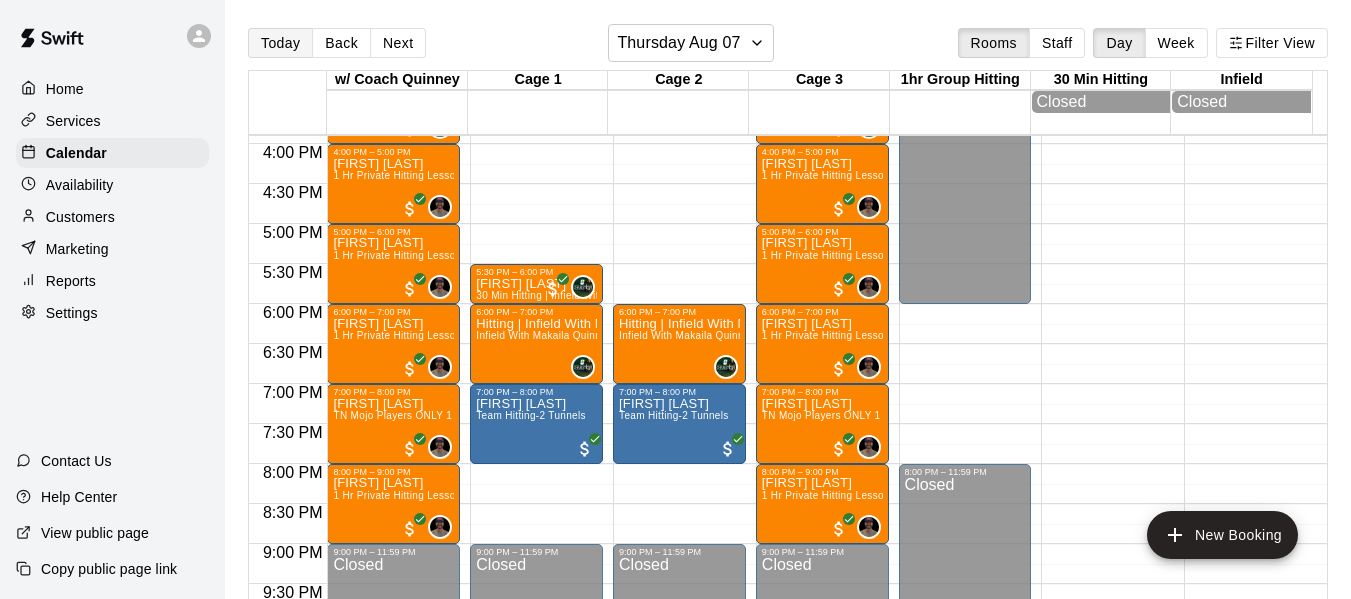 click on "Today" at bounding box center [280, 43] 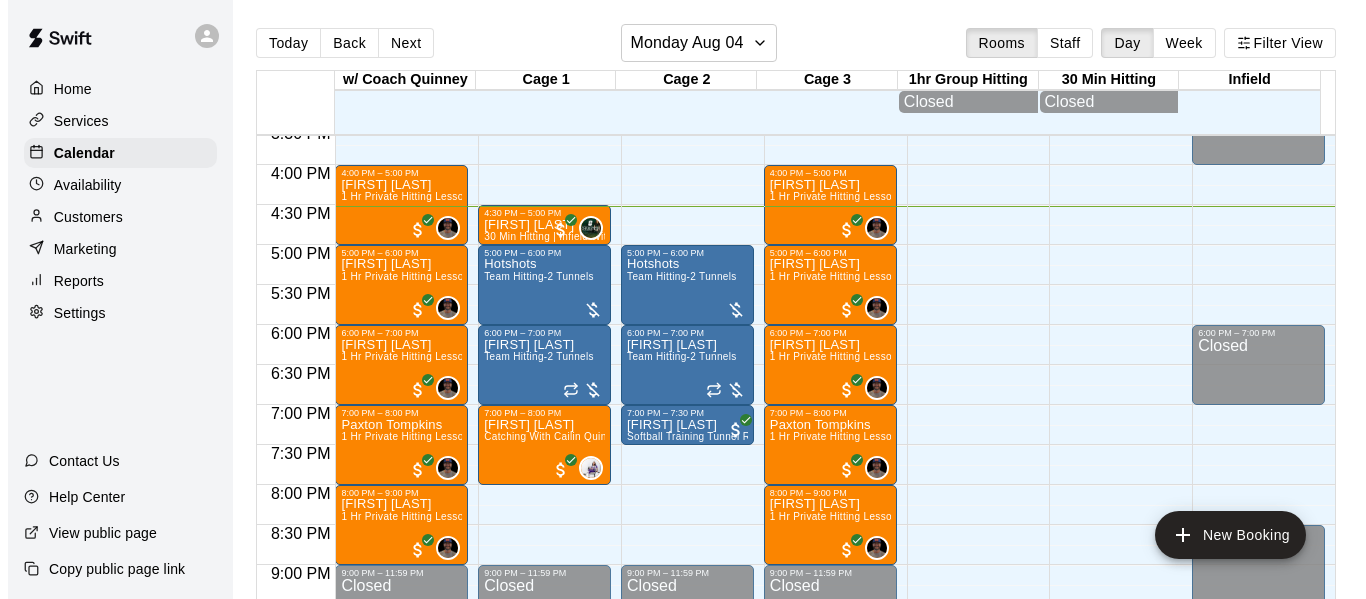 scroll, scrollTop: 1239, scrollLeft: 0, axis: vertical 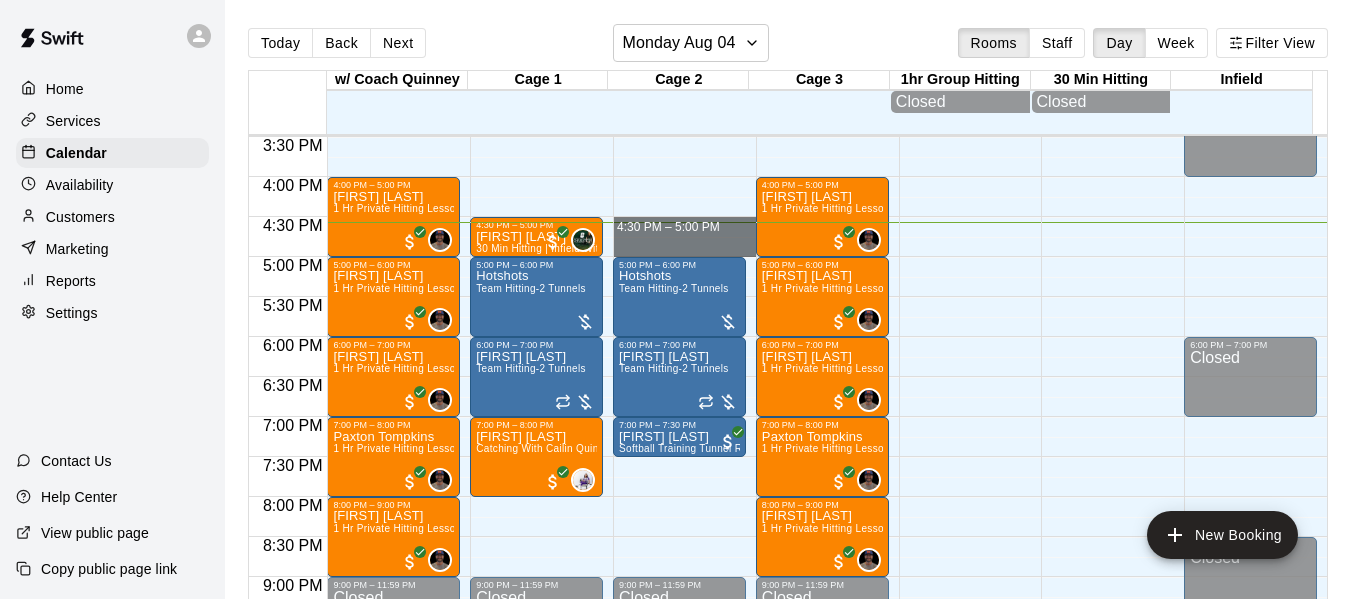 drag, startPoint x: 694, startPoint y: 233, endPoint x: 694, endPoint y: 245, distance: 12 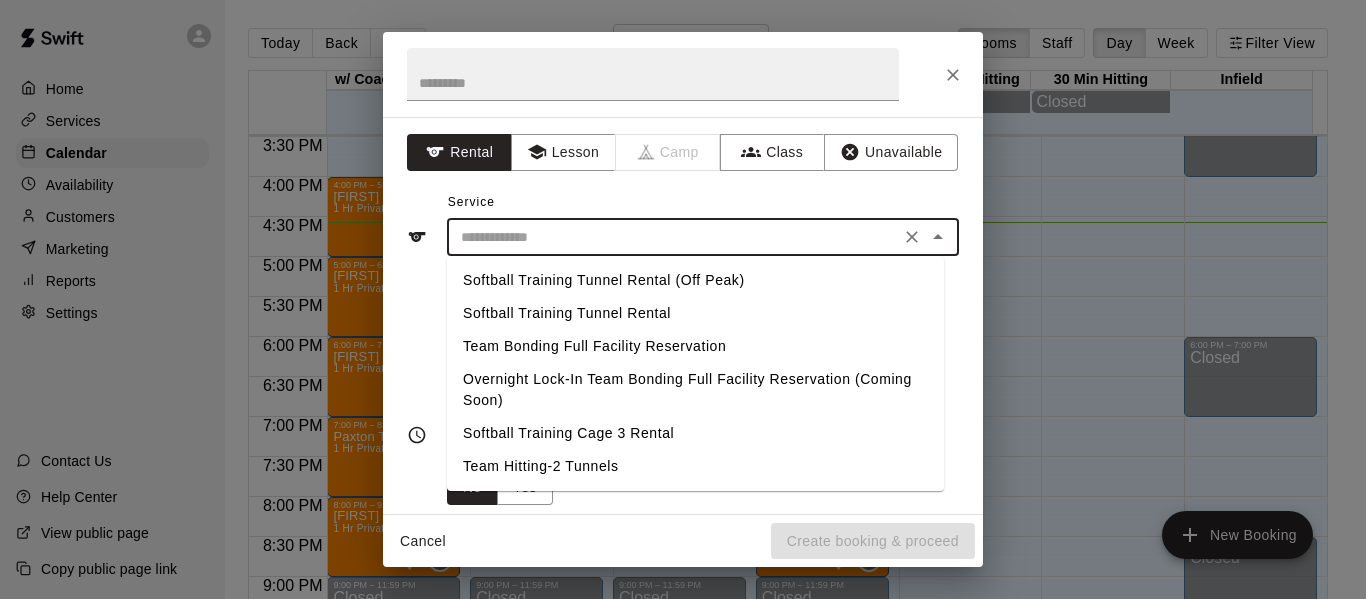 click at bounding box center [673, 237] 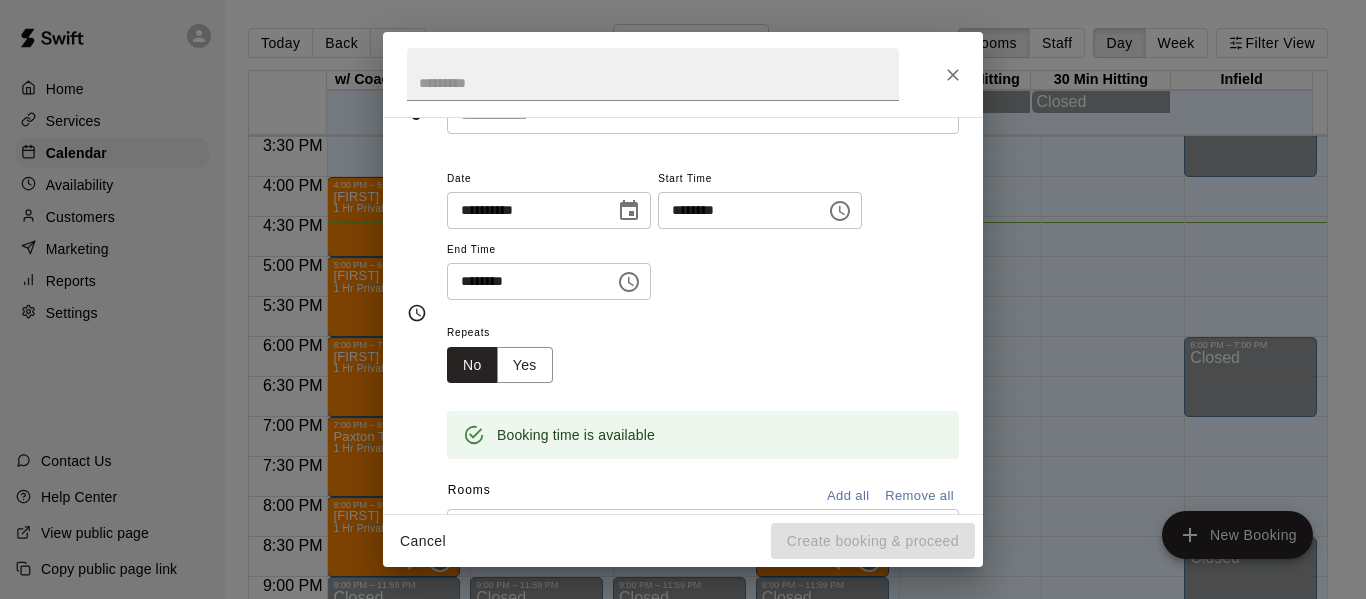 scroll, scrollTop: 0, scrollLeft: 0, axis: both 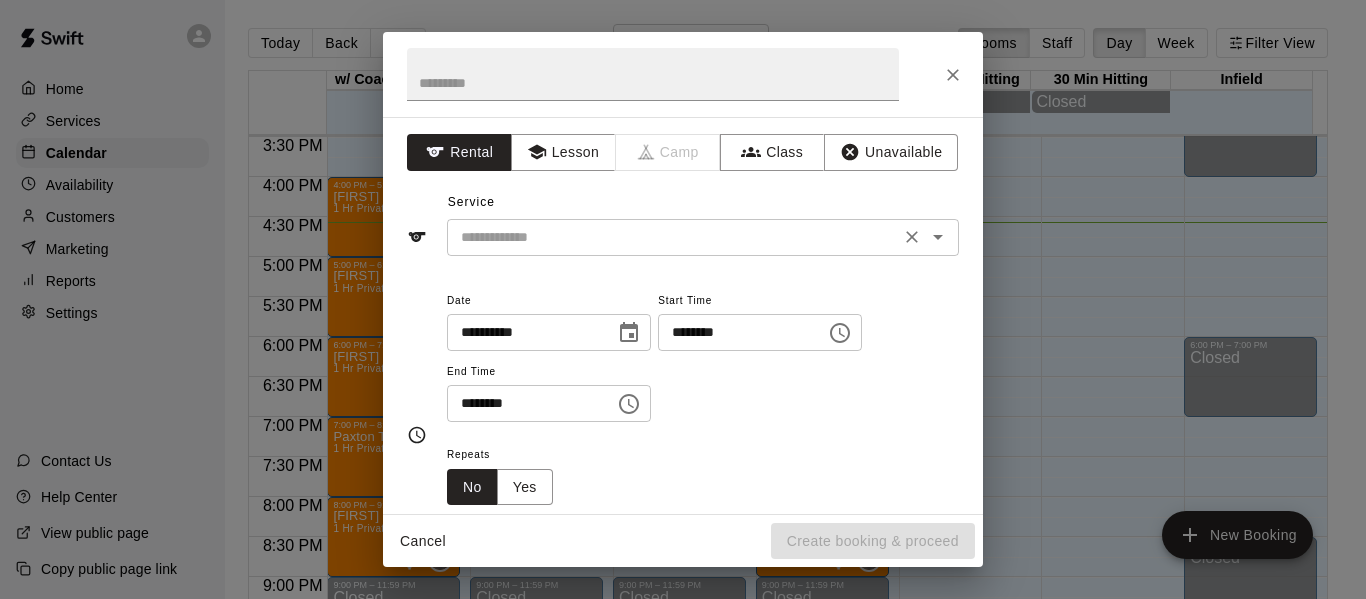 click 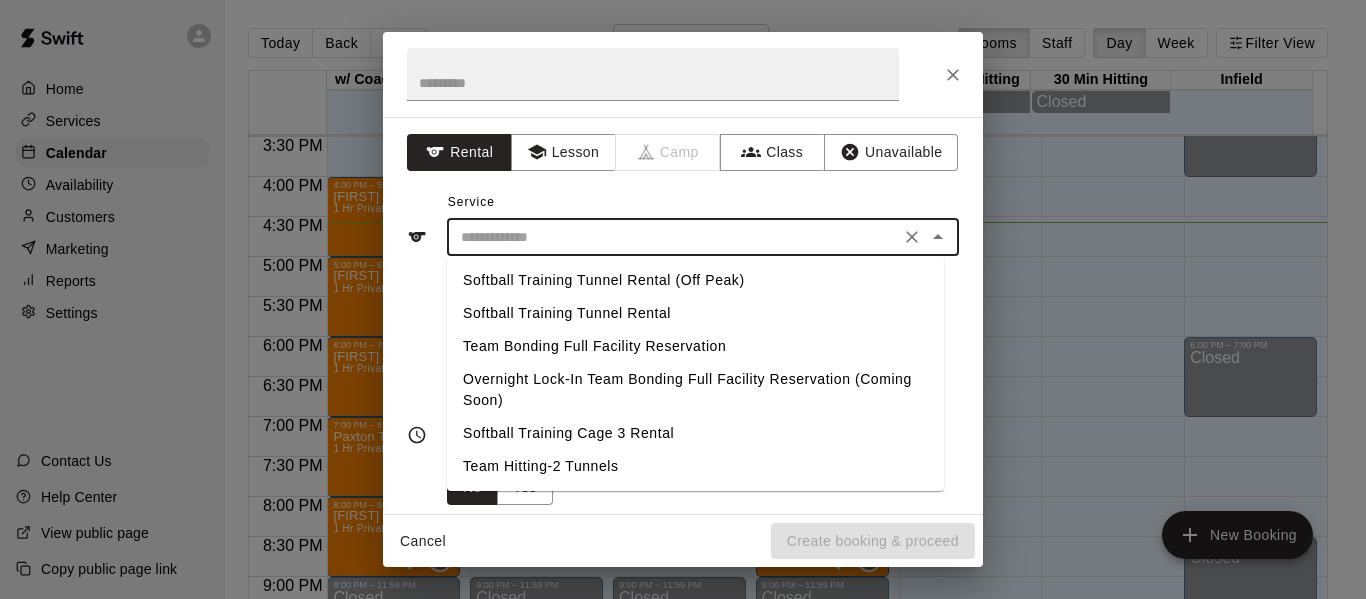 click on "Softball Training Tunnel Rental" at bounding box center (695, 313) 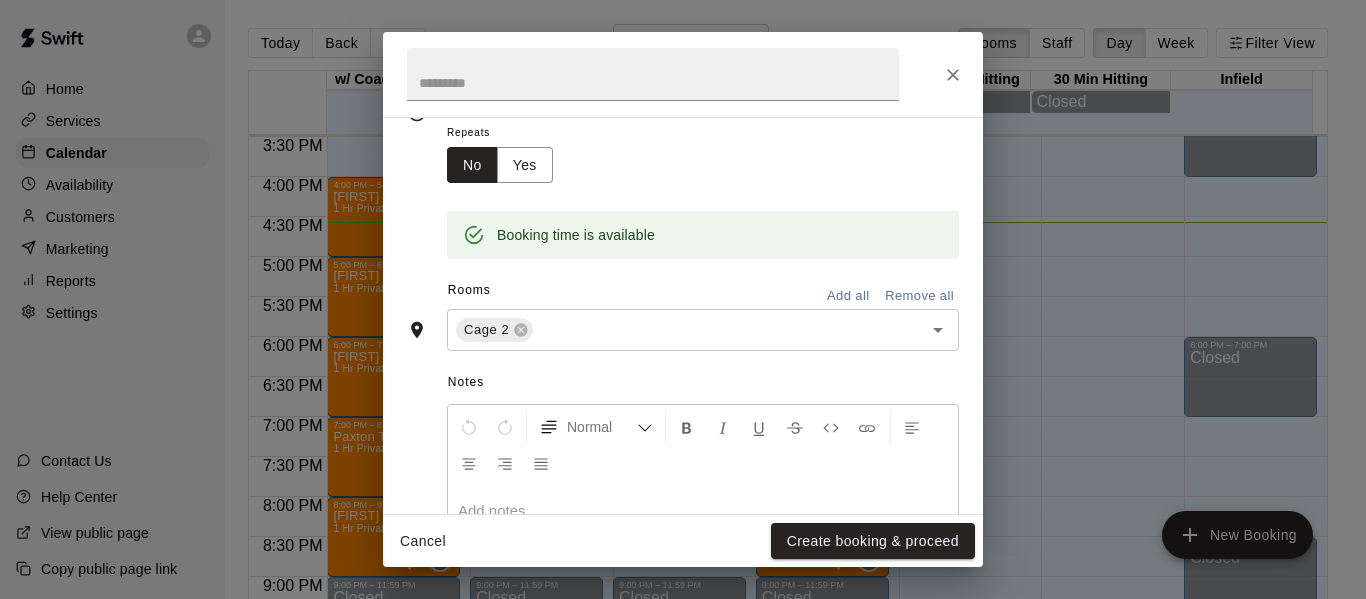 scroll, scrollTop: 333, scrollLeft: 0, axis: vertical 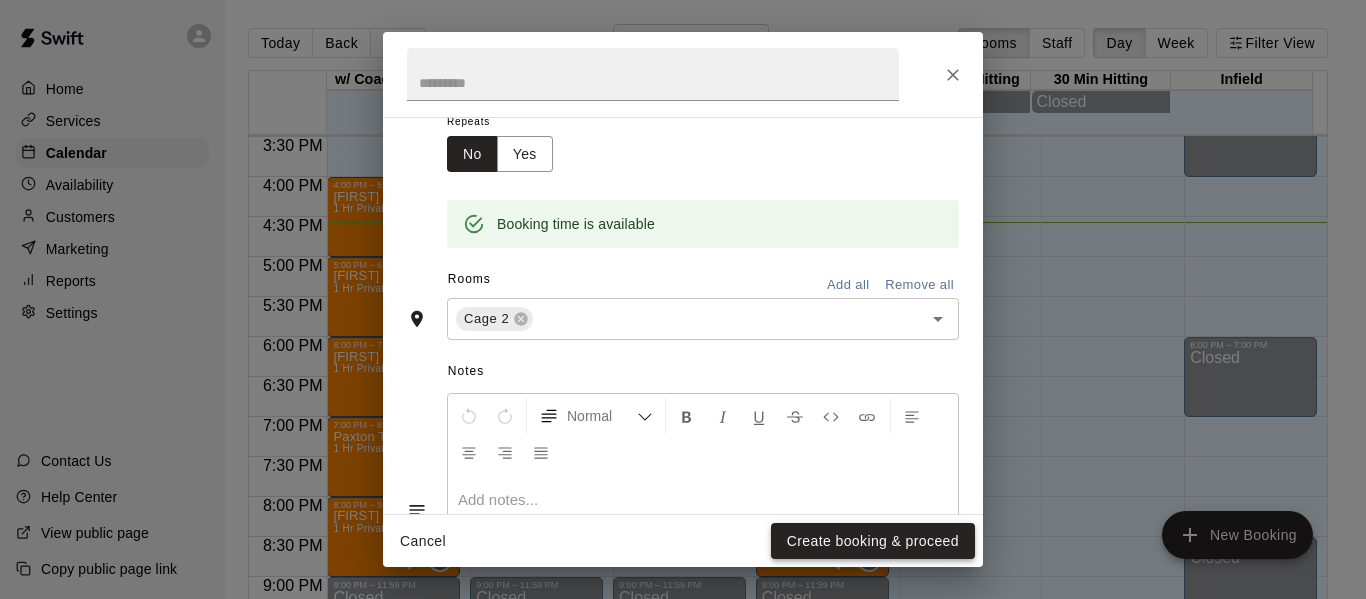 click on "Create booking & proceed" at bounding box center (873, 541) 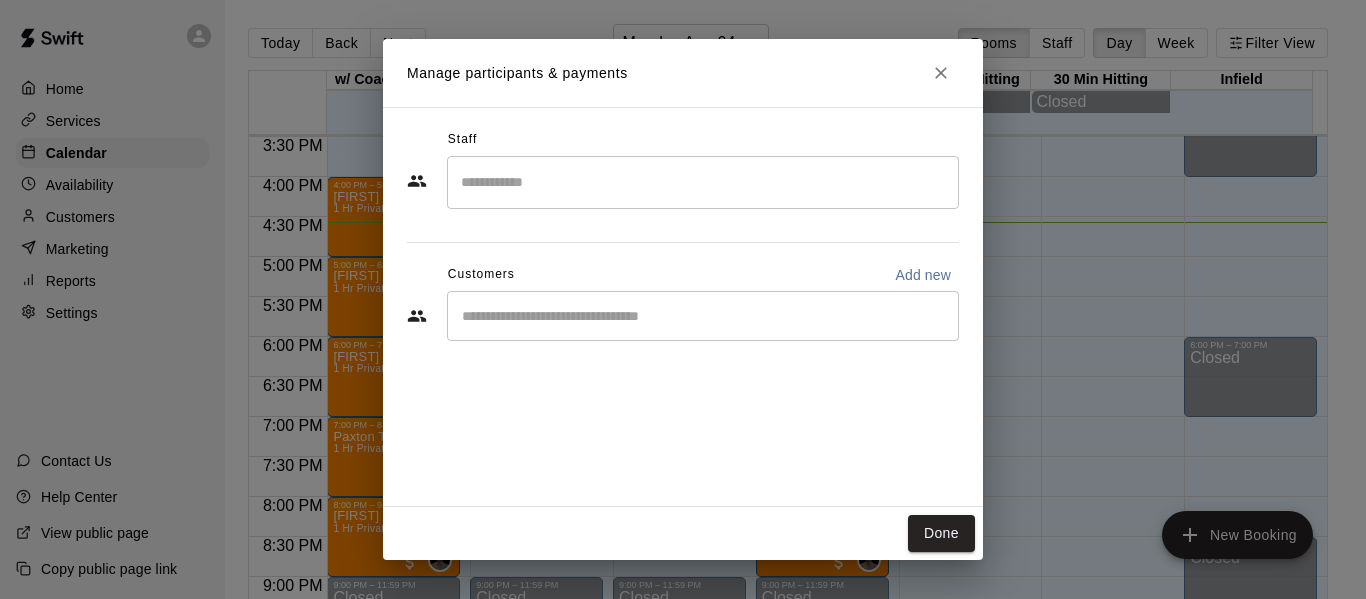 click at bounding box center [703, 182] 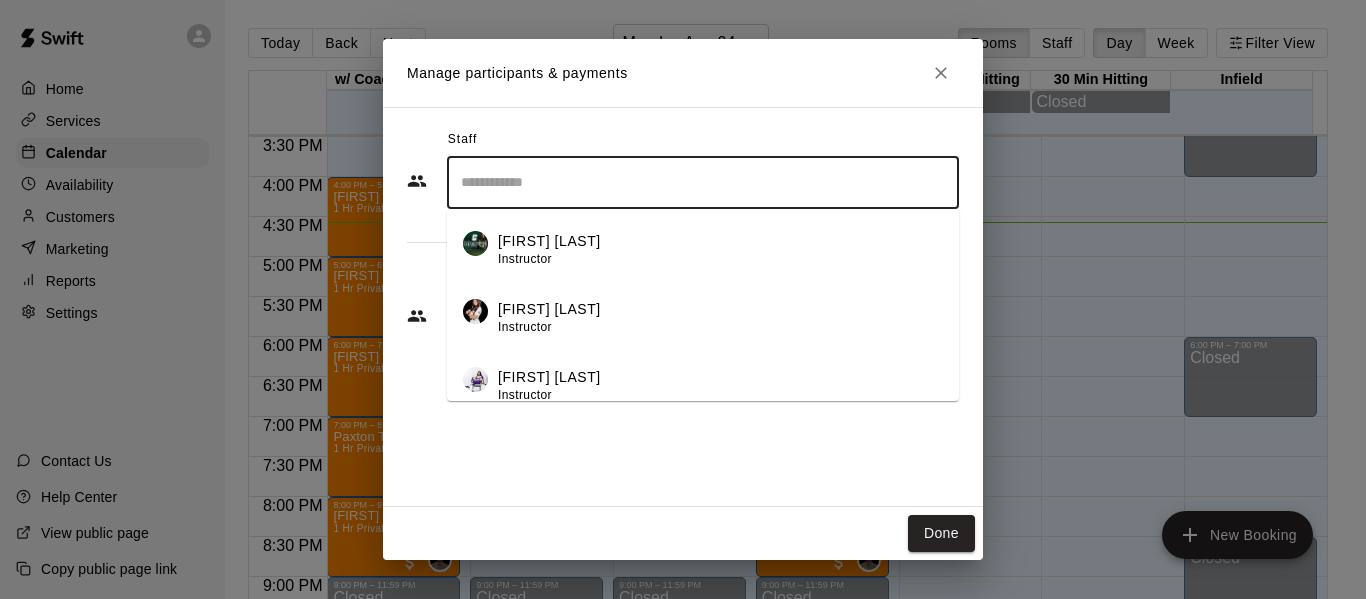 click on "Staff ​ Makaila Quinney Instructor Alina Quinney Instructor Cailin Quinney Instructor Allen Quinney Owner Amber Quinney Admin Customers Add new ​" at bounding box center [683, 307] 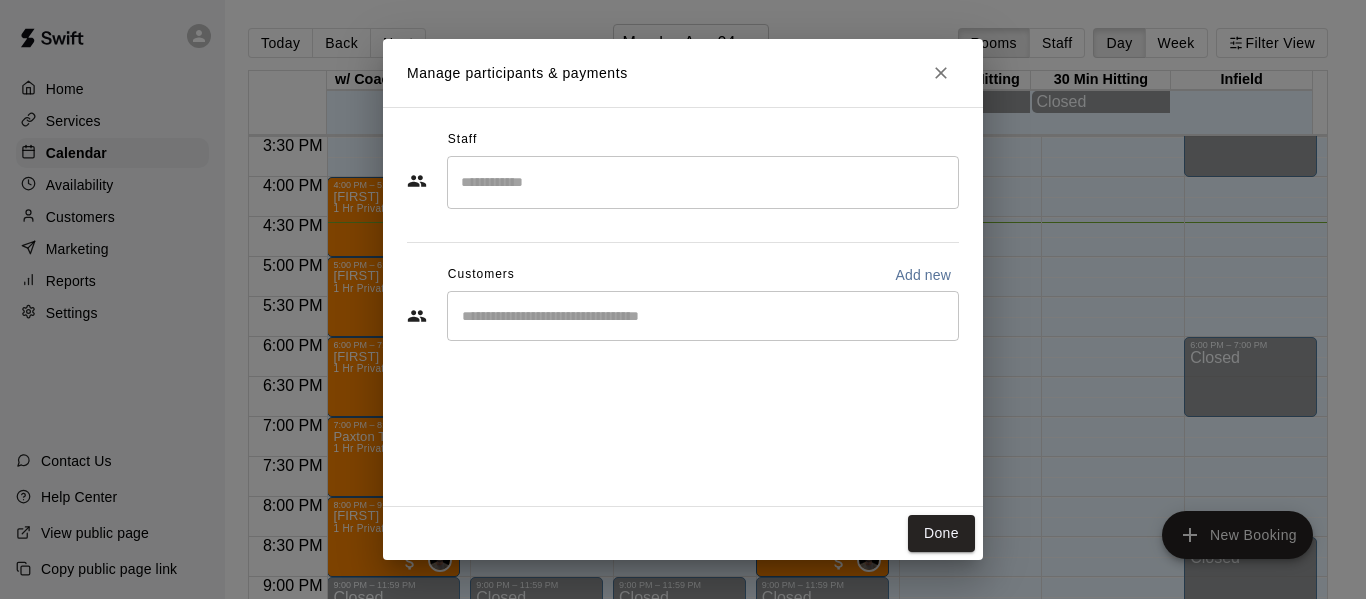 click at bounding box center [703, 316] 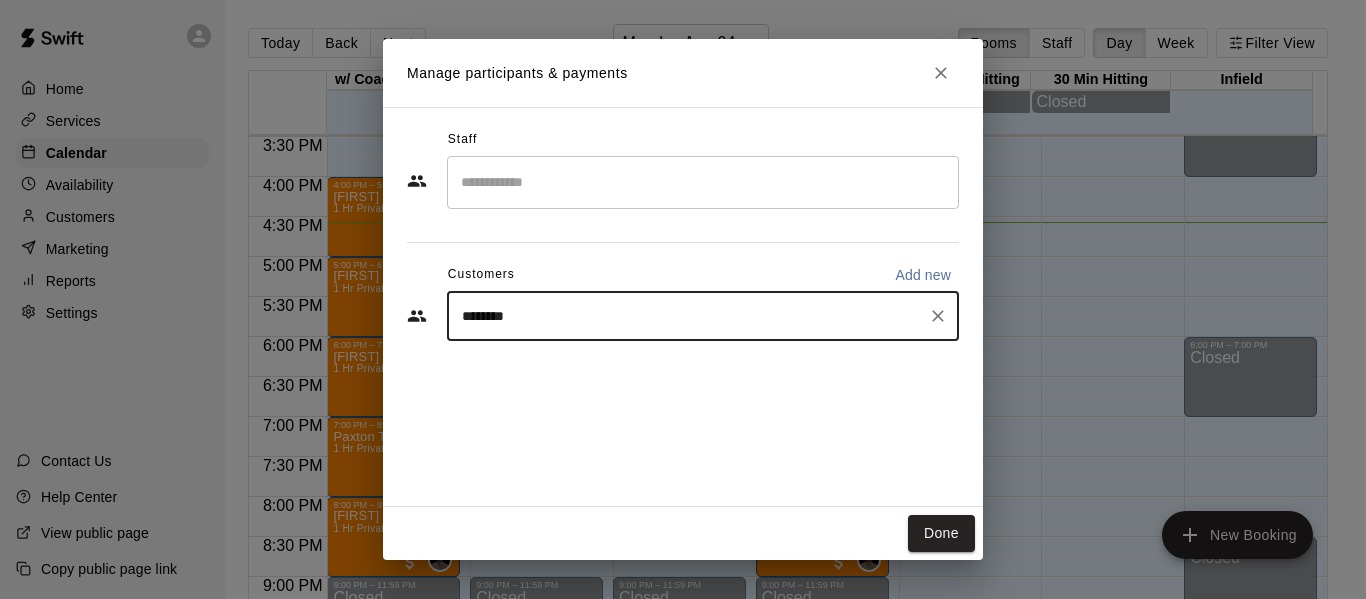 click on "********" at bounding box center (688, 316) 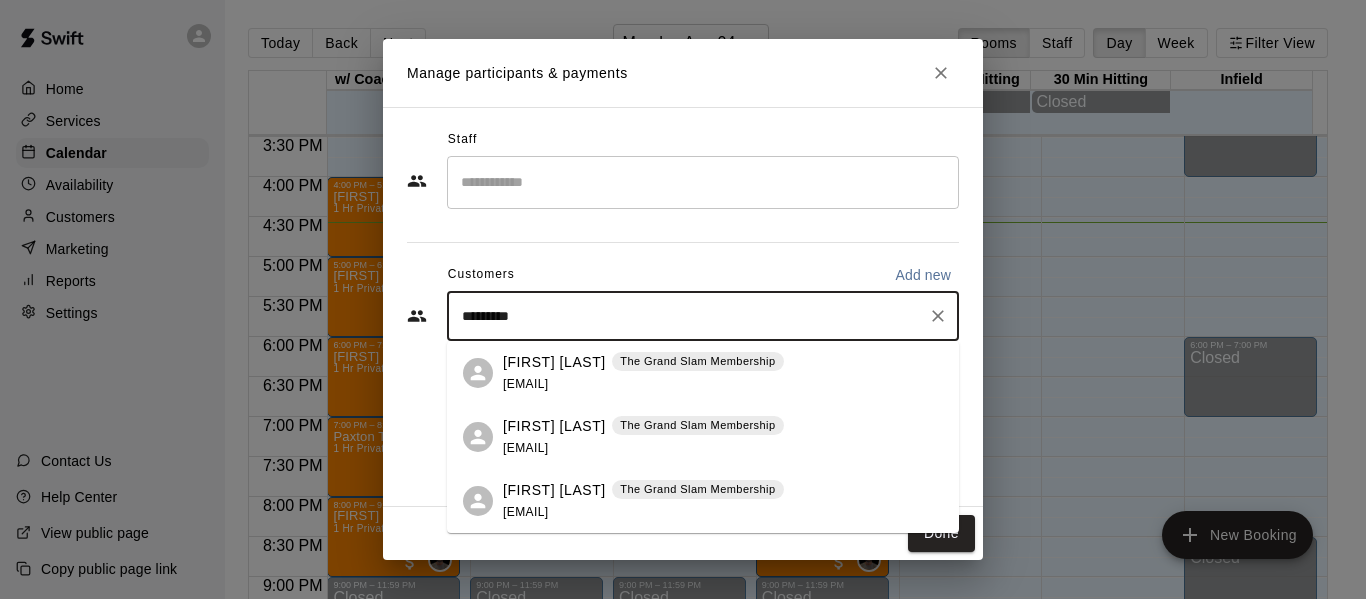click on "Dustin  Sandsness The Grand Slam Membership andi_sands@hotmail.com" at bounding box center (643, 373) 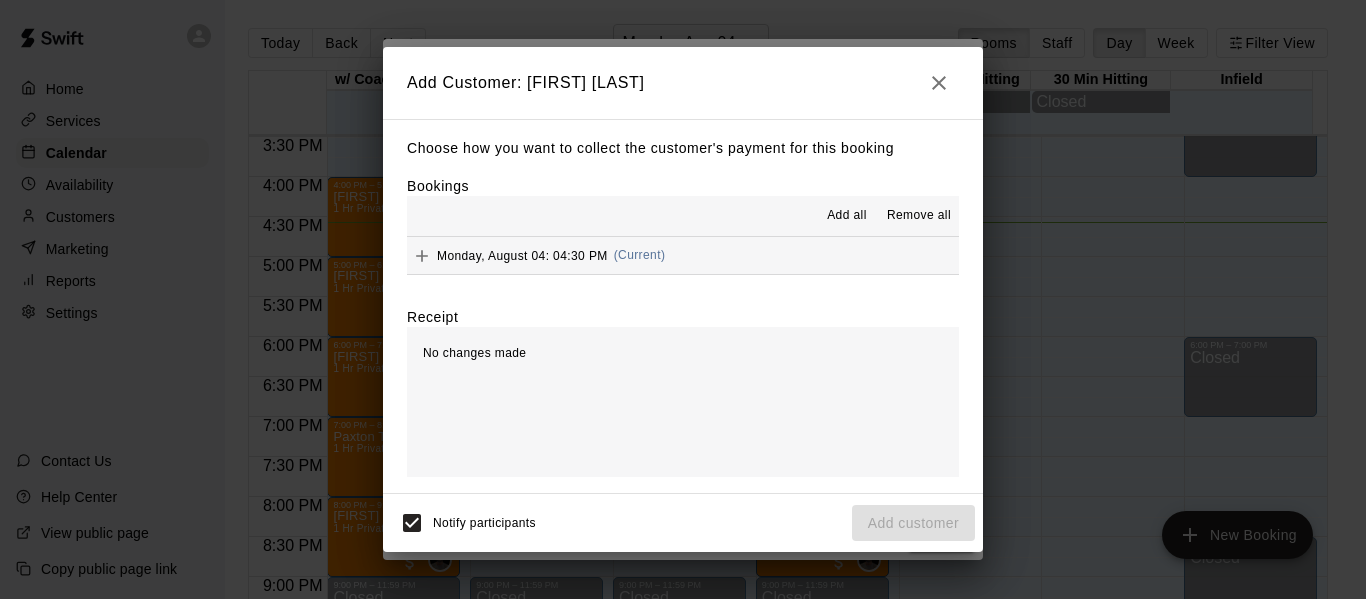 click on "Monday, August 04: 04:30 PM (Current)" at bounding box center (683, 255) 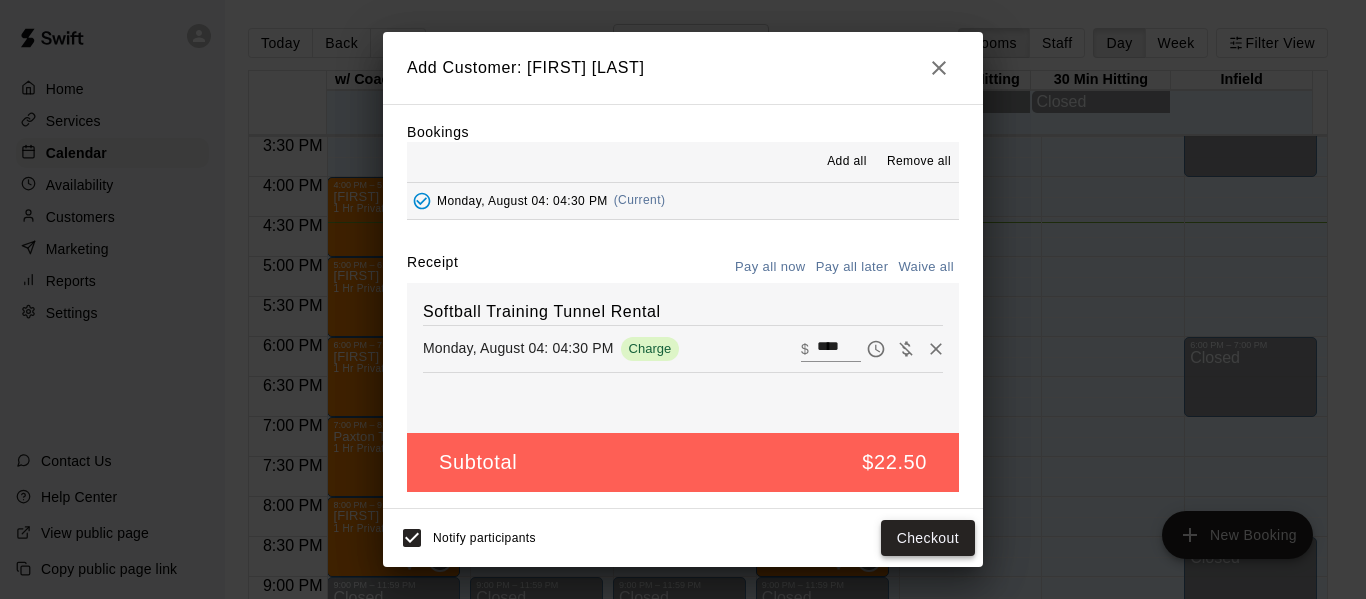 scroll, scrollTop: 42, scrollLeft: 0, axis: vertical 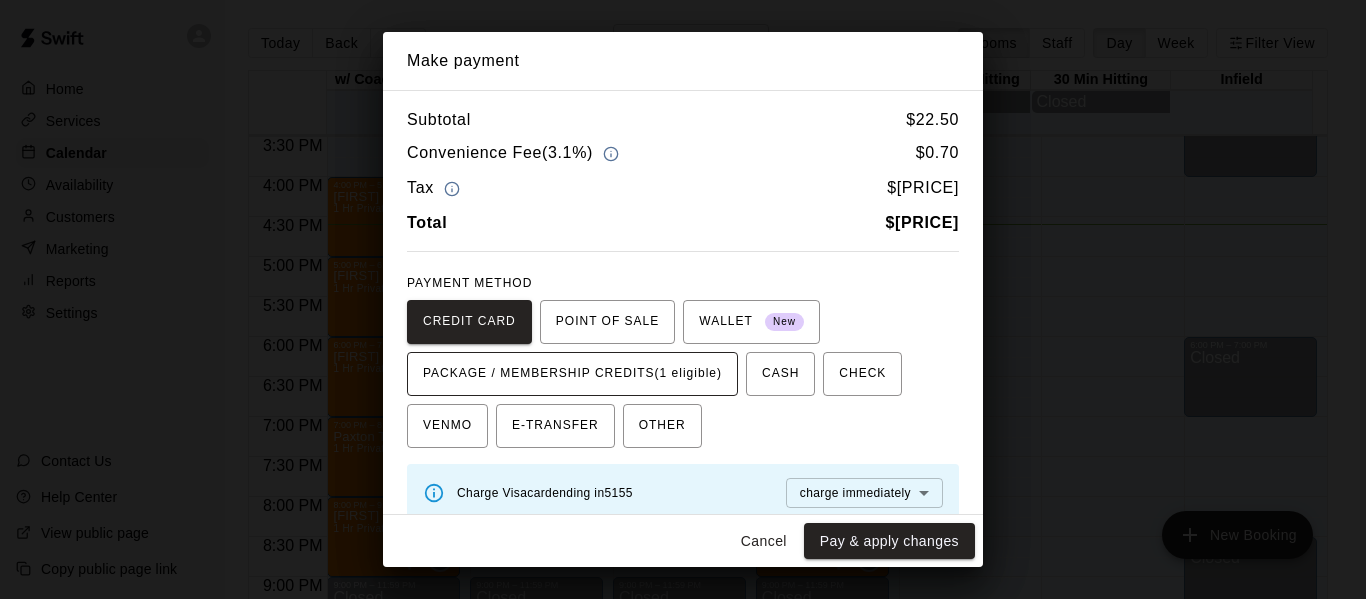 click on "PACKAGE / MEMBERSHIP CREDITS  (1 eligible)" at bounding box center (572, 374) 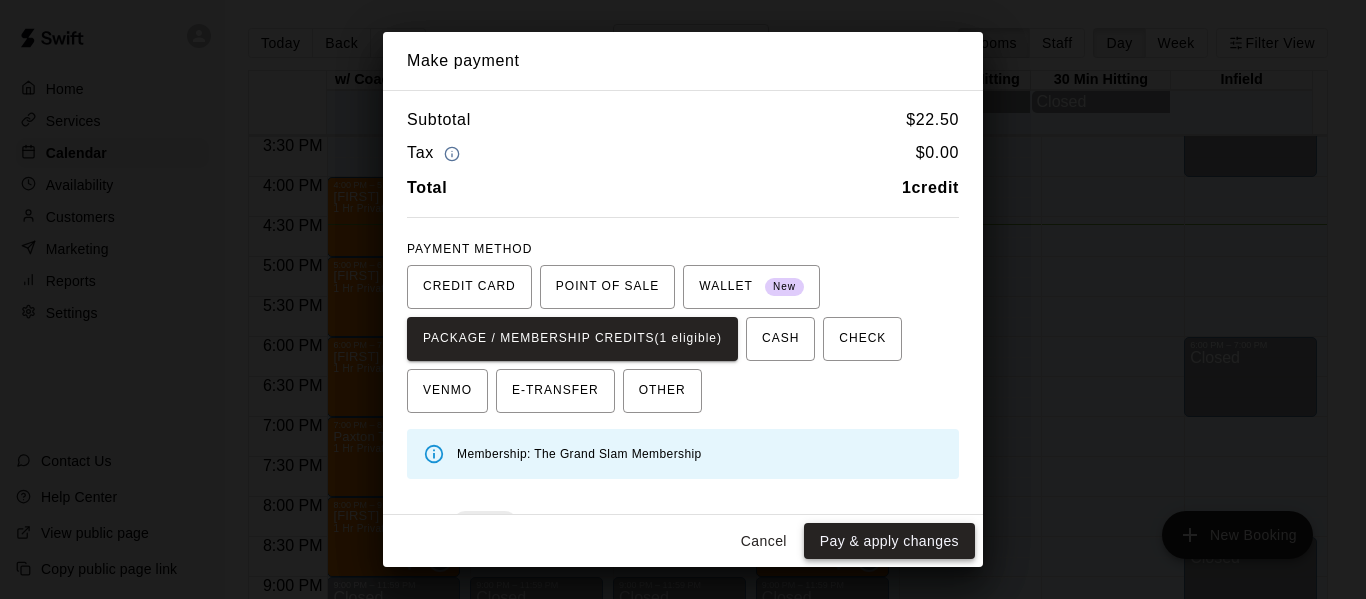 click on "Pay & apply changes" at bounding box center (889, 541) 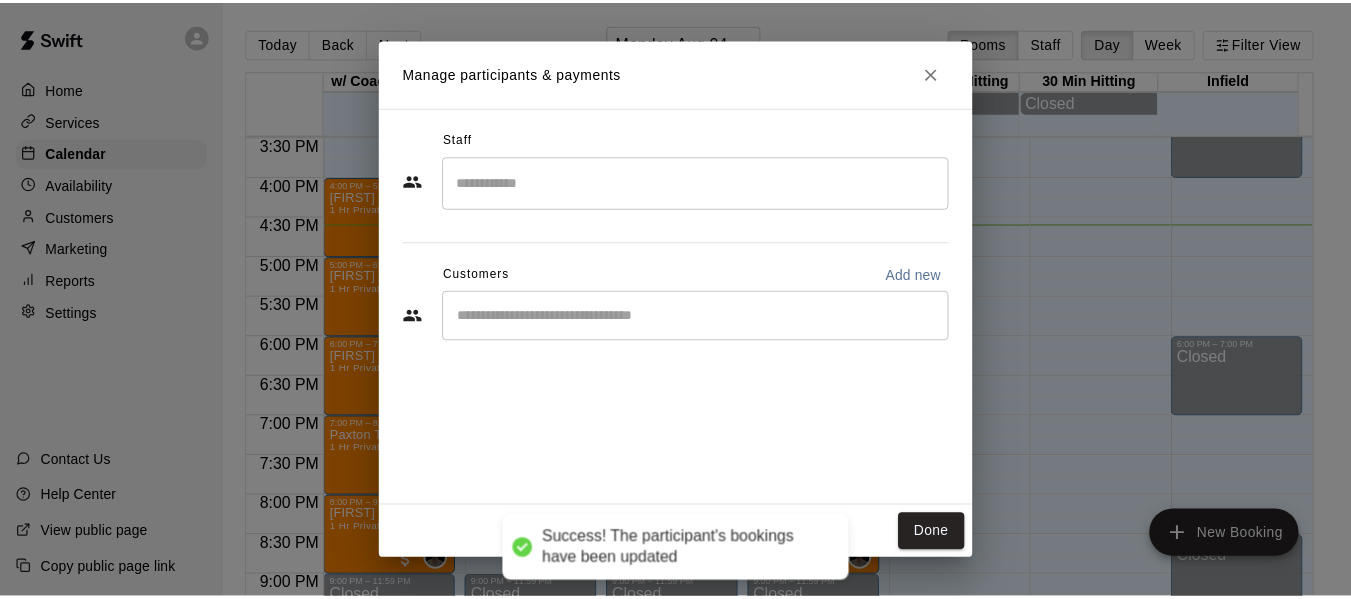 scroll, scrollTop: 0, scrollLeft: 0, axis: both 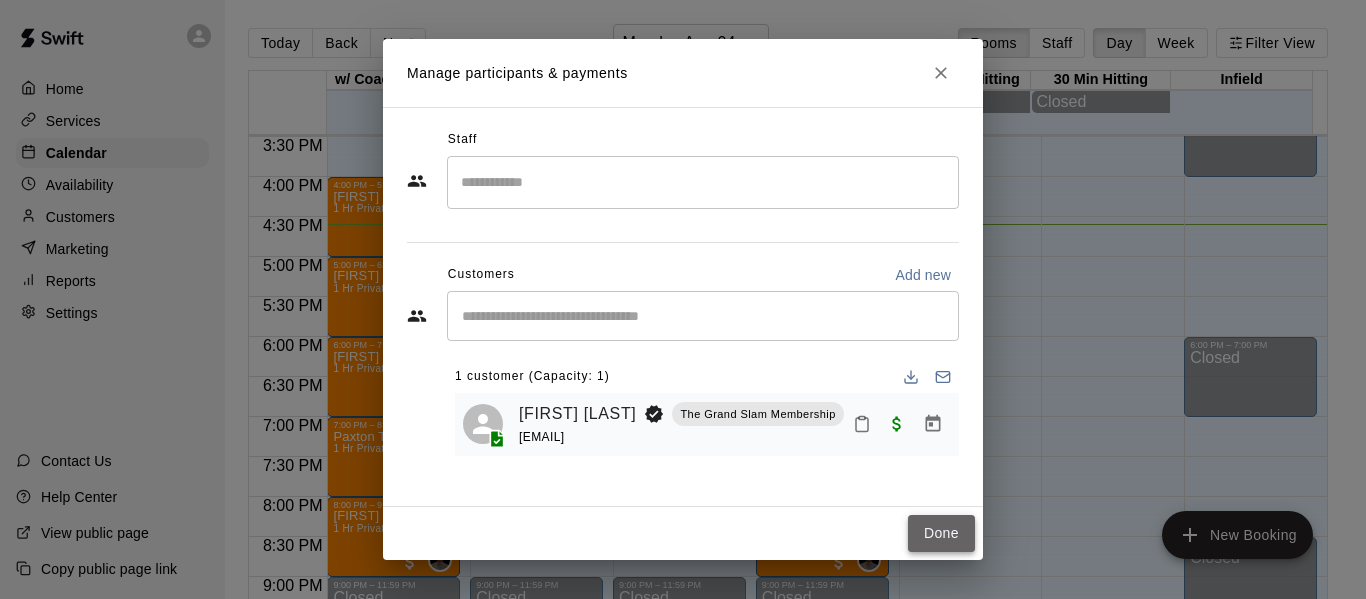 click on "Done" at bounding box center [941, 533] 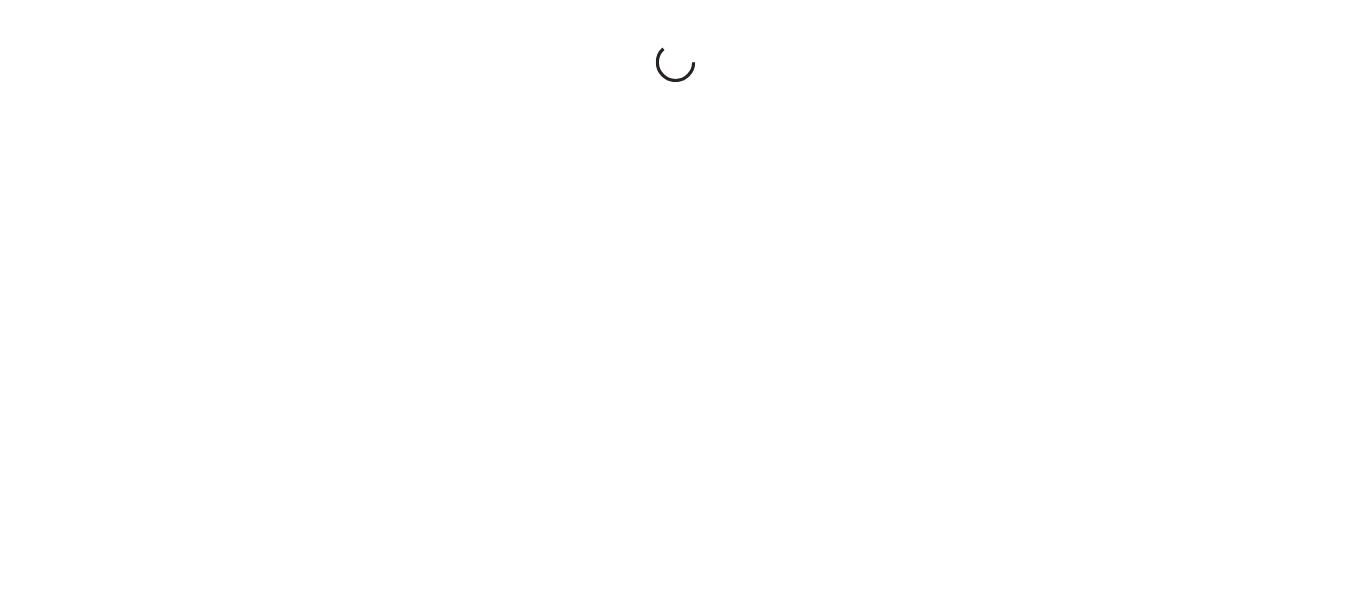 scroll, scrollTop: 0, scrollLeft: 0, axis: both 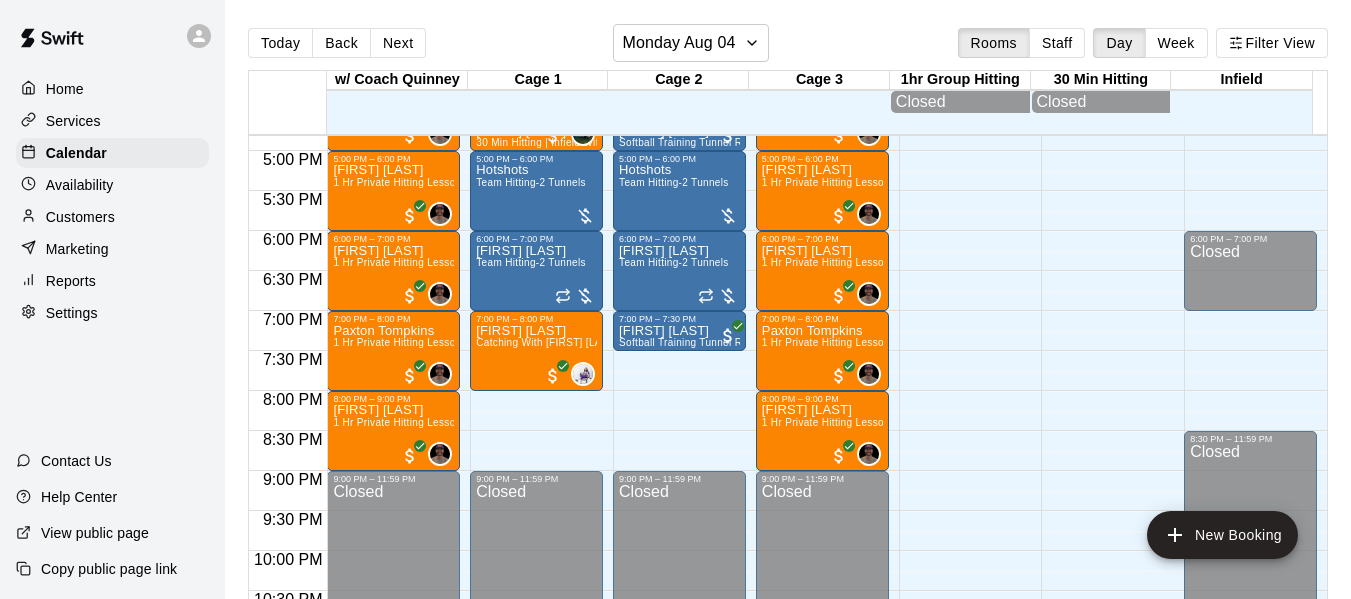 drag, startPoint x: 975, startPoint y: 402, endPoint x: 997, endPoint y: 364, distance: 43.908997 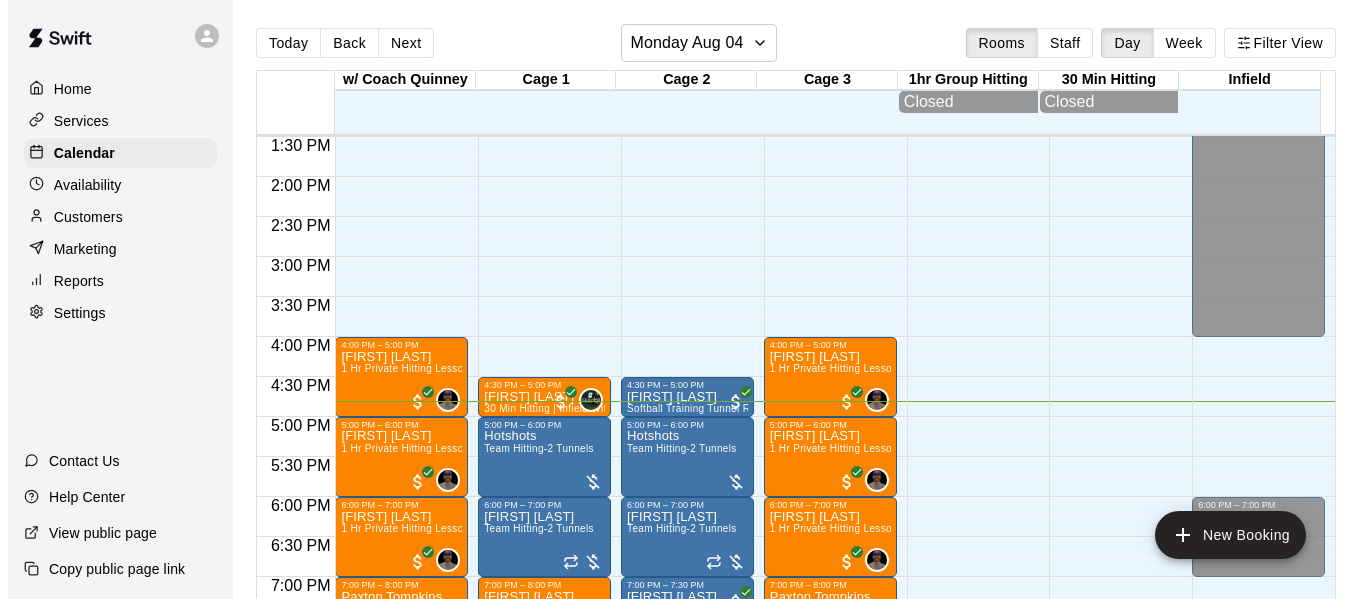 scroll, scrollTop: 1078, scrollLeft: 0, axis: vertical 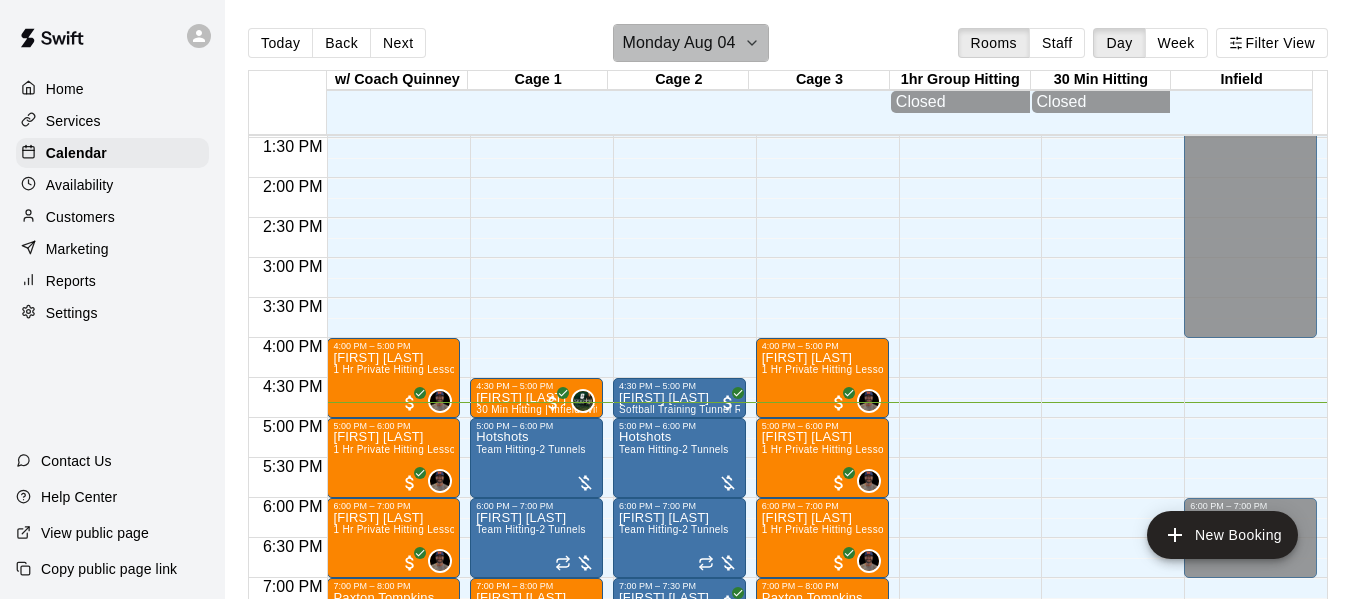 click 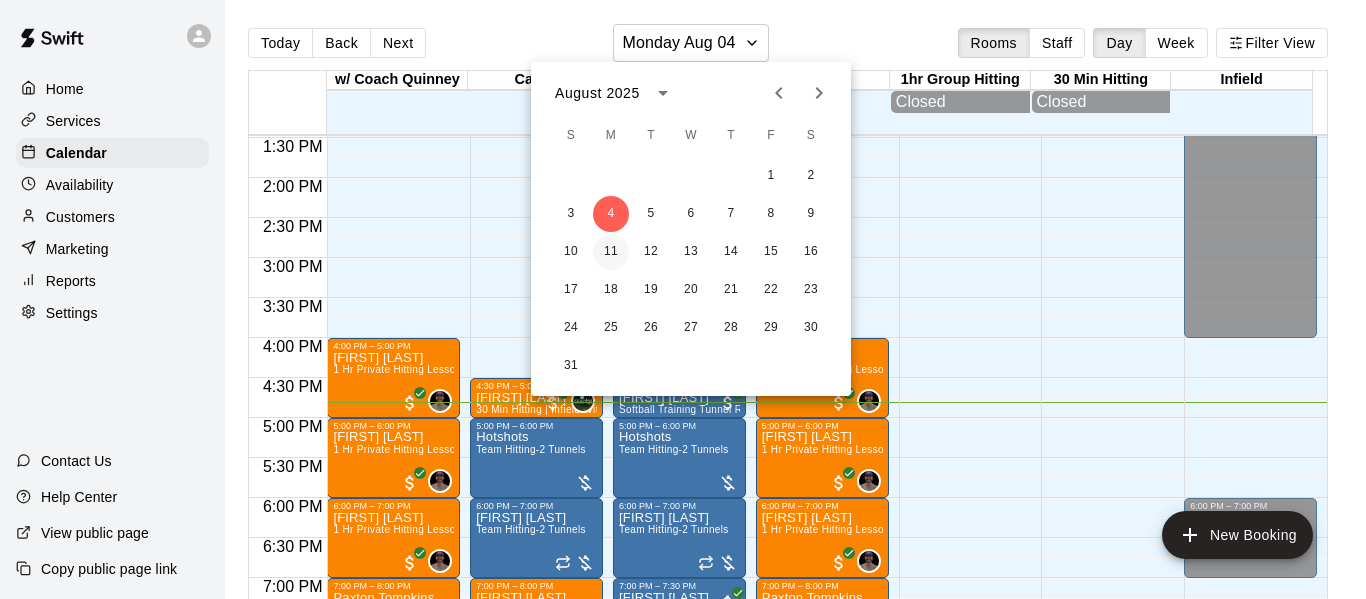 click on "11" at bounding box center [611, 252] 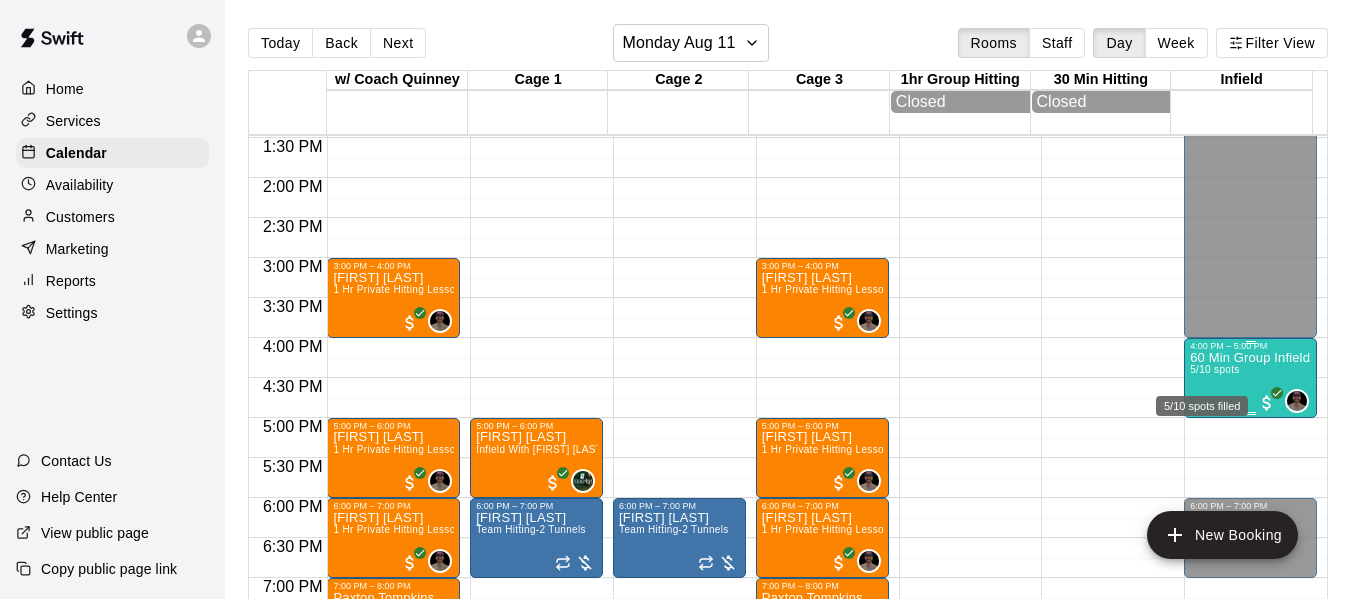 click on "5/10 spots" at bounding box center [1214, 369] 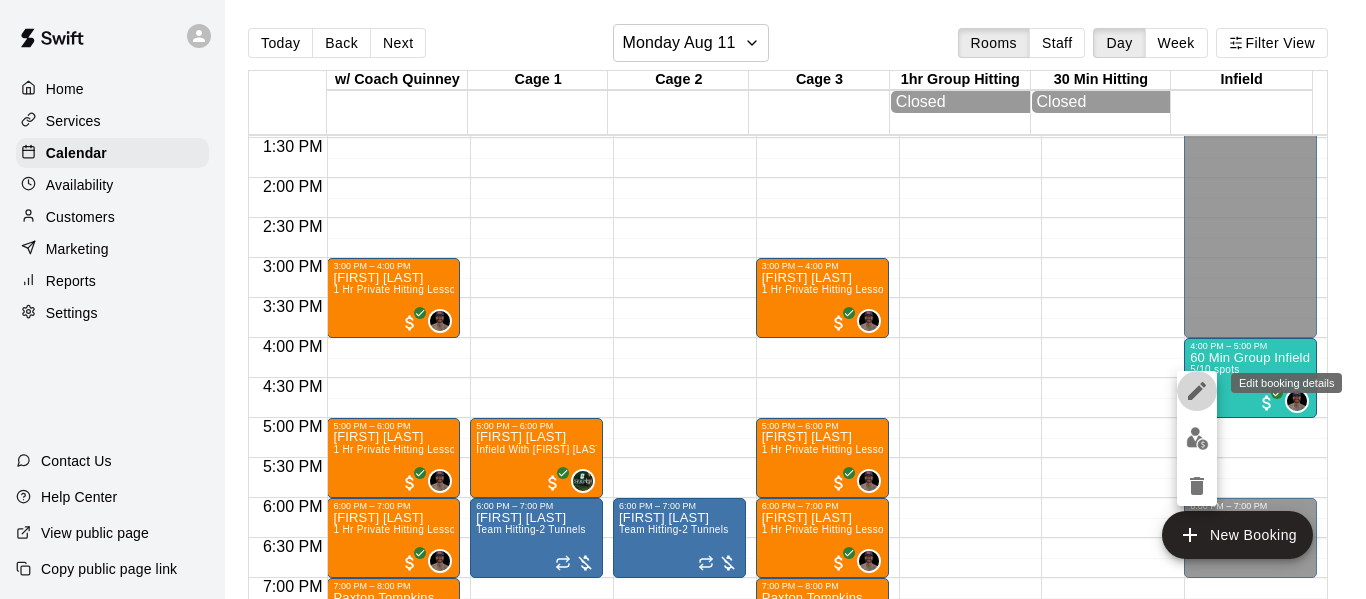 click 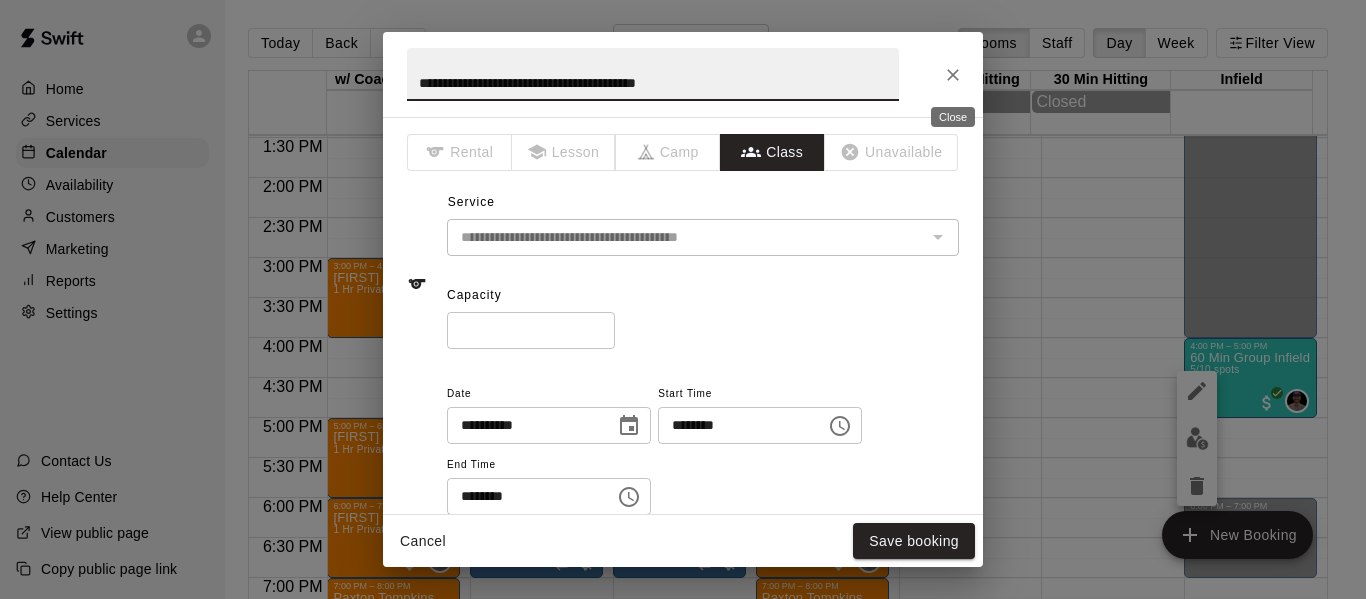 click 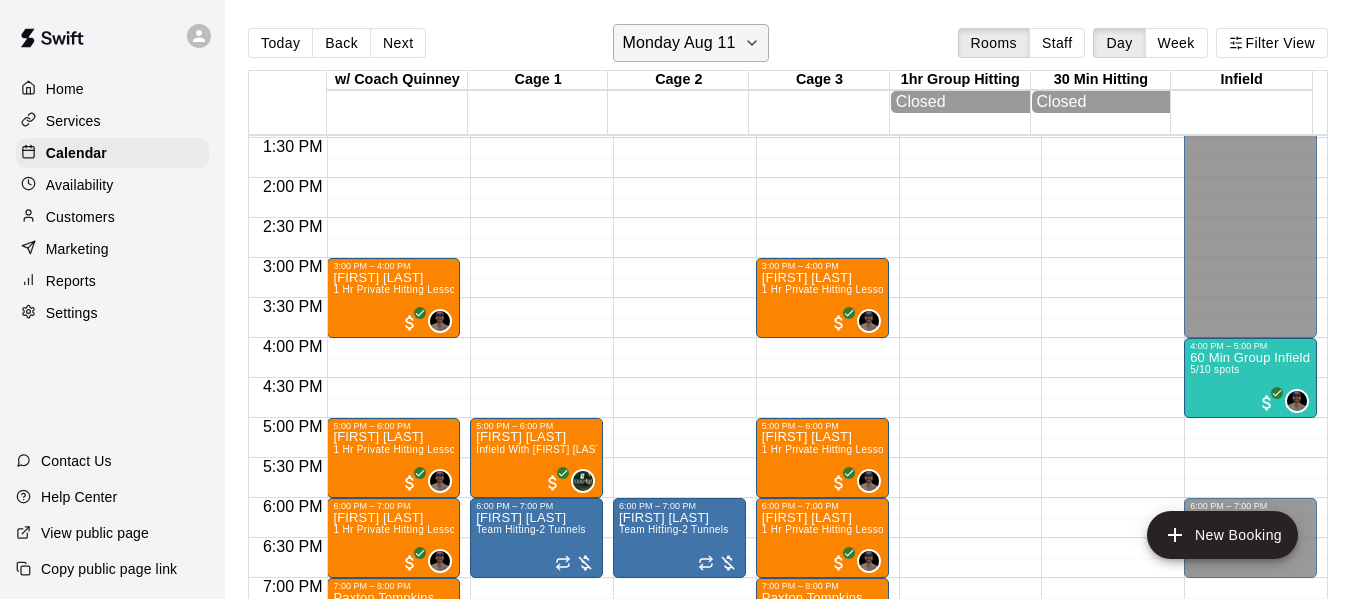 click 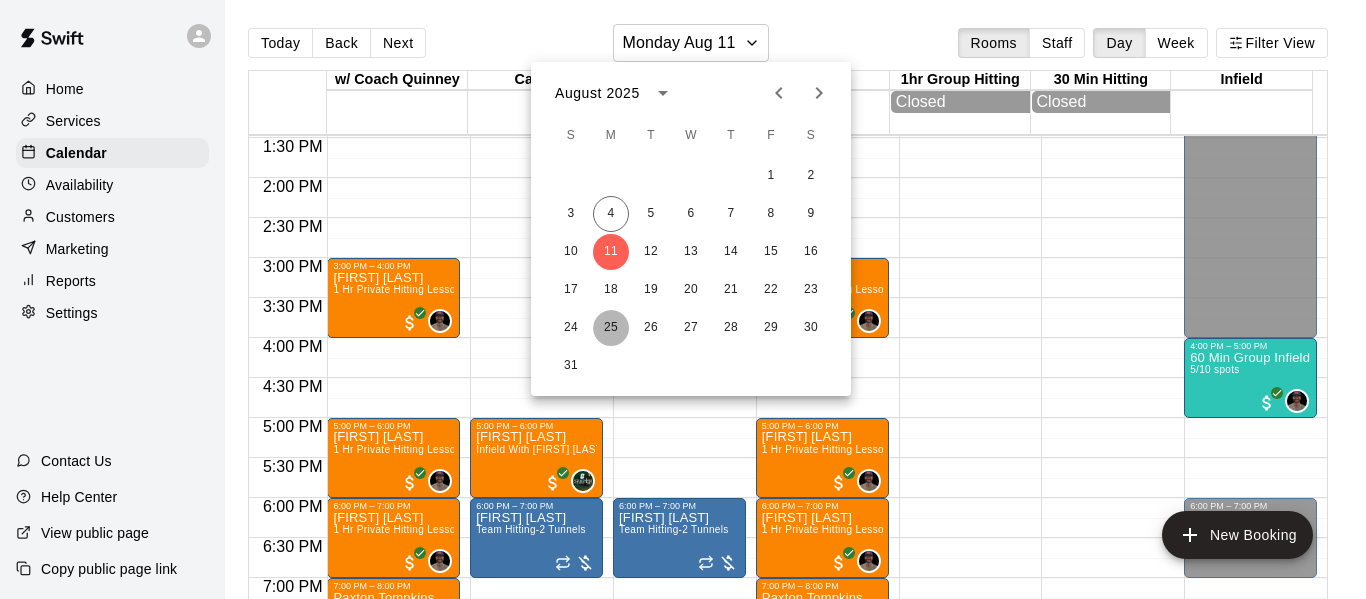 click on "25" at bounding box center [611, 328] 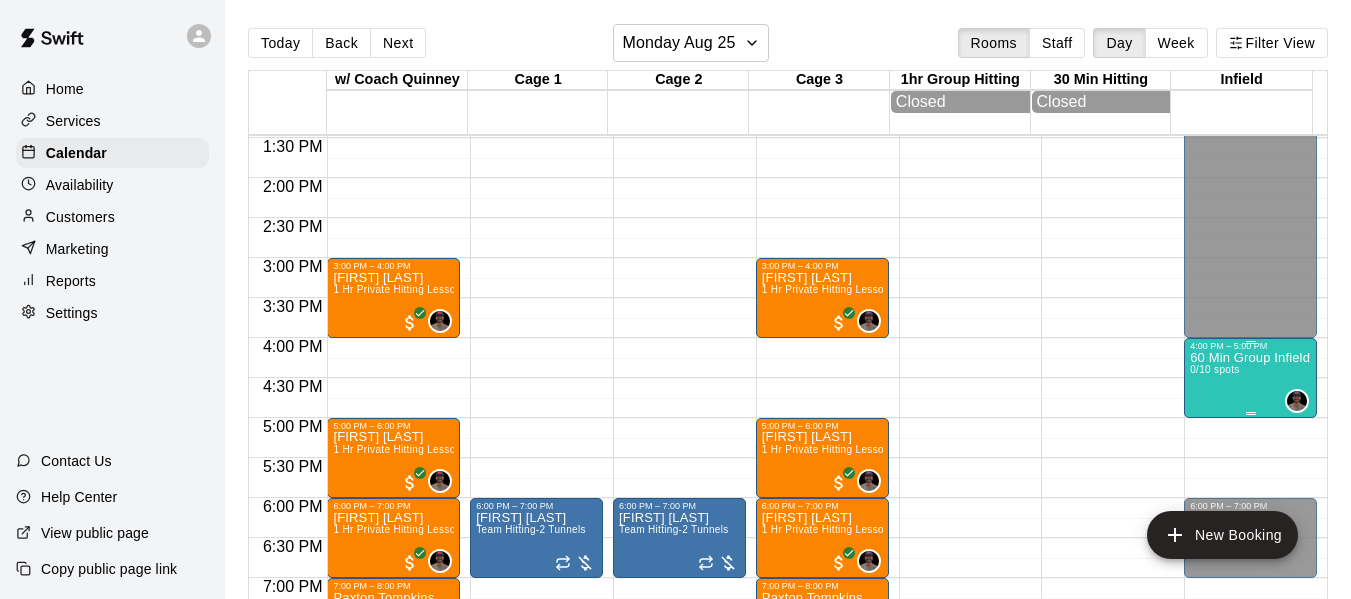 click on "60 Min Group Infield Training 10u Age Group" at bounding box center (1250, 358) 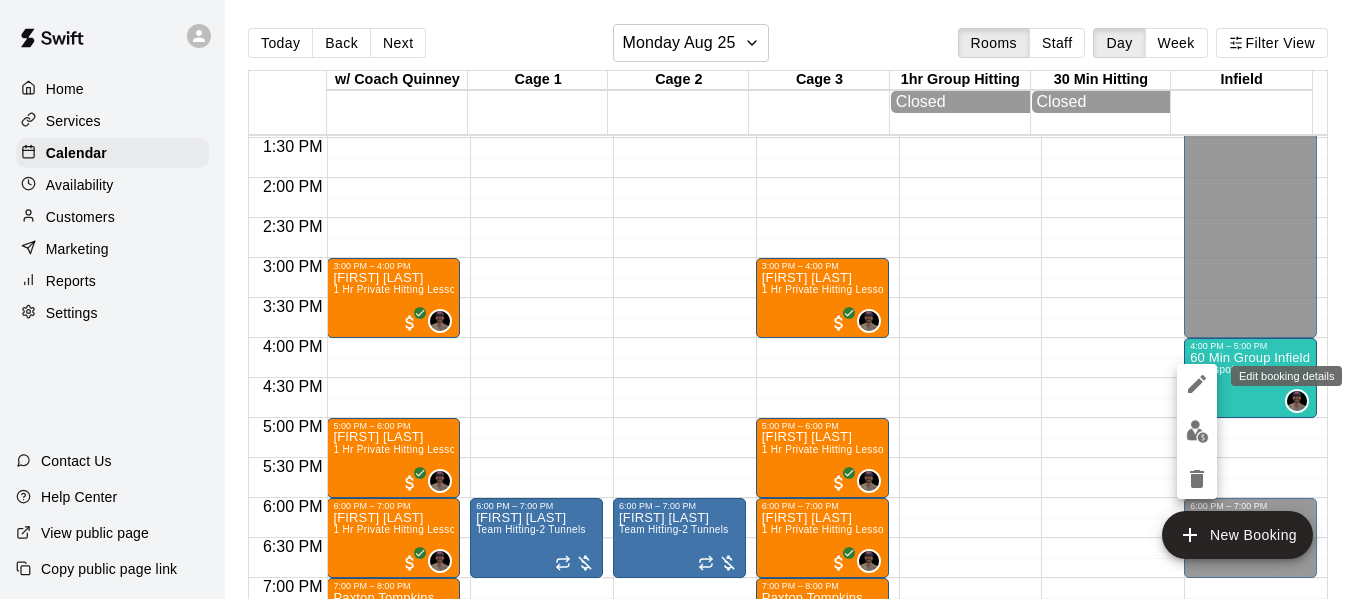 click 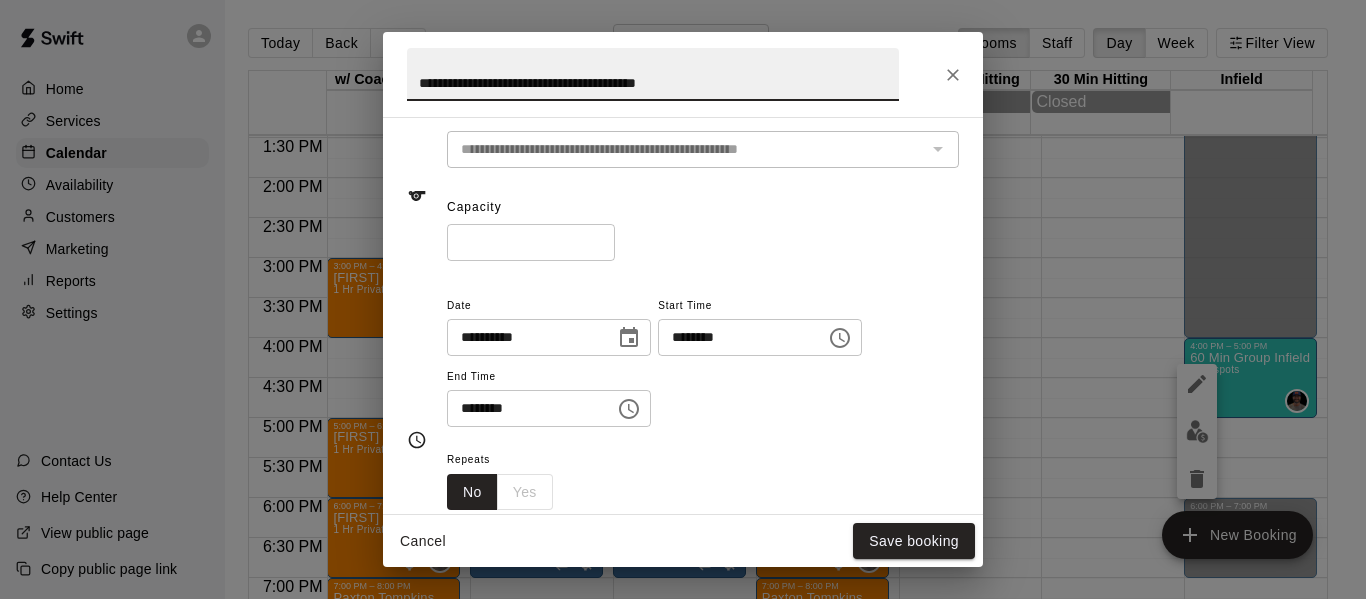 scroll, scrollTop: 67, scrollLeft: 0, axis: vertical 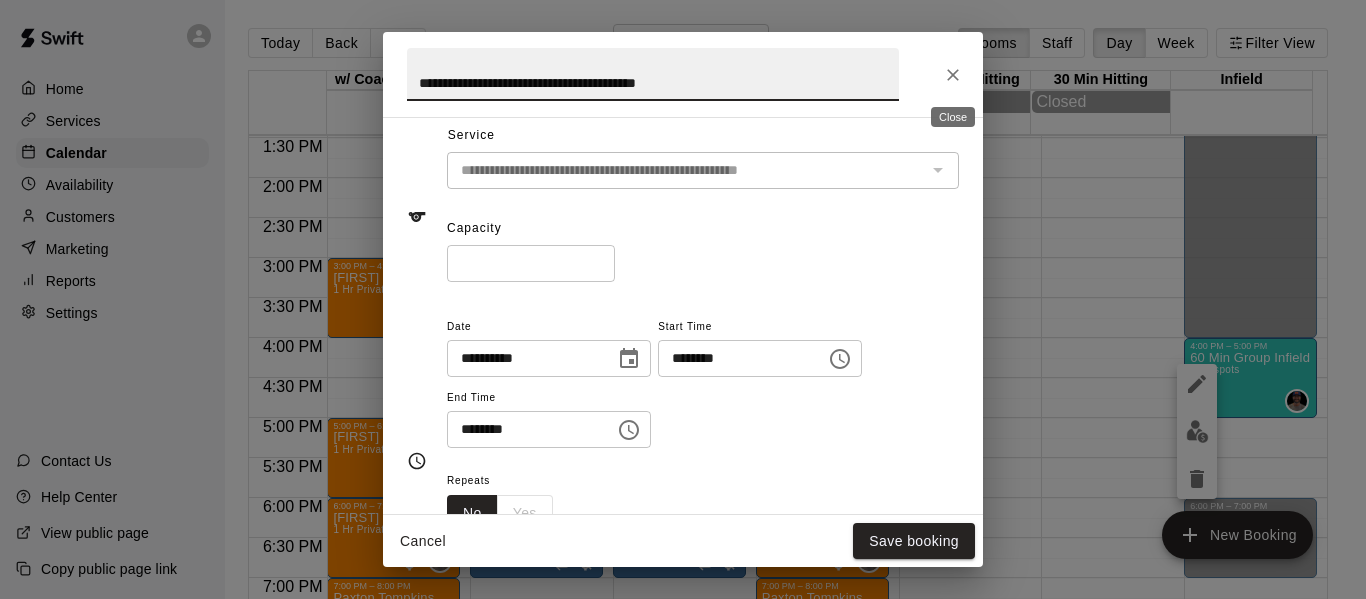click 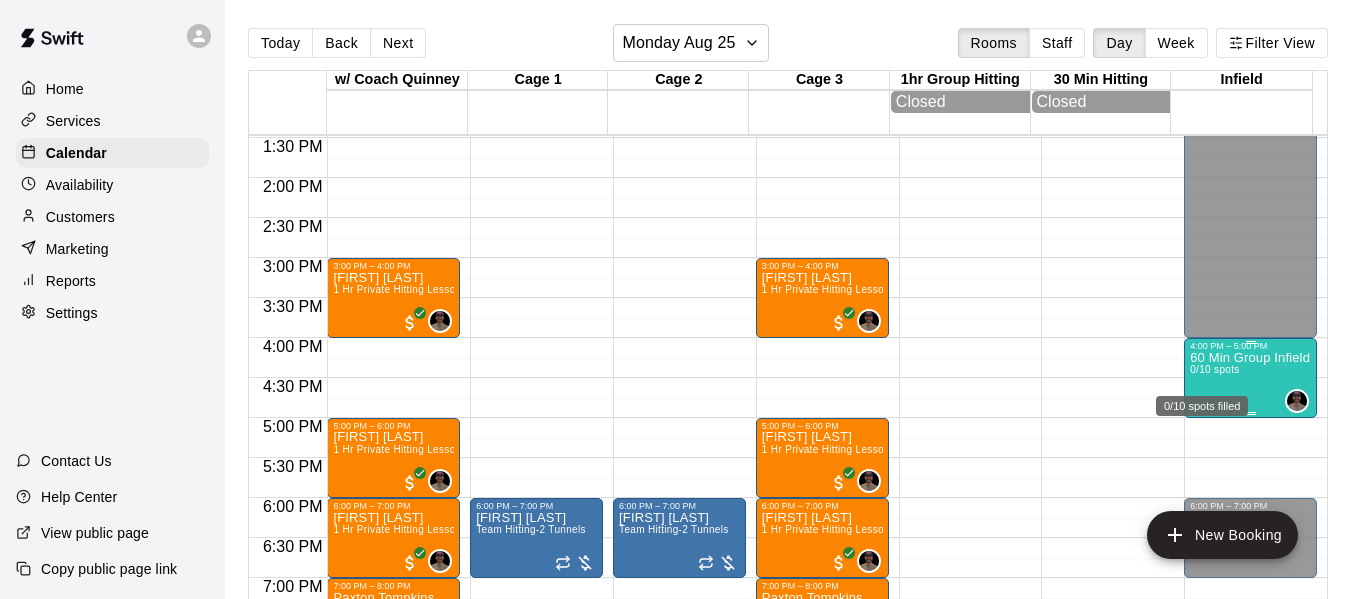 click on "0/10 spots" at bounding box center [1214, 369] 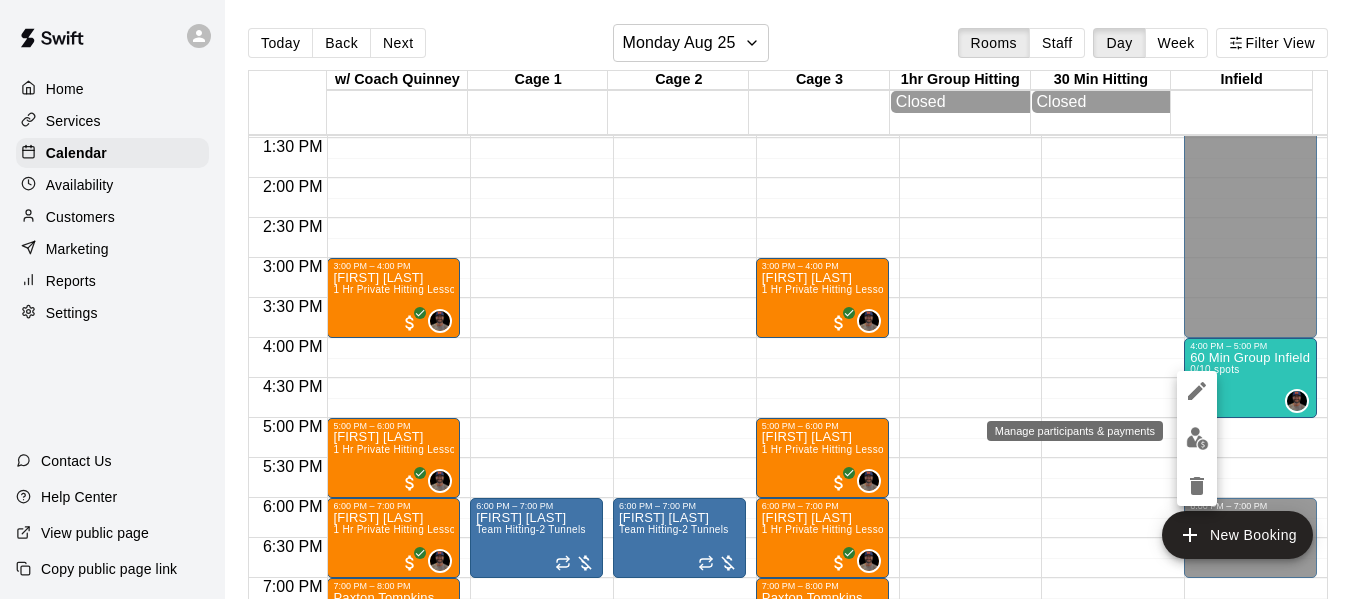click at bounding box center (1197, 438) 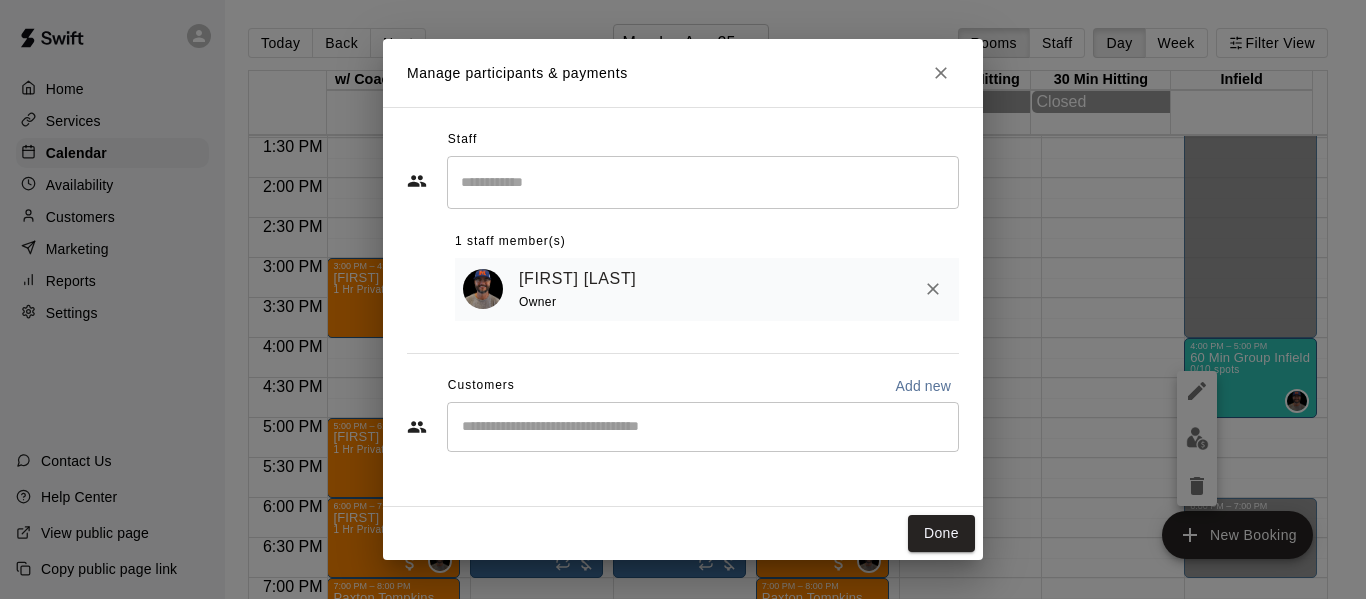 click on "​" at bounding box center (703, 427) 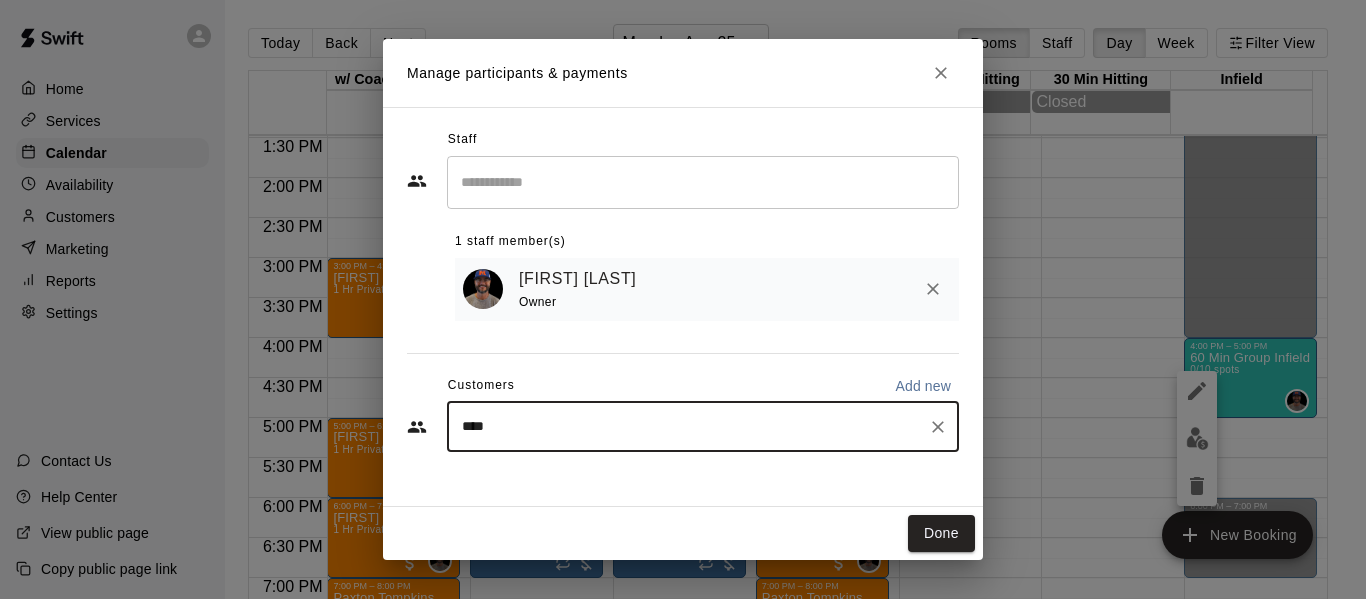 type on "*****" 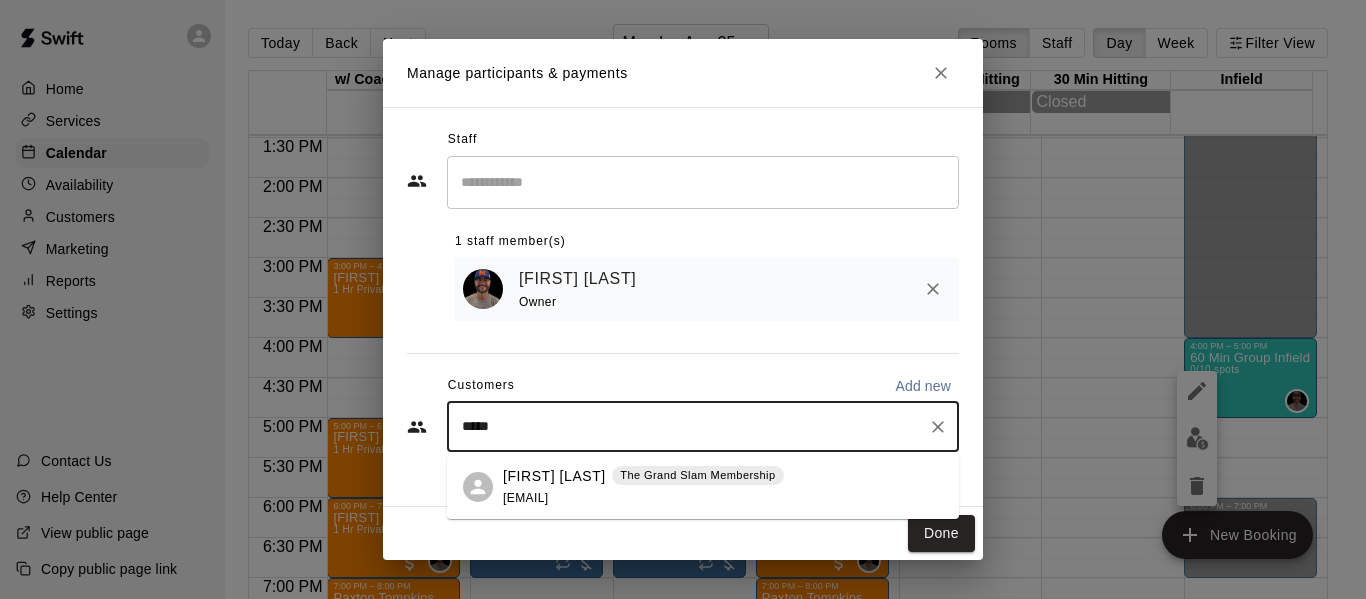 click on "[FIRST] [LAST]" at bounding box center [554, 476] 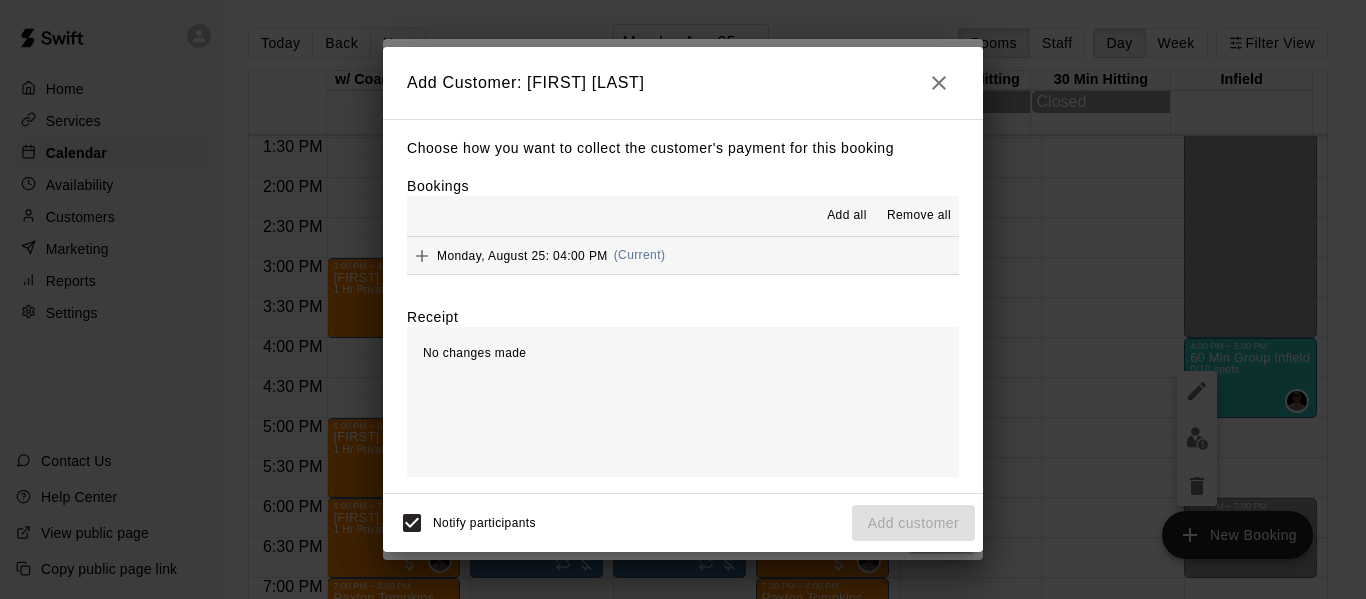 click on "[DAY], [MONTH] [DAY]: [HOUR]:[MINUTE] [AM/PM] (Current)" at bounding box center [683, 255] 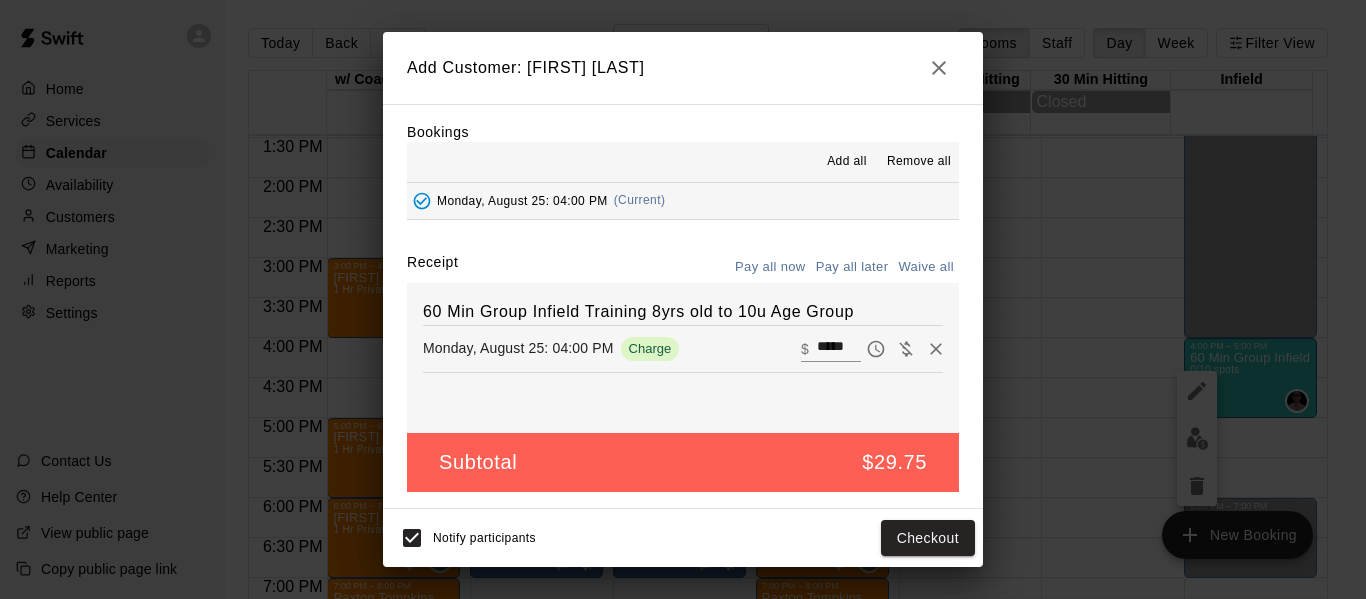scroll, scrollTop: 42, scrollLeft: 0, axis: vertical 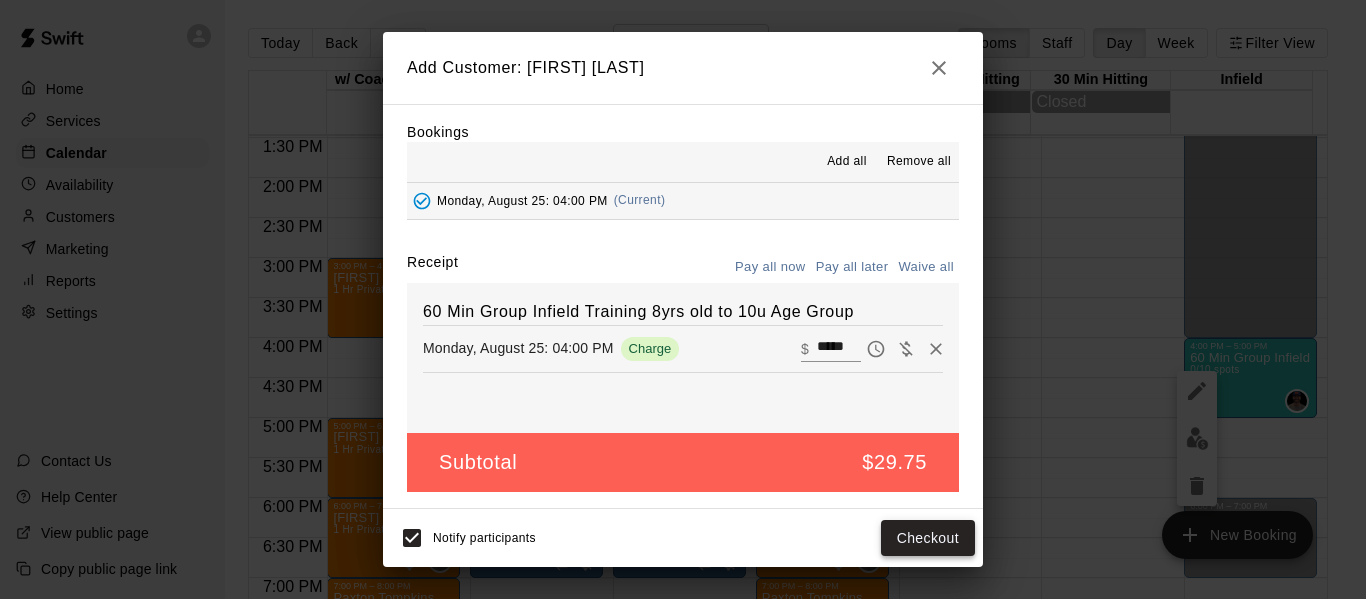 click on "Checkout" at bounding box center (928, 538) 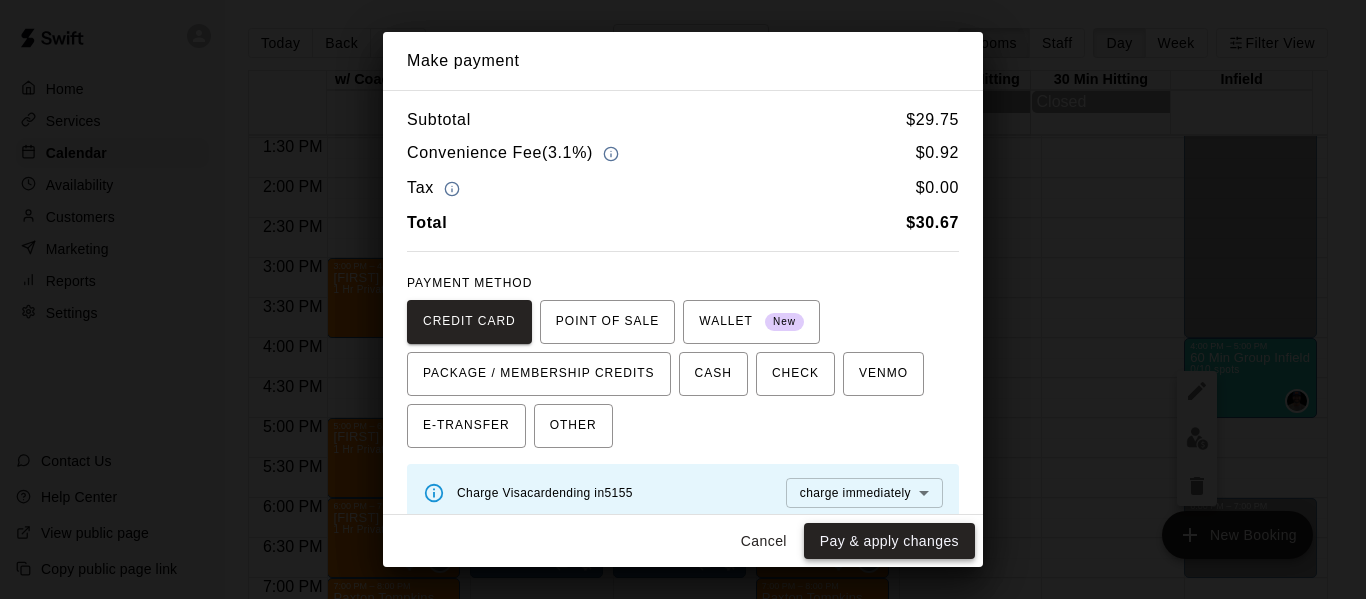 click on "Pay & apply changes" at bounding box center [889, 541] 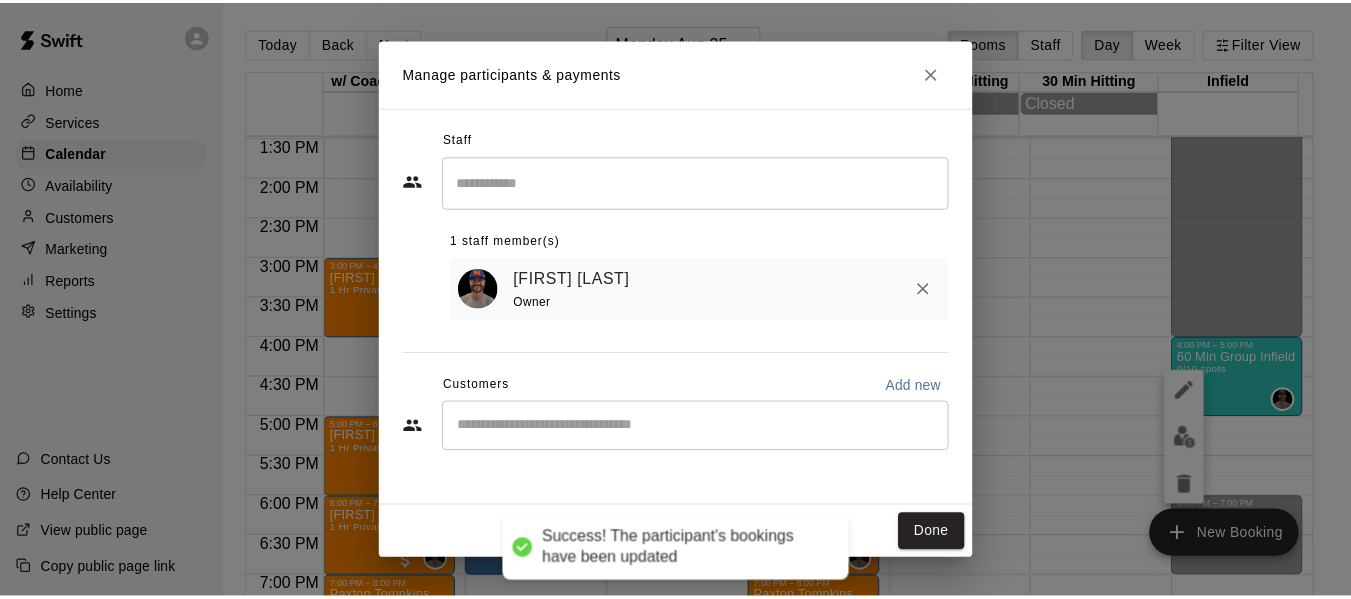 scroll, scrollTop: 0, scrollLeft: 0, axis: both 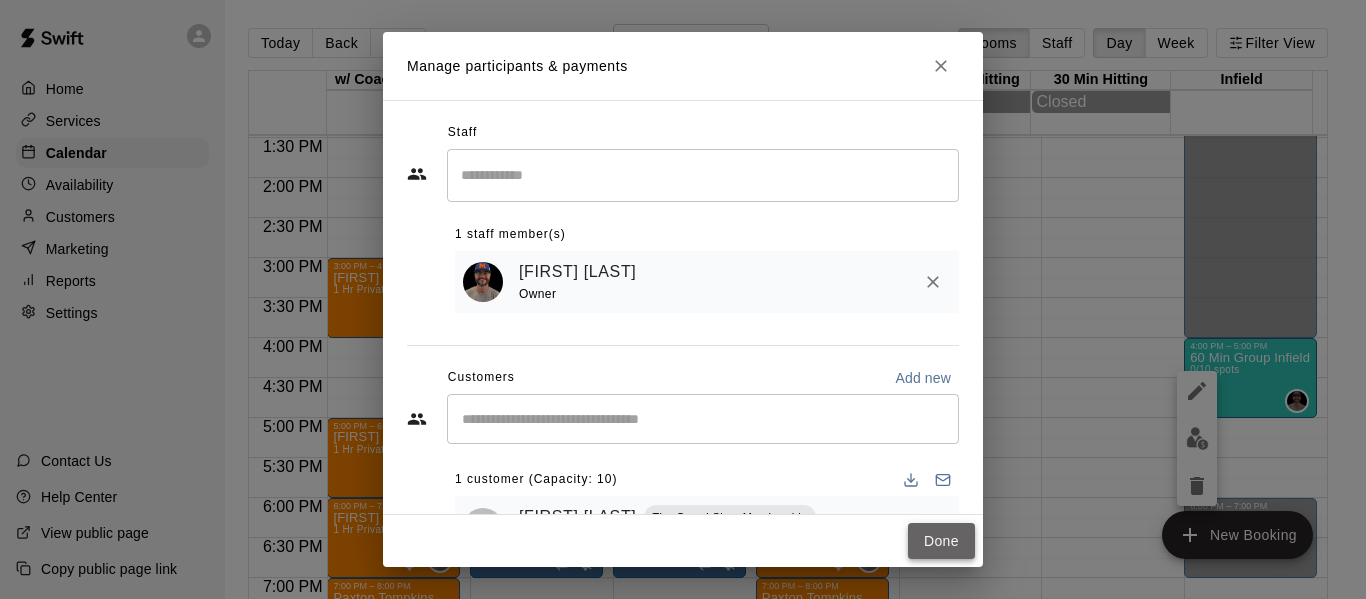 click on "Done" at bounding box center [941, 541] 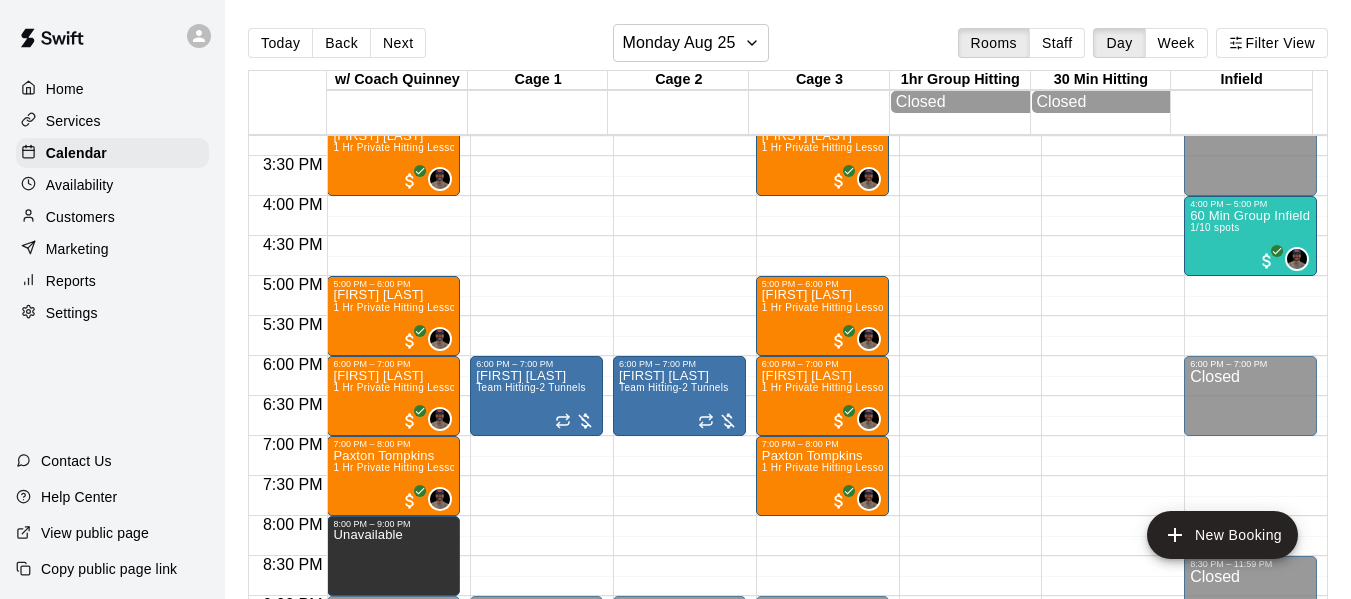 scroll, scrollTop: 1245, scrollLeft: 0, axis: vertical 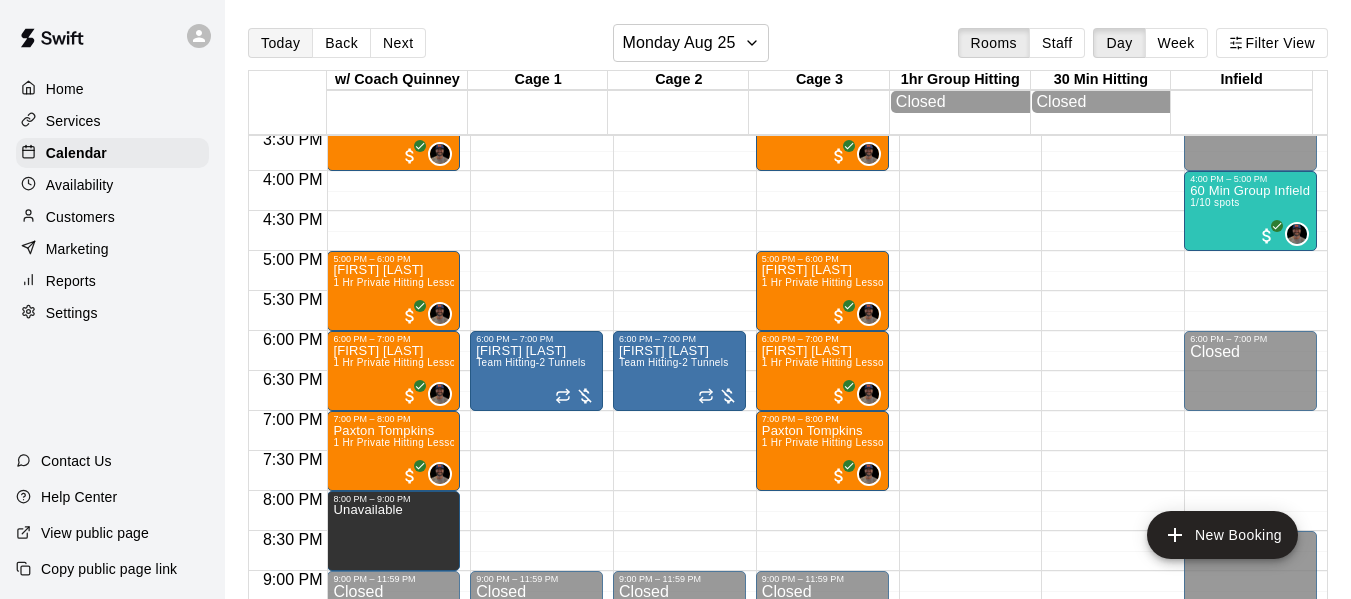 click on "Today" at bounding box center [280, 43] 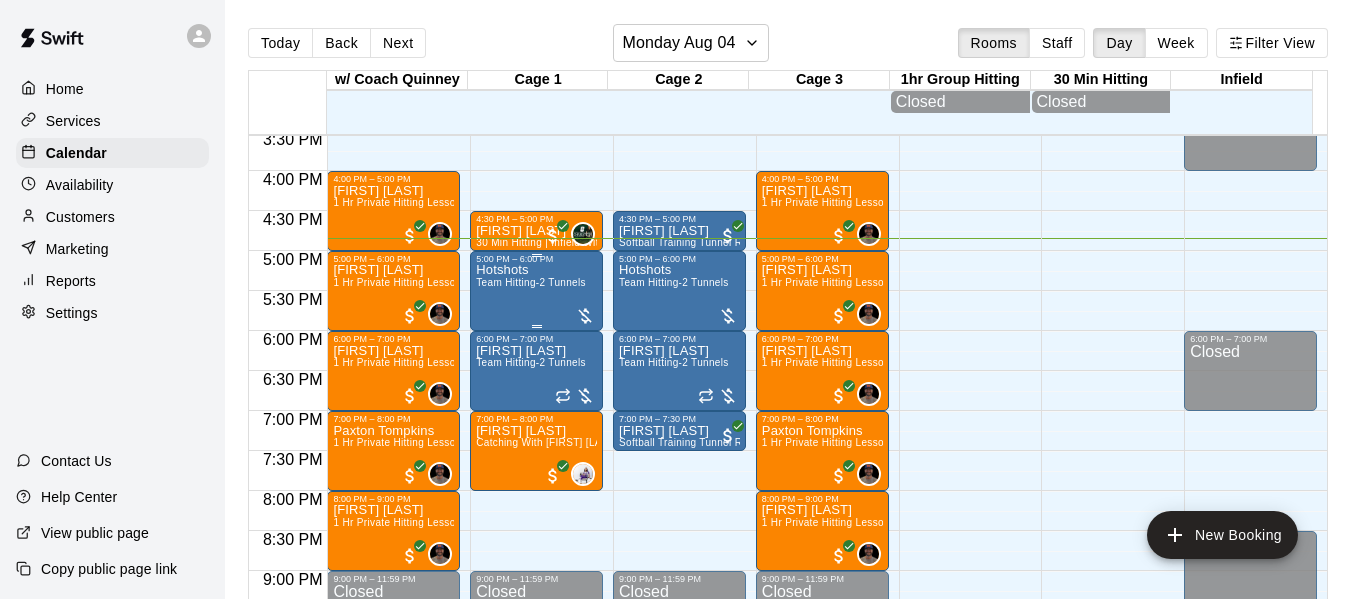 click on "Team Hitting-2 Tunnels" at bounding box center (531, 282) 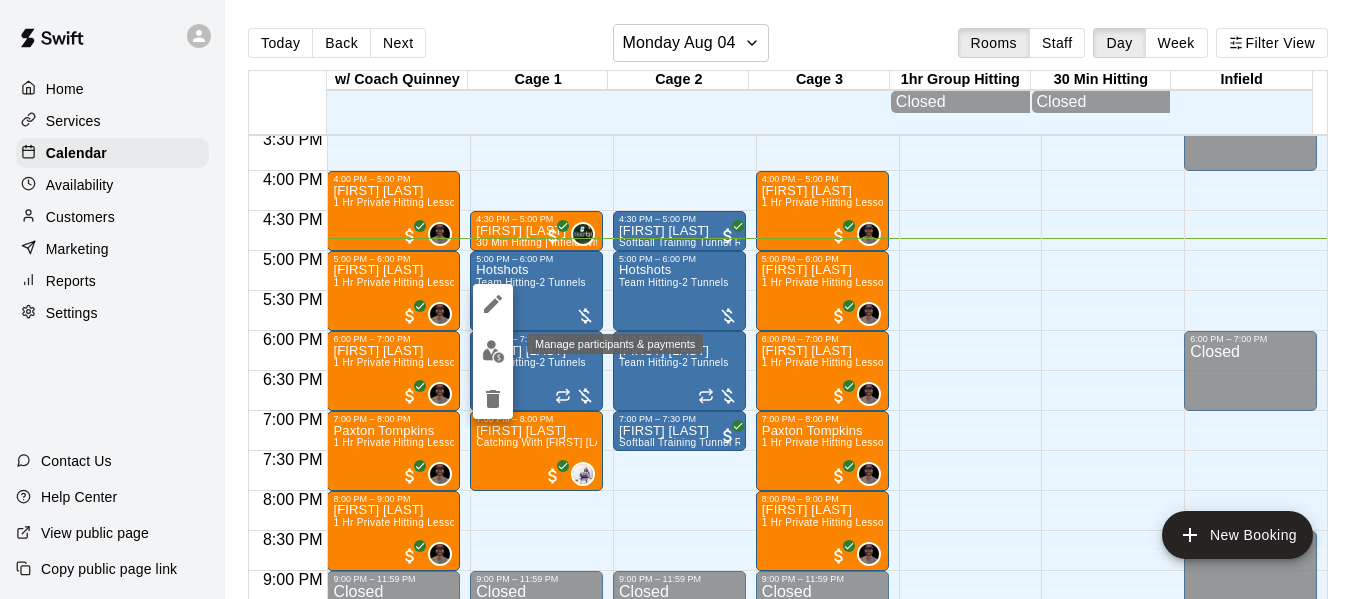 click at bounding box center [493, 351] 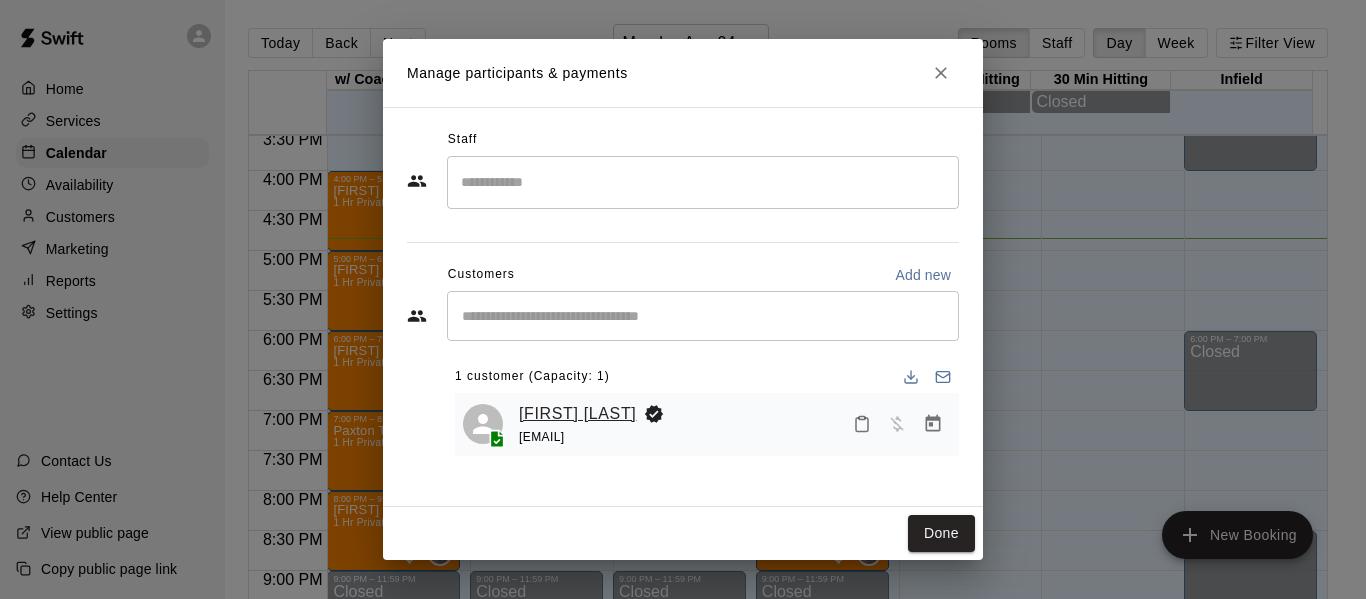 click on "[FIRST] [LAST]" at bounding box center (577, 414) 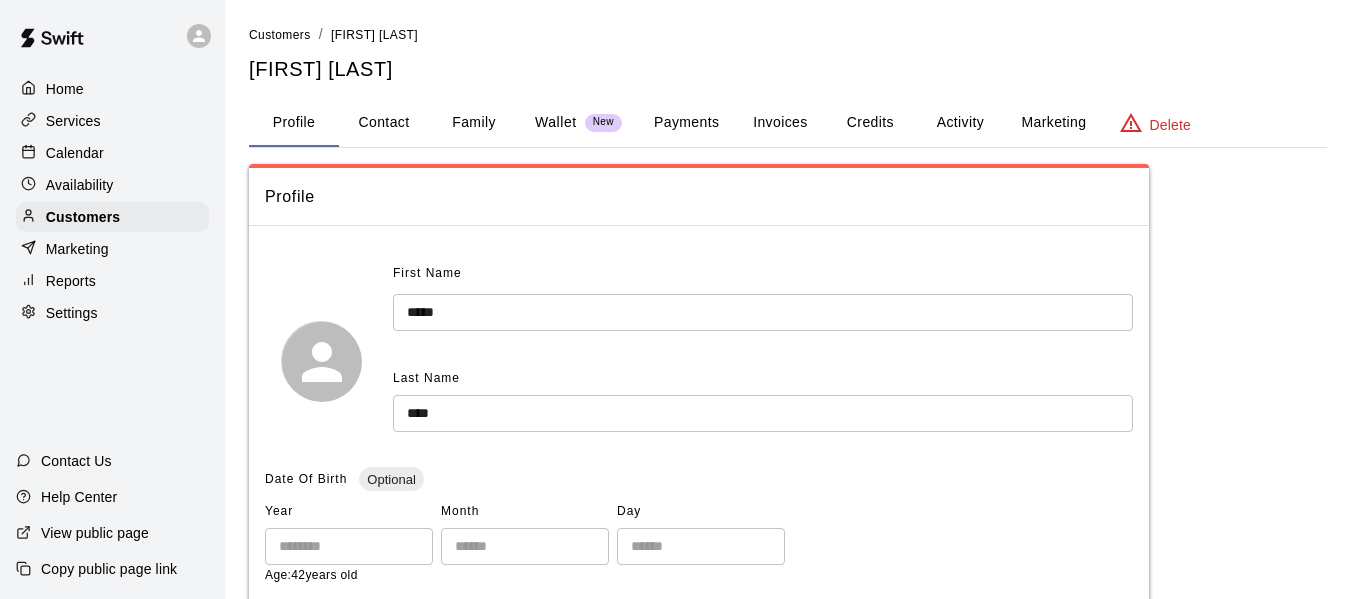 click on "Payments" at bounding box center (686, 123) 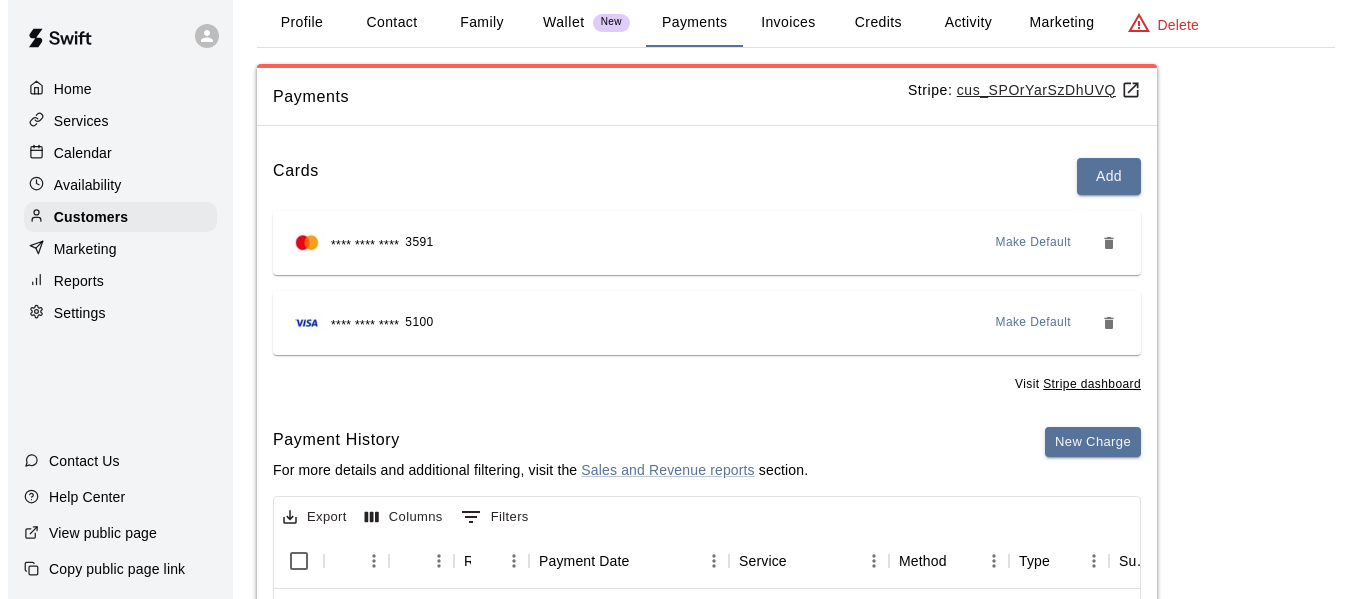 scroll, scrollTop: 133, scrollLeft: 0, axis: vertical 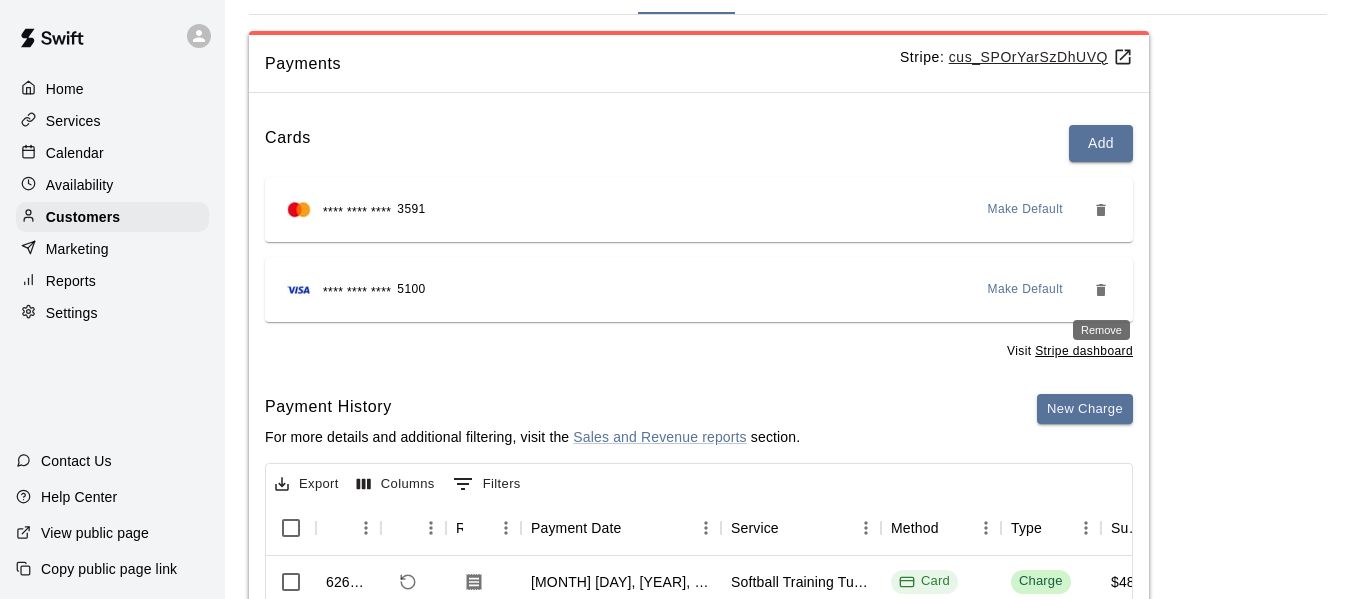 click 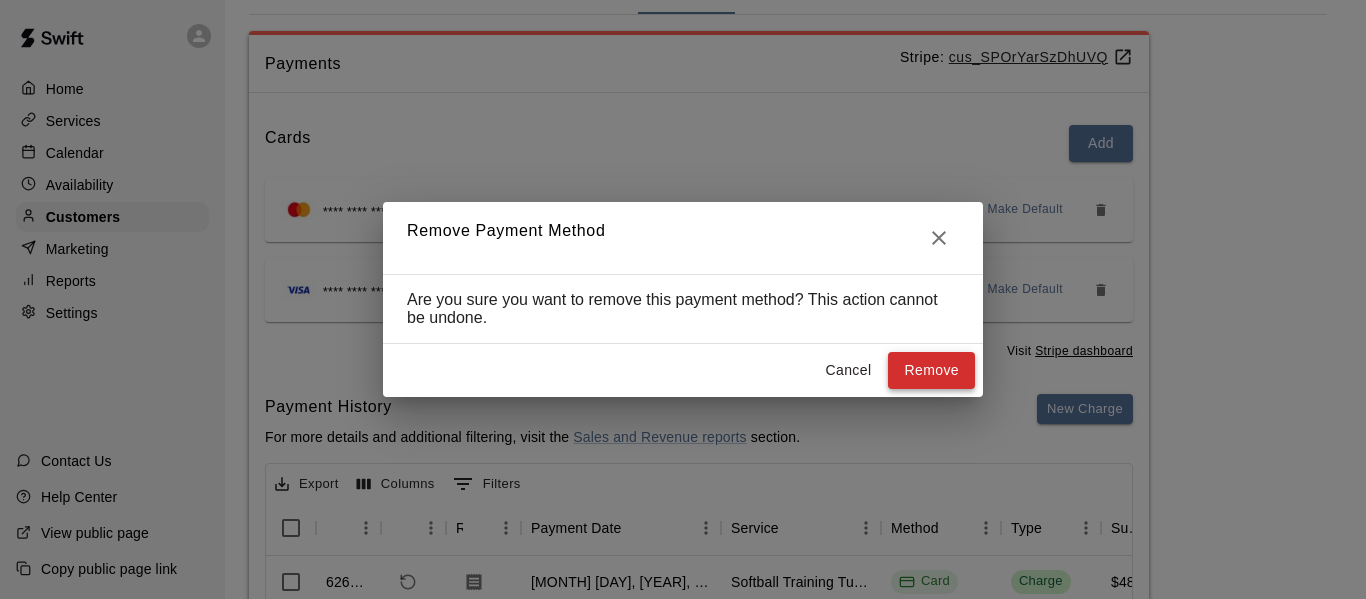 click on "Remove" at bounding box center [931, 370] 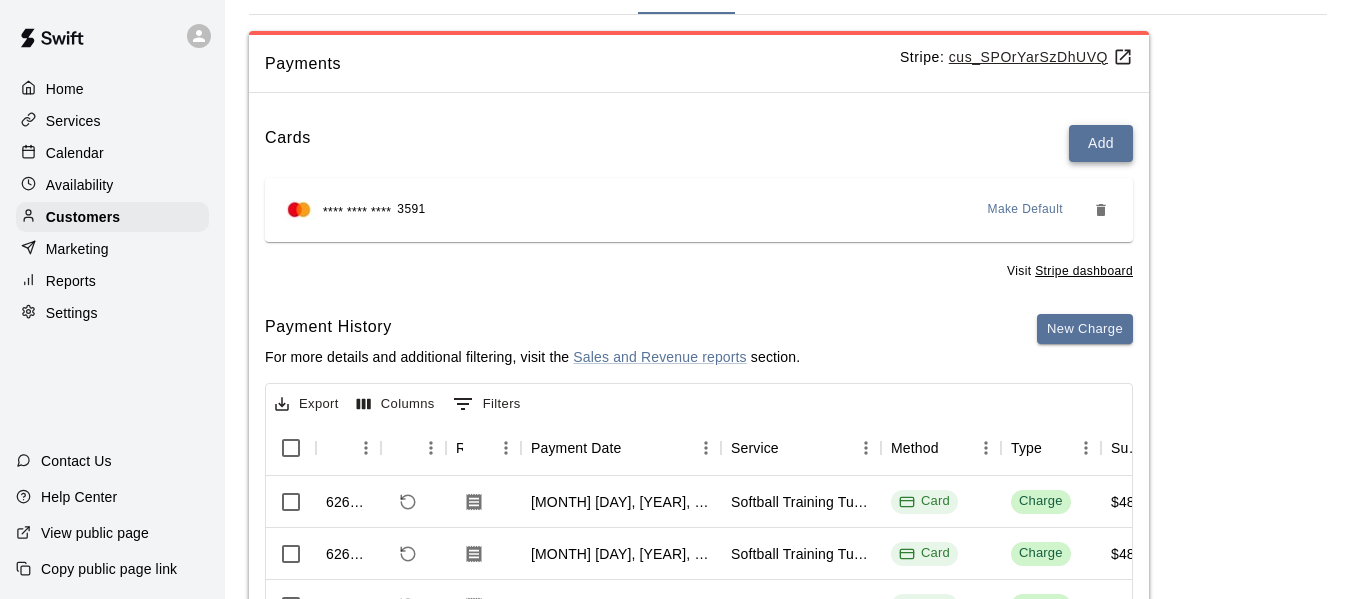 click on "Add" at bounding box center [1101, 143] 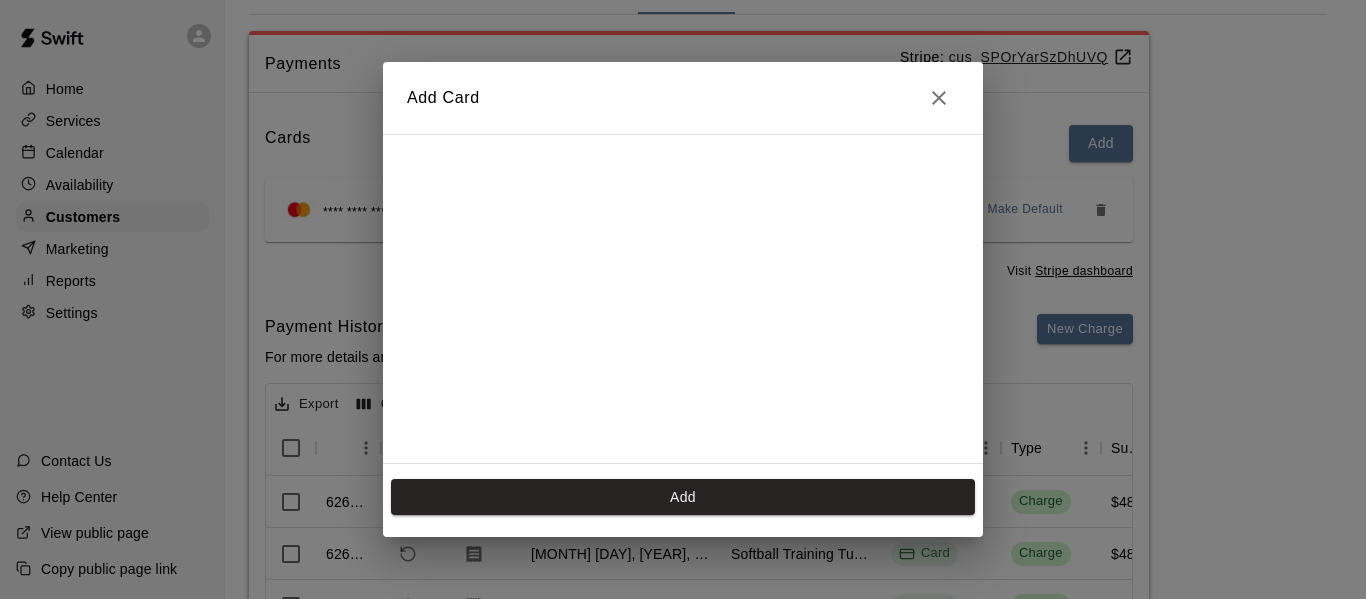 scroll, scrollTop: 357, scrollLeft: 0, axis: vertical 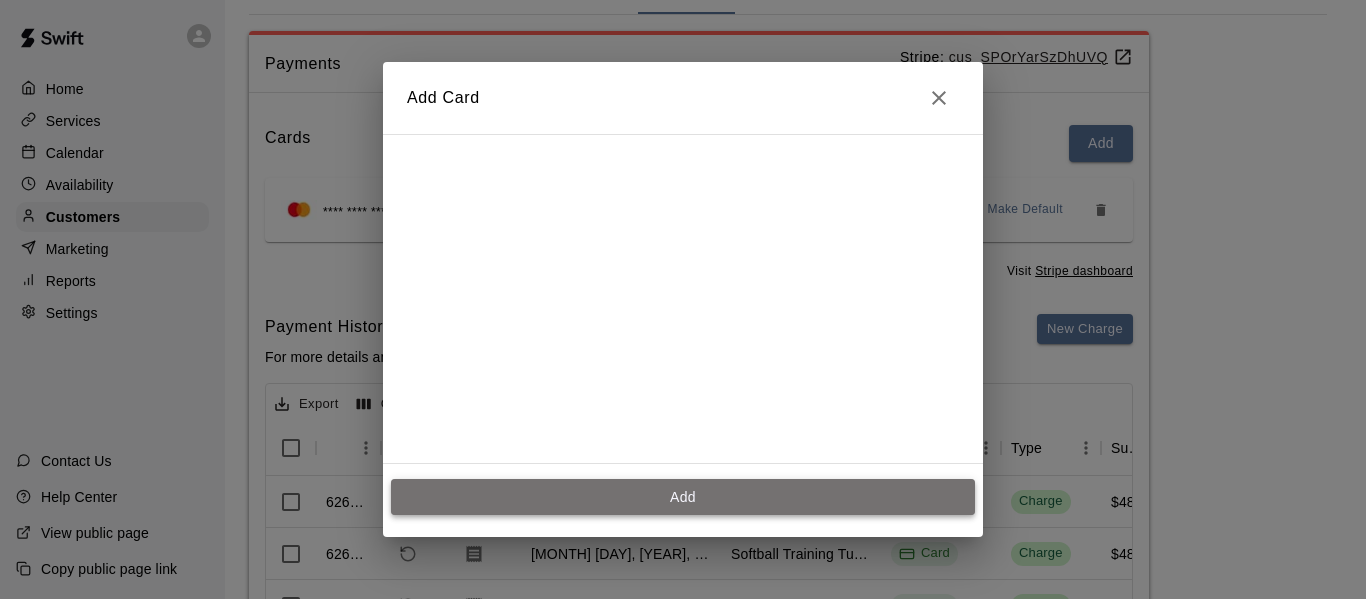 click on "Add" at bounding box center (683, 497) 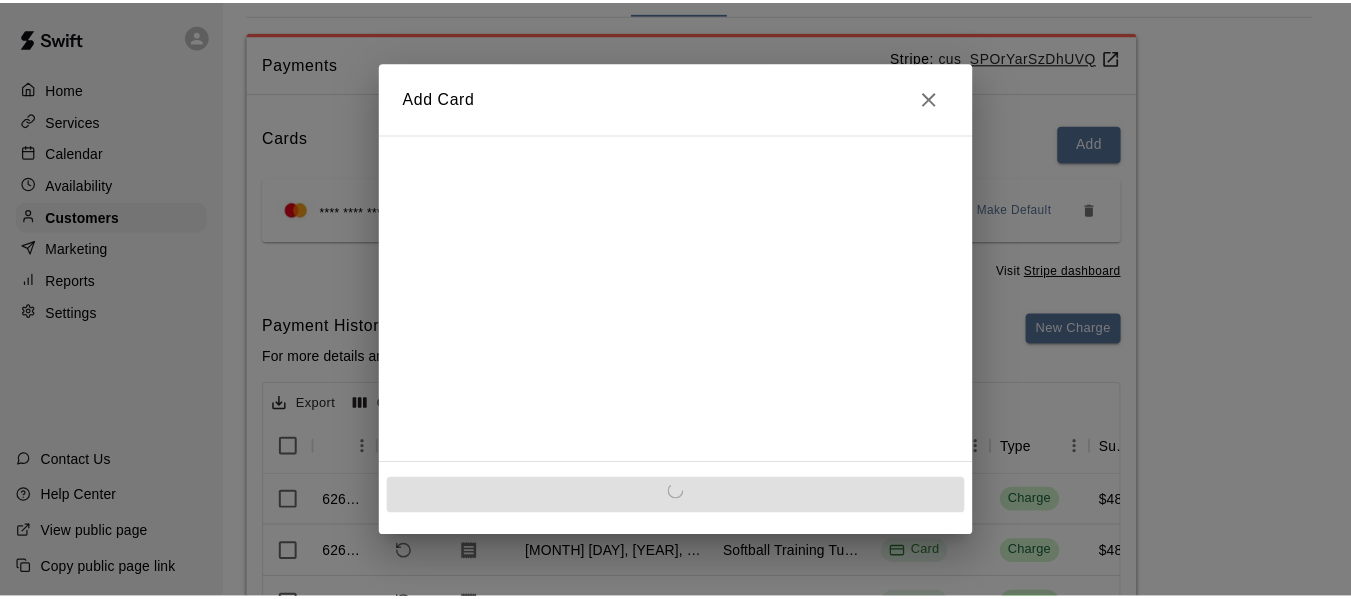 scroll, scrollTop: 0, scrollLeft: 0, axis: both 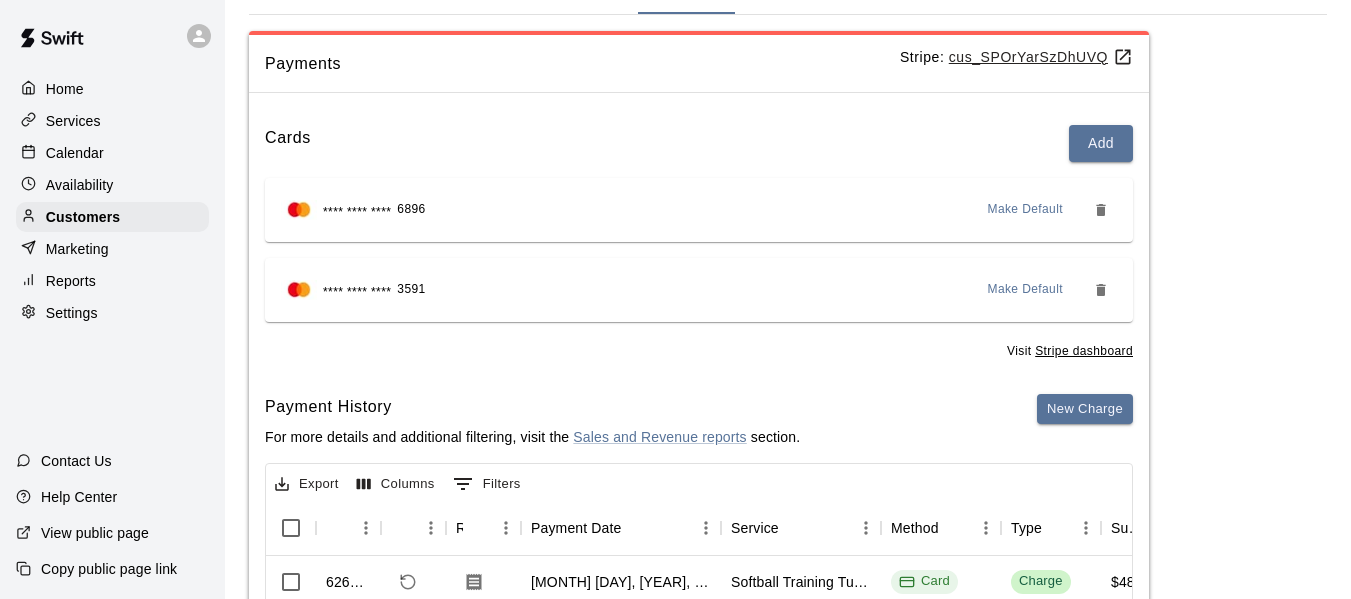 click on "Make Default" at bounding box center (1026, 210) 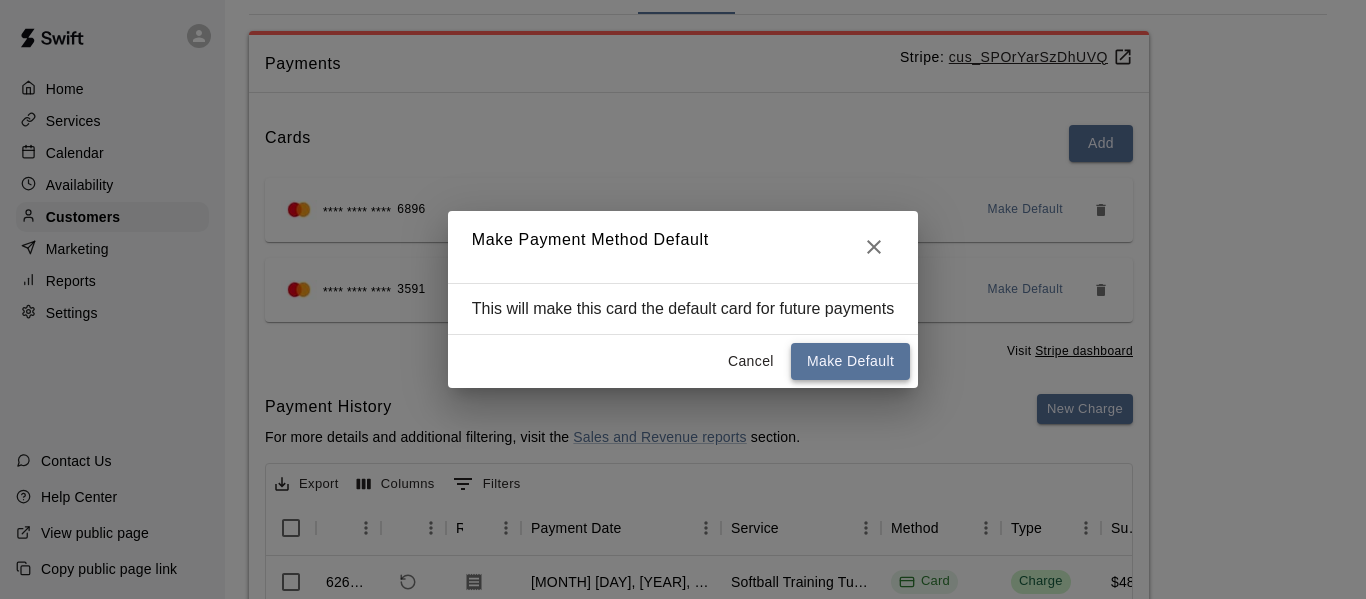 click on "Make Default" at bounding box center [850, 361] 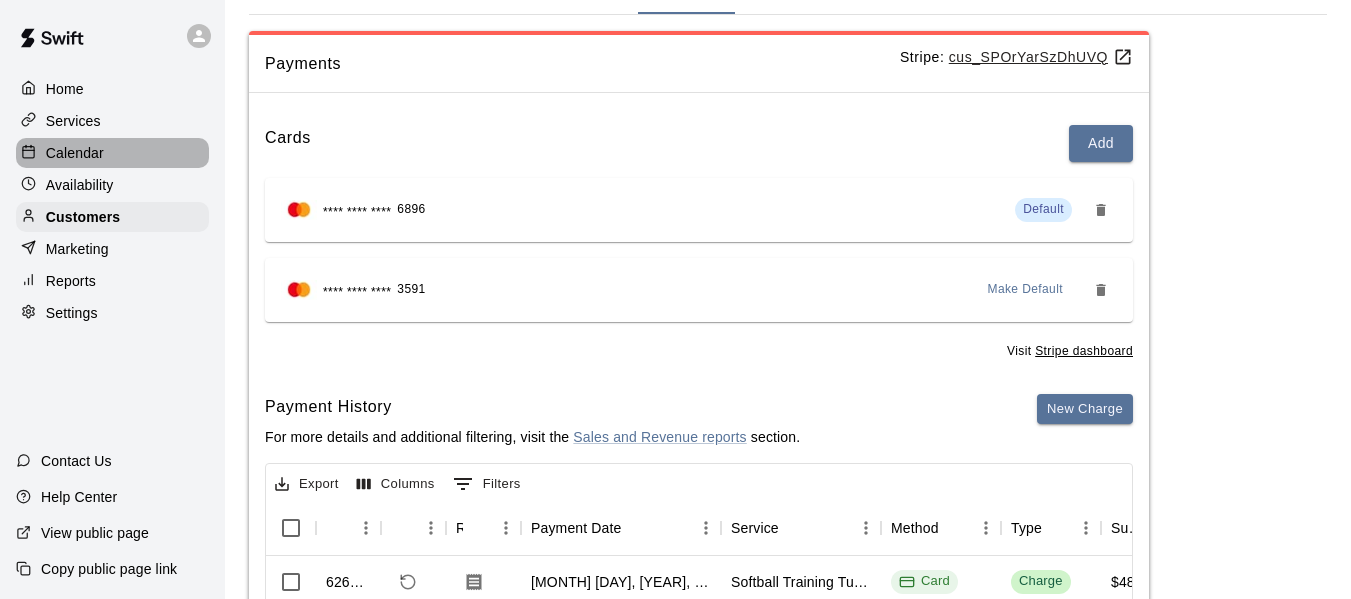 click on "Calendar" at bounding box center [75, 153] 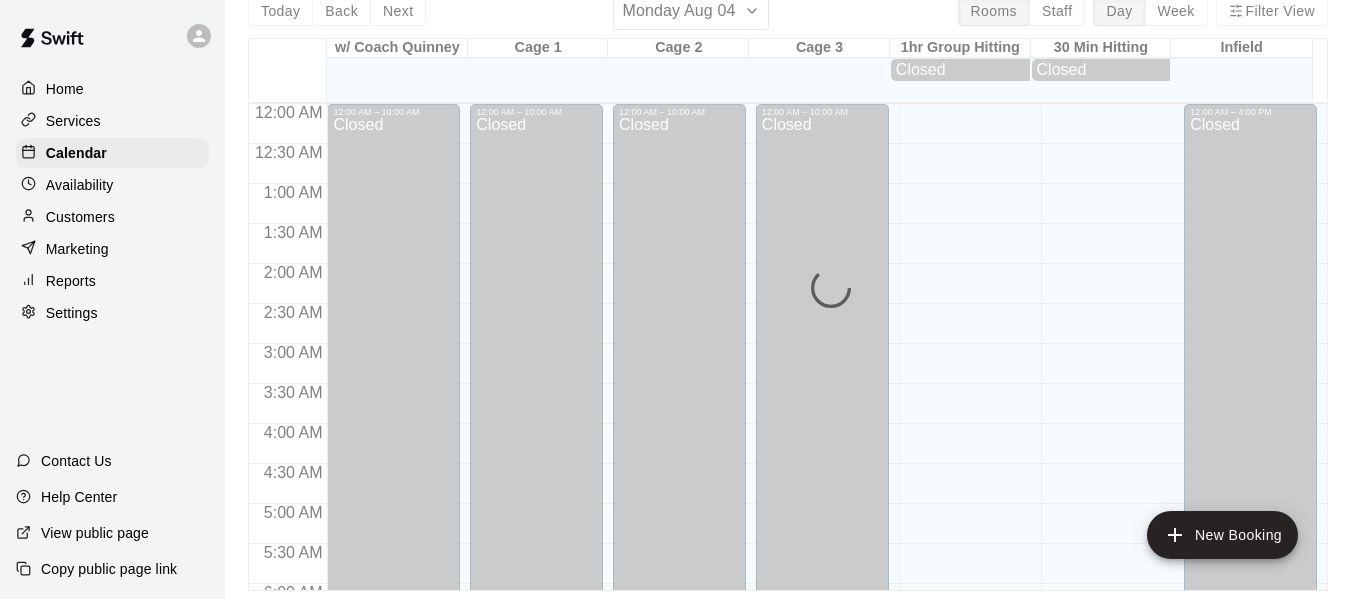 scroll, scrollTop: 0, scrollLeft: 0, axis: both 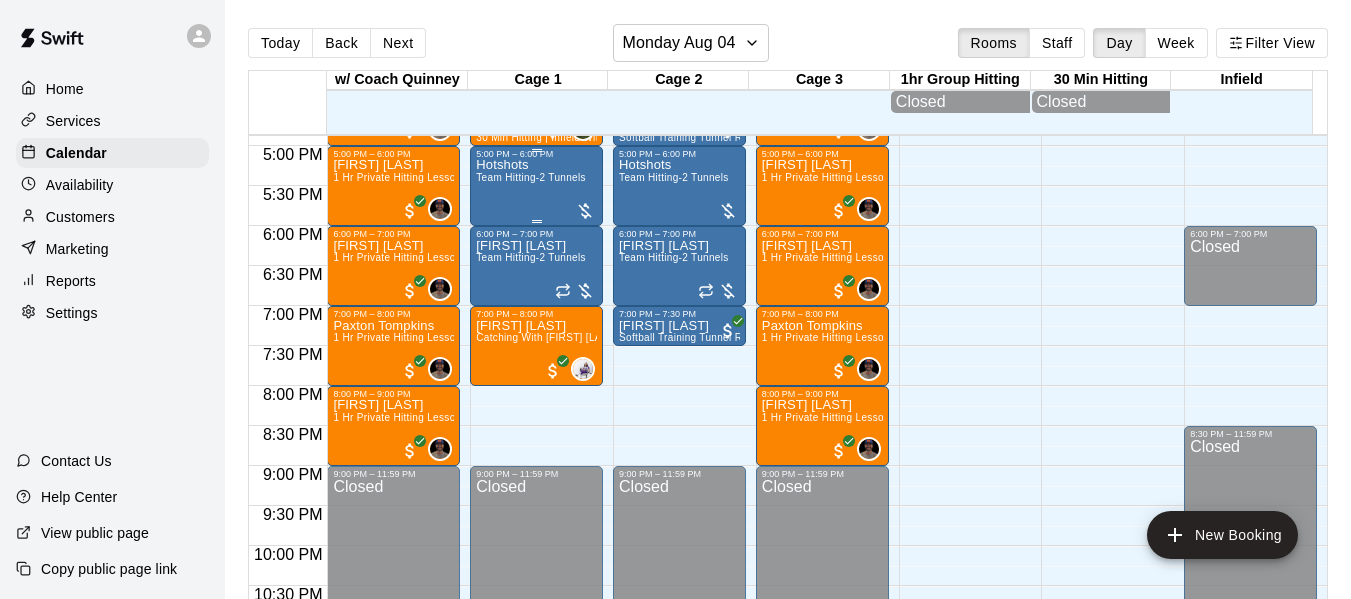 click on "Hotshots Team Hitting-2 Tunnels" at bounding box center (531, 458) 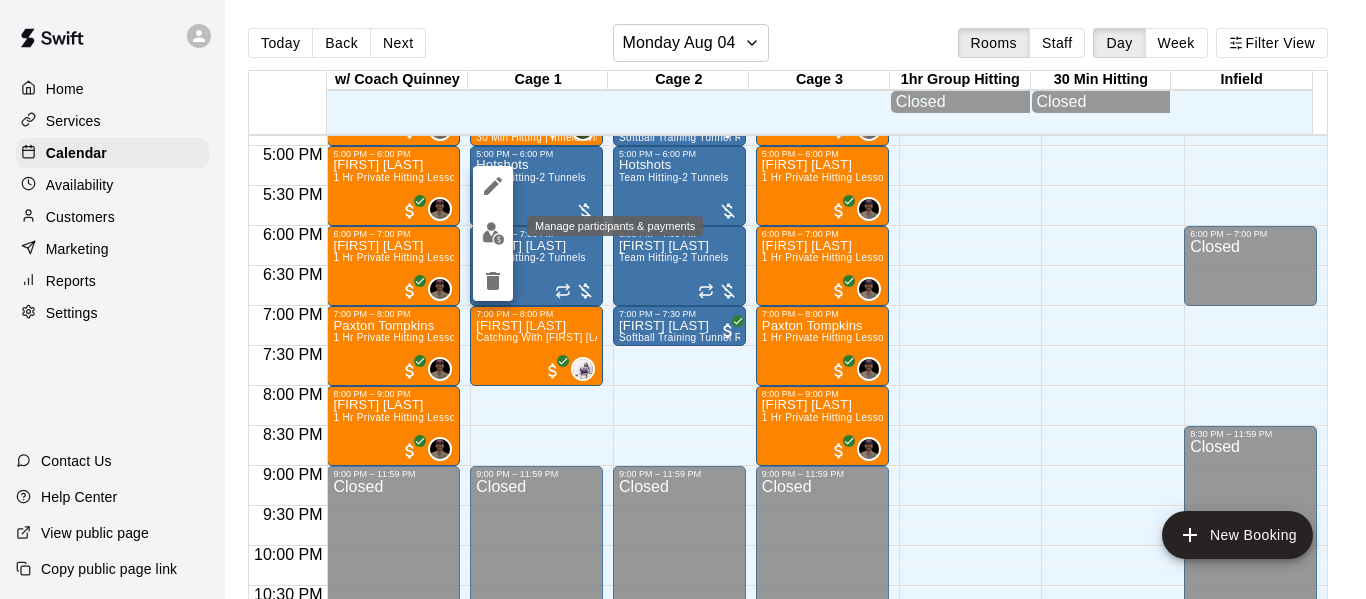 click at bounding box center (493, 233) 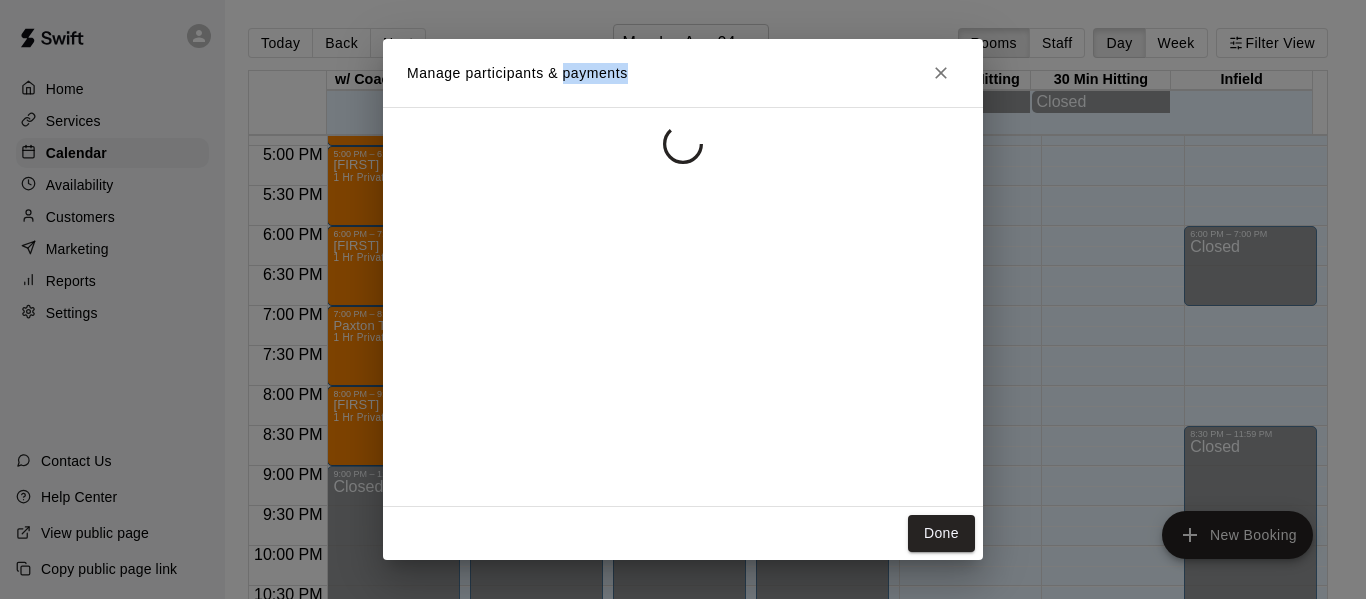click at bounding box center [683, 307] 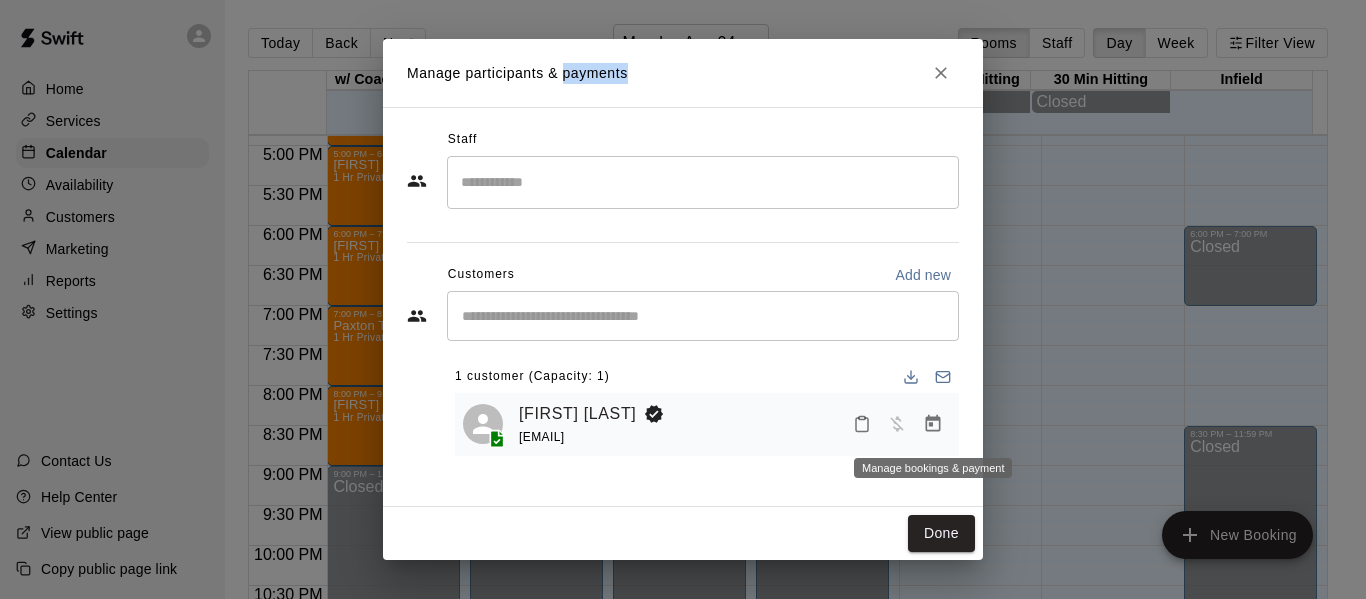 click 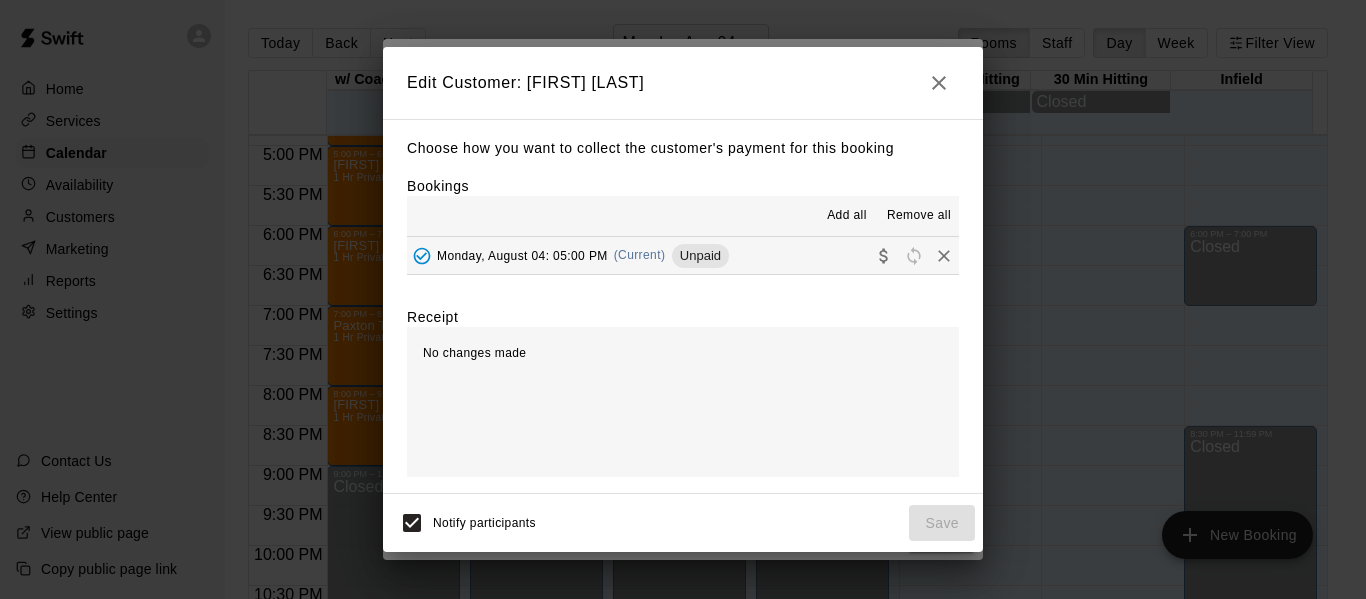 click on "[DAY], [MONTH] [DAY]: [HOUR]:[MINUTE] [AM/PM] (Current) Unpaid" at bounding box center [683, 255] 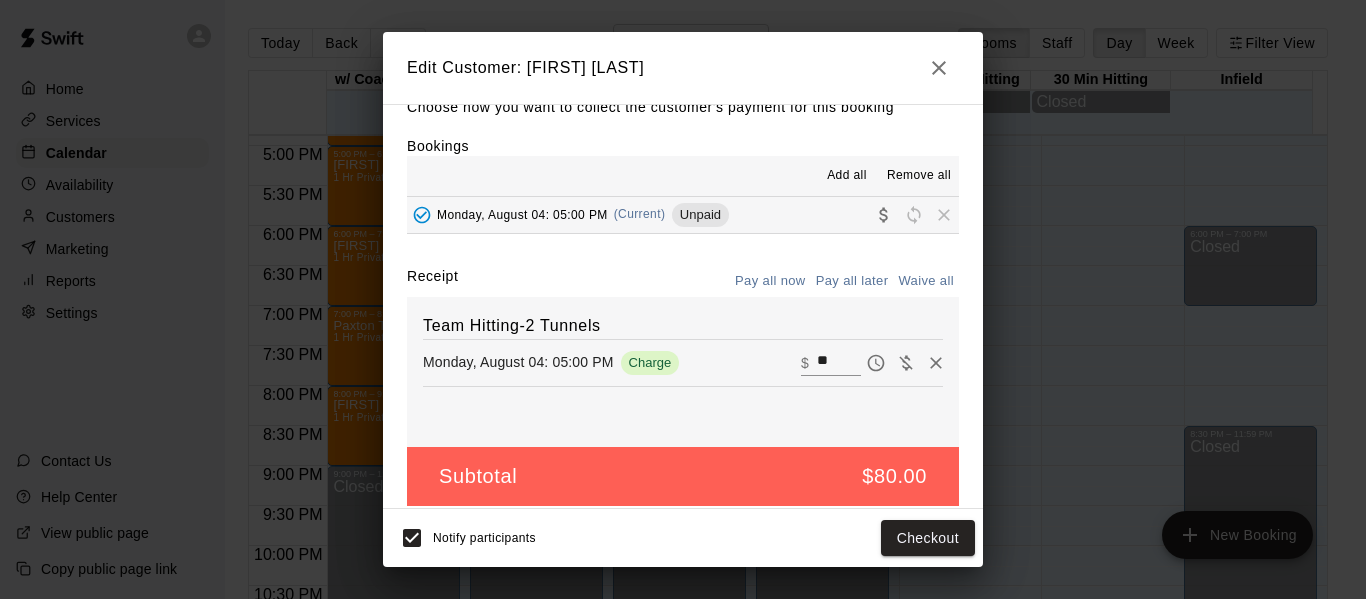 scroll, scrollTop: 42, scrollLeft: 0, axis: vertical 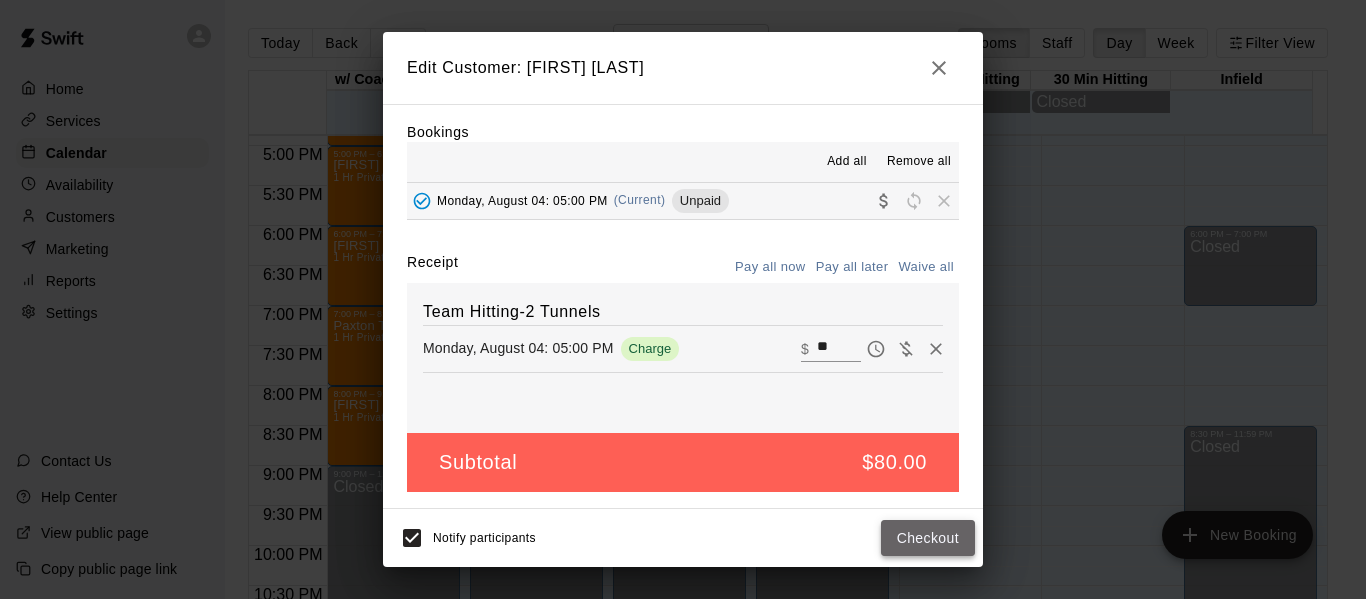 click on "Checkout" at bounding box center (928, 538) 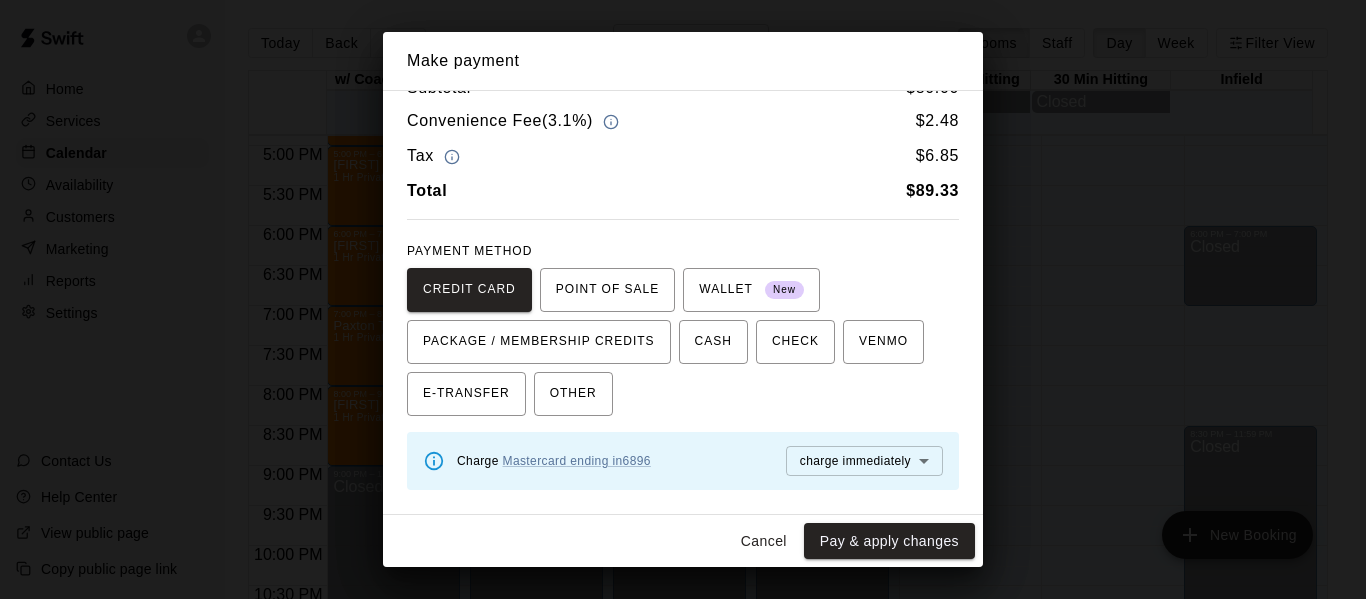 scroll, scrollTop: 100, scrollLeft: 0, axis: vertical 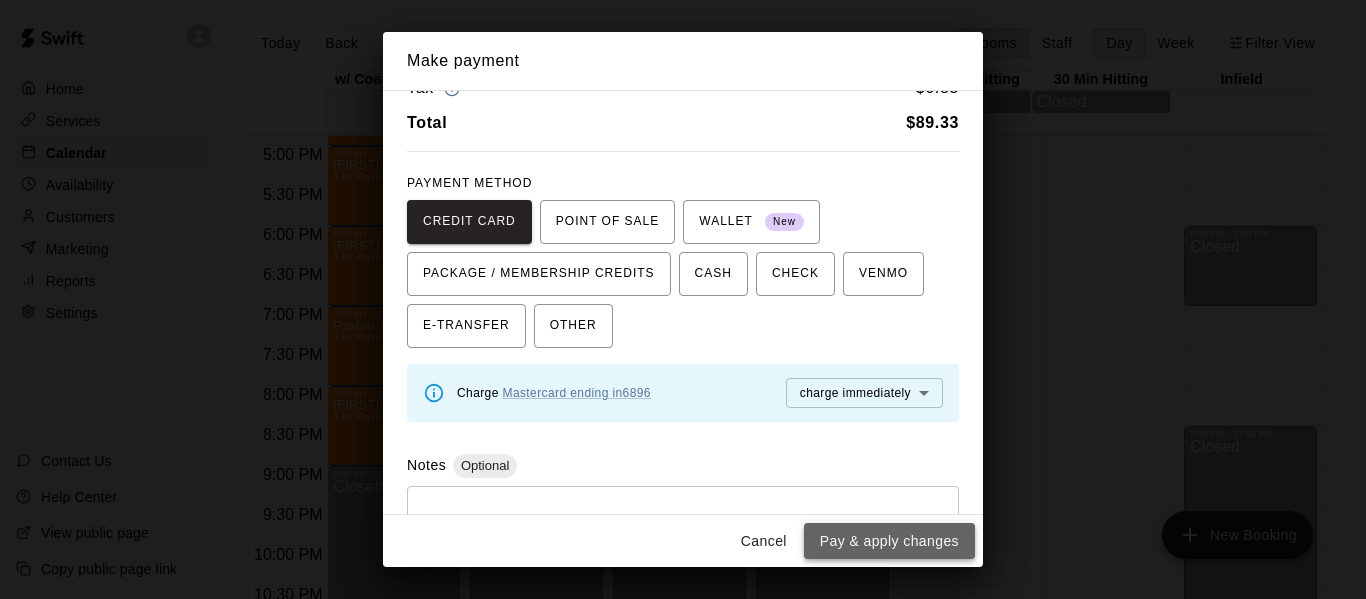 click on "Pay & apply changes" at bounding box center (889, 541) 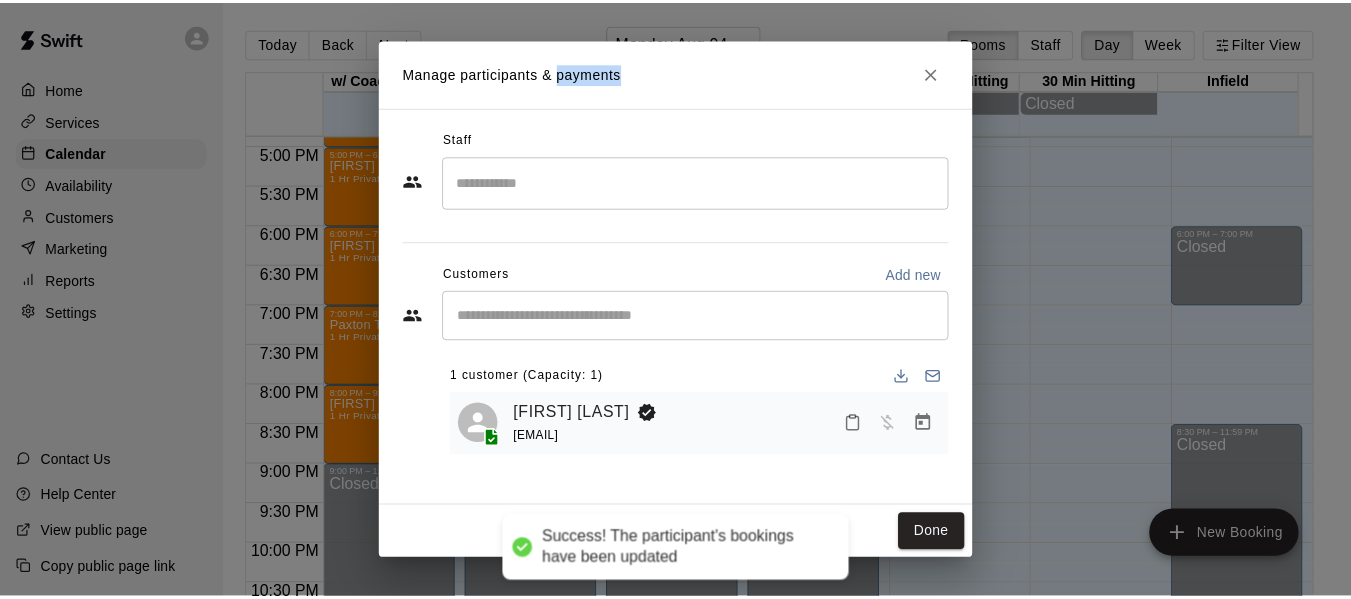 scroll, scrollTop: 0, scrollLeft: 0, axis: both 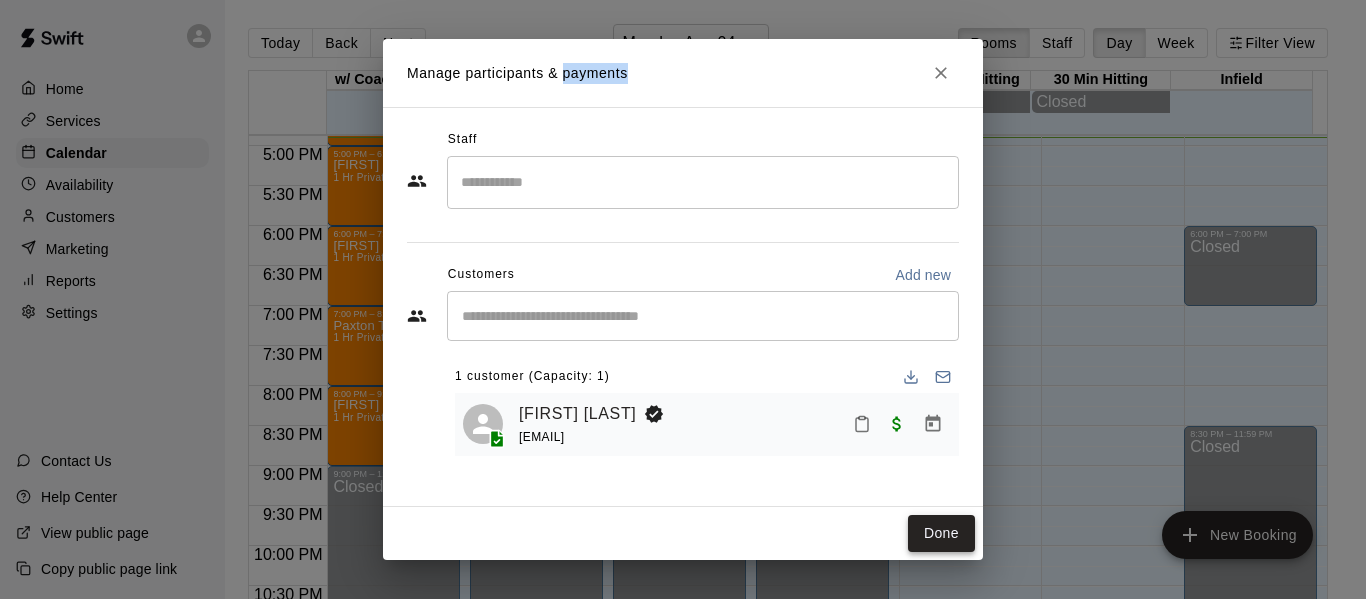 click on "Done" at bounding box center (941, 533) 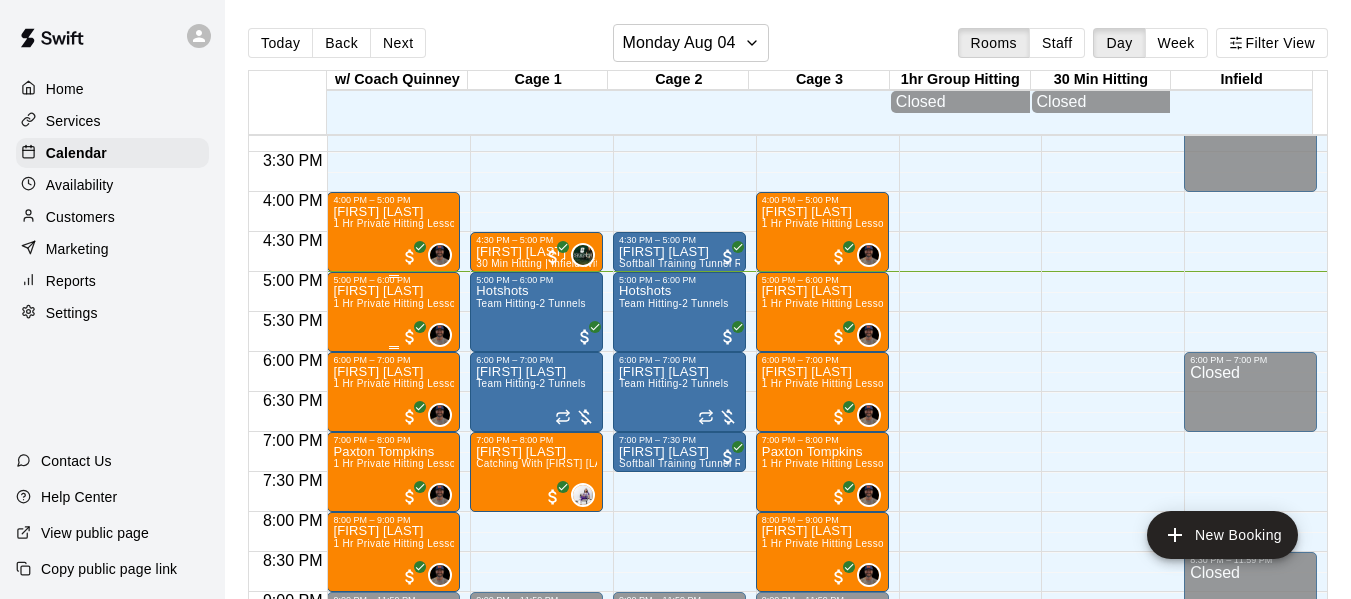 scroll, scrollTop: 1217, scrollLeft: 0, axis: vertical 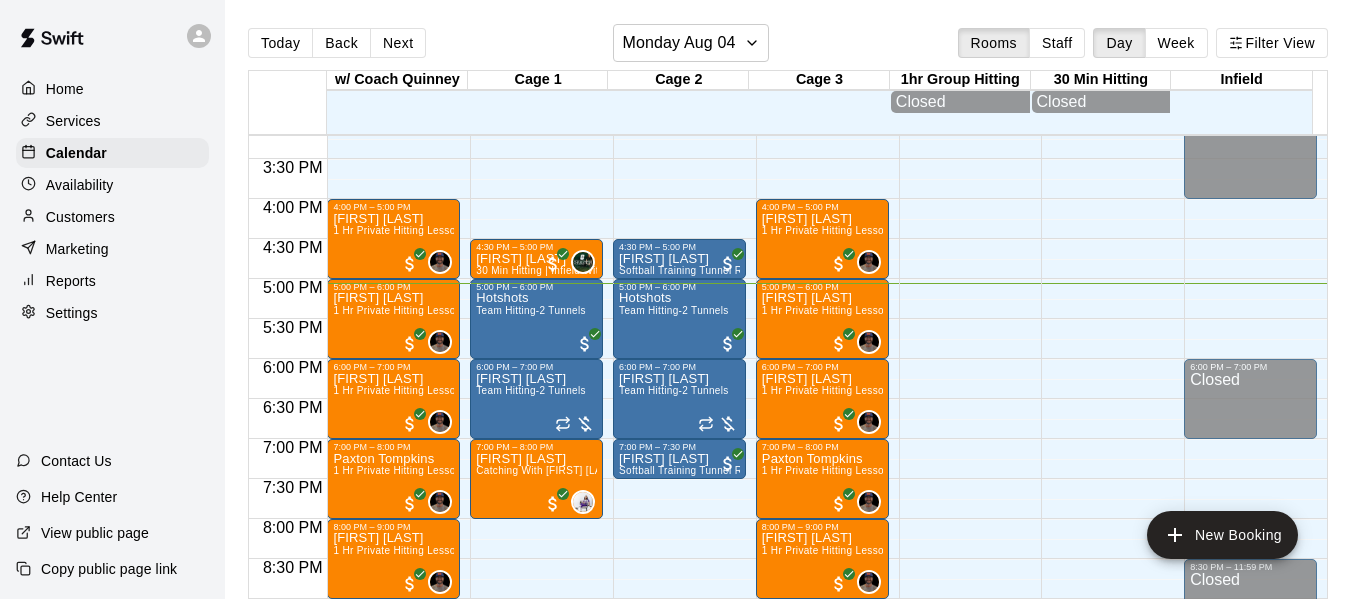 click on "Availability" at bounding box center (80, 185) 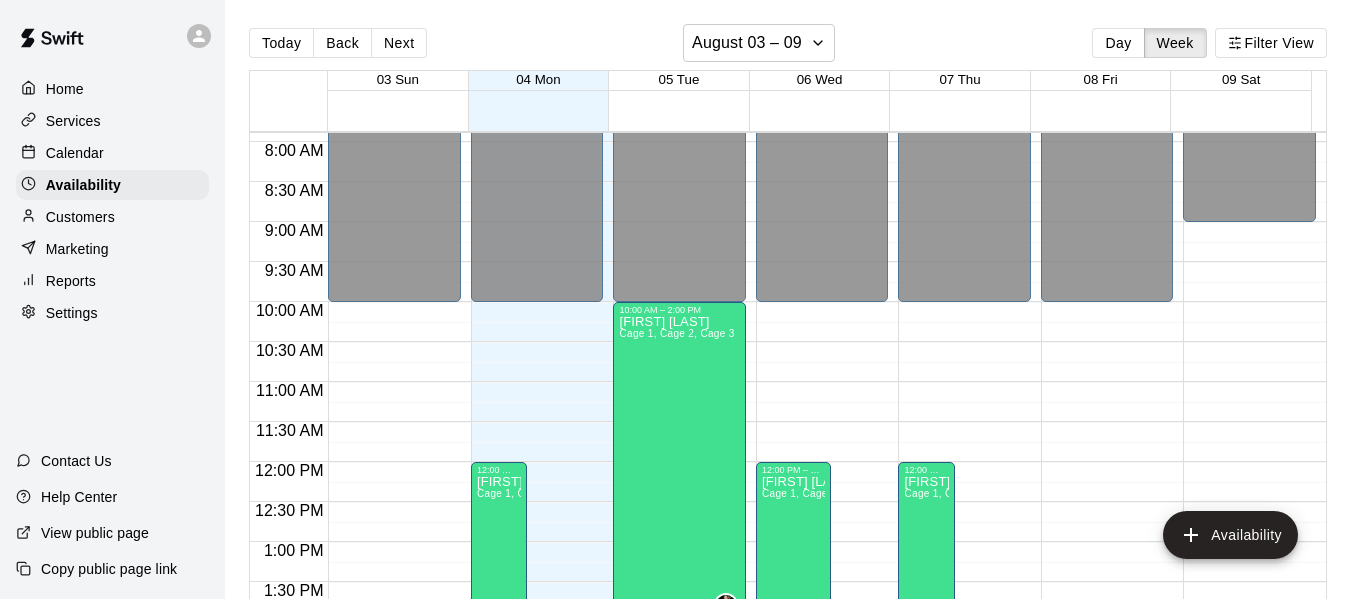 scroll, scrollTop: 598, scrollLeft: 0, axis: vertical 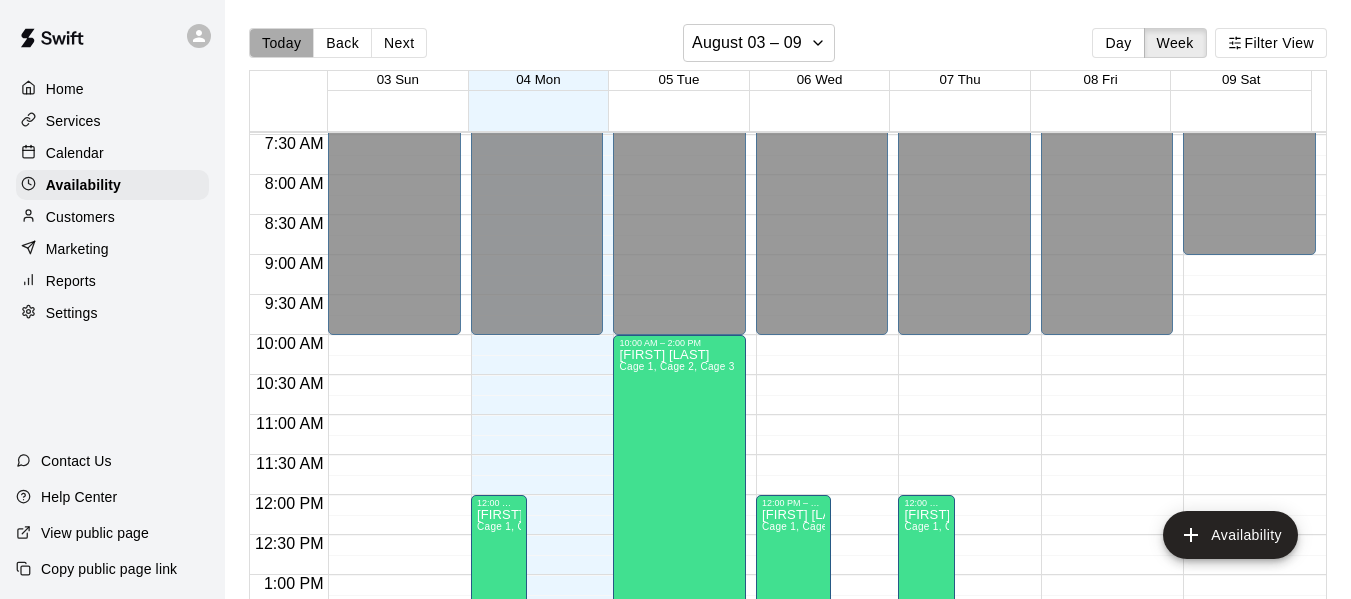 click on "Today" at bounding box center (281, 43) 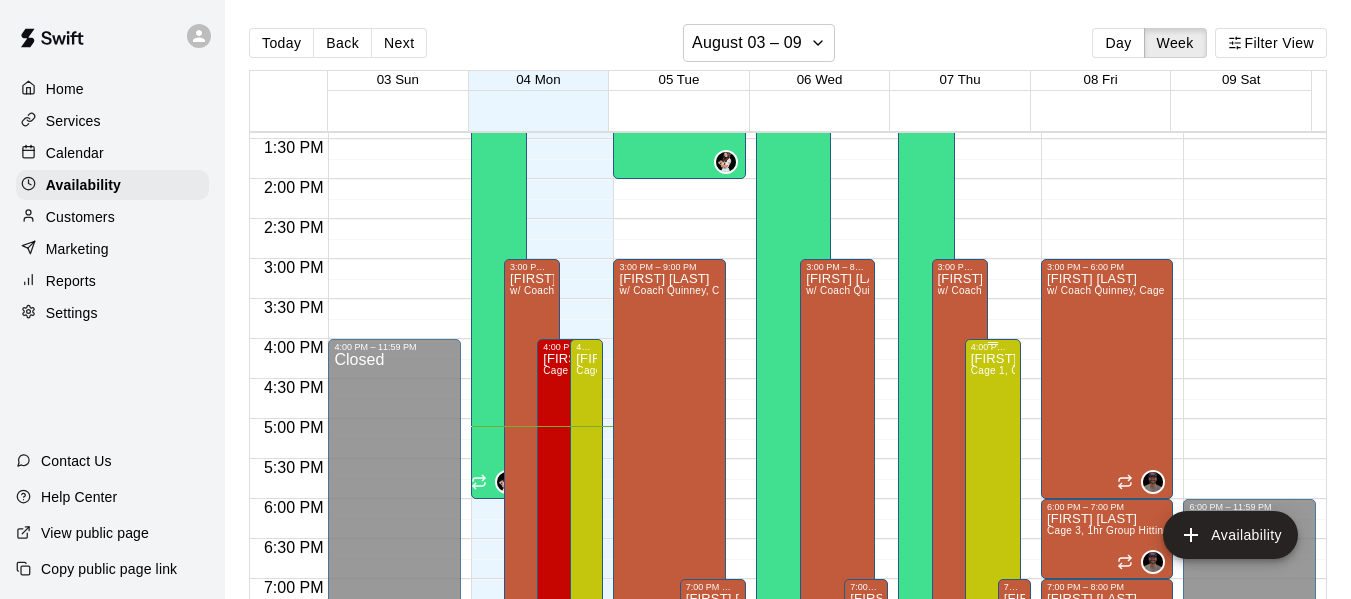 scroll, scrollTop: 1098, scrollLeft: 0, axis: vertical 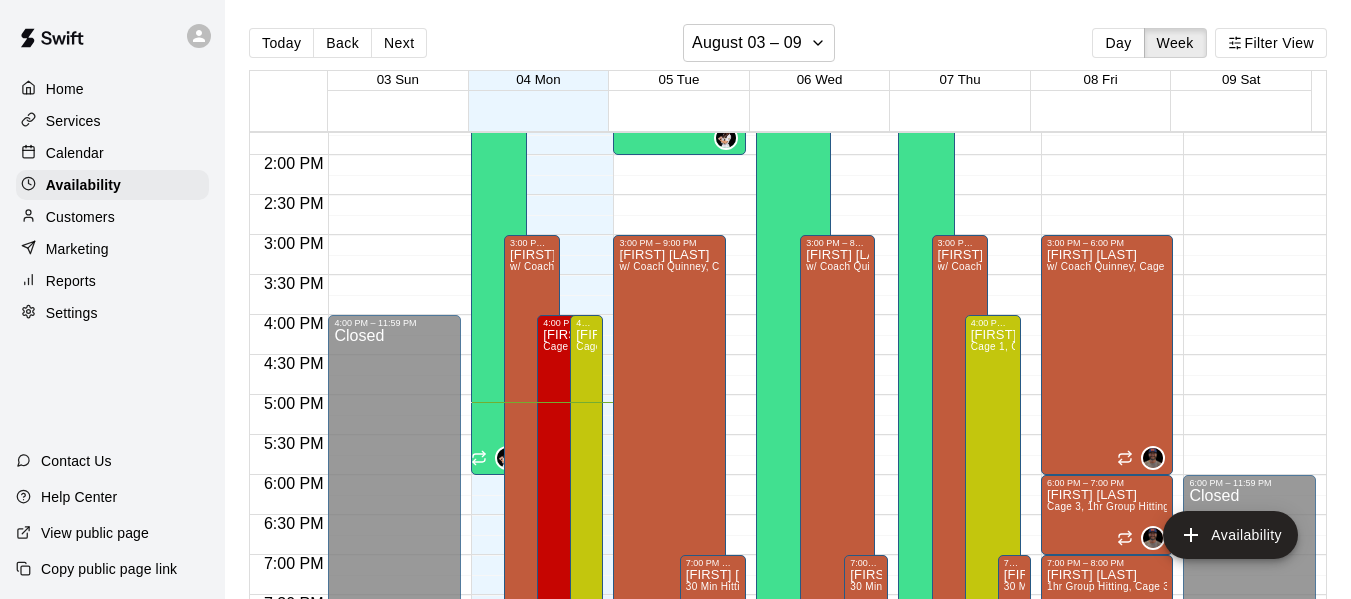 click on "Calendar" at bounding box center (75, 153) 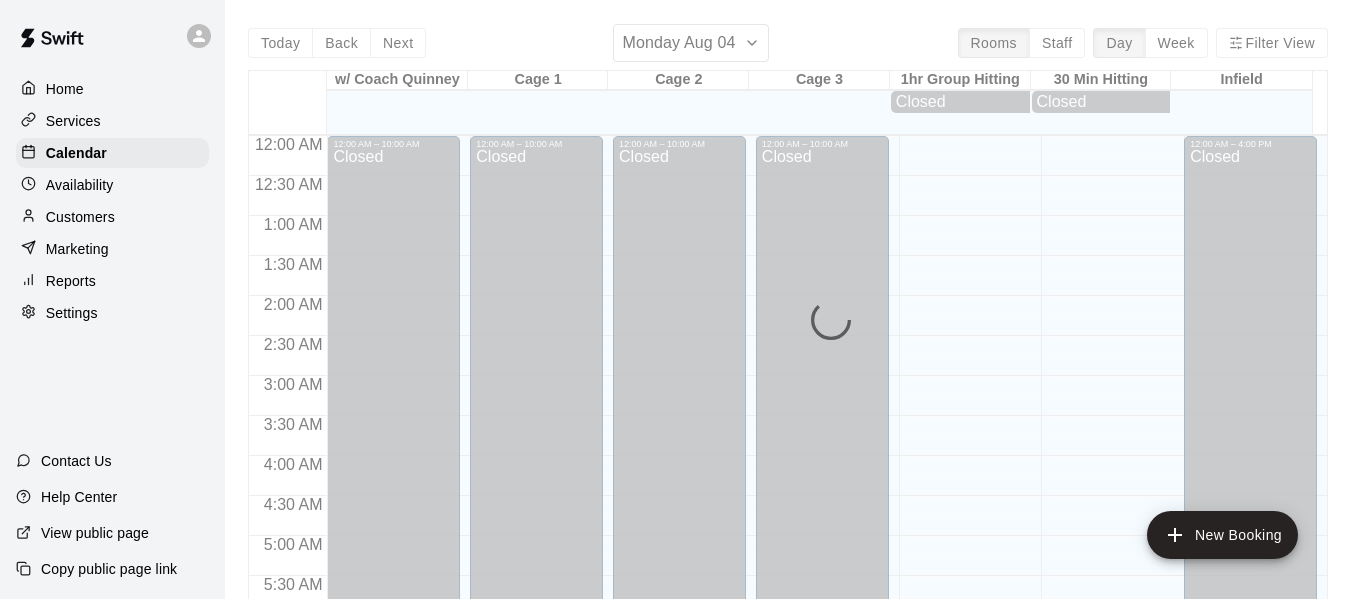 scroll, scrollTop: 1368, scrollLeft: 0, axis: vertical 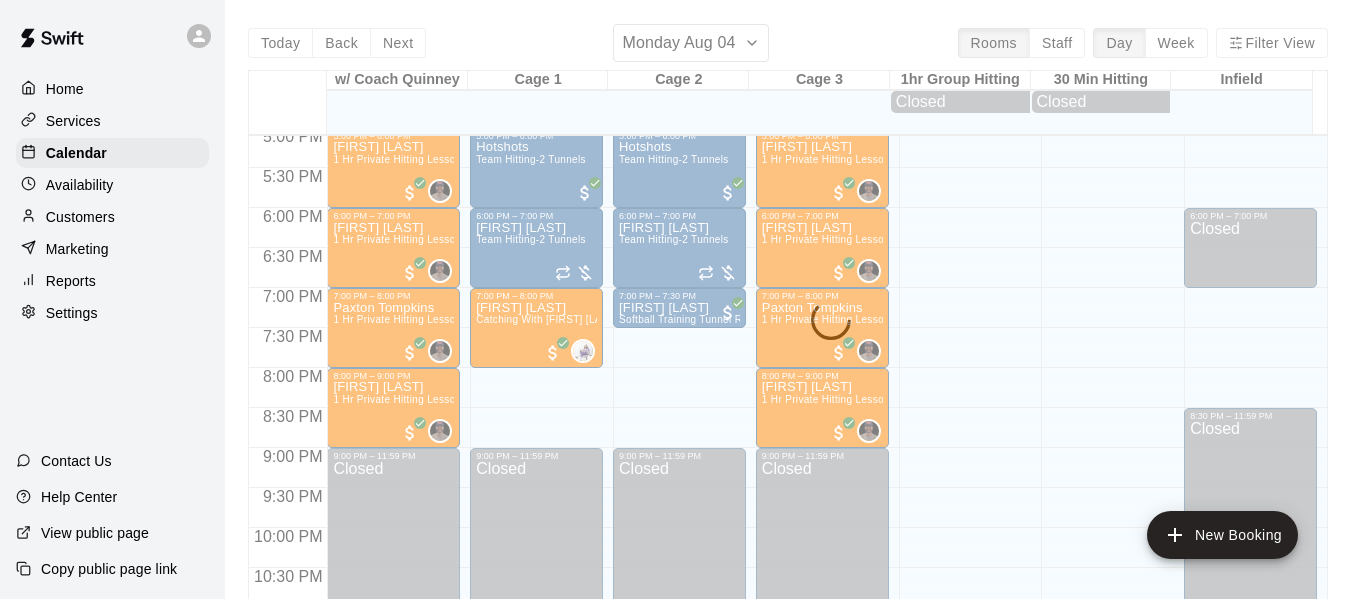 click on "Today Back Next Monday Aug 04 Rooms Staff Day Week Filter View w/ Coach Quinney 04 Mon Cage 1 04 Mon Cage 2 04 Mon Cage 3 04 Mon 1hr Group Hitting 04 Mon Closed 30 Min Hitting 04 Mon Closed Infield 04 Mon 12:00 AM 12:30 AM 1:00 AM 1:30 AM 2:00 AM 2:30 AM 3:00 AM 3:30 AM 4:00 AM 4:30 AM 5:00 AM 5:30 AM 6:00 AM 6:30 AM 7:00 AM 7:30 AM 8:00 AM 8:30 AM 9:00 AM 9:30 AM 10:00 AM 10:30 AM 11:00 AM 11:30 AM 12:00 PM 12:30 PM 1:00 PM 1:30 PM 2:00 PM 2:30 PM 3:00 PM 3:30 PM 4:00 PM 4:30 PM 5:00 PM 5:30 PM 6:00 PM 6:30 PM 7:00 PM 7:30 PM 8:00 PM 8:30 PM 9:00 PM 9:30 PM 10:00 PM 10:30 PM 11:00 PM 11:30 PM 12:00 AM – 10:00 AM Closed 4:00 PM – 5:00 PM Brooklyn  Crouch 1 Hr Private Hitting Lesson Ages 8 And Older 0 5:00 PM – 6:00 PM Jaxon Sandsness 1 Hr Private Hitting Lesson Ages 8 And Older 0 6:00 PM – 7:00 PM Savannah Steiner 1 Hr Private Hitting Lesson Ages 8 And Older 0 7:00 PM – 8:00 PM Paxton Tompkins 1 Hr Private Hitting Lesson Ages 8 And Older 0 8:00 PM – 9:00 PM Maddy Matejcek 0 9:00 PM – 11:59 PM 0" at bounding box center [788, 323] 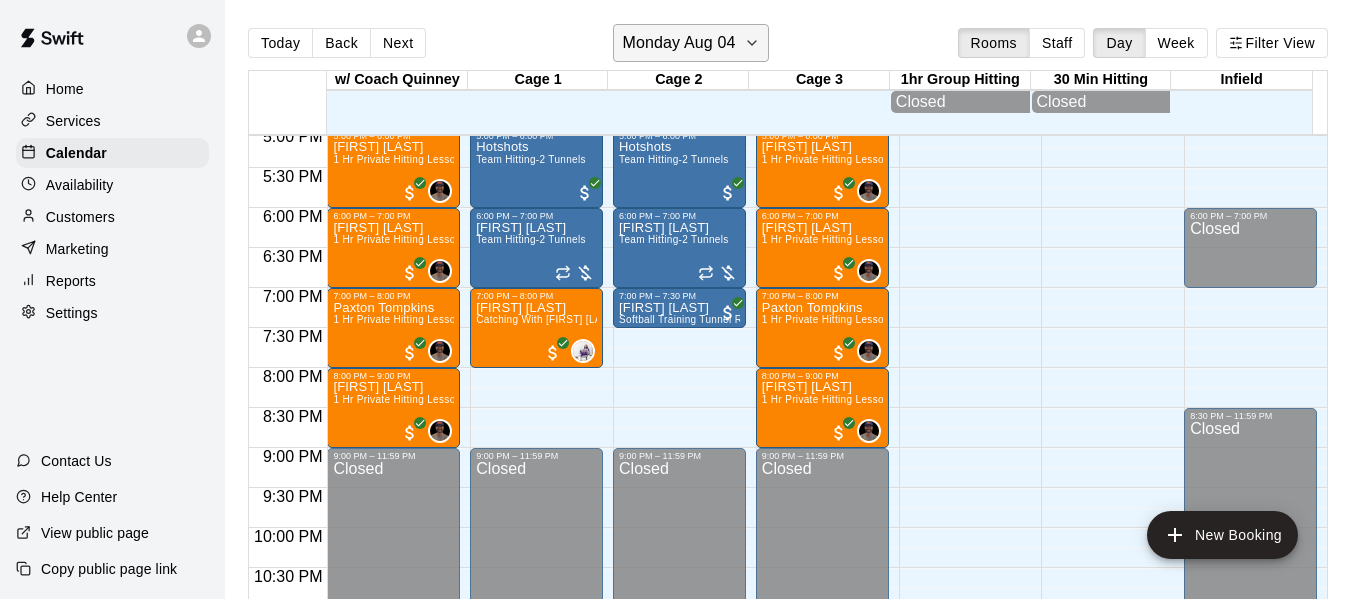 click 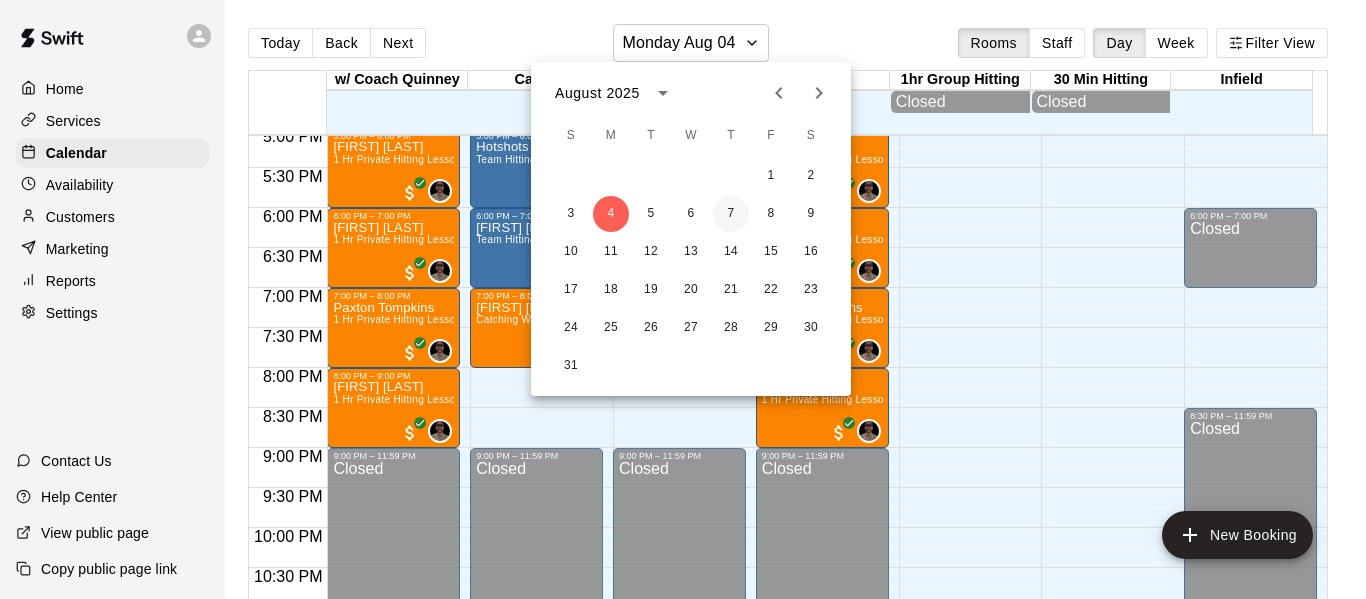 click on "7" at bounding box center (731, 214) 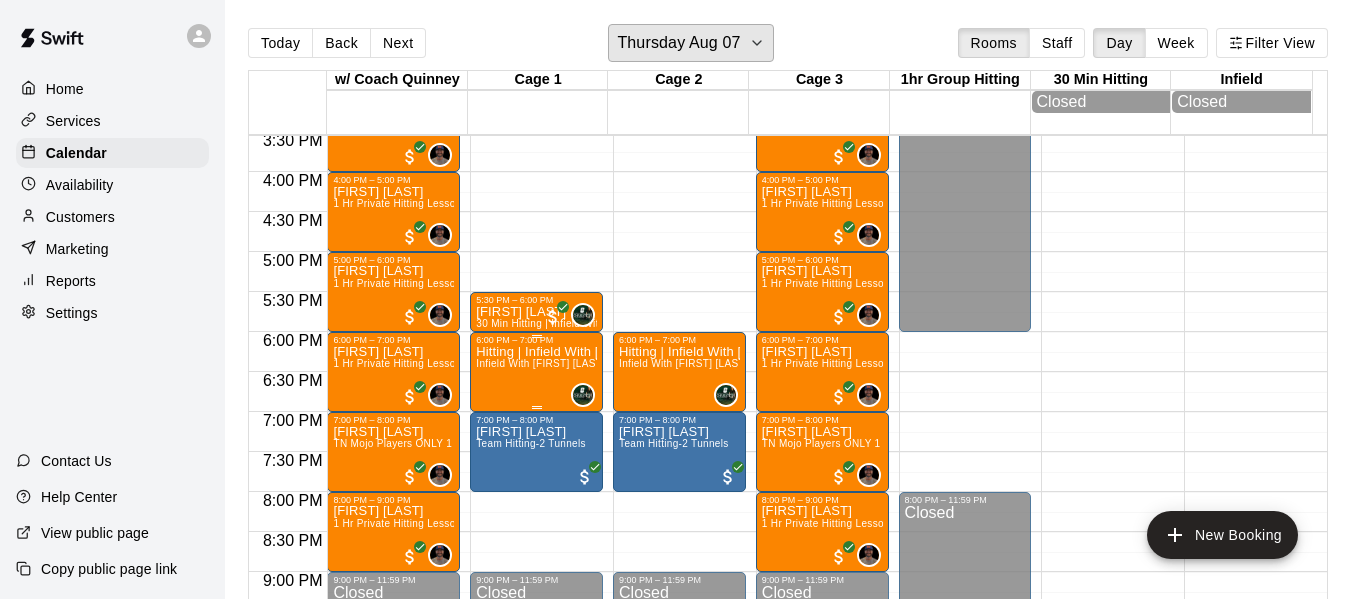 scroll, scrollTop: 1201, scrollLeft: 0, axis: vertical 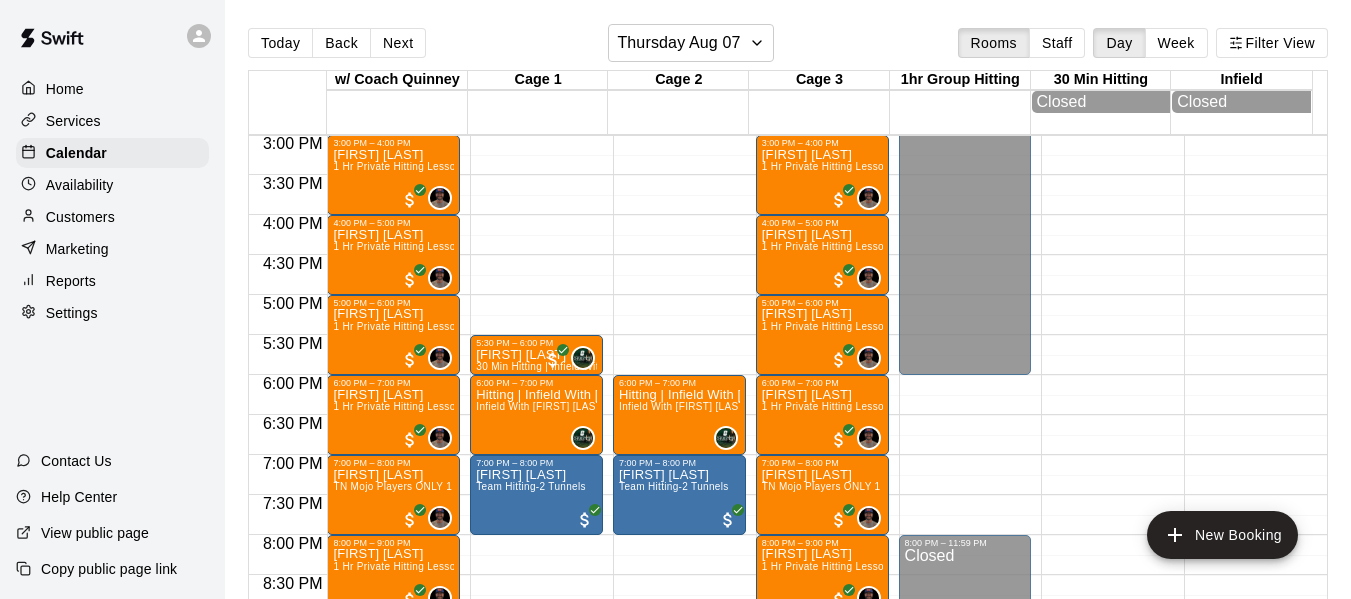 click on "Availability" at bounding box center [80, 185] 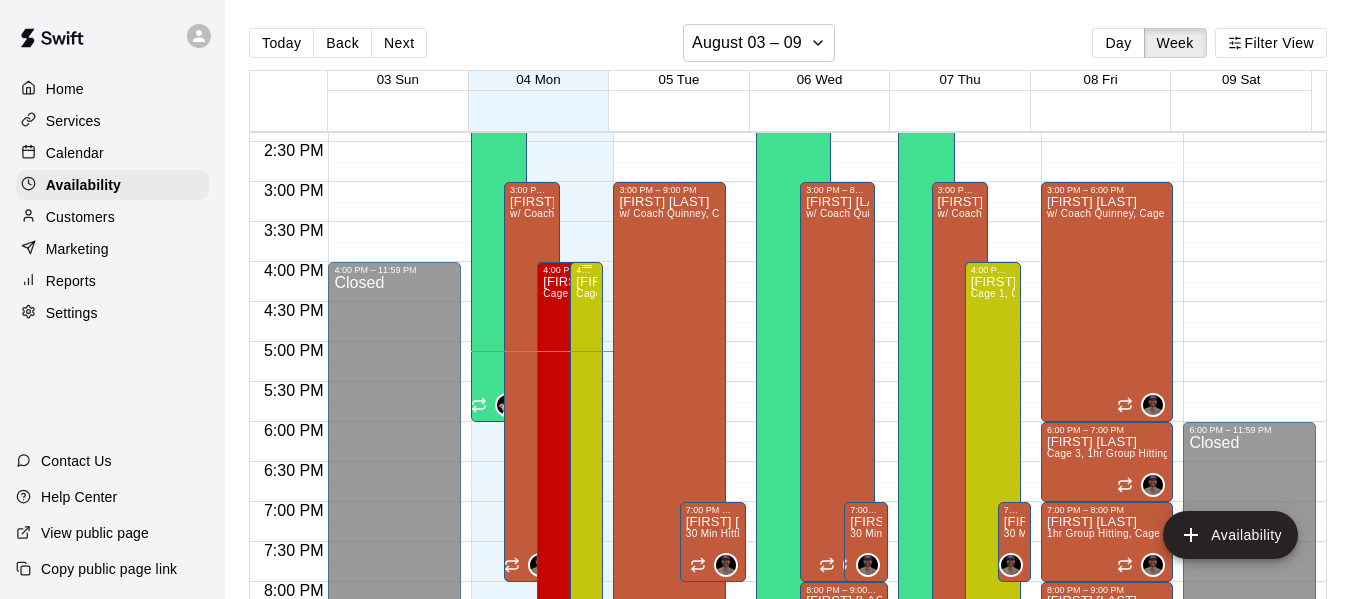 scroll, scrollTop: 1132, scrollLeft: 0, axis: vertical 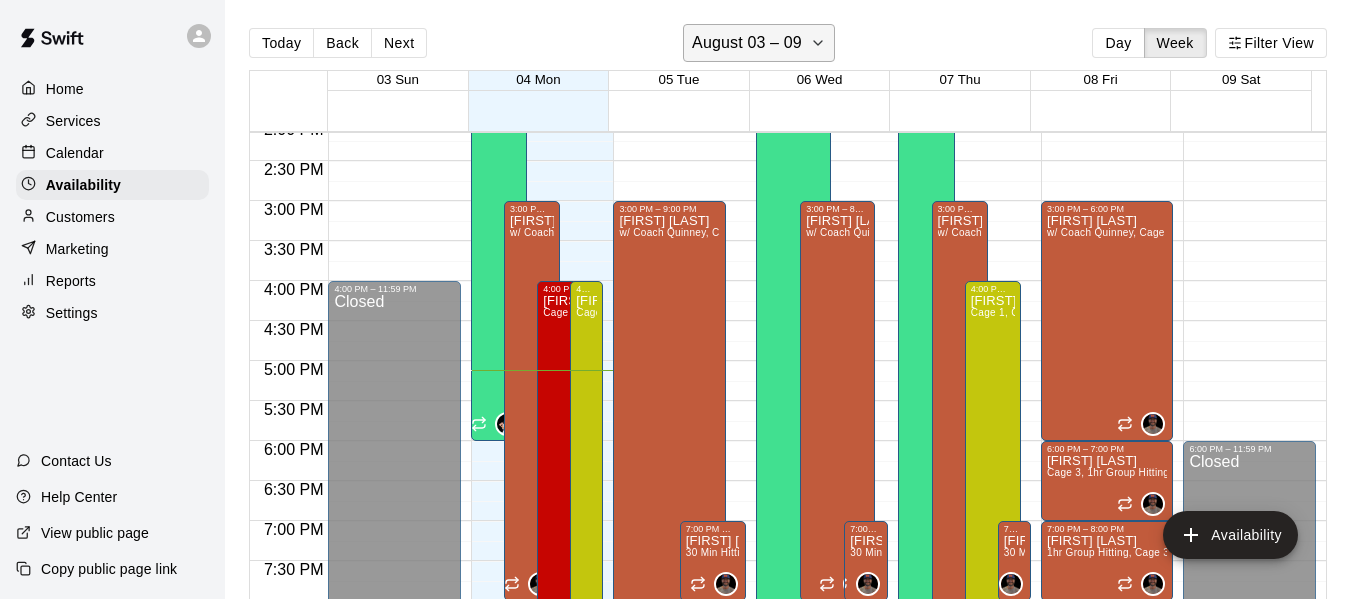 click 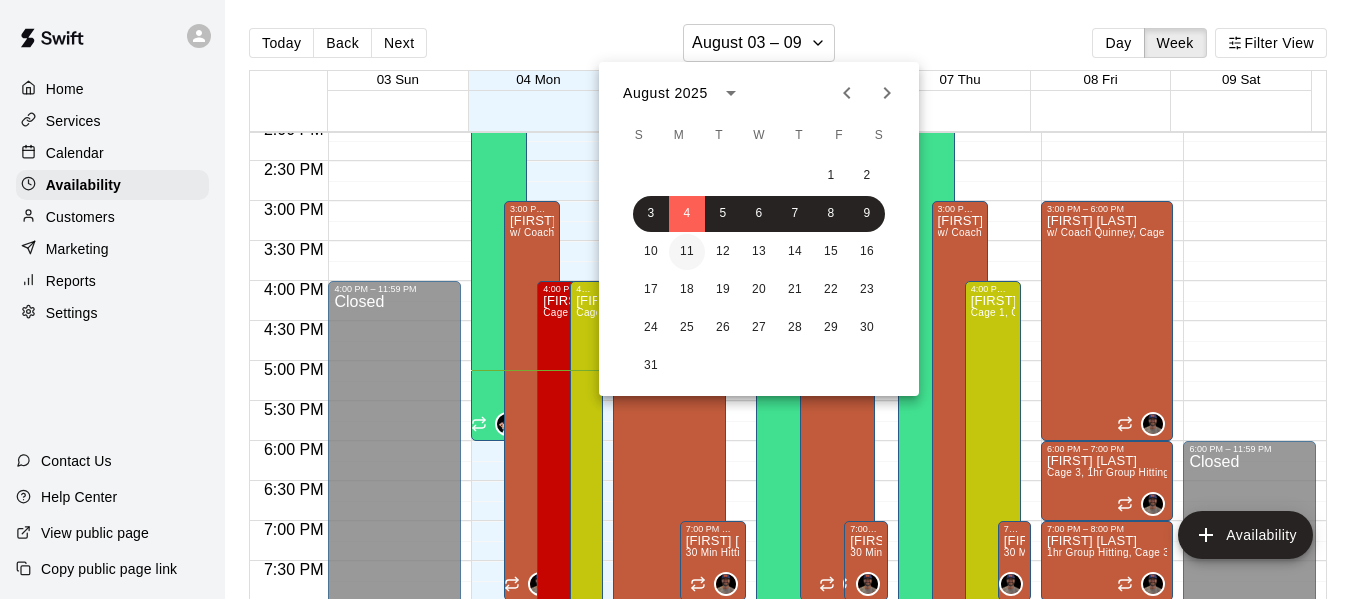 click on "11" at bounding box center (687, 252) 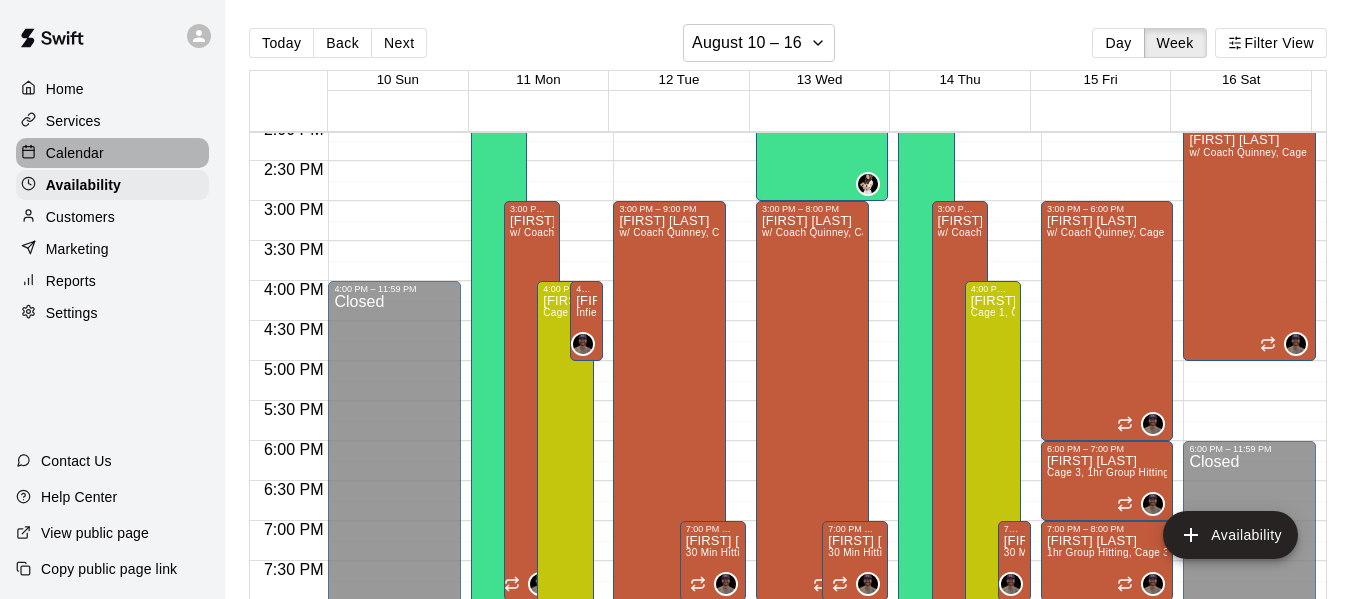 click on "Calendar" at bounding box center (112, 153) 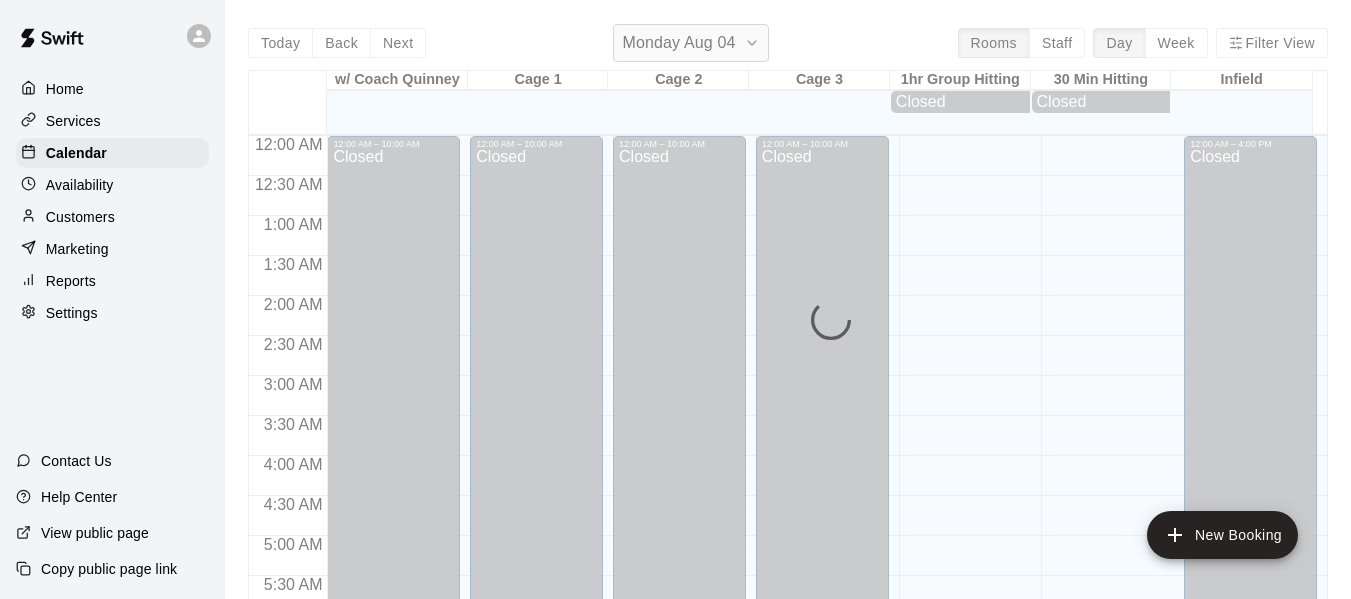 scroll, scrollTop: 1371, scrollLeft: 0, axis: vertical 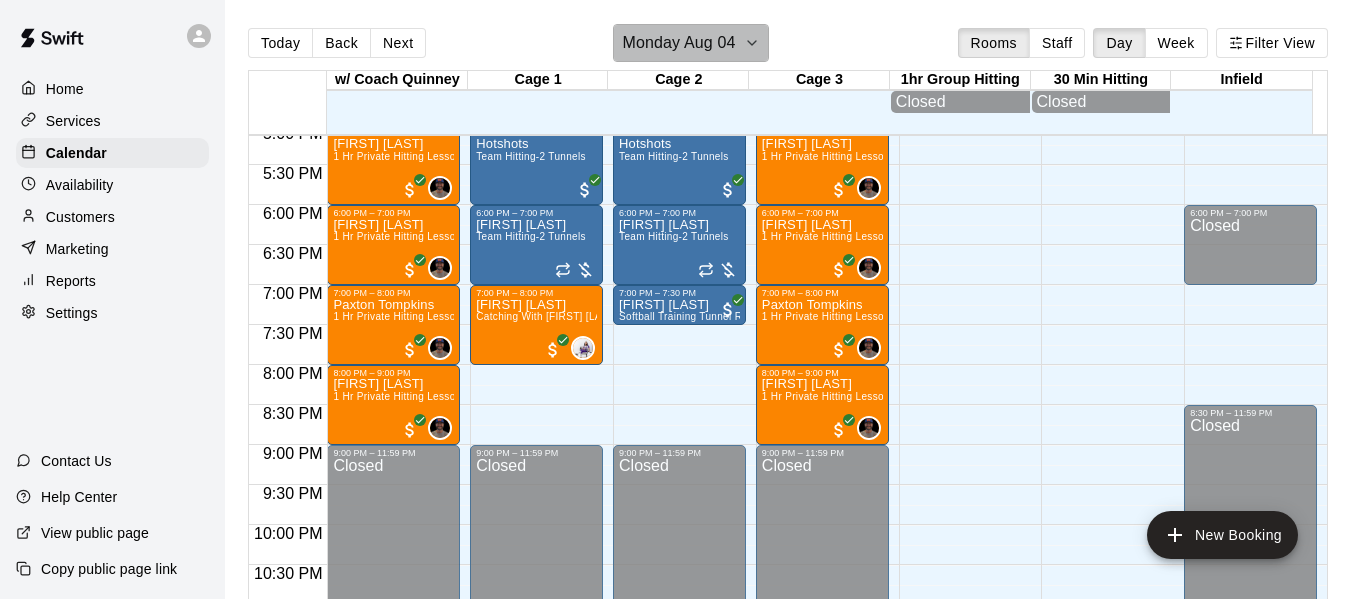 click 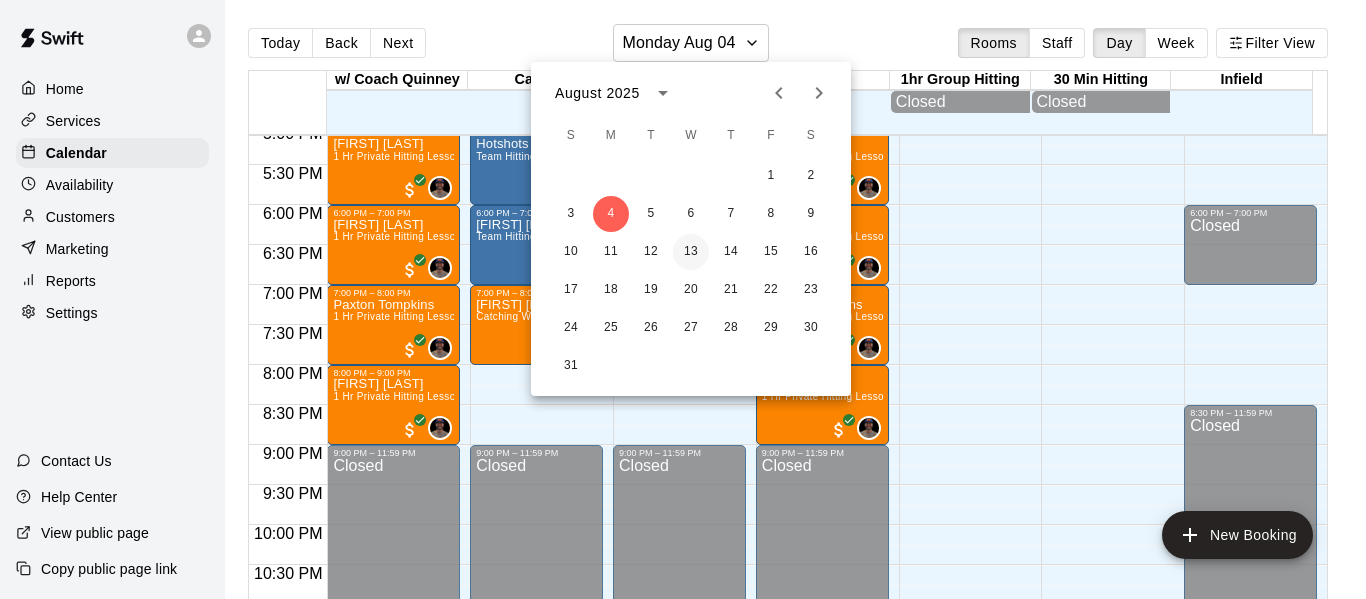 click on "13" at bounding box center [691, 252] 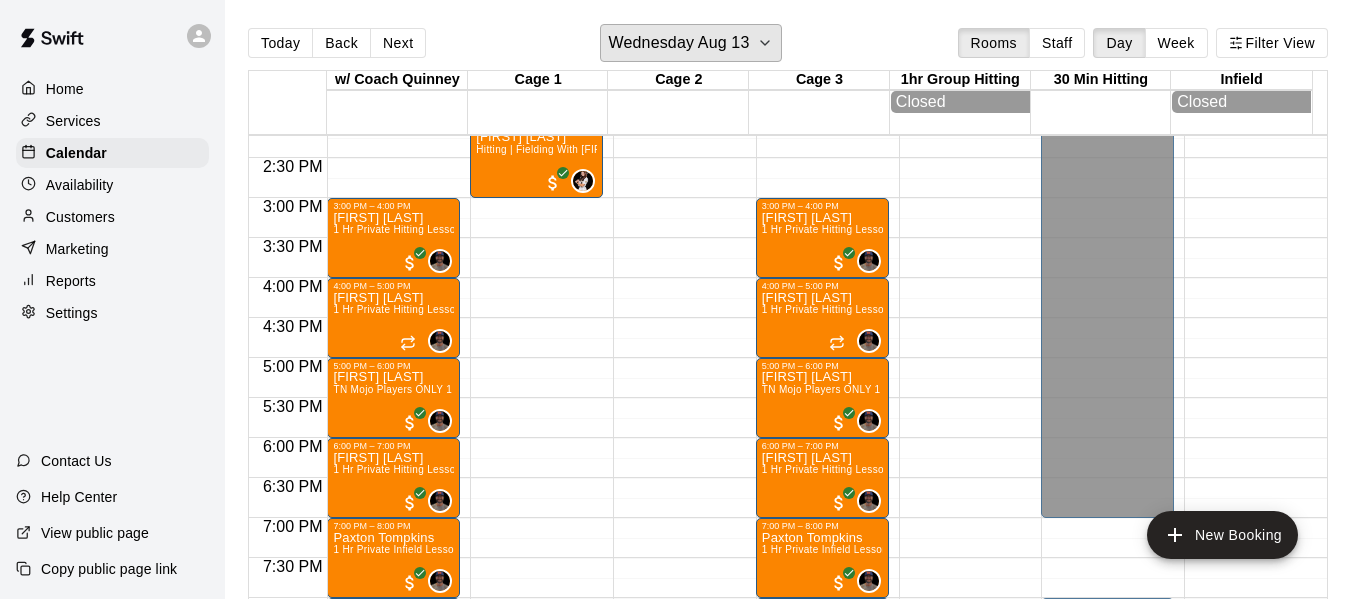 scroll, scrollTop: 1104, scrollLeft: 0, axis: vertical 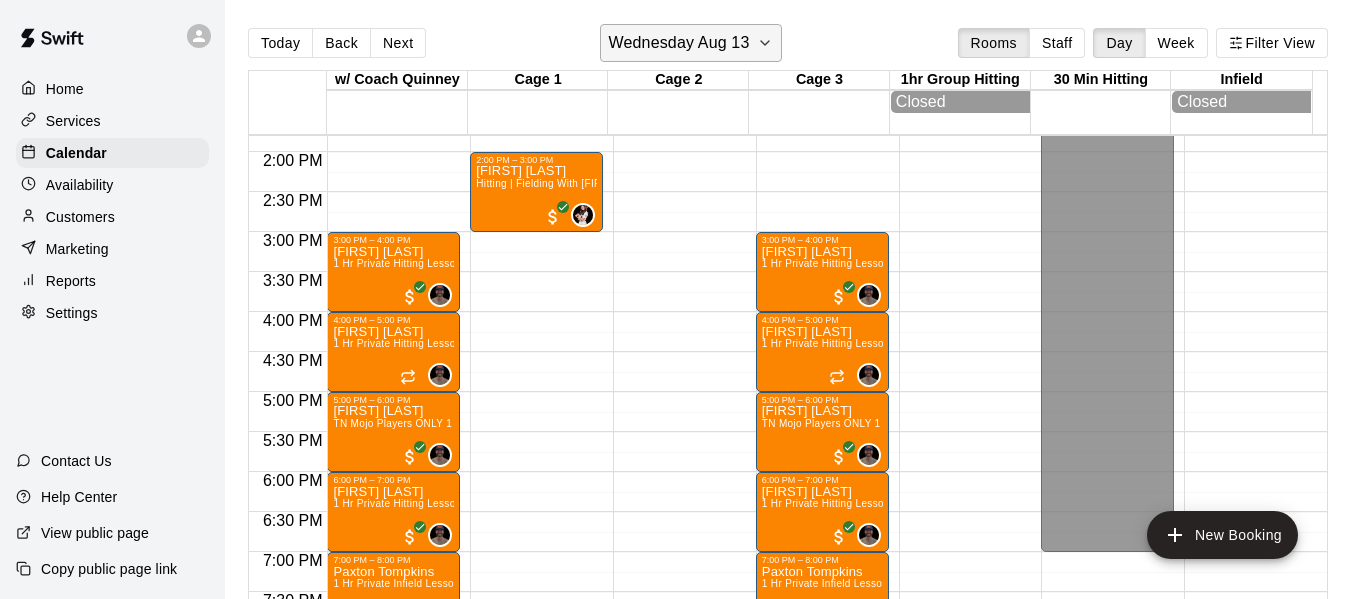 click 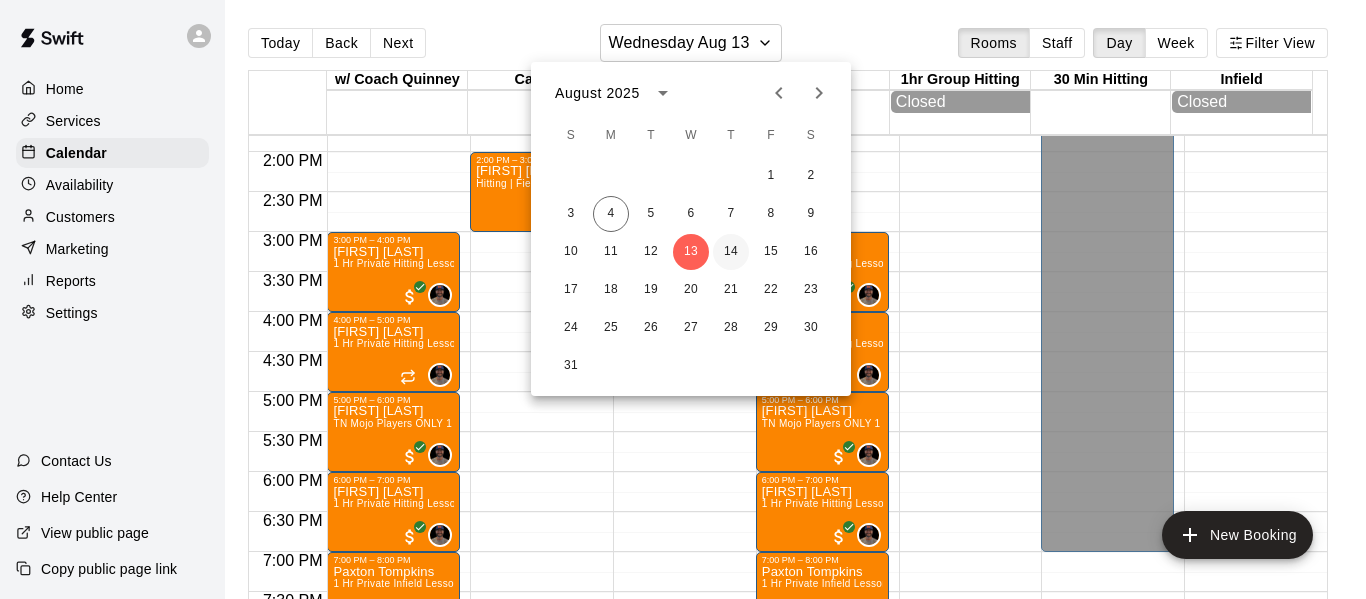 click on "14" at bounding box center [731, 252] 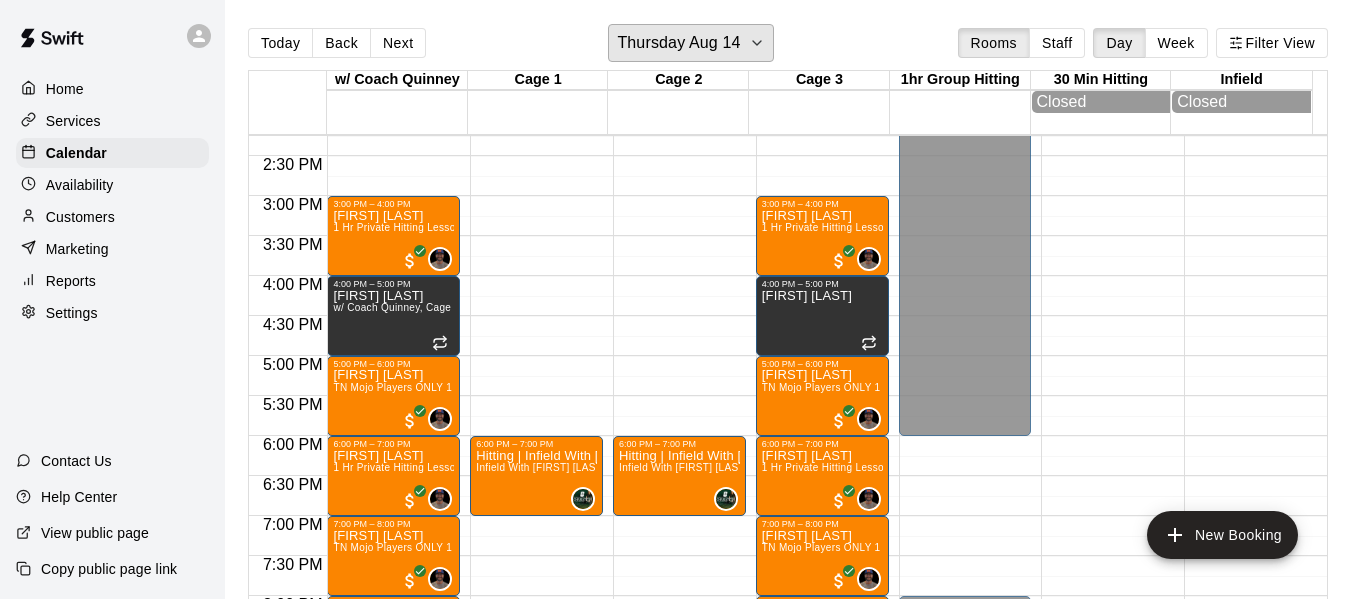 scroll, scrollTop: 1138, scrollLeft: 0, axis: vertical 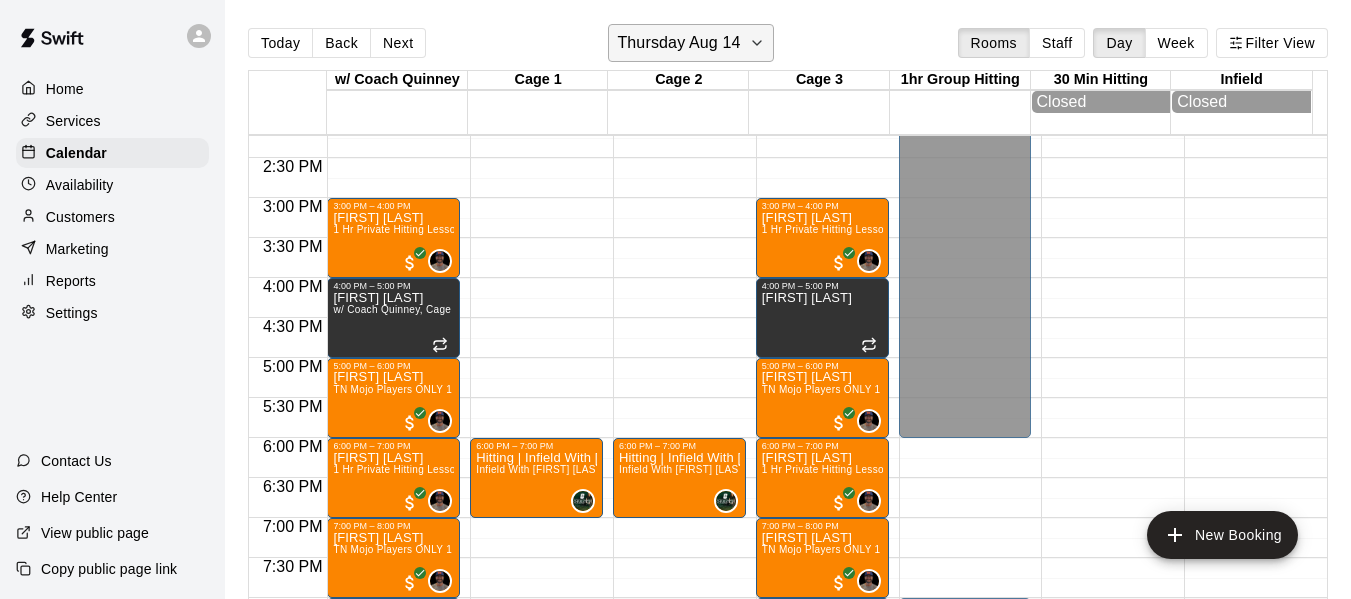 click 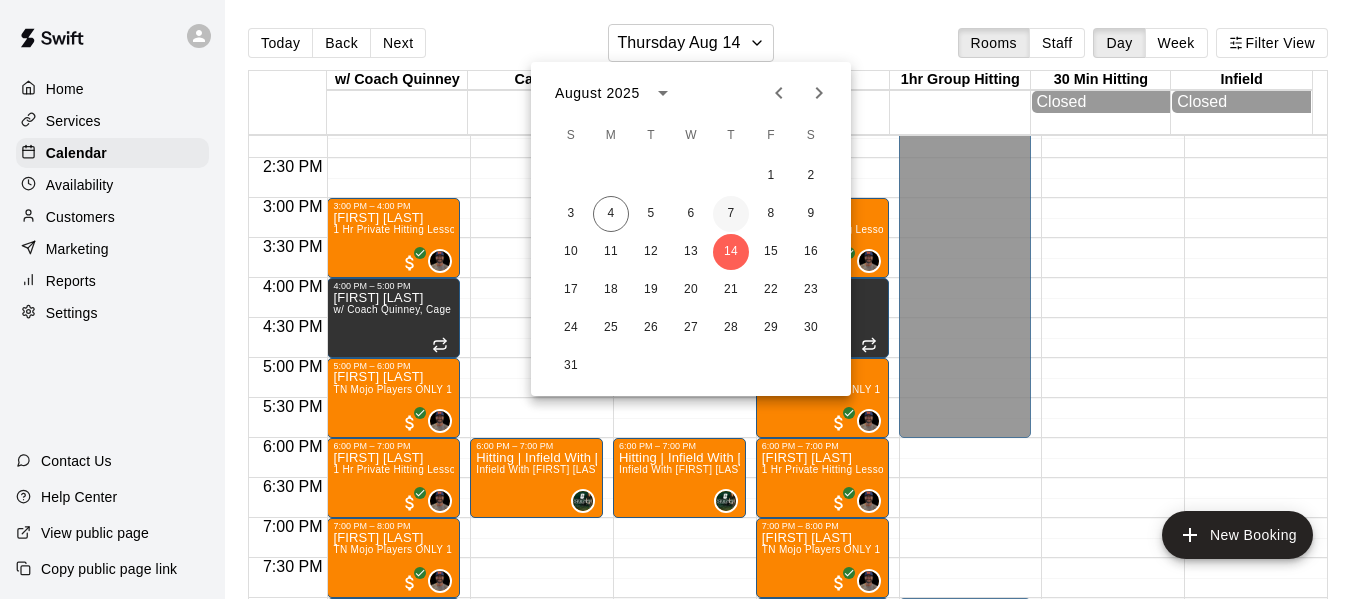 click on "7" at bounding box center [731, 214] 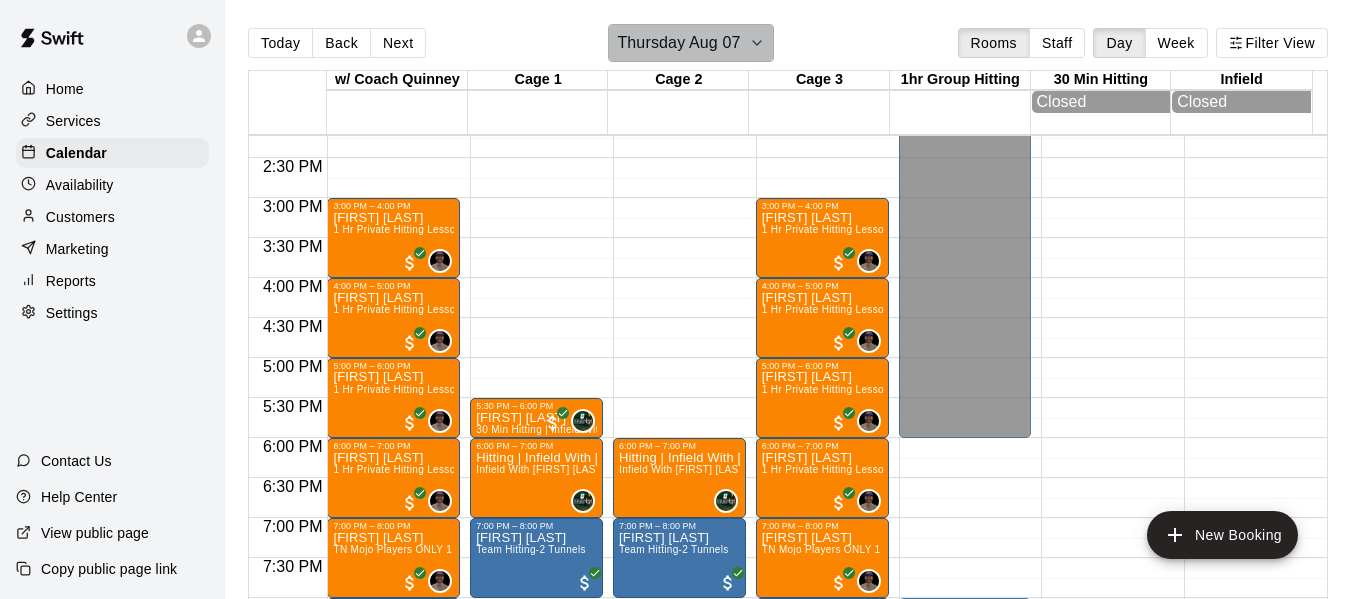 click 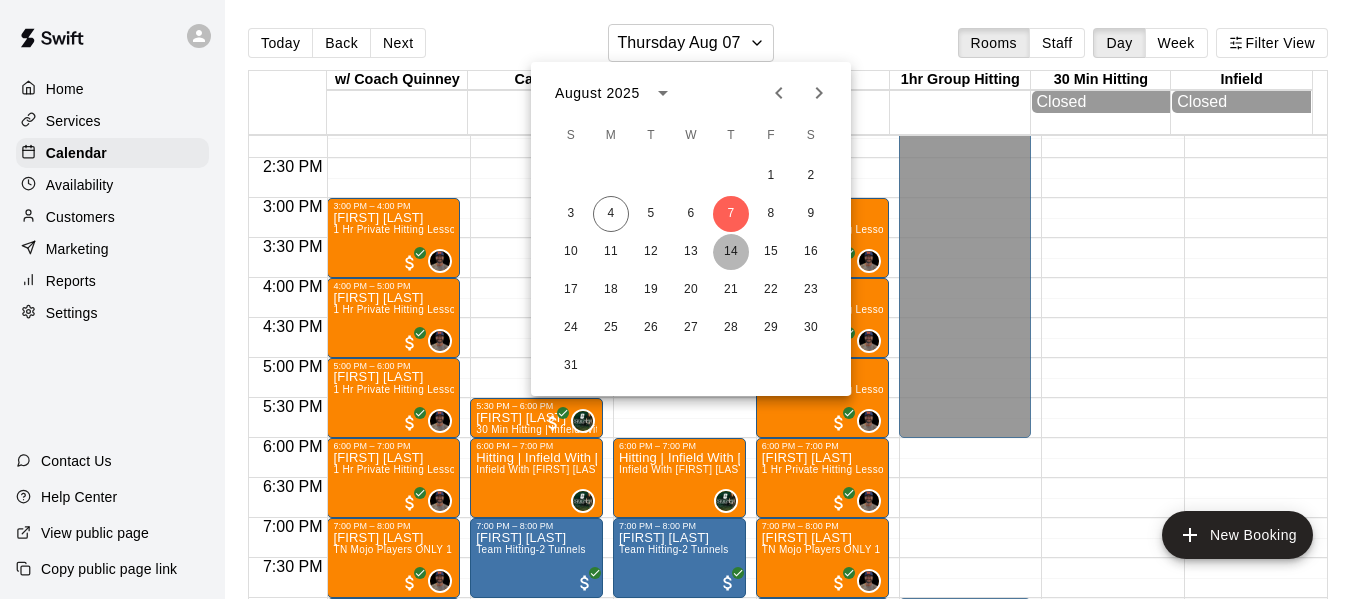 click on "14" at bounding box center (731, 252) 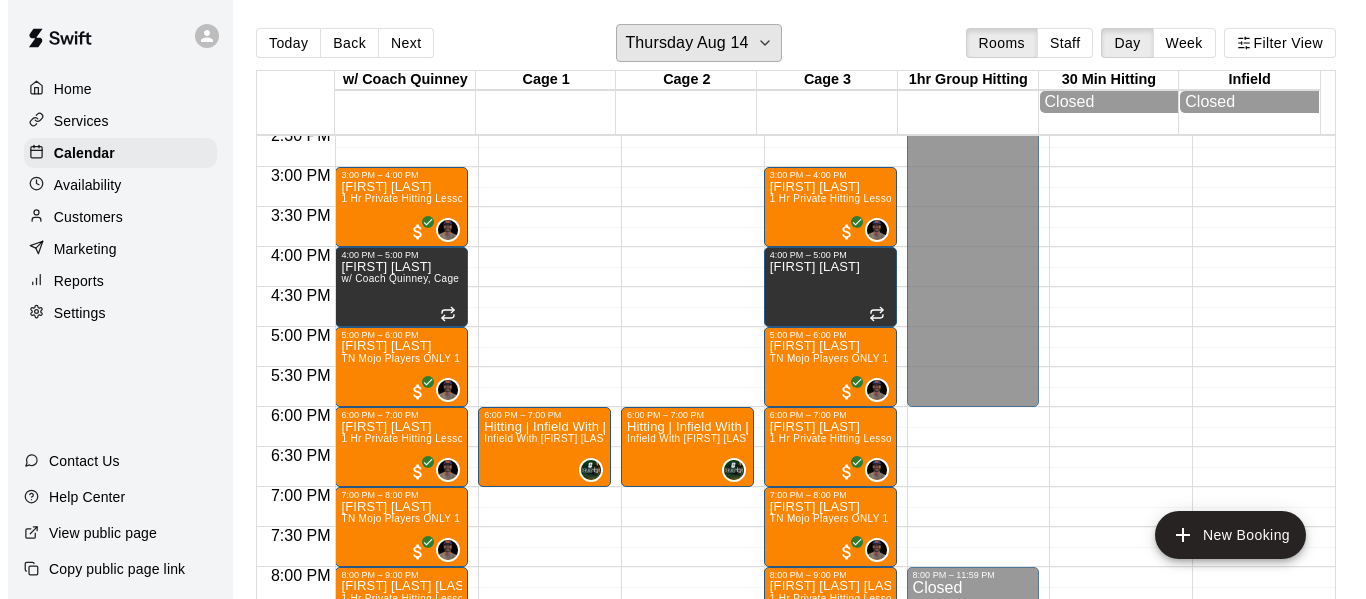 scroll, scrollTop: 1138, scrollLeft: 0, axis: vertical 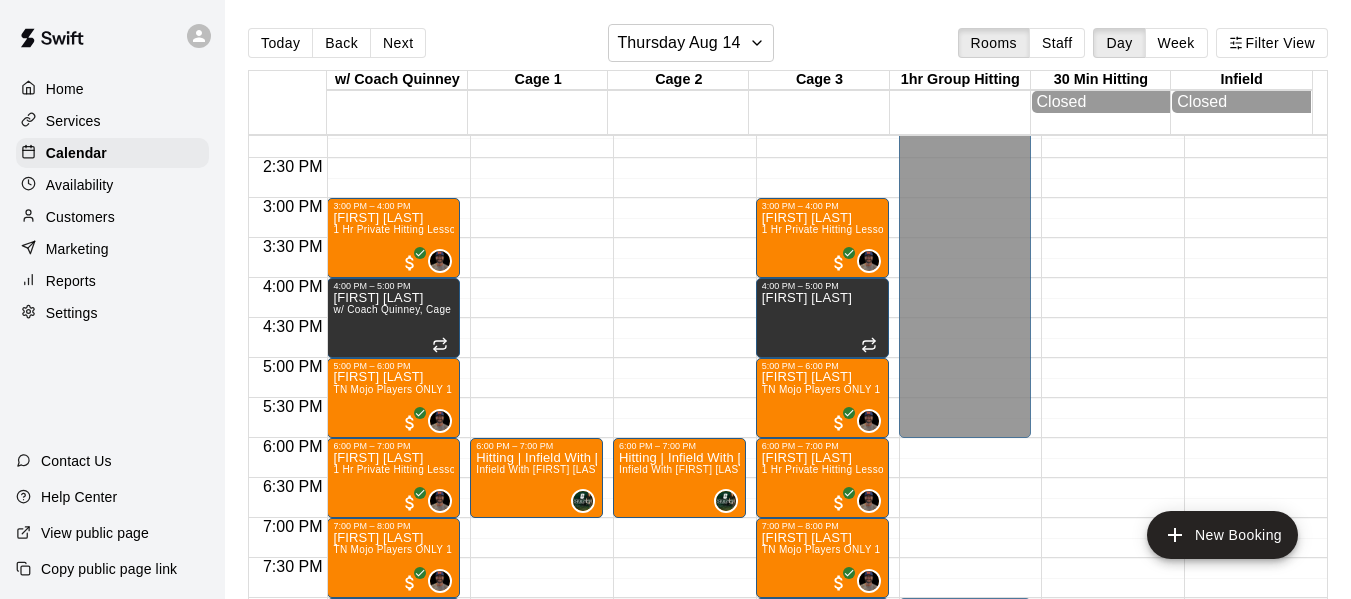 click on "12:00 AM – 10:00 AM Closed 6:00 PM – 7:00 PM Hitting | Infield With Makaila Quinney Basha High School Senior (UNC Charlotte commit) Infield With Makaila Quinney Basha High School Senior (UNC Charlotte commit) 0 9:00 PM – 11:59 PM Closed" at bounding box center (536, -42) 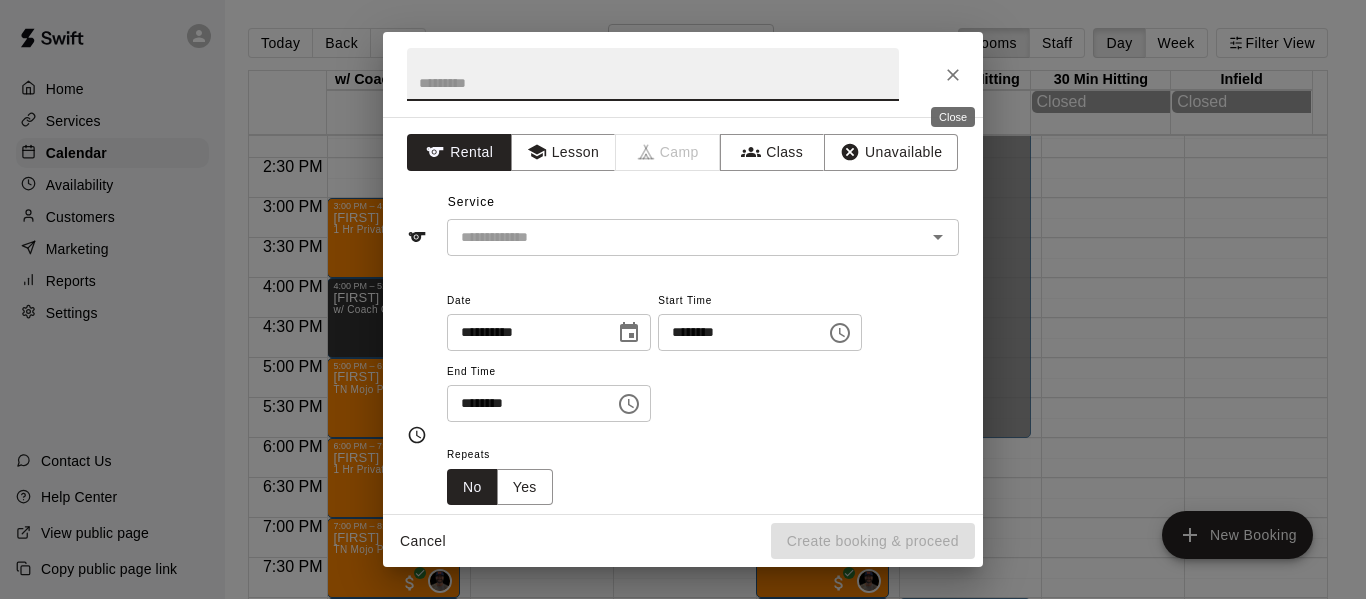click 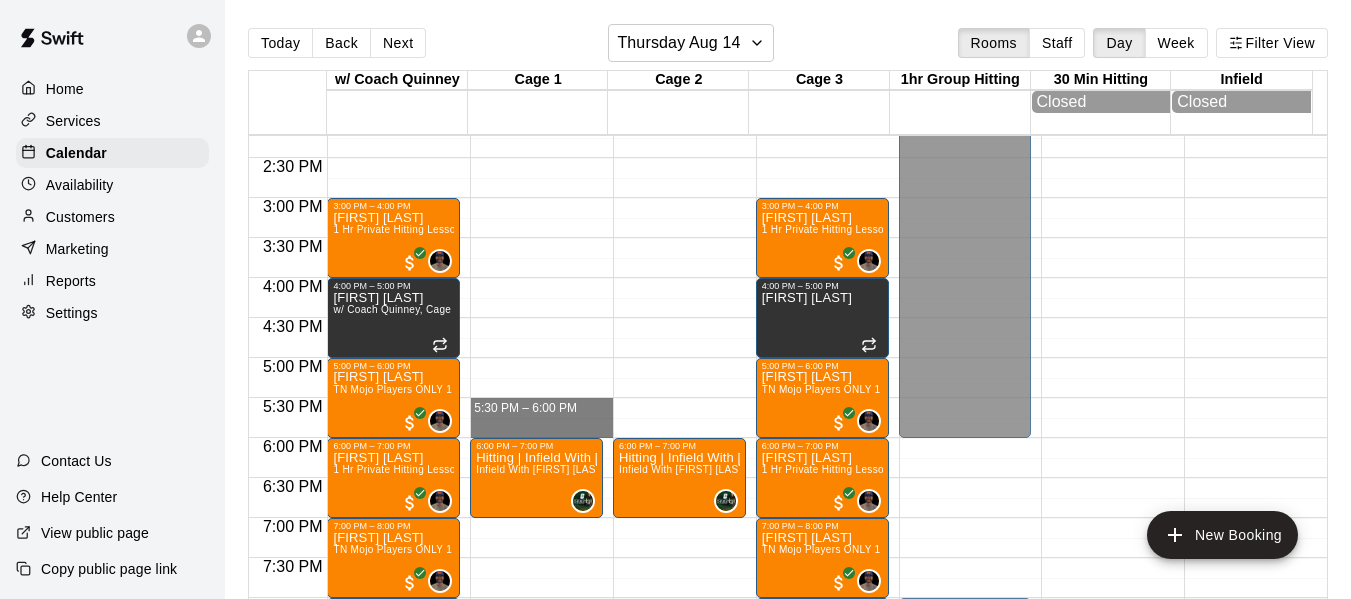 drag, startPoint x: 531, startPoint y: 405, endPoint x: 525, endPoint y: 430, distance: 25.70992 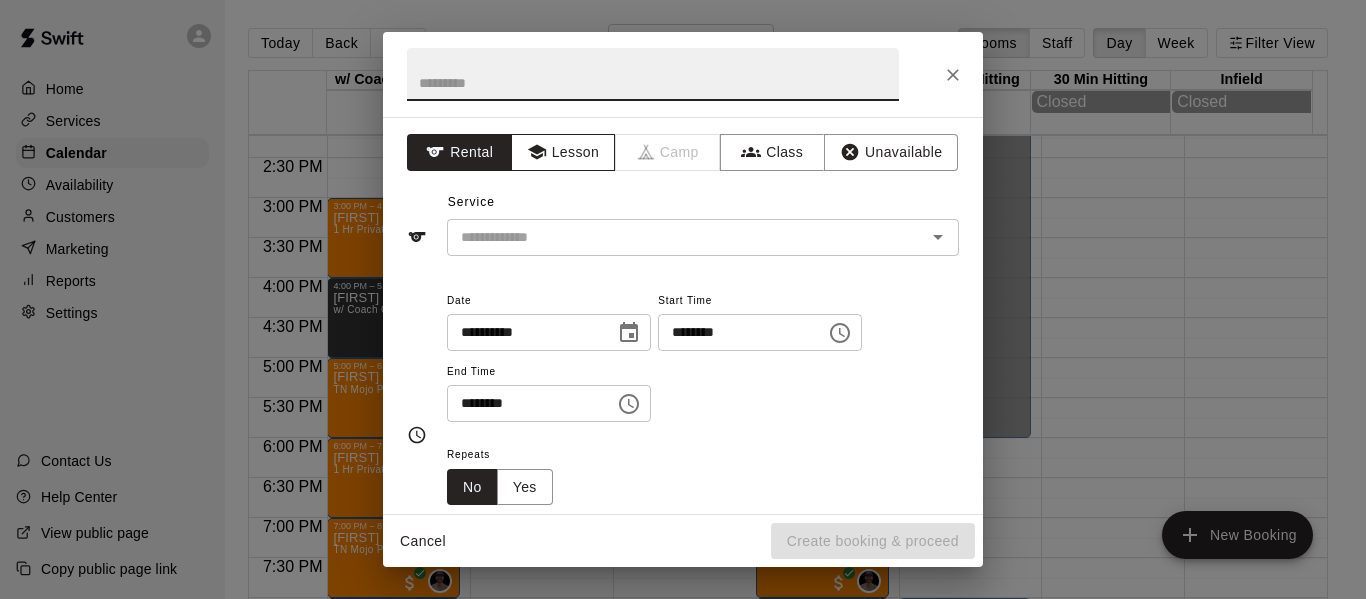 click on "Lesson" at bounding box center [563, 152] 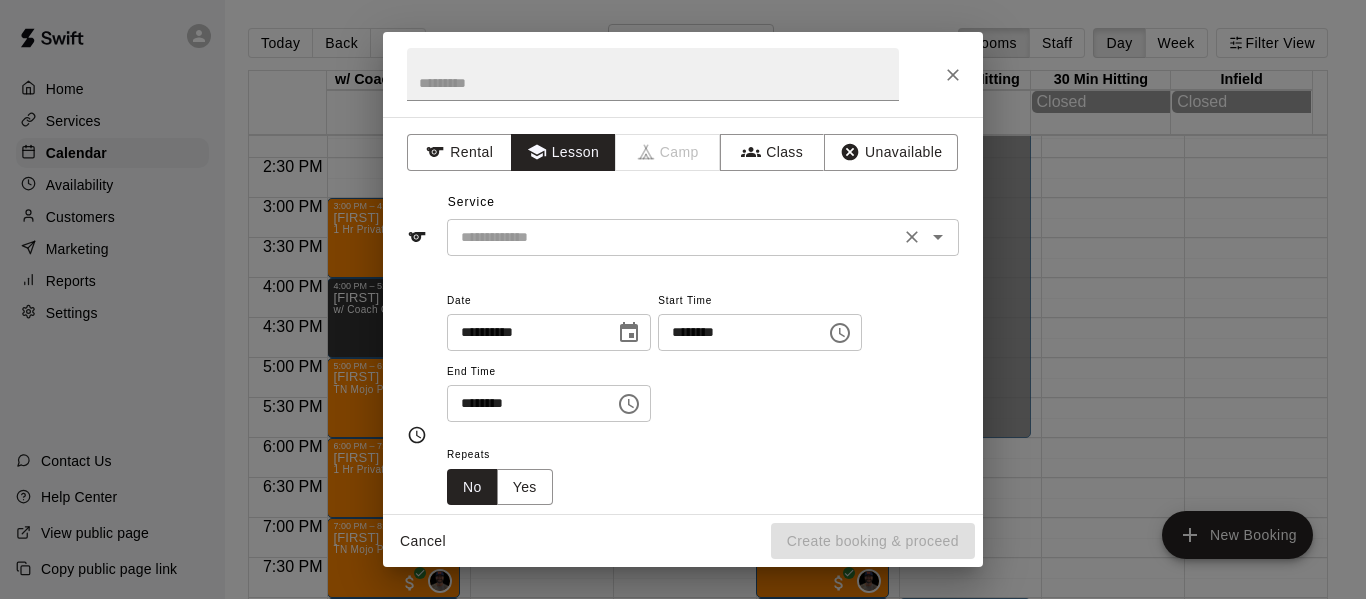 click at bounding box center [673, 237] 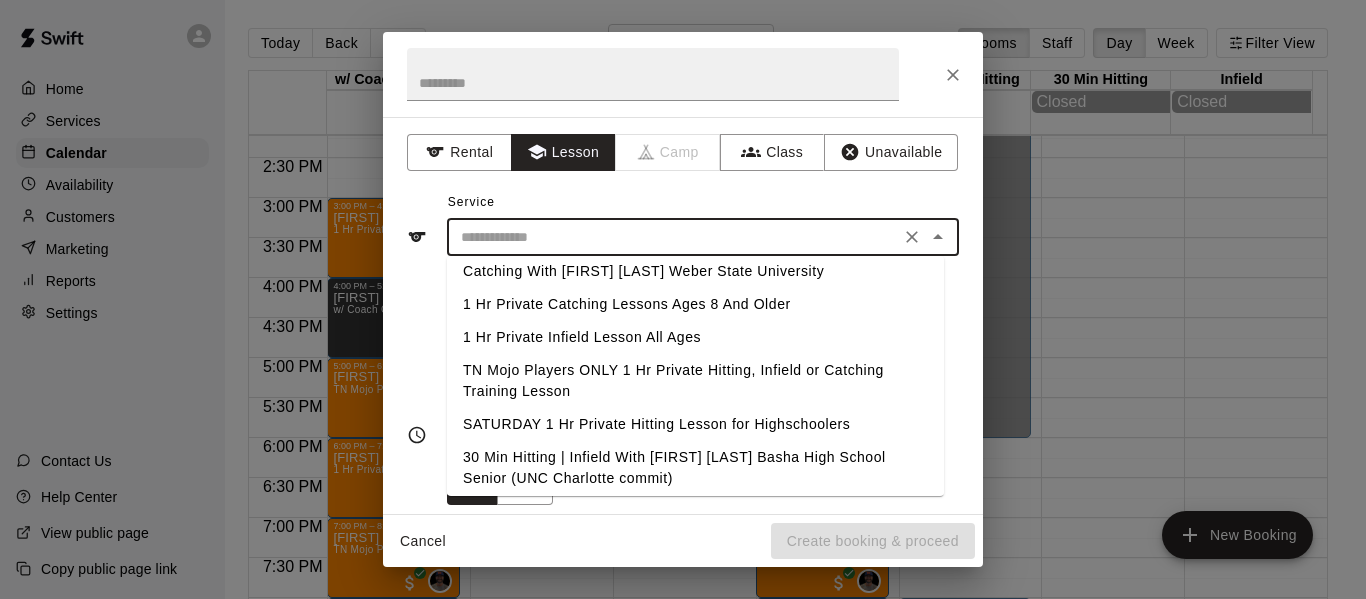 scroll, scrollTop: 256, scrollLeft: 0, axis: vertical 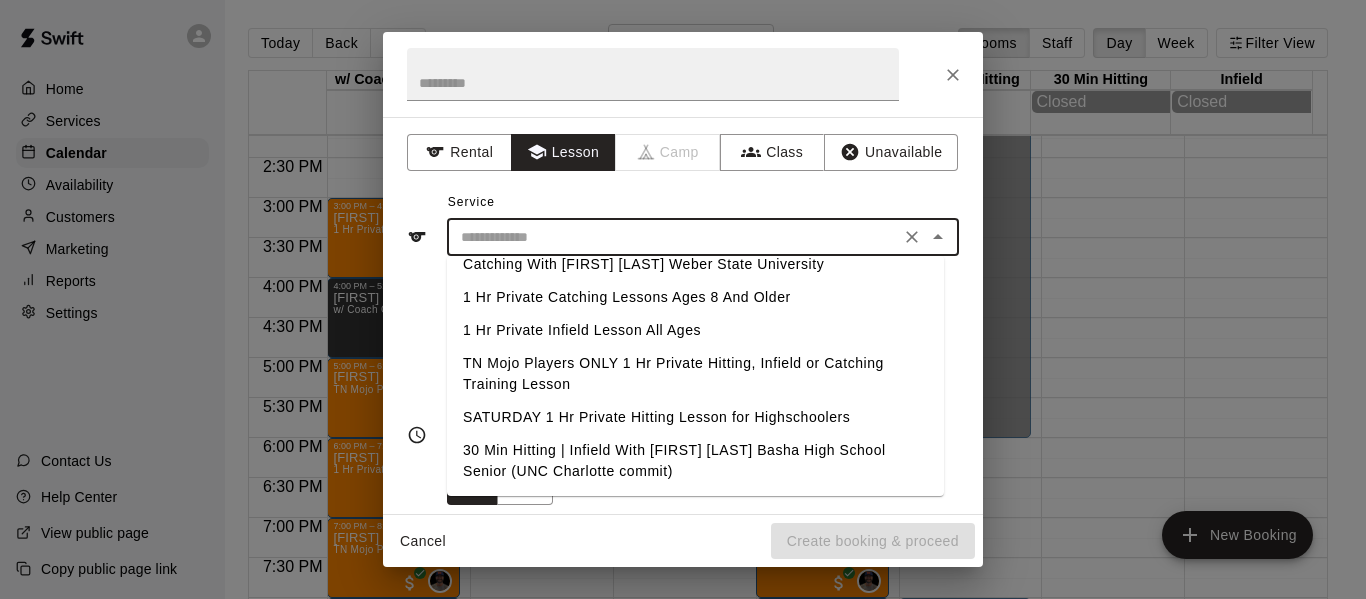 click on "30 Min Hitting | Infield With Makaila Quinney Basha High School Senior (UNC Charlotte commit)" at bounding box center (695, 461) 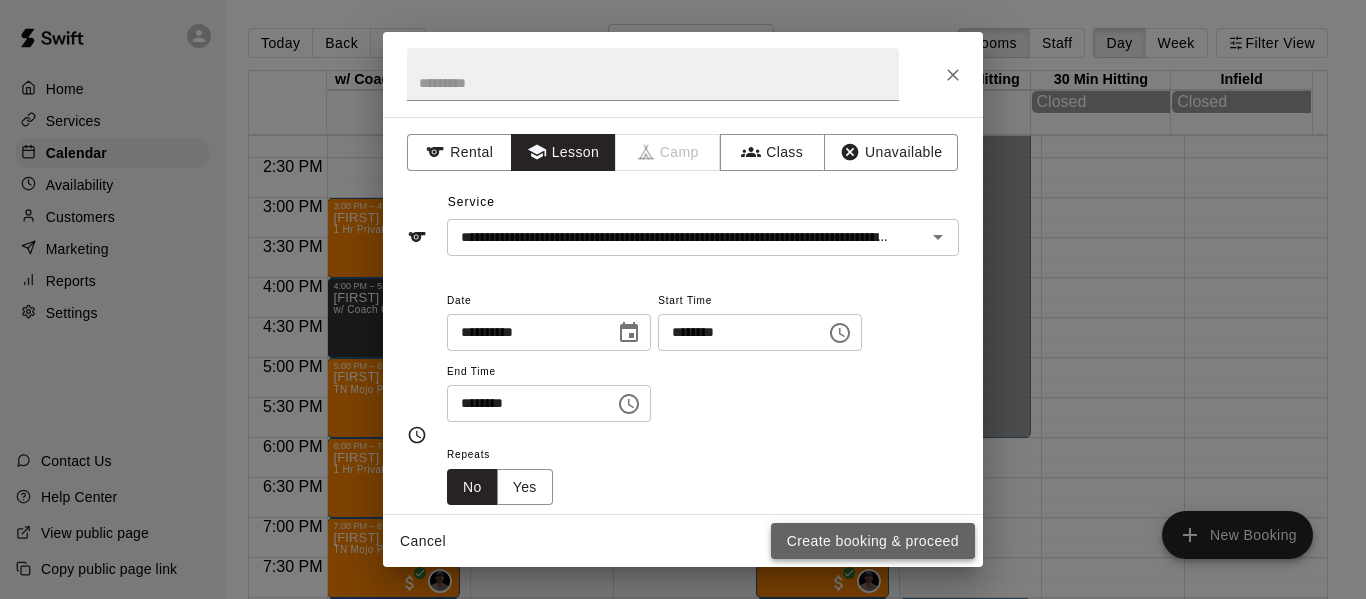 click on "Create booking & proceed" at bounding box center (873, 541) 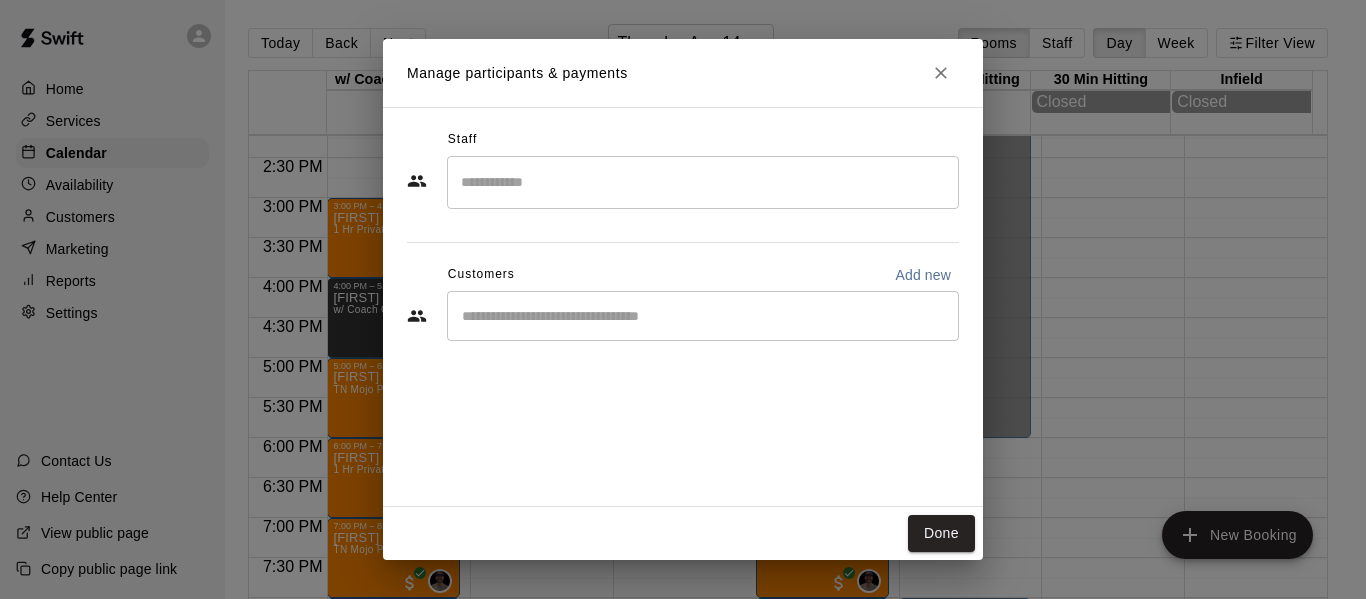 click at bounding box center [703, 182] 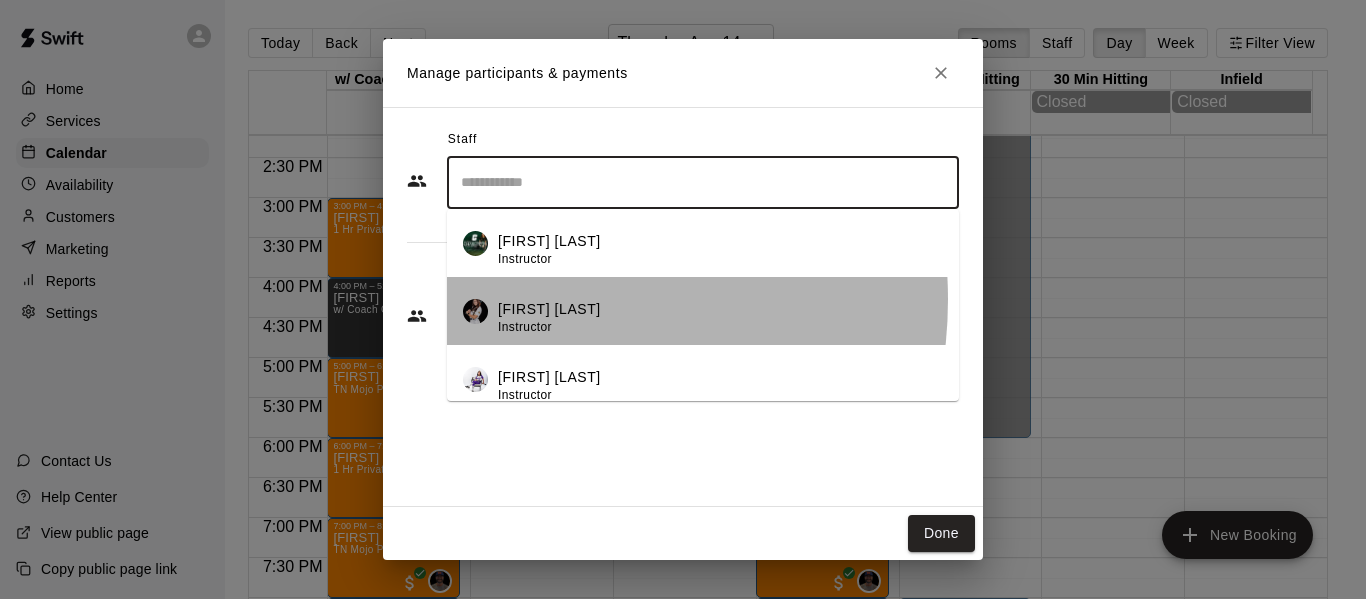 click on "[FIRST] [LAST]" at bounding box center (549, 309) 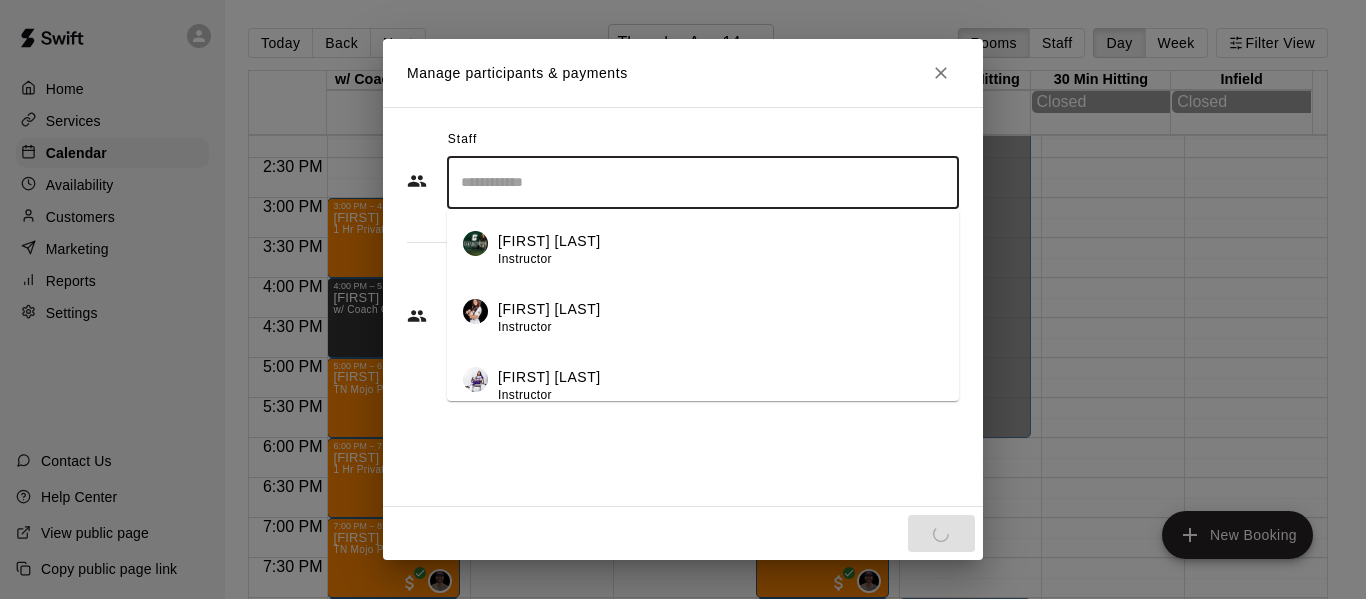 click at bounding box center (703, 182) 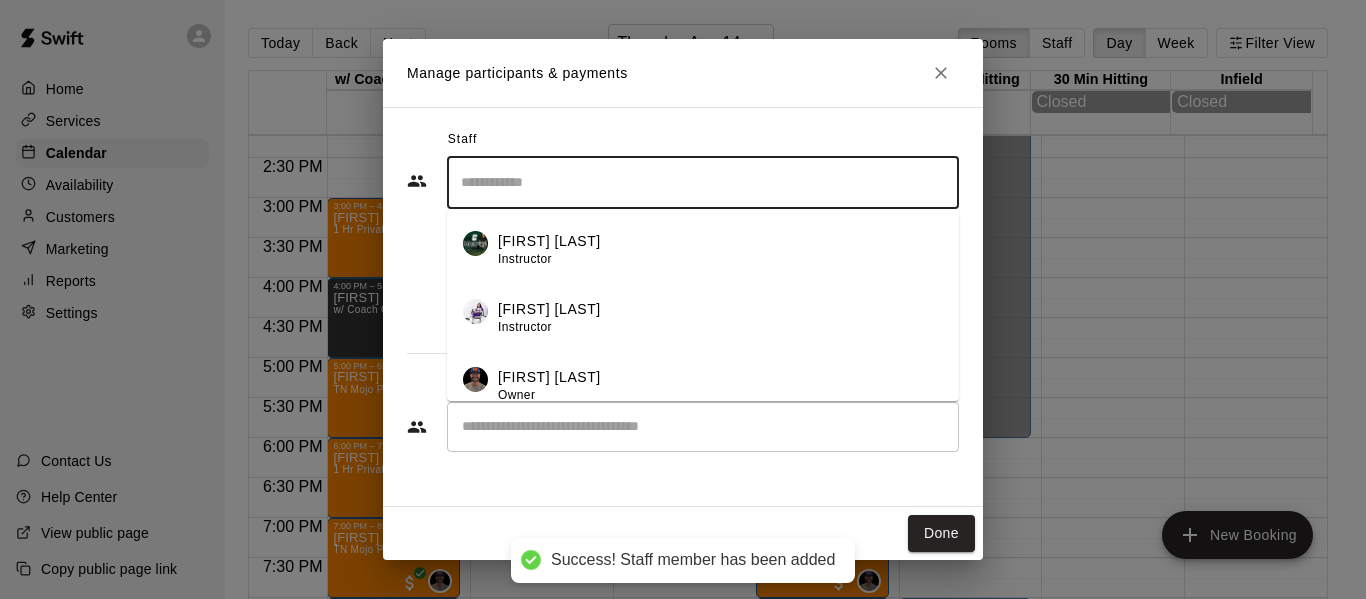 click on "[FIRST] [LAST]" at bounding box center (549, 241) 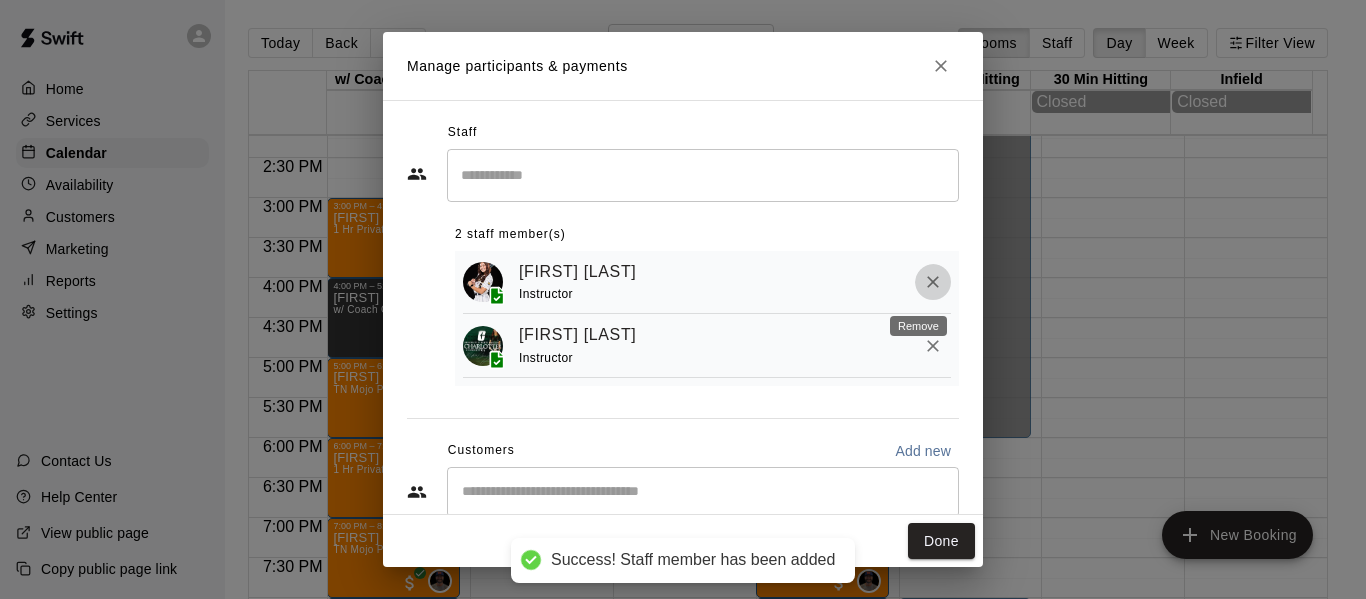 click at bounding box center [933, 282] 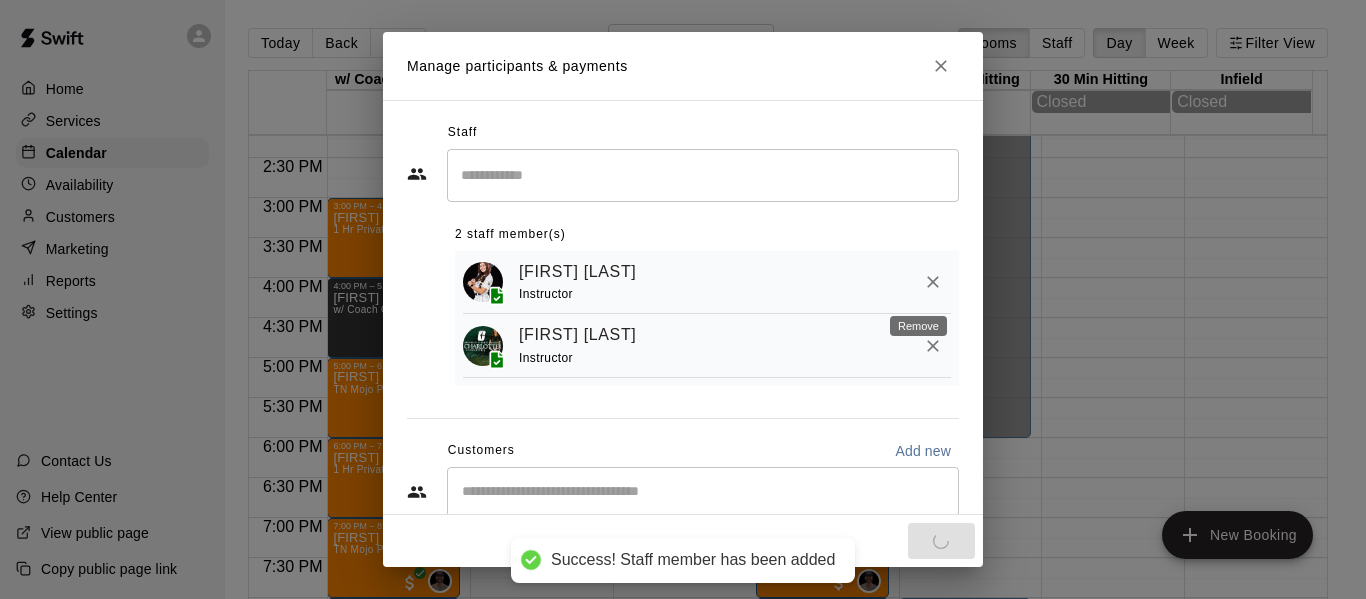 click 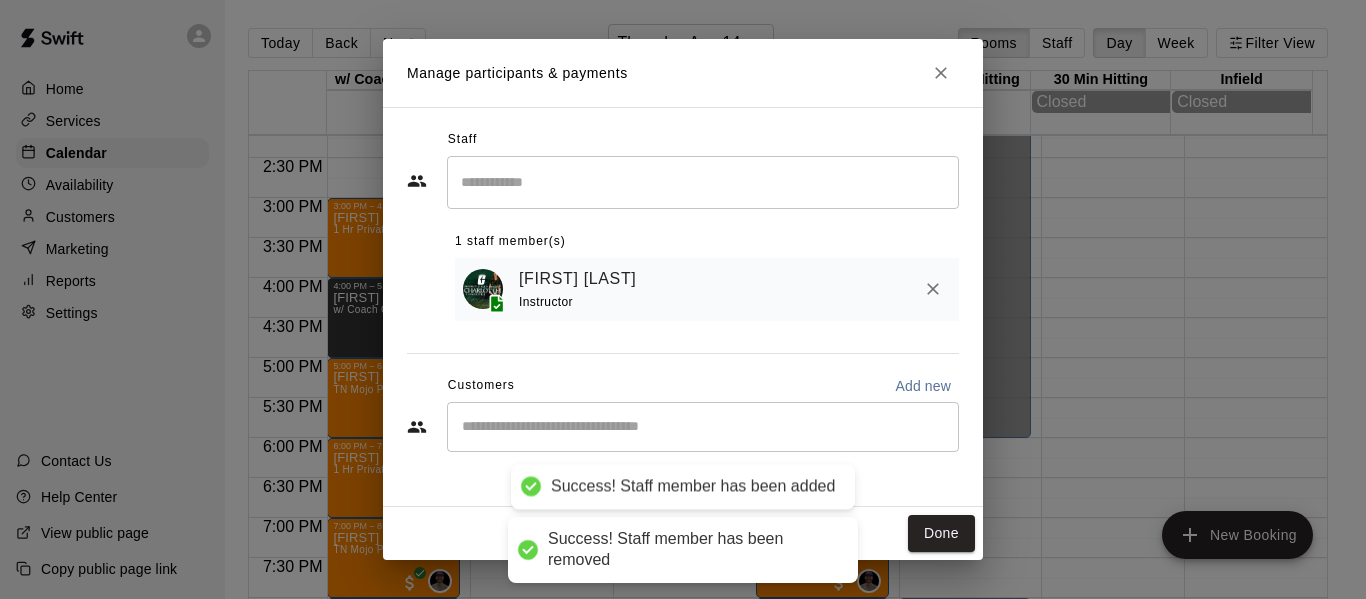 drag, startPoint x: 618, startPoint y: 429, endPoint x: 621, endPoint y: 418, distance: 11.401754 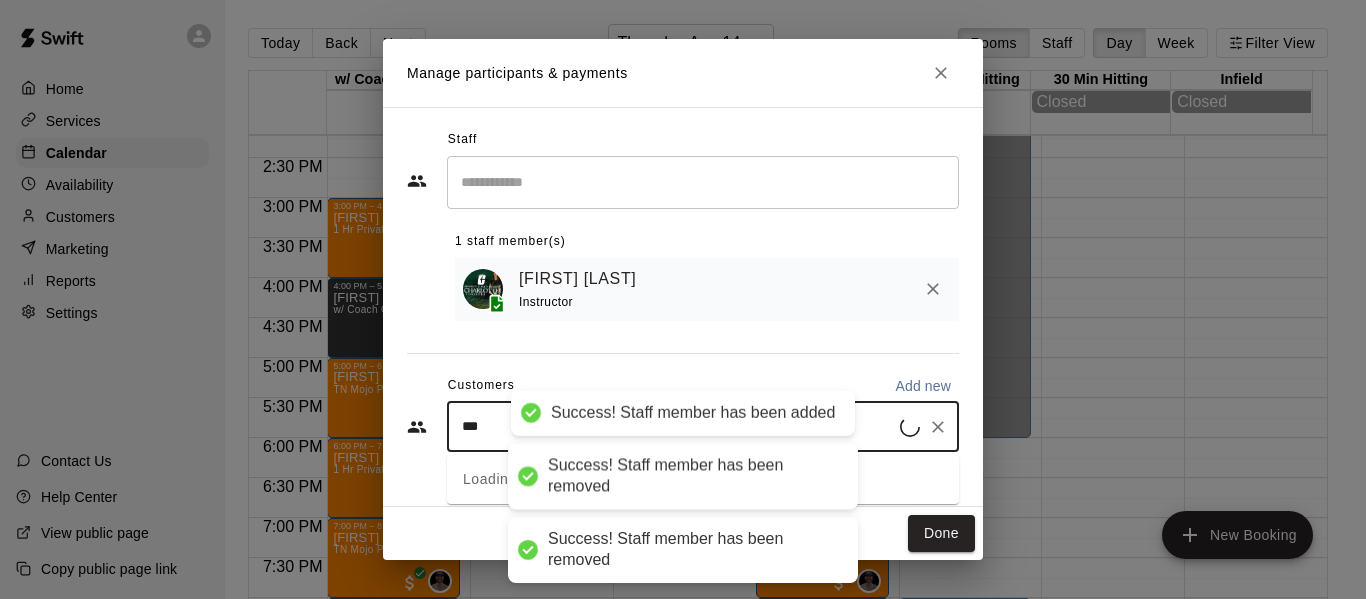 type on "****" 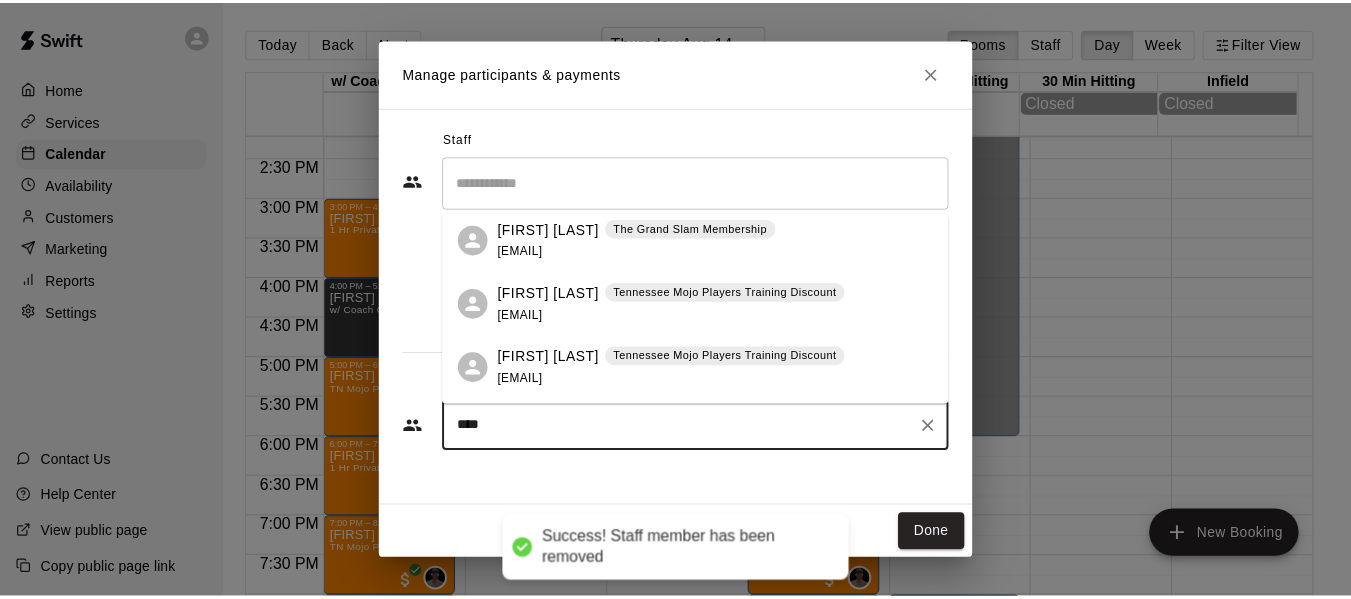 scroll, scrollTop: 200, scrollLeft: 0, axis: vertical 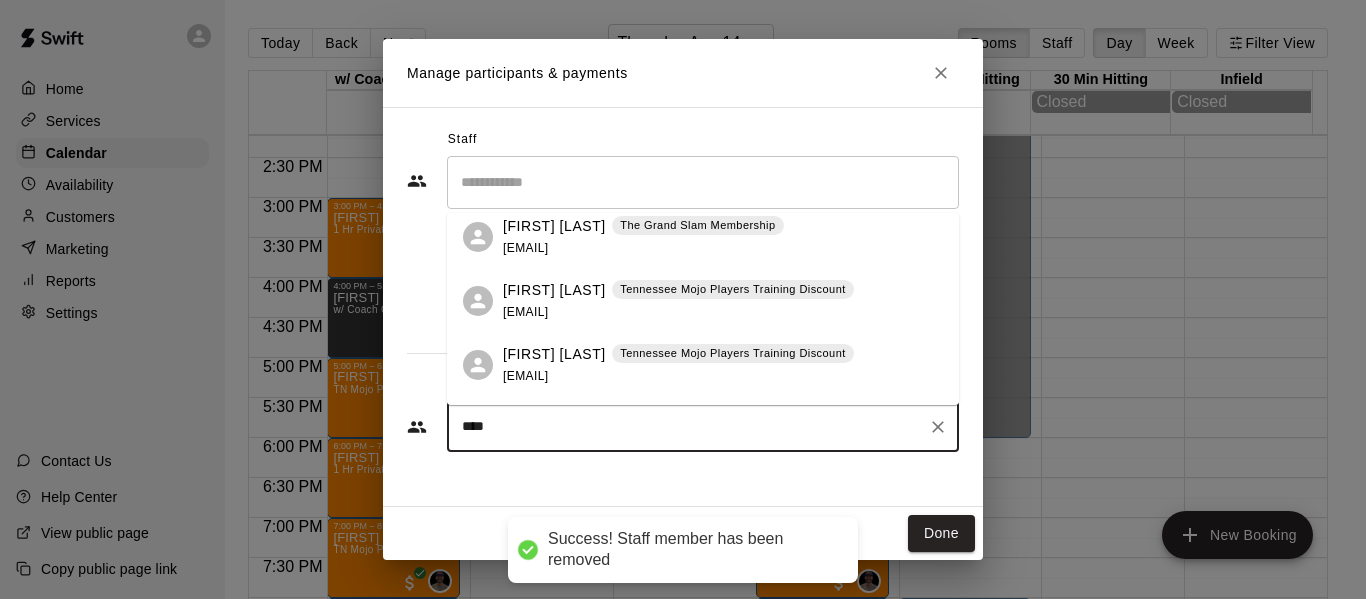 click on "[FIRST] [LAST]" at bounding box center [554, 226] 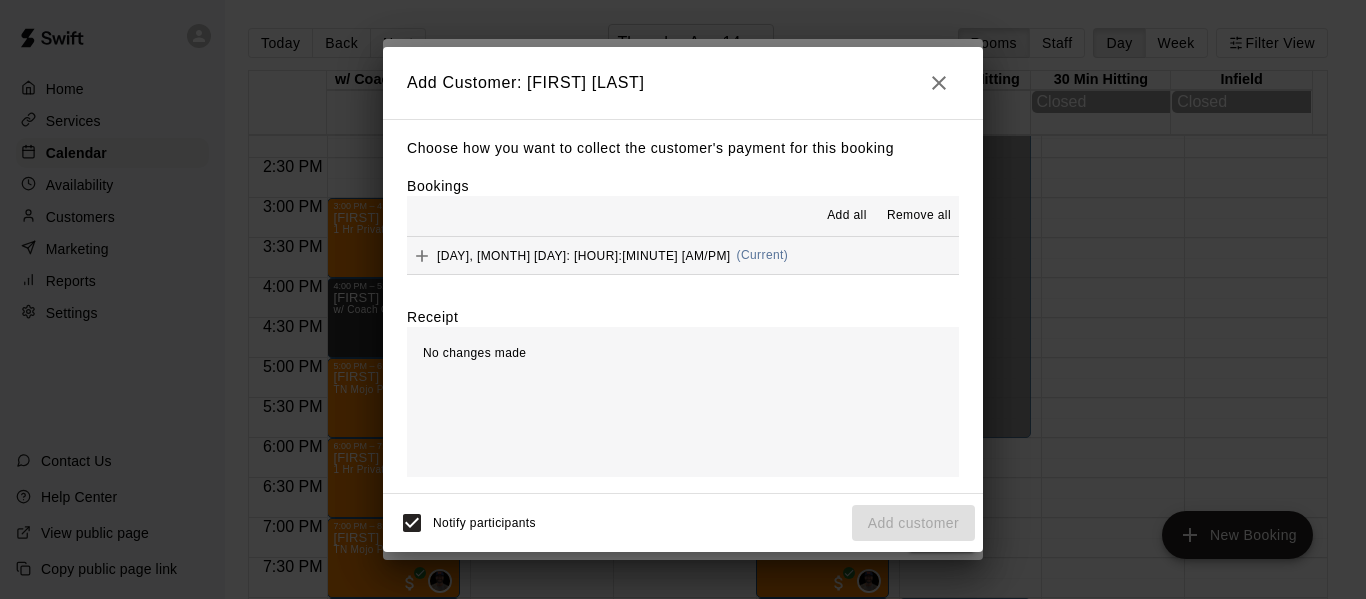 click on "Thursday, August 14: 05:30 PM (Current)" at bounding box center (683, 255) 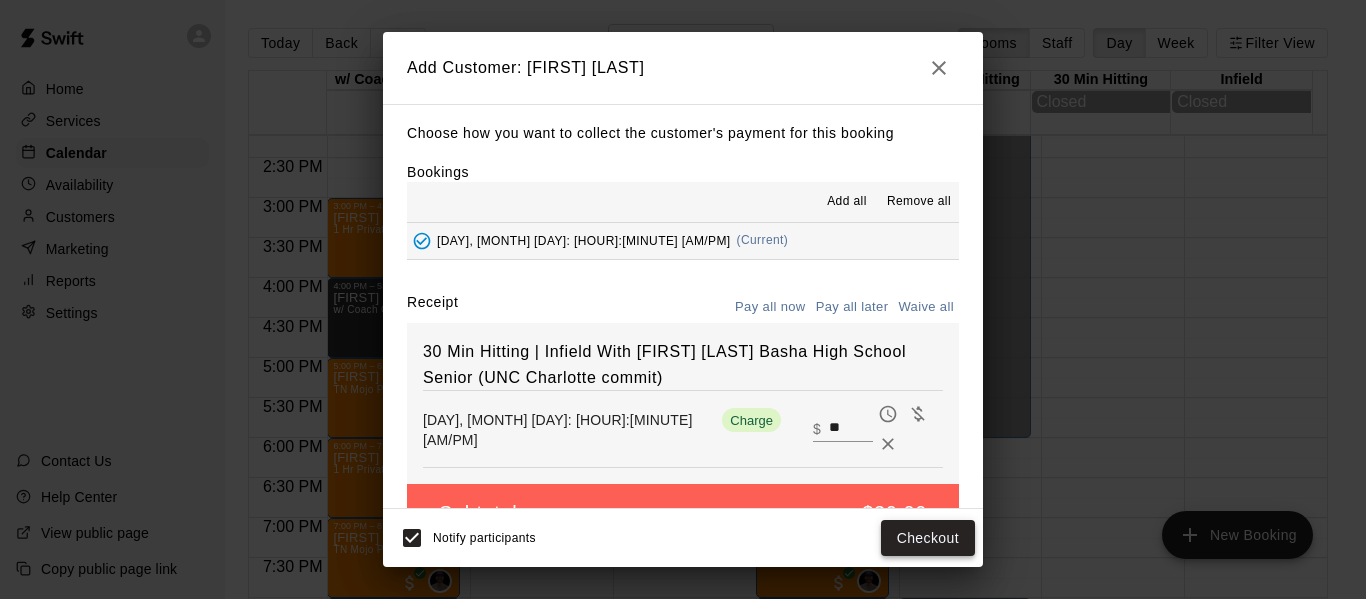click on "Checkout" at bounding box center [928, 538] 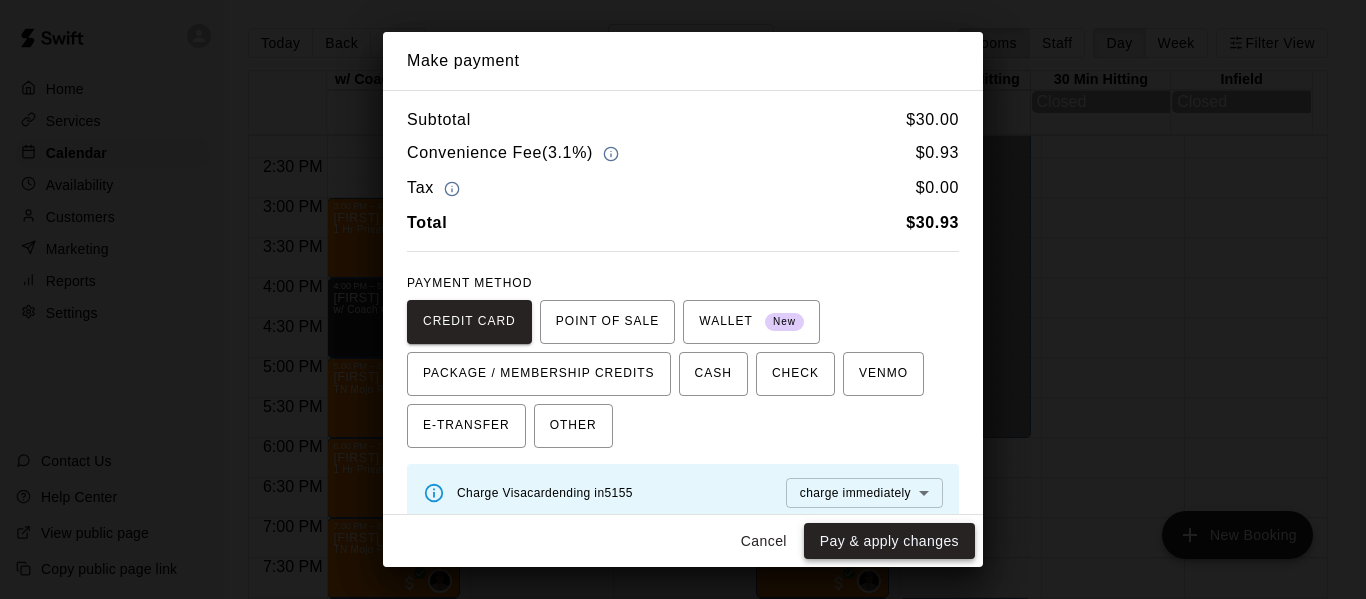 click on "Pay & apply changes" at bounding box center [889, 541] 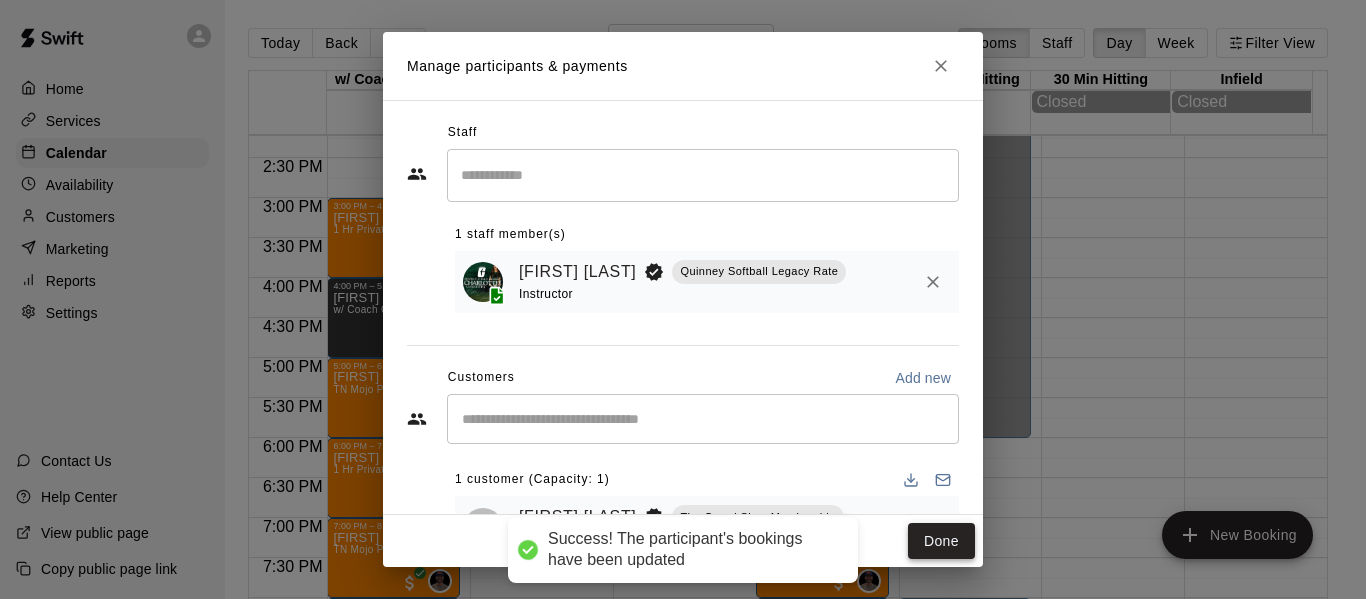click on "Done" at bounding box center (941, 541) 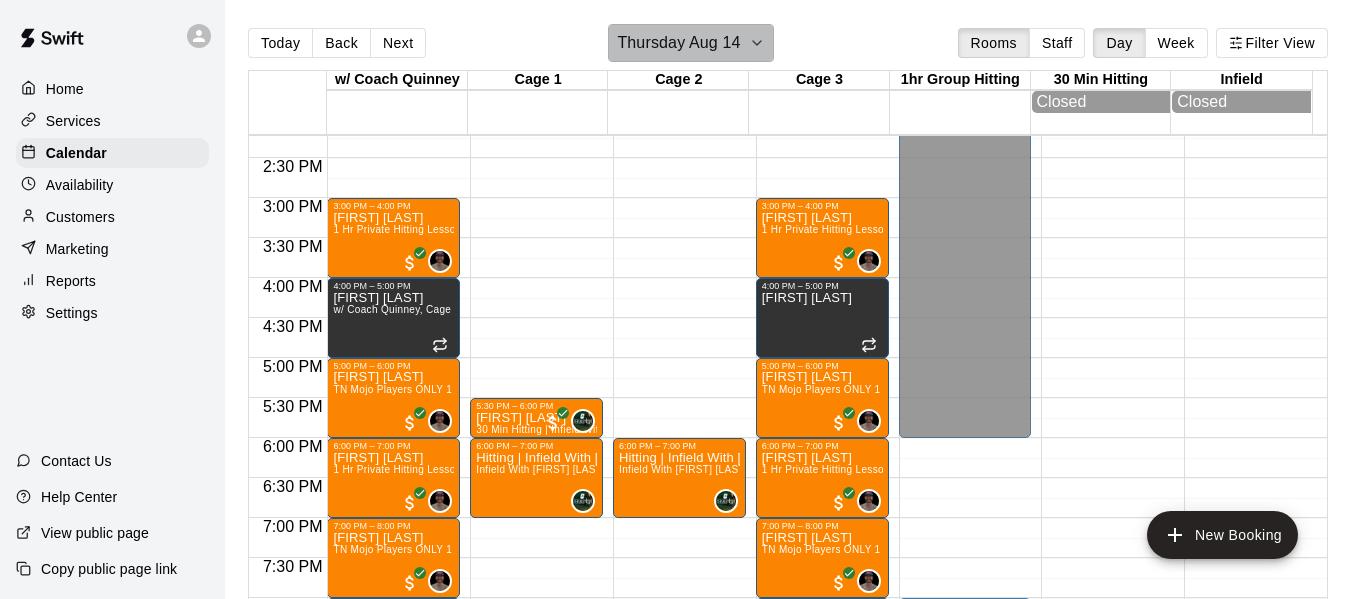 click 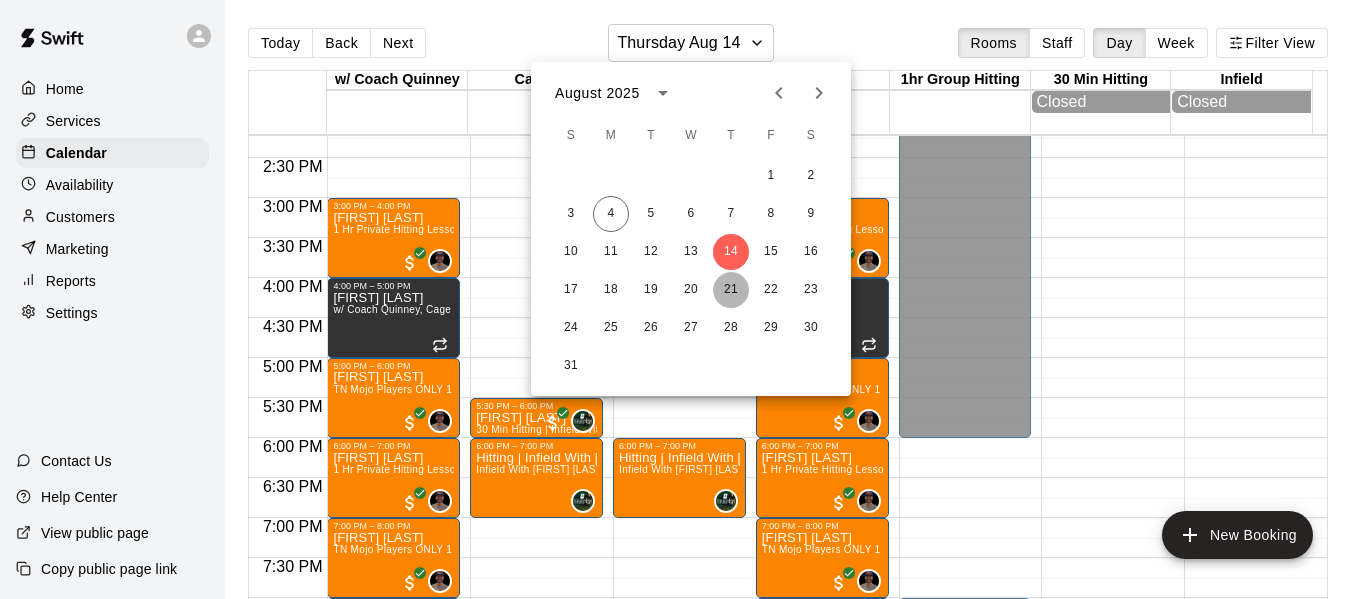 click on "21" at bounding box center (731, 290) 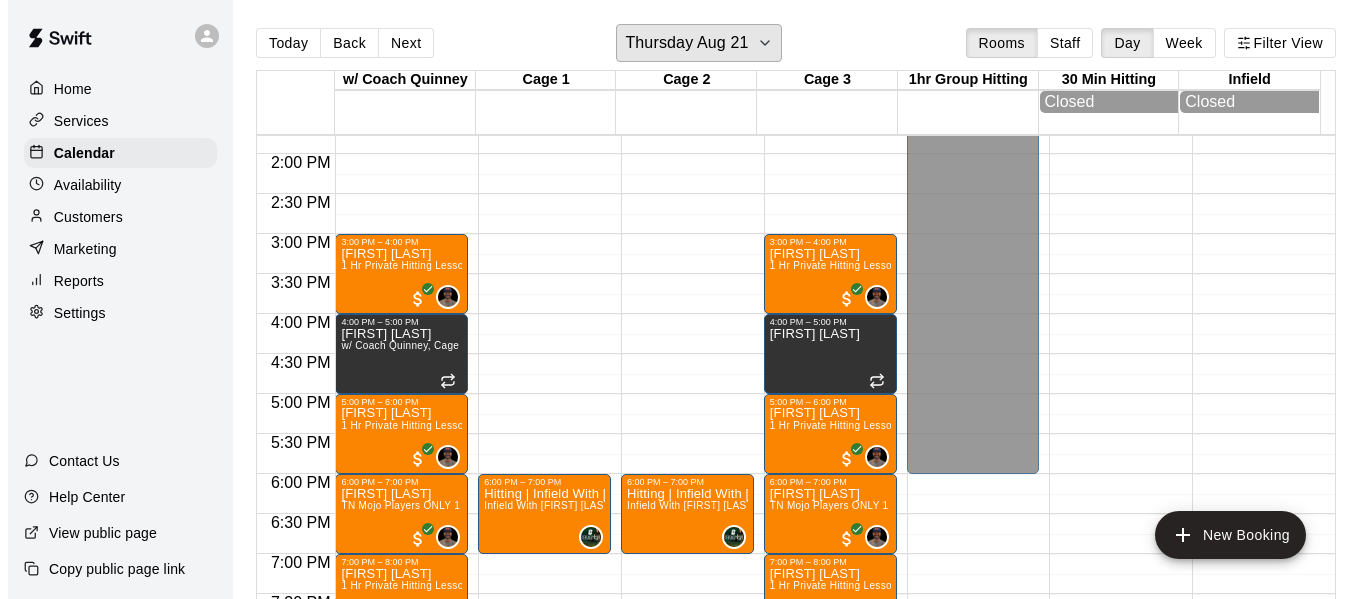 scroll, scrollTop: 1171, scrollLeft: 0, axis: vertical 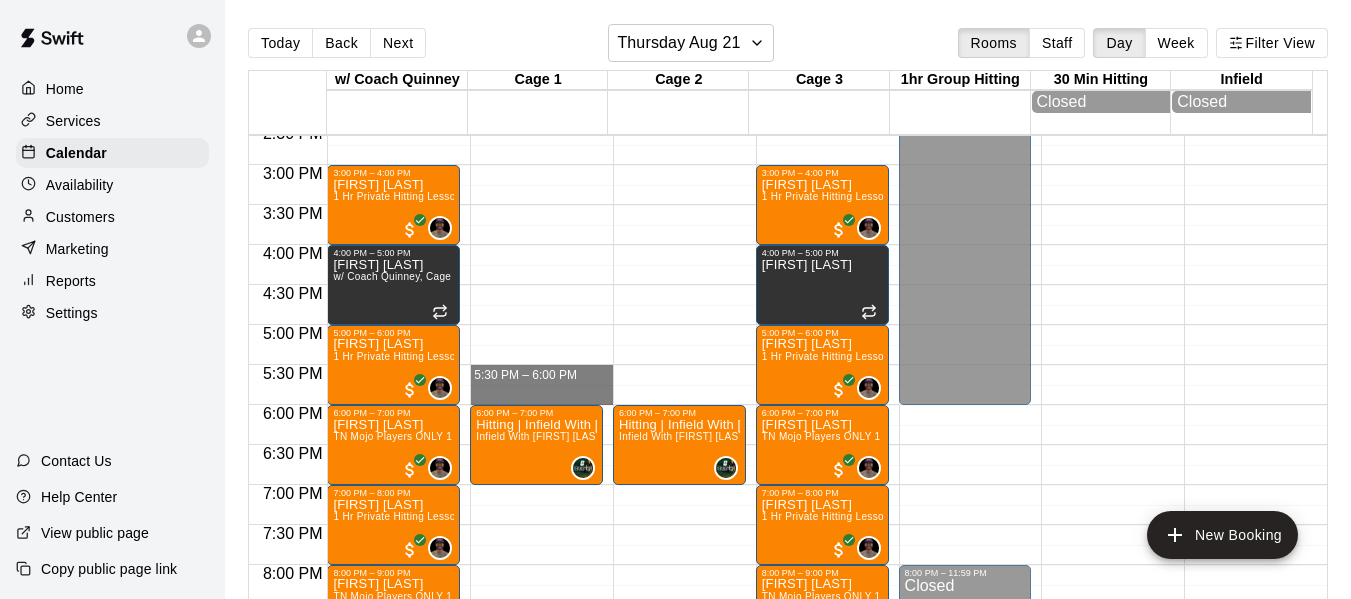 drag, startPoint x: 519, startPoint y: 370, endPoint x: 524, endPoint y: 398, distance: 28.442924 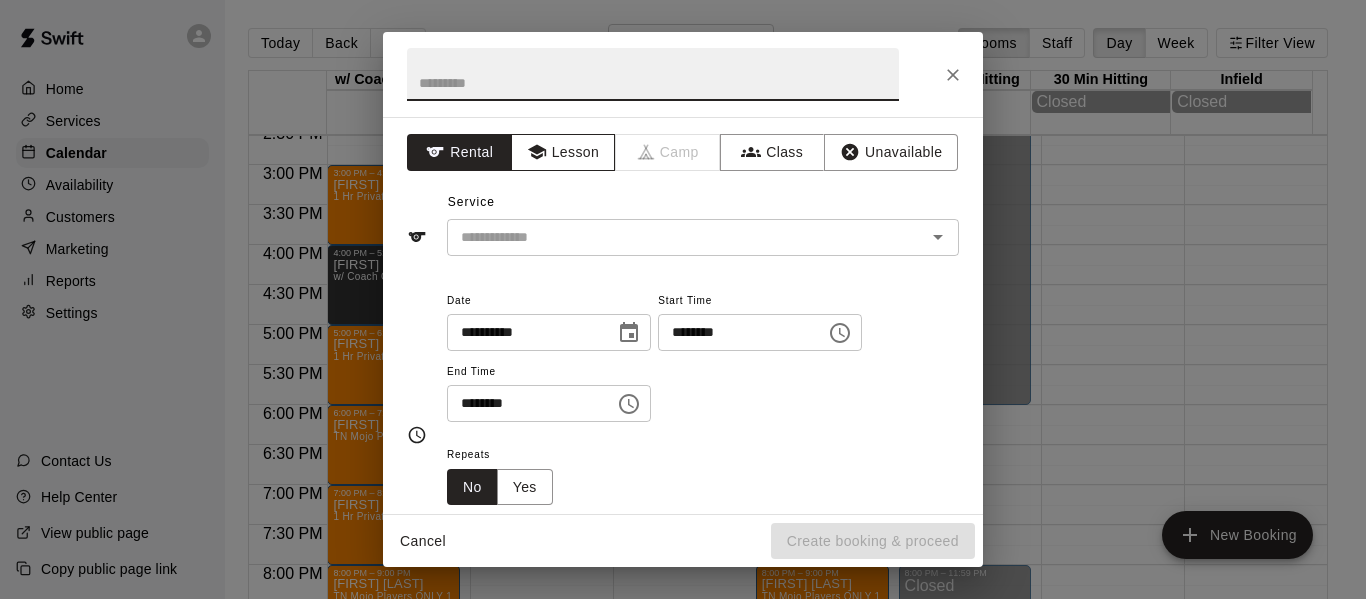 click on "Lesson" at bounding box center [563, 152] 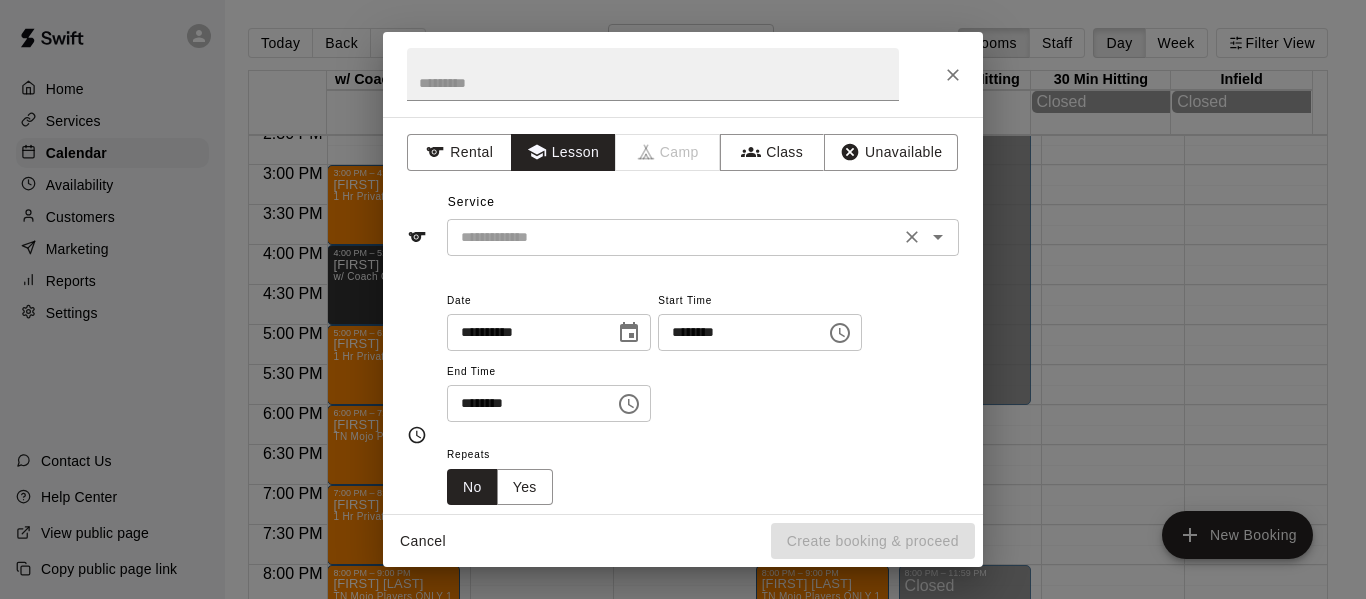 click on "​" at bounding box center (703, 237) 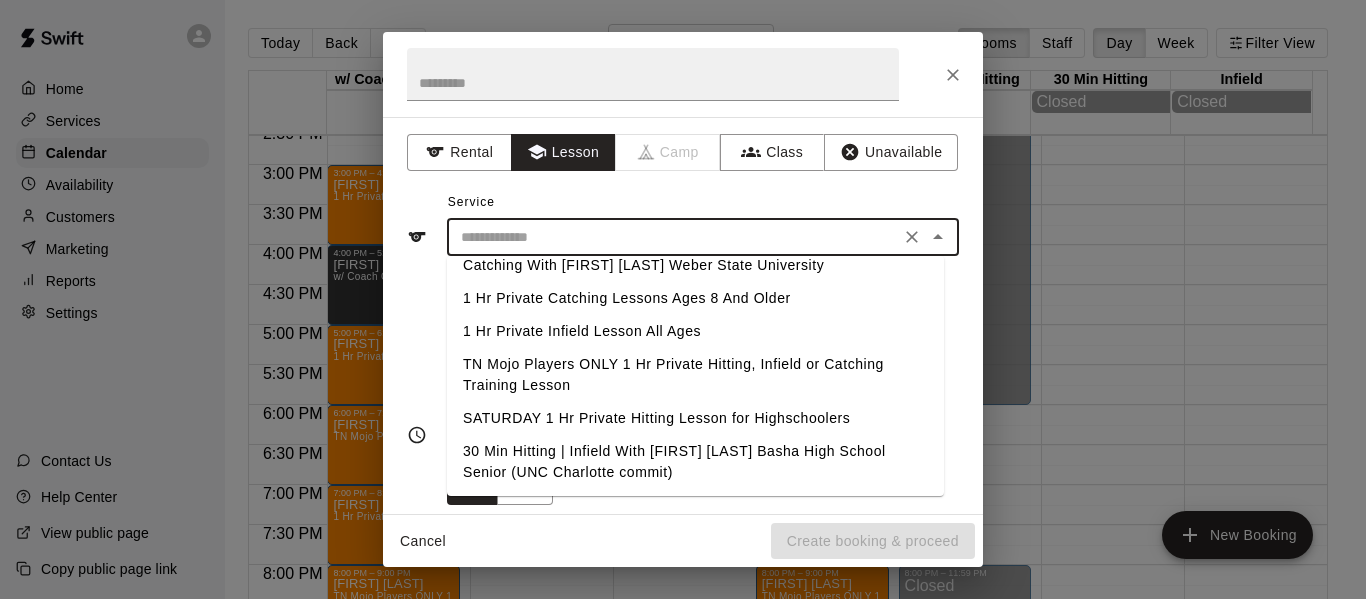 scroll, scrollTop: 256, scrollLeft: 0, axis: vertical 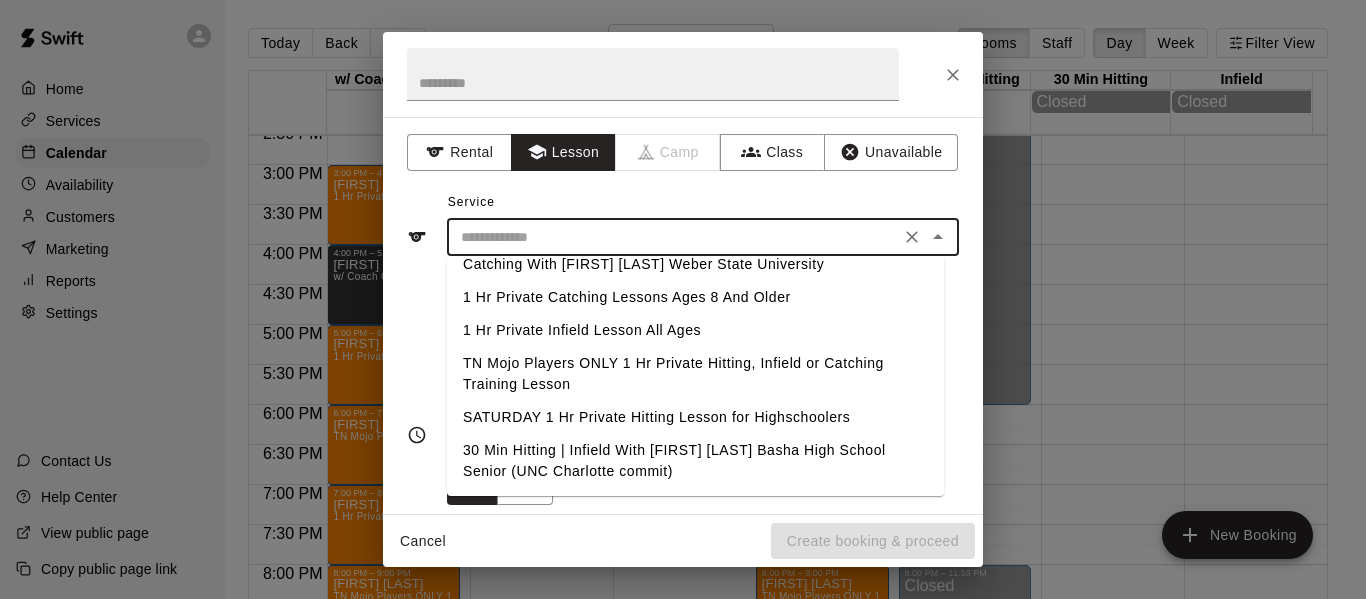 click on "30 Min Hitting | Infield With Makaila Quinney Basha High School Senior (UNC Charlotte commit)" at bounding box center [695, 461] 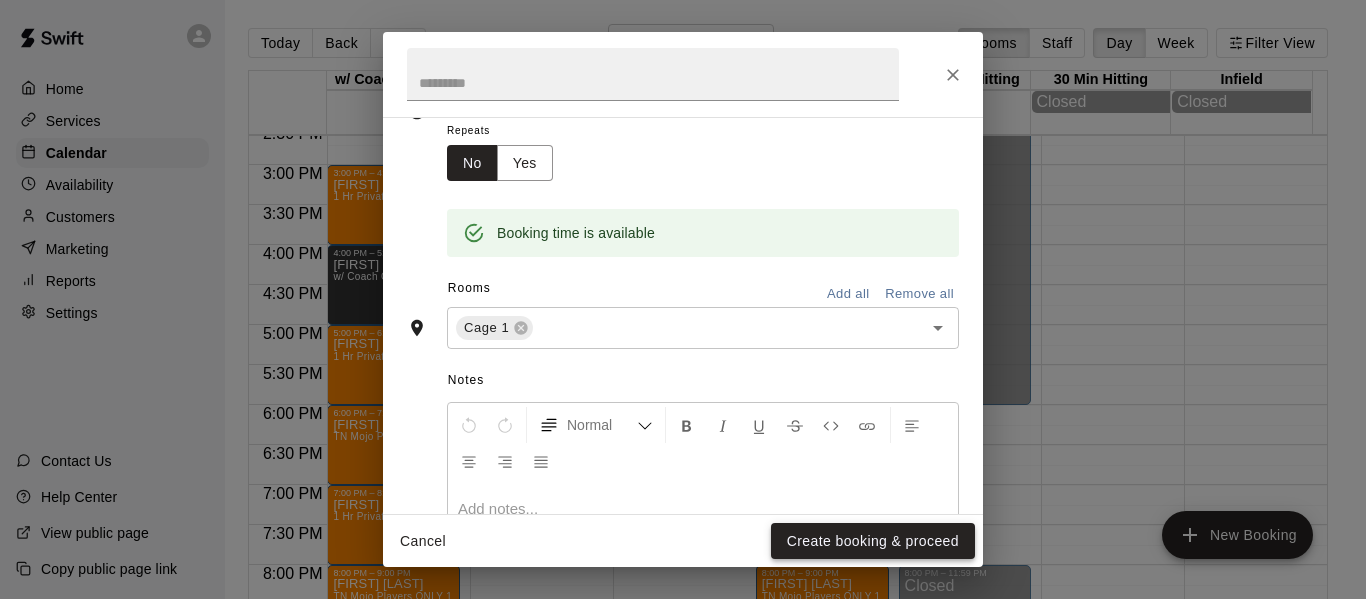 scroll, scrollTop: 333, scrollLeft: 0, axis: vertical 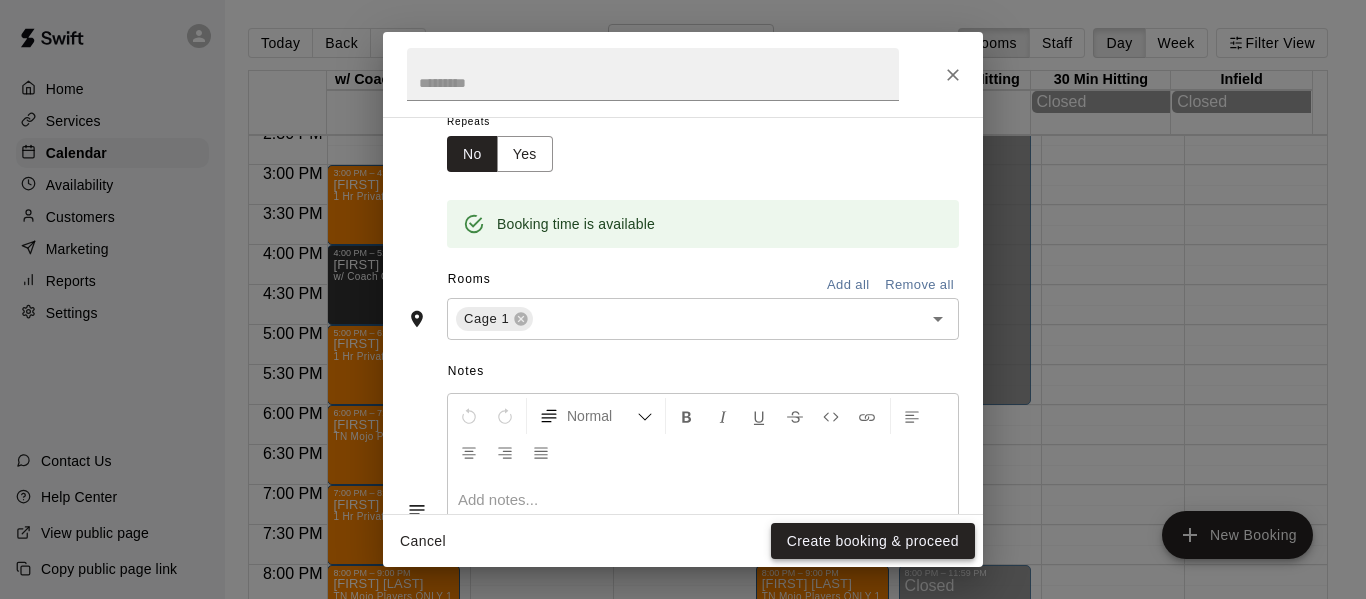 click on "Create booking & proceed" at bounding box center [873, 541] 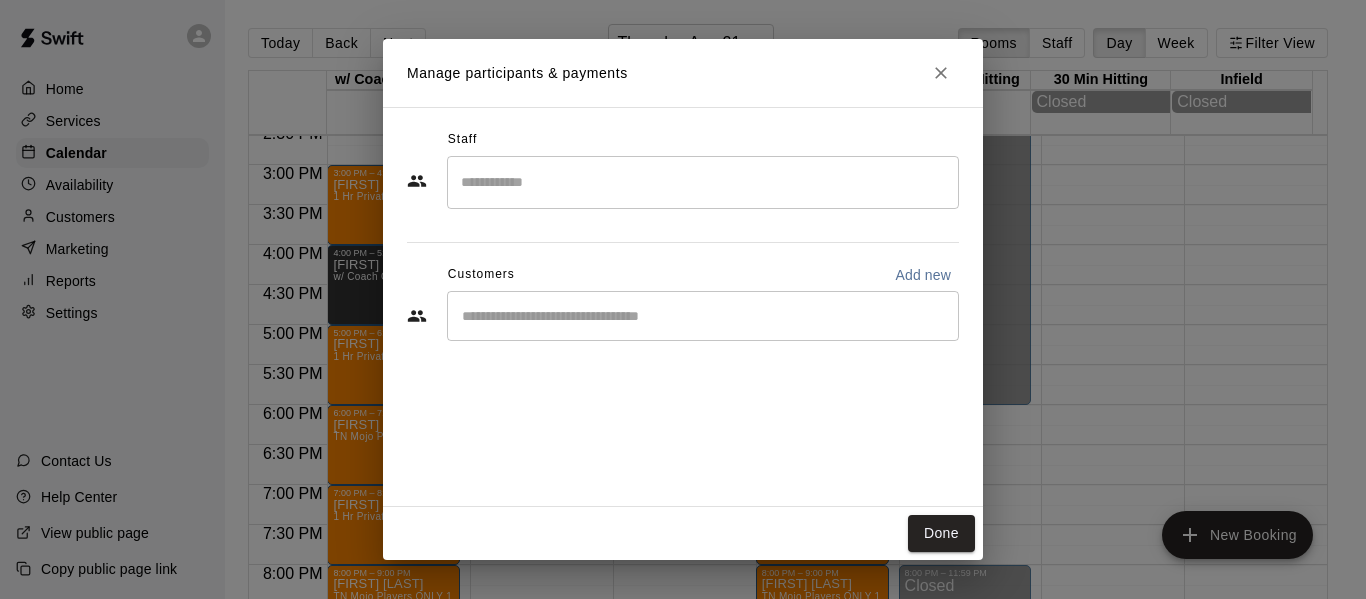 click at bounding box center (703, 182) 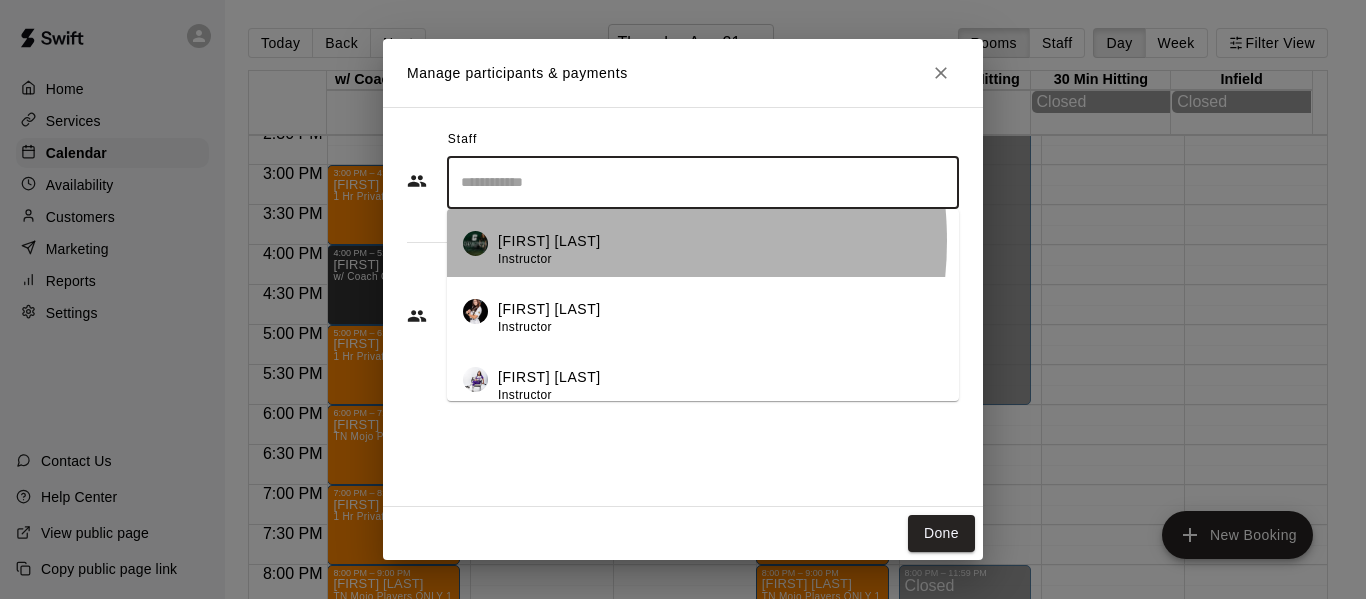 click on "[FIRST] [LAST]" at bounding box center (549, 241) 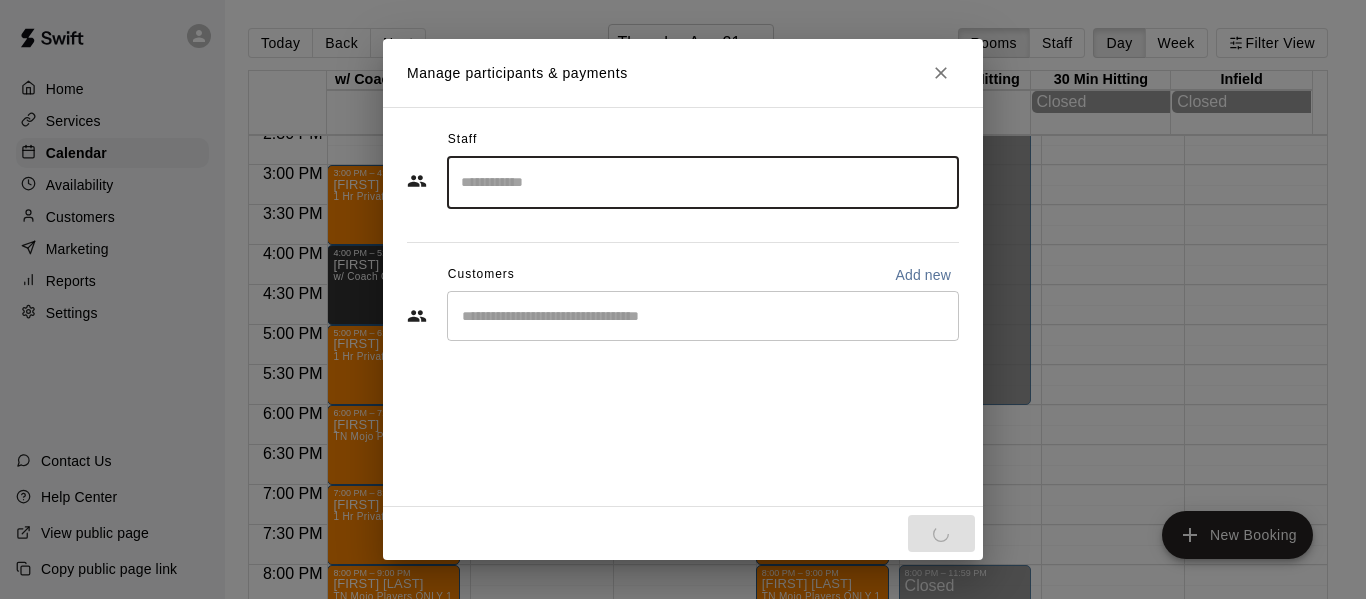 click at bounding box center [703, 316] 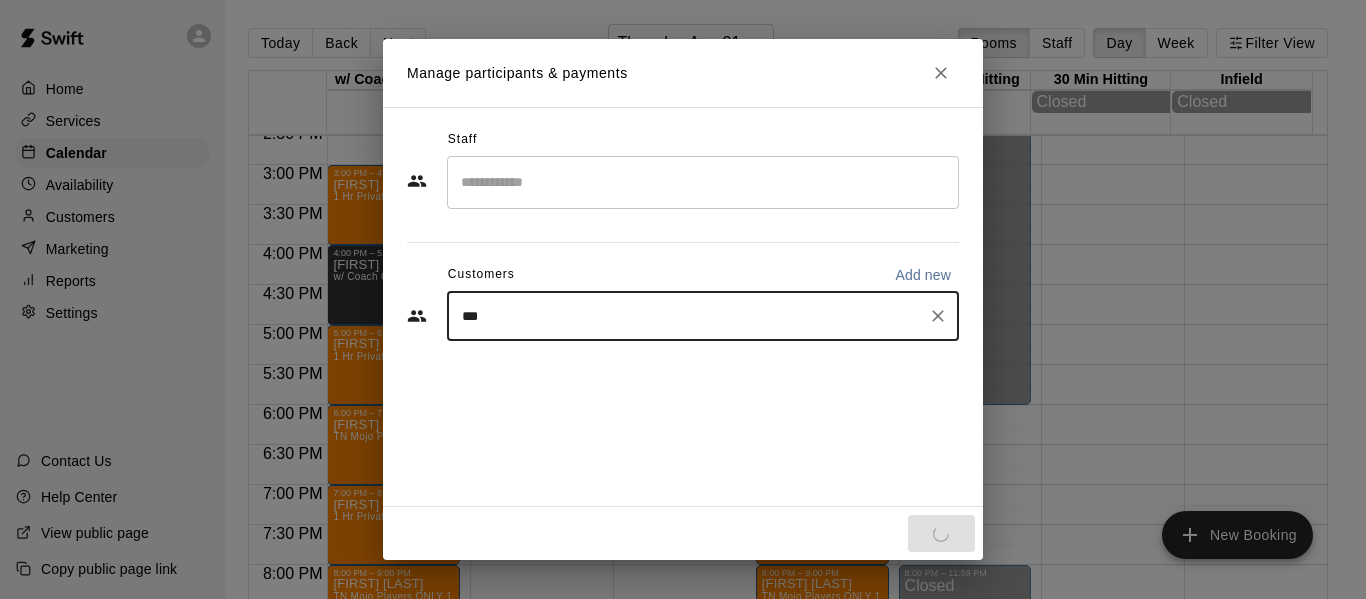 type on "****" 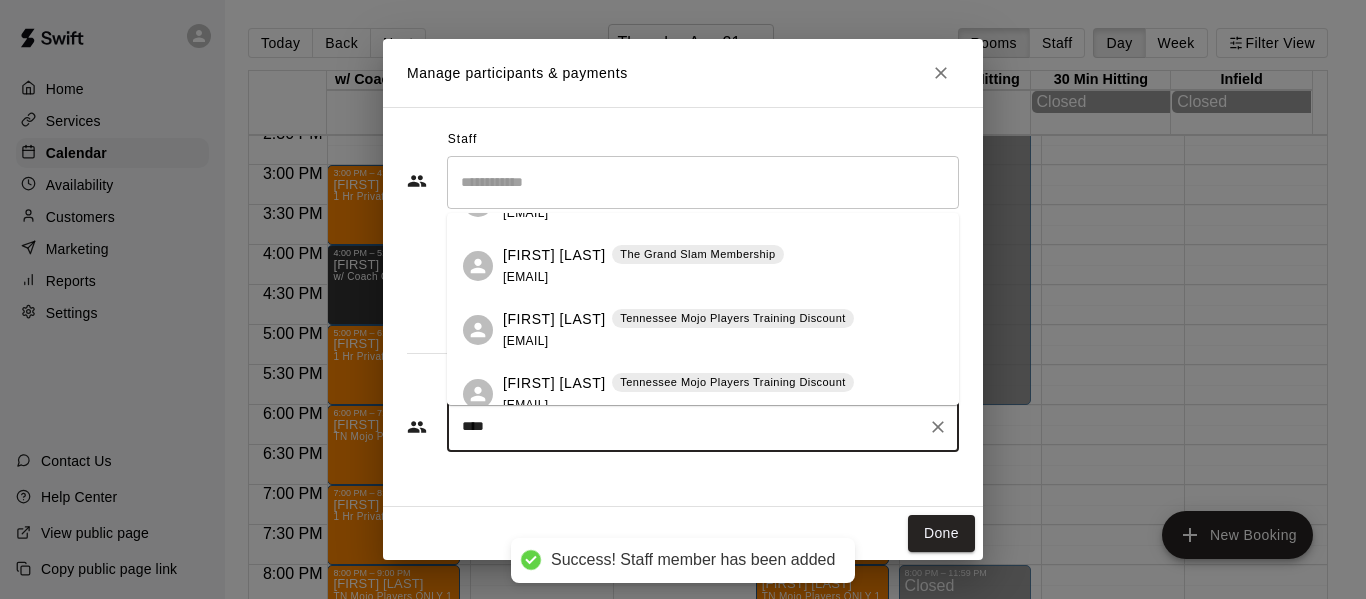 scroll, scrollTop: 200, scrollLeft: 0, axis: vertical 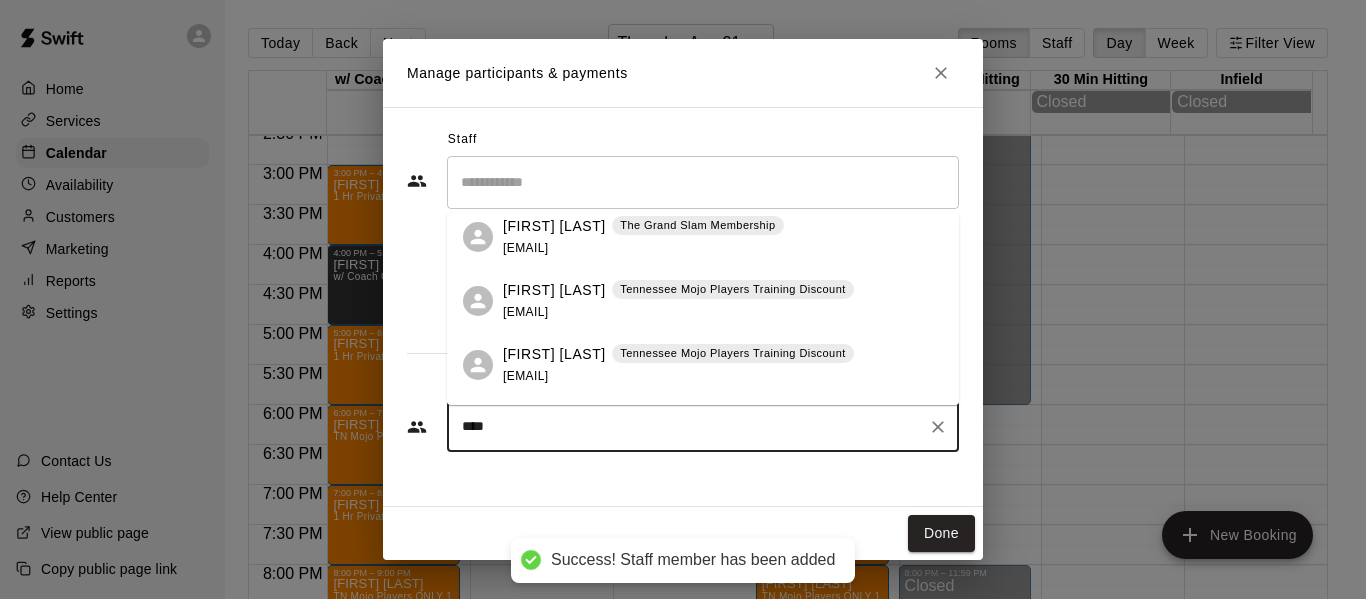 click on "andi_sands@hotmail.com" at bounding box center (525, 248) 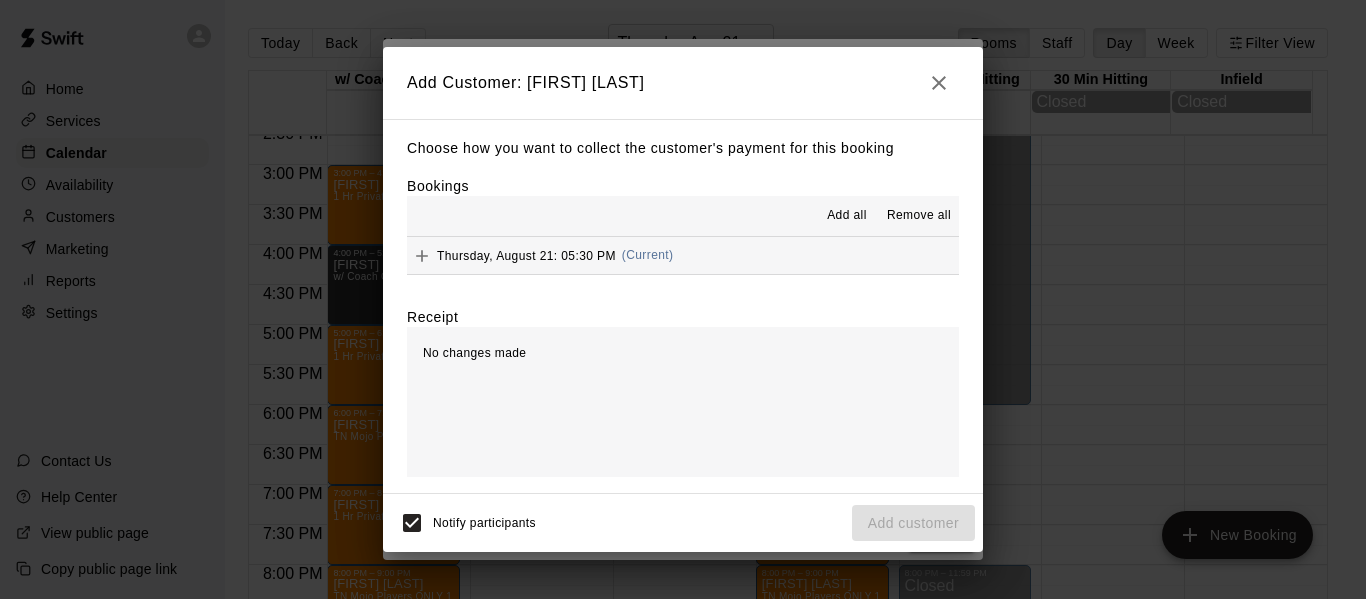 click on "Thursday, August 21: 05:30 PM (Current)" at bounding box center (683, 255) 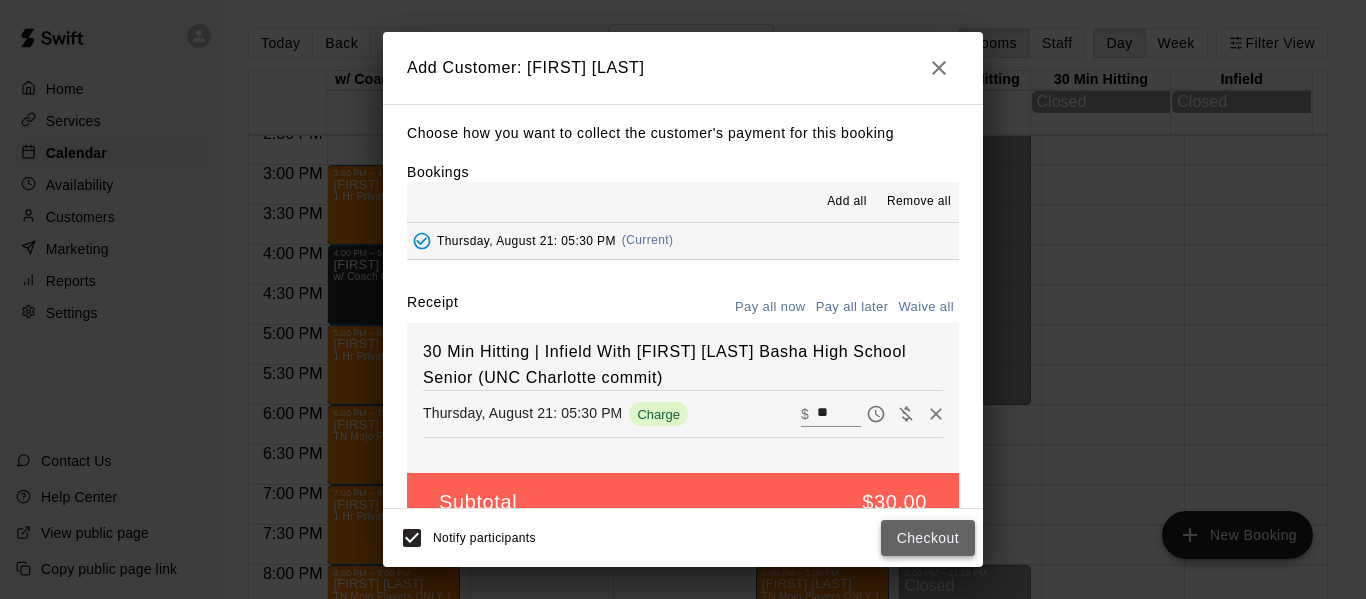 click on "Checkout" at bounding box center [928, 538] 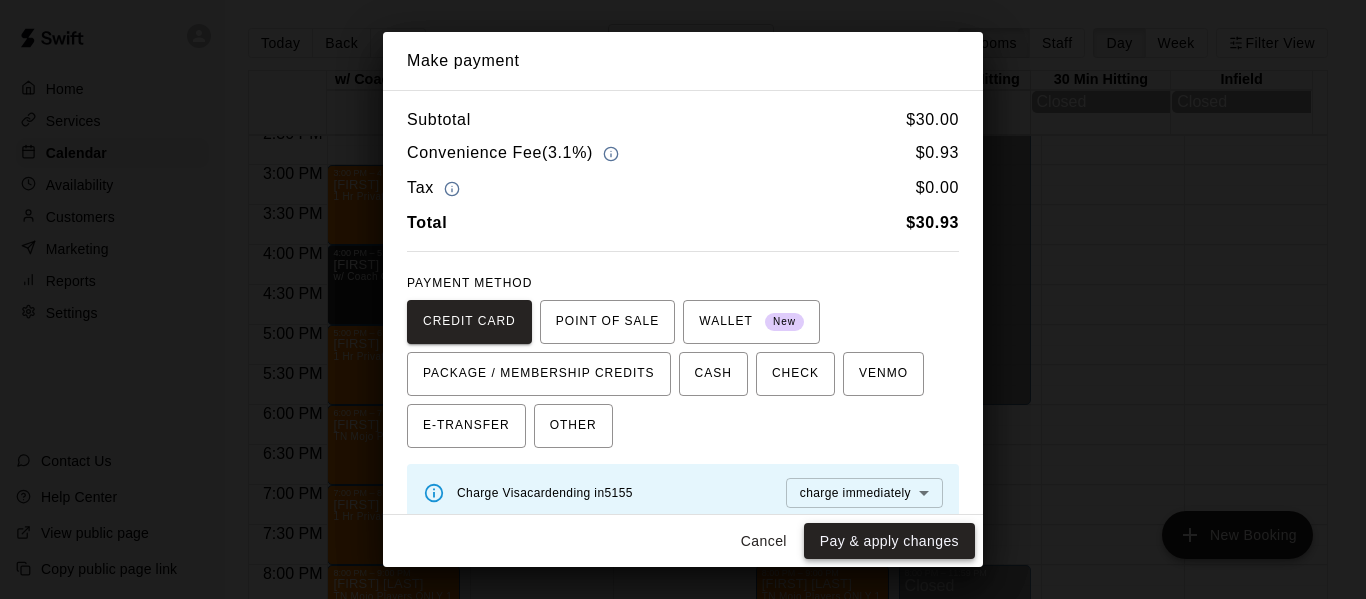 click on "Pay & apply changes" at bounding box center (889, 541) 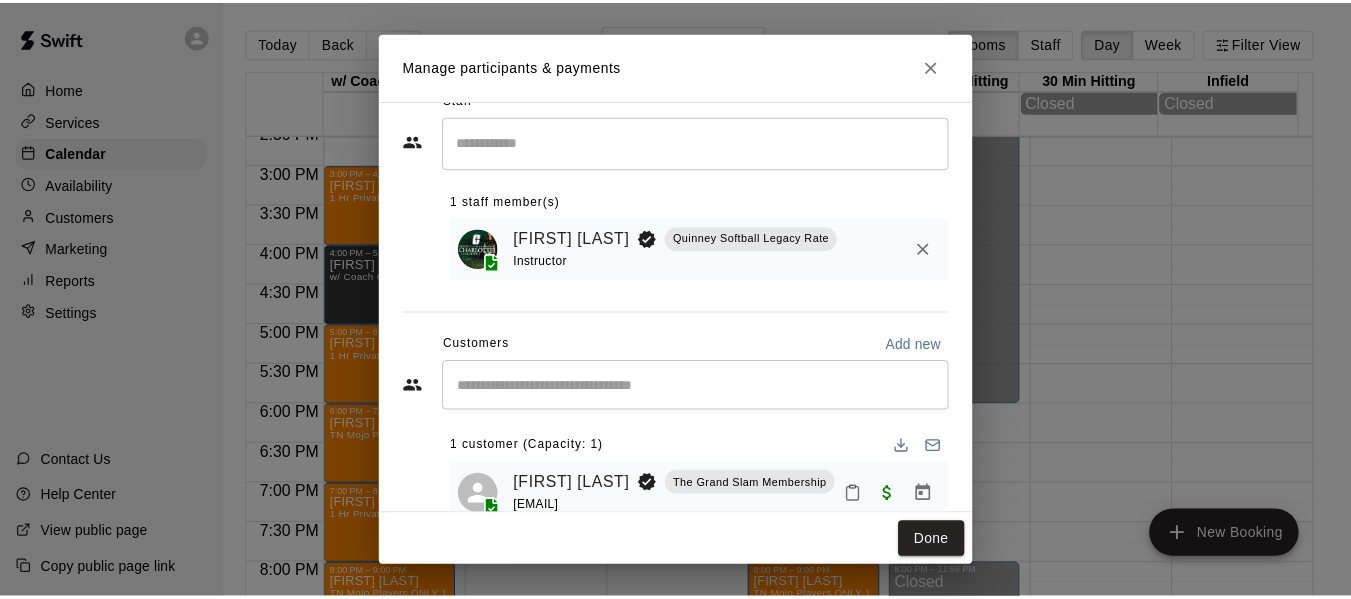 scroll, scrollTop: 108, scrollLeft: 0, axis: vertical 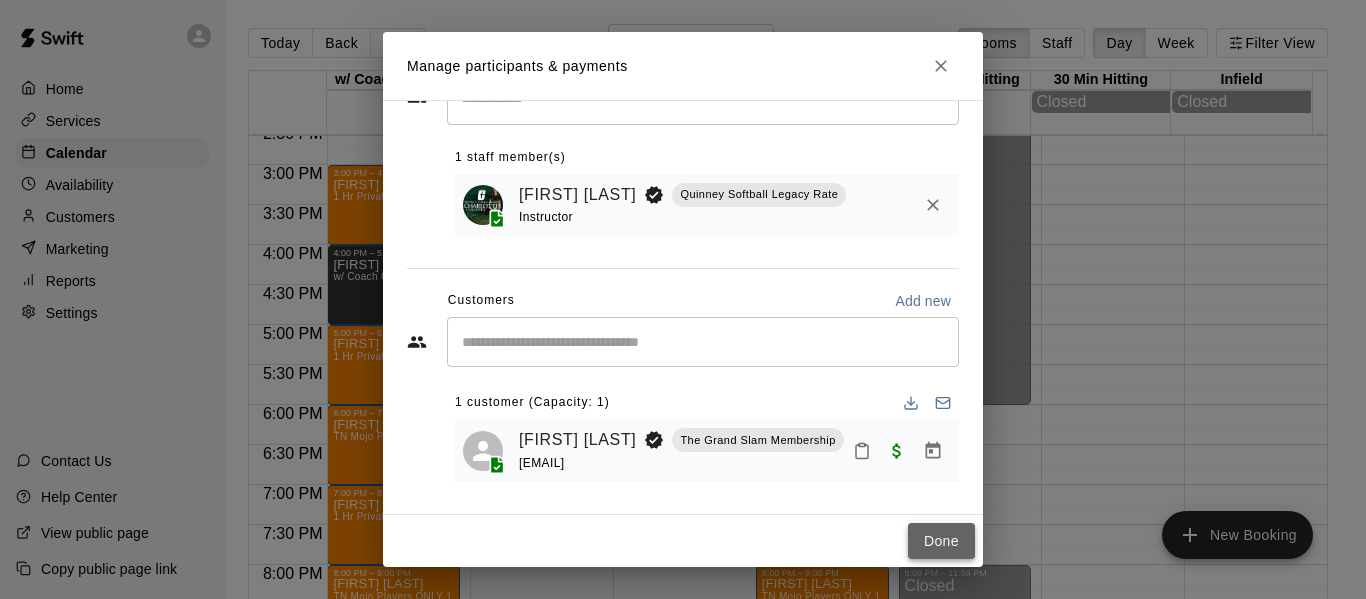 click on "Done" at bounding box center (941, 541) 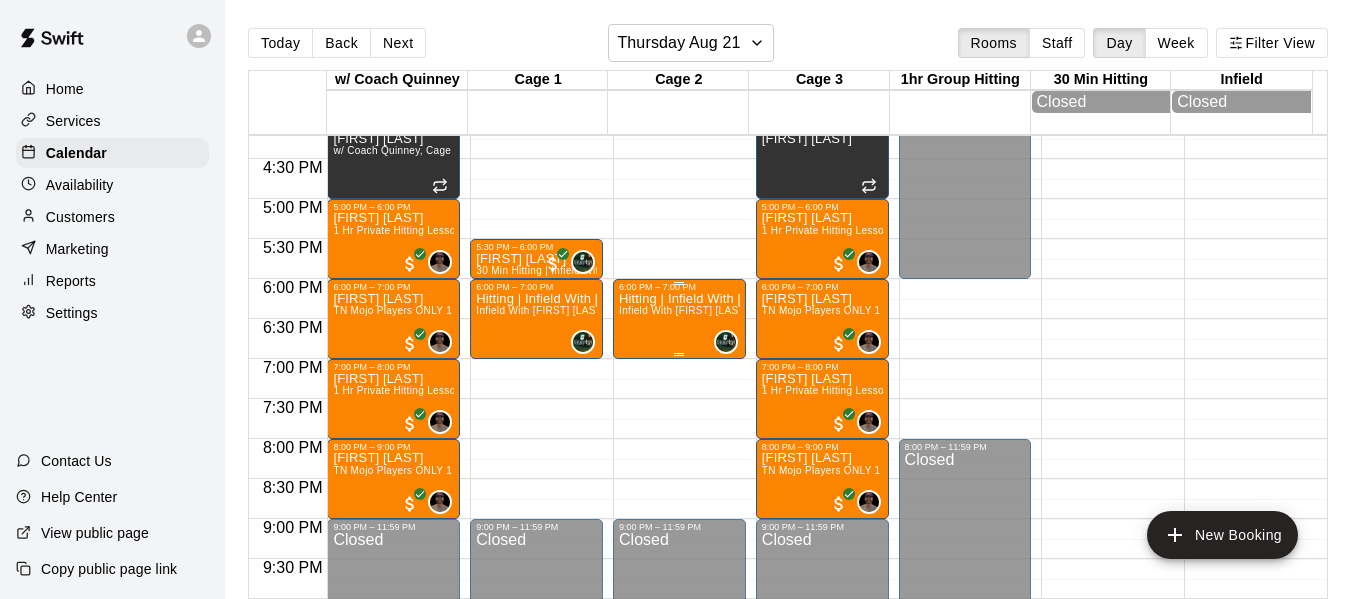 scroll, scrollTop: 1338, scrollLeft: 0, axis: vertical 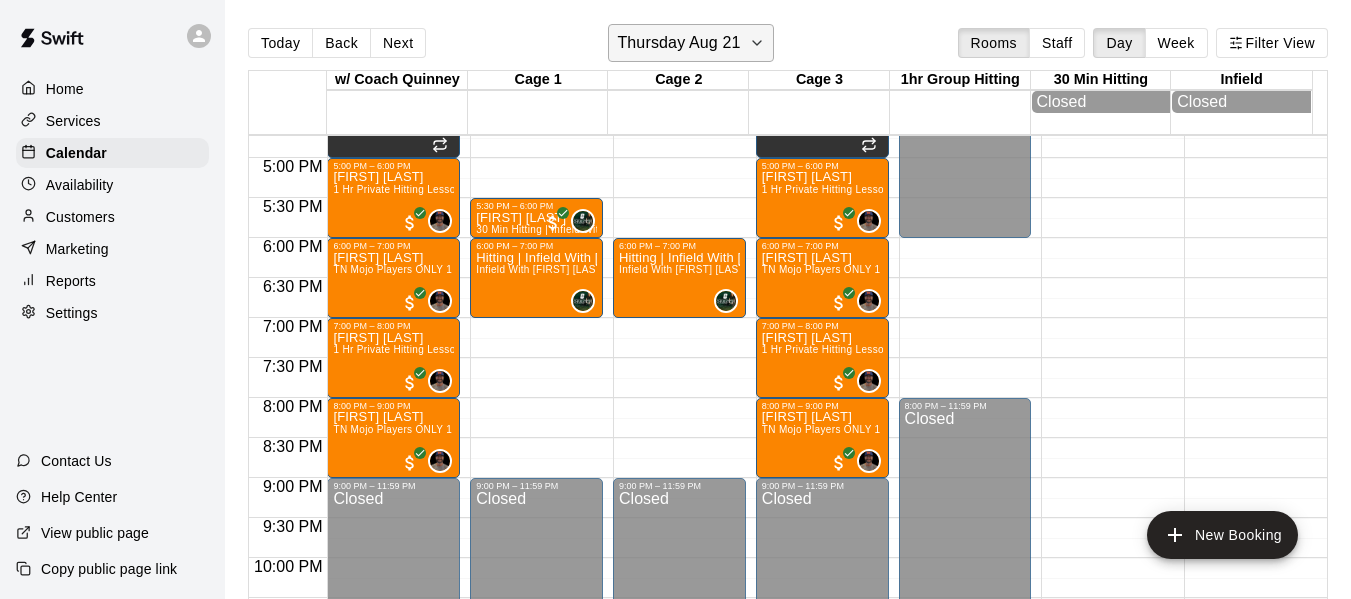 click 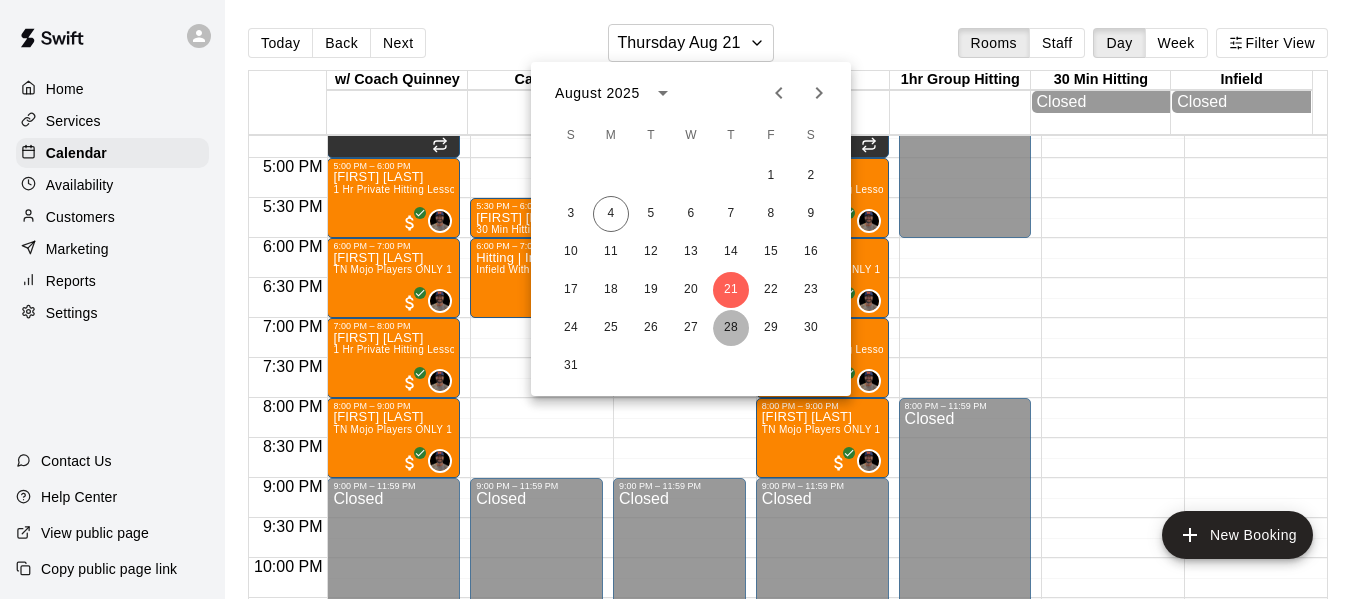 click on "28" at bounding box center (731, 328) 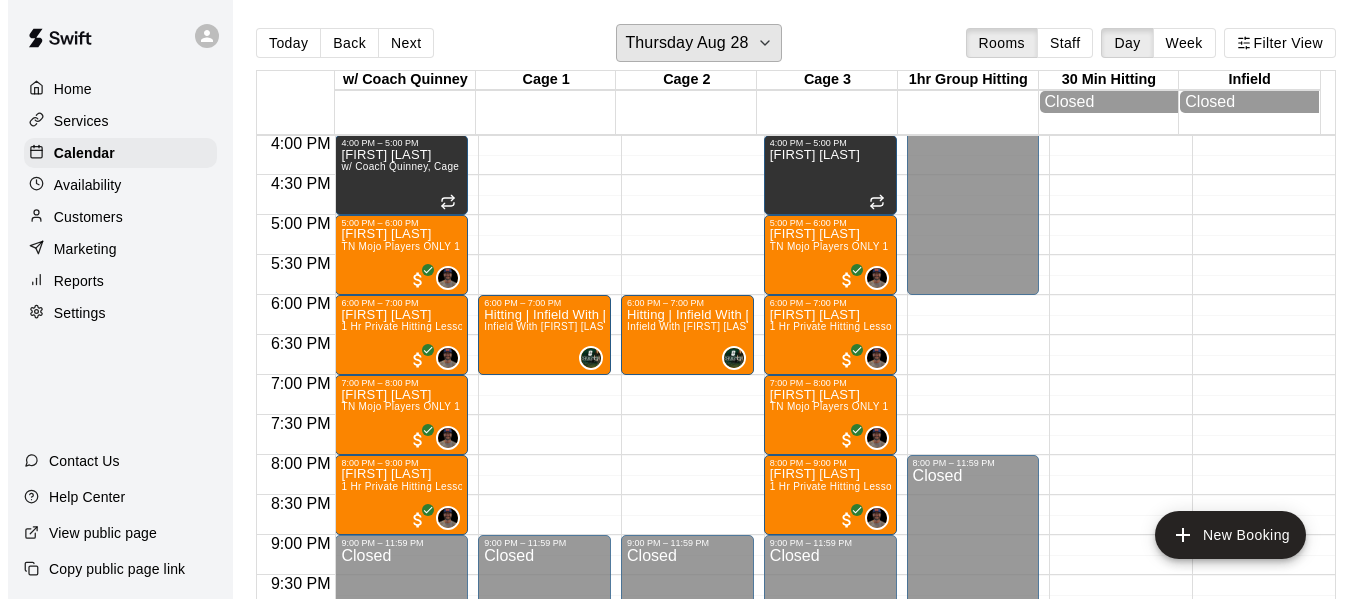 scroll, scrollTop: 1304, scrollLeft: 0, axis: vertical 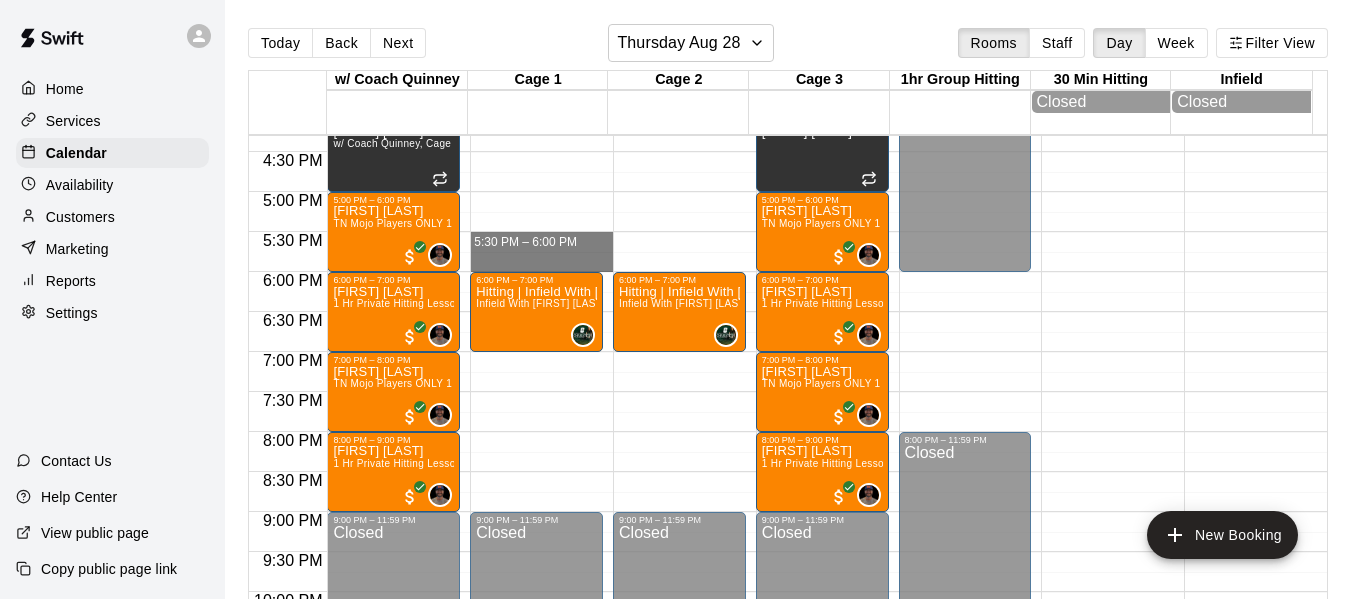 drag, startPoint x: 512, startPoint y: 239, endPoint x: 516, endPoint y: 270, distance: 31.257 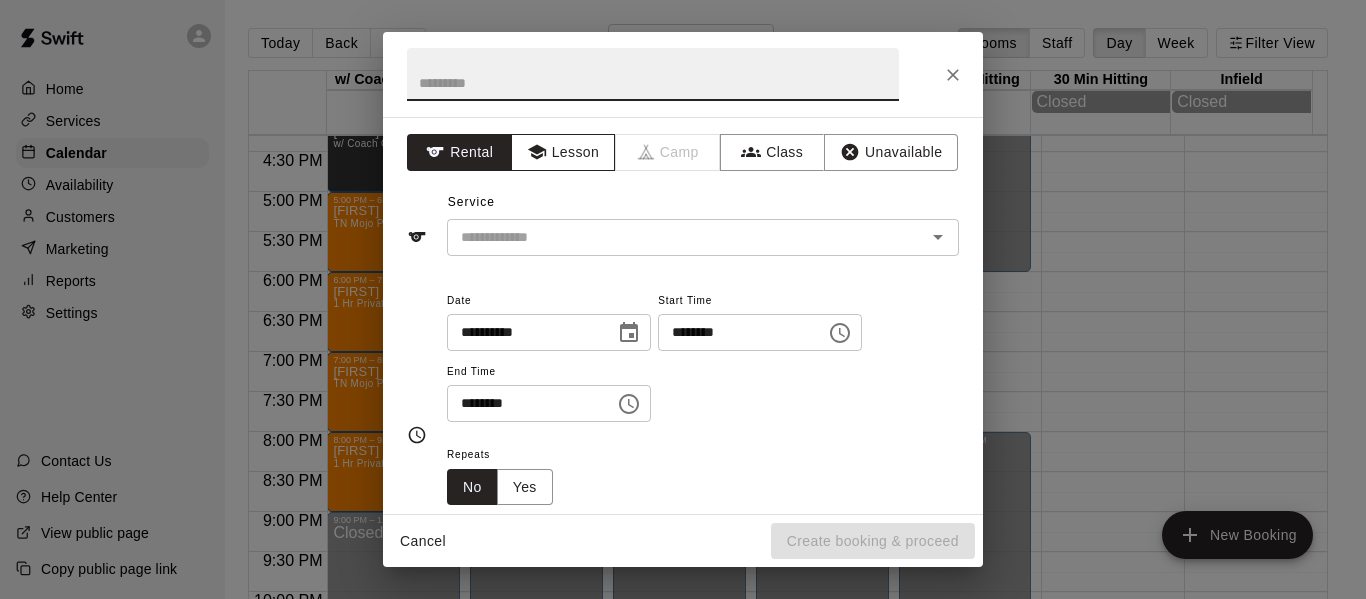 click on "Lesson" at bounding box center (563, 152) 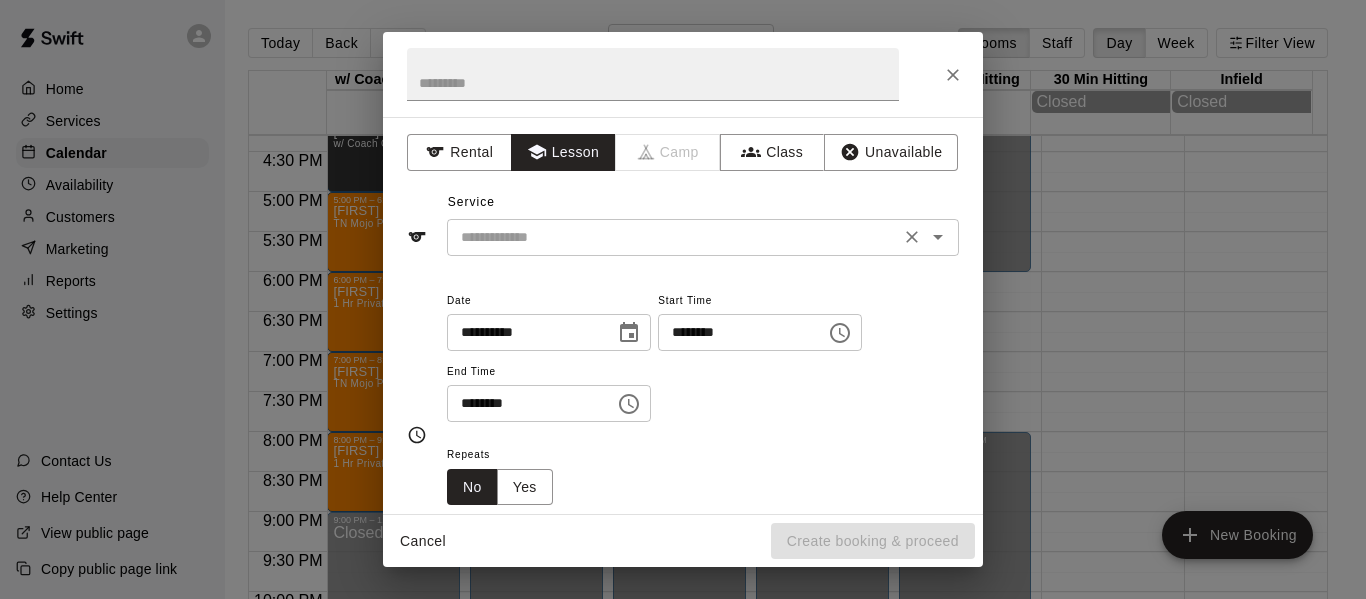 click at bounding box center (673, 237) 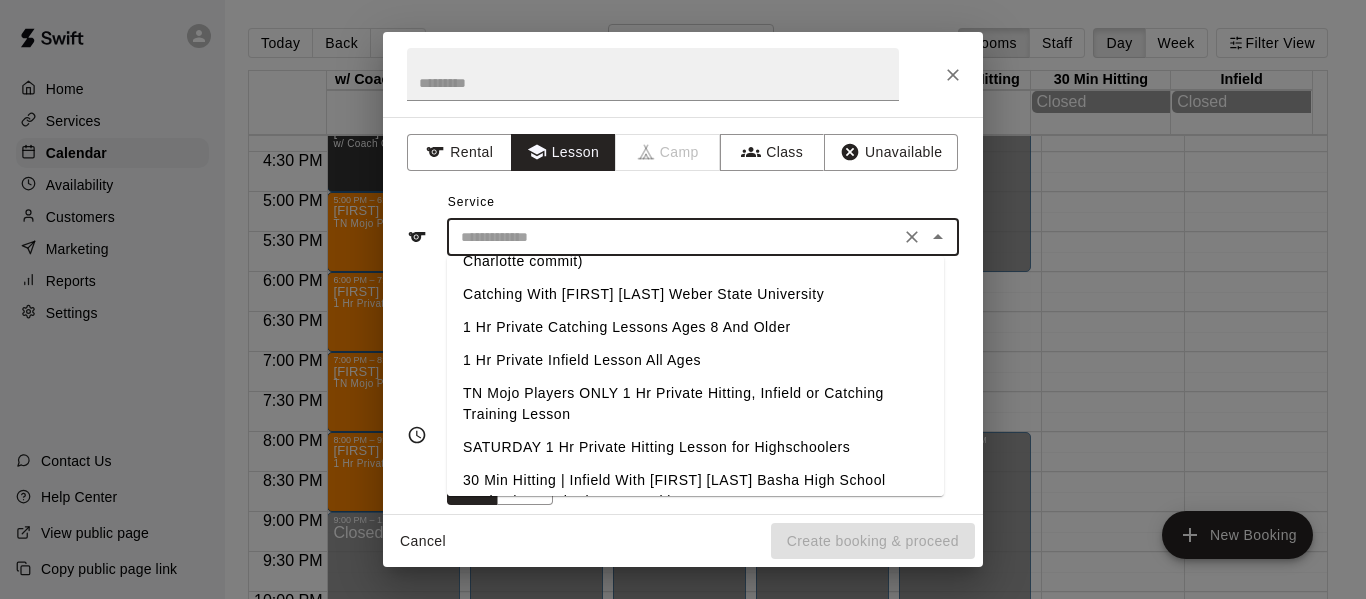 scroll, scrollTop: 256, scrollLeft: 0, axis: vertical 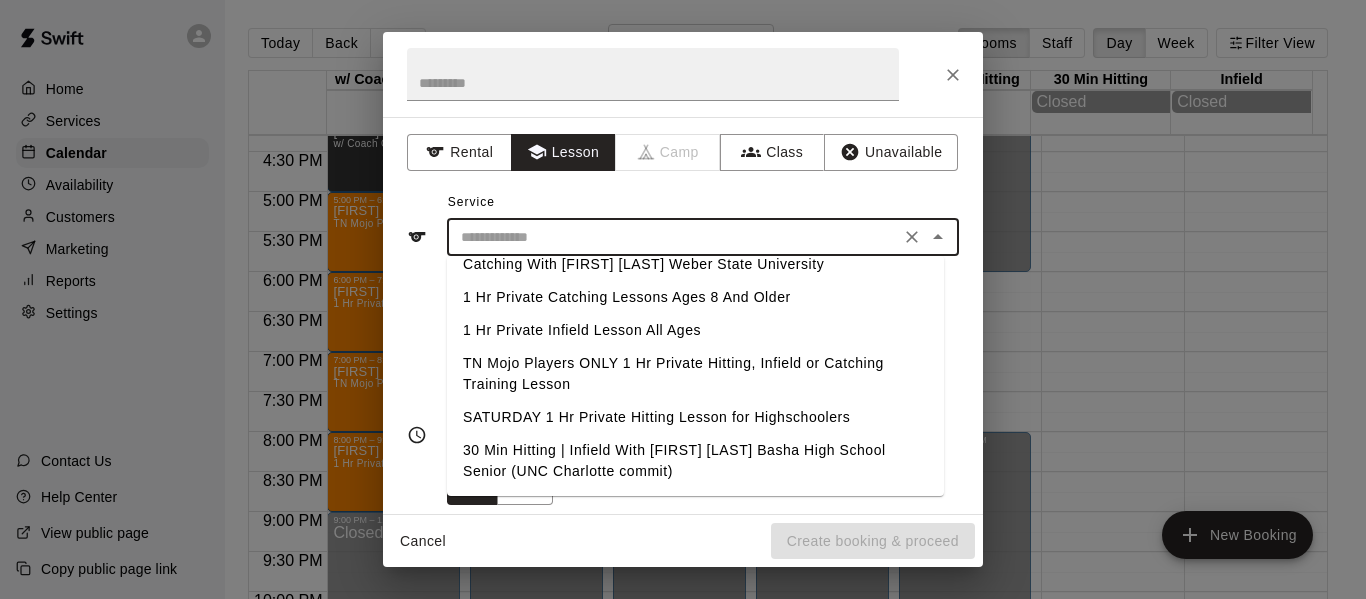 click on "30 Min Hitting | Infield With Makaila Quinney Basha High School Senior (UNC Charlotte commit)" at bounding box center [695, 461] 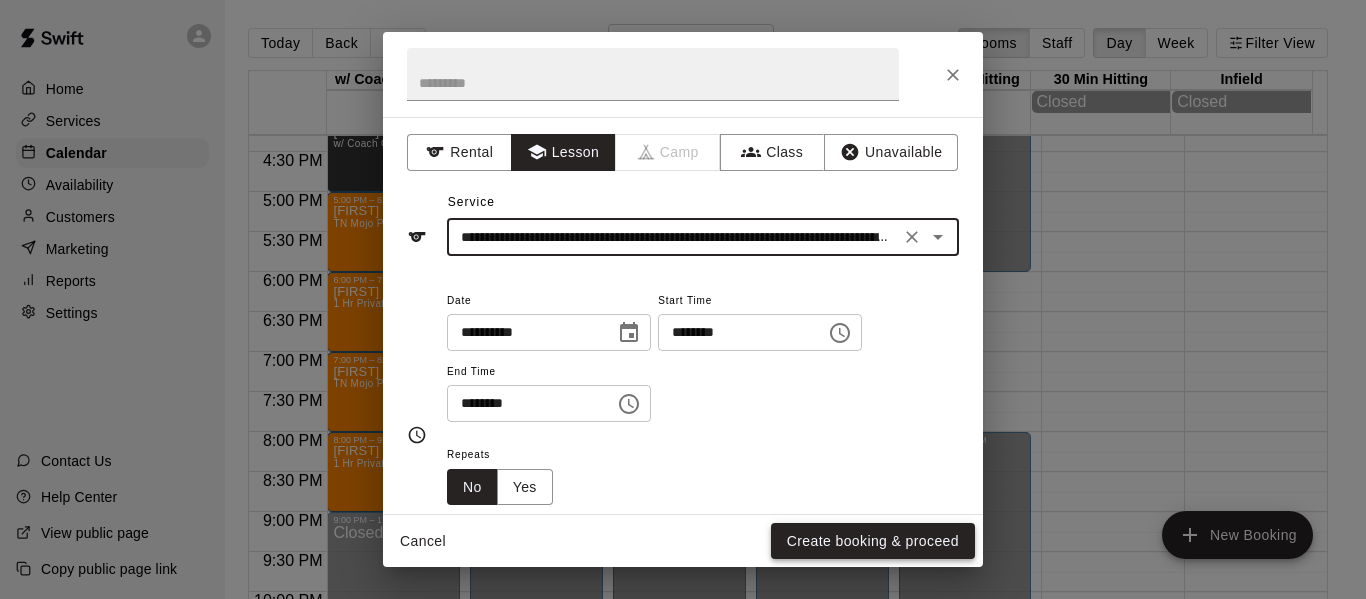 click on "Create booking & proceed" at bounding box center [873, 541] 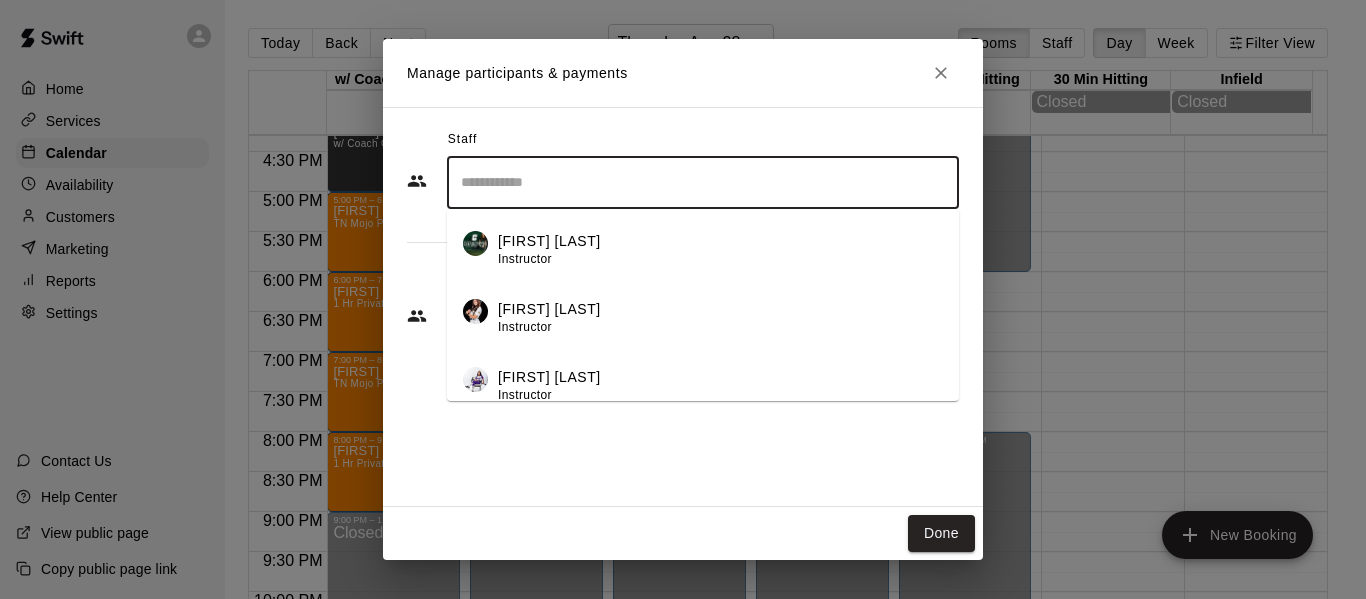 click at bounding box center [703, 182] 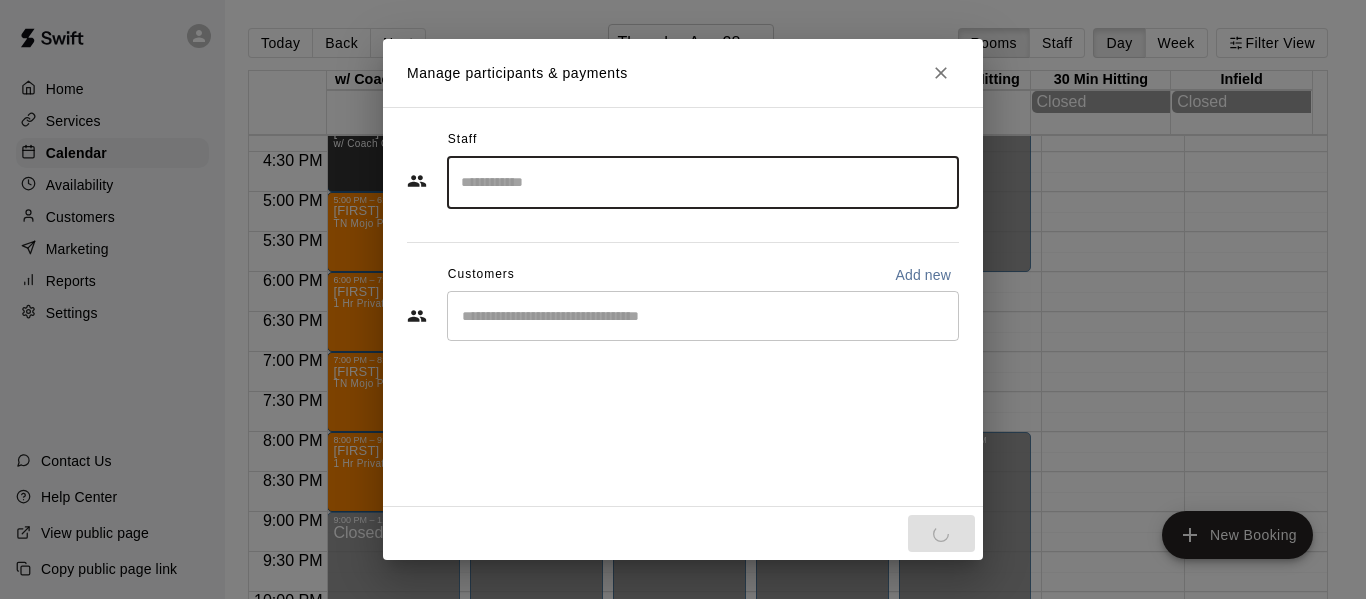 click on "​" at bounding box center (703, 316) 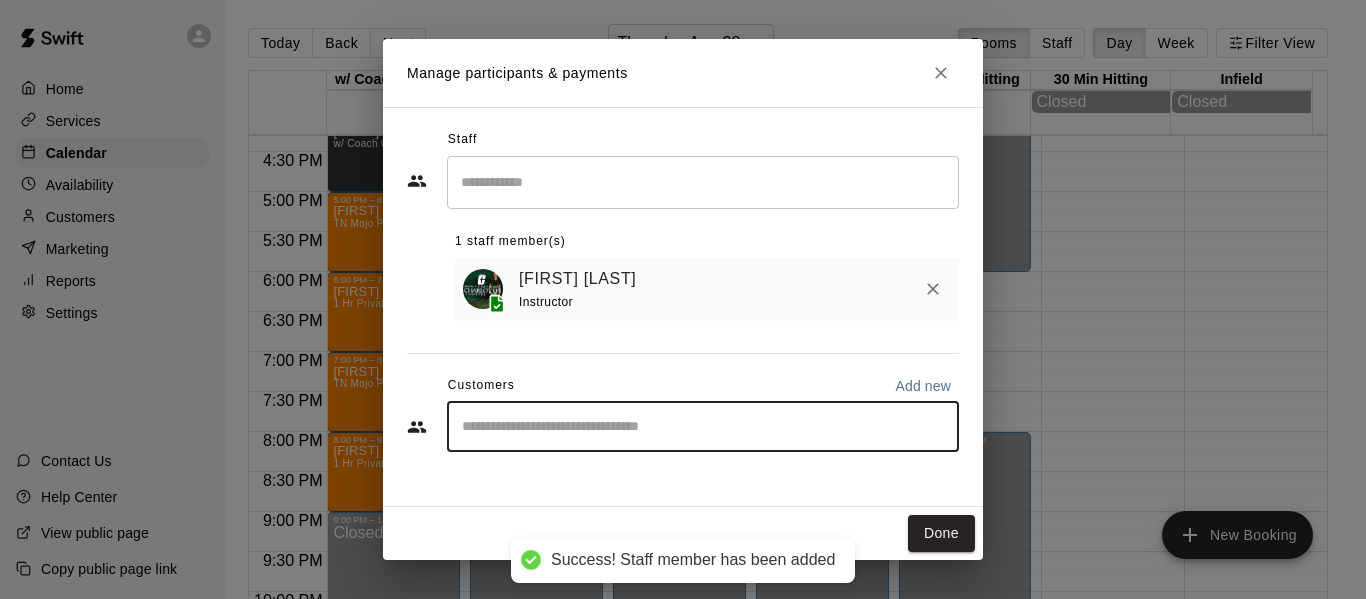click at bounding box center (703, 427) 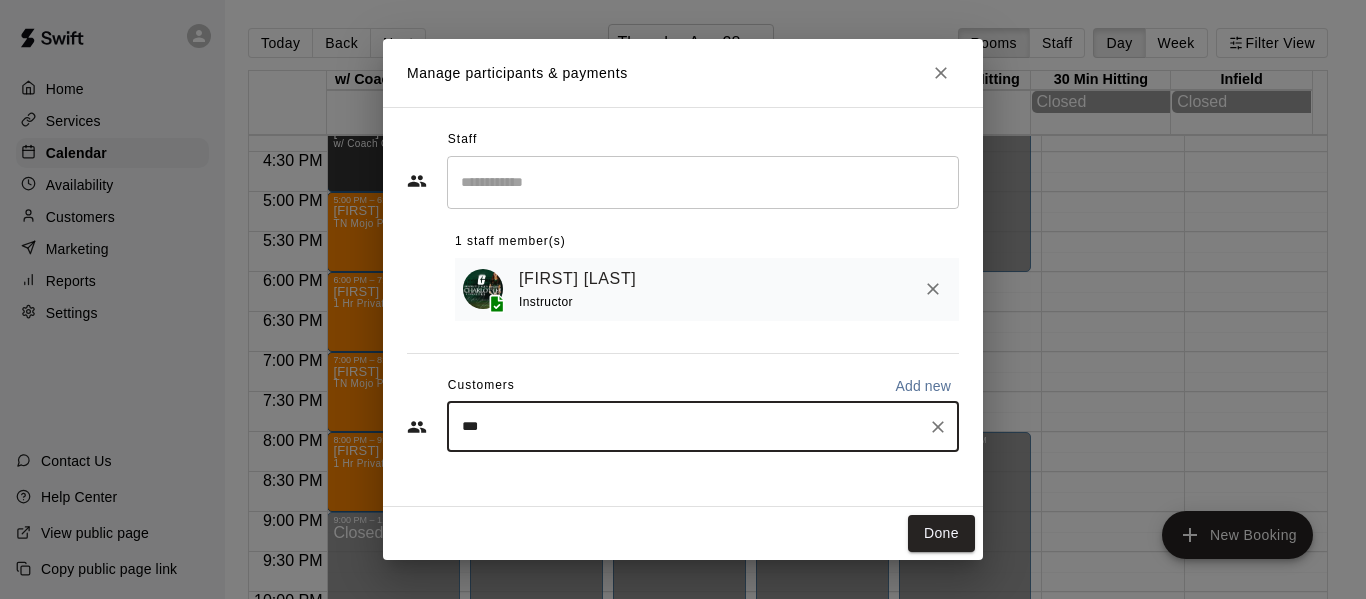 type on "****" 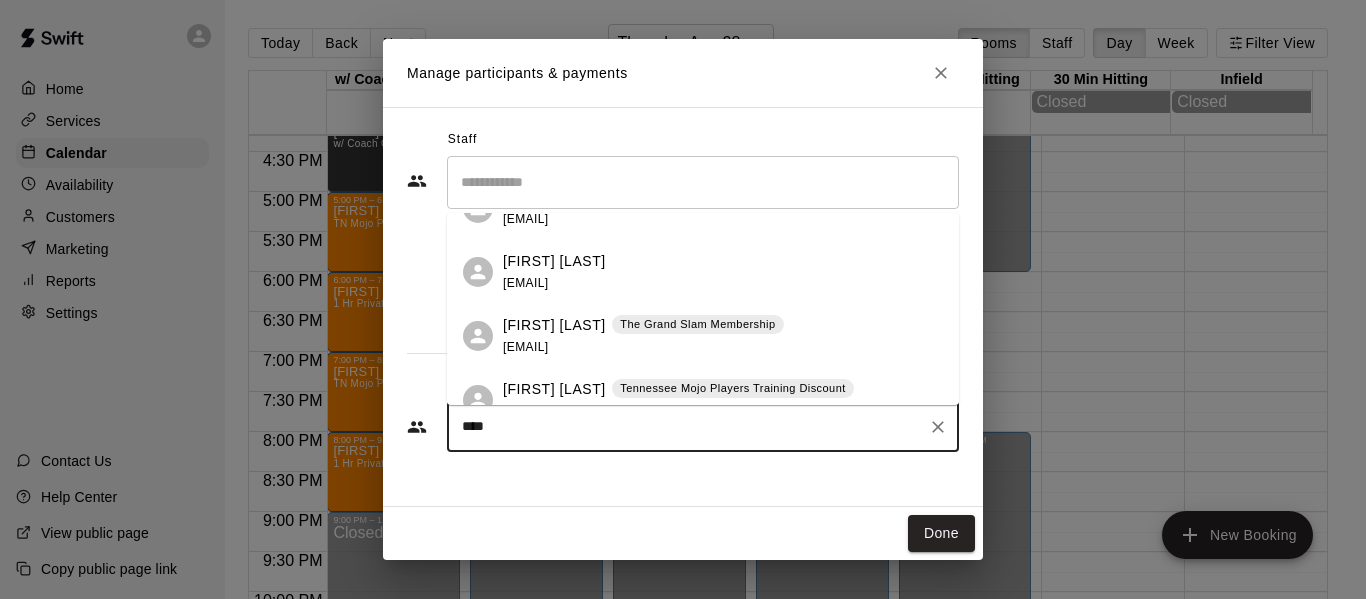 scroll, scrollTop: 133, scrollLeft: 0, axis: vertical 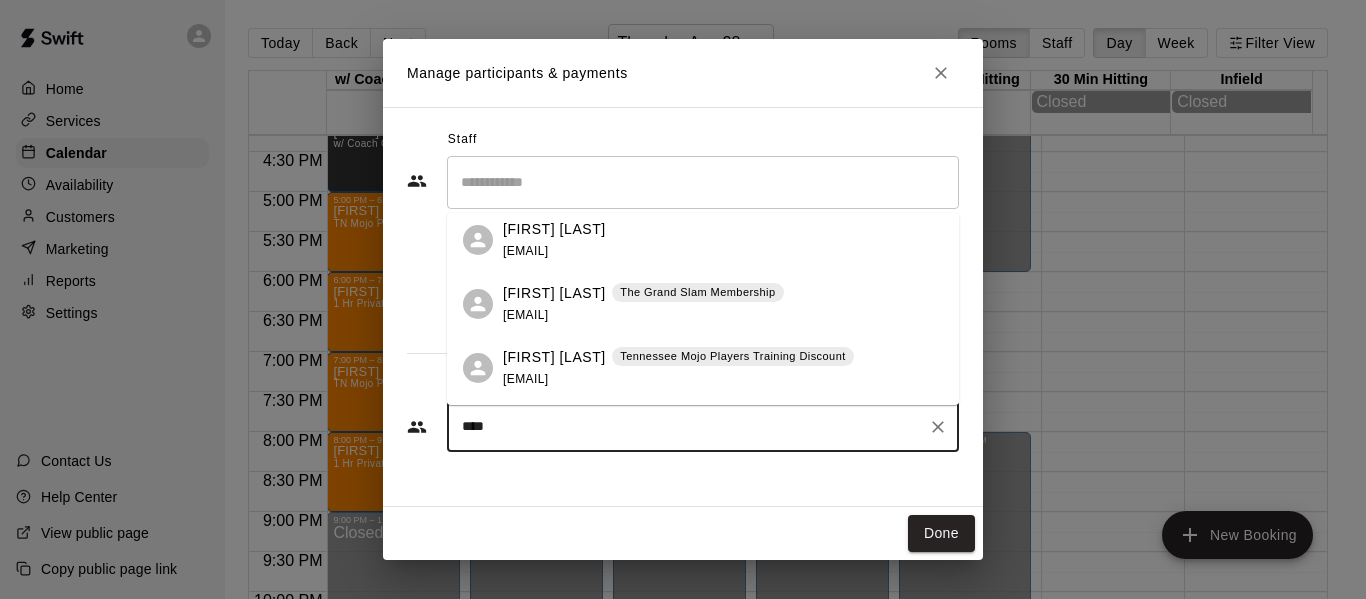 click on "Ryan Sandsness The Grand Slam Membership andi_sands@hotmail.com" at bounding box center (643, 304) 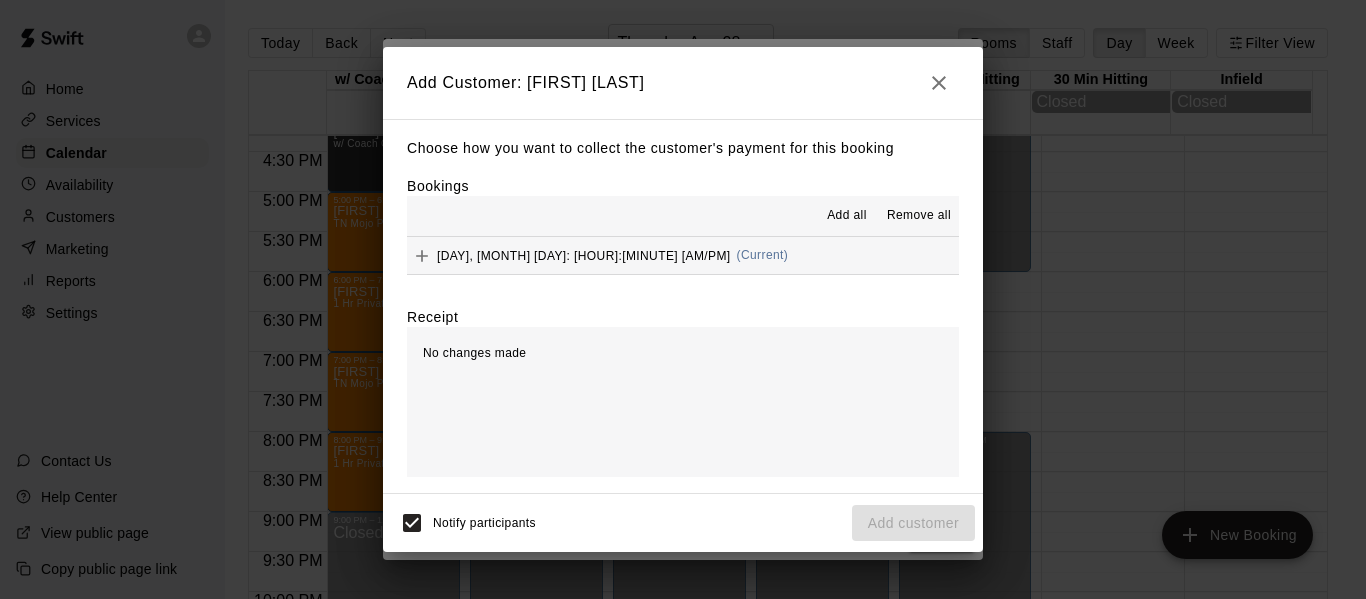 click on "Thursday, August 28: 05:30 PM (Current)" at bounding box center (683, 255) 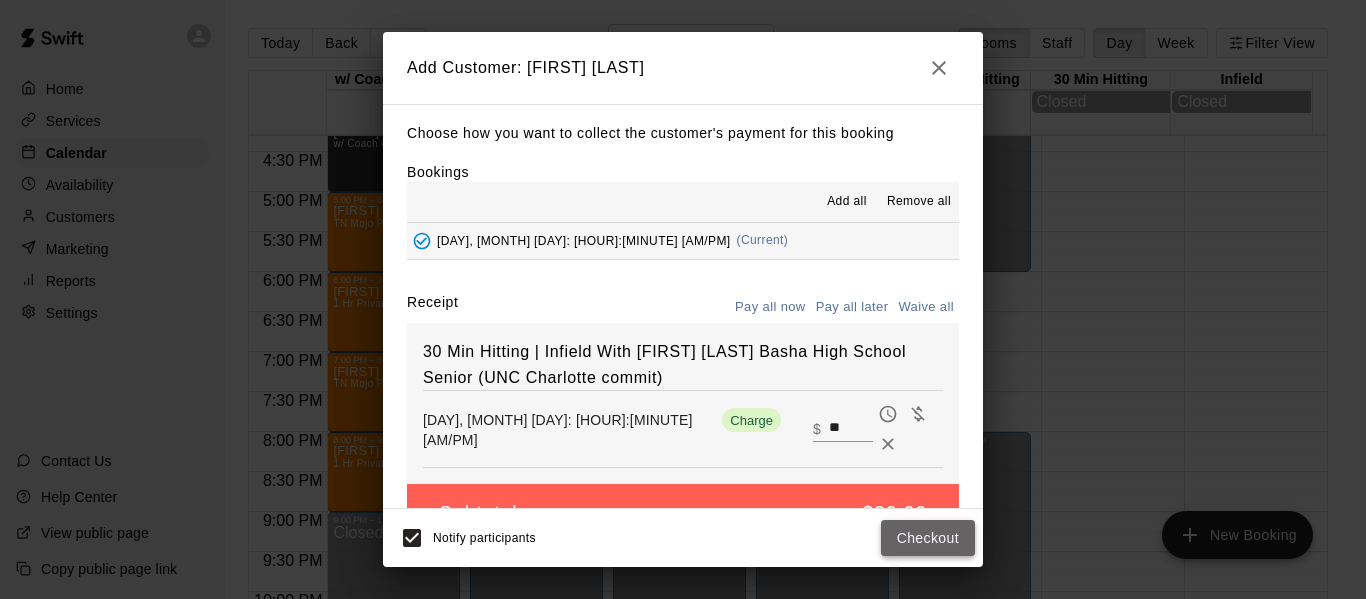 click on "Checkout" at bounding box center (928, 538) 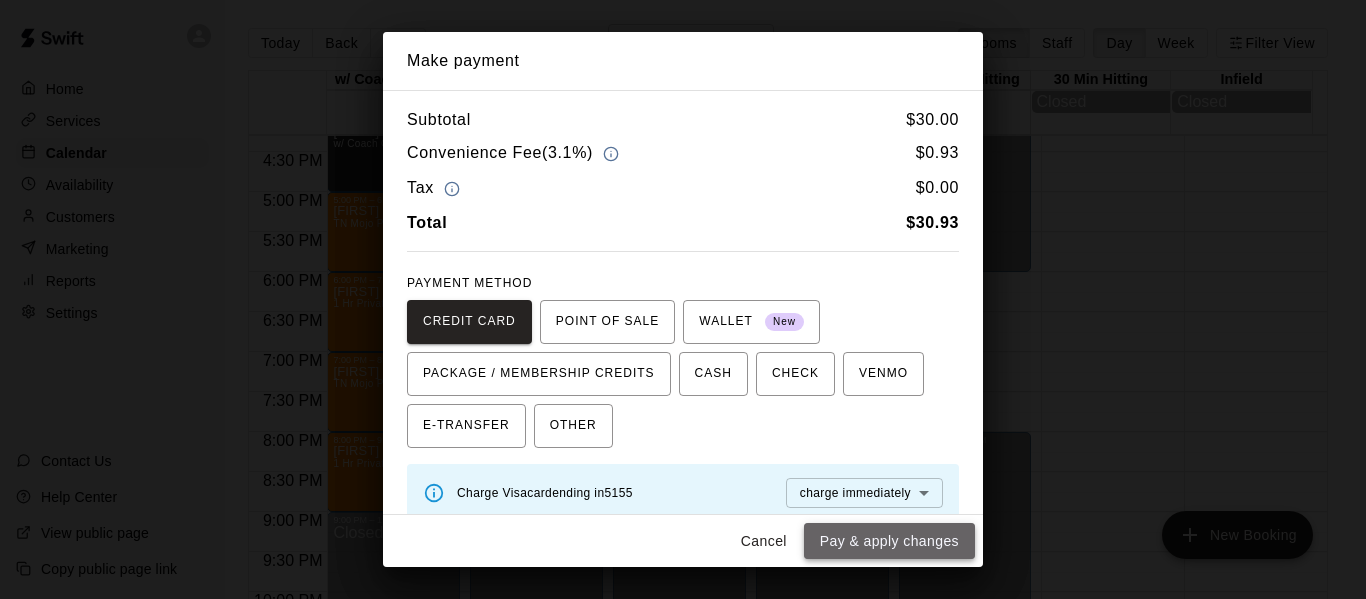 click on "Pay & apply changes" at bounding box center [889, 541] 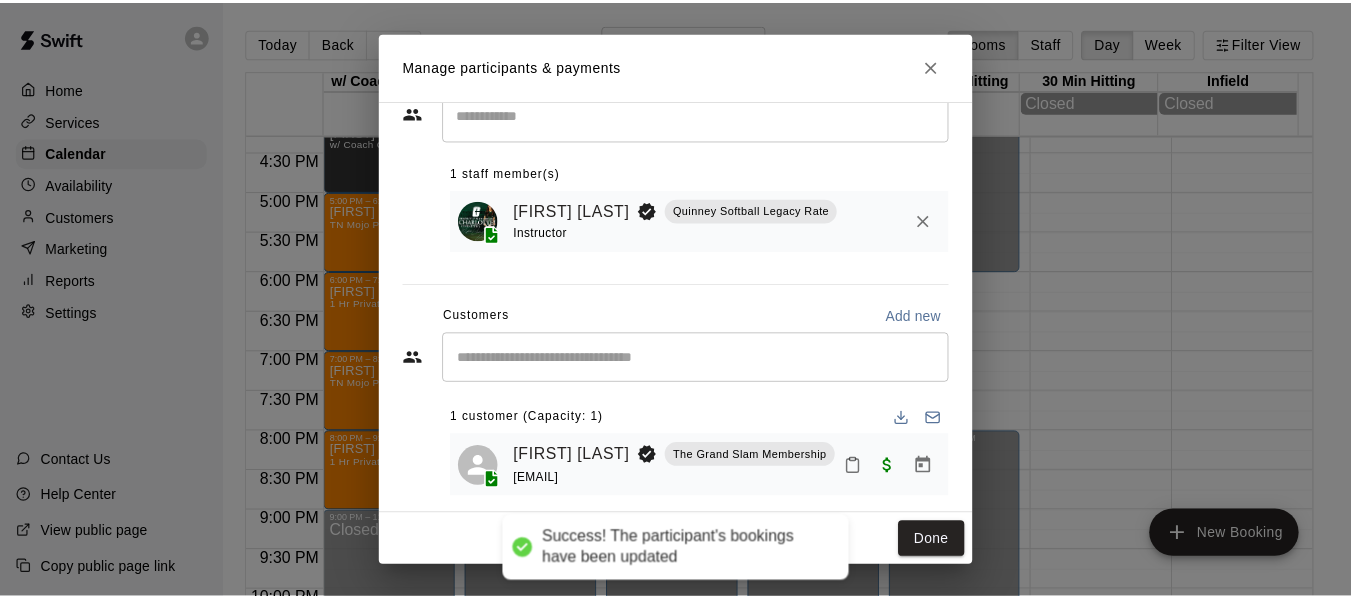 scroll, scrollTop: 67, scrollLeft: 0, axis: vertical 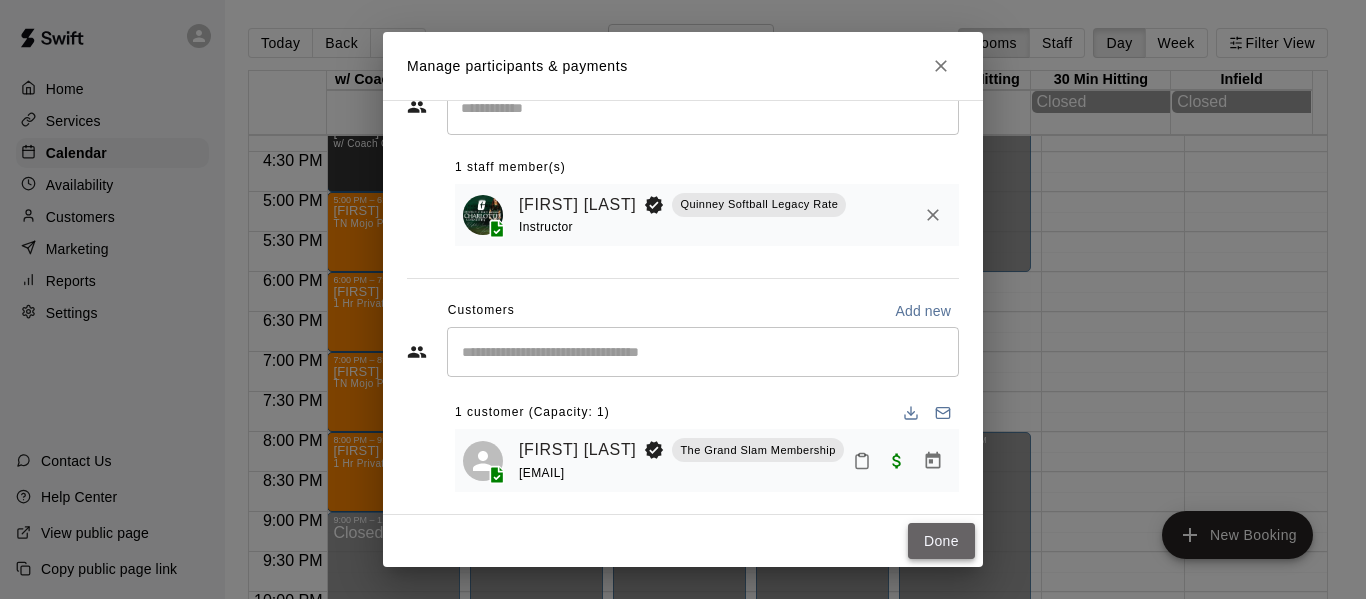 click on "Done" at bounding box center (941, 541) 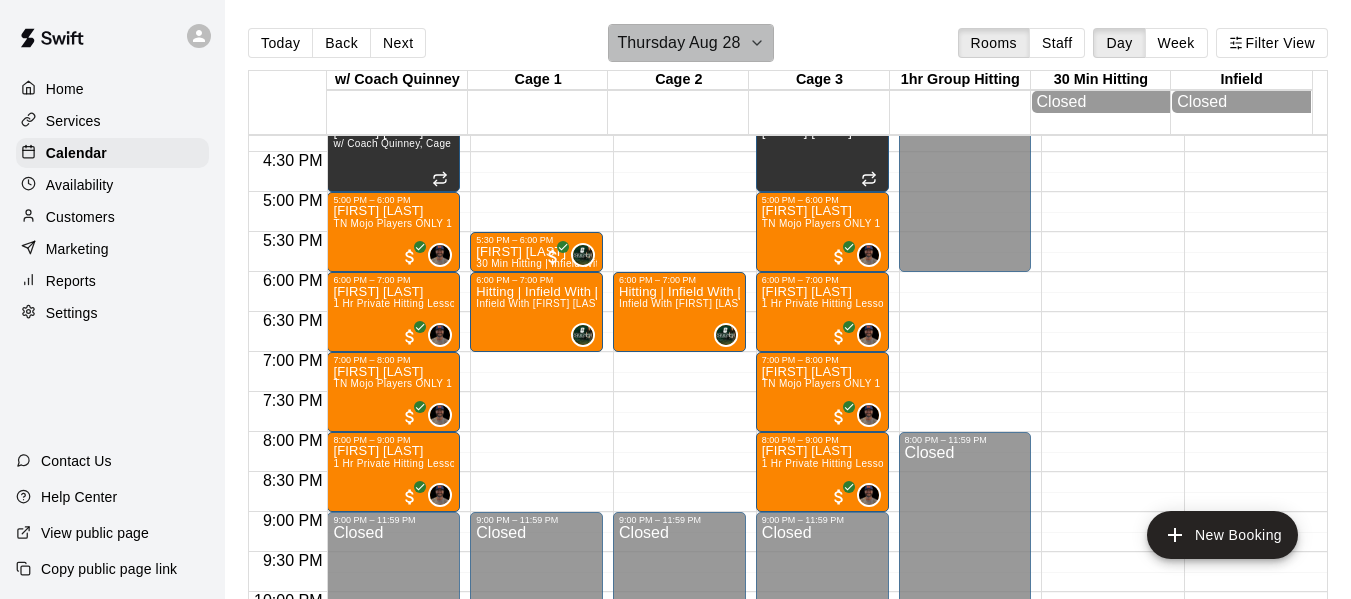 click 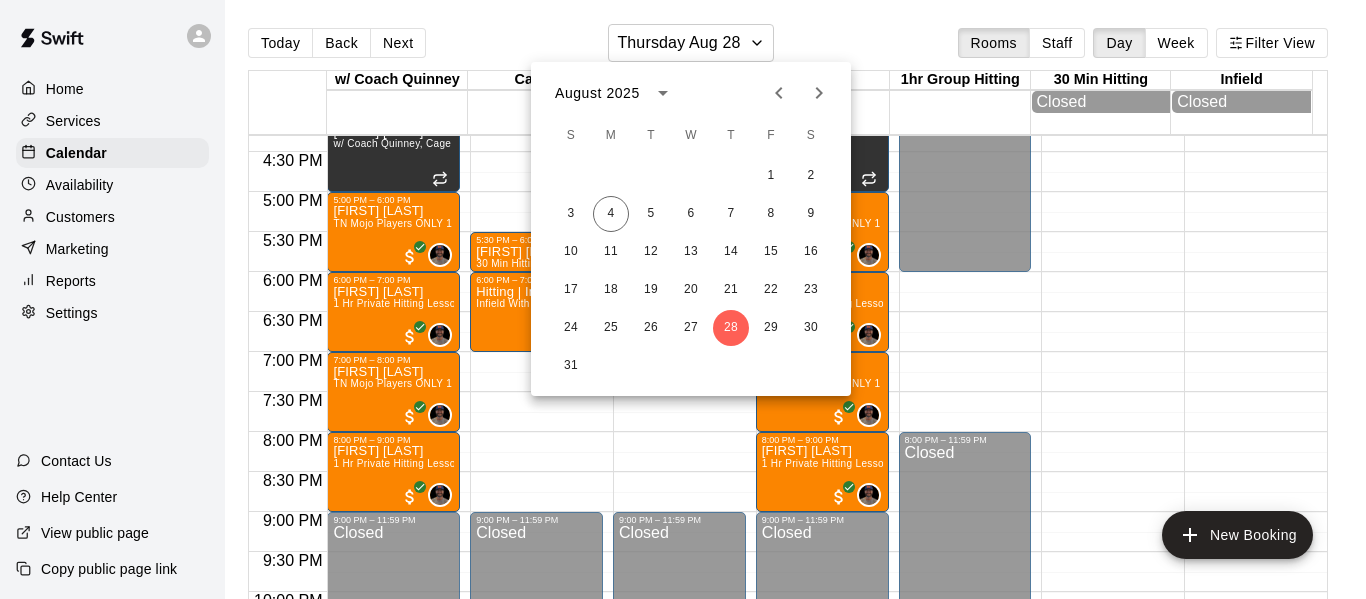 click 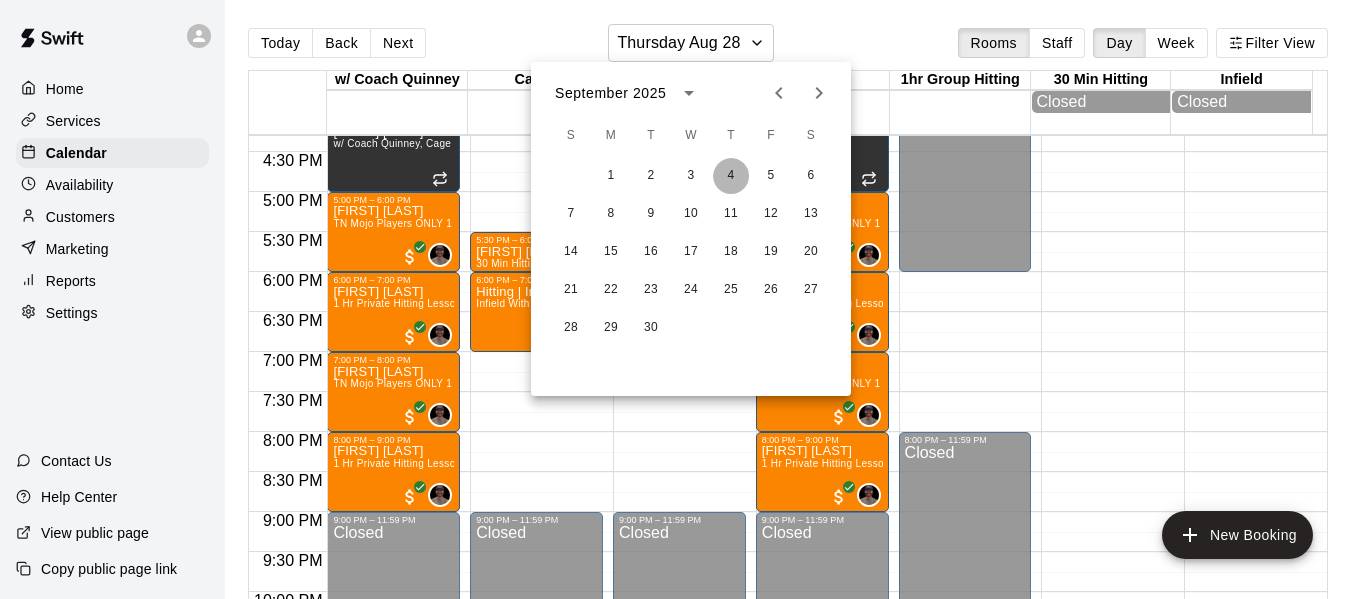click on "4" at bounding box center (731, 176) 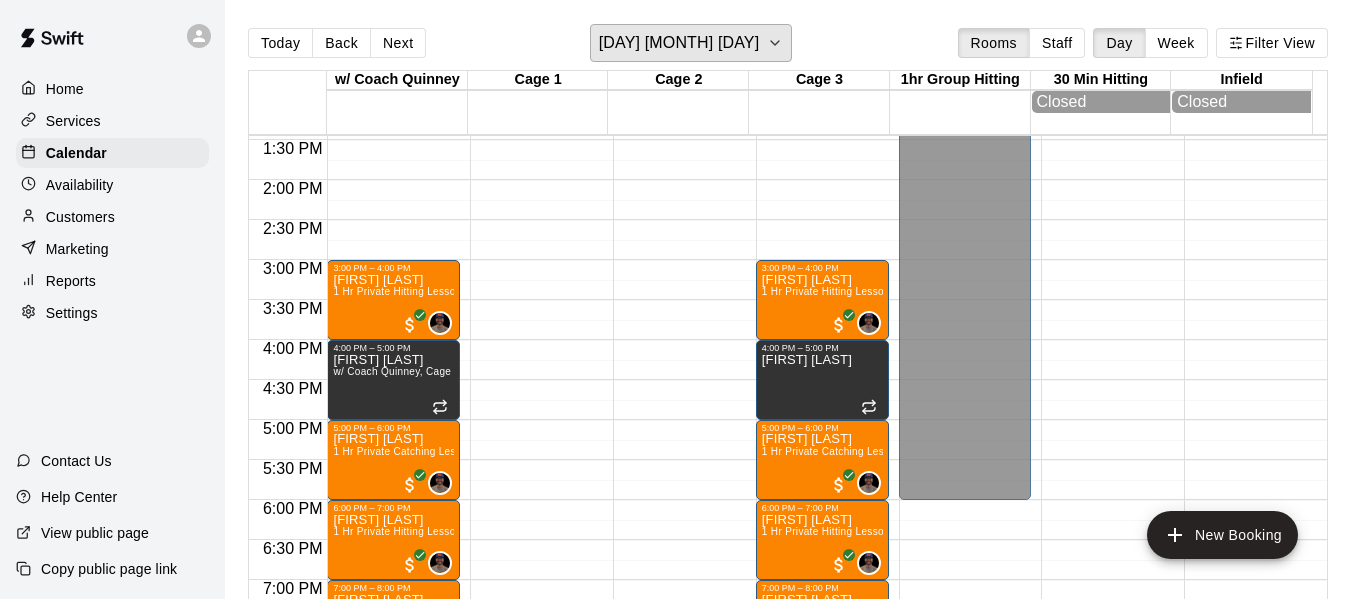 scroll, scrollTop: 1071, scrollLeft: 0, axis: vertical 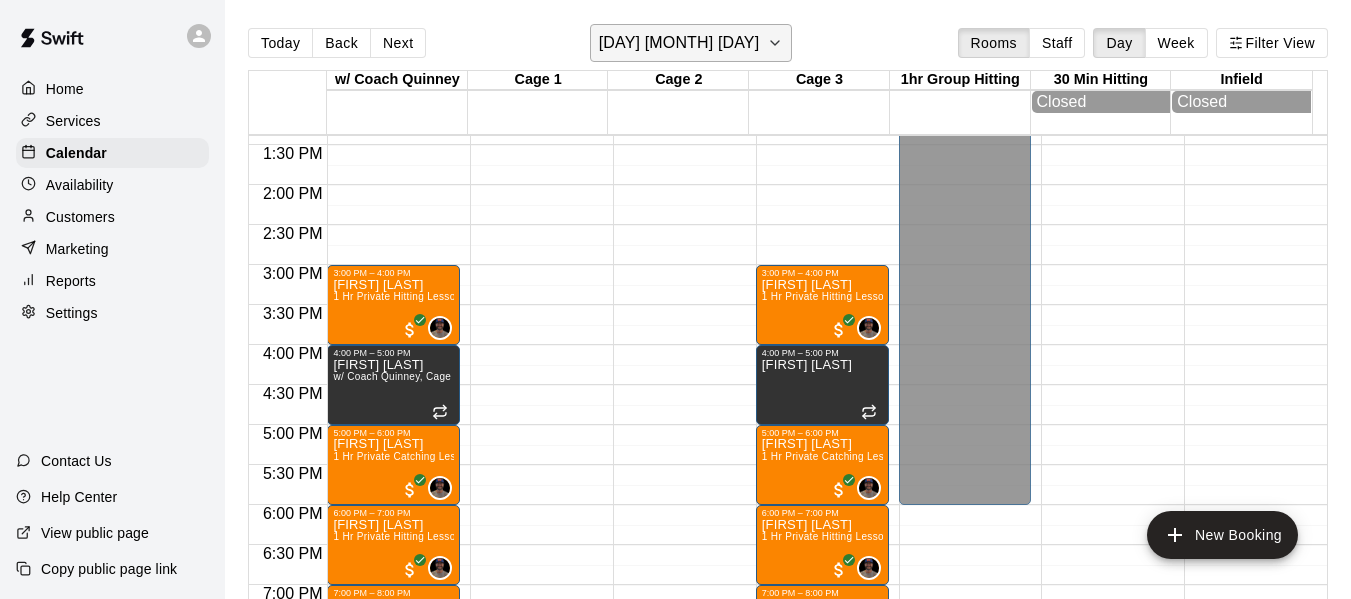click 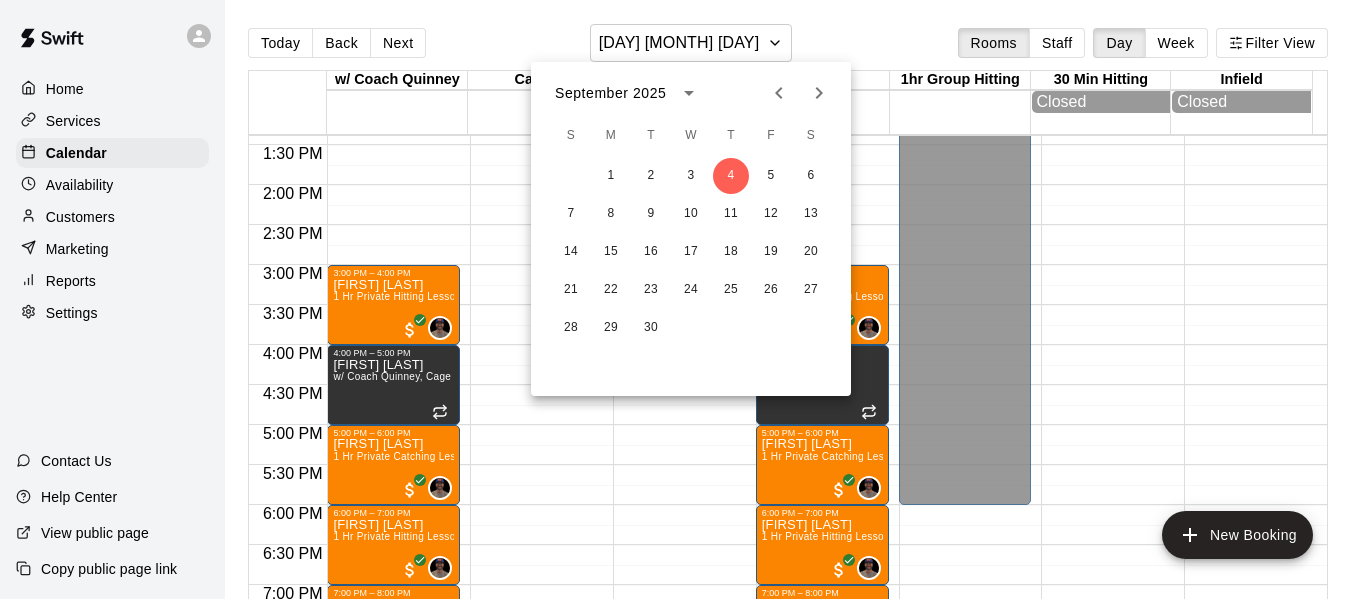 click 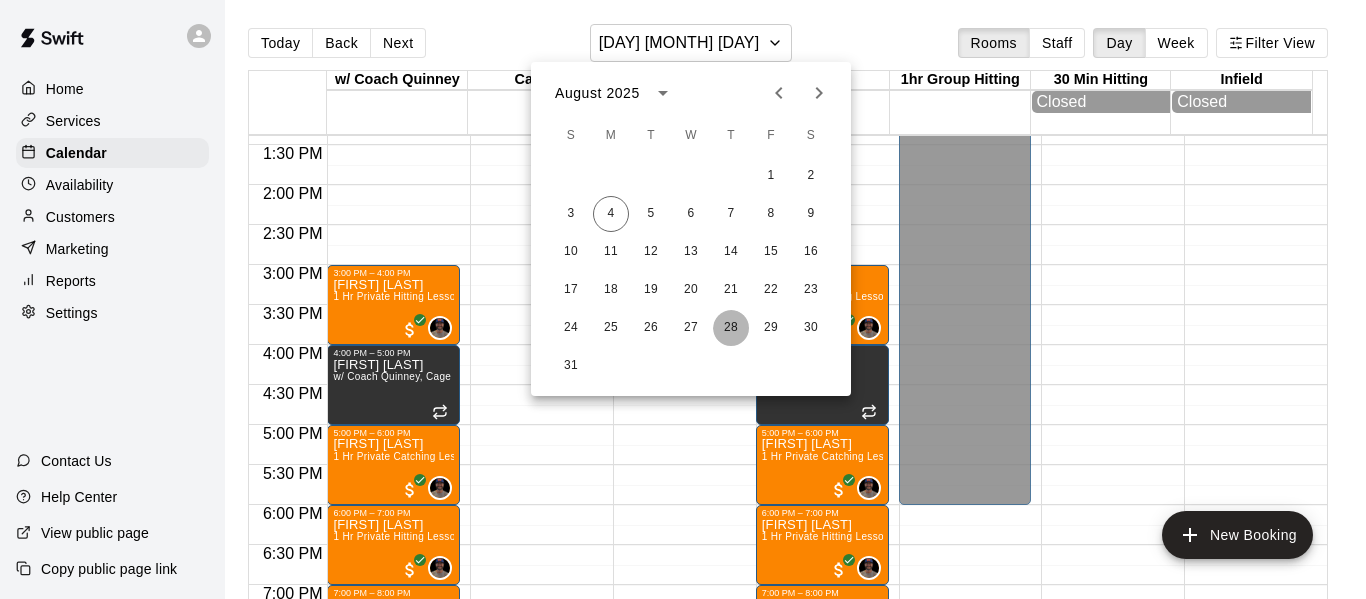 click on "28" at bounding box center (731, 328) 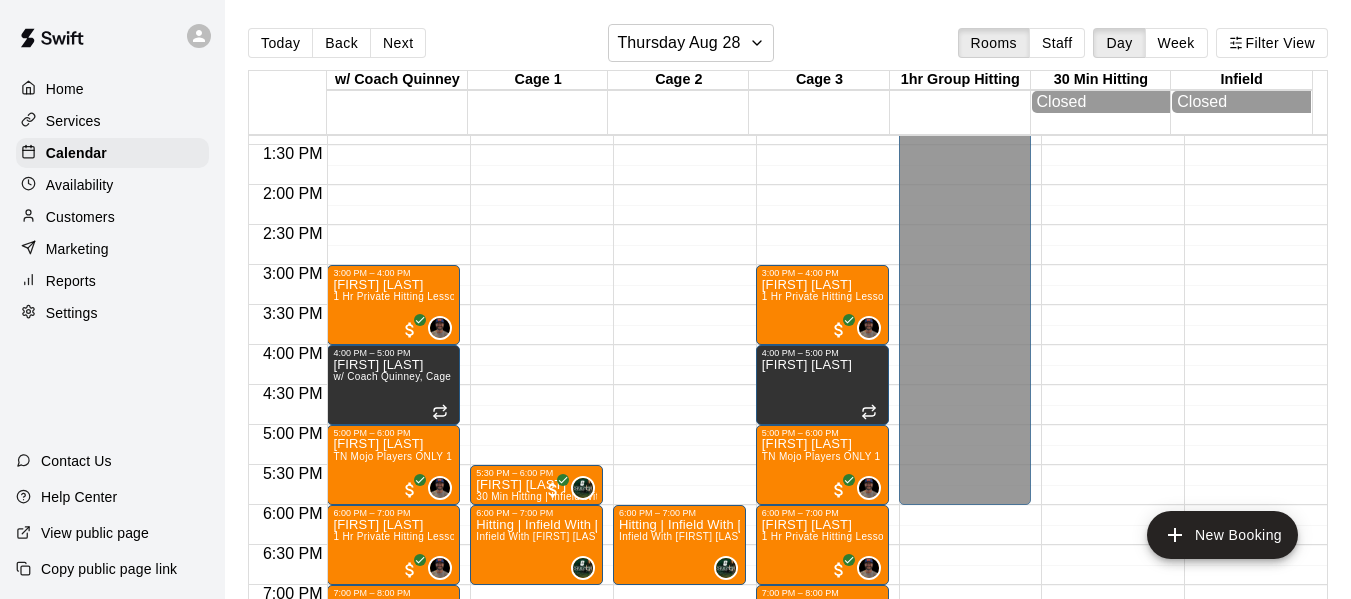 click on "Today Back Next Thursday Aug 28 Rooms Staff Day Week Filter View" at bounding box center [788, 47] 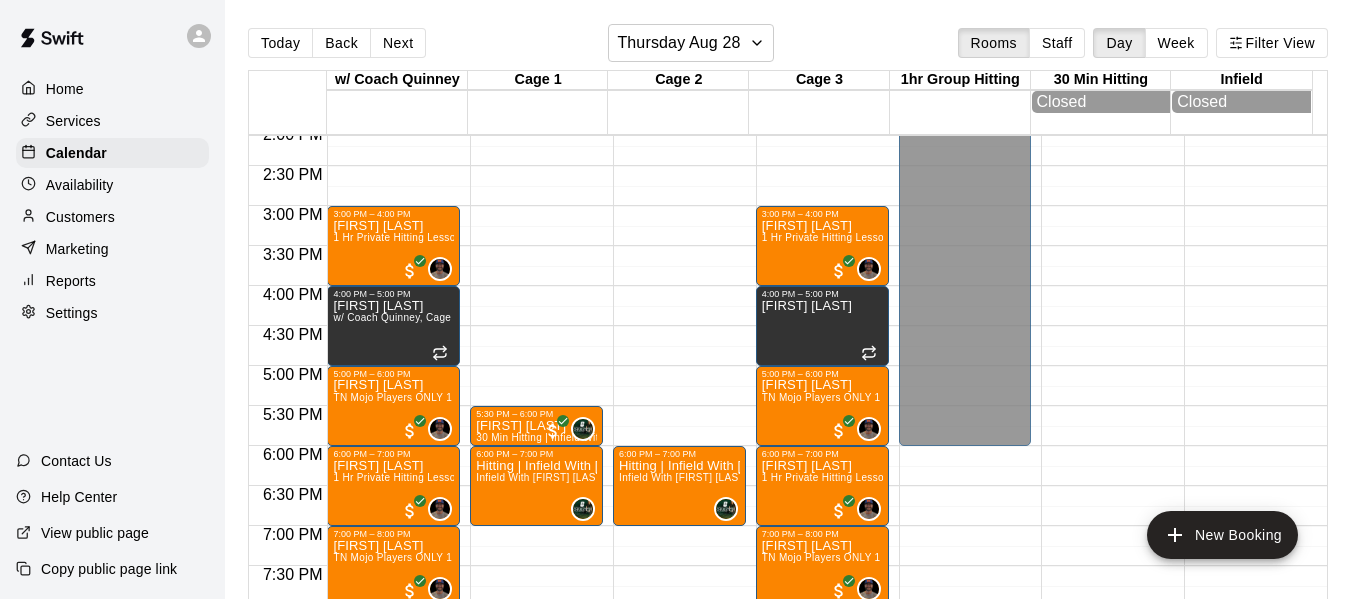 scroll, scrollTop: 1138, scrollLeft: 0, axis: vertical 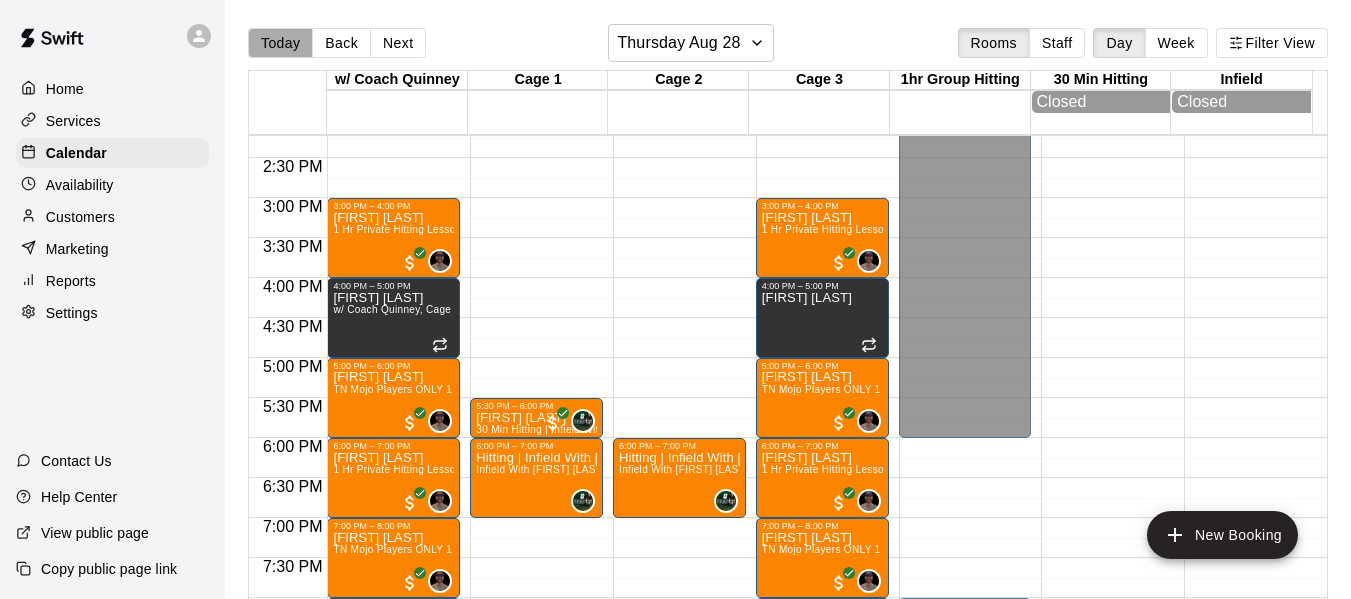 click on "Today" at bounding box center [280, 43] 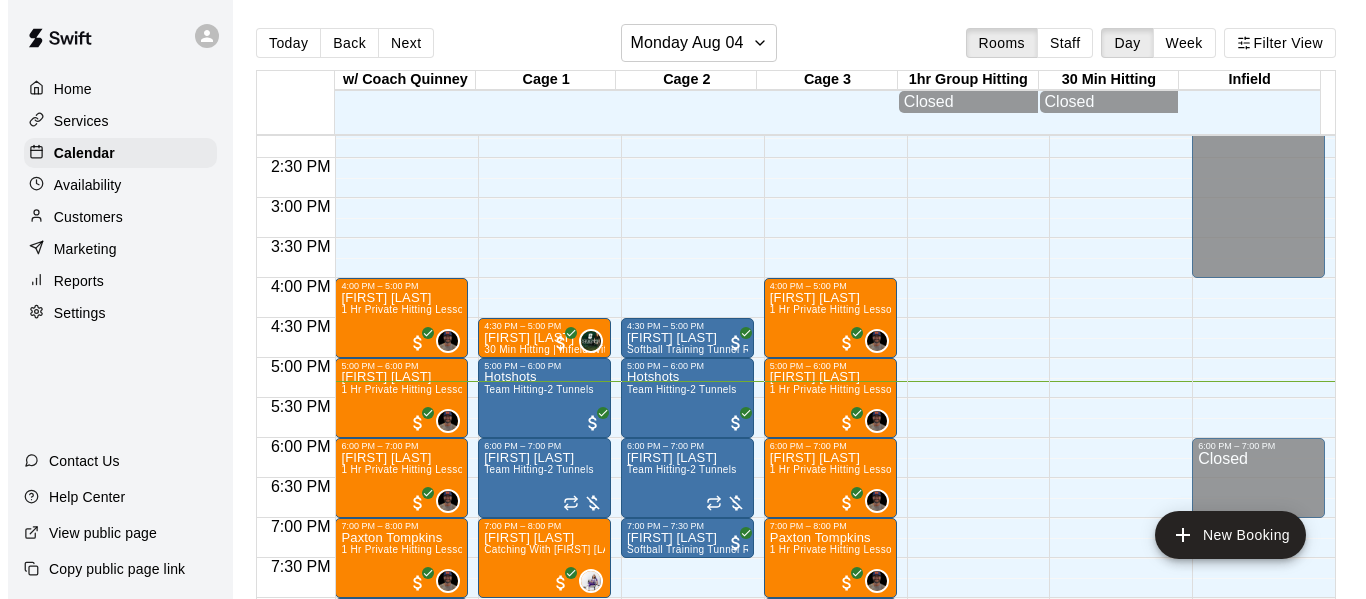 scroll, scrollTop: 1171, scrollLeft: 0, axis: vertical 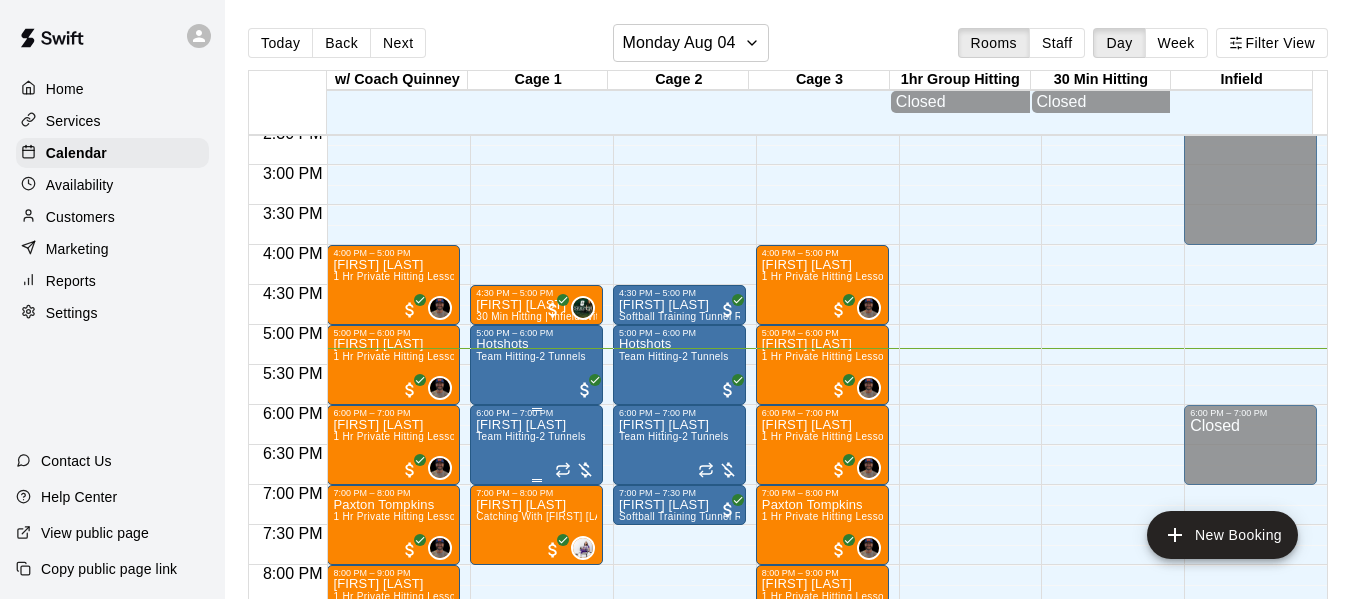 click at bounding box center (575, 470) 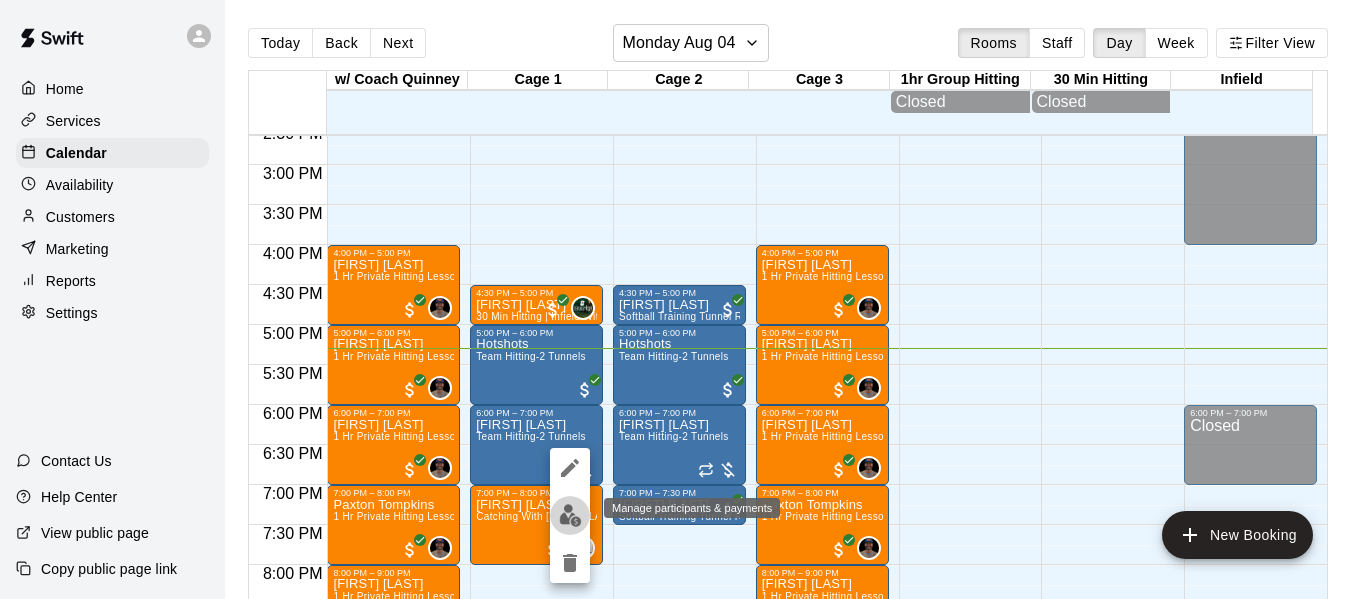 click at bounding box center (570, 515) 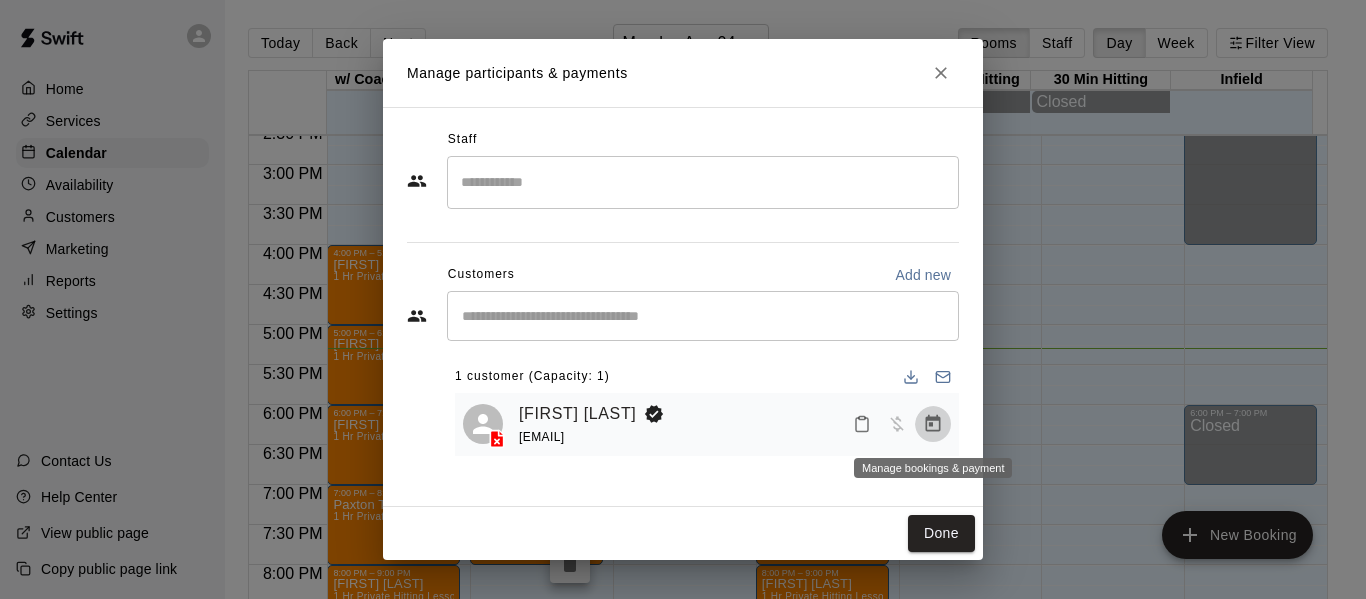 click 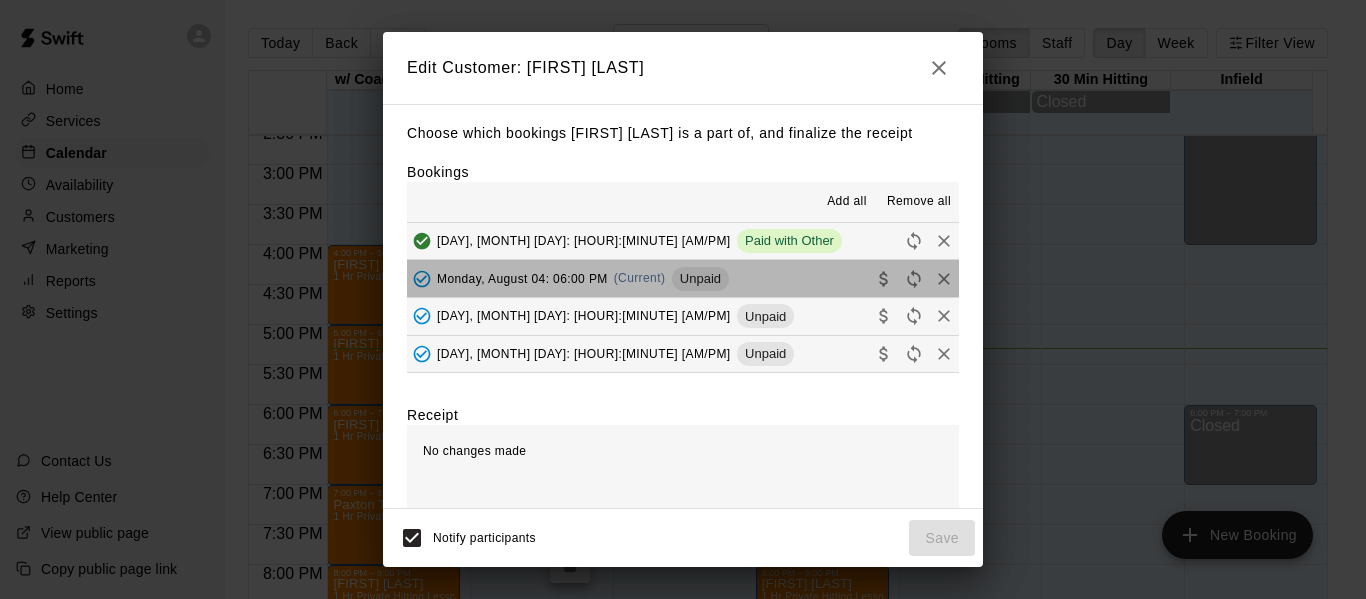 click on "Monday, August 04: 06:00 PM (Current) Unpaid" at bounding box center (683, 278) 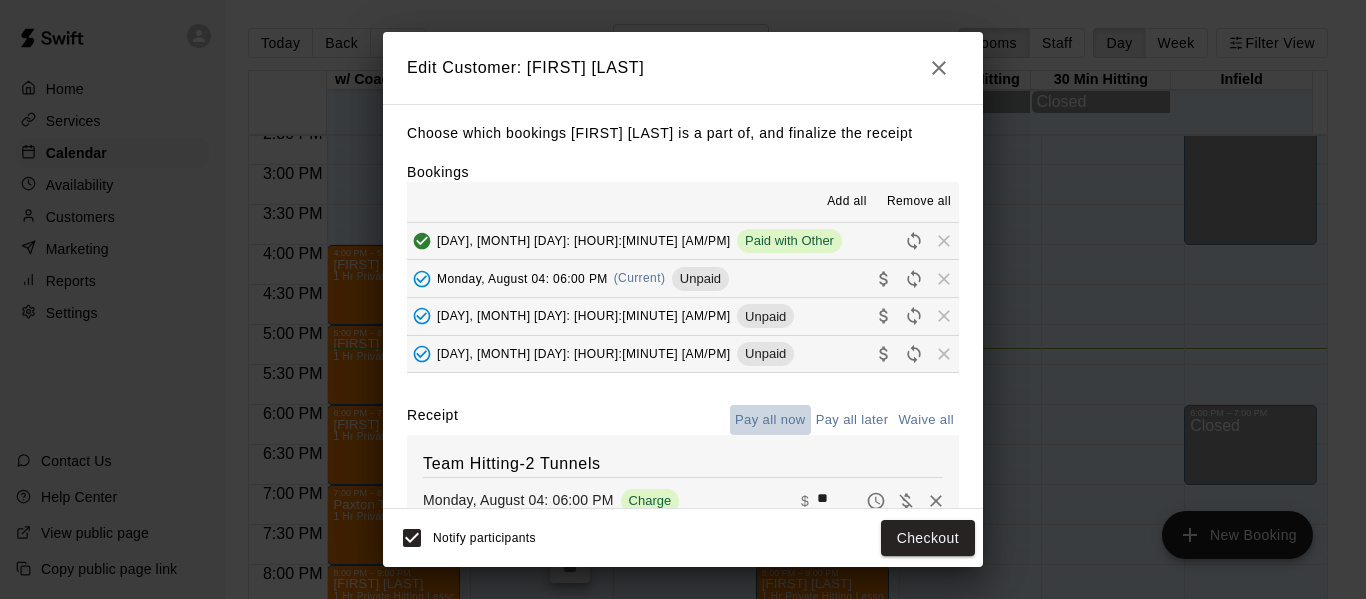 click on "Pay all now" at bounding box center (770, 420) 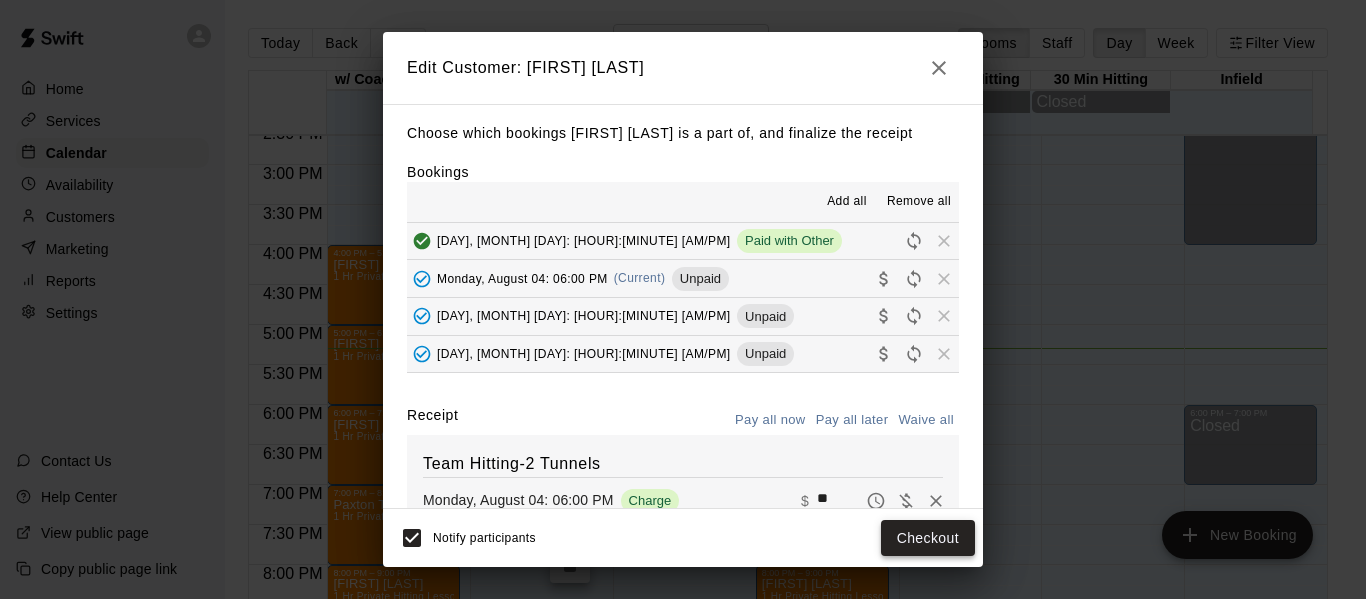 click on "Checkout" at bounding box center (928, 538) 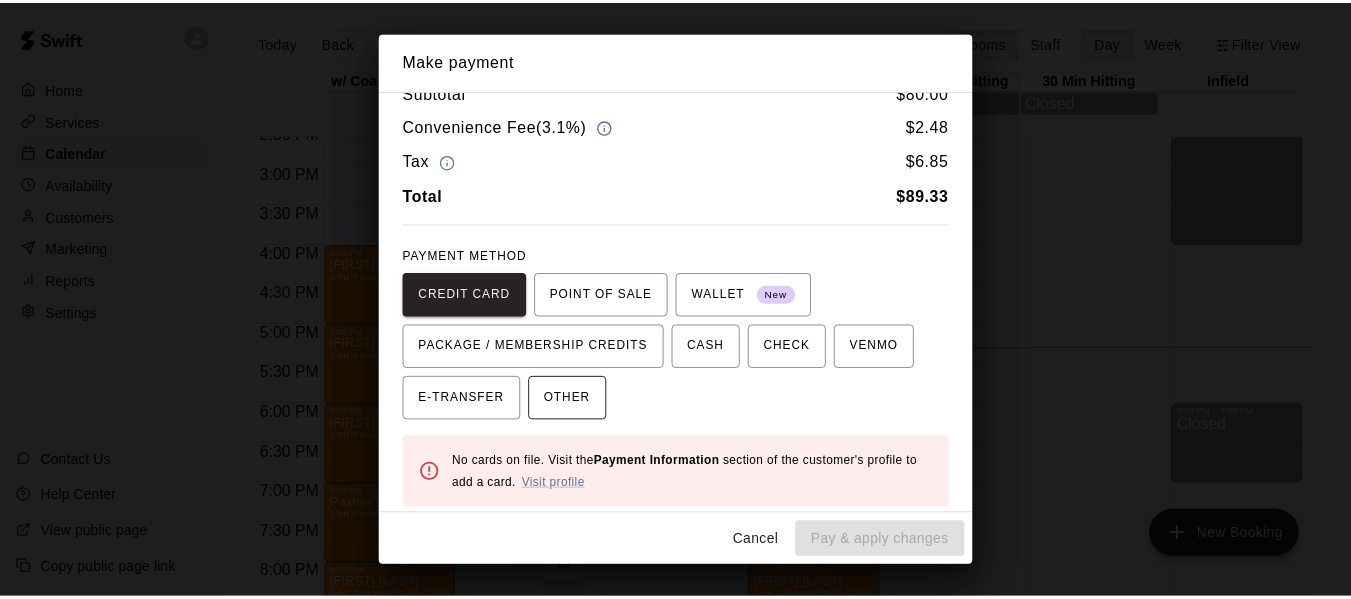 scroll, scrollTop: 33, scrollLeft: 0, axis: vertical 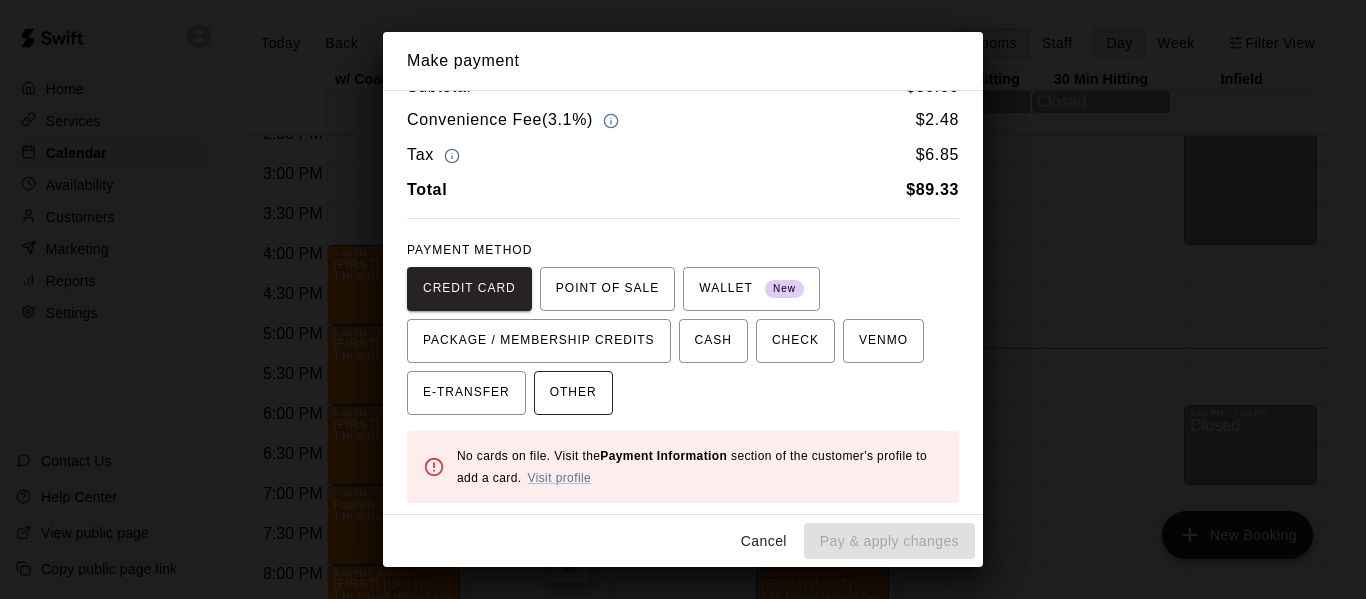 click on "OTHER" at bounding box center [573, 393] 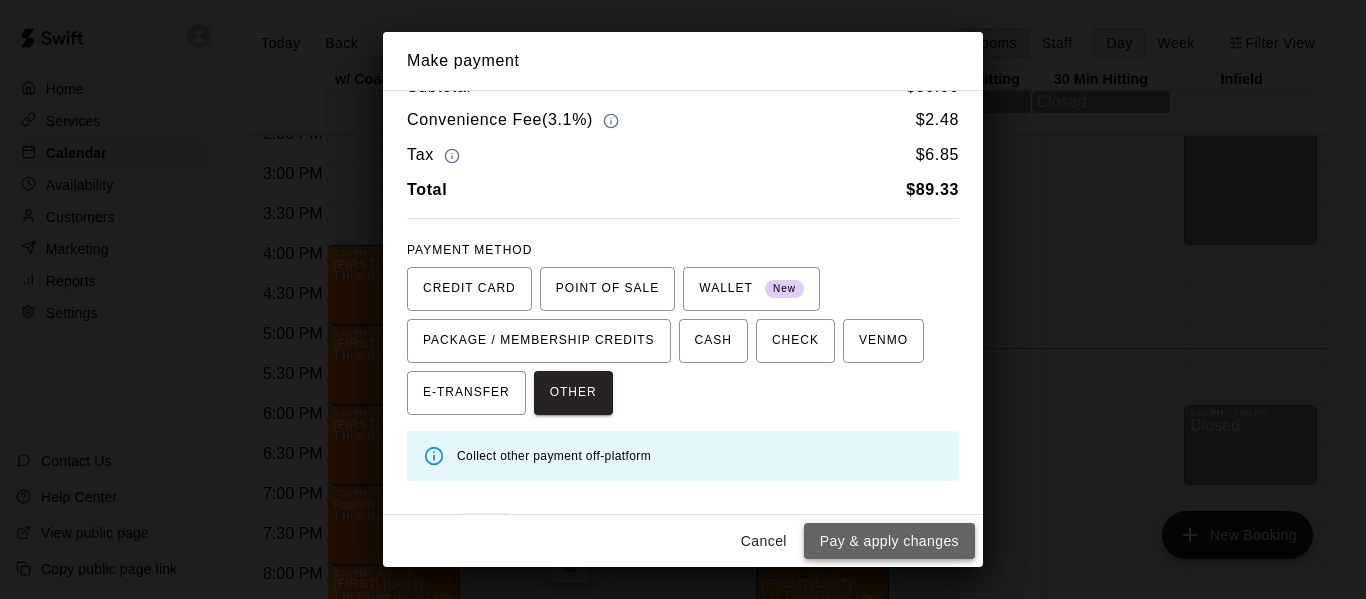click on "Pay & apply changes" at bounding box center (889, 541) 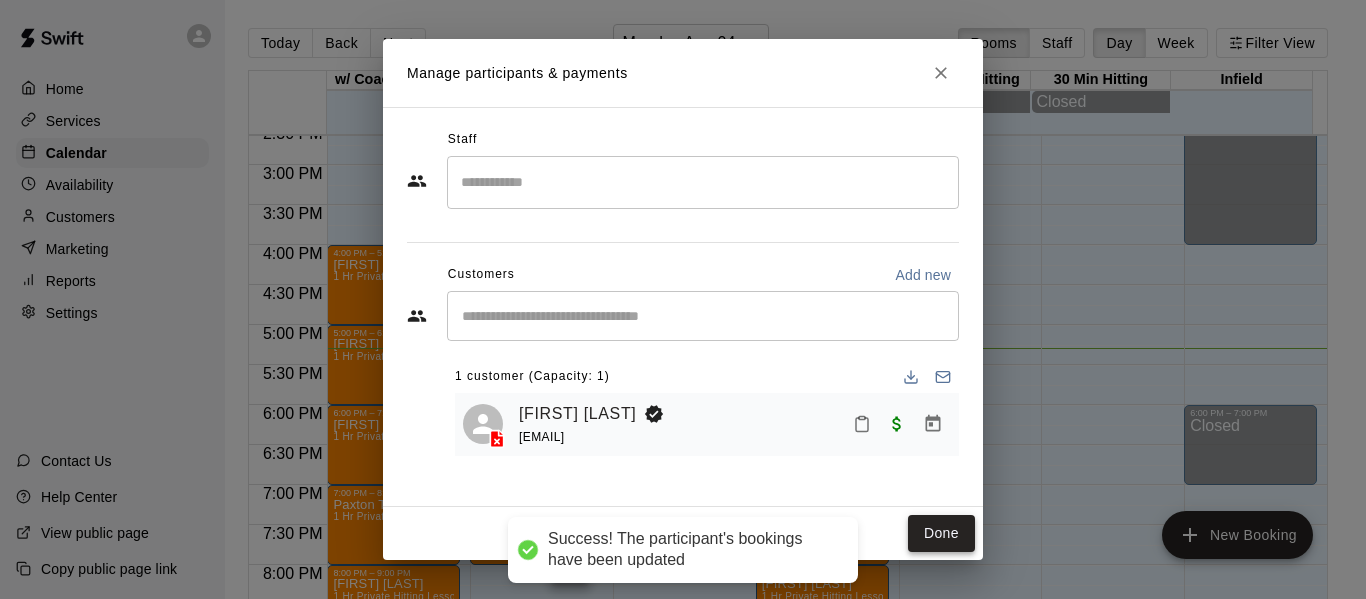 click on "Done" at bounding box center [941, 533] 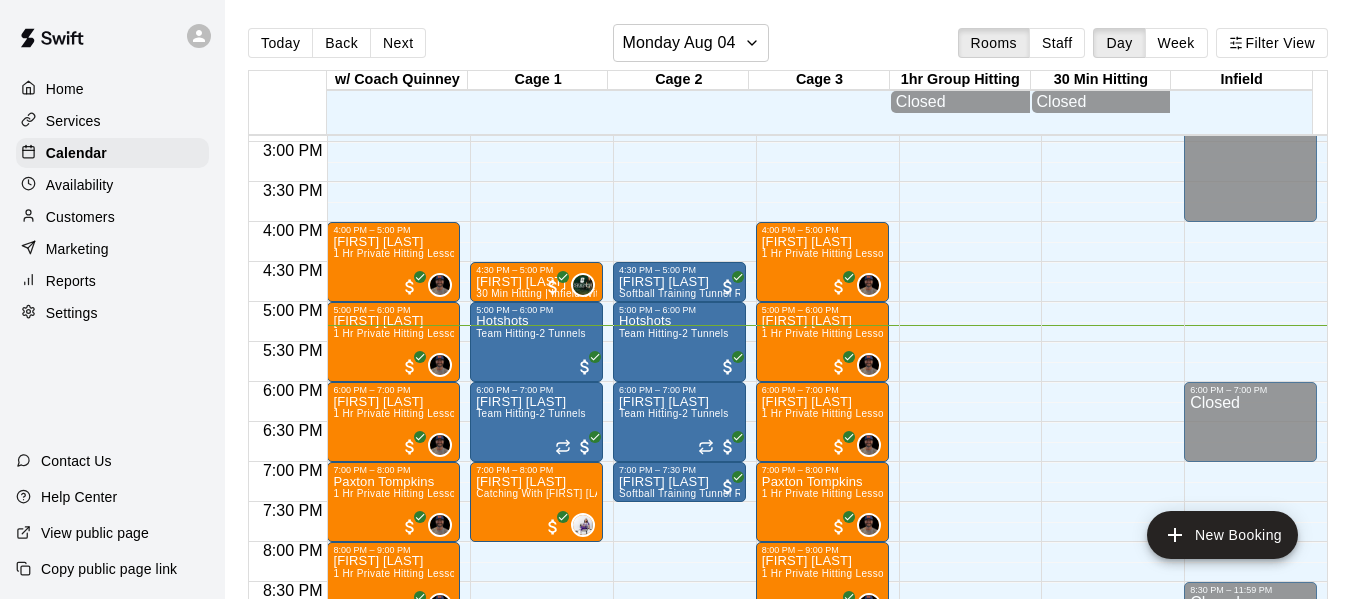 scroll, scrollTop: 1204, scrollLeft: 0, axis: vertical 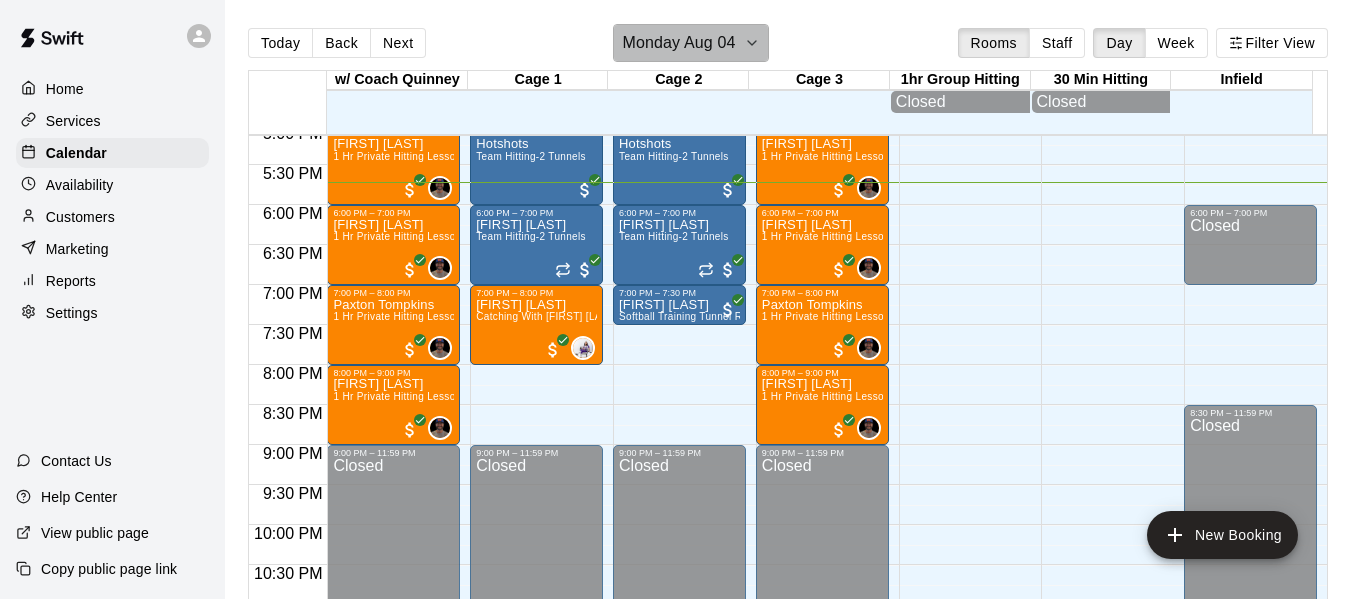 click on "Monday Aug 04" at bounding box center (690, 43) 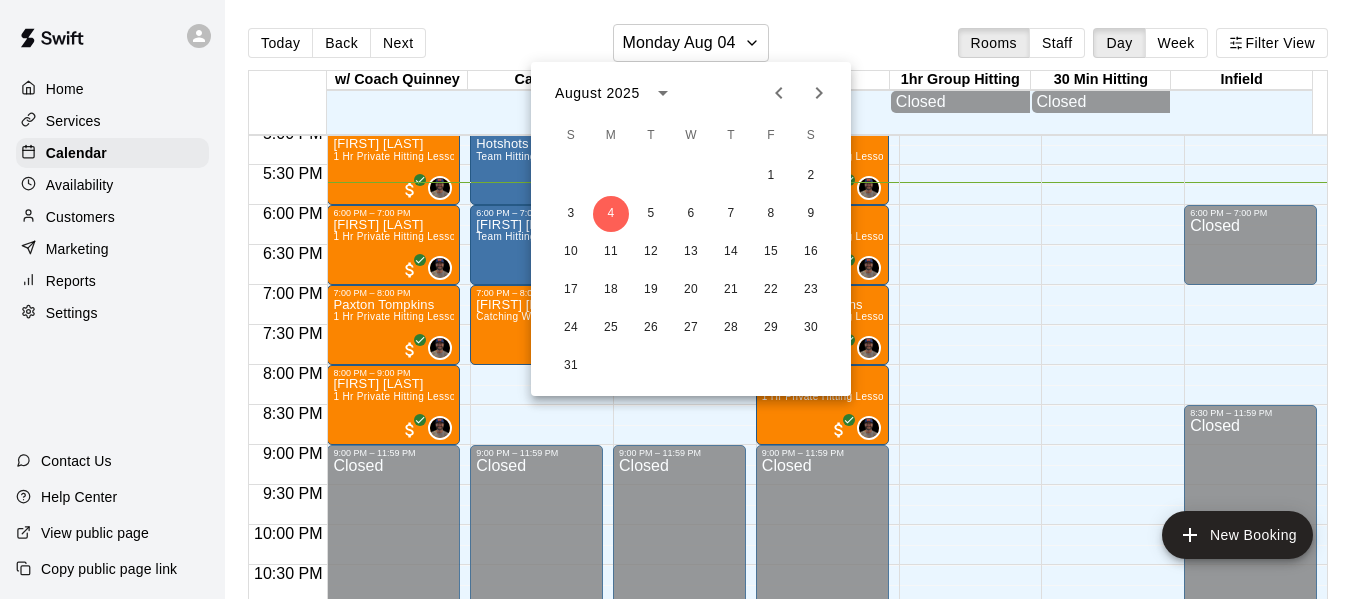 click 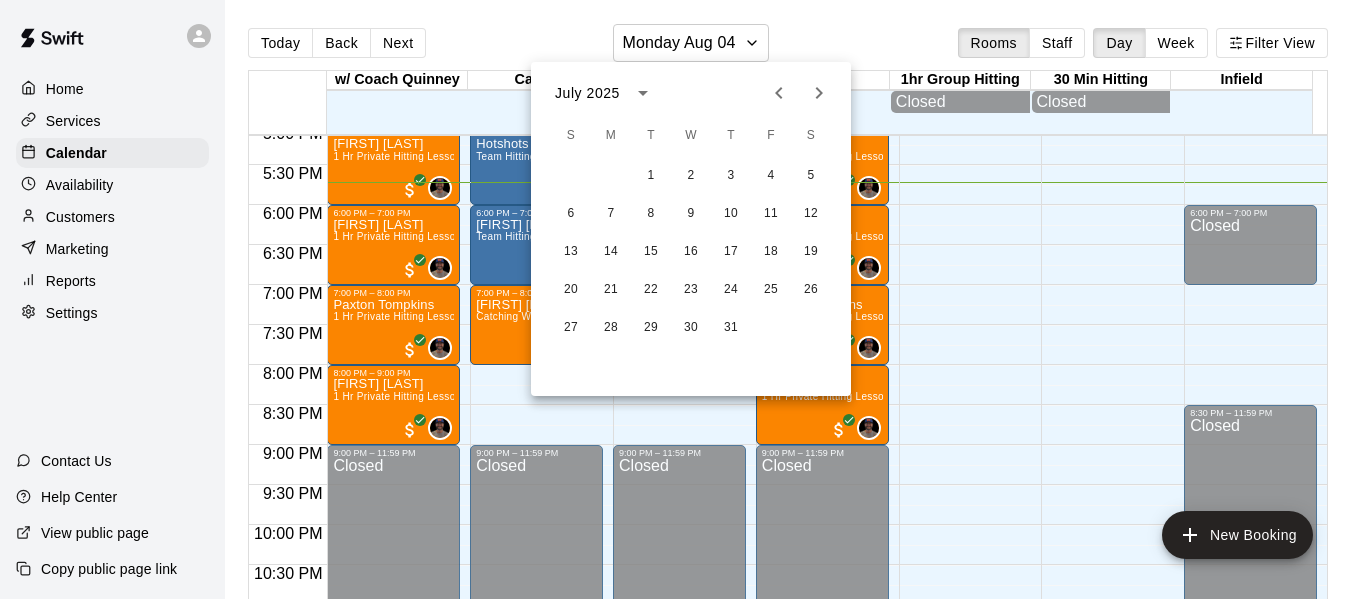 click at bounding box center (683, 299) 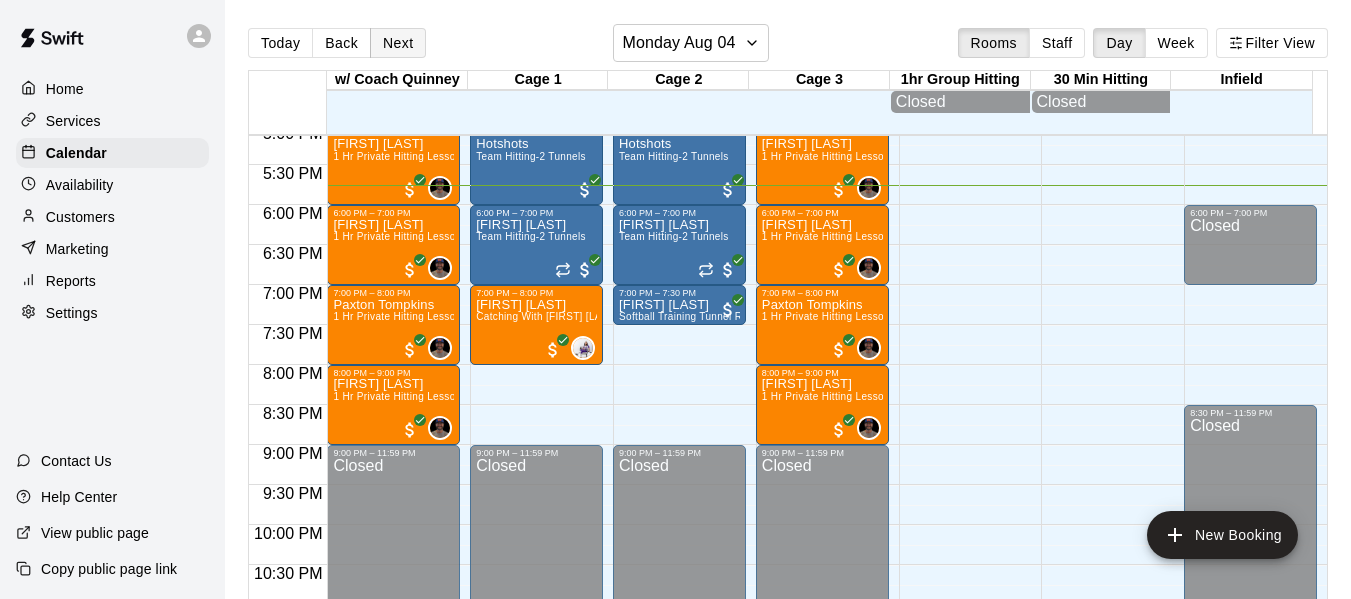 click on "Next" at bounding box center [398, 43] 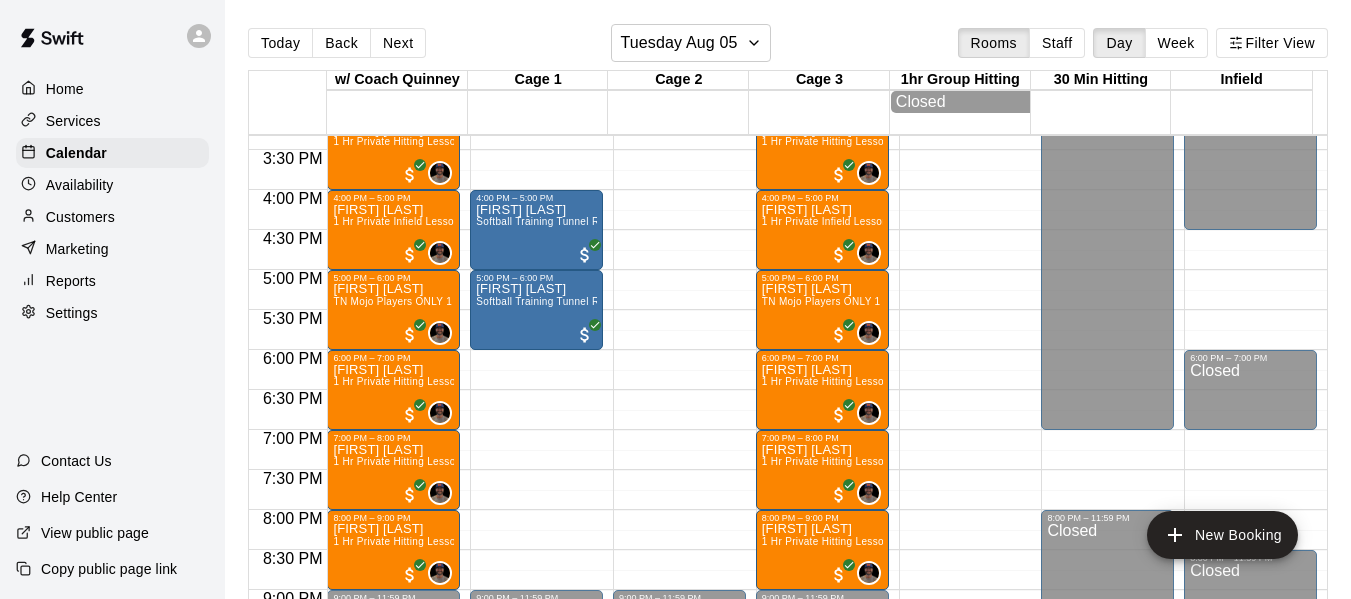 scroll, scrollTop: 1238, scrollLeft: 0, axis: vertical 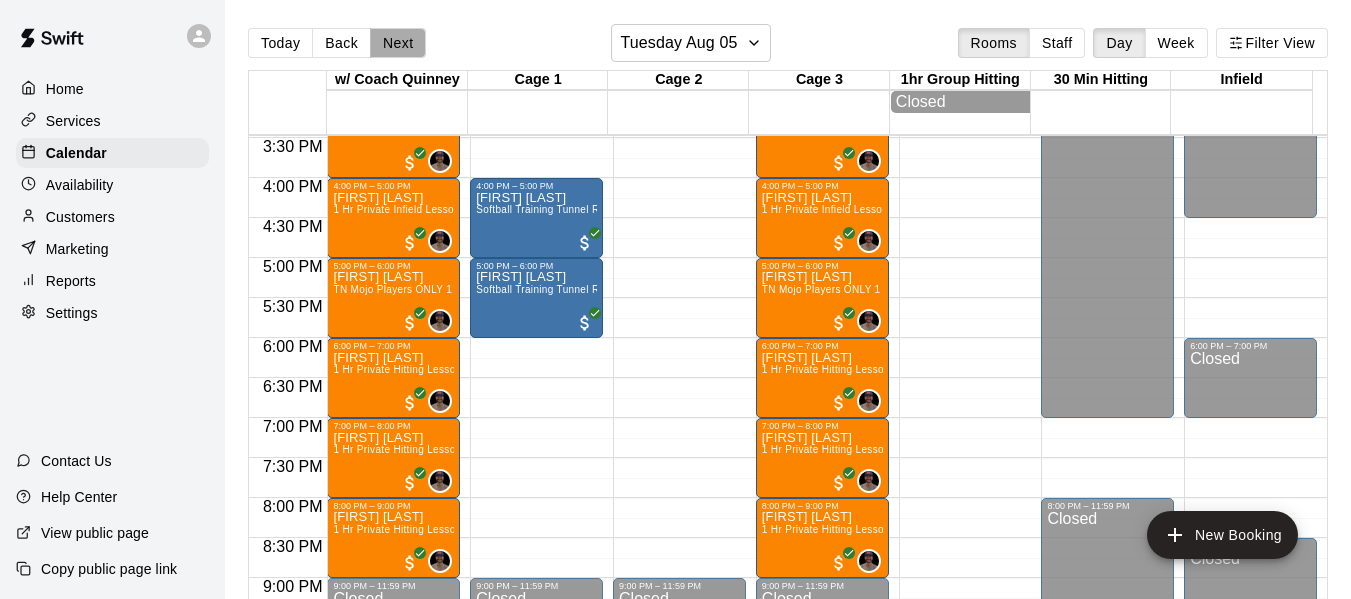 click on "Next" at bounding box center (398, 43) 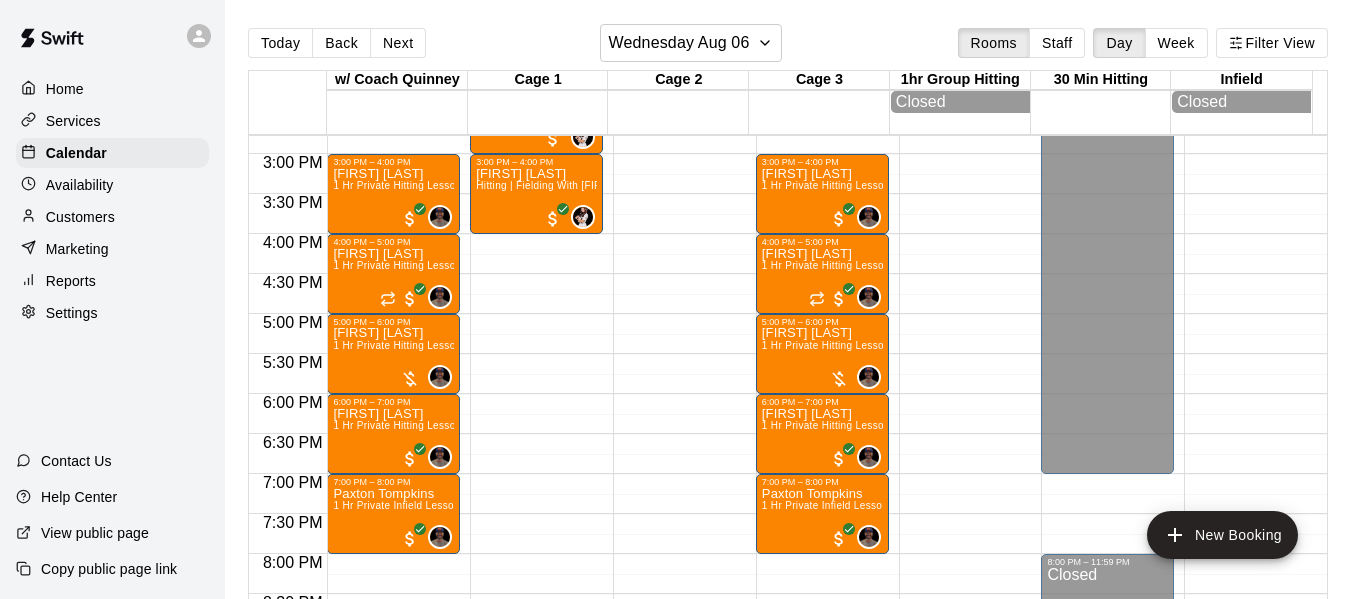 scroll, scrollTop: 1138, scrollLeft: 0, axis: vertical 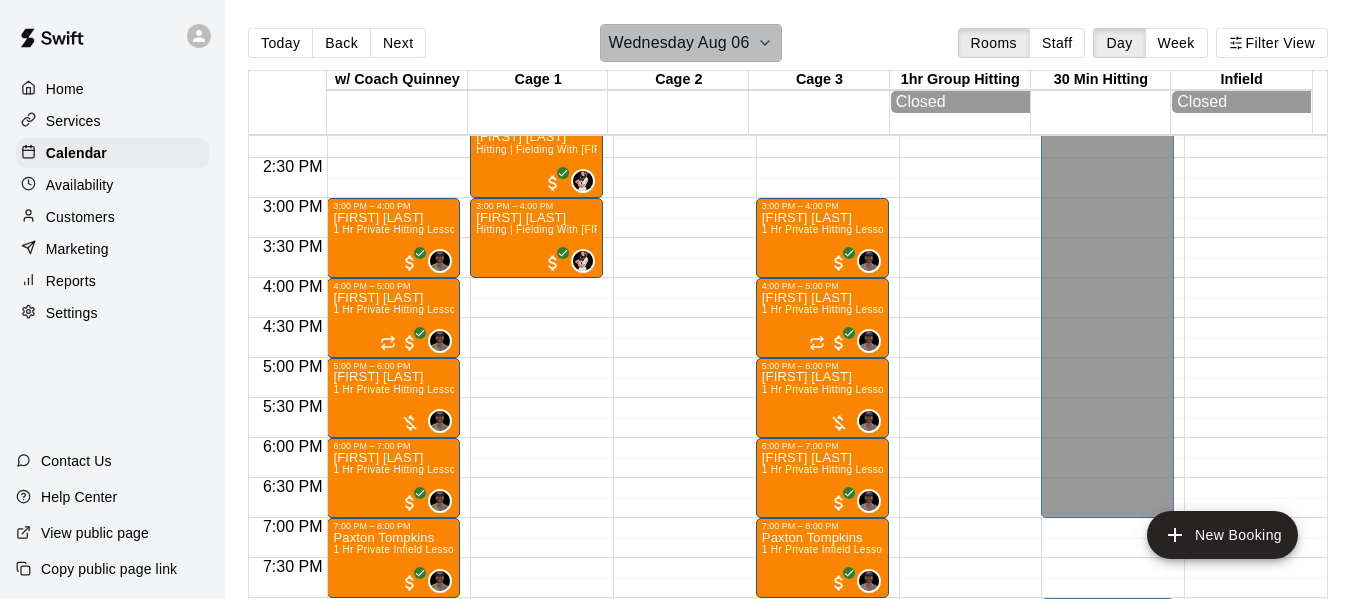 click on "Wednesday Aug 06" at bounding box center [691, 43] 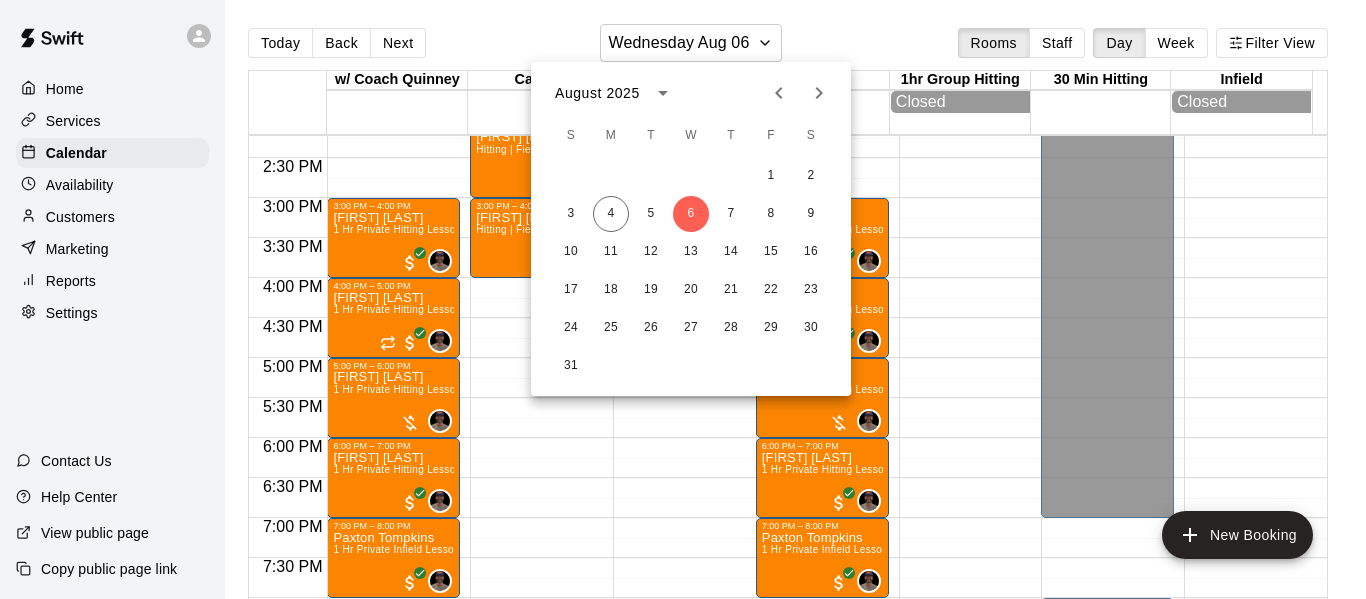 click at bounding box center (683, 299) 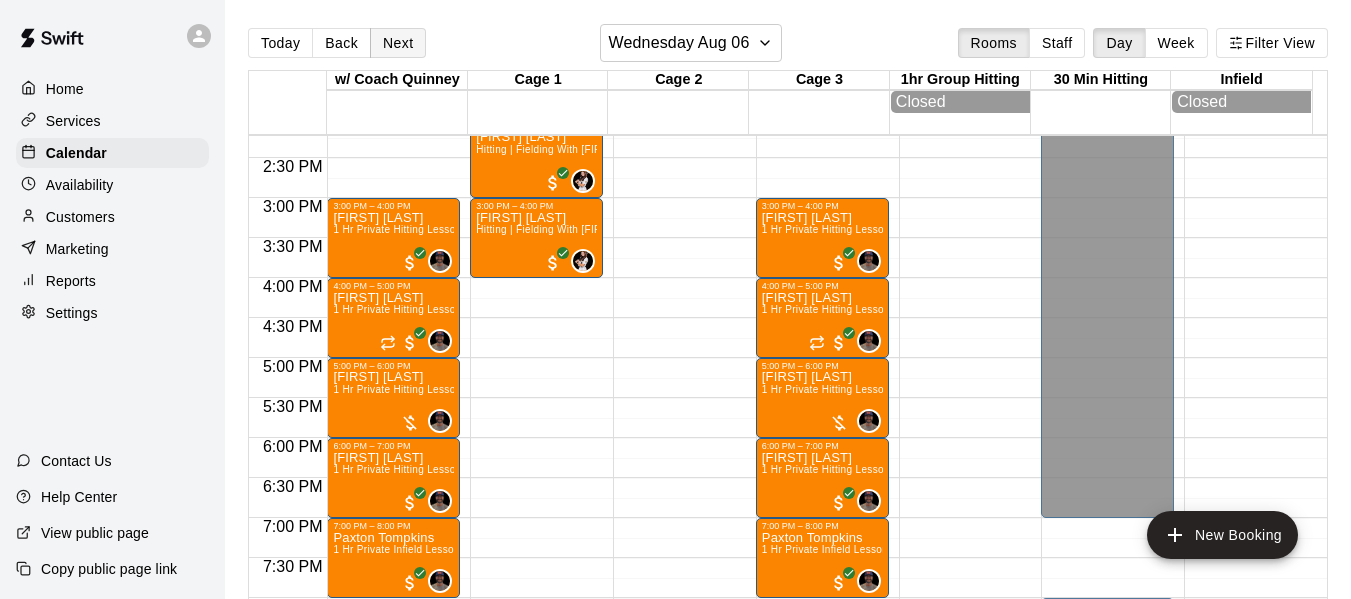 click on "Next" at bounding box center (398, 43) 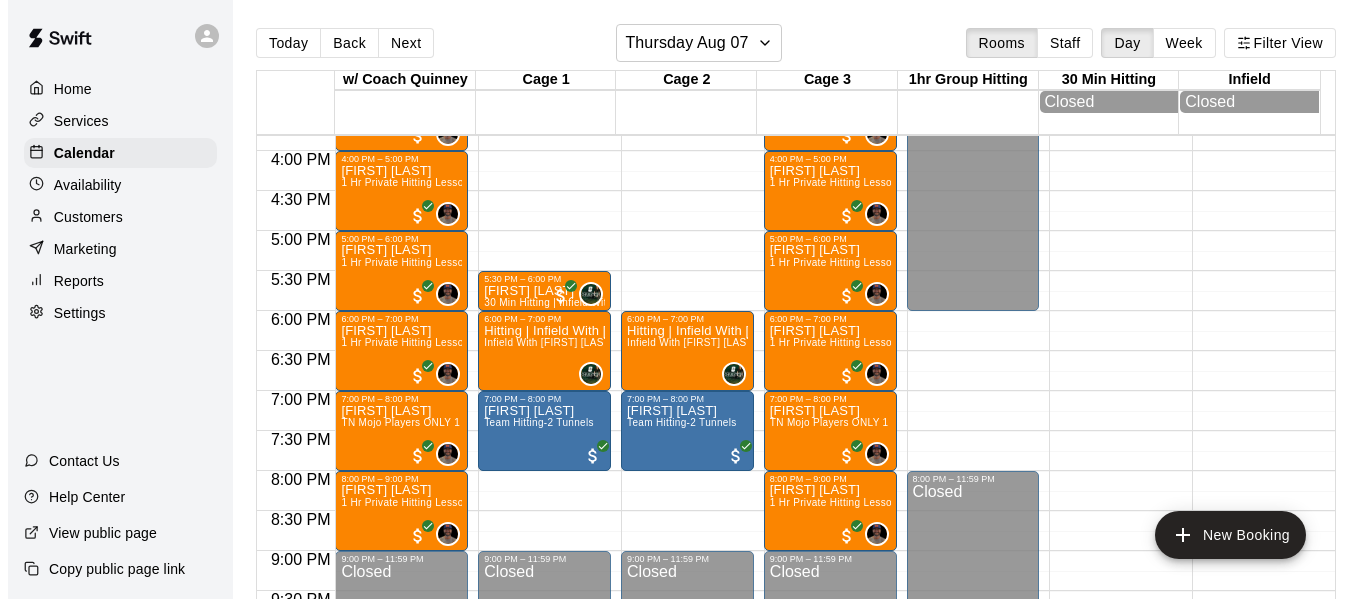 scroll, scrollTop: 1271, scrollLeft: 0, axis: vertical 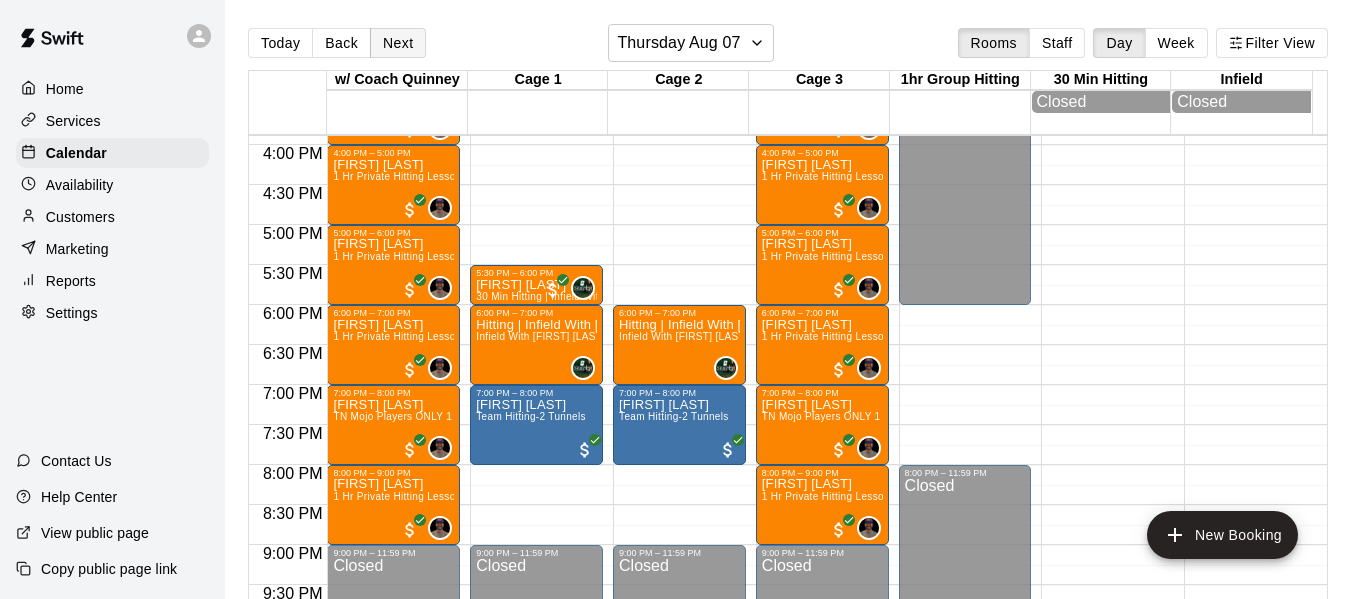 click on "Next" at bounding box center (398, 43) 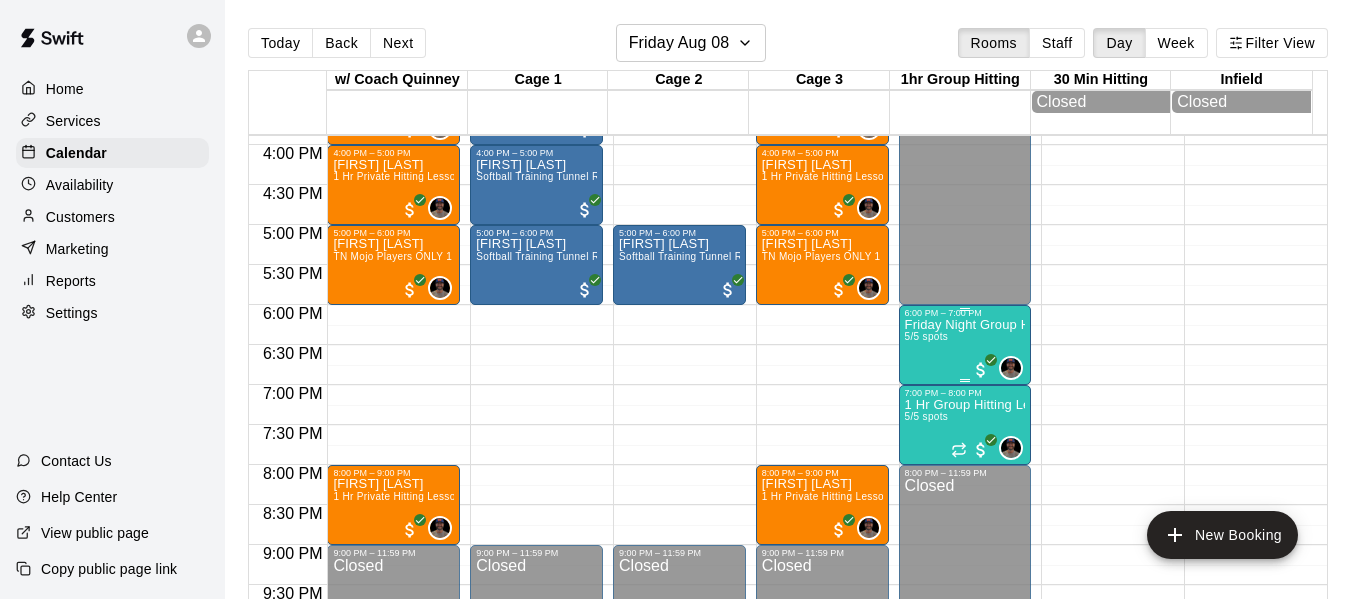 click on "Friday Night Group Hitting High School Ages 5/5 spots" at bounding box center [965, 617] 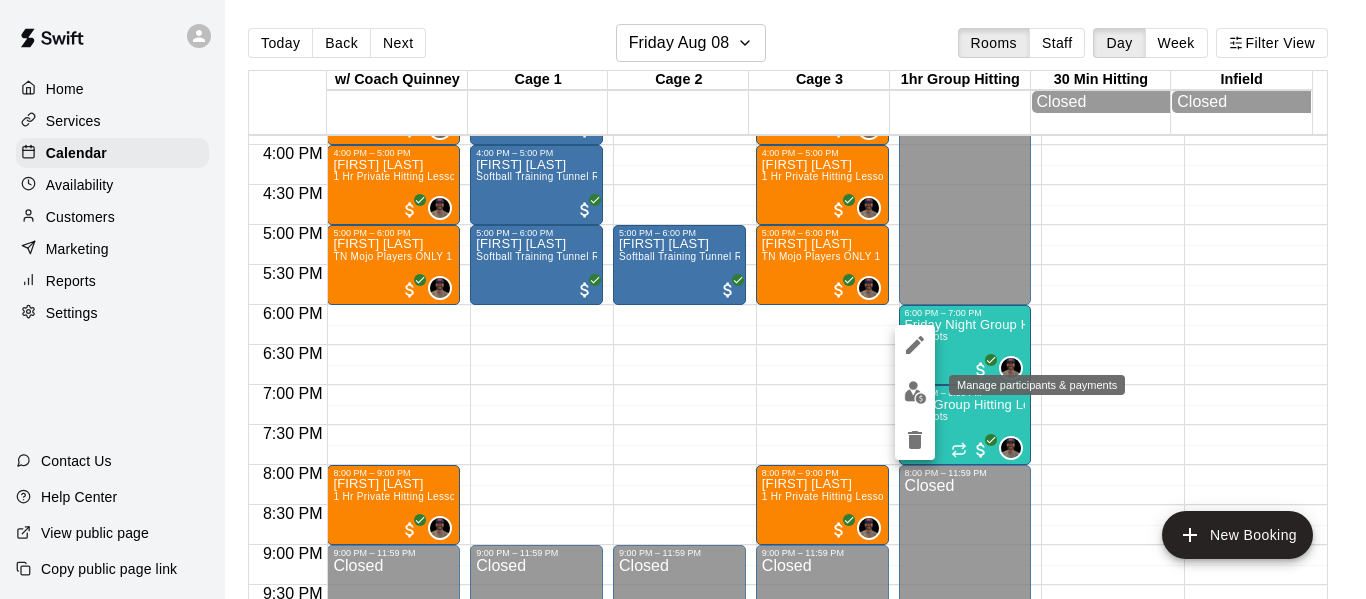 click at bounding box center [915, 392] 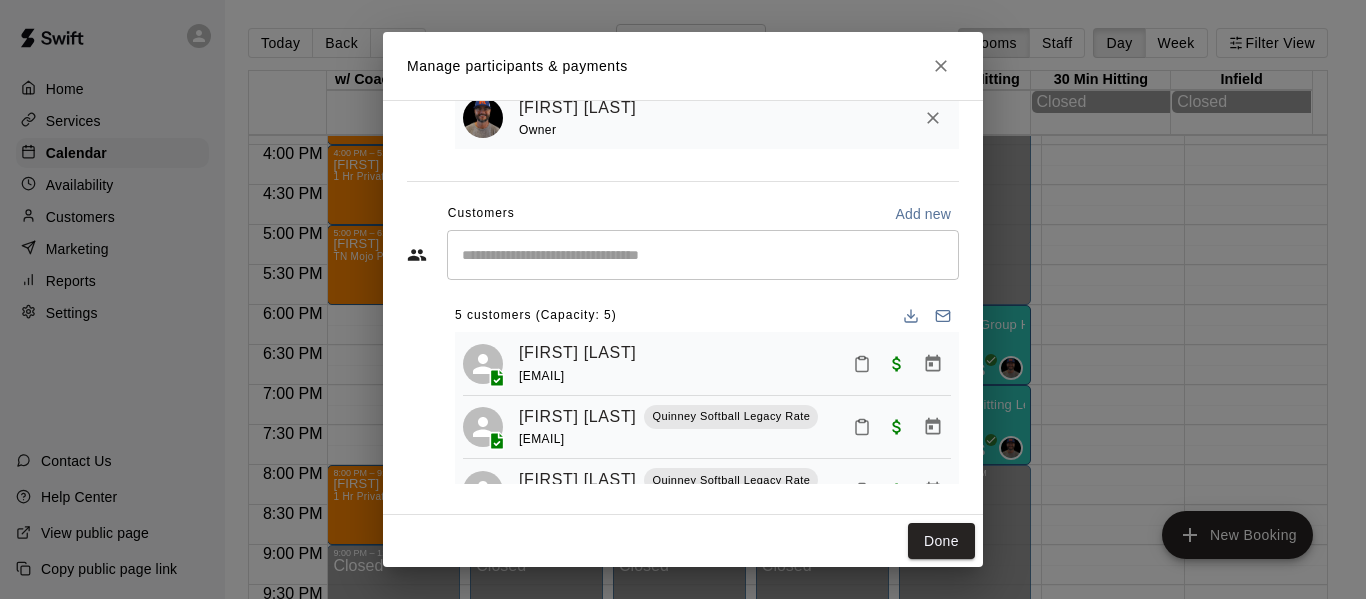 scroll, scrollTop: 169, scrollLeft: 0, axis: vertical 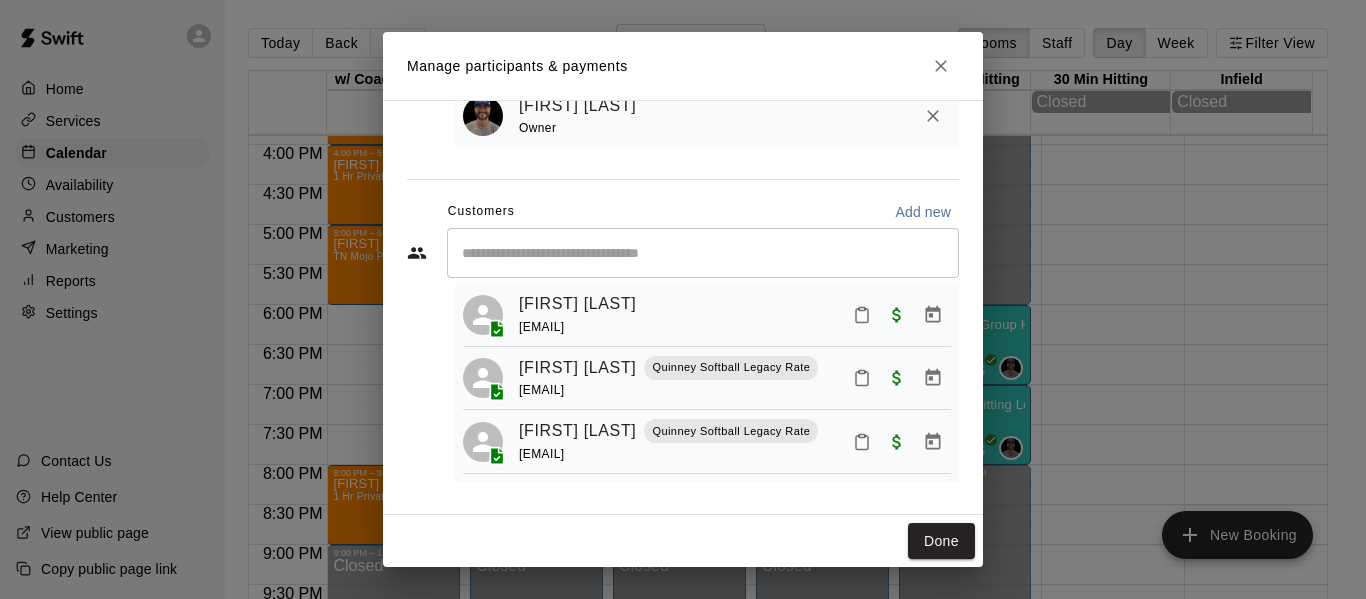 drag, startPoint x: 943, startPoint y: 539, endPoint x: 958, endPoint y: 500, distance: 41.785164 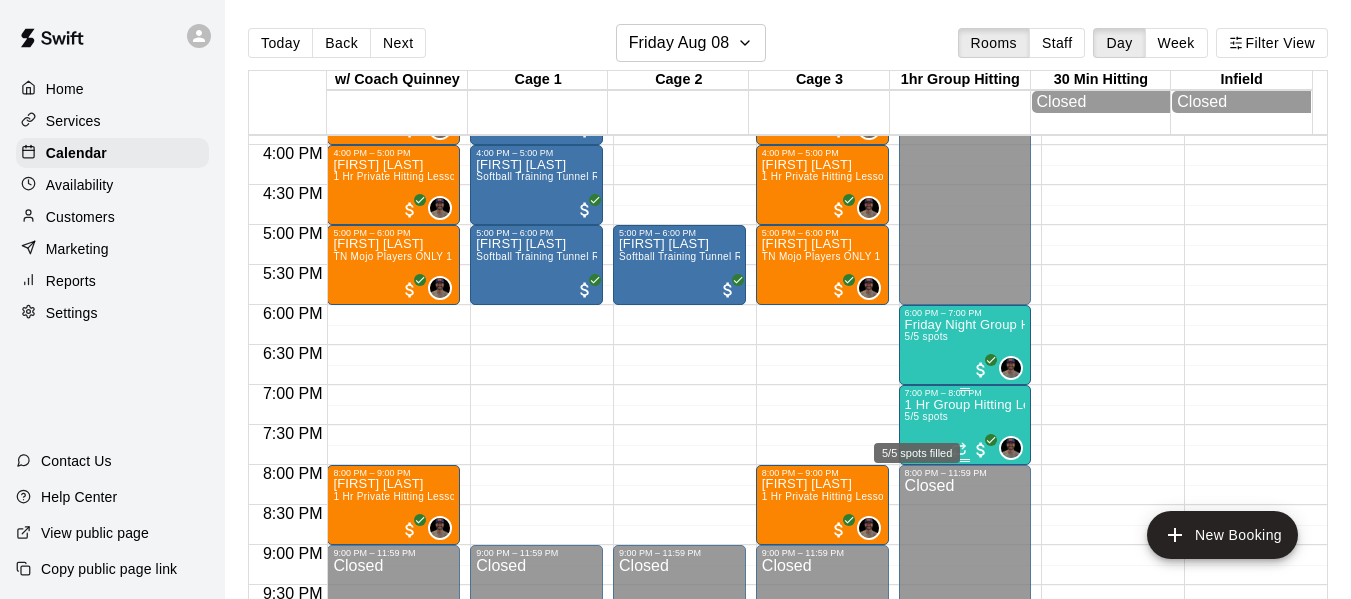 click on "5/5 spots" at bounding box center (927, 416) 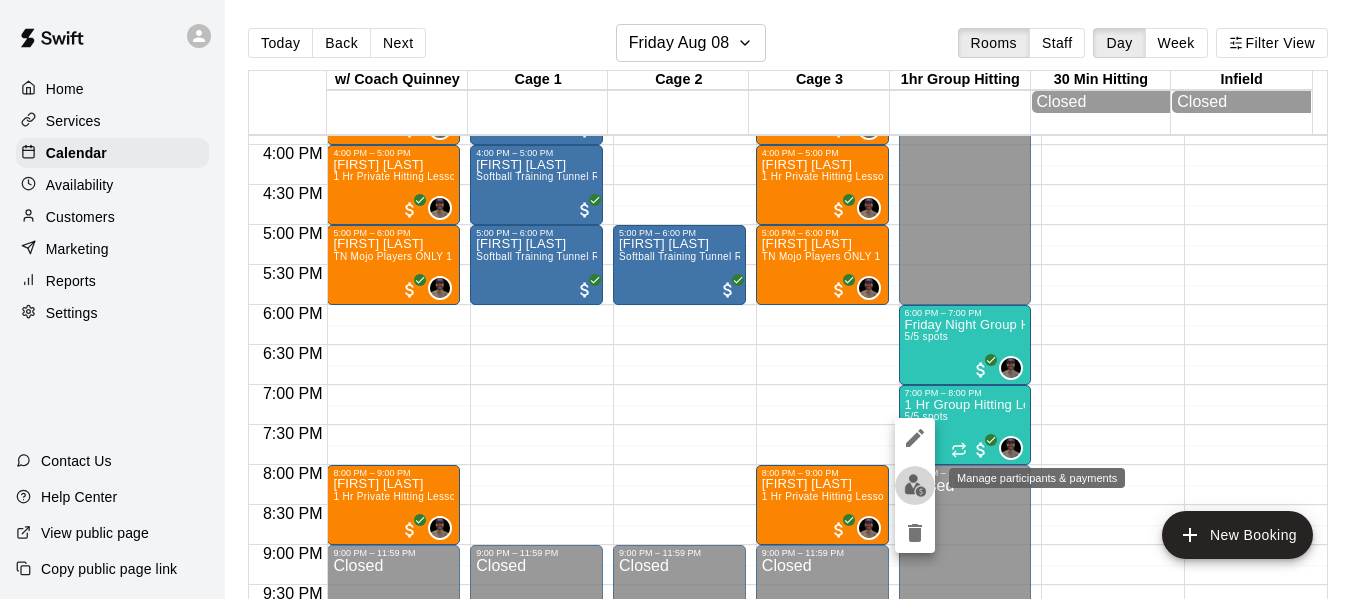 click at bounding box center [915, 485] 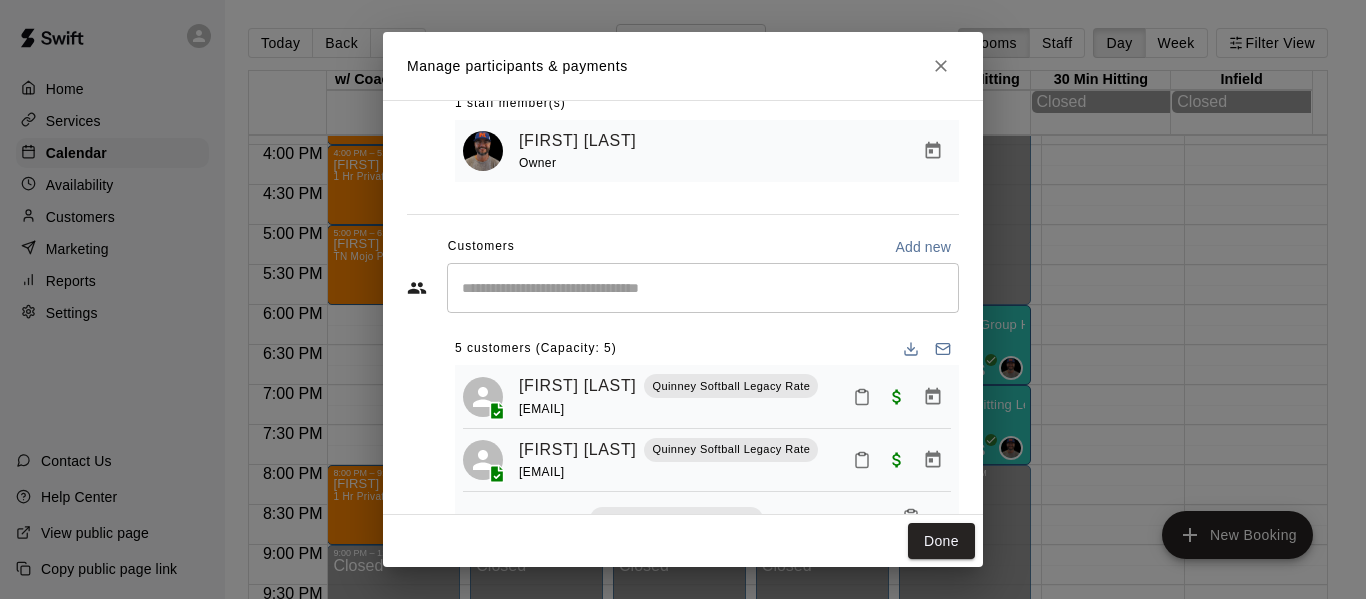scroll, scrollTop: 169, scrollLeft: 0, axis: vertical 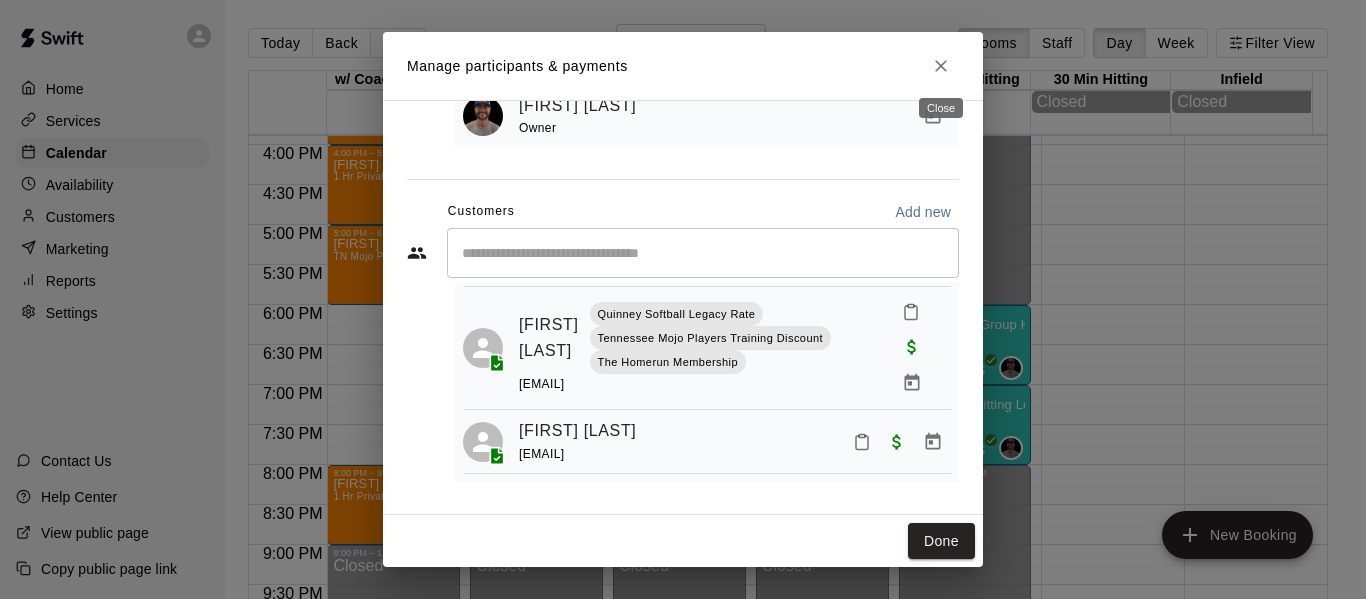 click 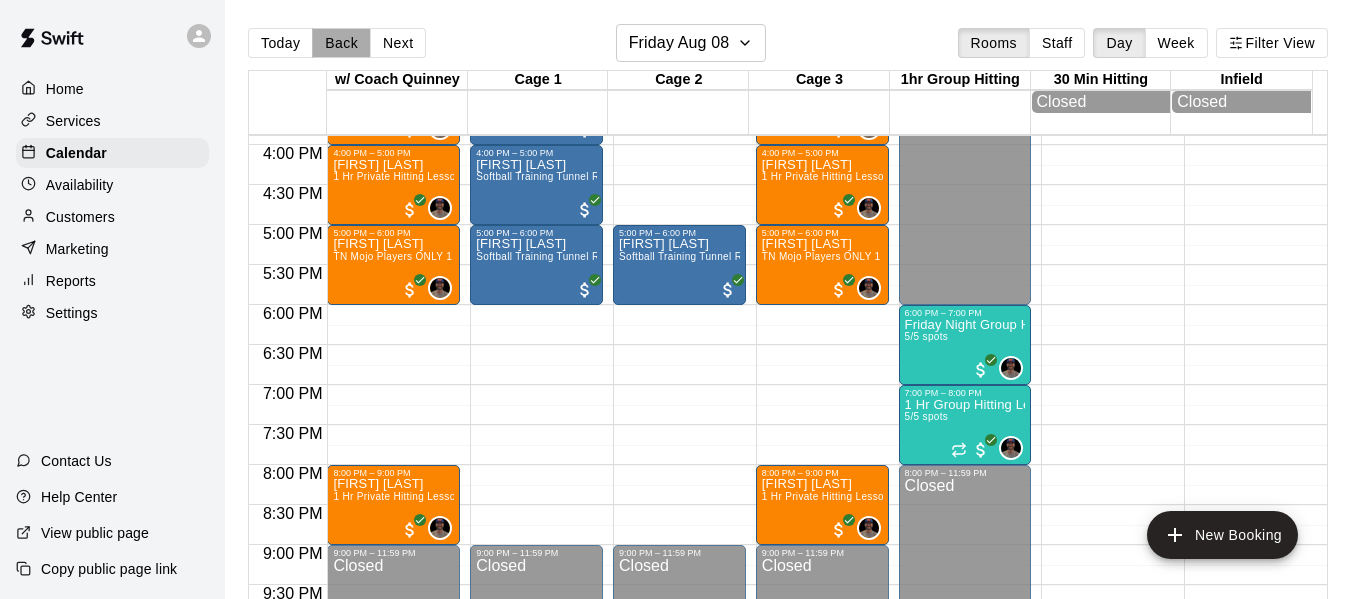 click on "Back" at bounding box center [341, 43] 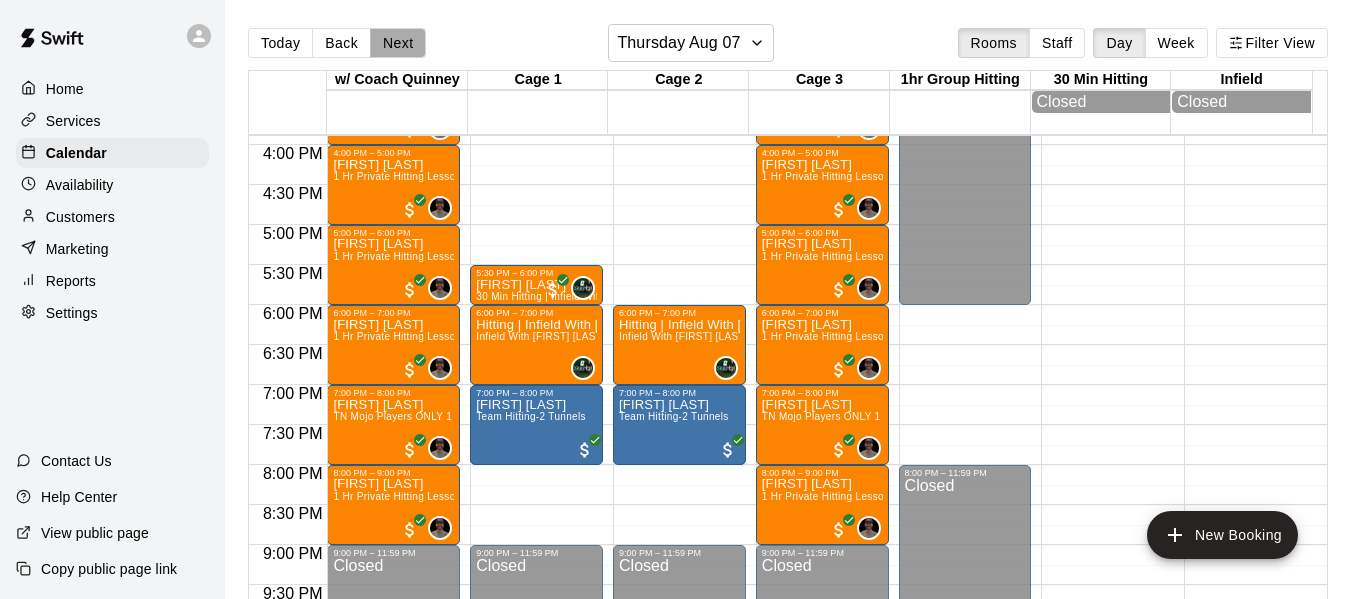 click on "Next" at bounding box center (398, 43) 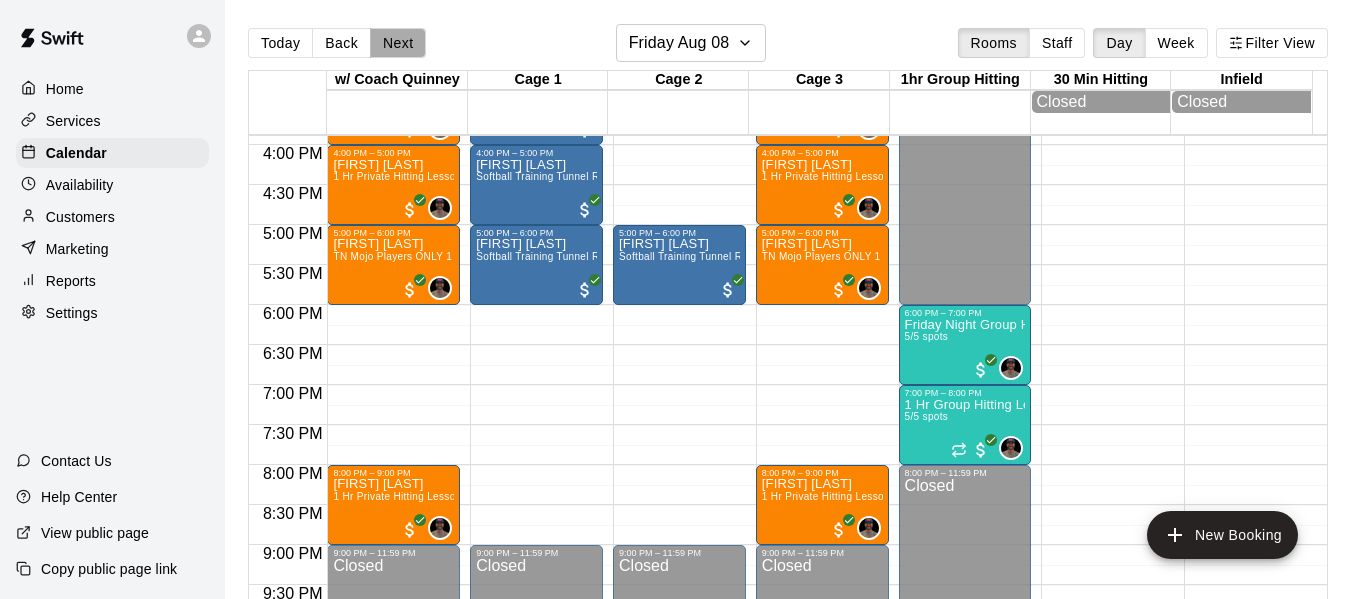click on "Next" at bounding box center (398, 43) 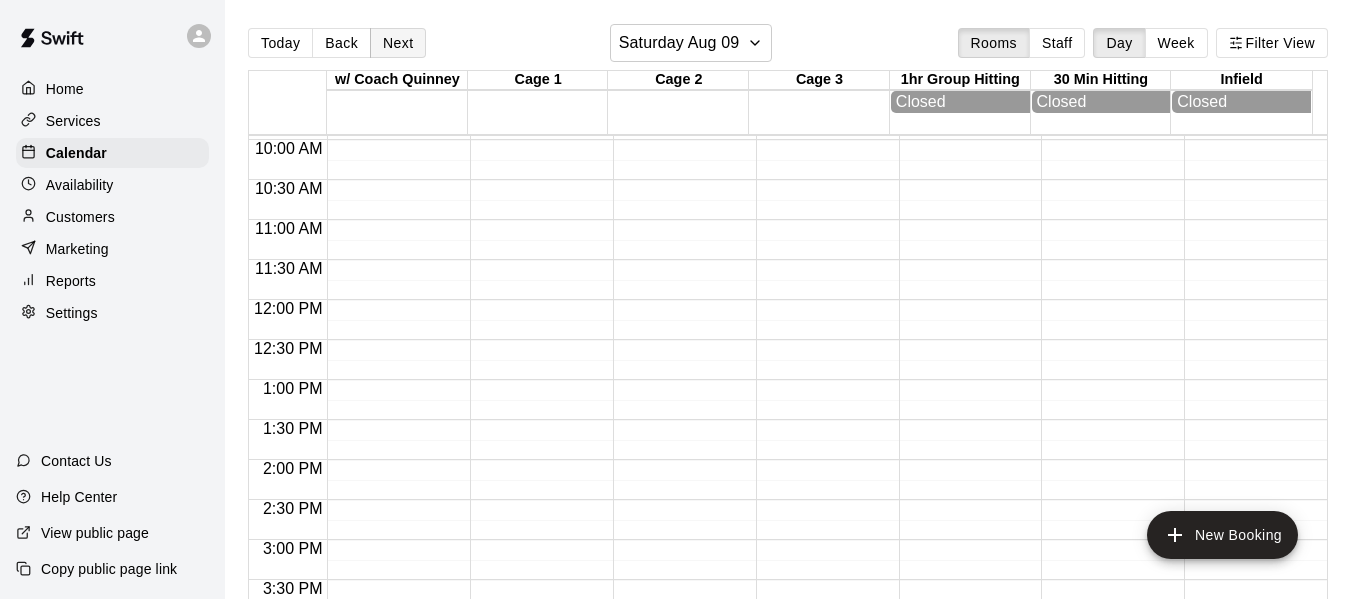 scroll, scrollTop: 704, scrollLeft: 0, axis: vertical 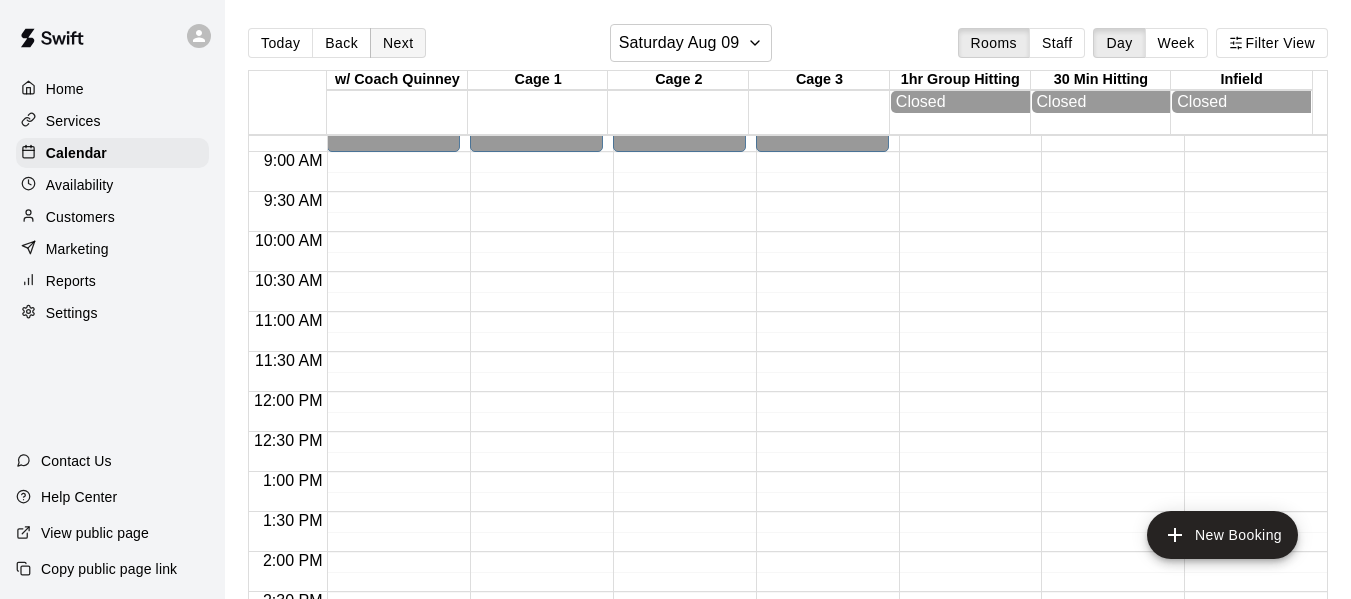 click on "Next" at bounding box center [398, 43] 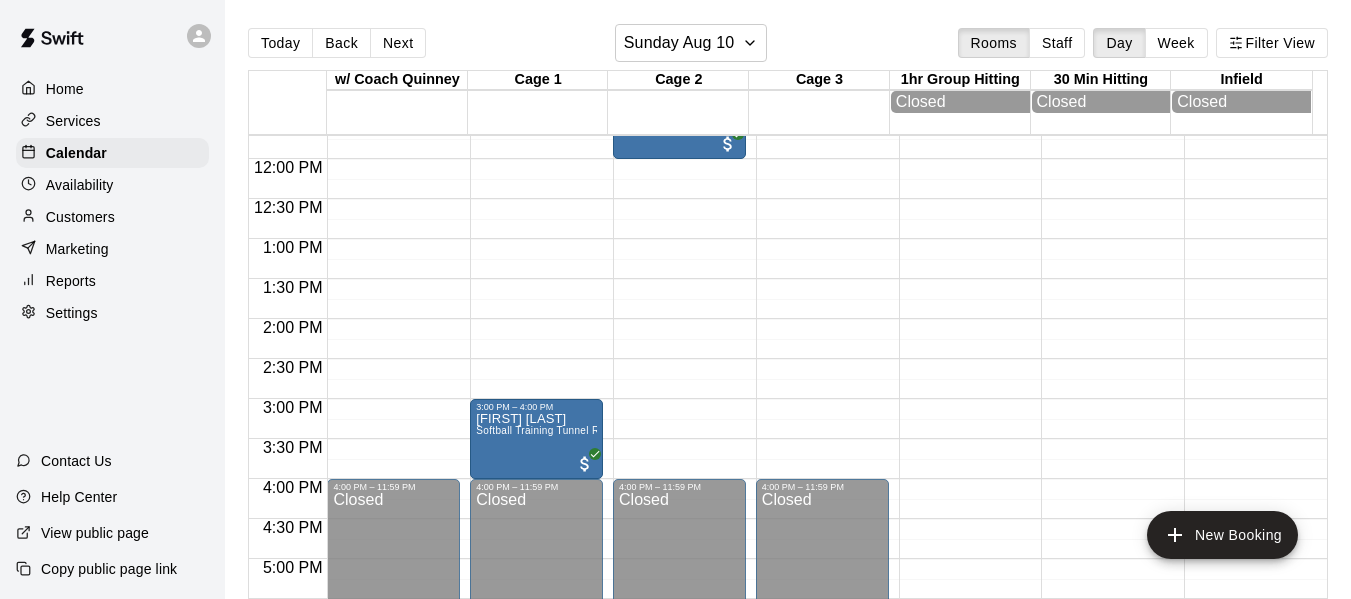 scroll, scrollTop: 938, scrollLeft: 0, axis: vertical 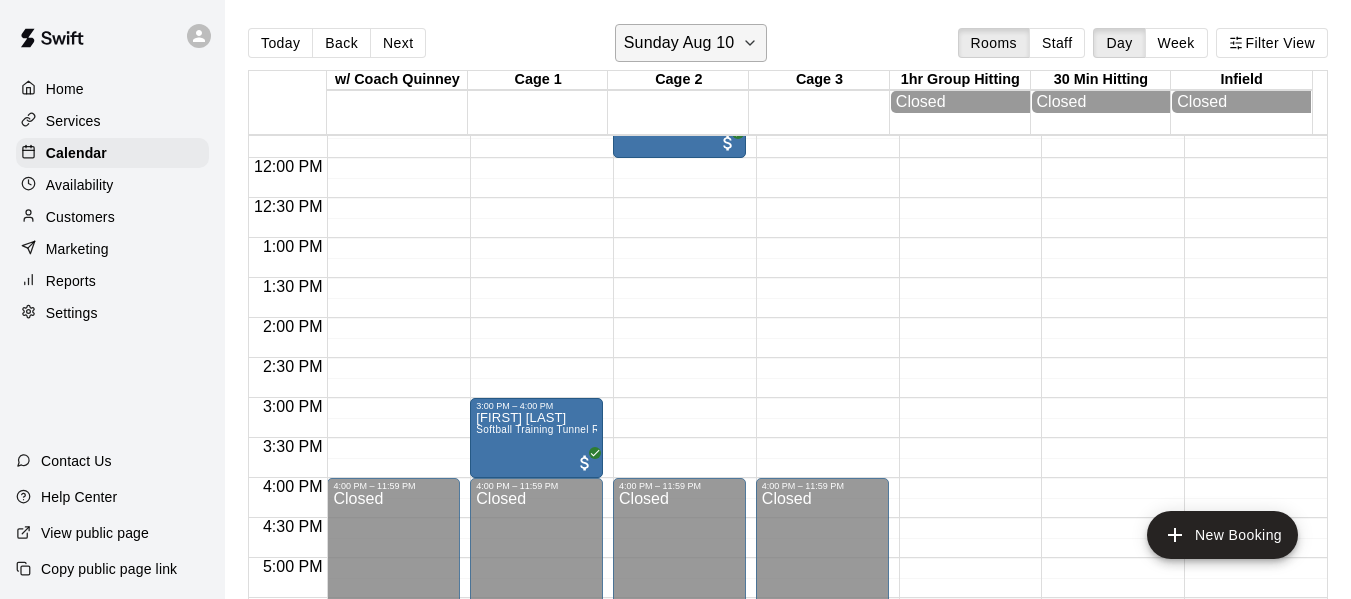 click on "Sunday Aug 10" at bounding box center (679, 43) 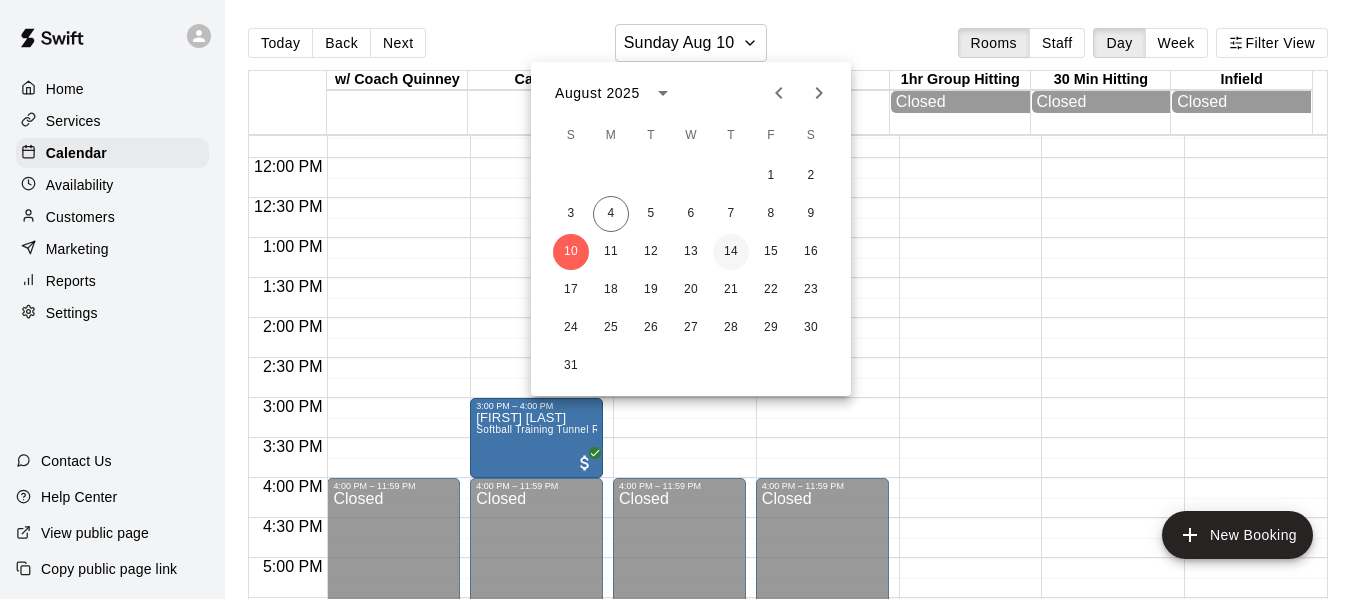 click on "14" at bounding box center (731, 252) 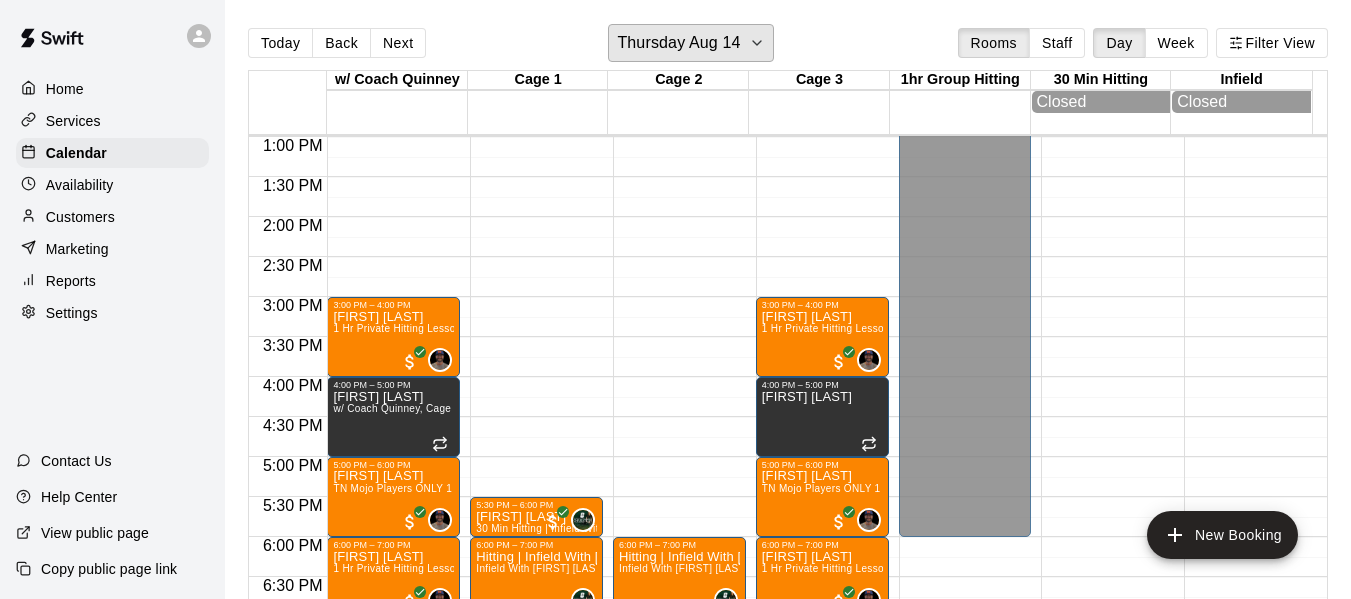 scroll, scrollTop: 1104, scrollLeft: 0, axis: vertical 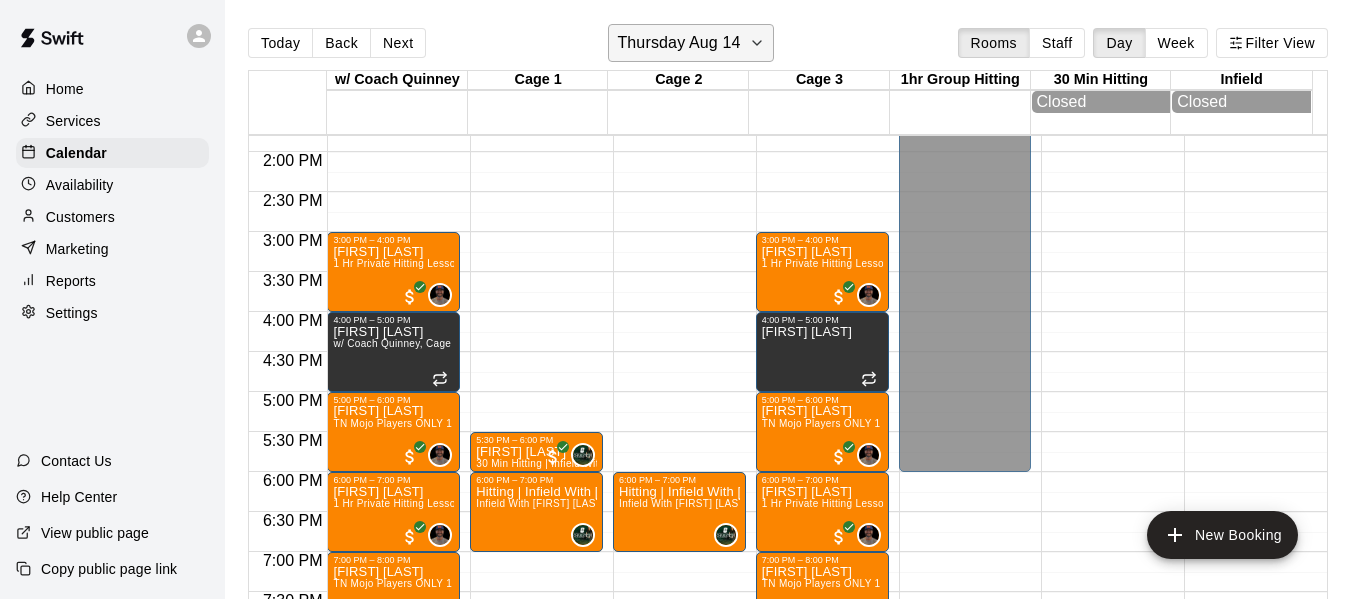 click 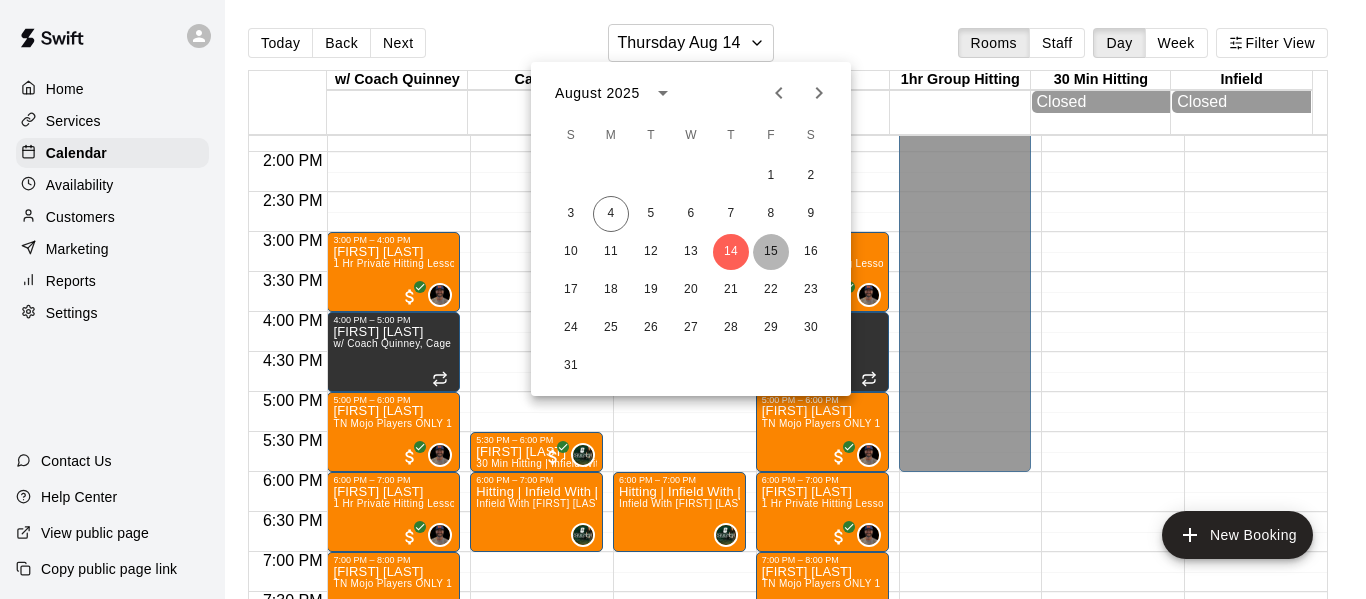 click on "15" at bounding box center [771, 252] 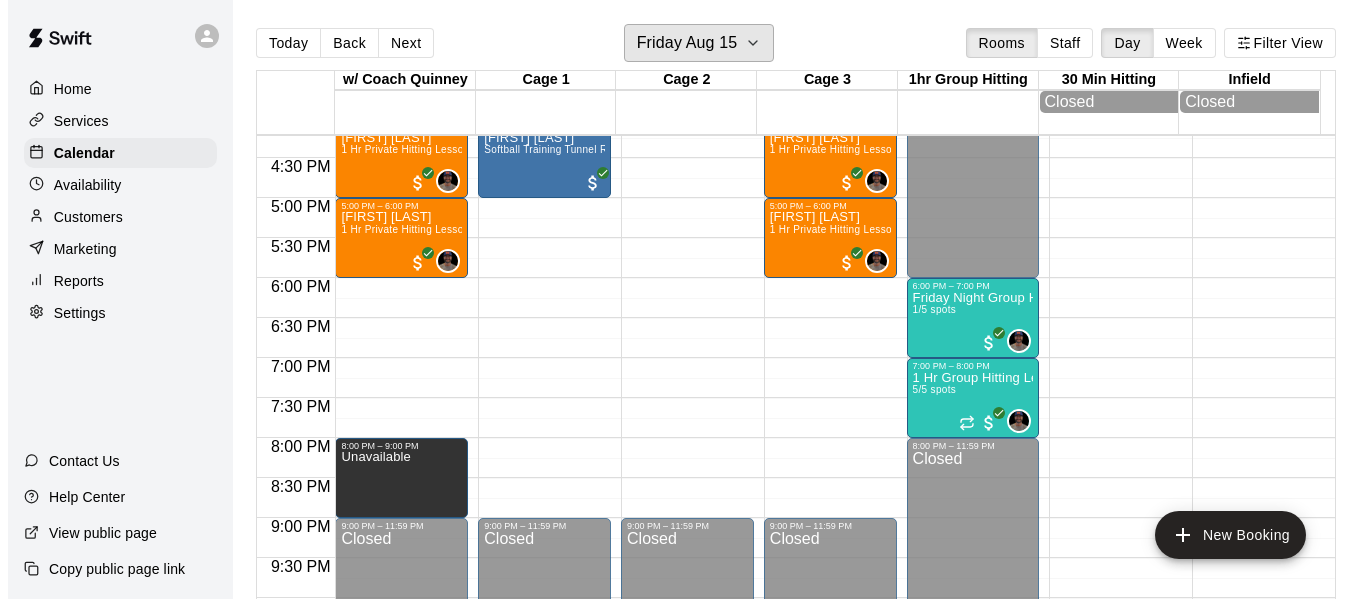 scroll, scrollTop: 1338, scrollLeft: 0, axis: vertical 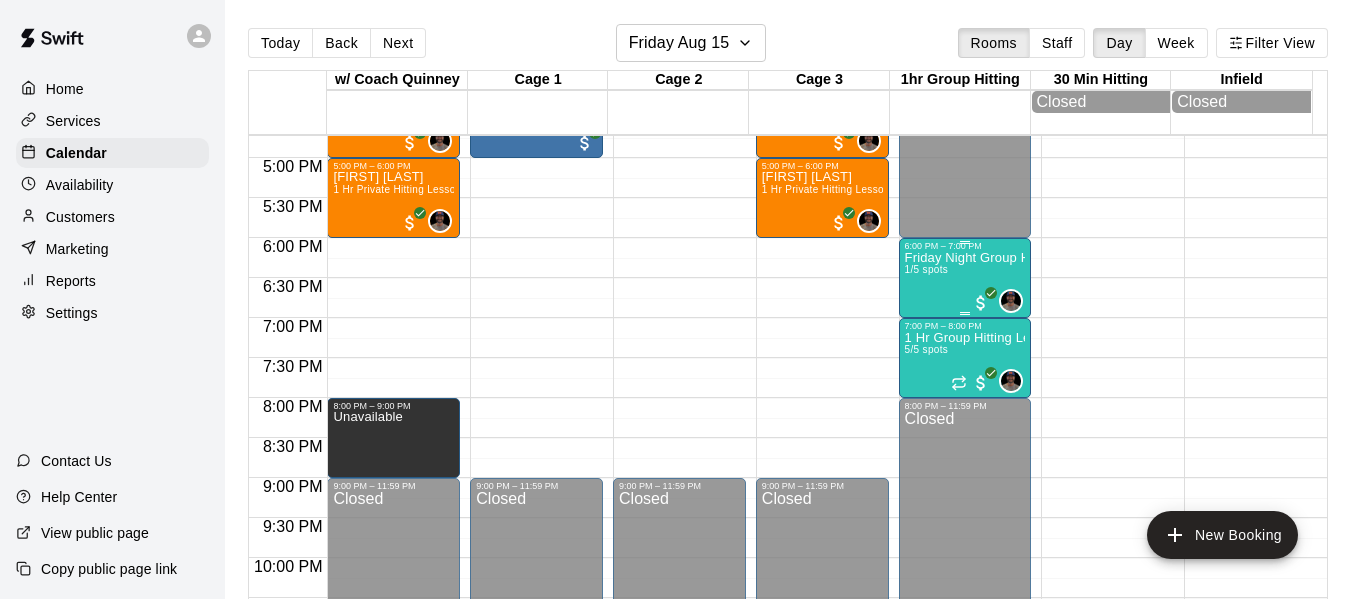 click on "Friday Night Group Hitting High School Ages 1/5 spots" at bounding box center (965, 550) 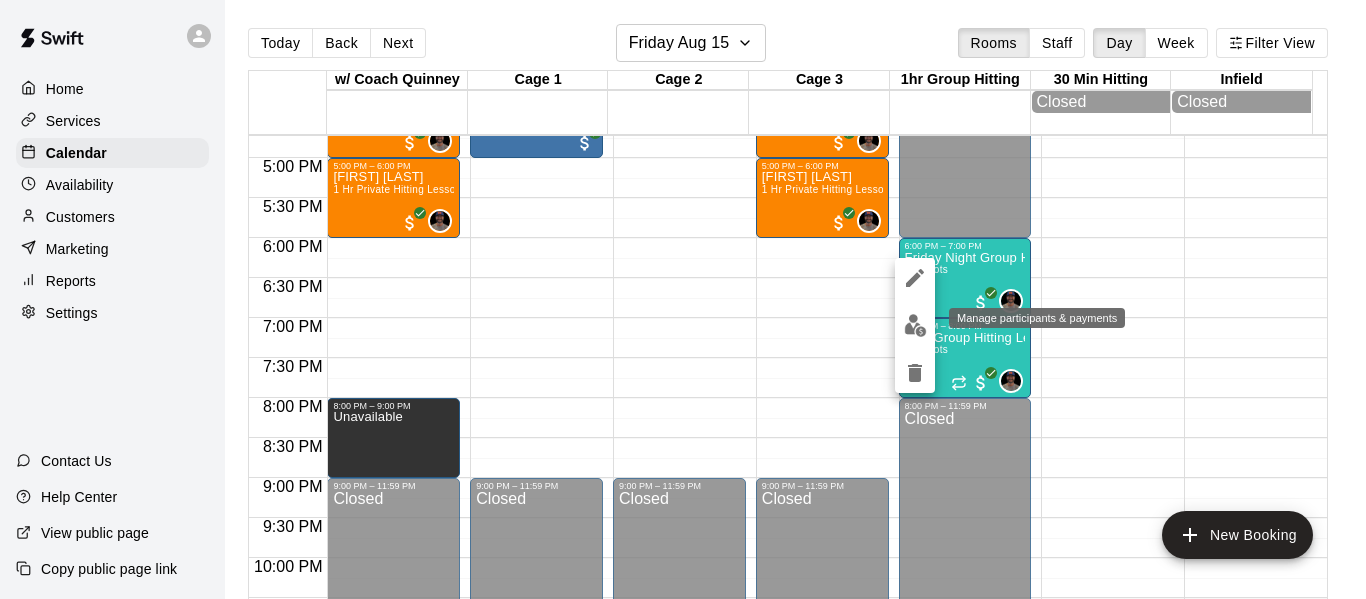 click at bounding box center (915, 325) 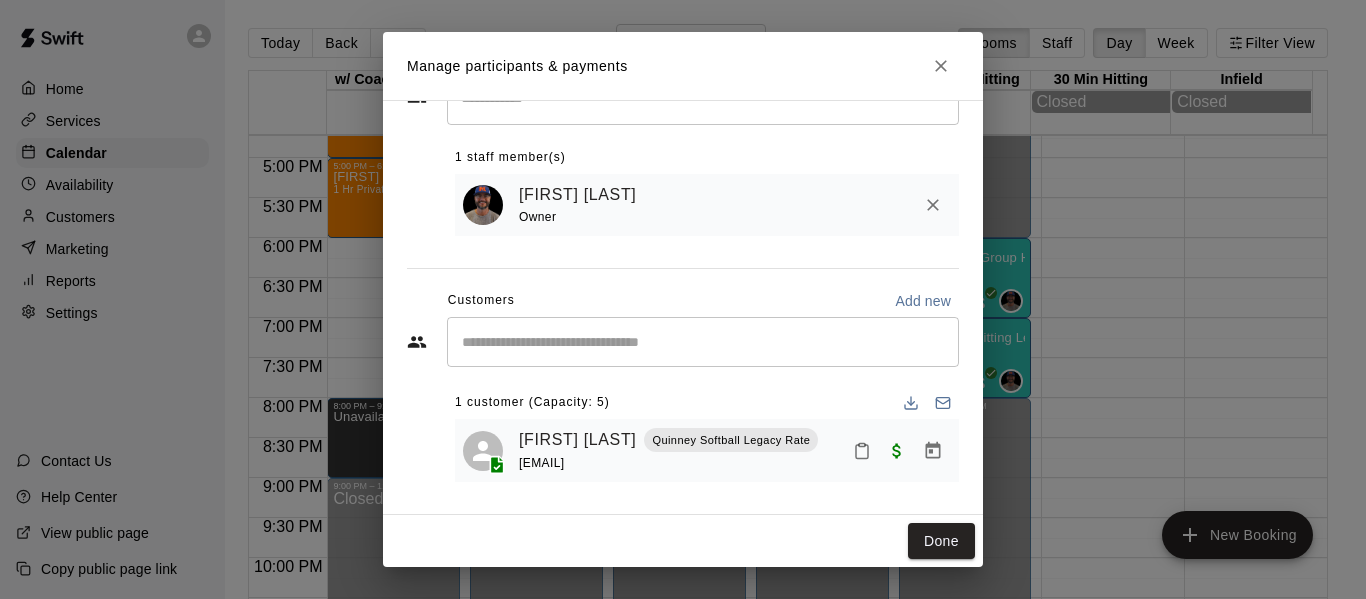 scroll, scrollTop: 83, scrollLeft: 0, axis: vertical 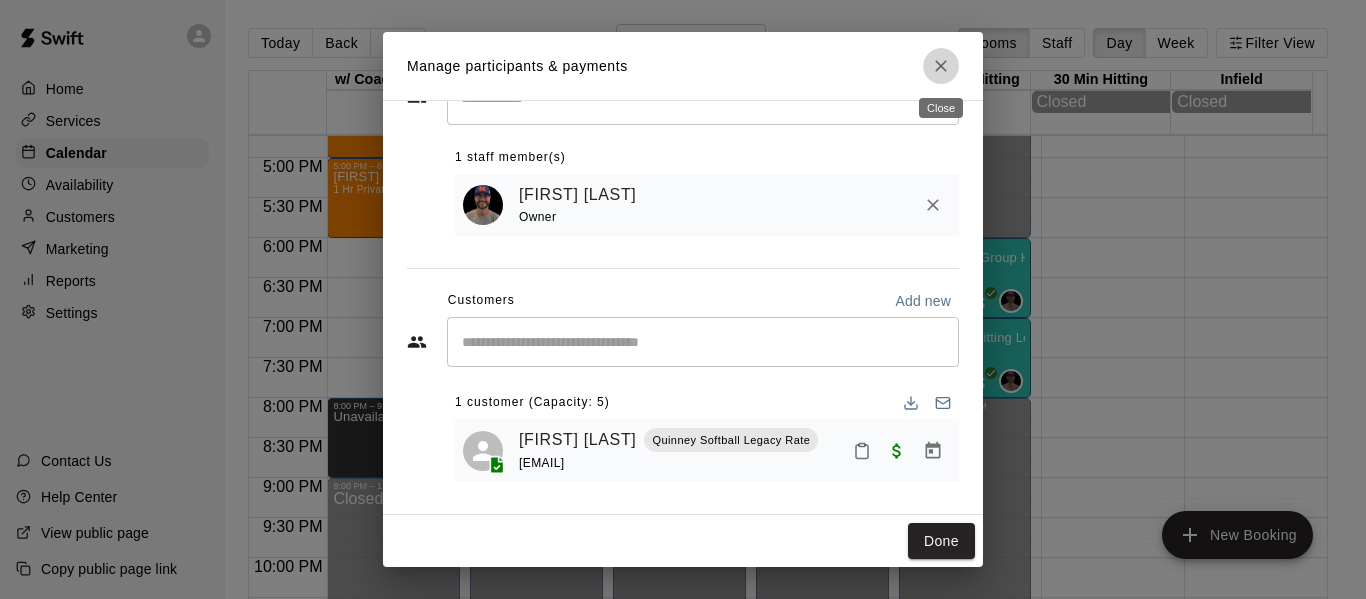 click 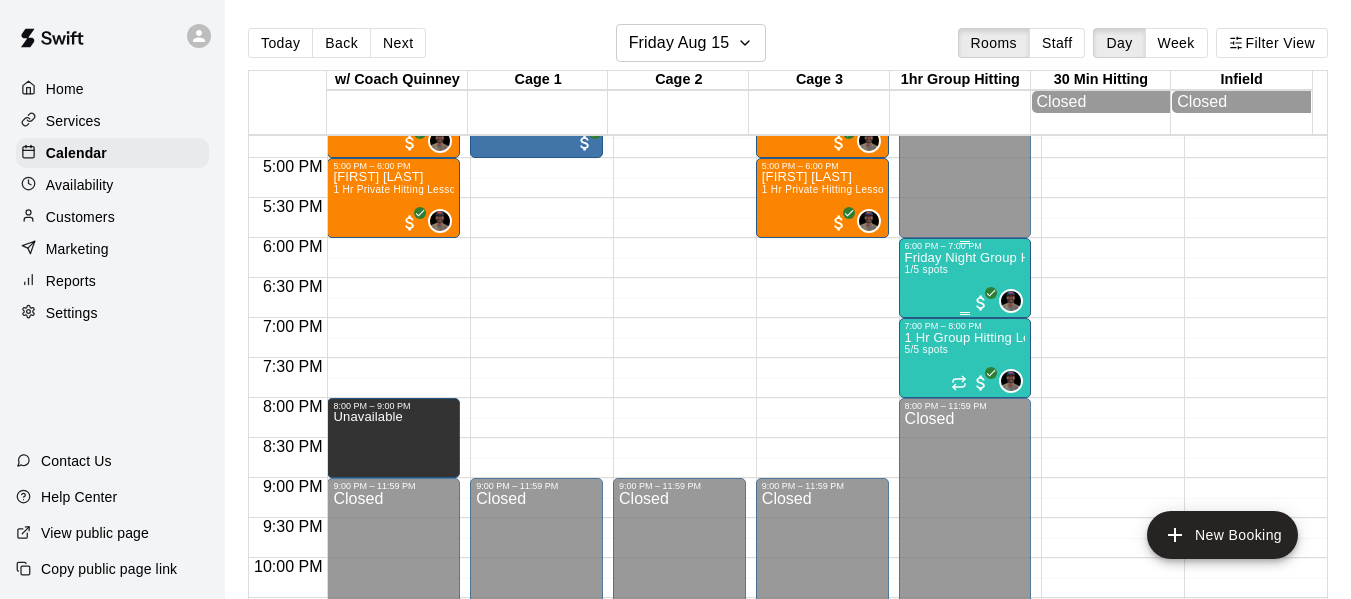 click on "Friday Night Group Hitting High School Ages" at bounding box center (965, 258) 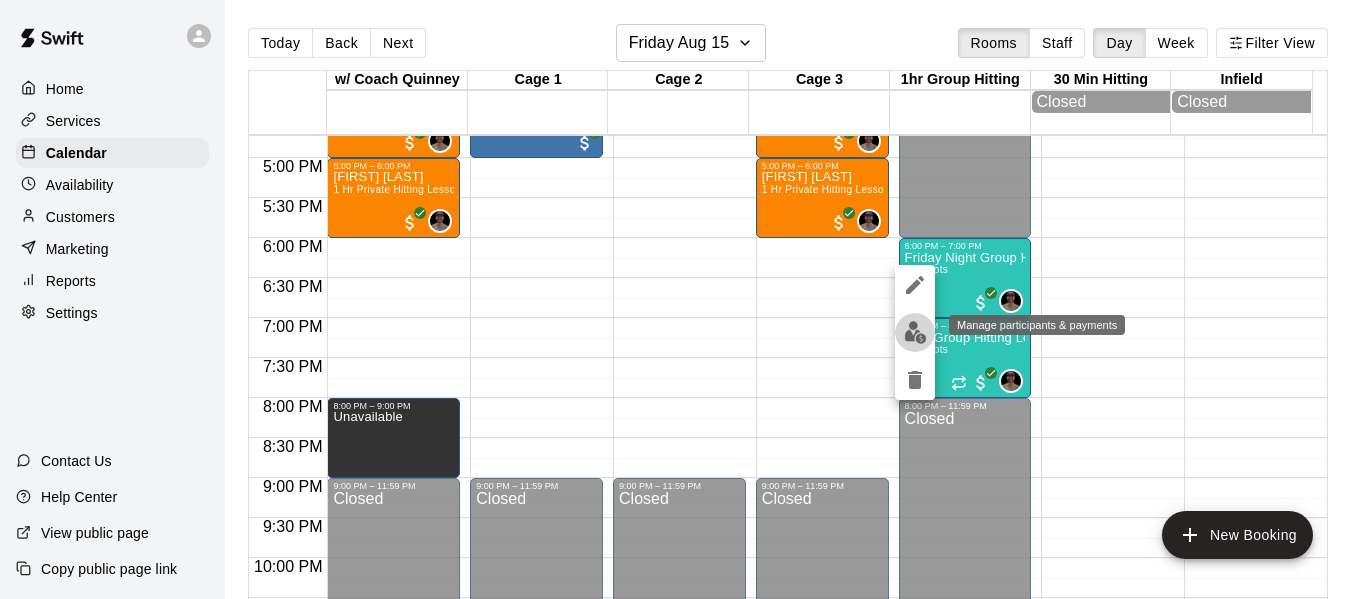 click at bounding box center (915, 332) 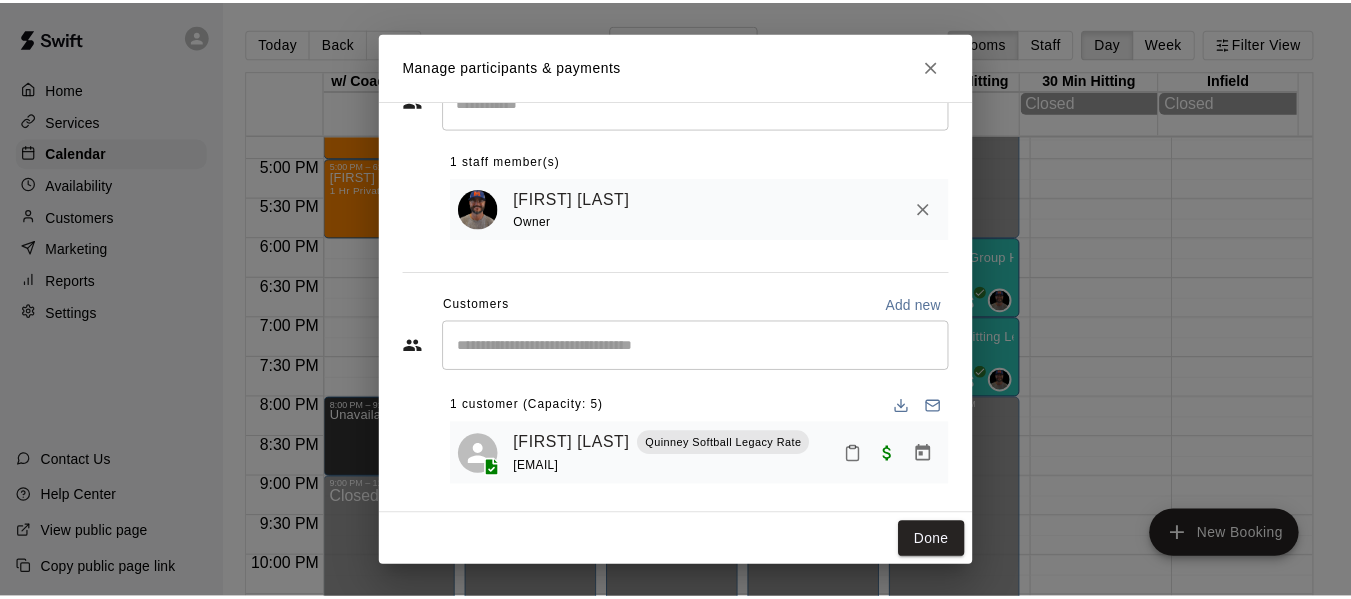 scroll, scrollTop: 83, scrollLeft: 0, axis: vertical 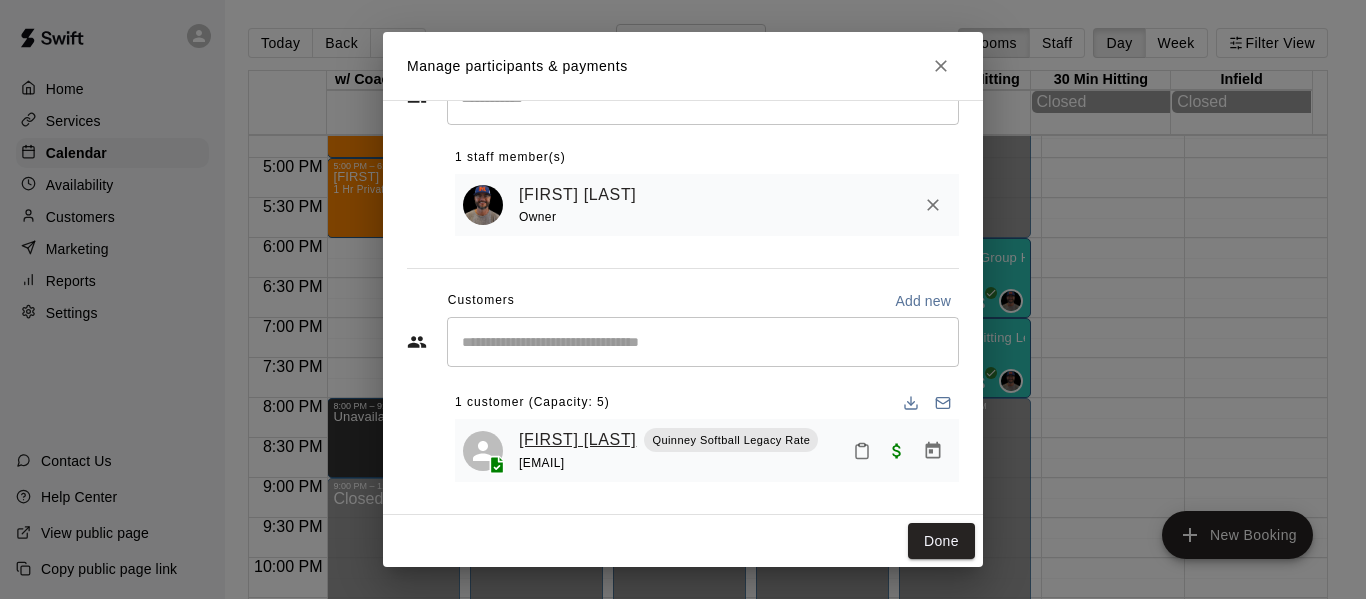 click on "Preslee Cave" at bounding box center [577, 440] 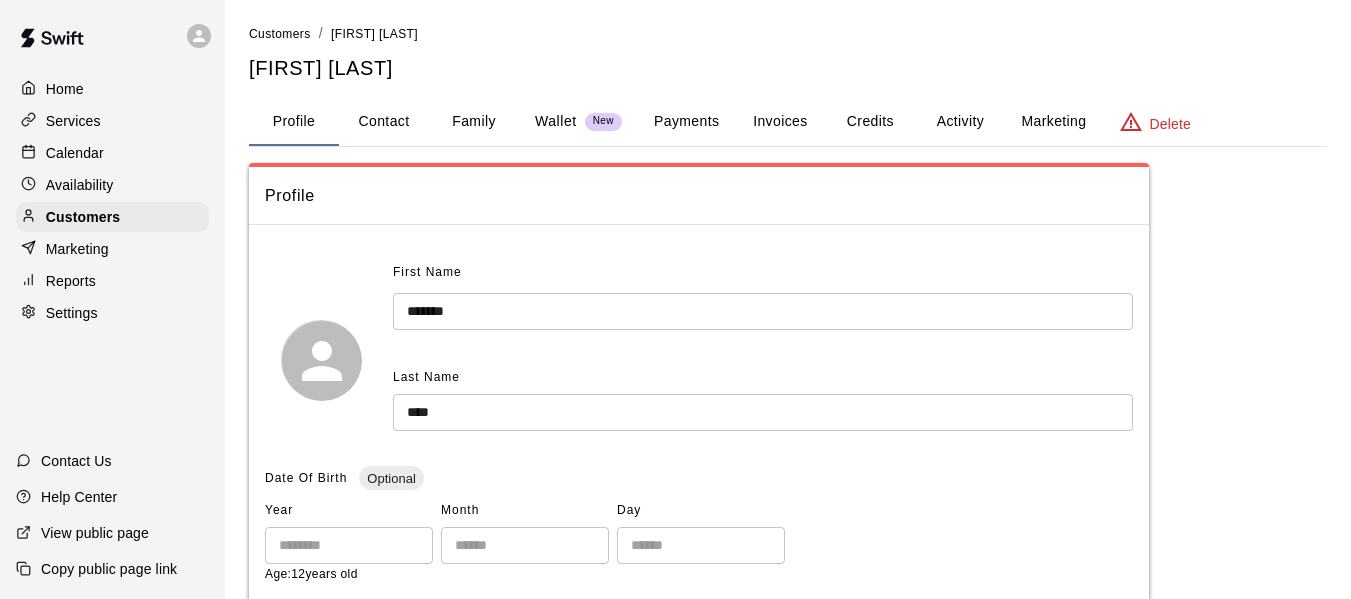 scroll, scrollTop: 0, scrollLeft: 0, axis: both 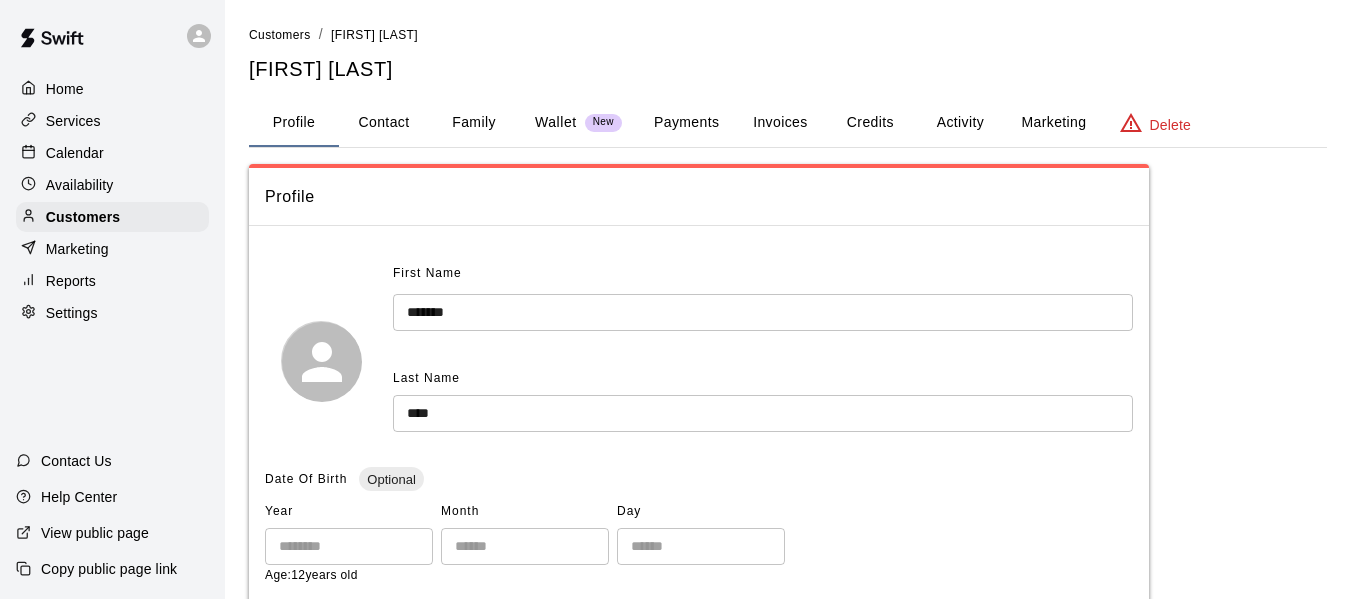 click on "Calendar" at bounding box center [75, 153] 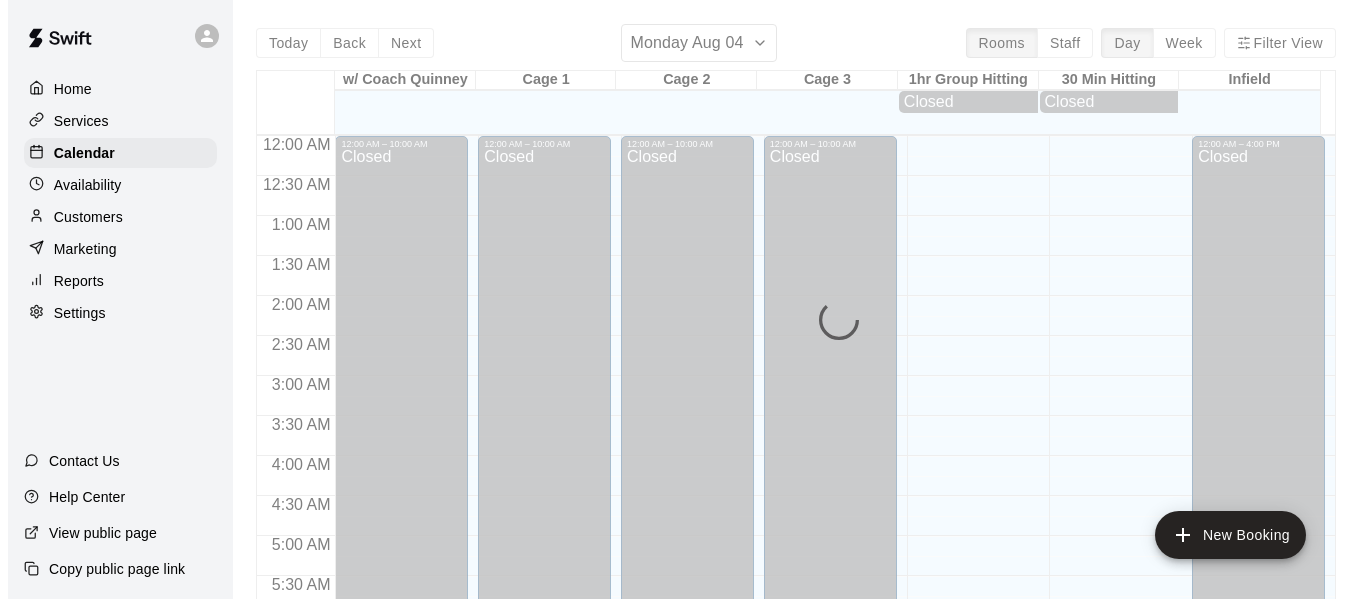 scroll, scrollTop: 1371, scrollLeft: 0, axis: vertical 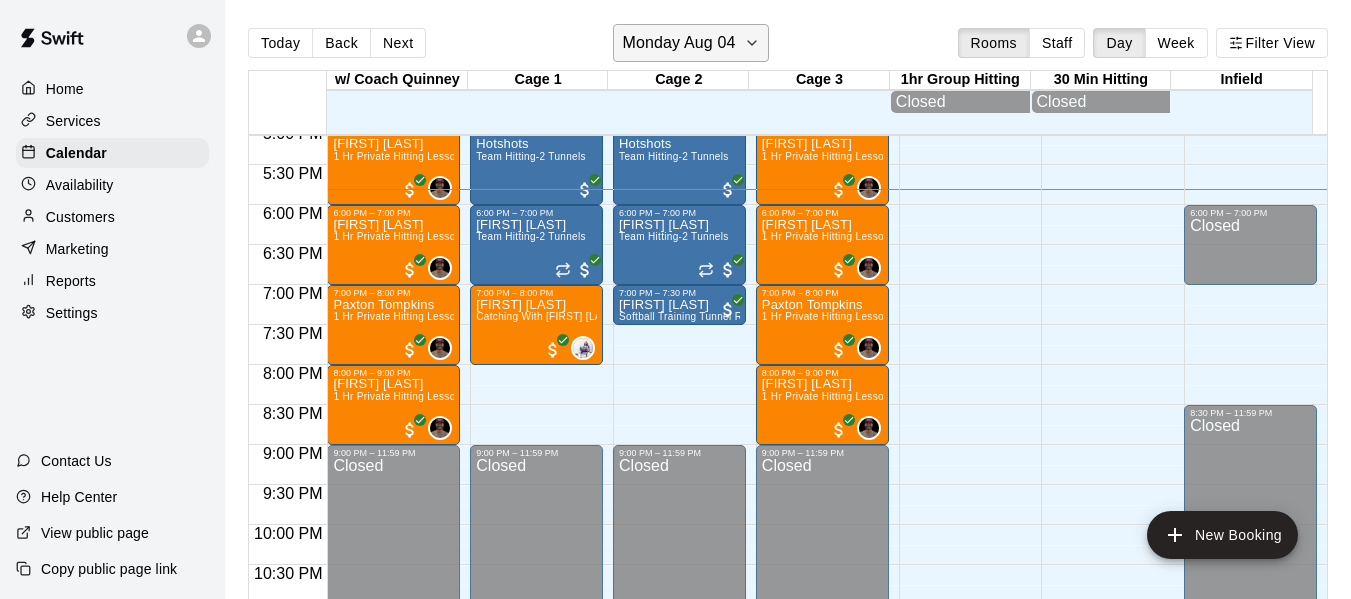 click 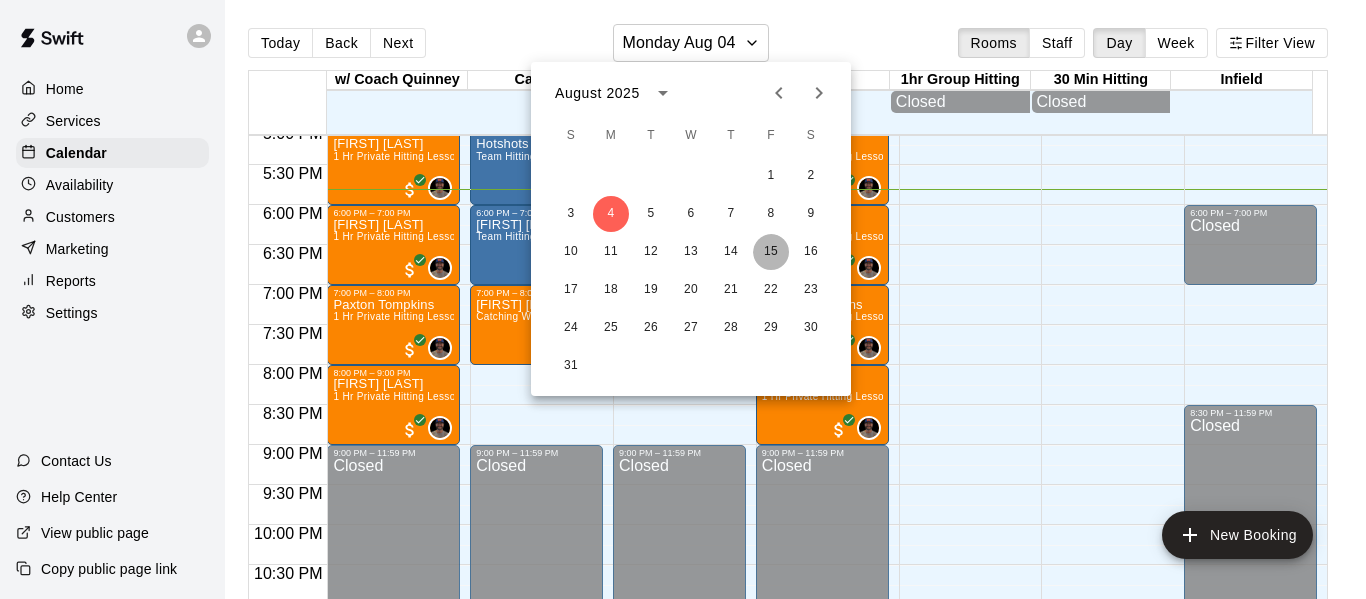 click on "15" at bounding box center [771, 252] 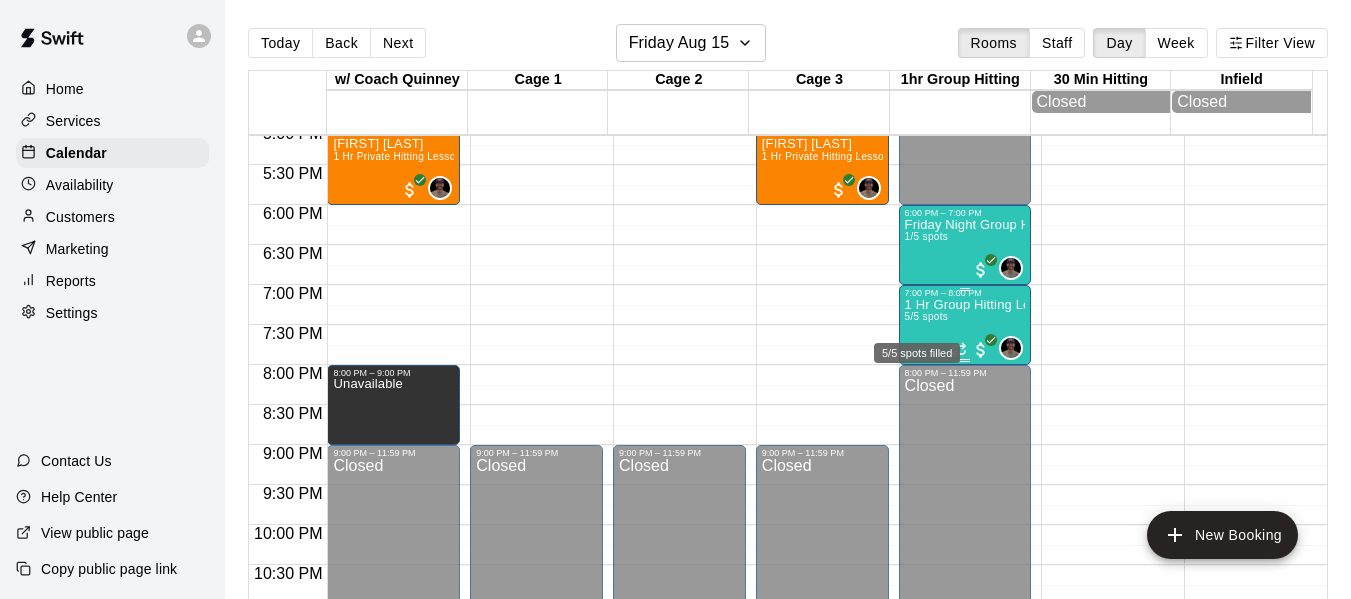 click on "5/5 spots" at bounding box center (927, 316) 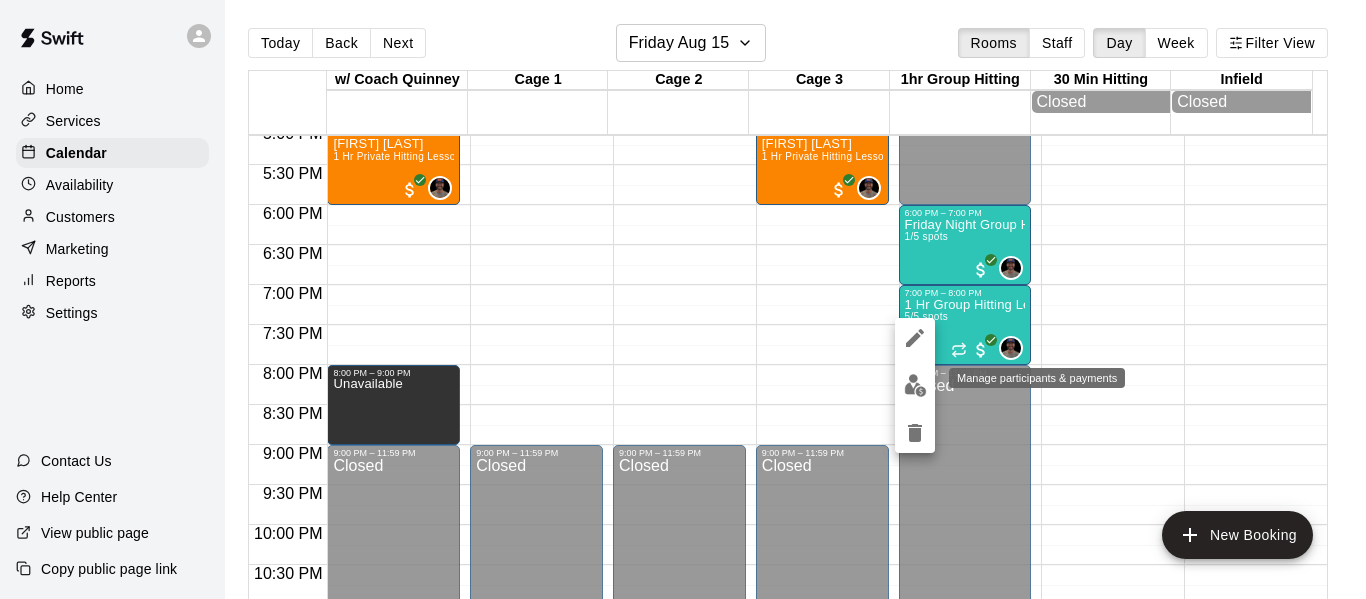 click at bounding box center (915, 385) 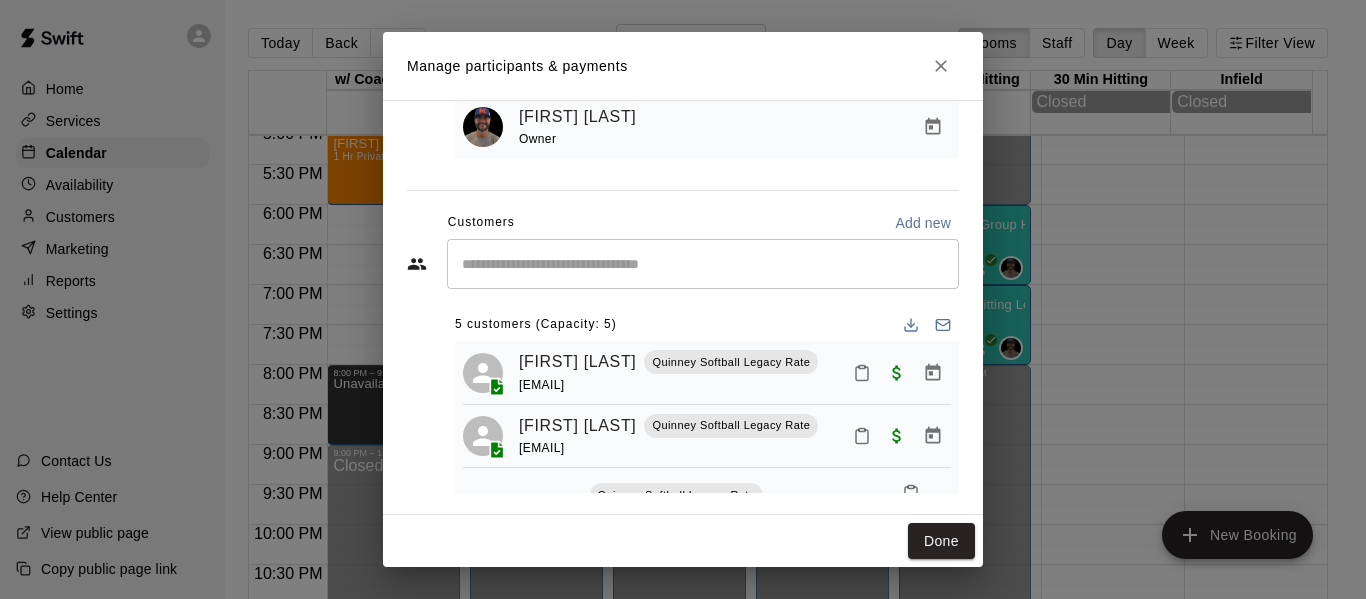 scroll, scrollTop: 169, scrollLeft: 0, axis: vertical 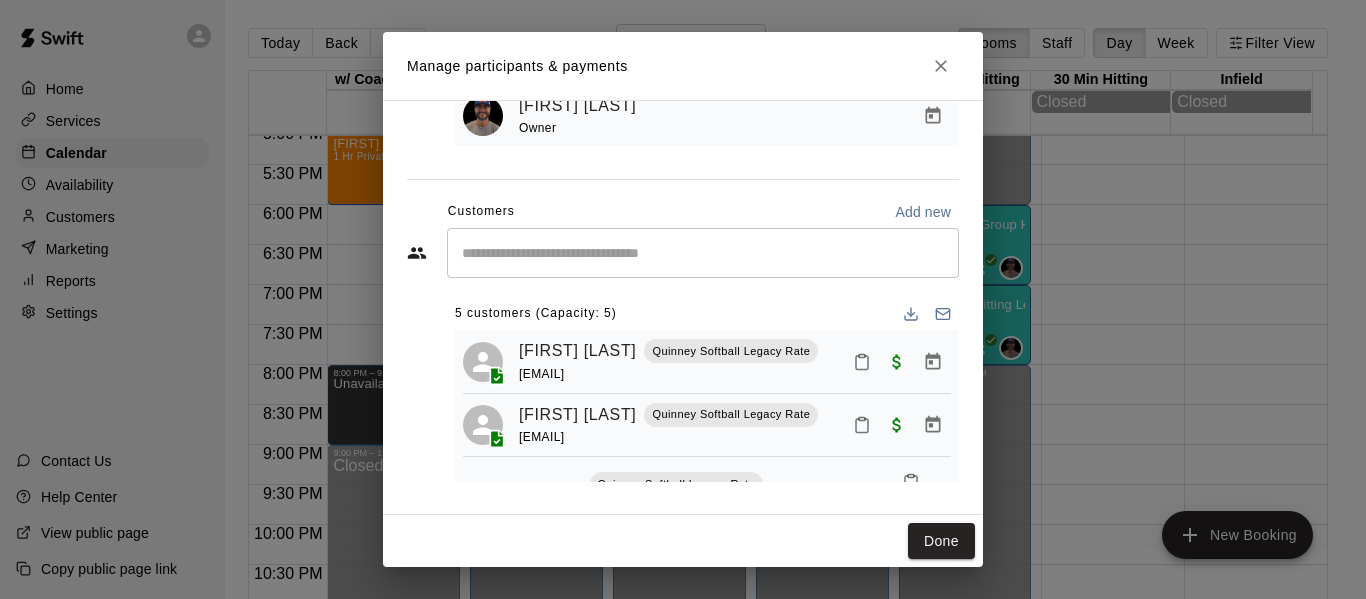 click 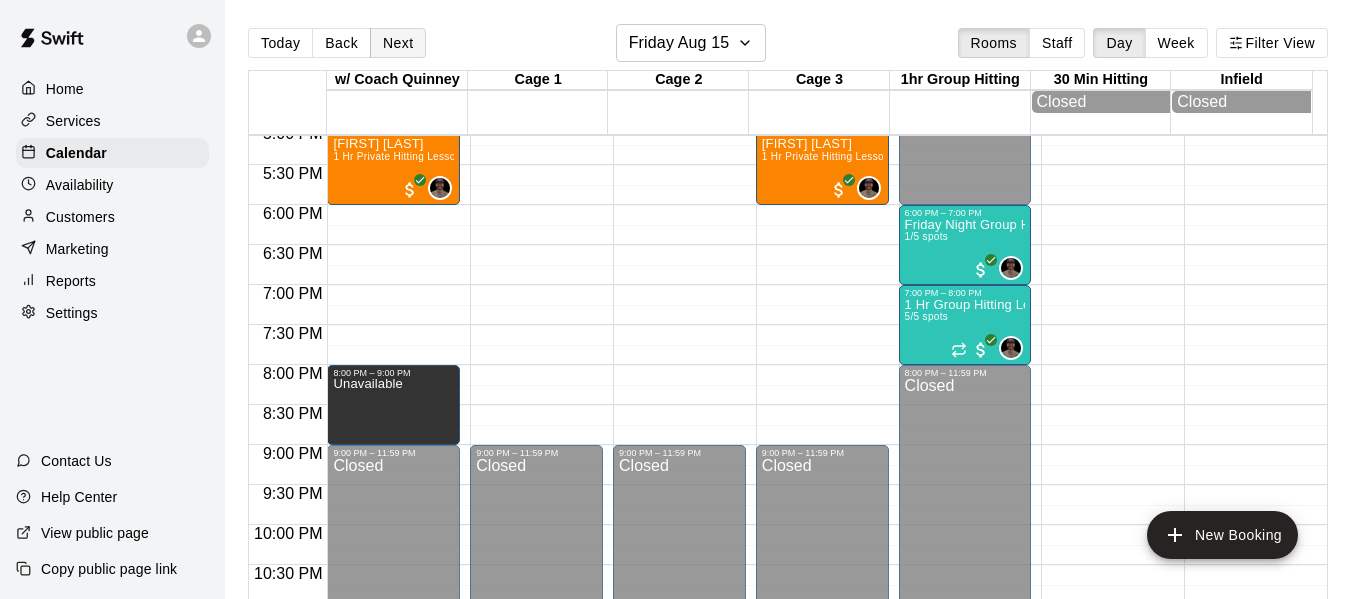 click on "Next" at bounding box center (398, 43) 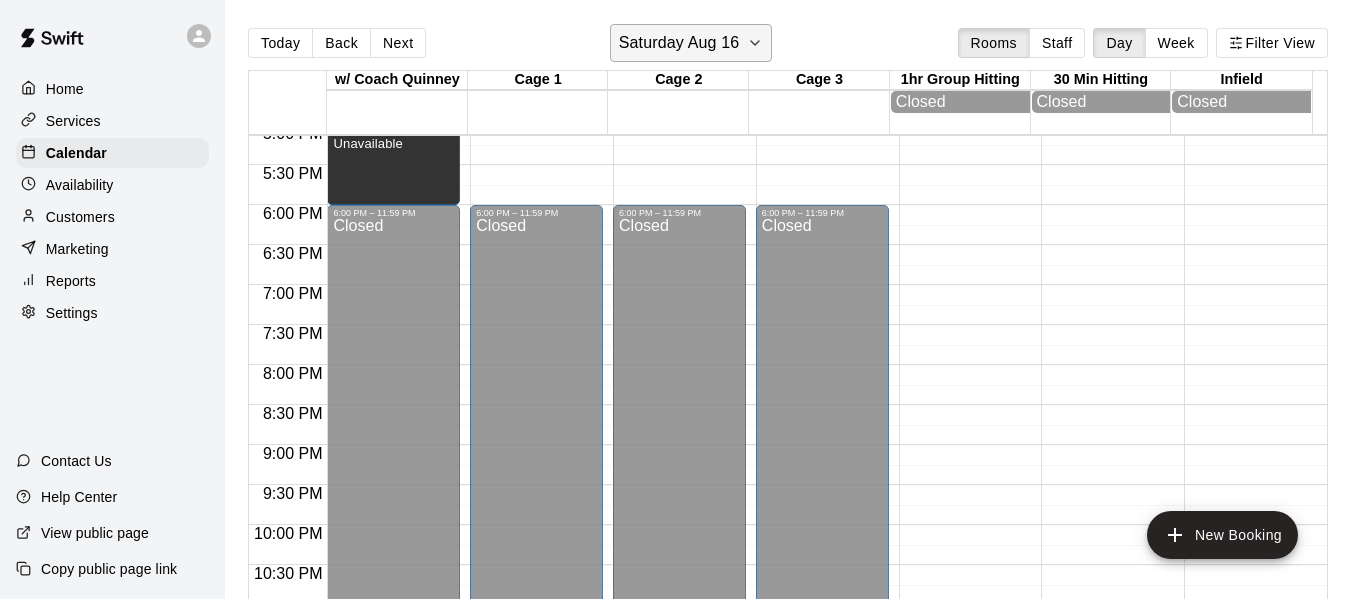 click 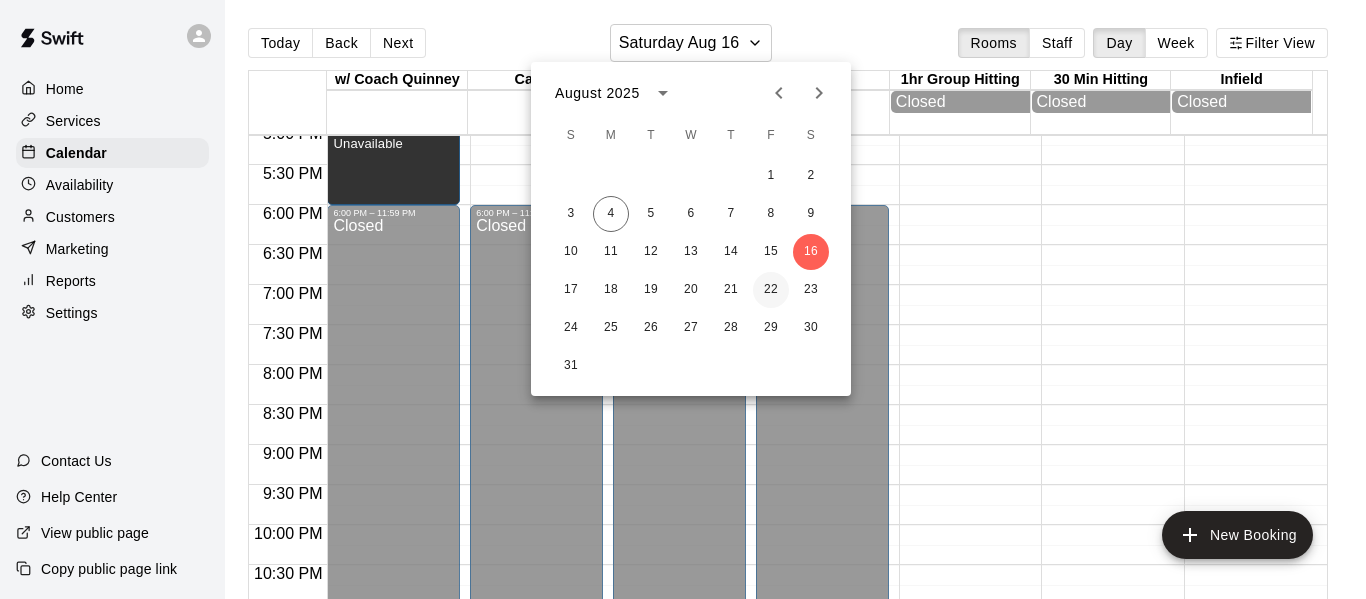 click on "22" at bounding box center (771, 290) 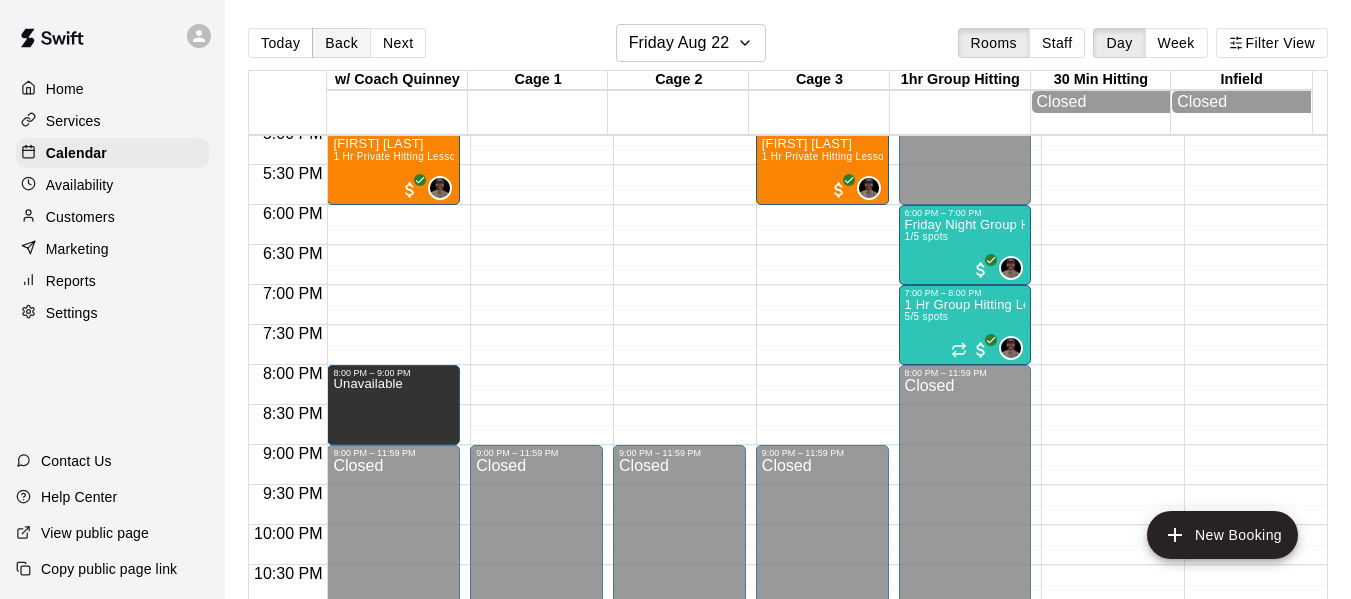 click on "Back" at bounding box center (341, 43) 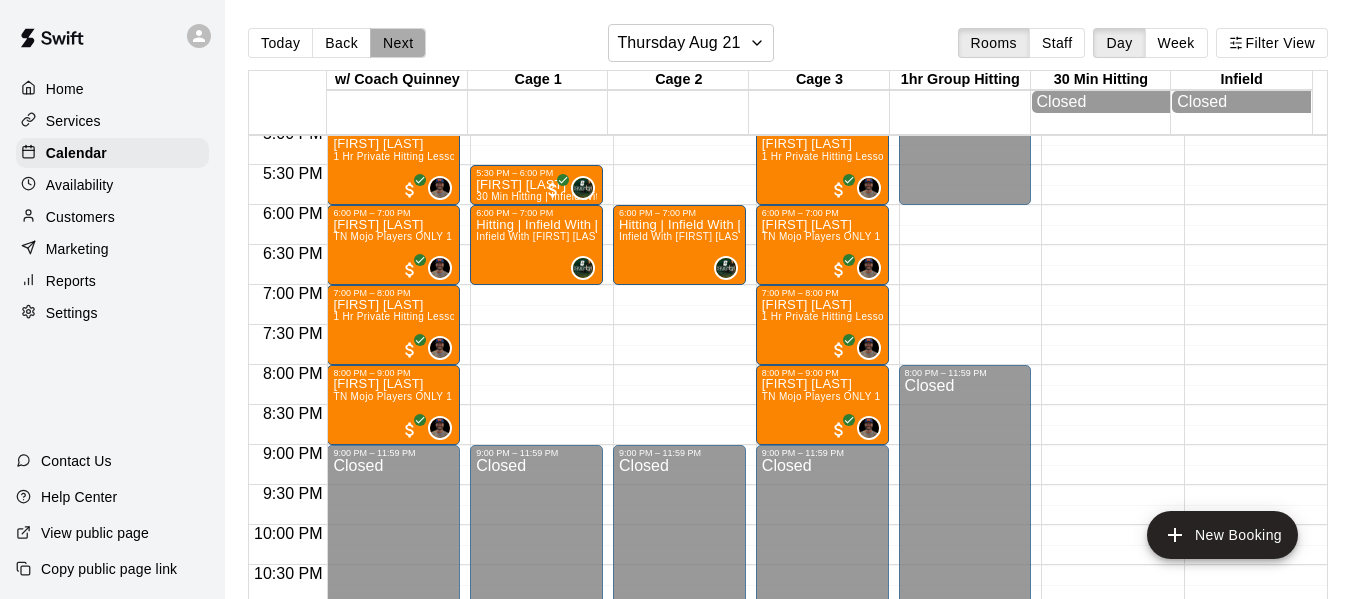 click on "Next" at bounding box center (398, 43) 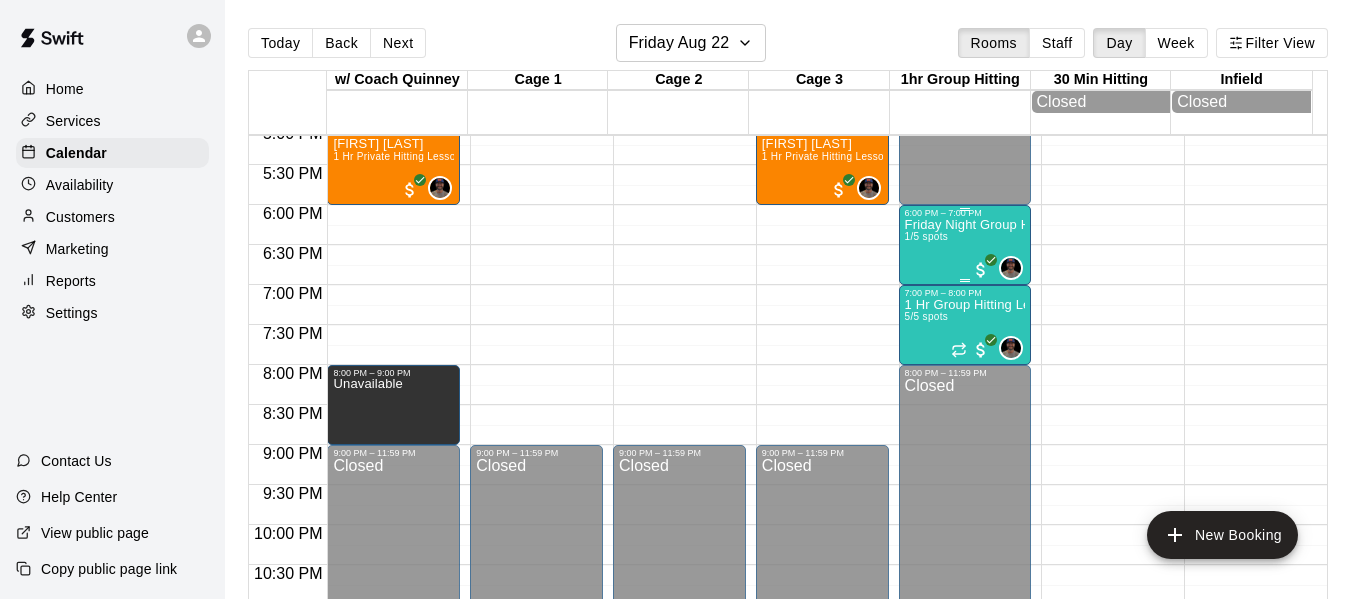 click on "Friday Night Group Hitting High School Ages 1/5 spots" at bounding box center [965, 517] 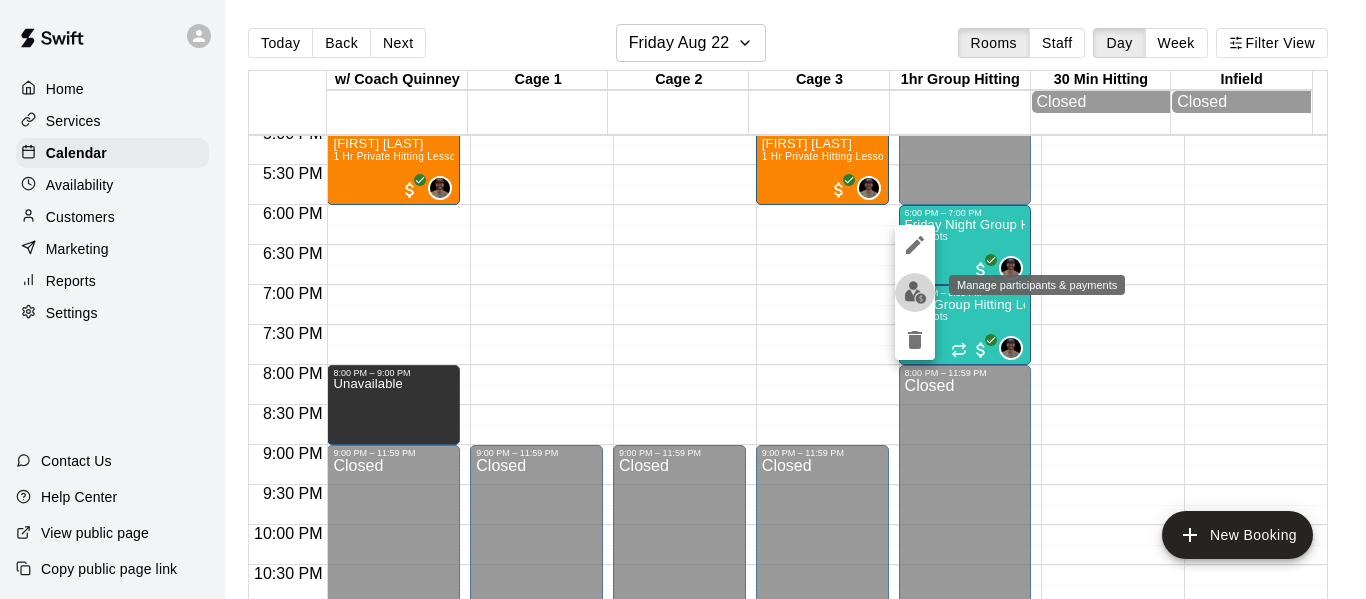 click at bounding box center [915, 292] 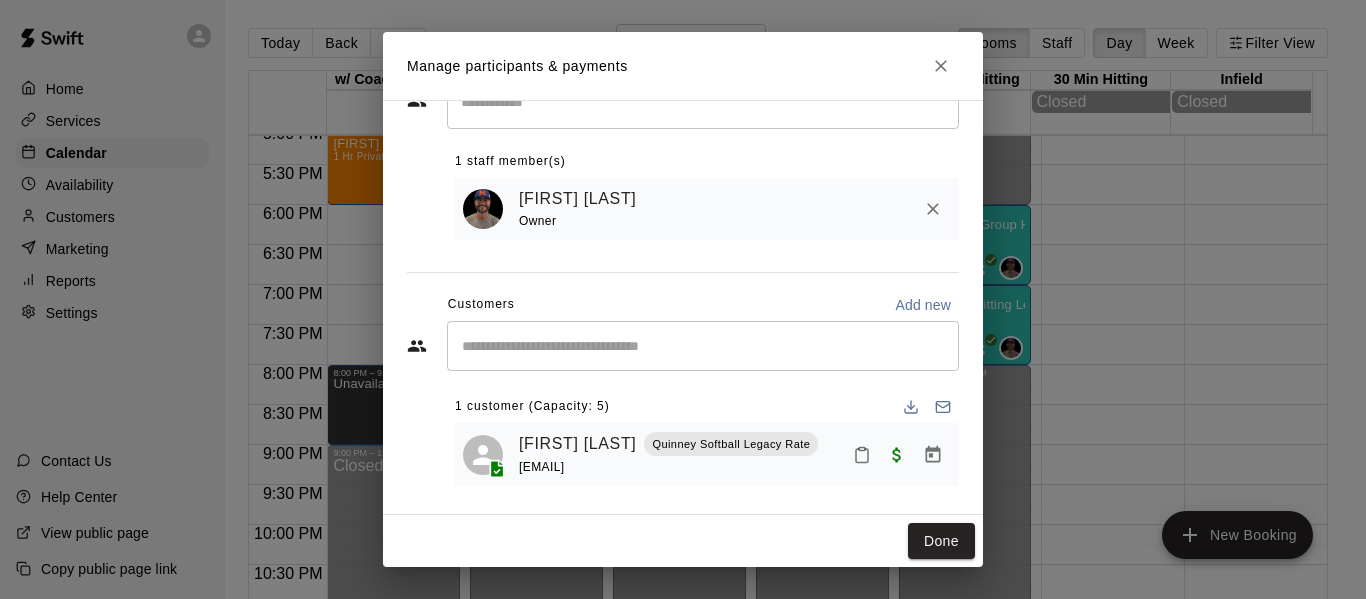 scroll, scrollTop: 83, scrollLeft: 0, axis: vertical 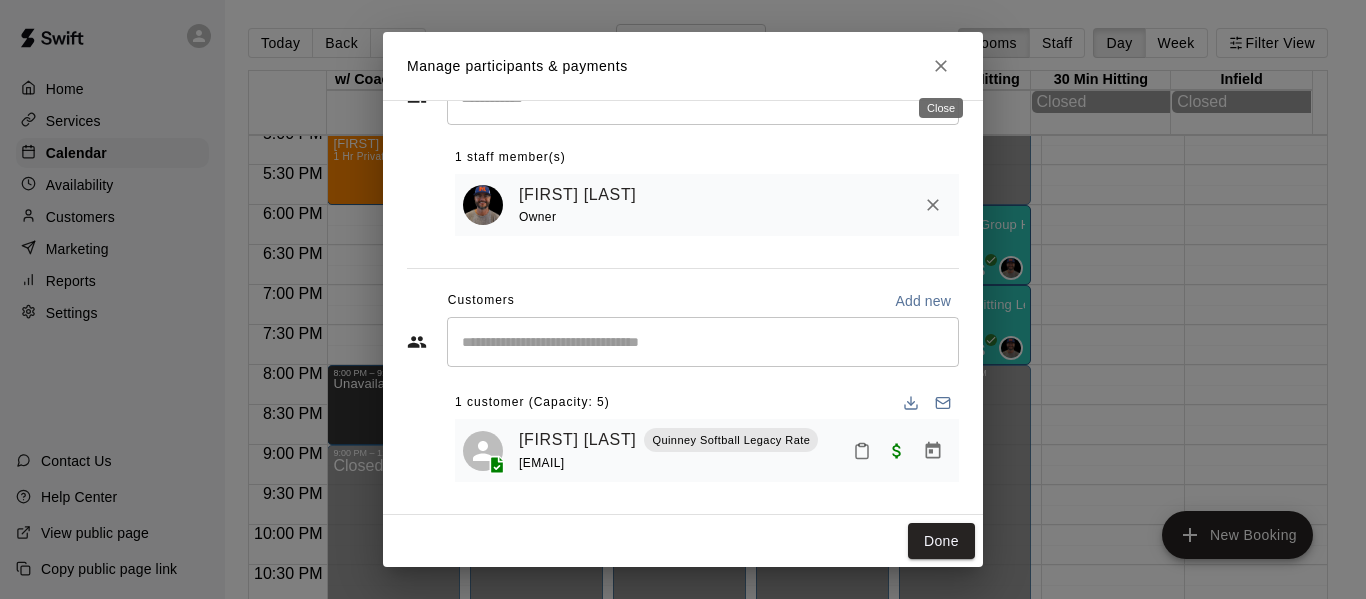 click 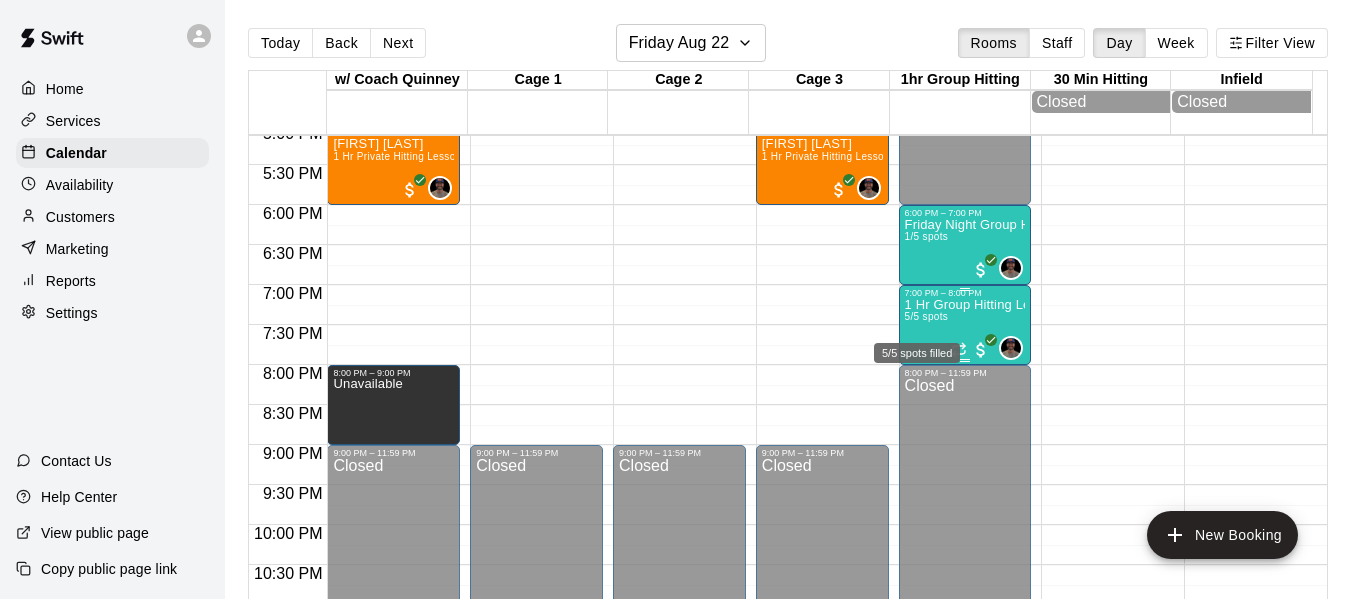 click on "5/5 spots" at bounding box center [927, 316] 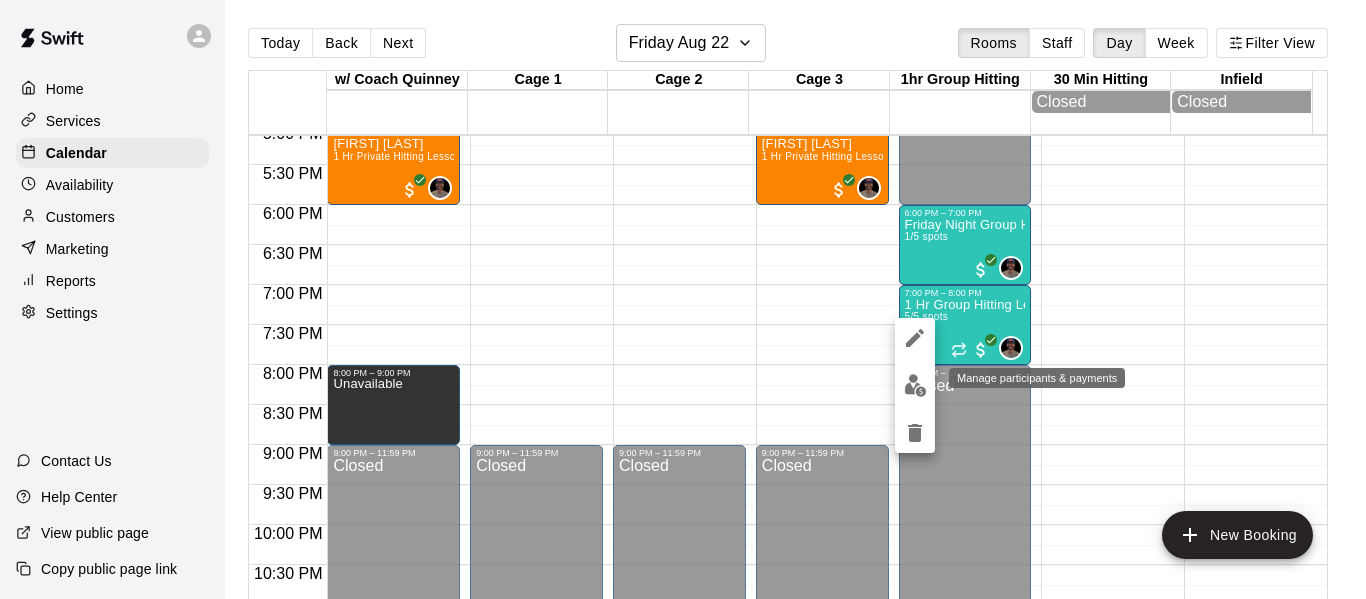 click at bounding box center (915, 385) 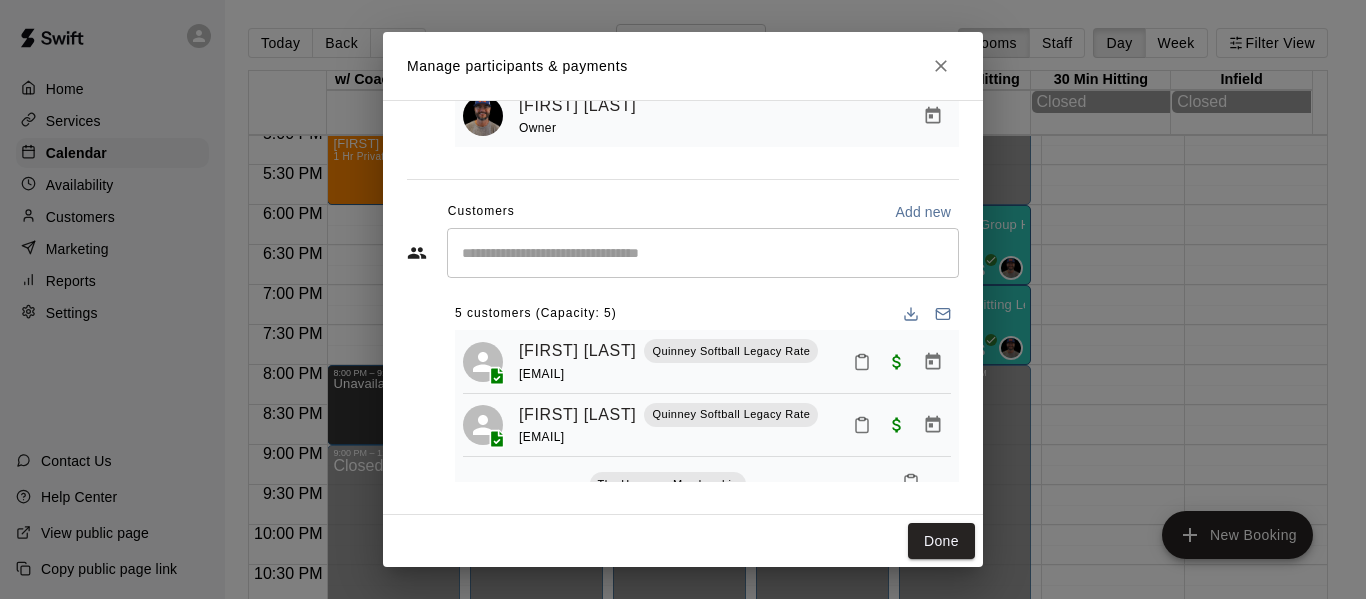 scroll, scrollTop: 169, scrollLeft: 0, axis: vertical 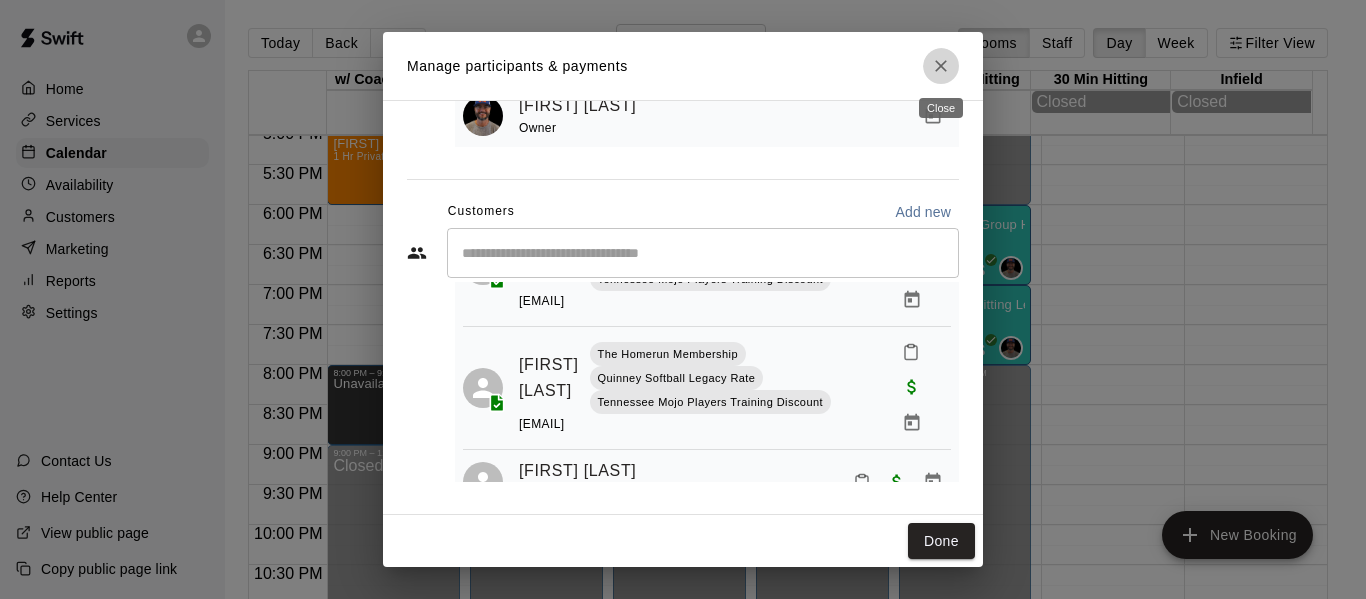 click 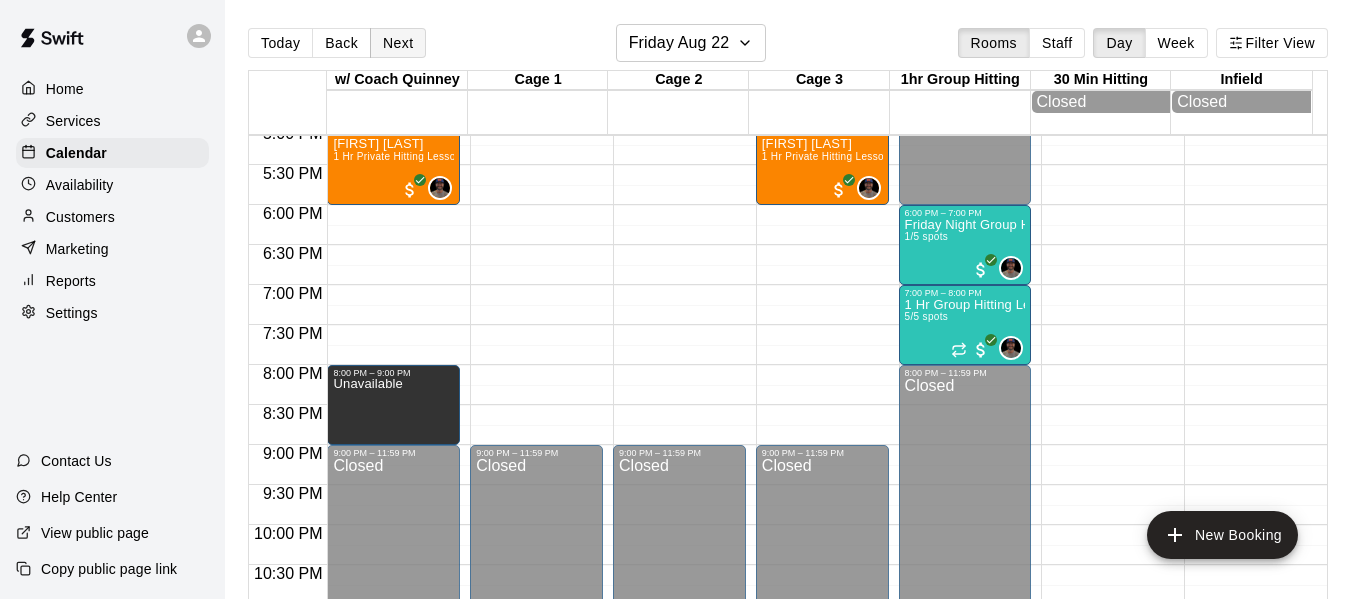 click on "Next" at bounding box center (398, 43) 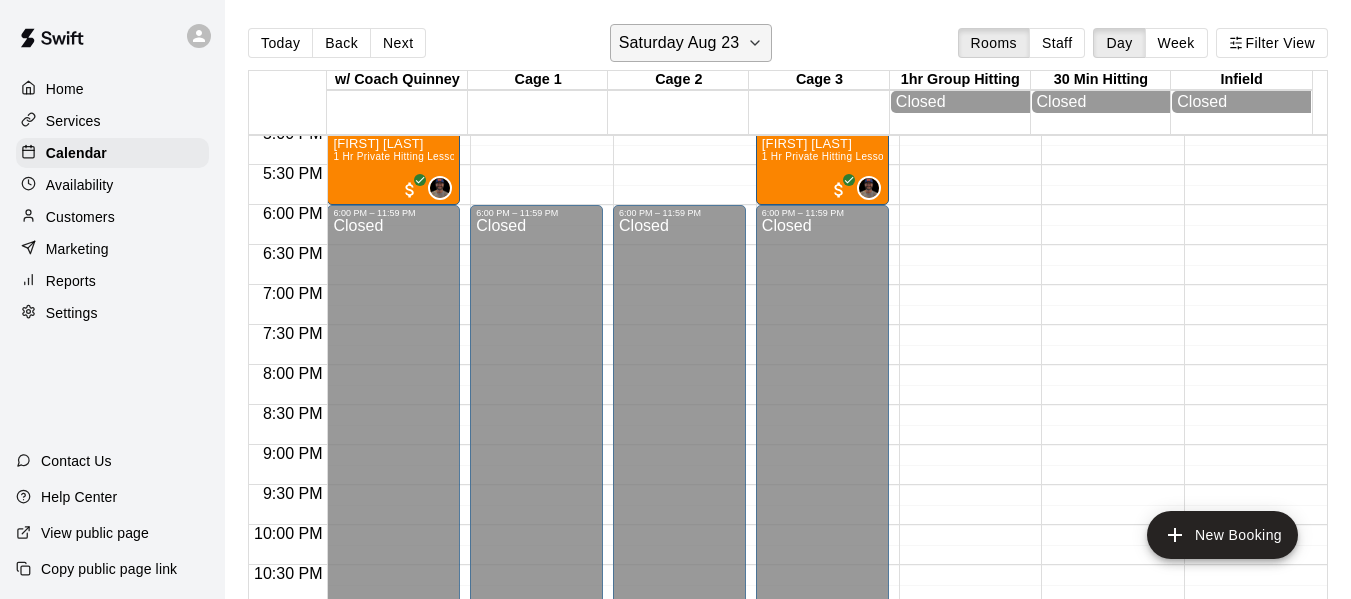 click on "Saturday Aug 23" at bounding box center (691, 43) 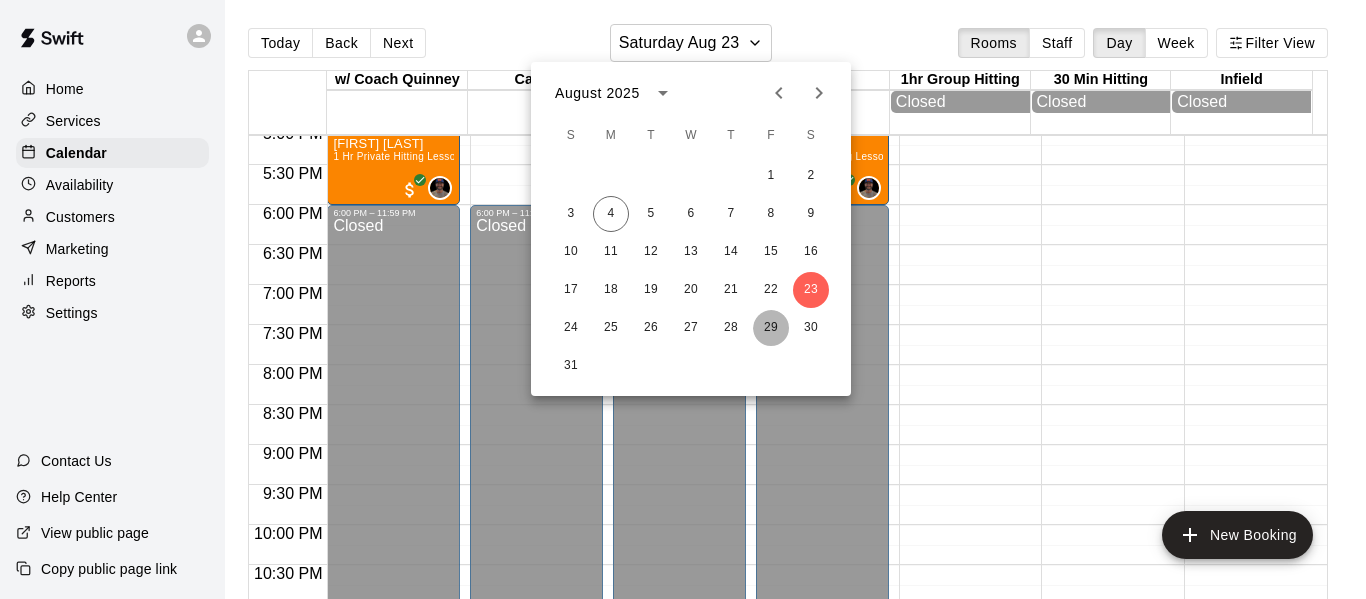 click on "29" at bounding box center [771, 328] 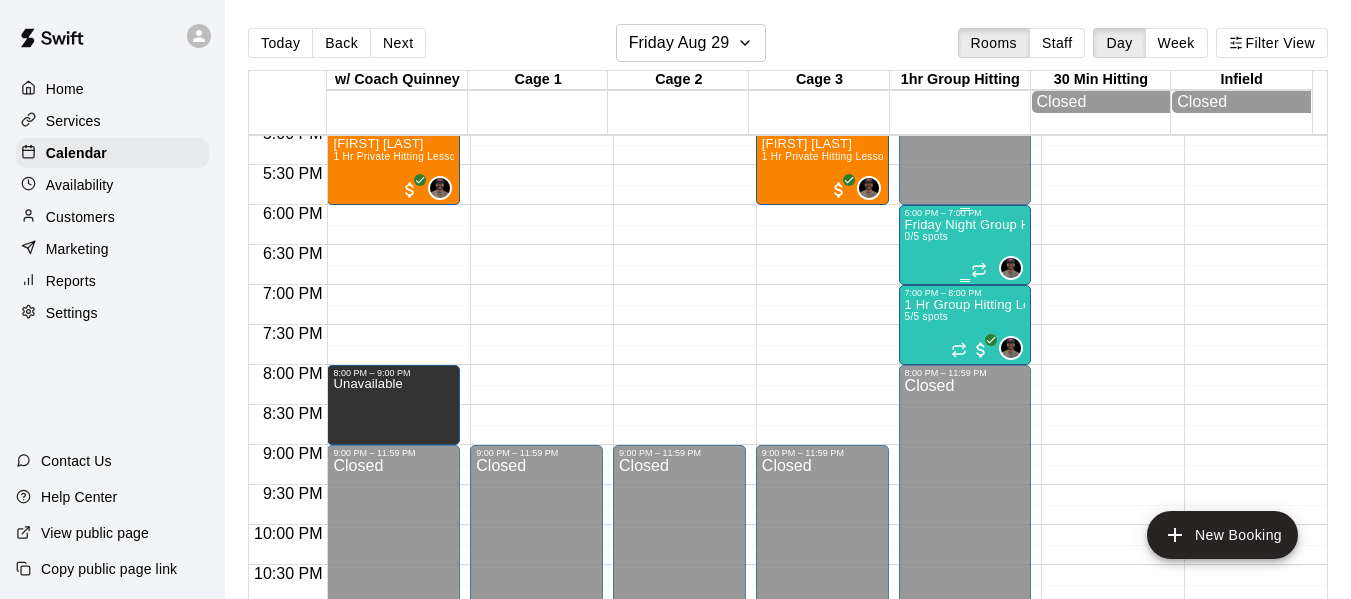 click on "Friday Night Group Hitting High School Ages 0/5 spots" at bounding box center [965, 517] 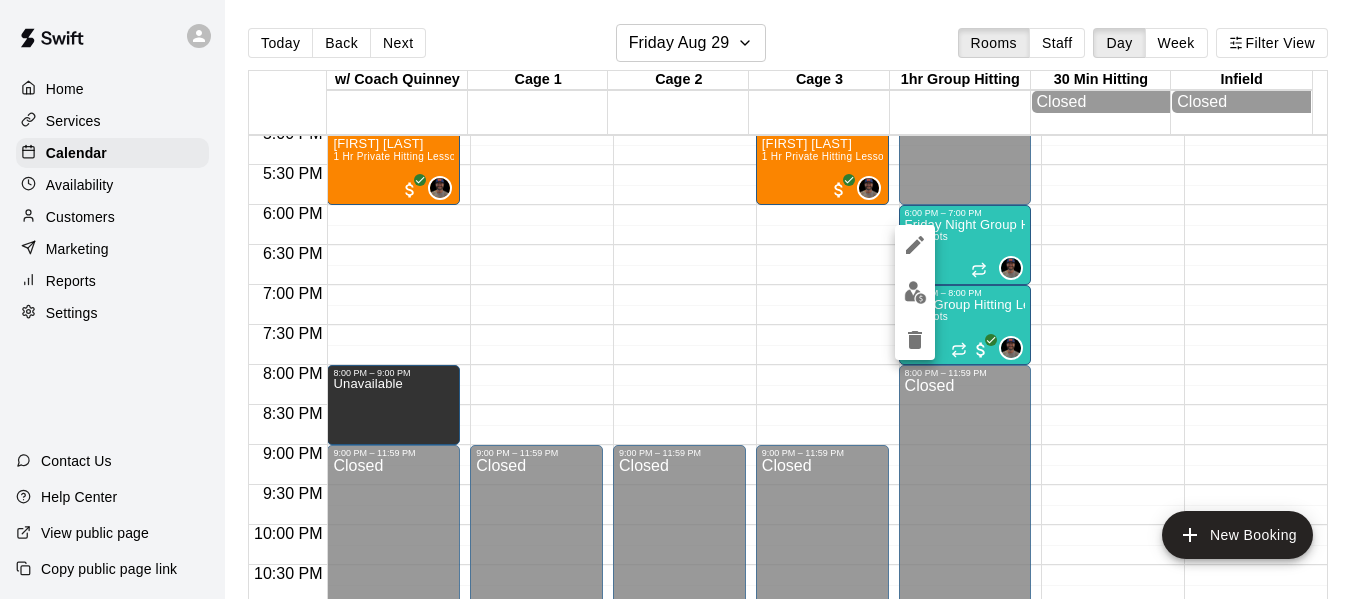 click at bounding box center [683, 299] 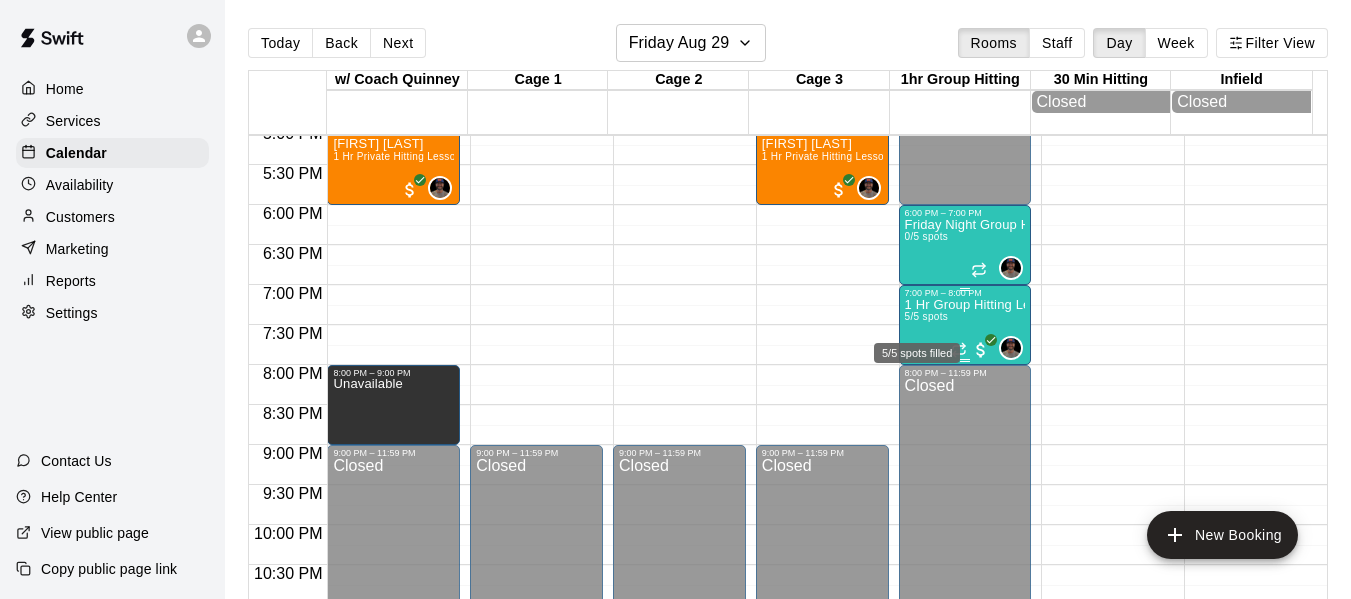 click on "5/5 spots" at bounding box center [927, 316] 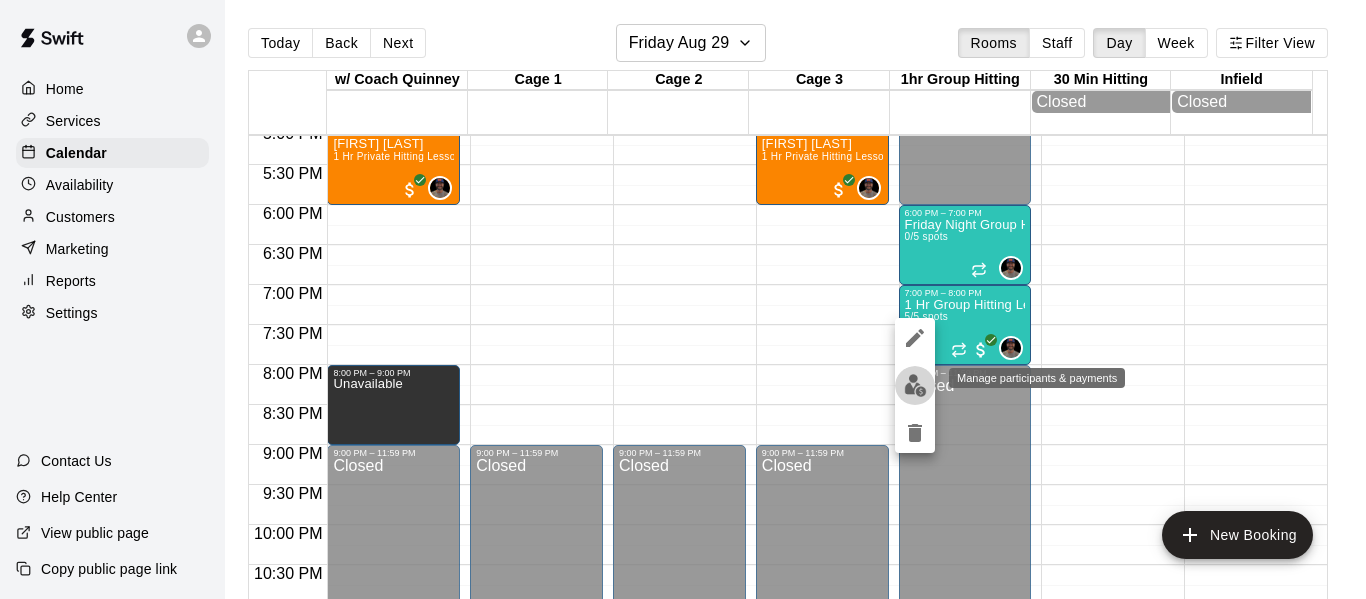 click at bounding box center (915, 385) 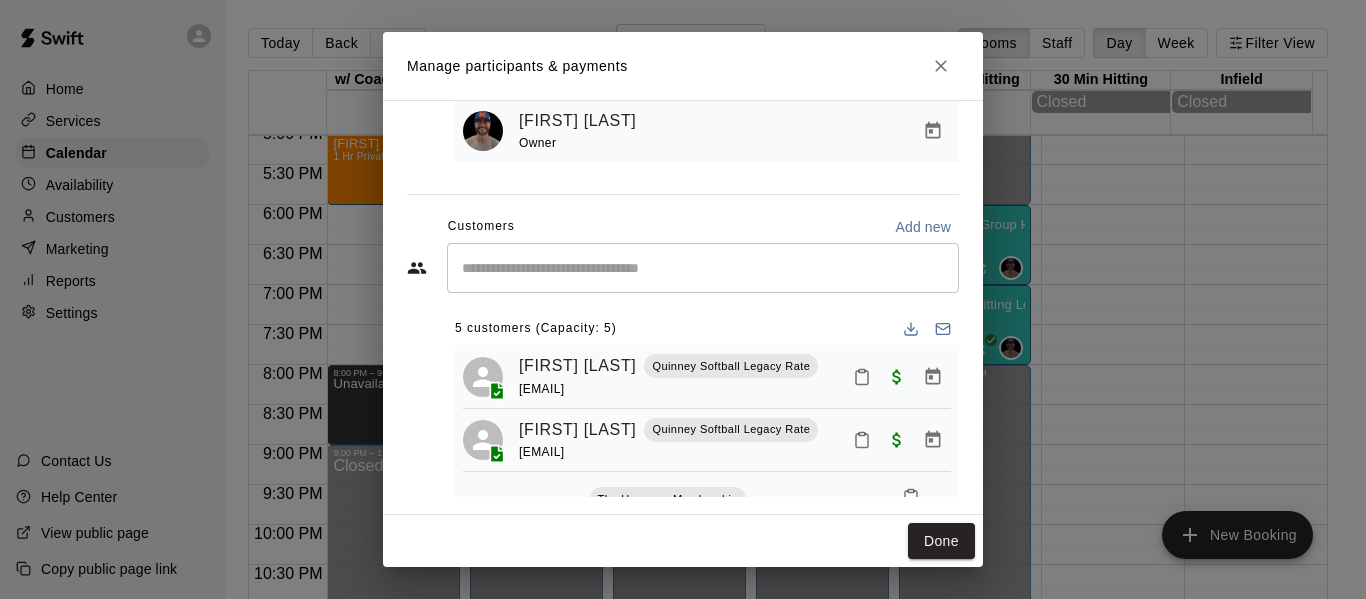 scroll, scrollTop: 169, scrollLeft: 0, axis: vertical 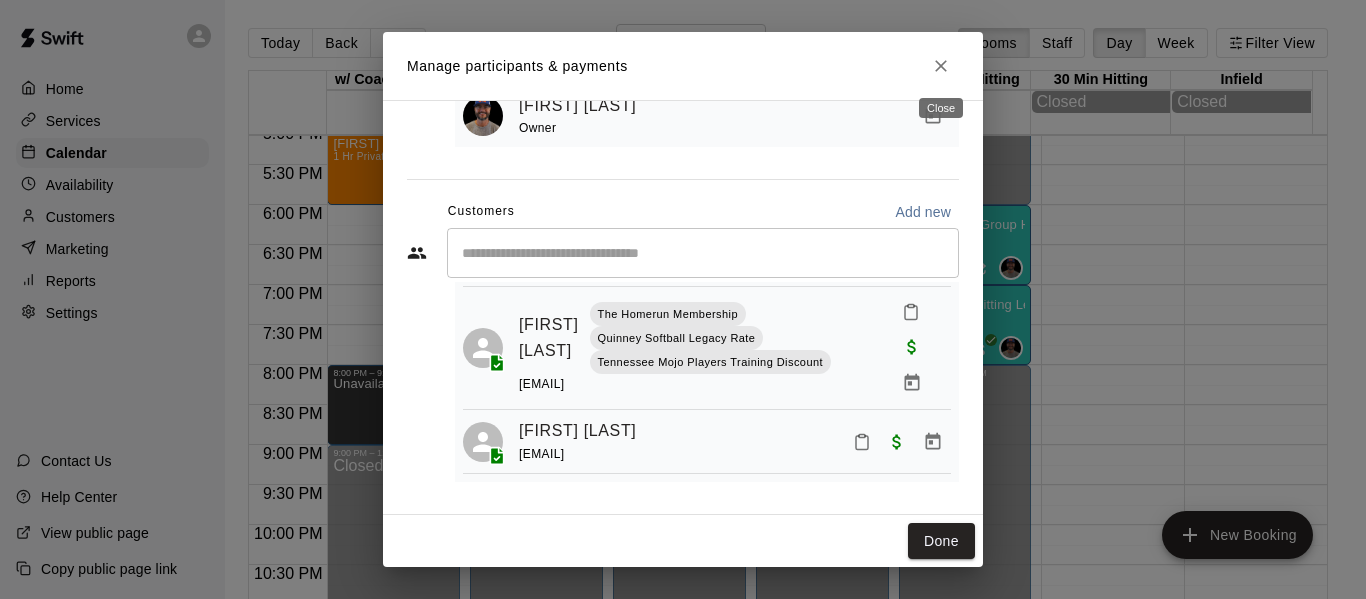 click 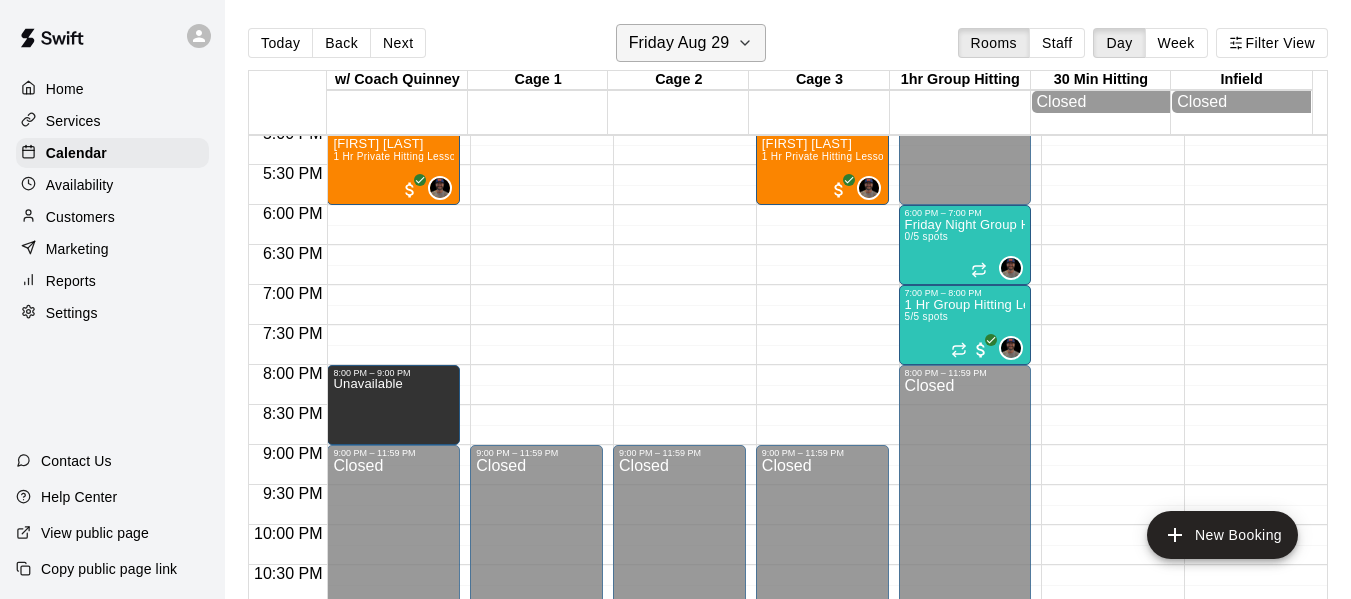 click 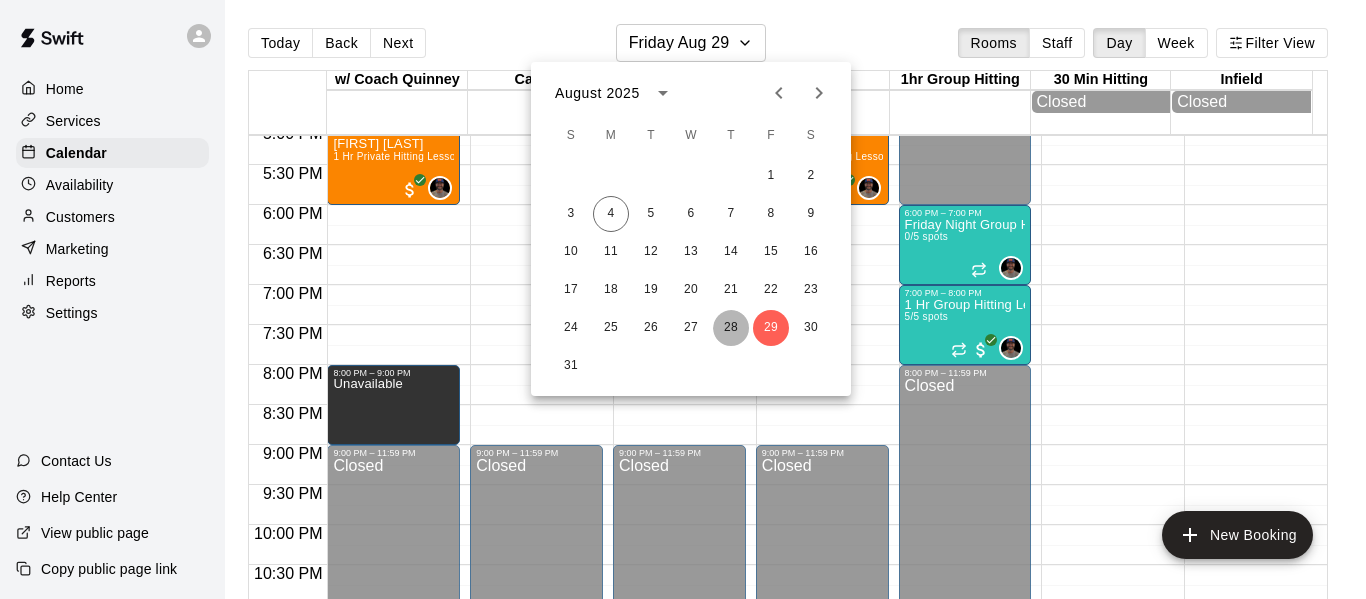 click on "28" at bounding box center (731, 328) 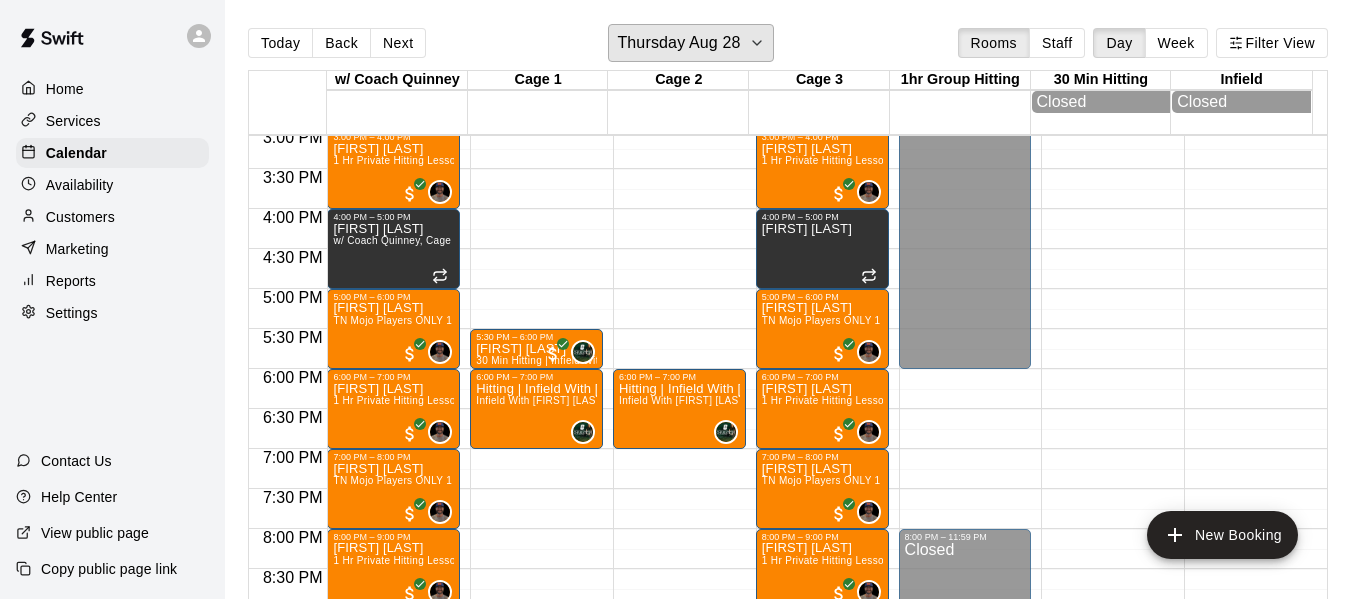 scroll, scrollTop: 1138, scrollLeft: 0, axis: vertical 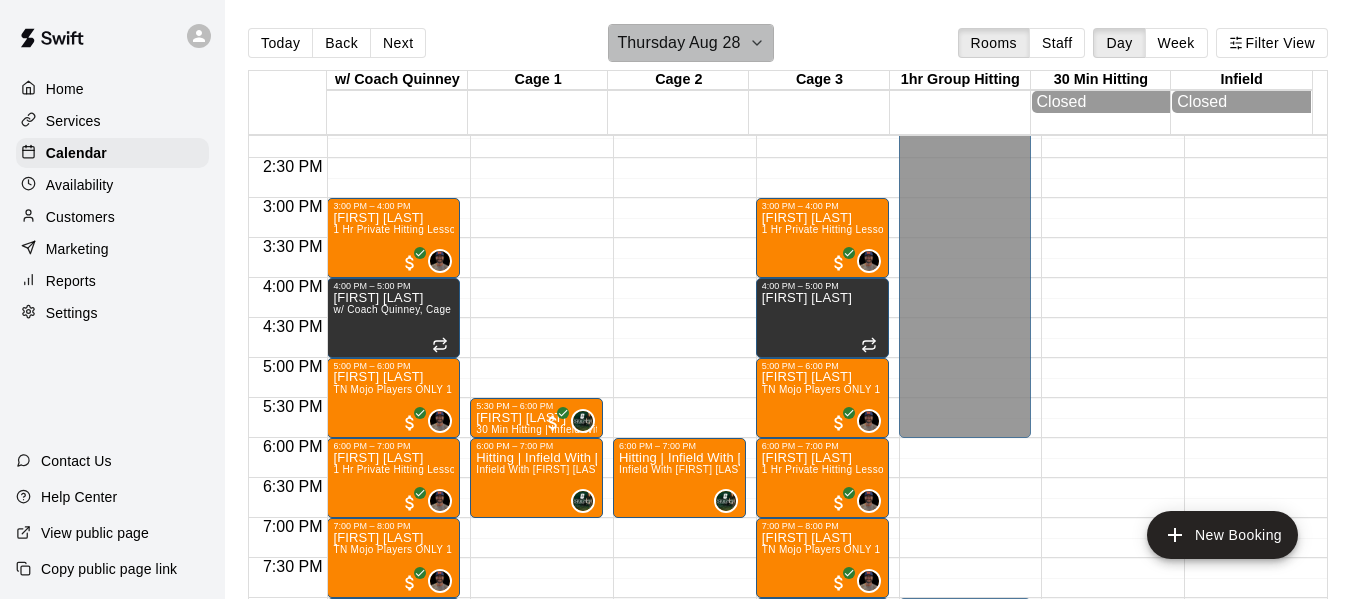 click 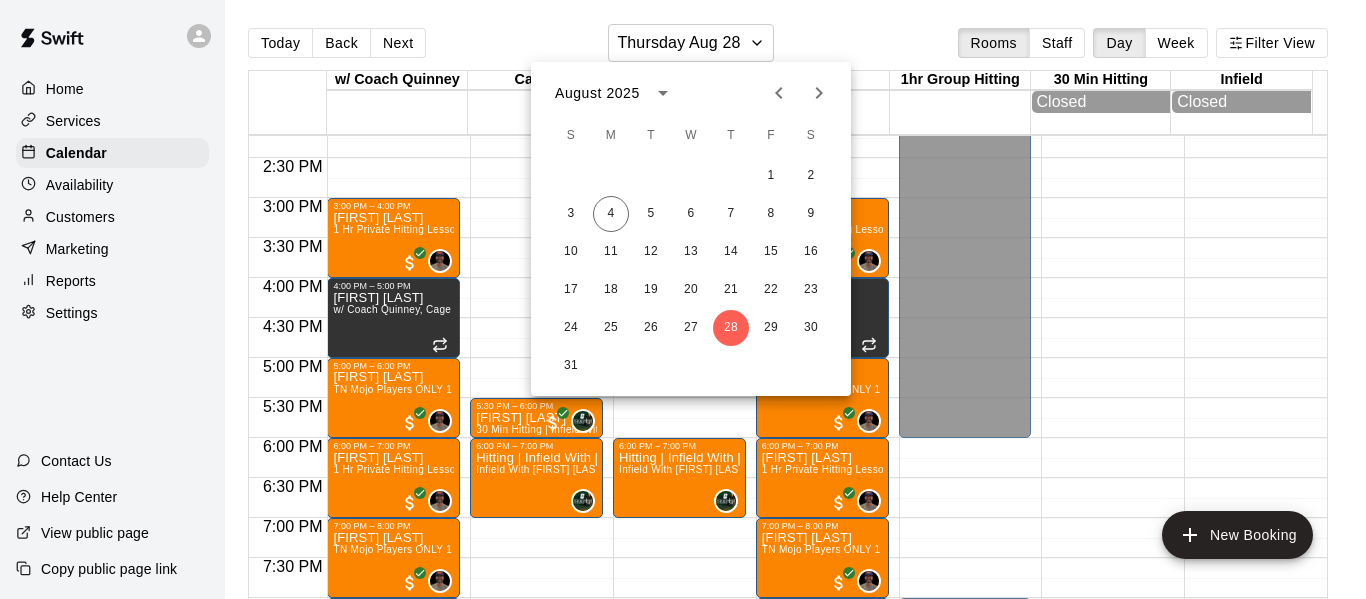 click 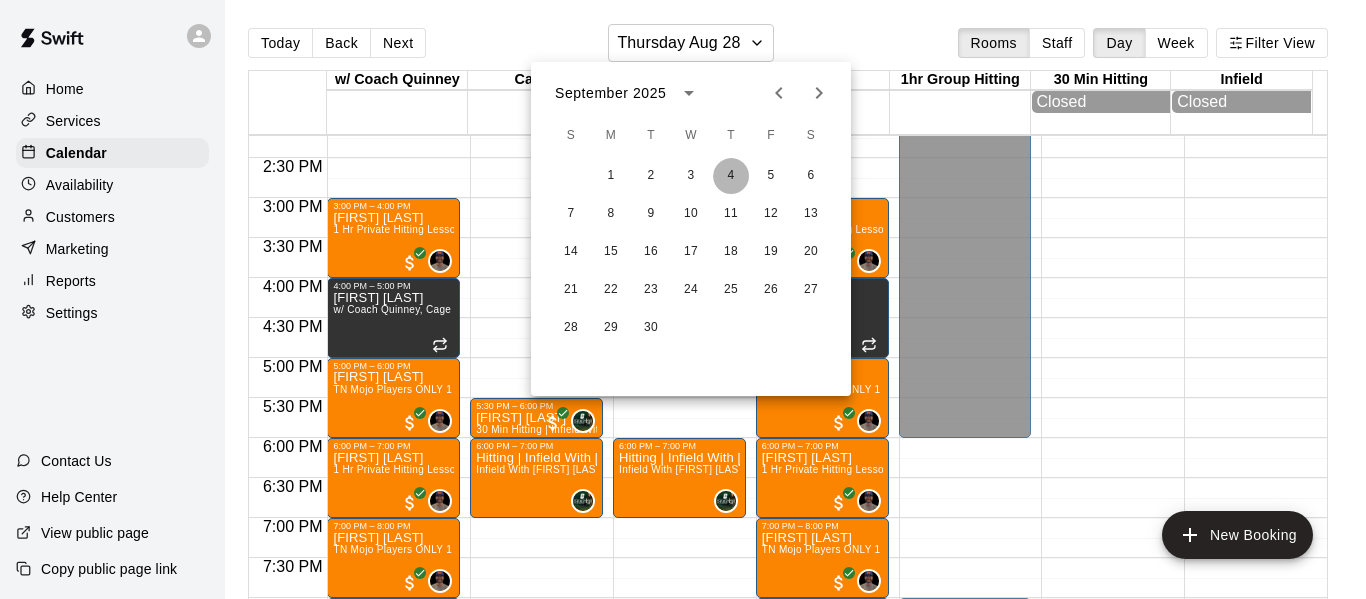 click on "4" at bounding box center [731, 176] 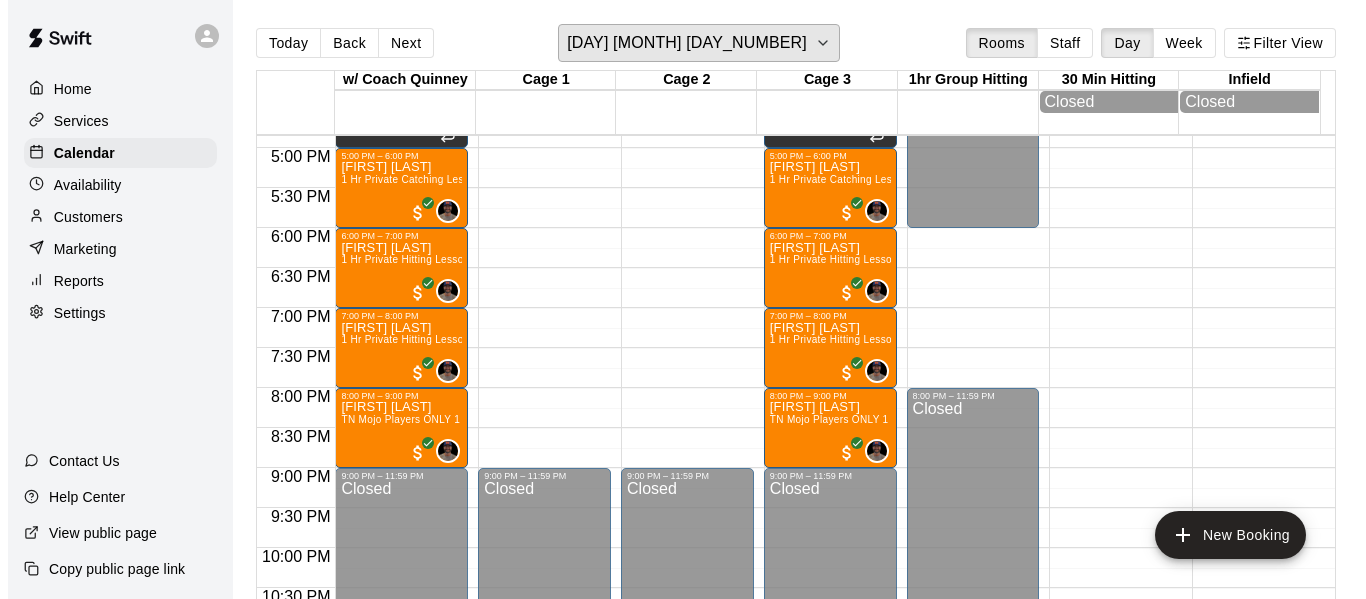 scroll, scrollTop: 1371, scrollLeft: 0, axis: vertical 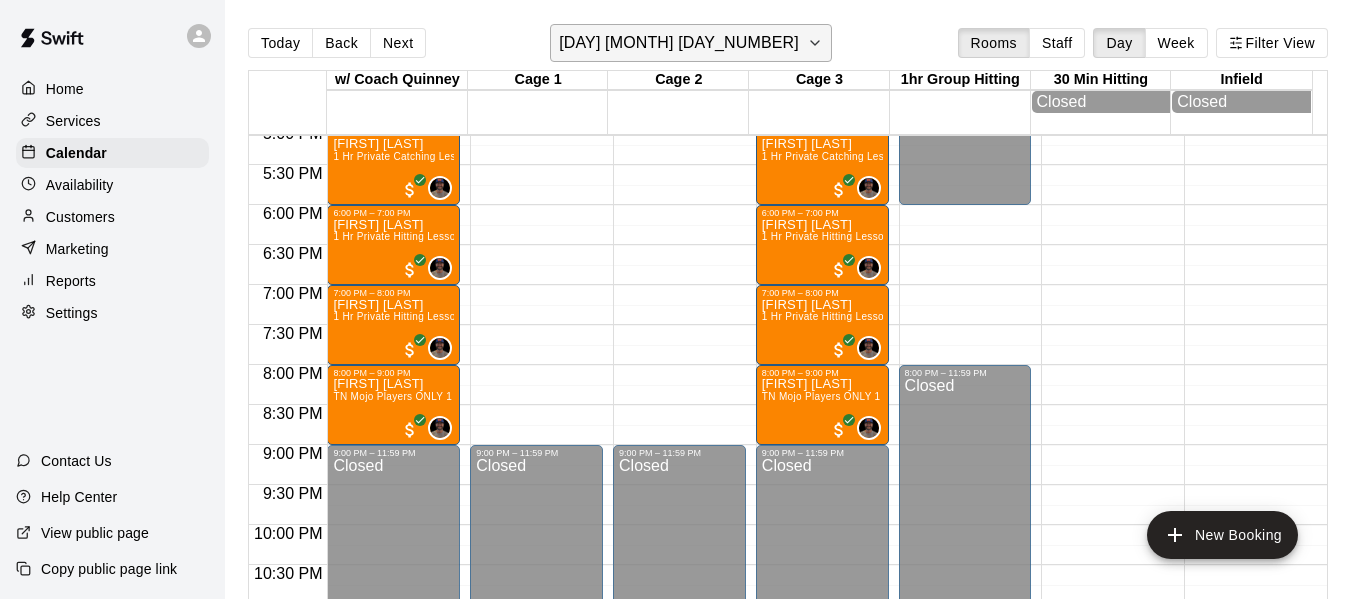 click 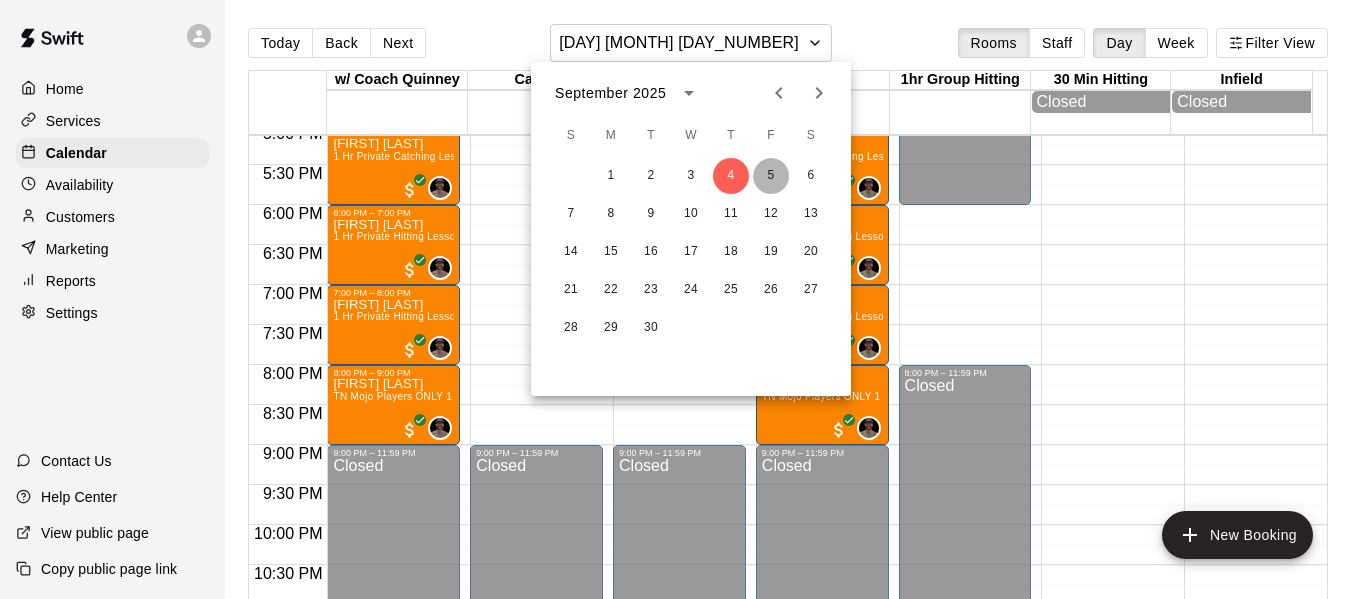 click on "5" at bounding box center [771, 176] 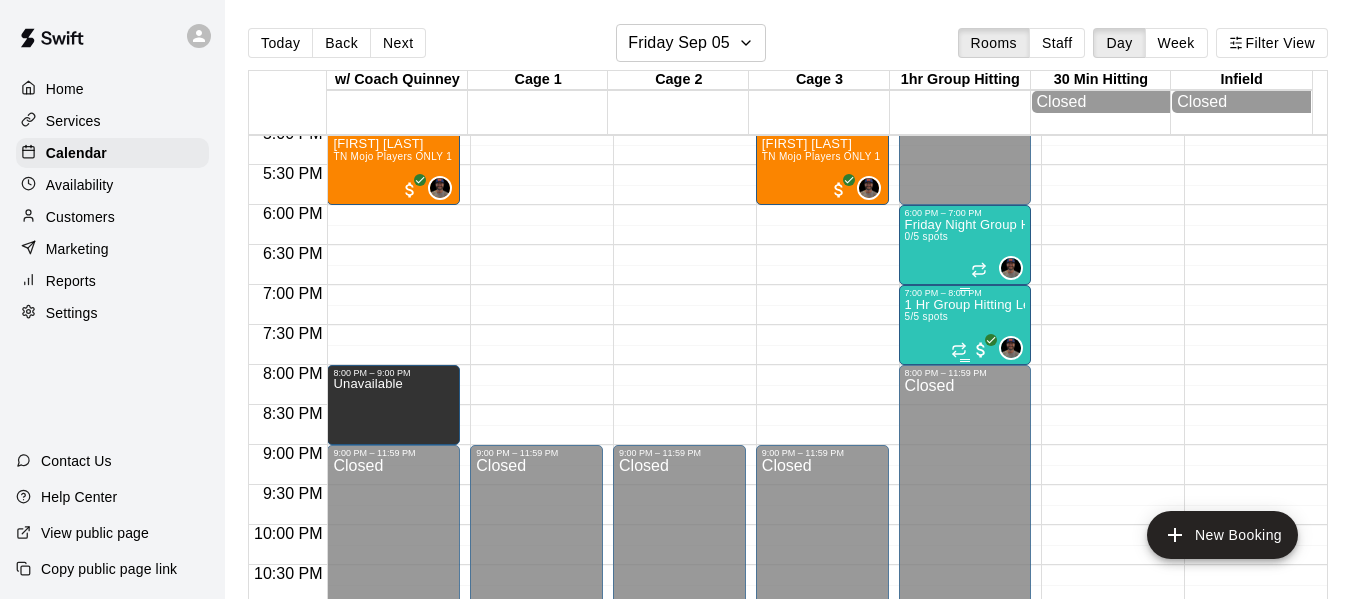 click on "1 Hr Group Hitting Lessons 12u And Older 5/5 spots" at bounding box center [965, 597] 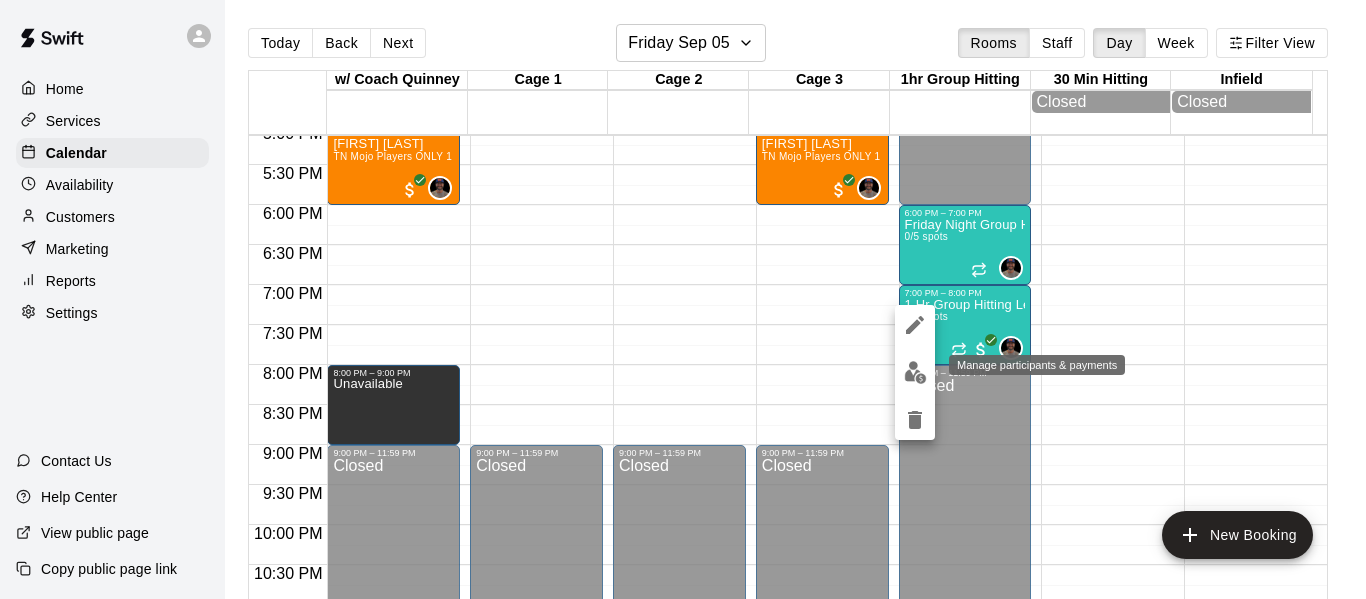 click at bounding box center [915, 372] 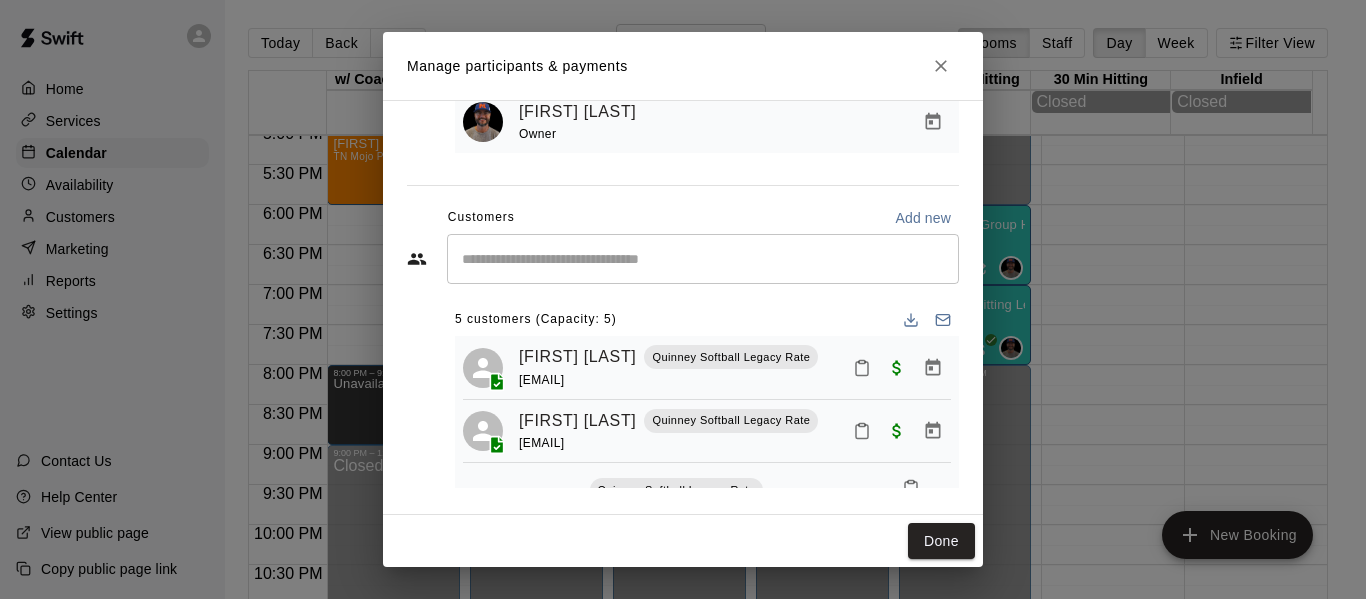 scroll, scrollTop: 169, scrollLeft: 0, axis: vertical 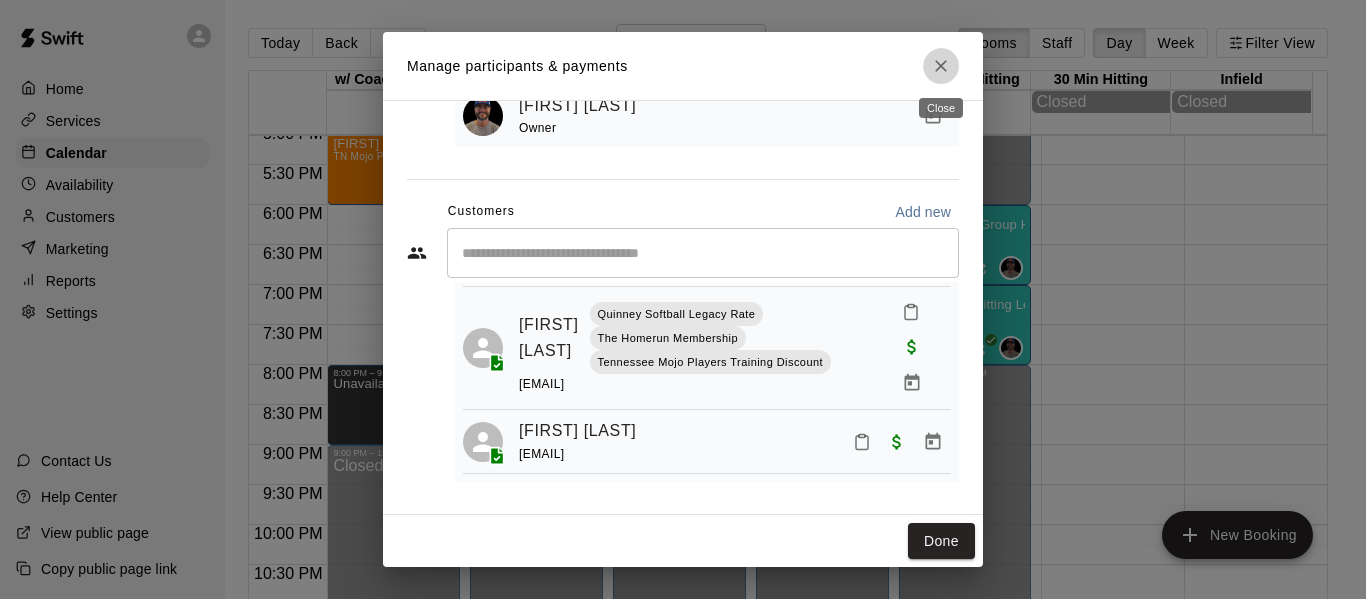 click 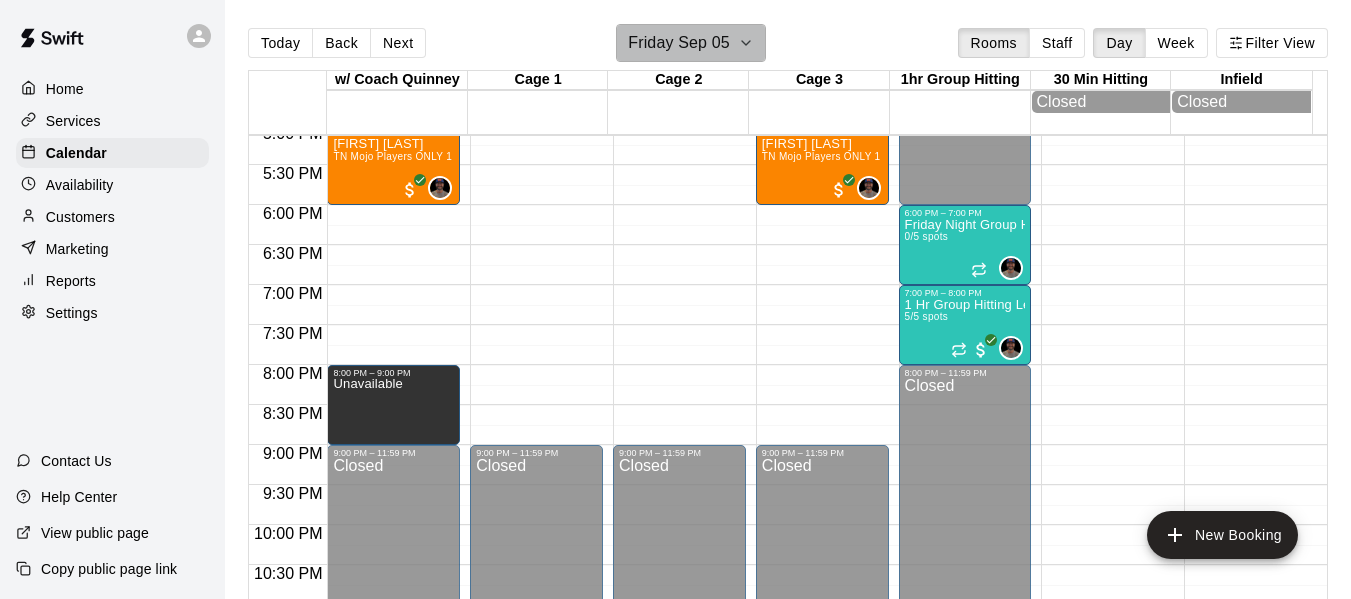 click 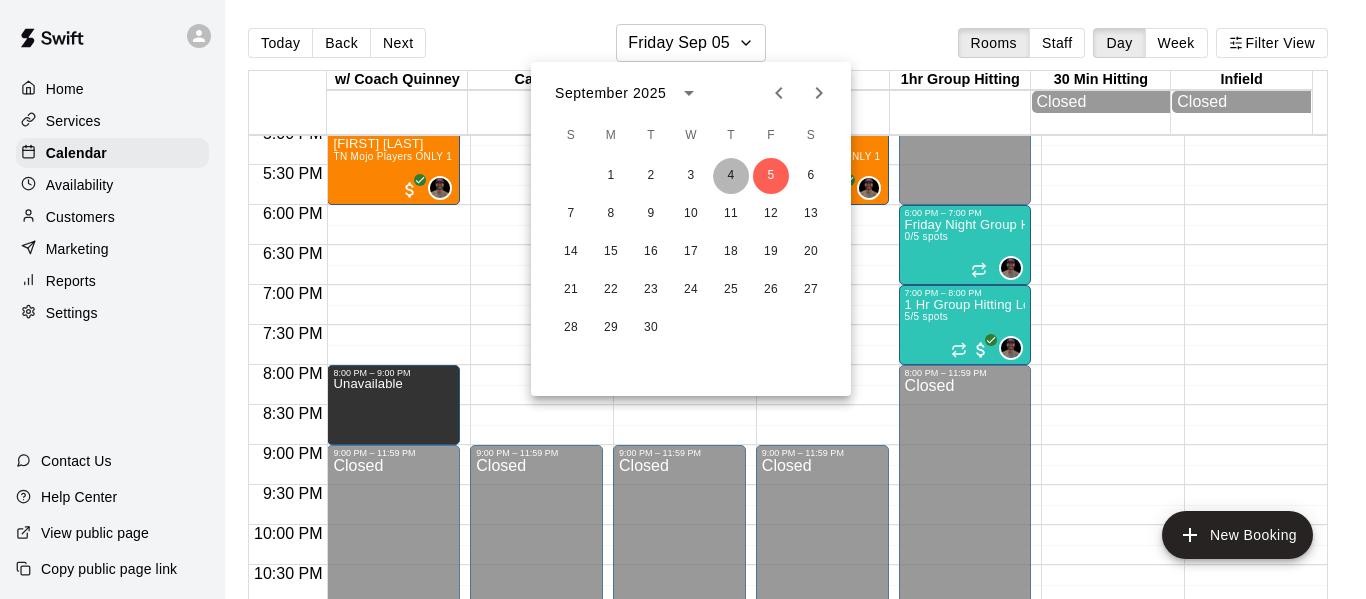 click on "4" at bounding box center [731, 176] 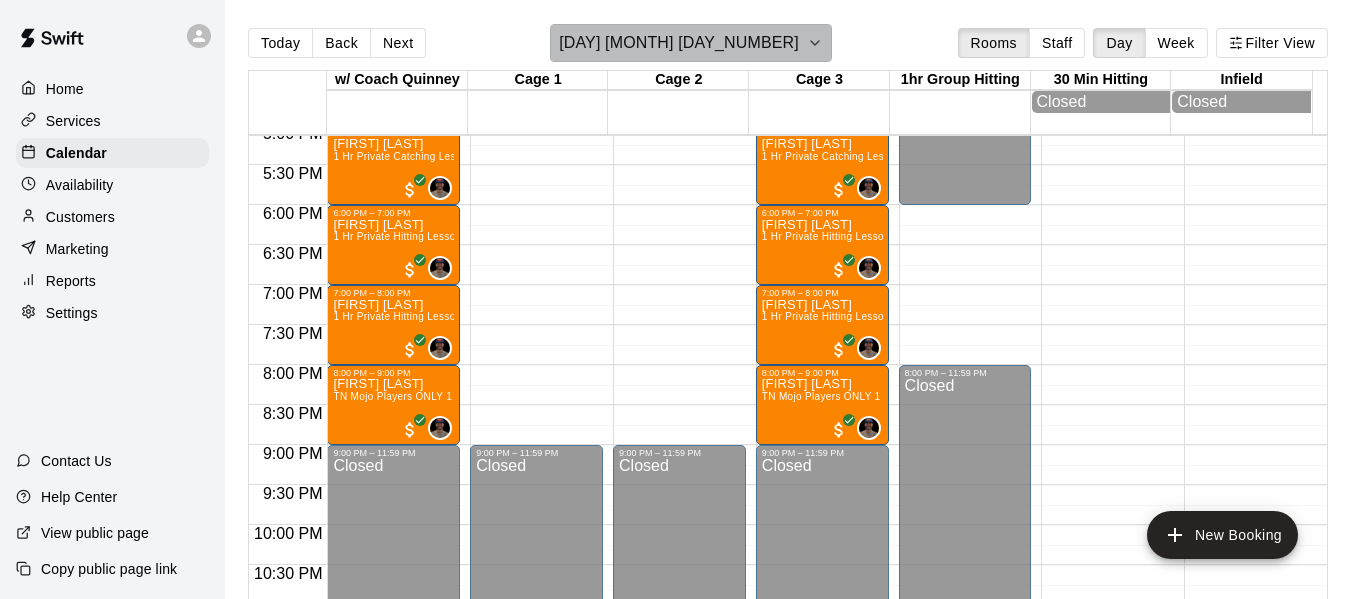 click 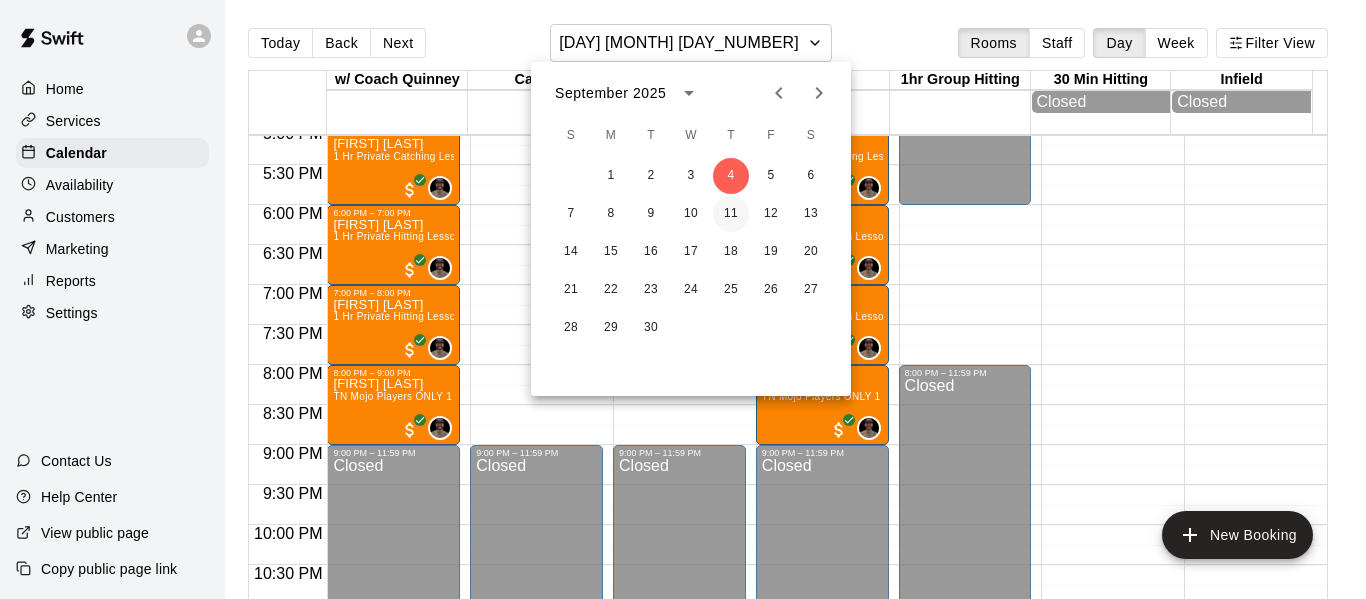 click on "11" at bounding box center [731, 214] 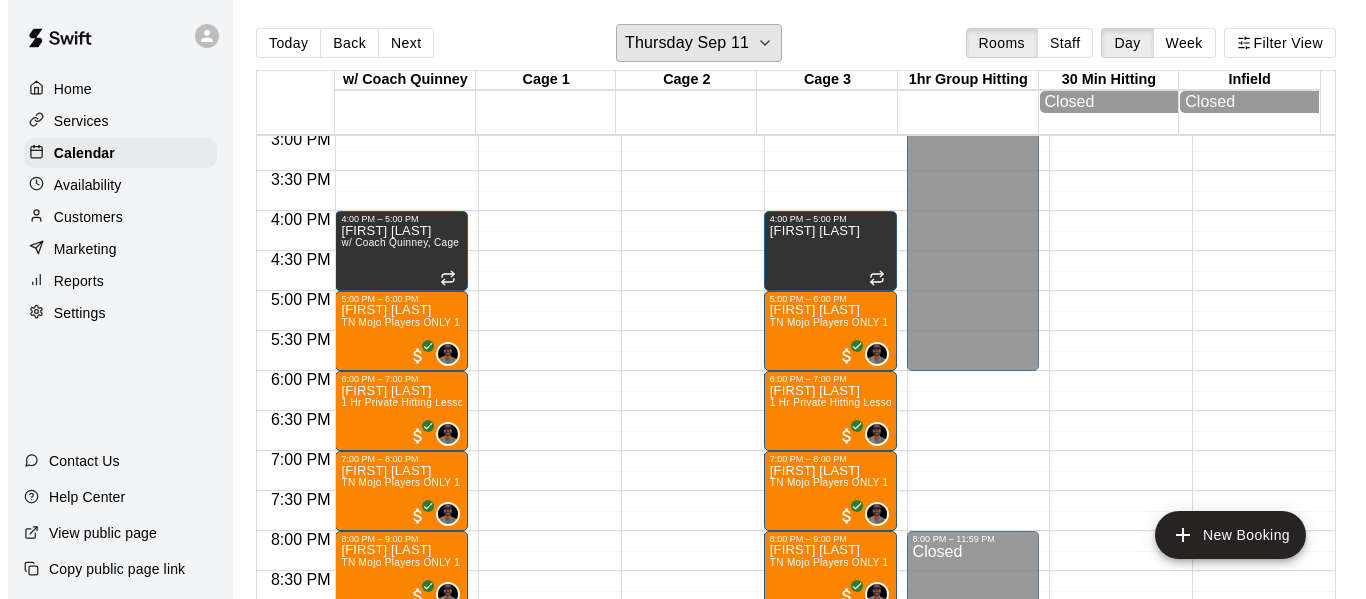 scroll, scrollTop: 1204, scrollLeft: 0, axis: vertical 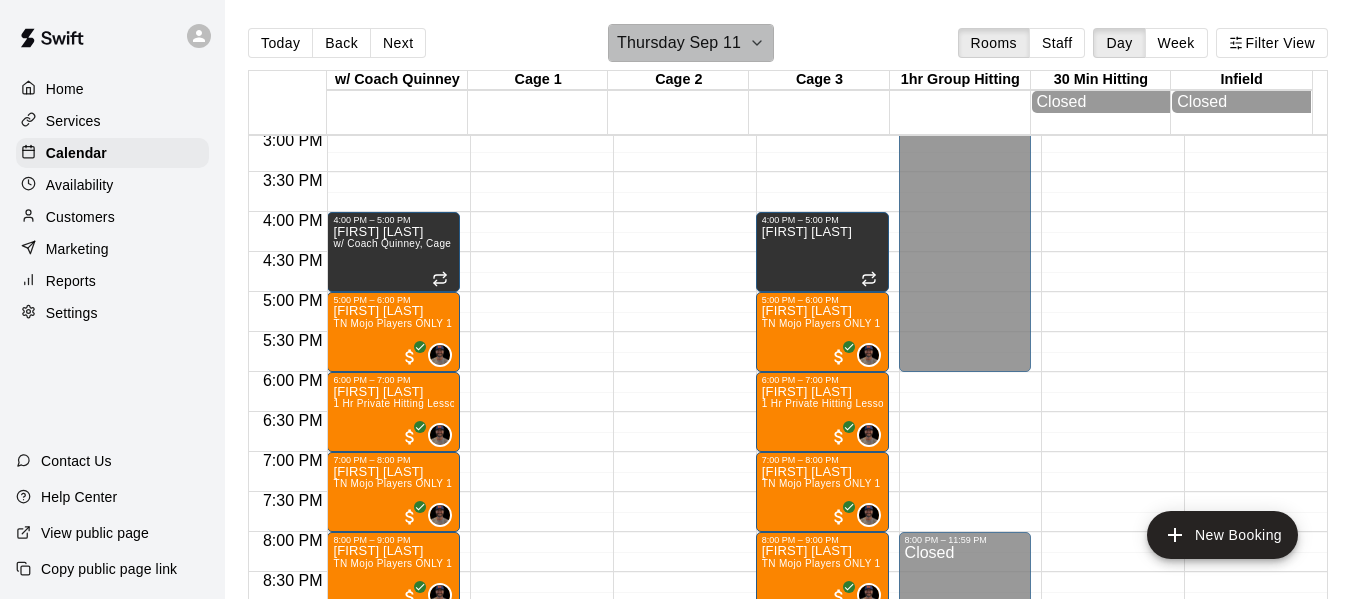 click 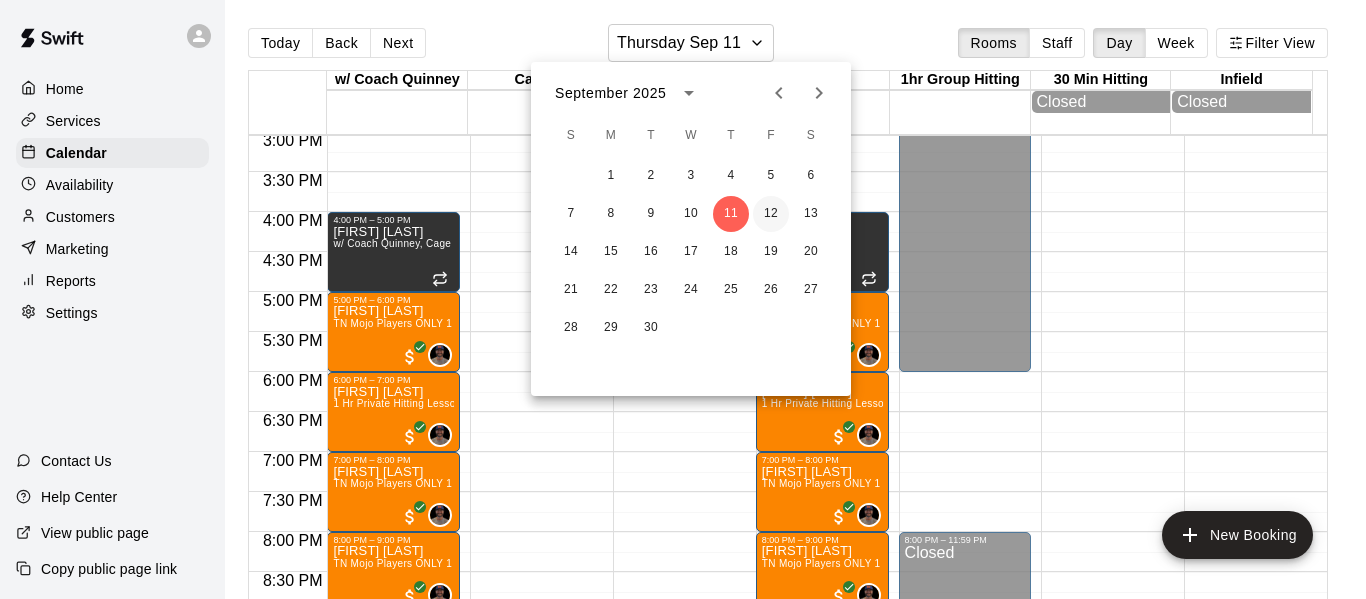 click on "12" at bounding box center (771, 214) 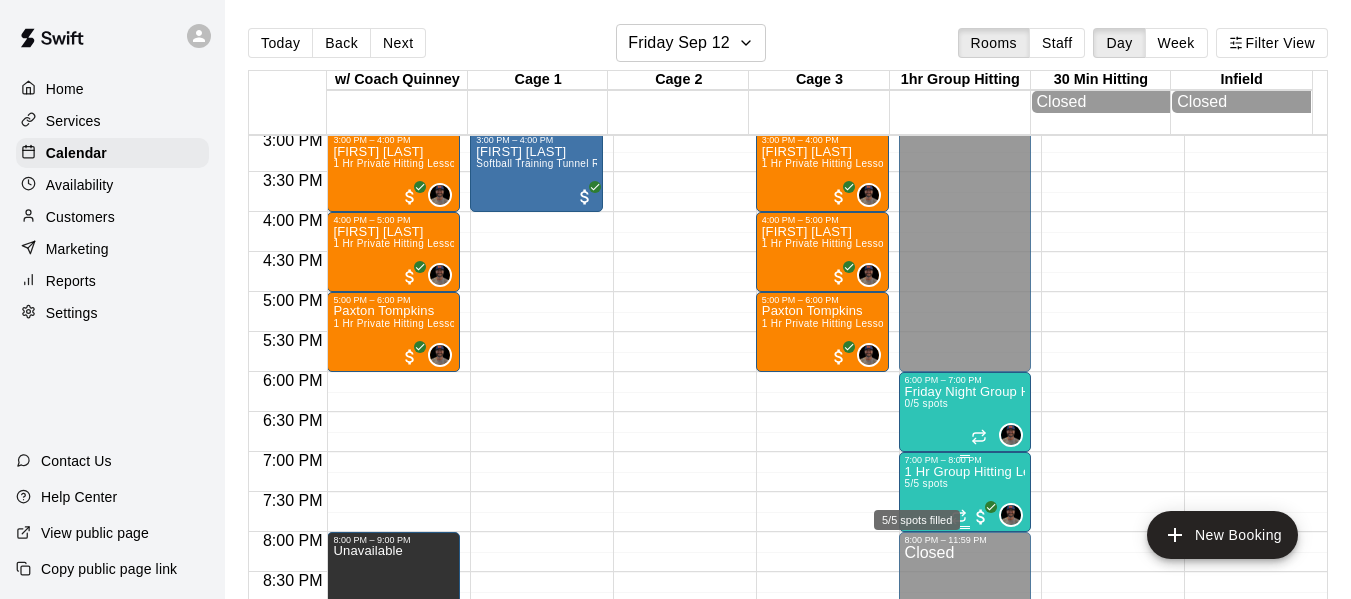 click on "5/5 spots" at bounding box center [927, 483] 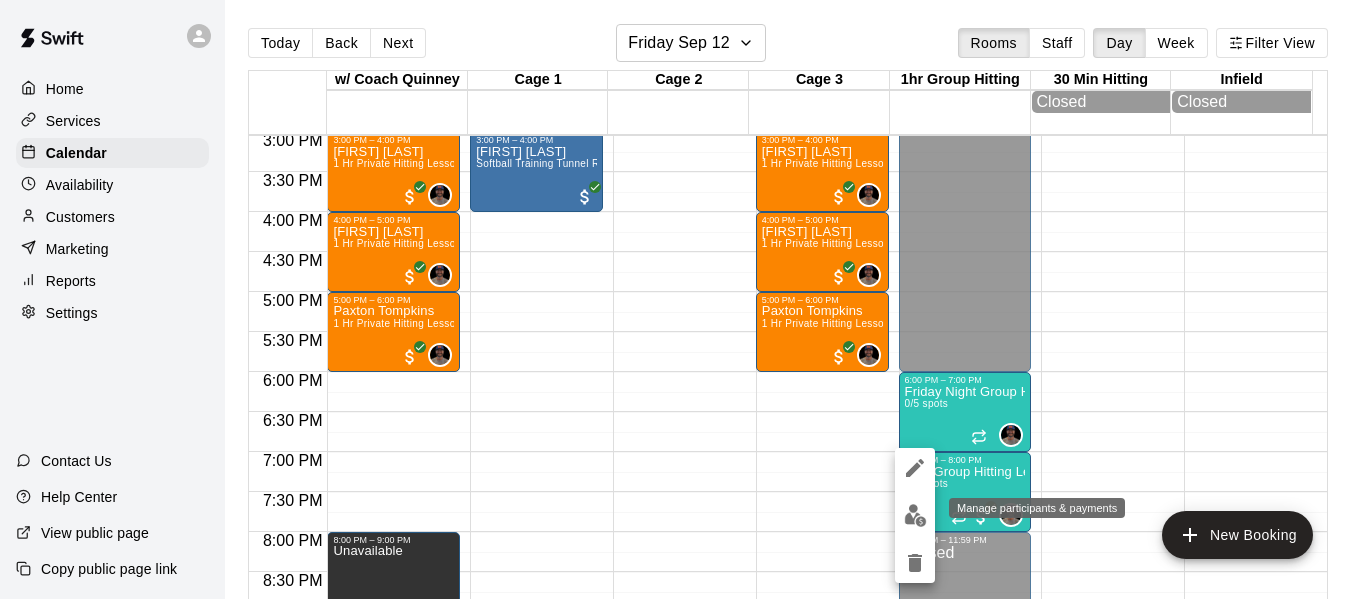 click at bounding box center (915, 515) 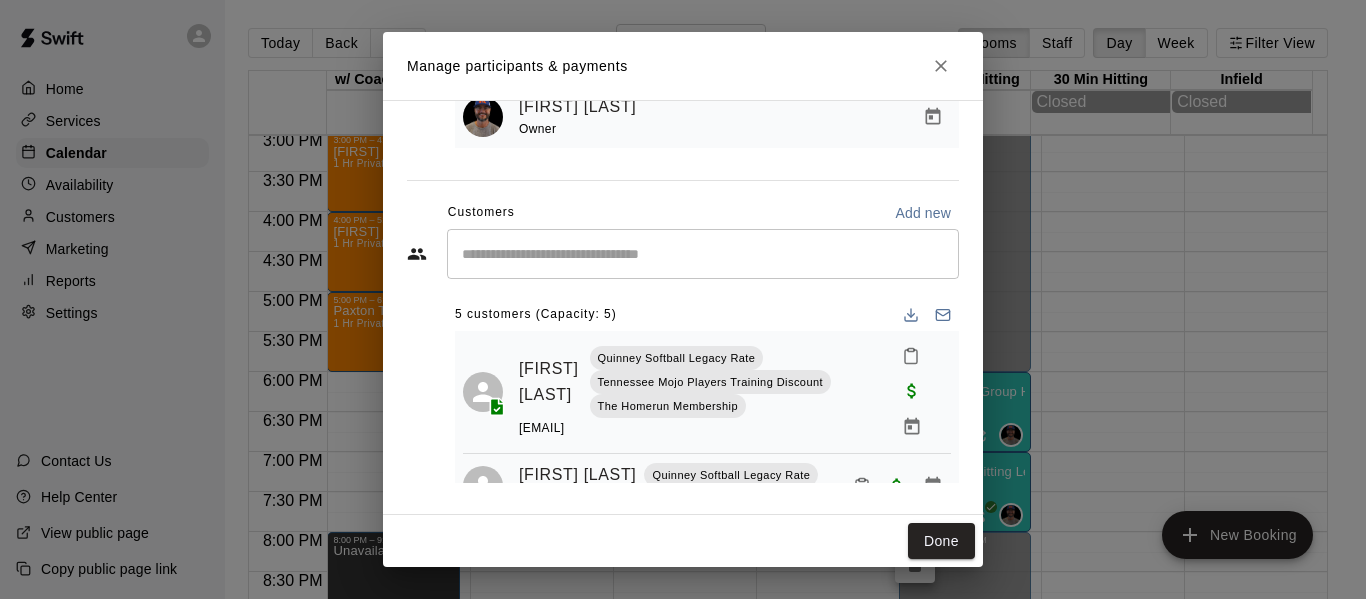 scroll, scrollTop: 167, scrollLeft: 0, axis: vertical 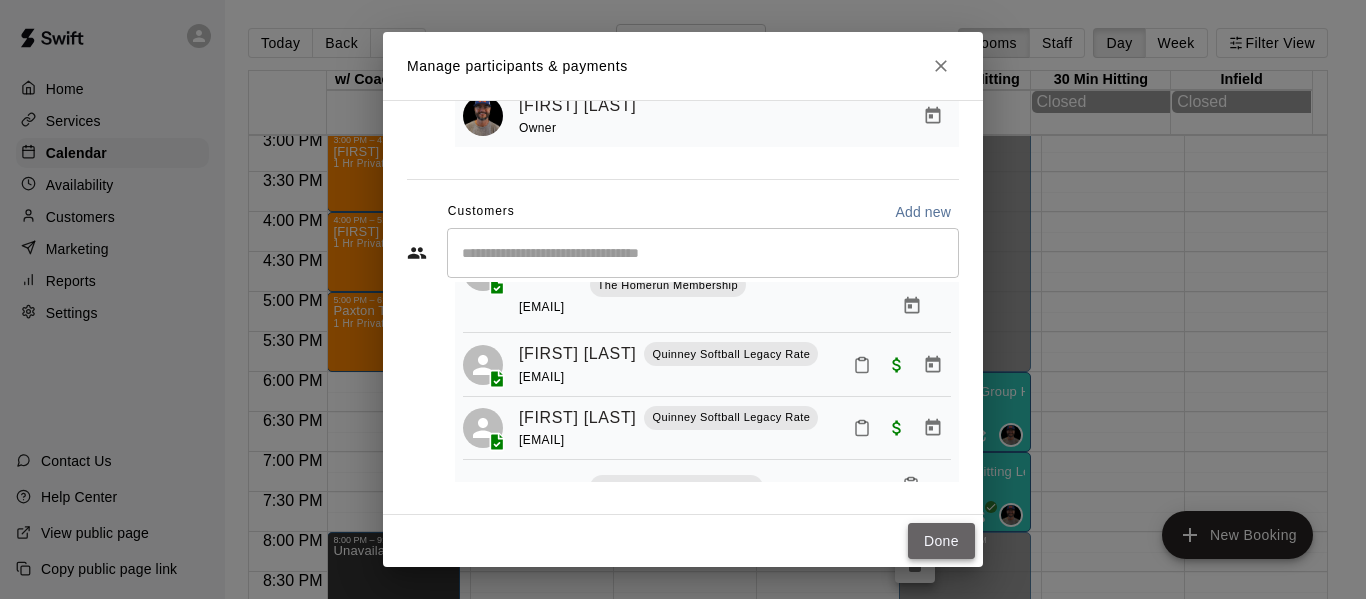 click on "Done" at bounding box center (941, 541) 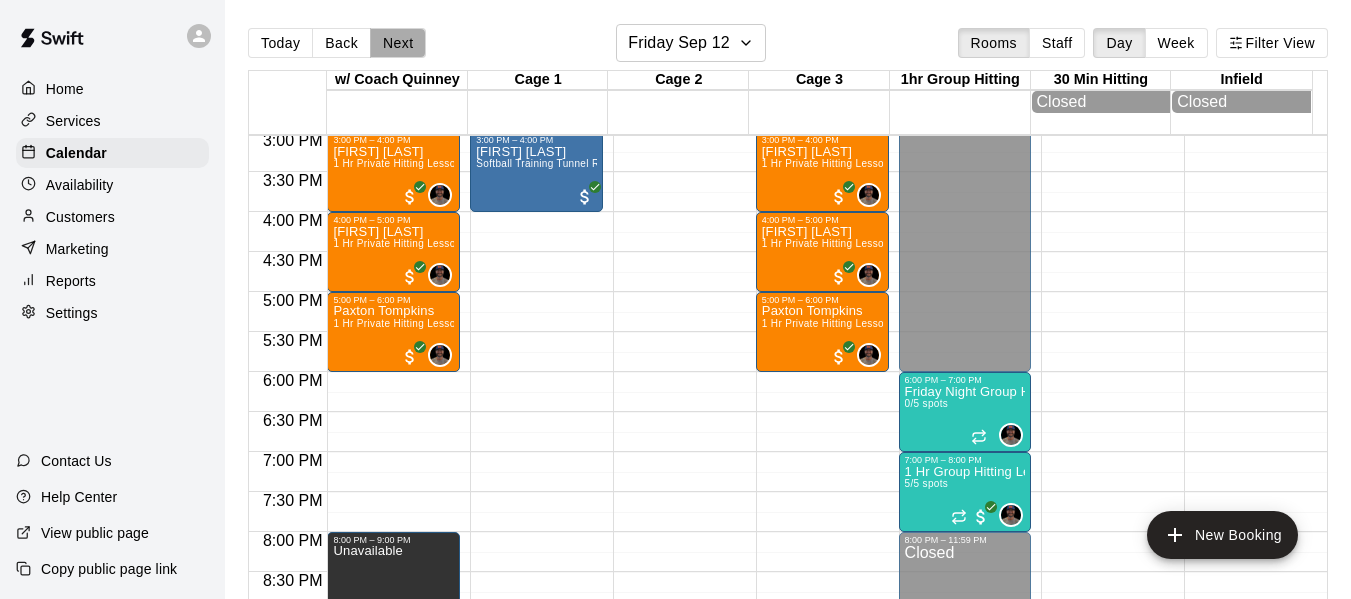 click on "Next" at bounding box center (398, 43) 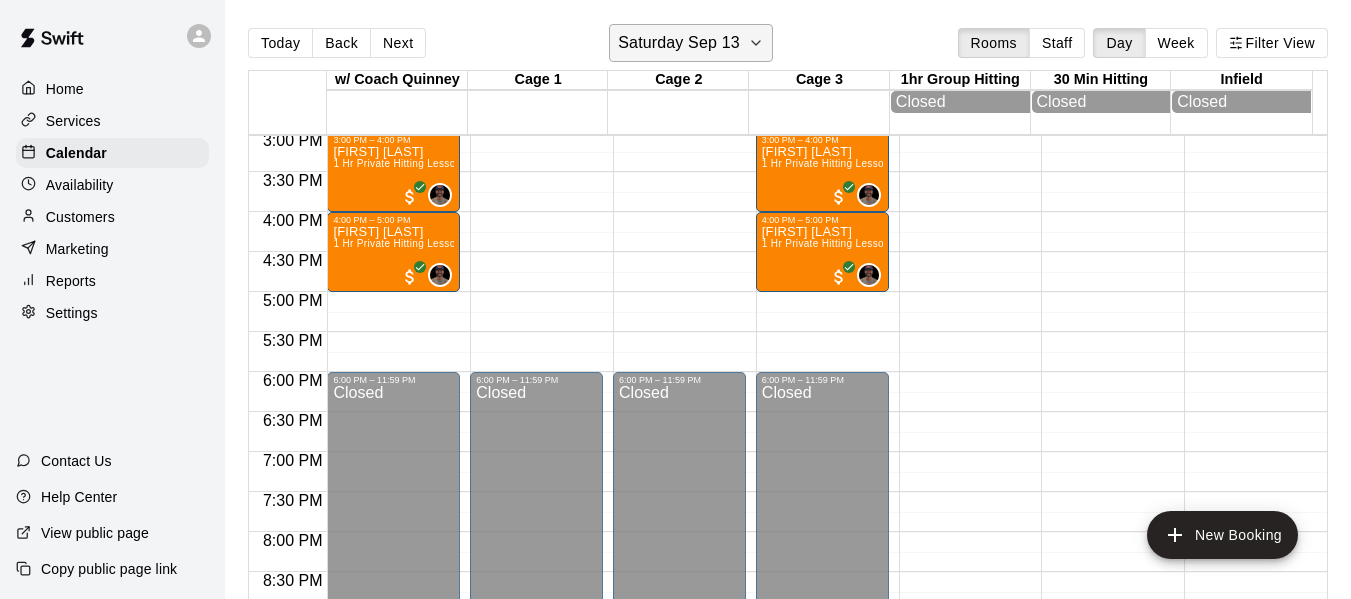 click 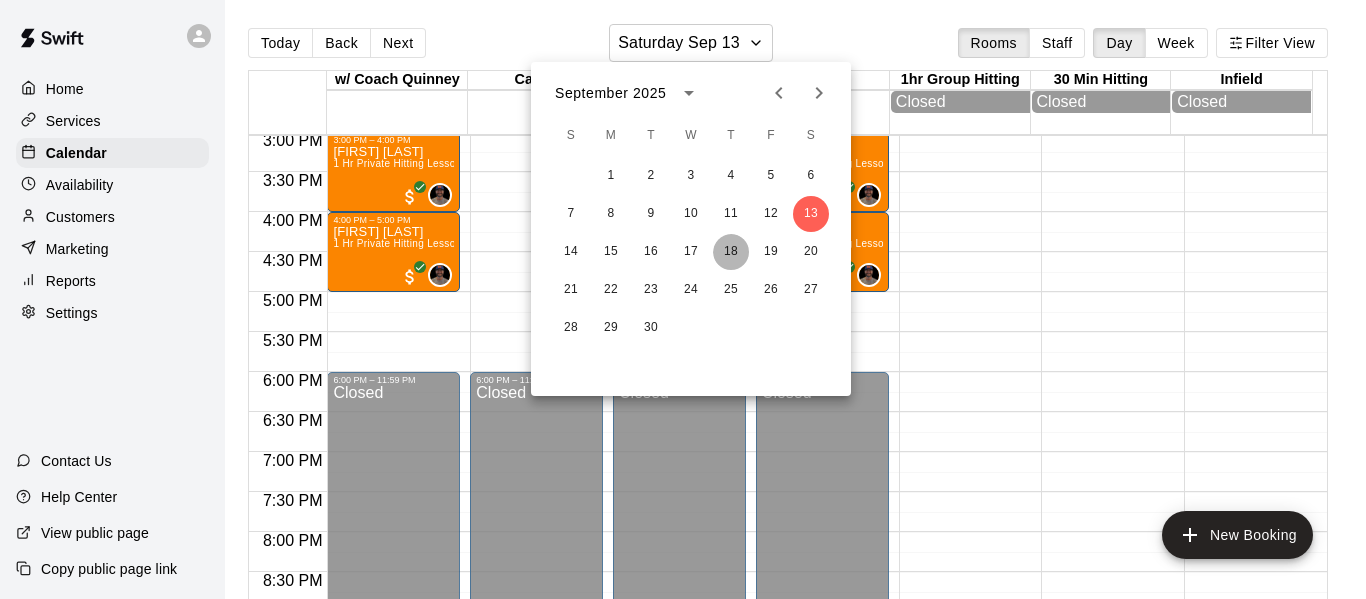 click on "18" at bounding box center (731, 252) 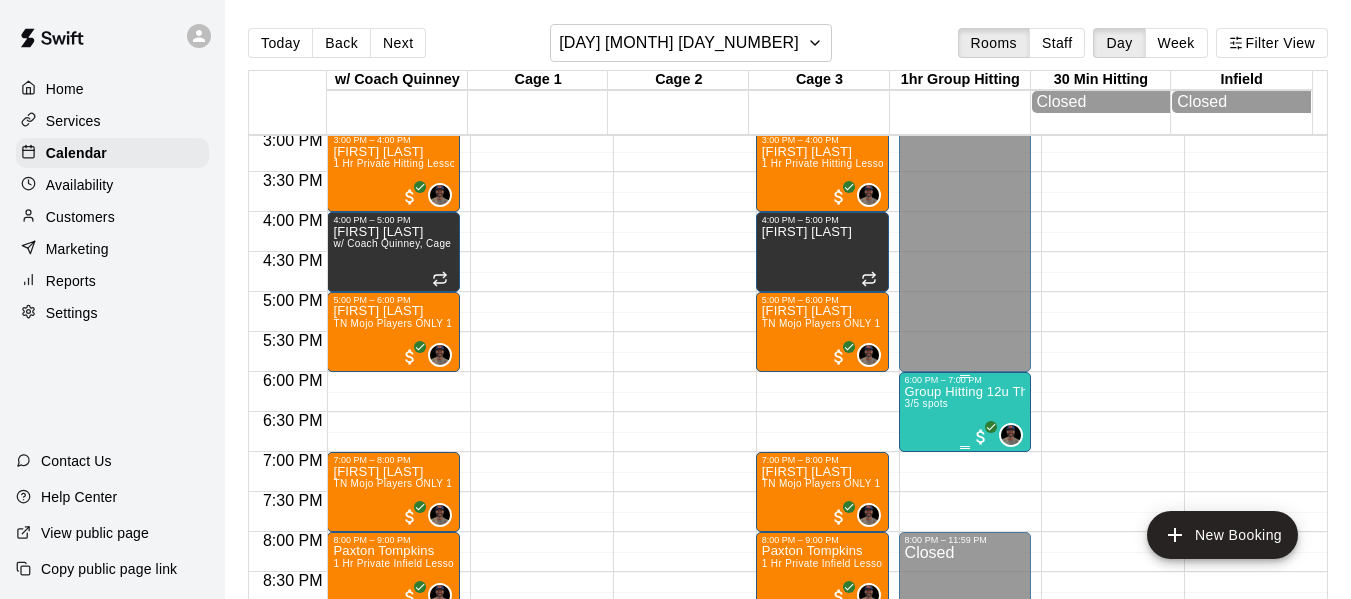 click on "3/5 spots" at bounding box center [927, 403] 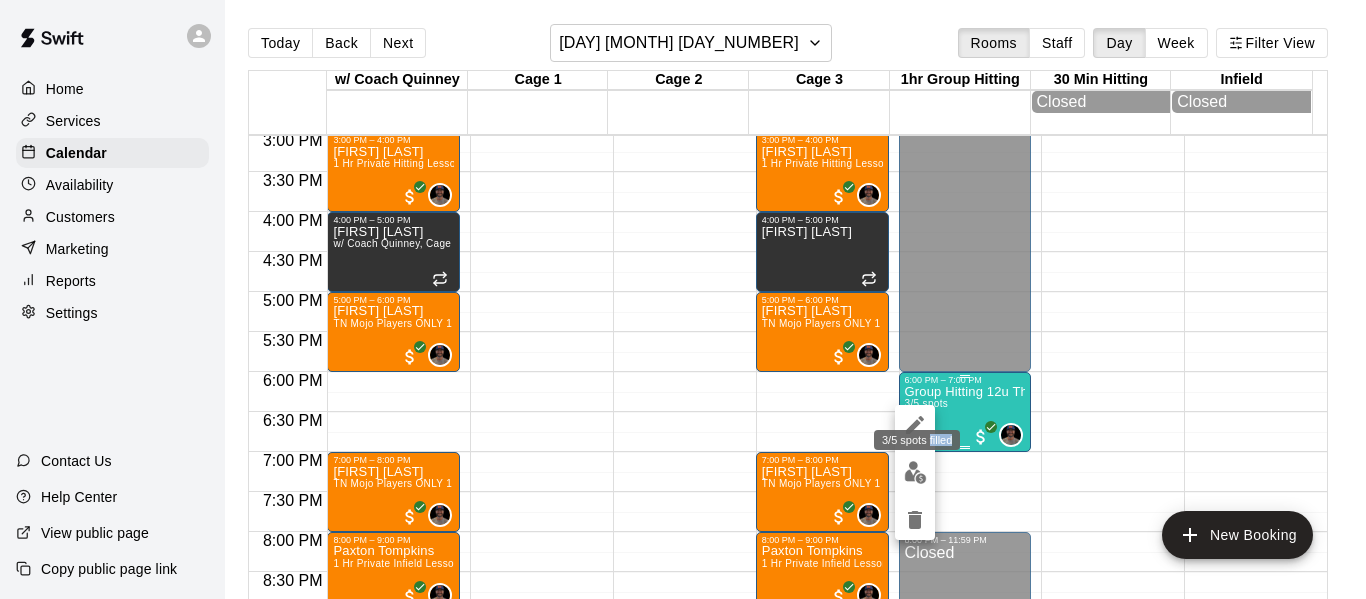 click at bounding box center (683, 299) 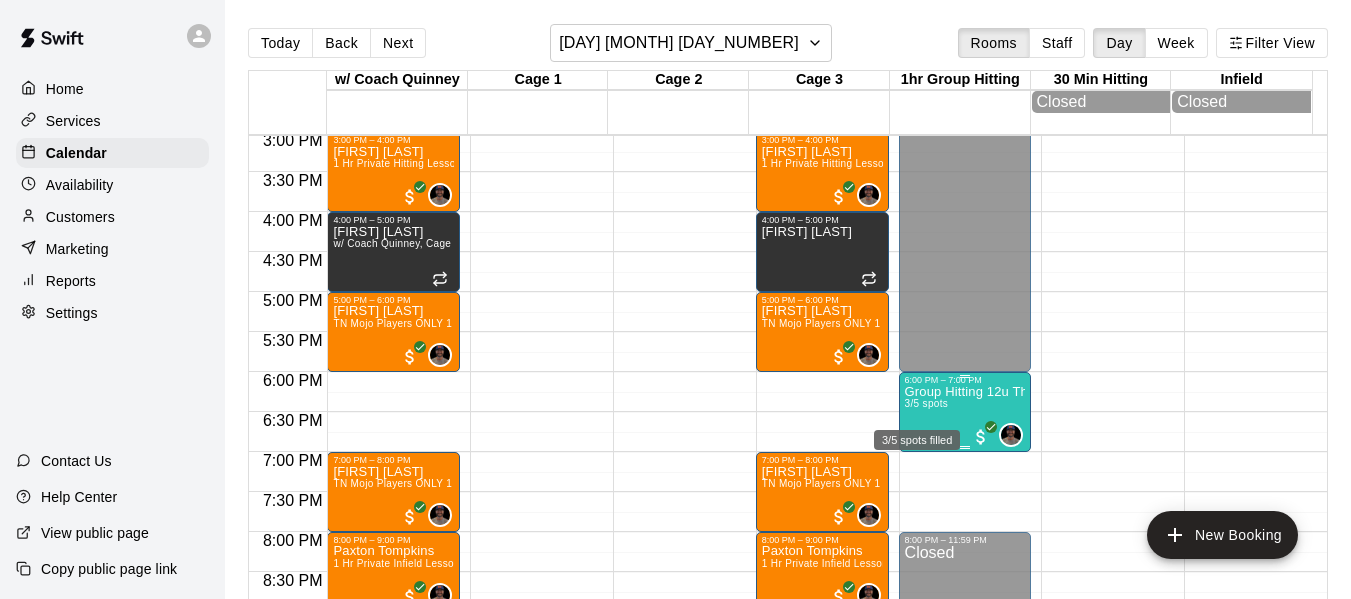 click on "3/5 spots" at bounding box center [927, 403] 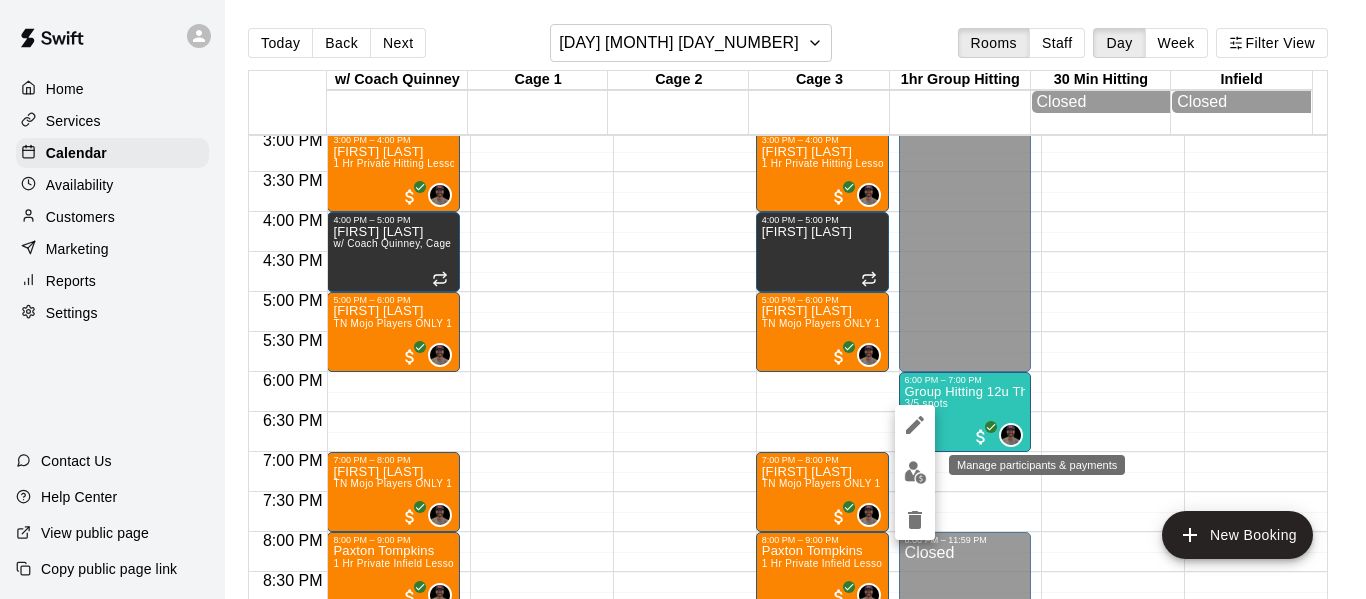 click at bounding box center [915, 472] 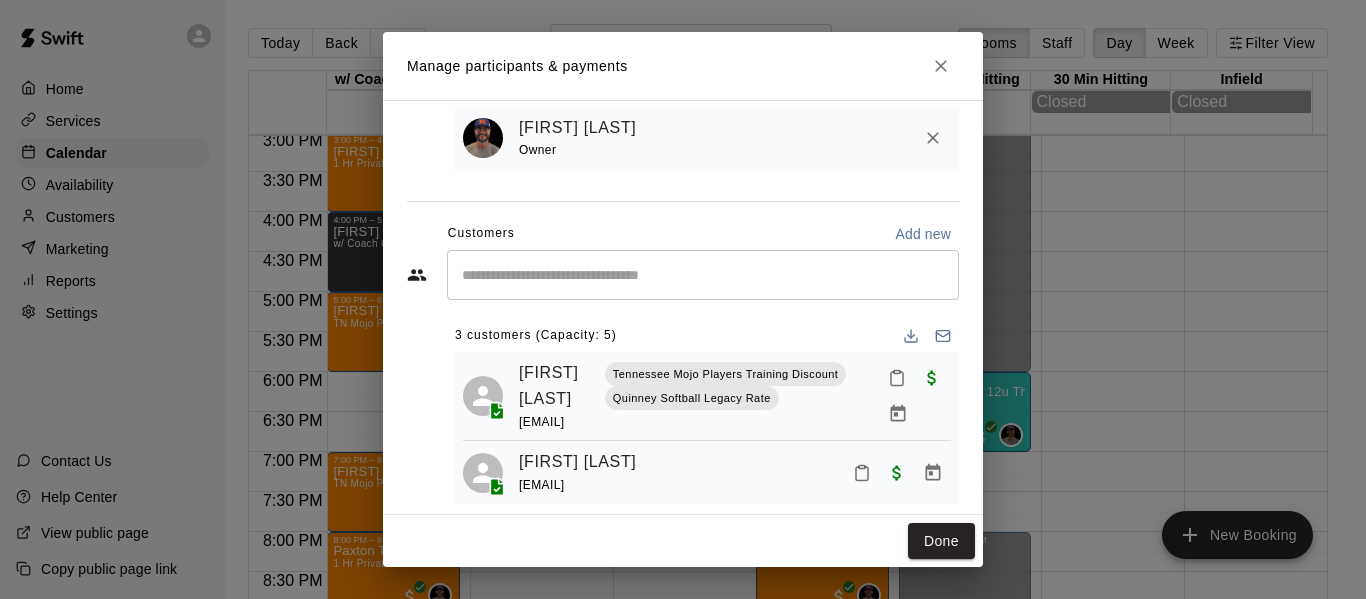 scroll, scrollTop: 169, scrollLeft: 0, axis: vertical 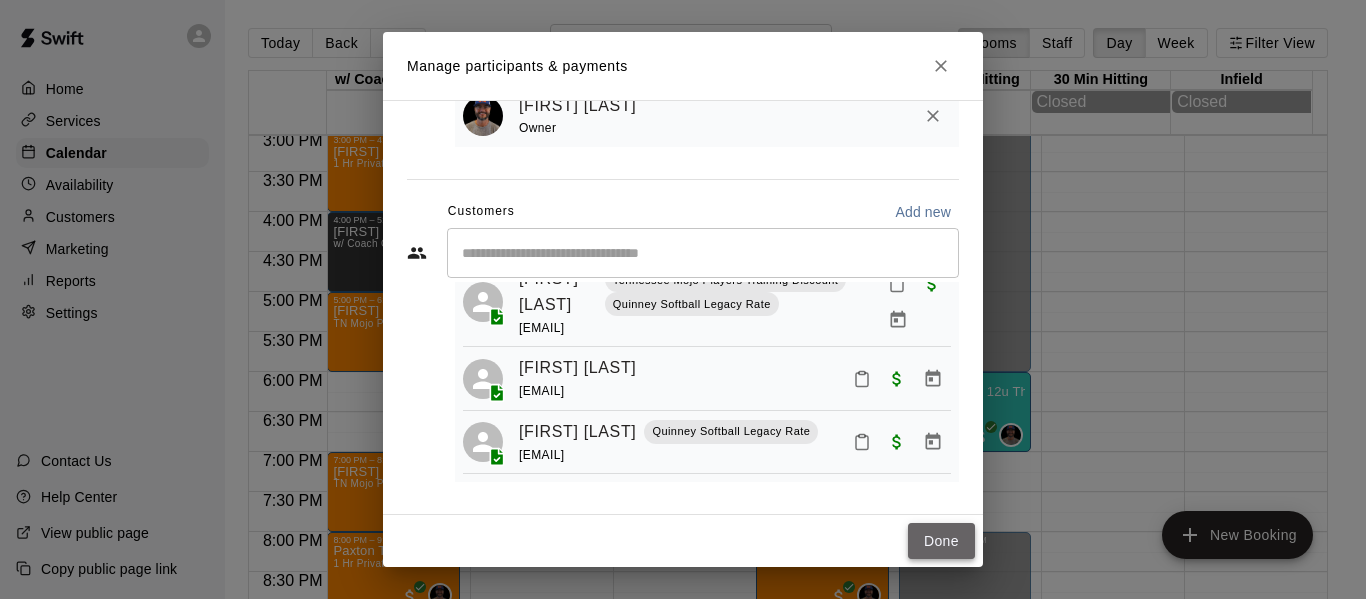 drag, startPoint x: 933, startPoint y: 545, endPoint x: 932, endPoint y: 510, distance: 35.014282 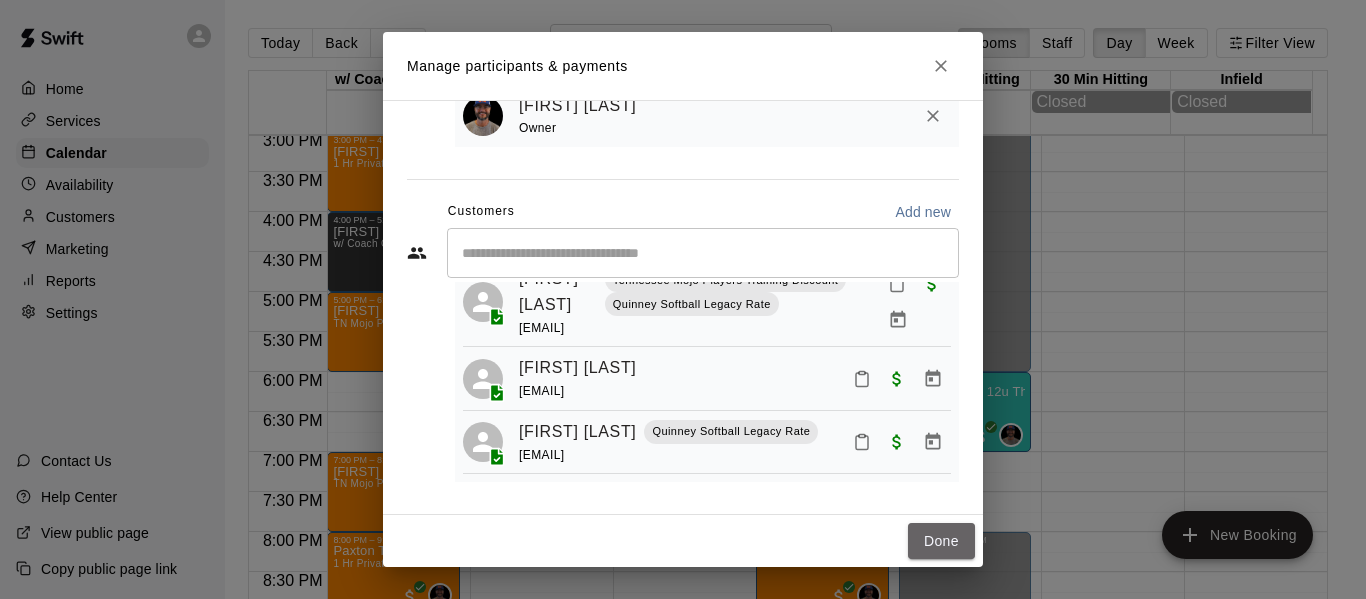 click on "Done" at bounding box center (941, 541) 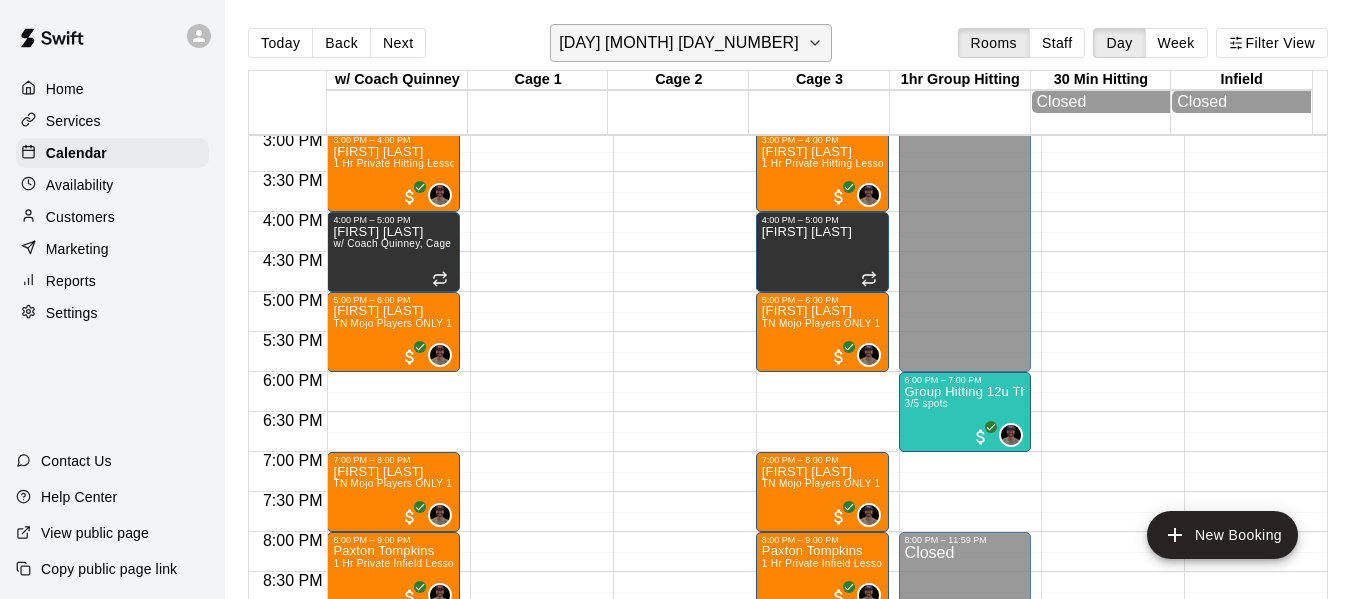 click 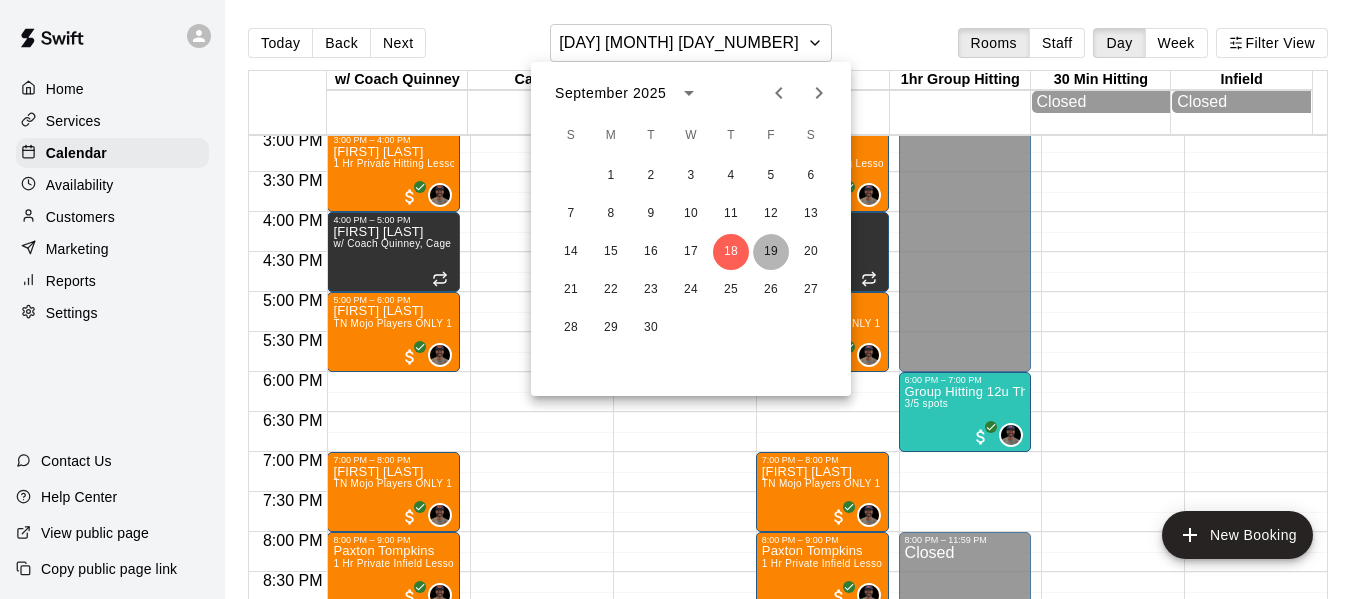 click on "19" at bounding box center (771, 252) 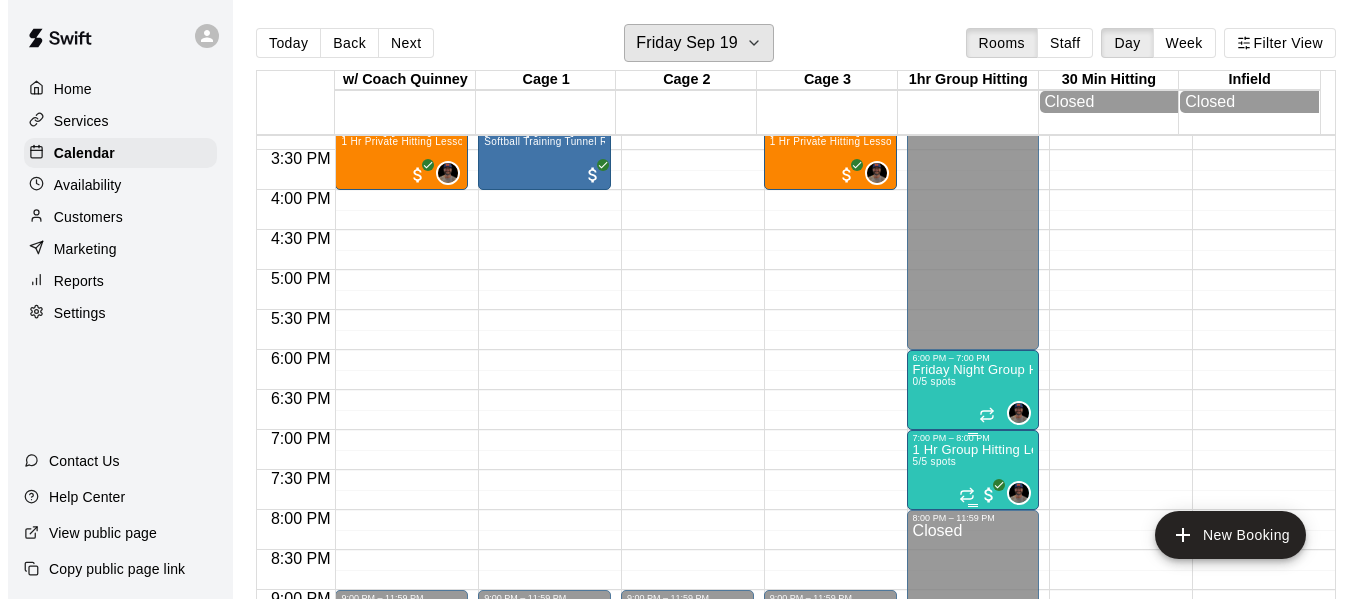 scroll, scrollTop: 1238, scrollLeft: 0, axis: vertical 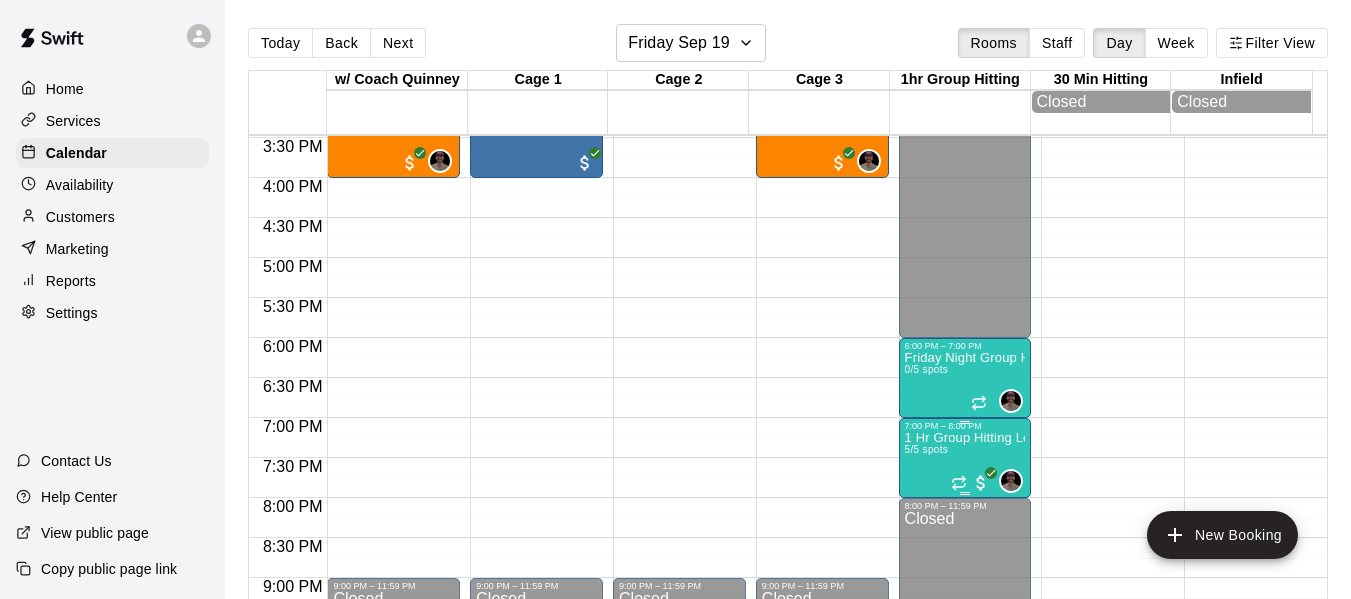click on "1 Hr Group Hitting Lessons 12u And Older" at bounding box center [965, 438] 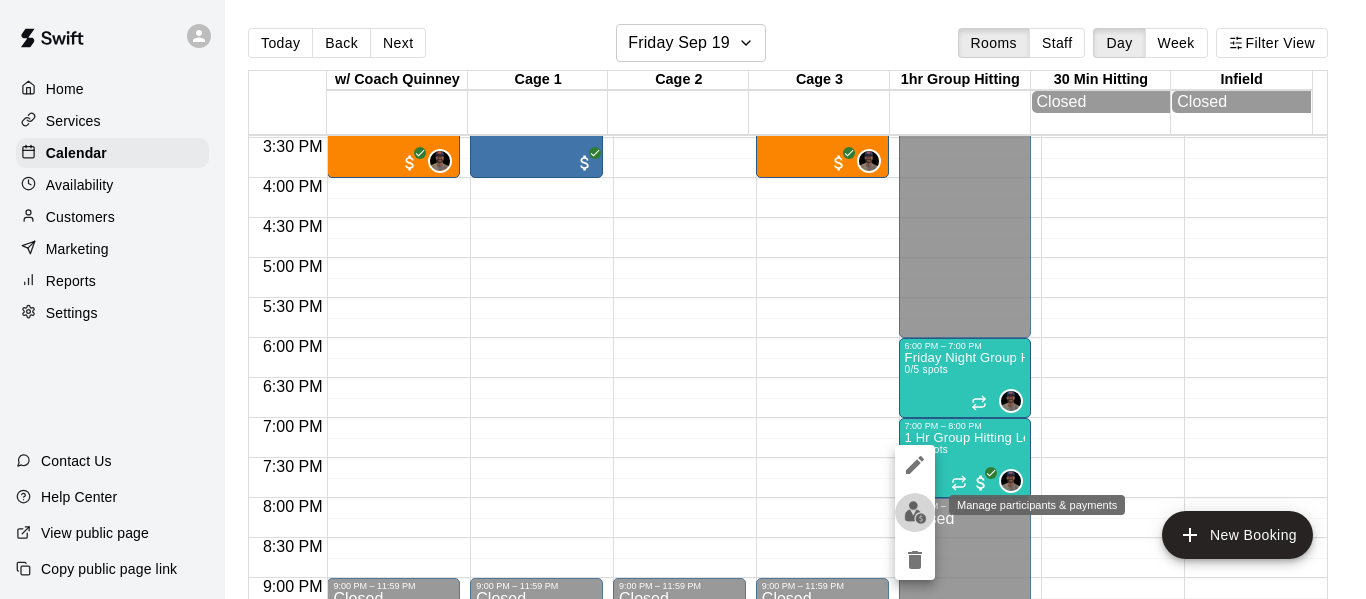 click at bounding box center (915, 512) 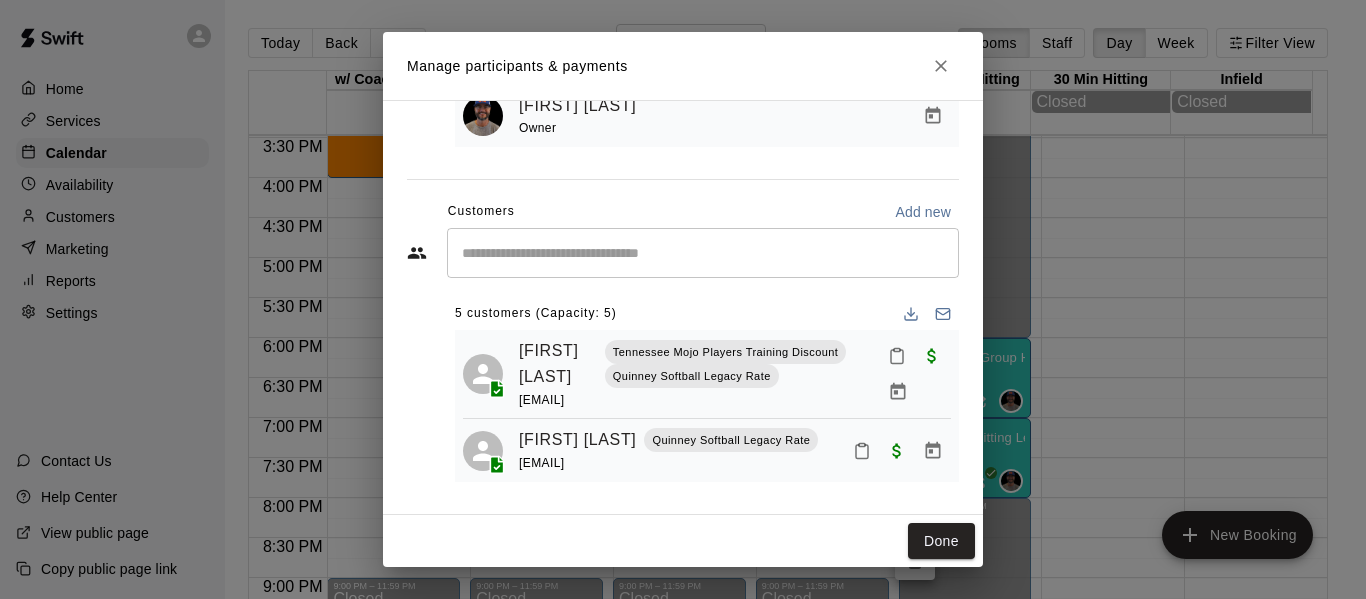 scroll, scrollTop: 169, scrollLeft: 0, axis: vertical 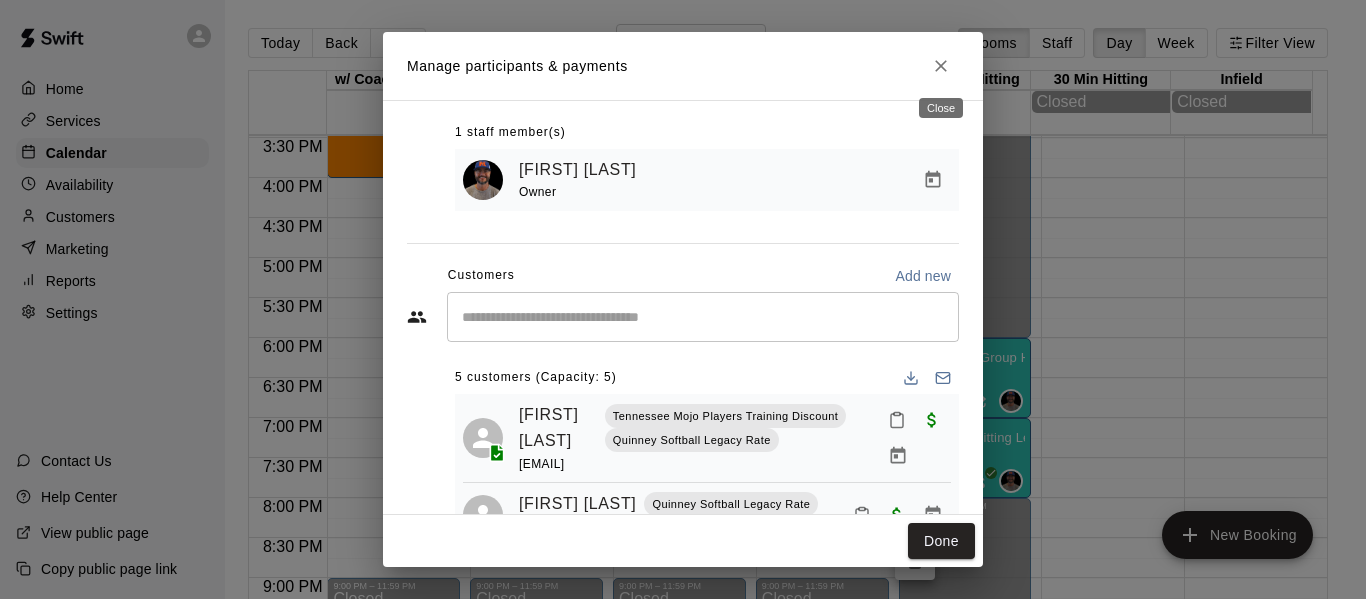 click 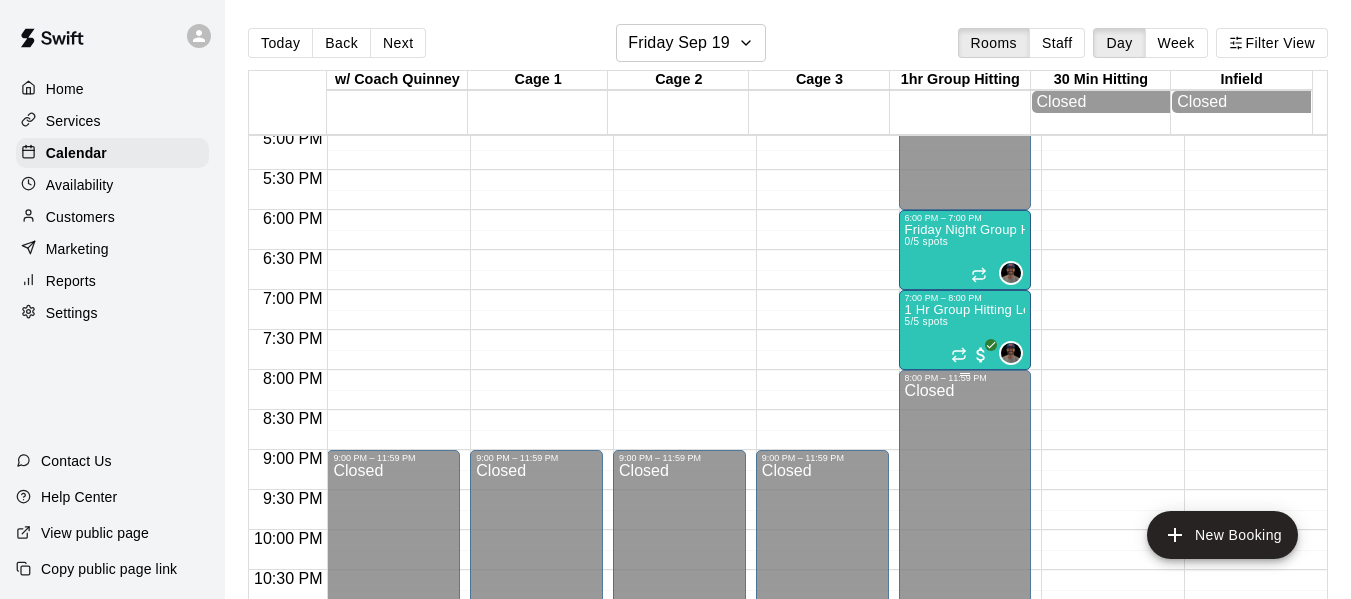 scroll, scrollTop: 1371, scrollLeft: 0, axis: vertical 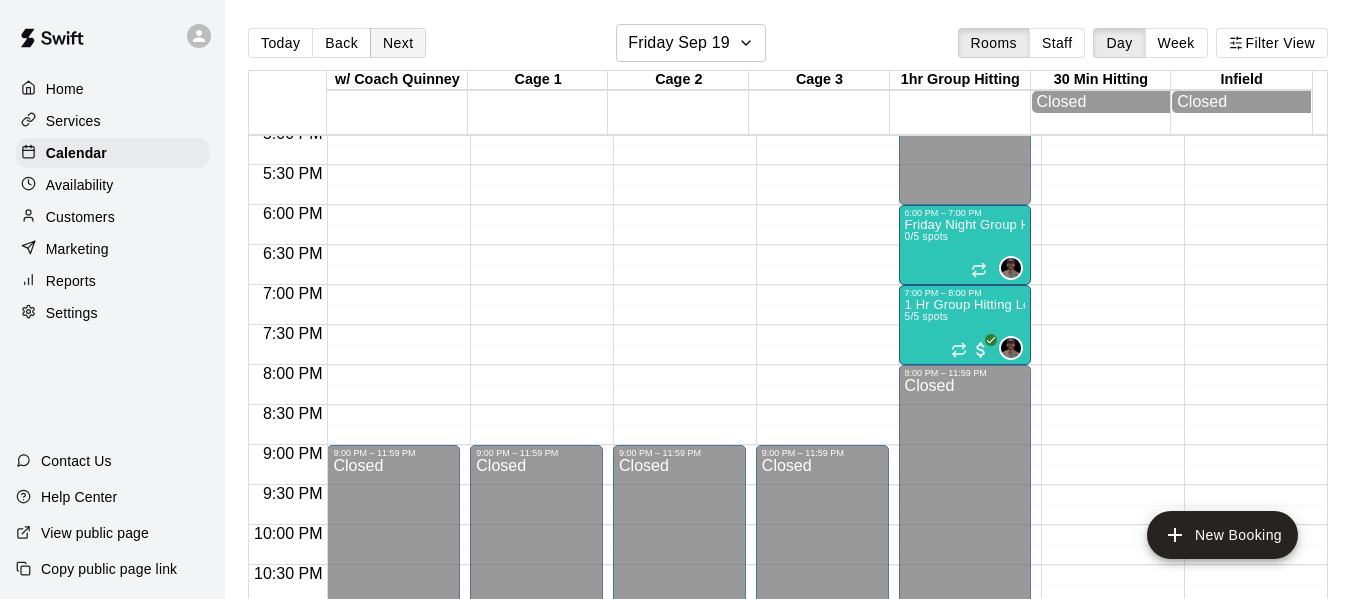 click on "Next" at bounding box center (398, 43) 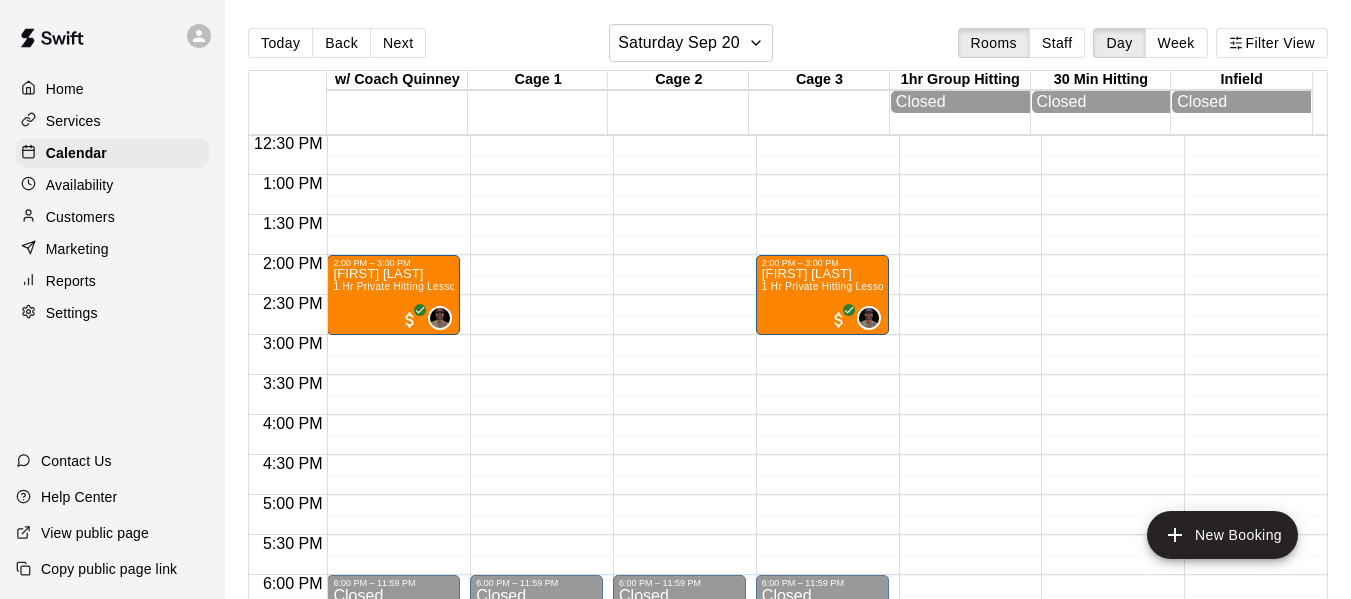 scroll, scrollTop: 971, scrollLeft: 0, axis: vertical 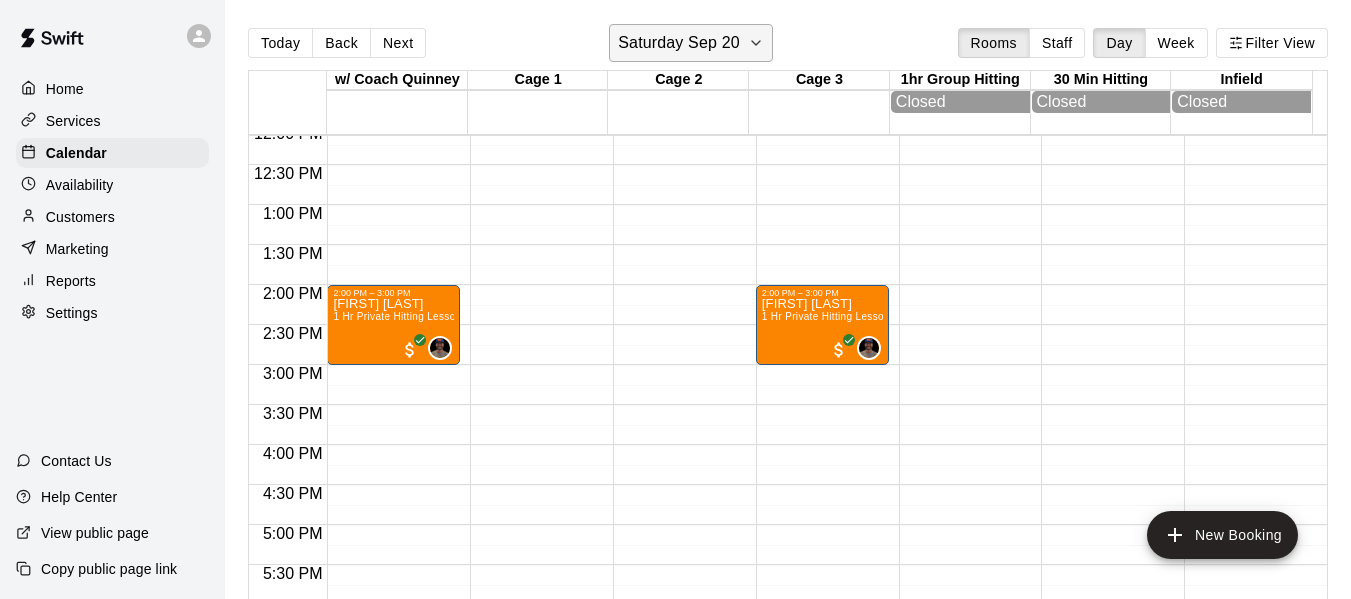 click 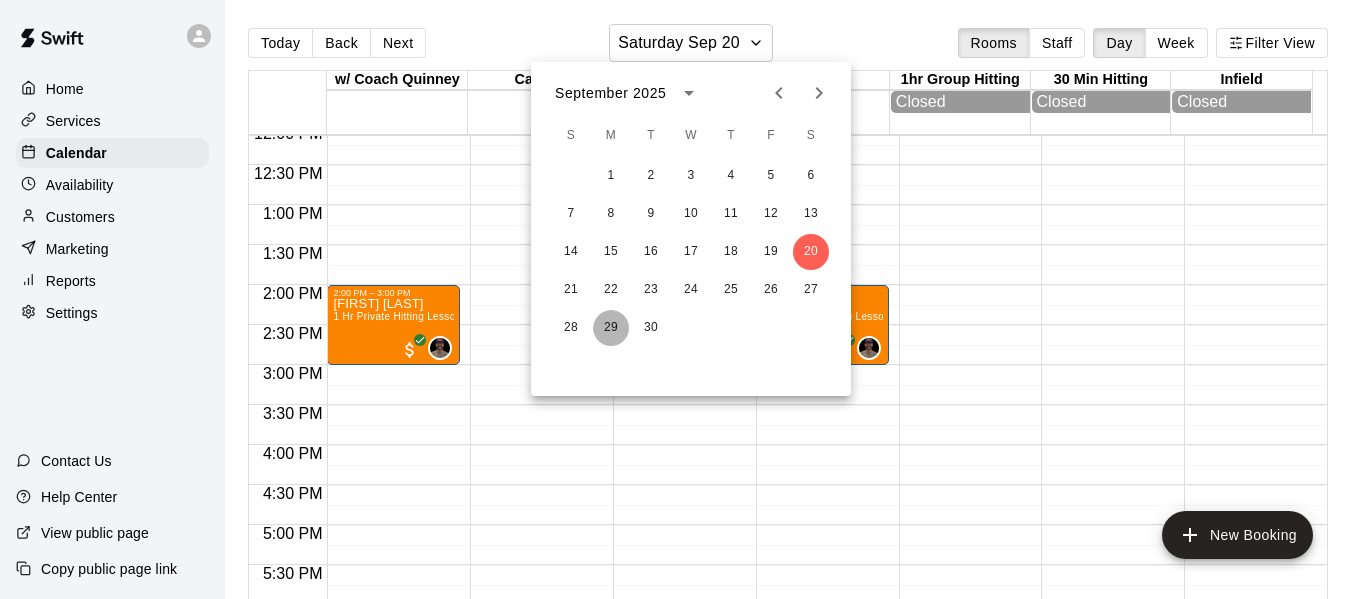 click on "29" at bounding box center (611, 328) 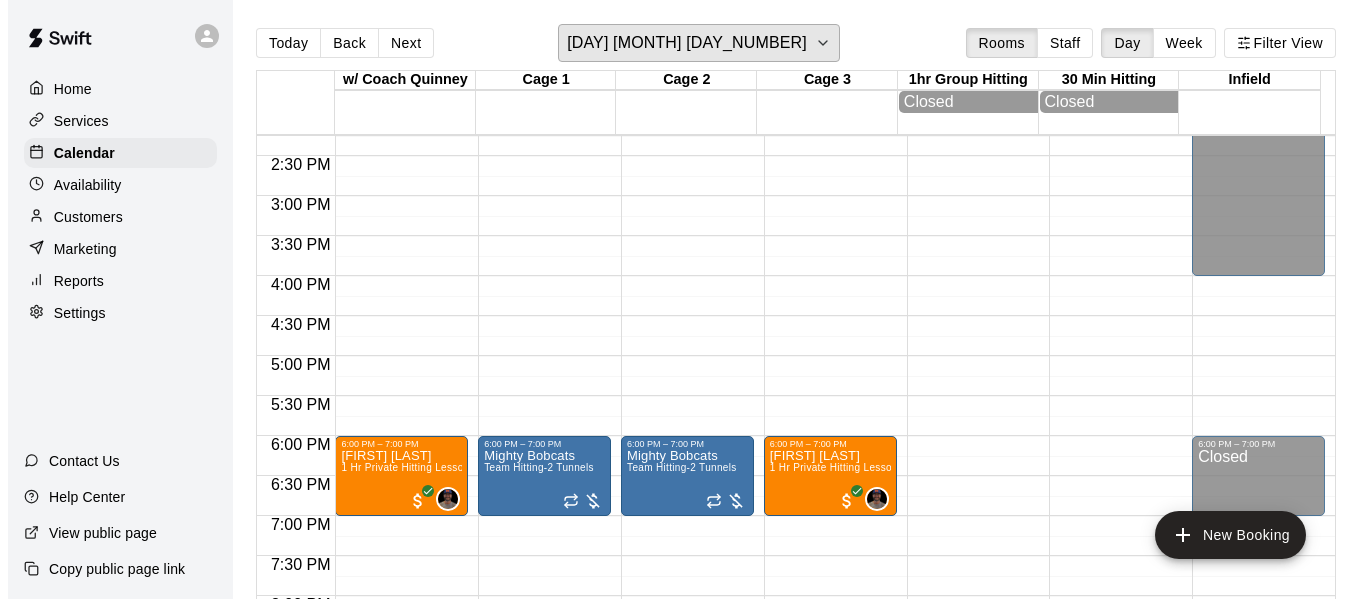 scroll, scrollTop: 1204, scrollLeft: 0, axis: vertical 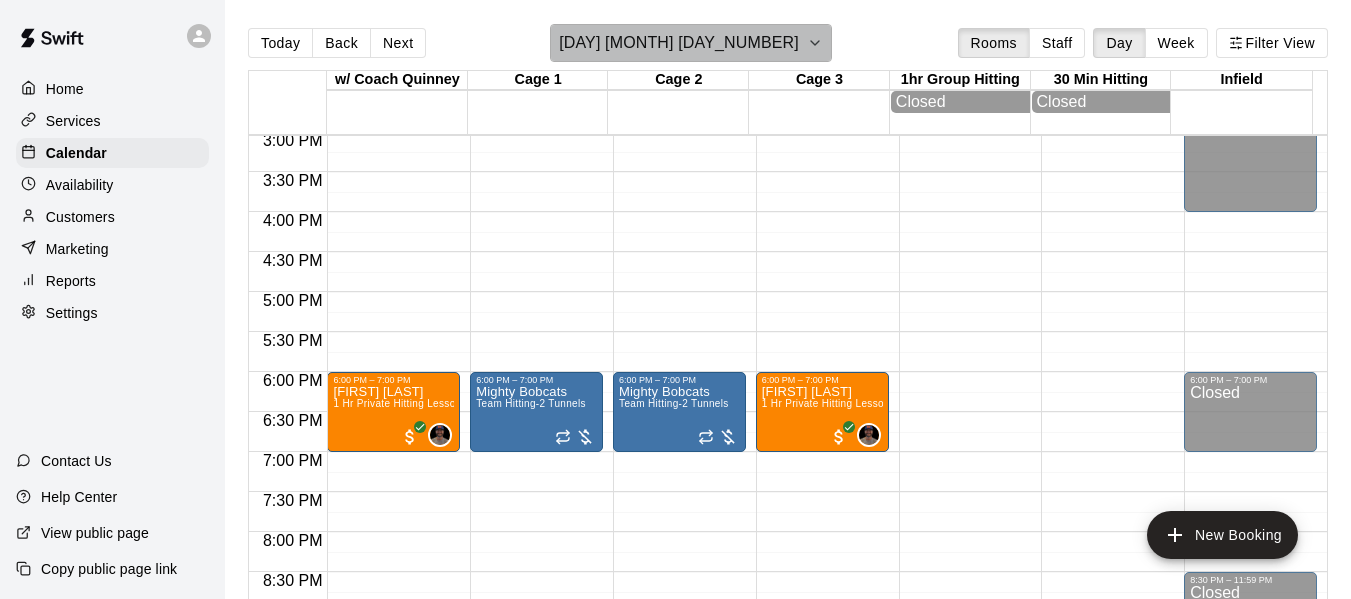 click 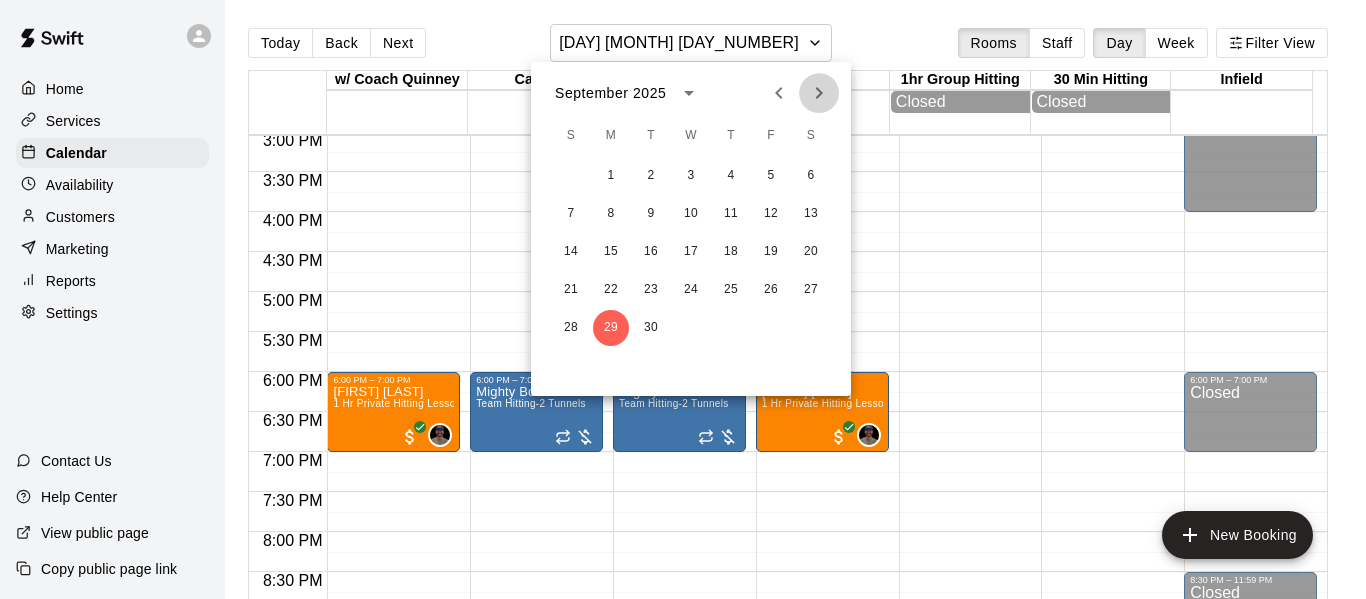 click 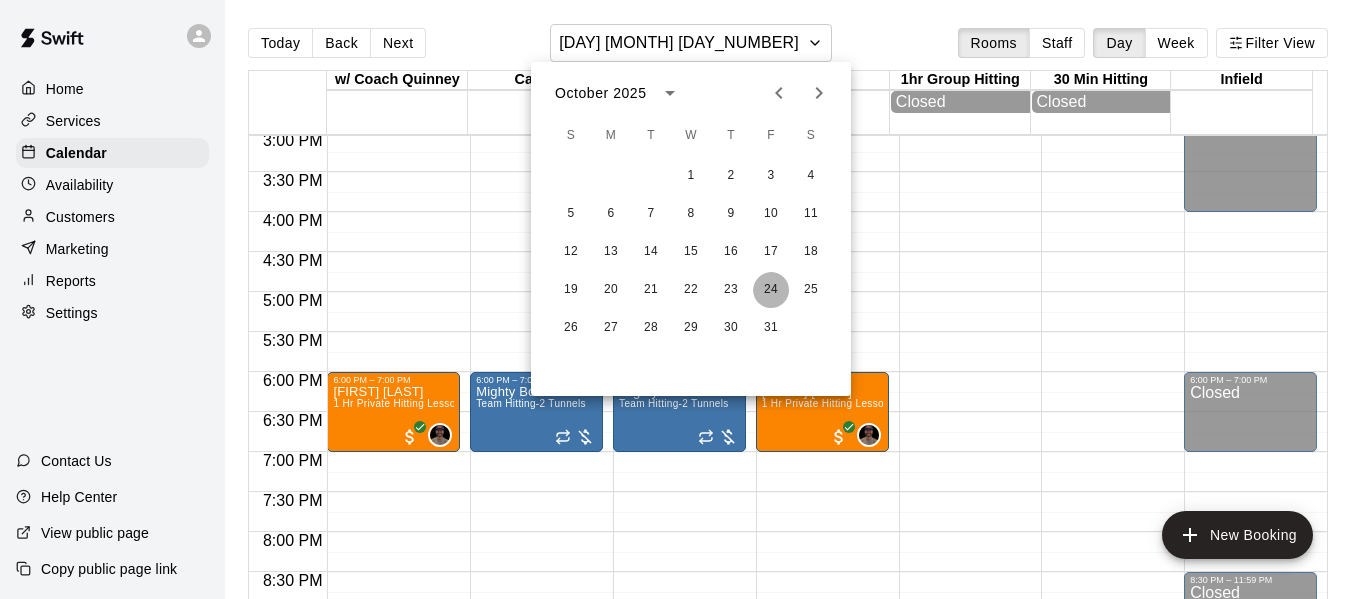 click on "24" at bounding box center (771, 290) 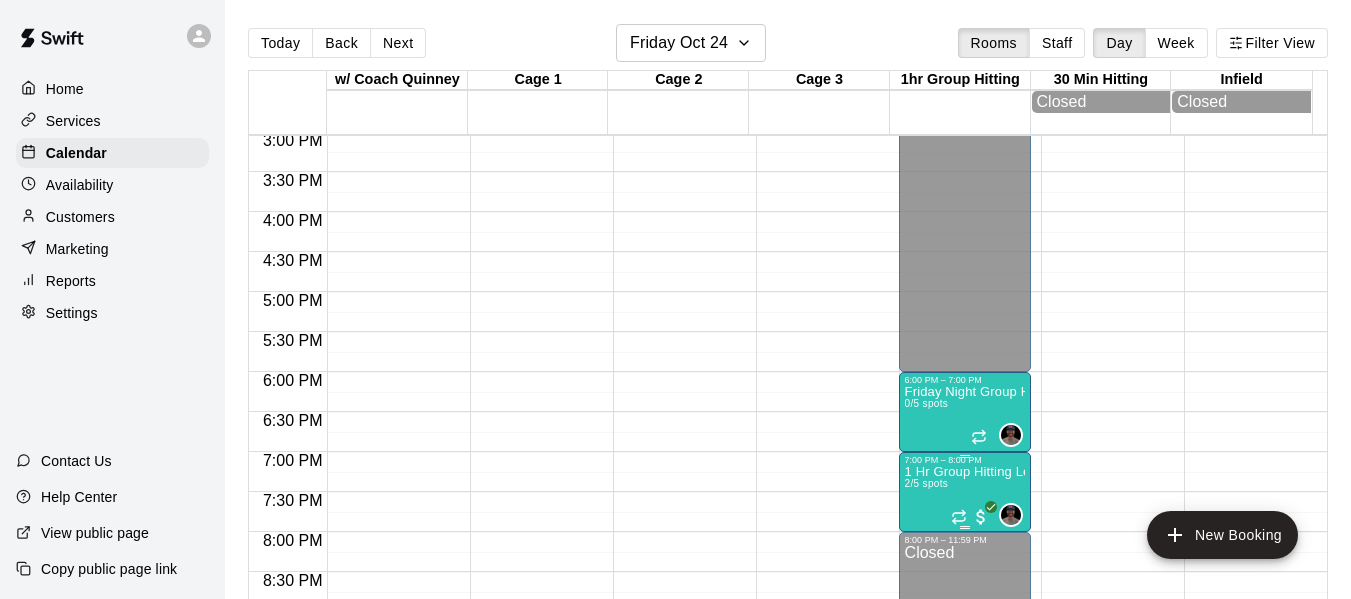 click on "1 Hr Group Hitting Lessons 12u And Older 2/5 spots" at bounding box center [965, 764] 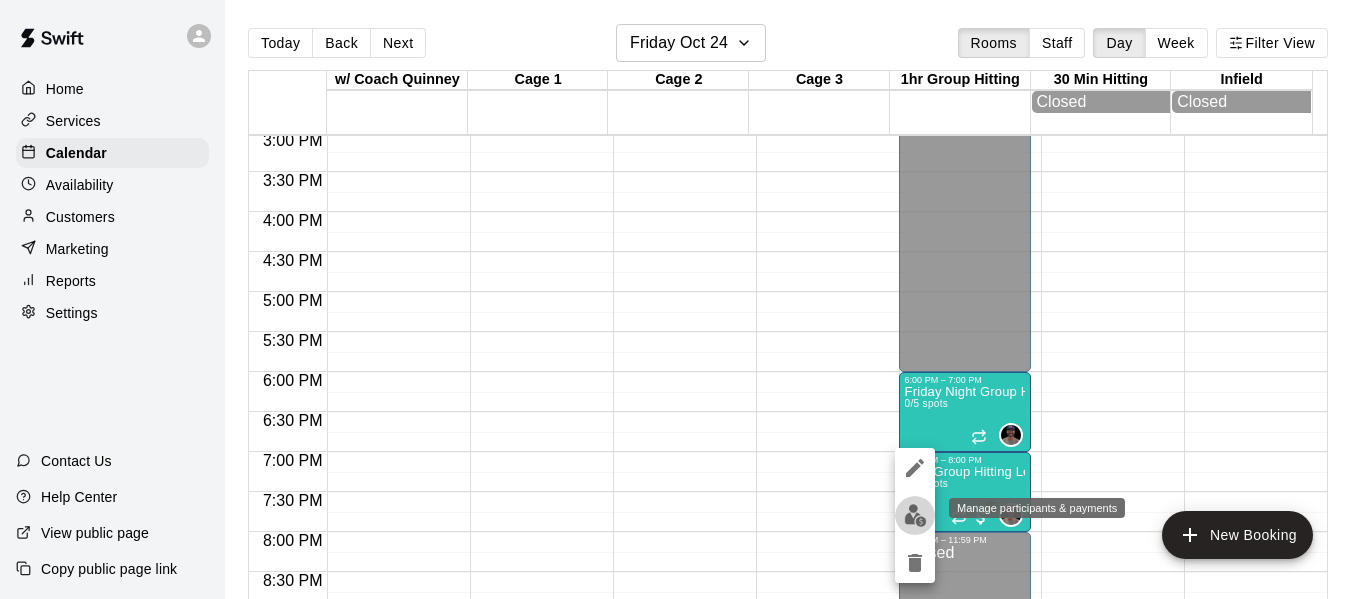click at bounding box center (915, 515) 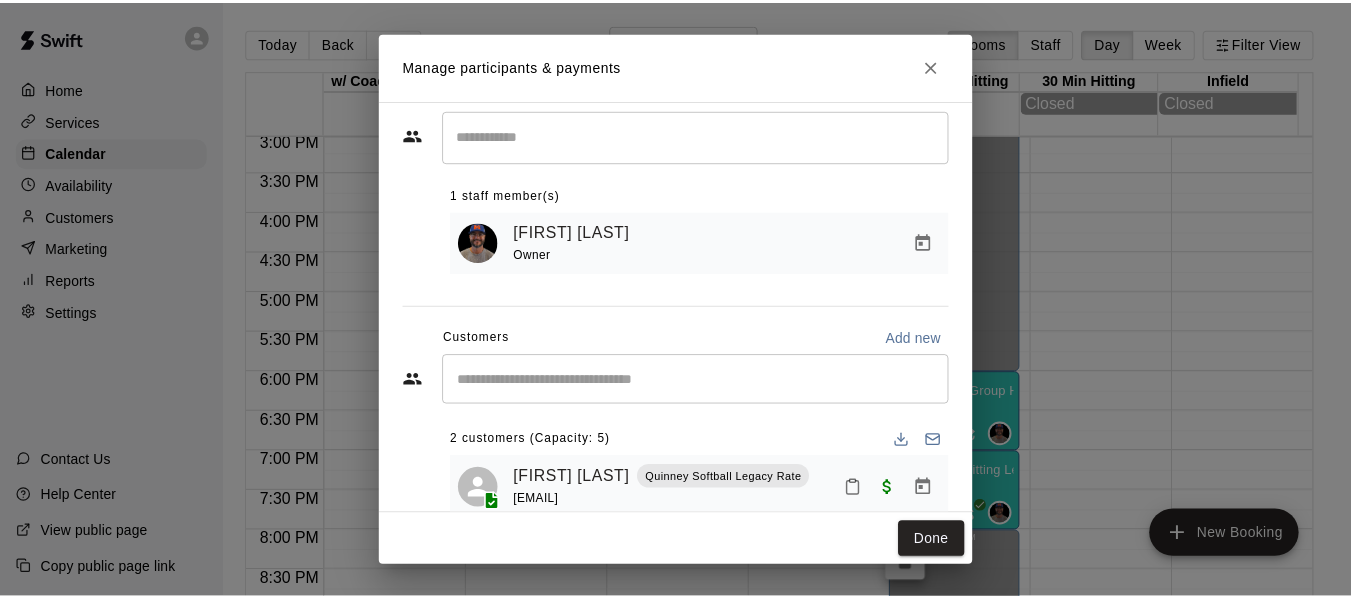 scroll, scrollTop: 158, scrollLeft: 0, axis: vertical 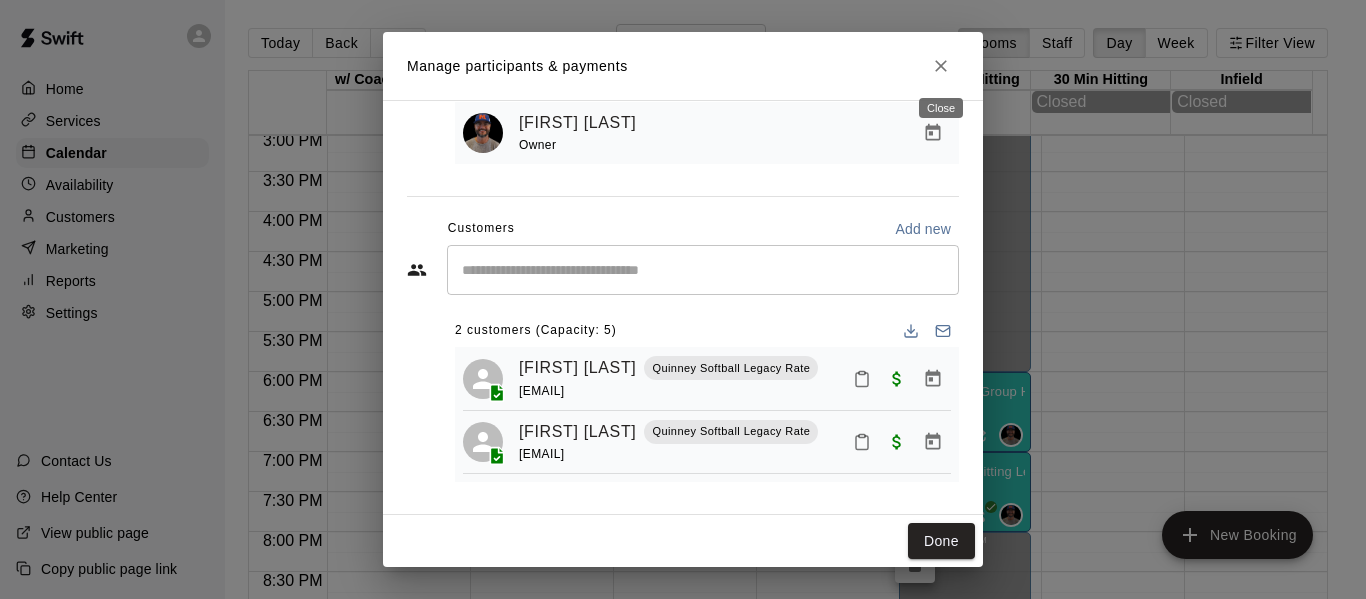 click 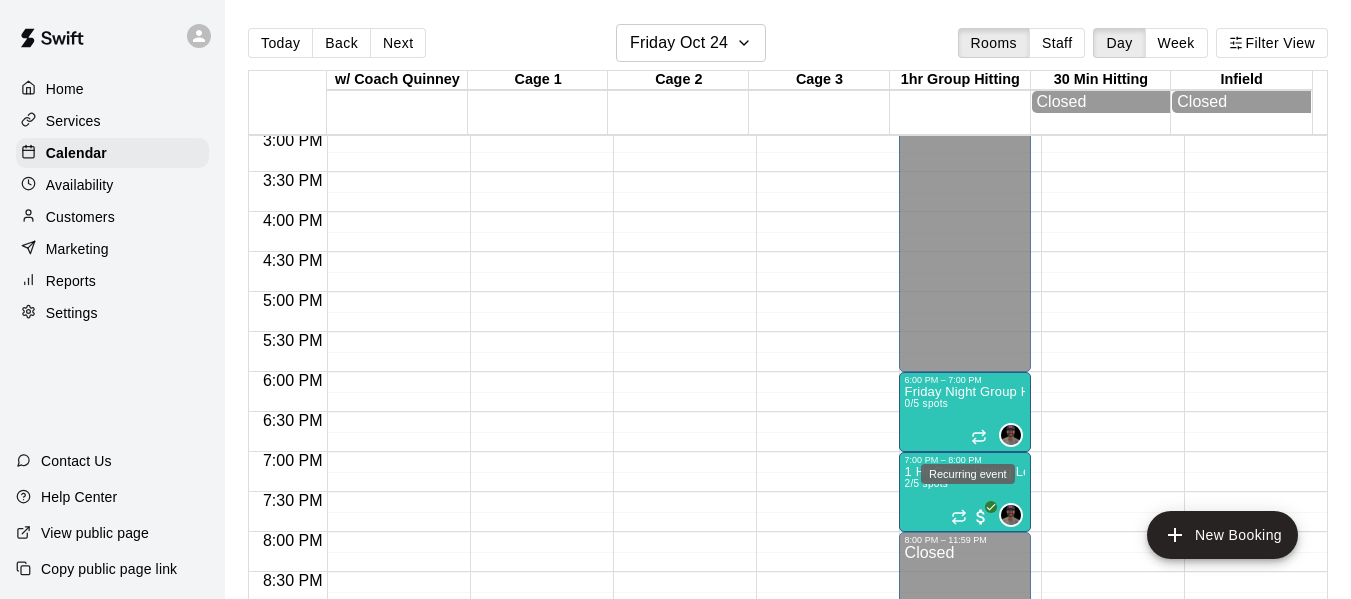 click on "Recurring event" at bounding box center (968, 474) 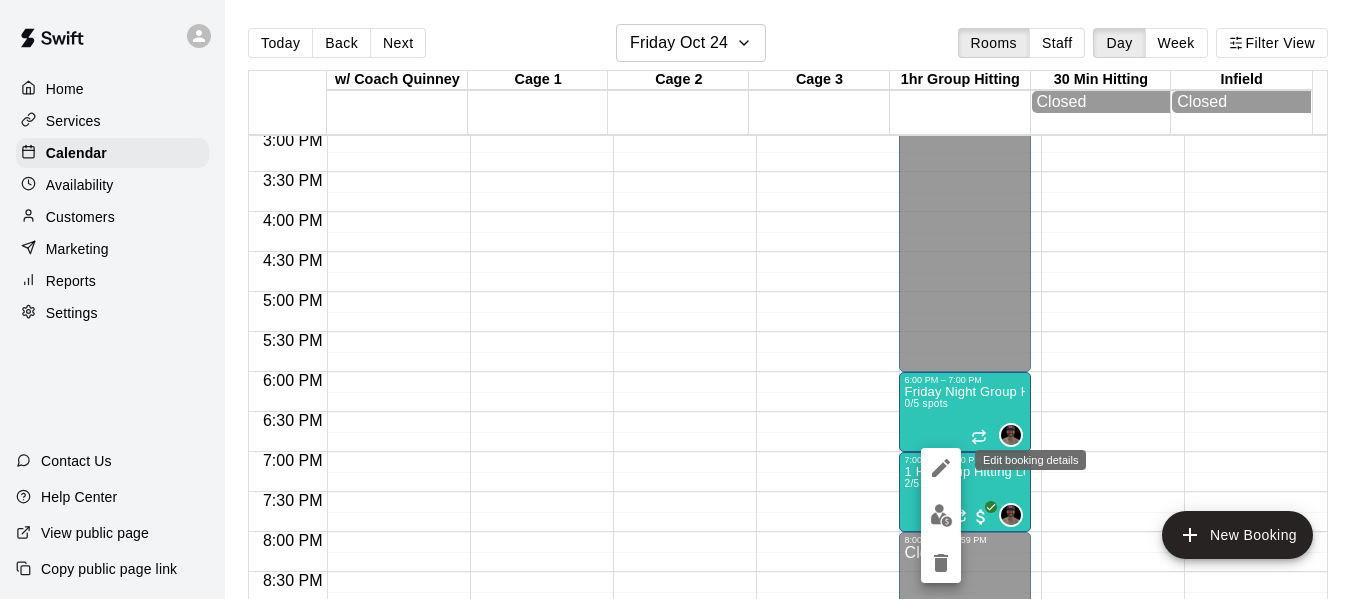 click 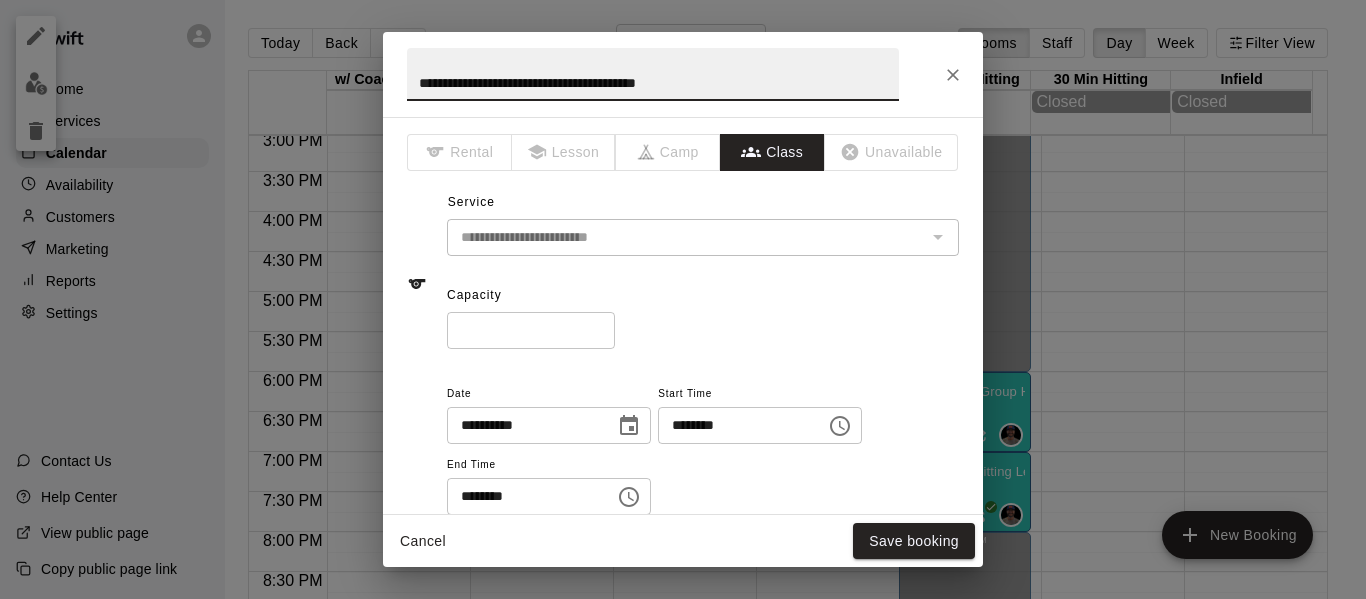 click on "*" at bounding box center [531, 330] 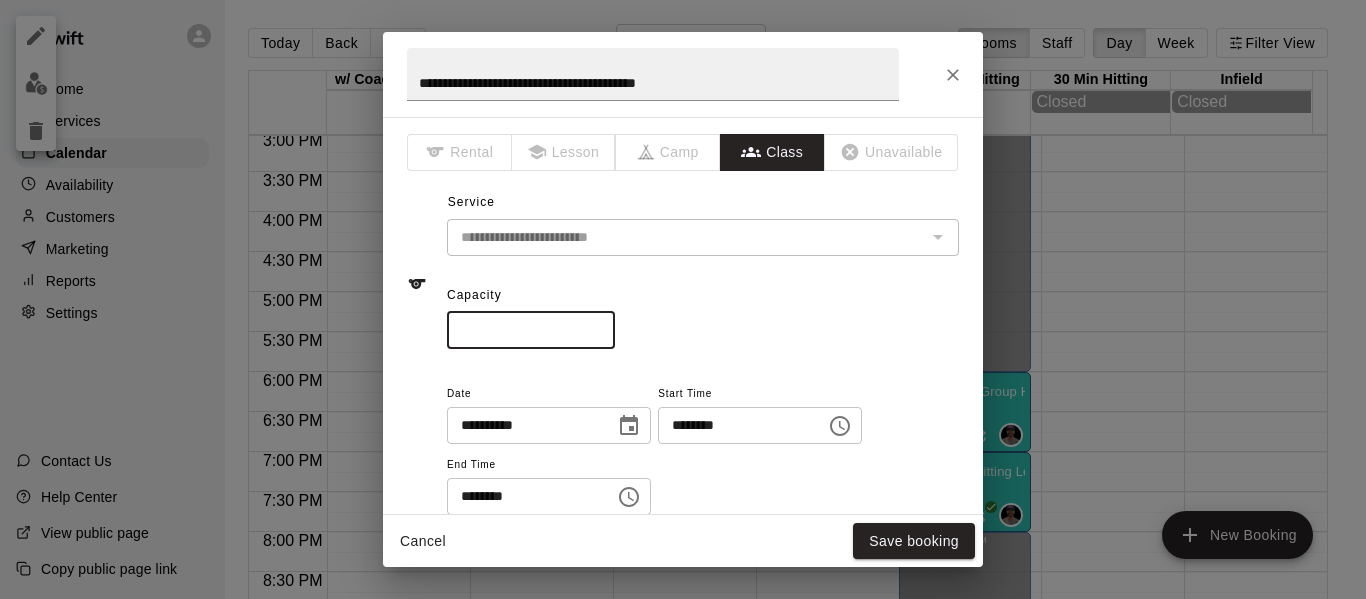 click on "*" at bounding box center (531, 330) 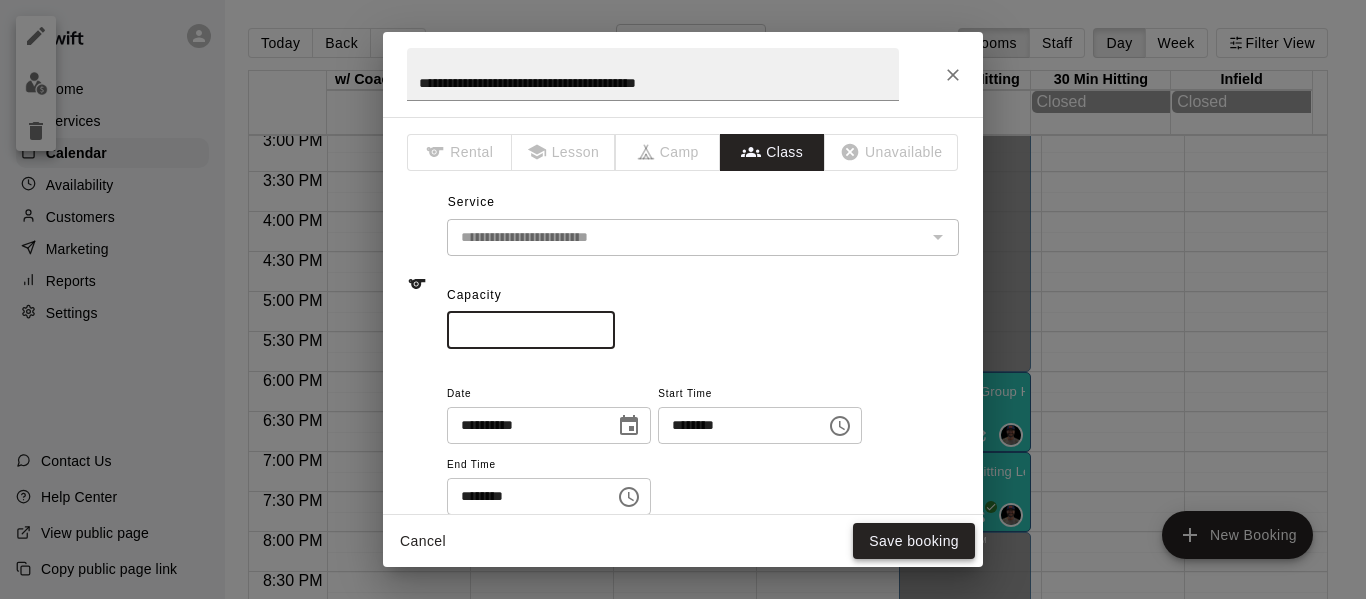 click on "Save booking" at bounding box center [914, 541] 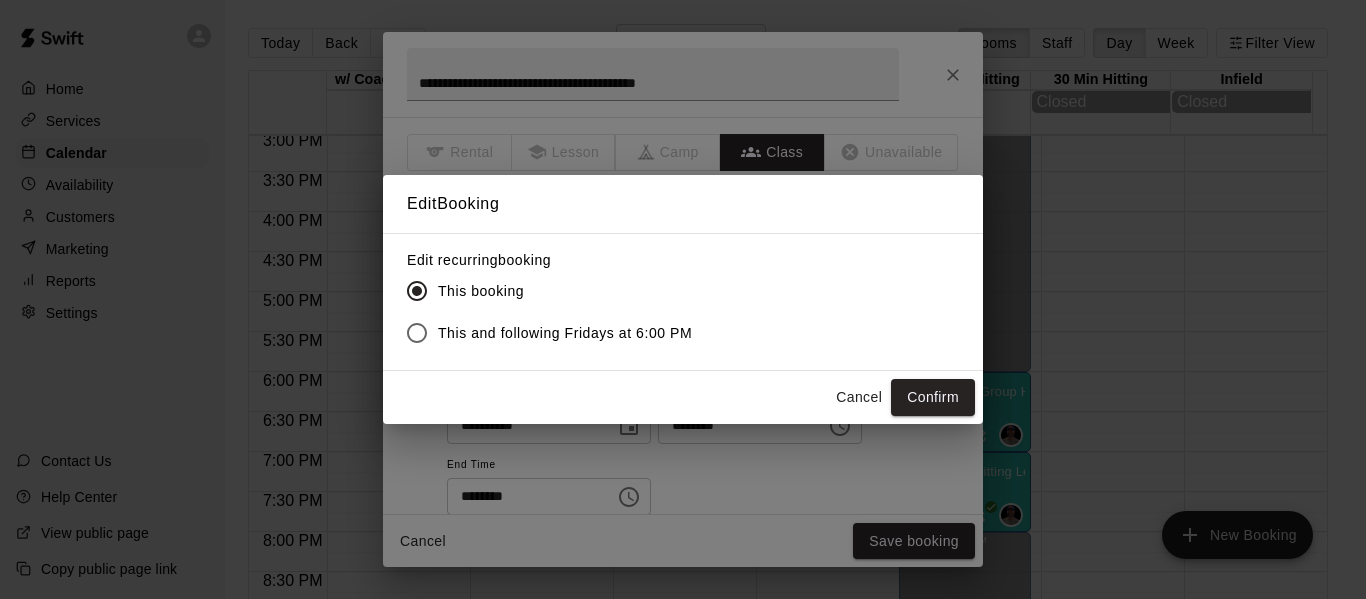 click on "Cancel Confirm" at bounding box center (683, 397) 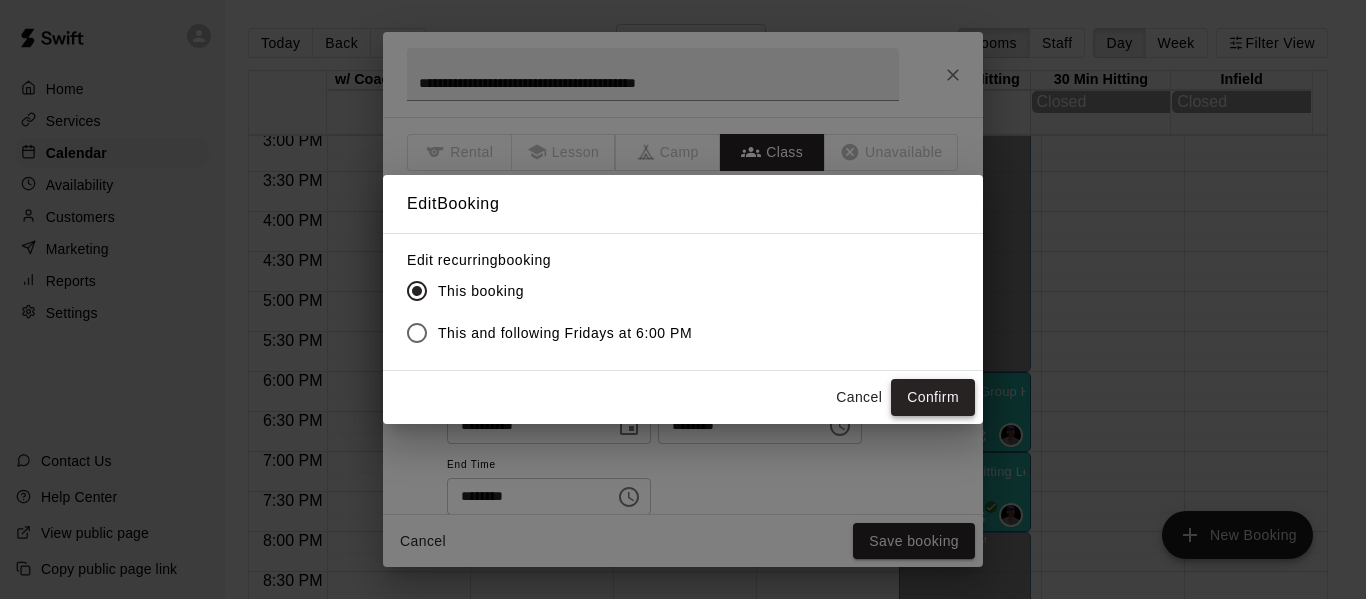click on "Confirm" at bounding box center (933, 397) 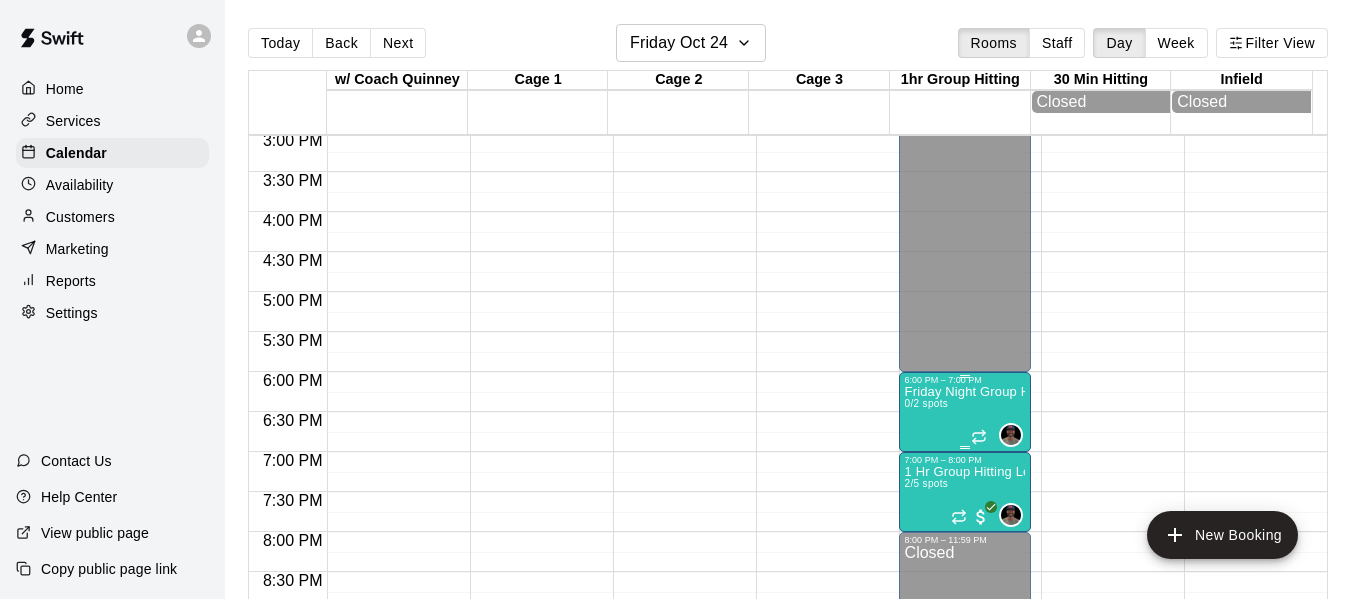 click on "Friday Night Group Hitting High School Ages 0/2 spots" at bounding box center [965, 684] 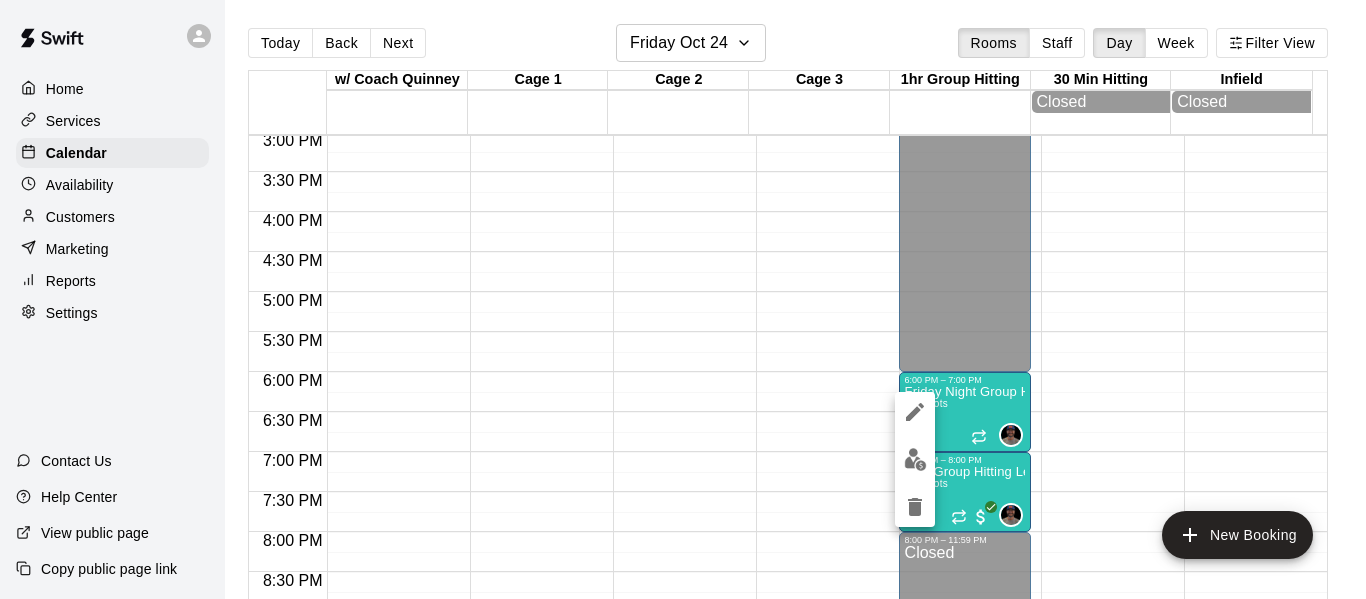 click at bounding box center (683, 299) 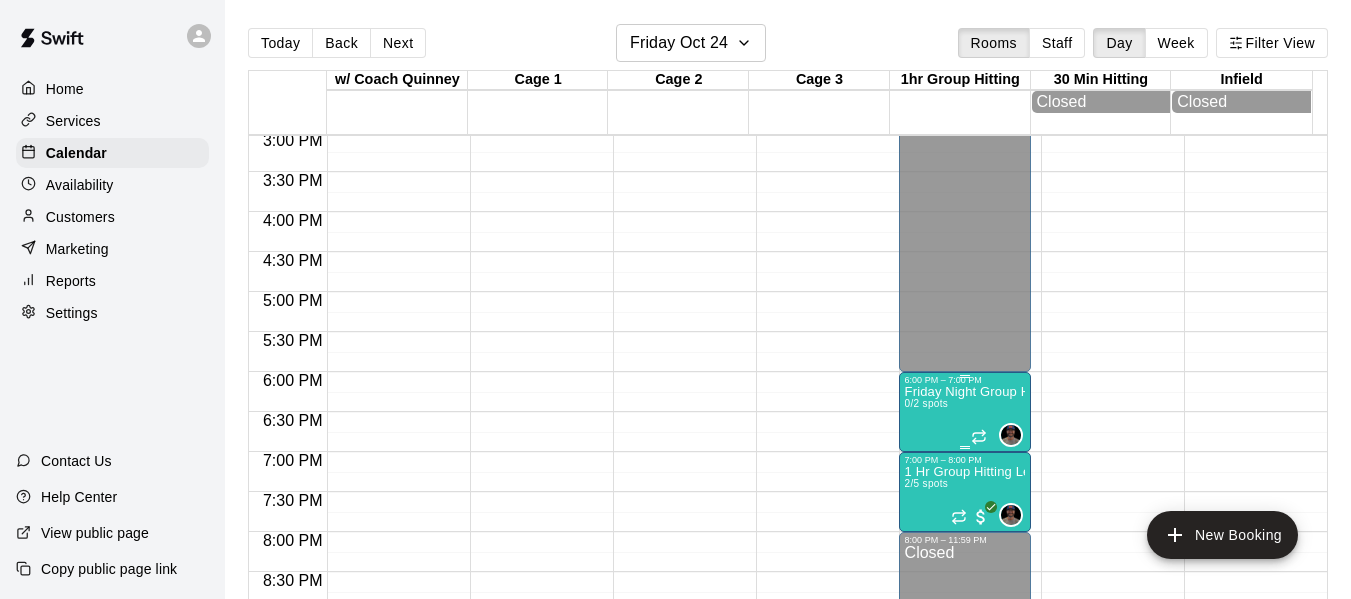 click on "Friday Night Group Hitting High School Ages 0/2 spots" at bounding box center [965, 684] 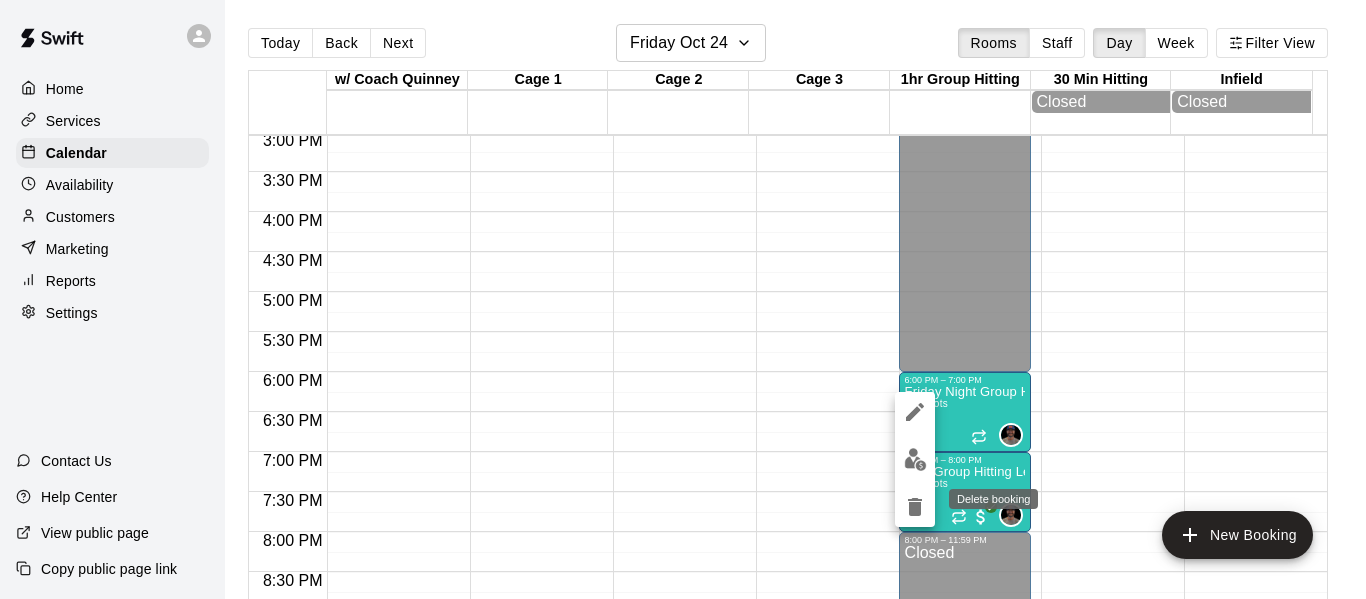 click 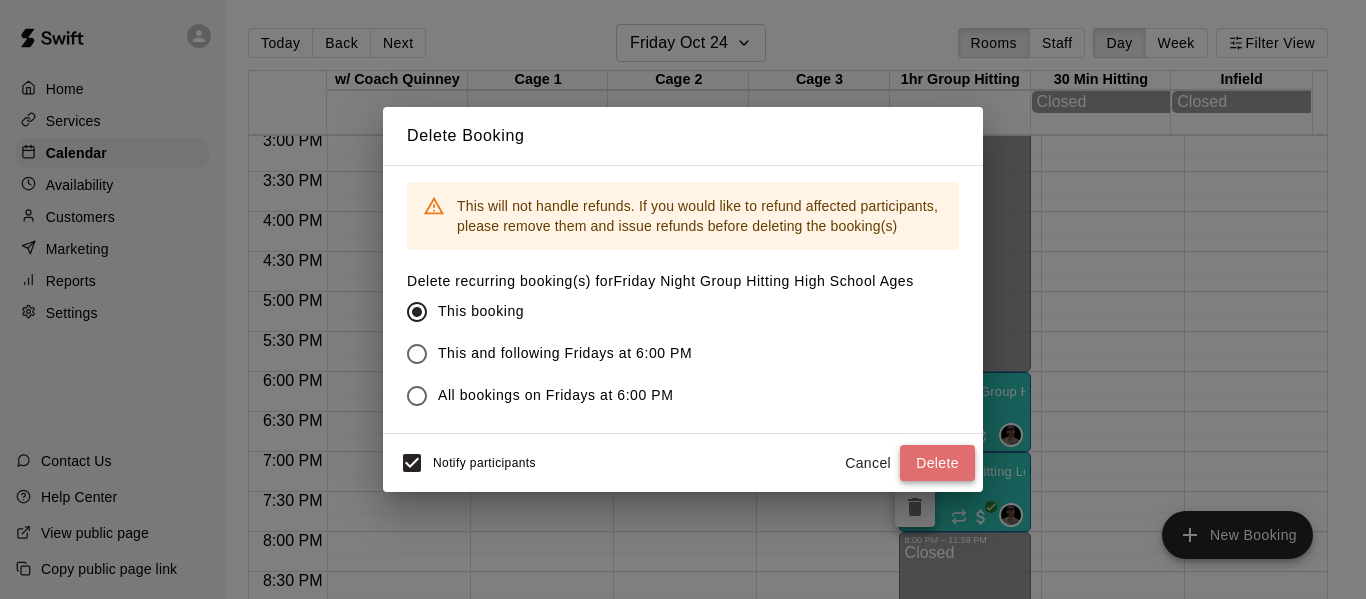 click on "Delete" at bounding box center (937, 463) 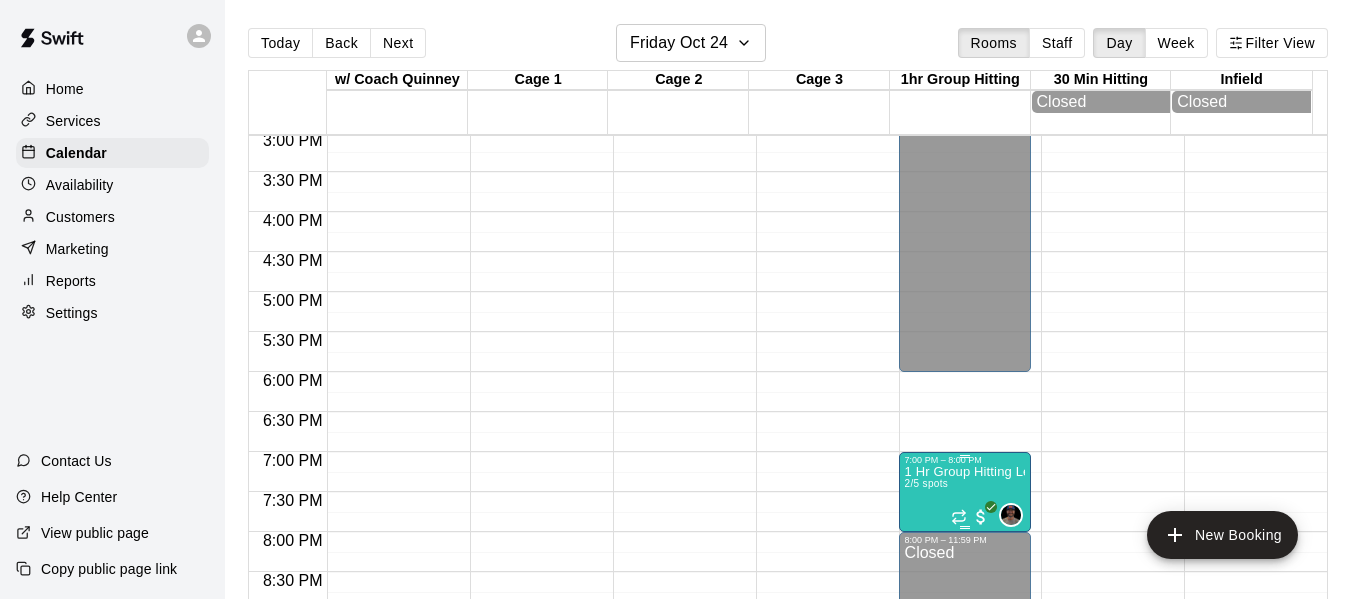 click on "2/5 spots" at bounding box center (927, 483) 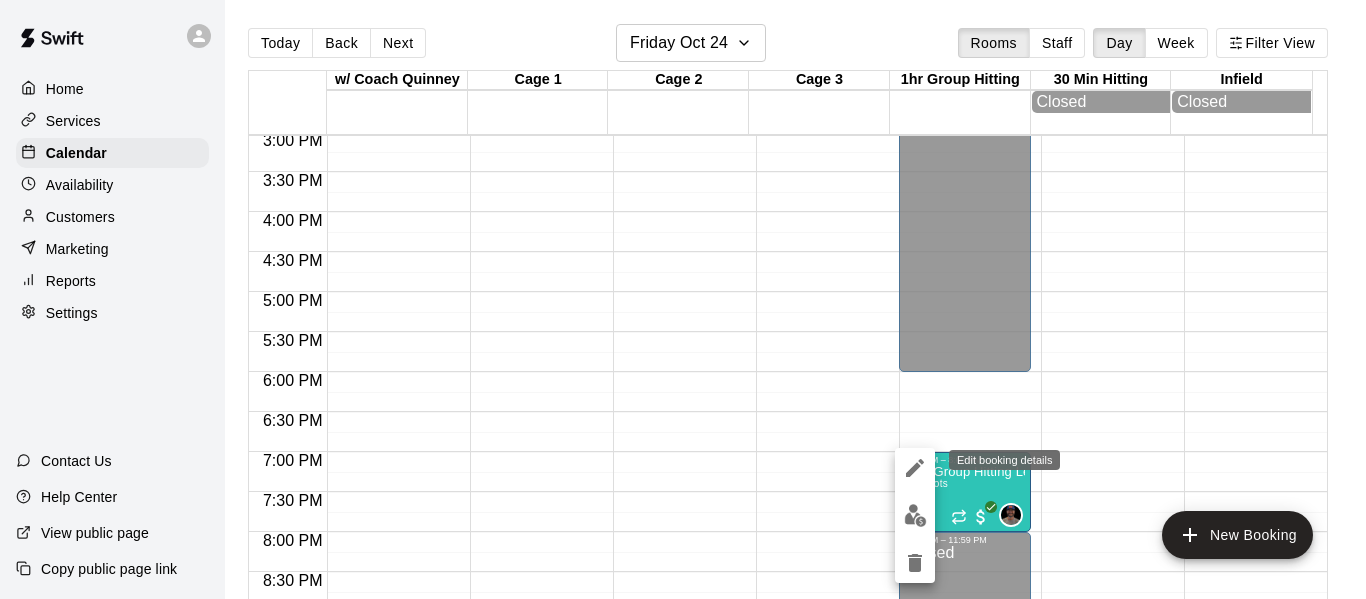 click 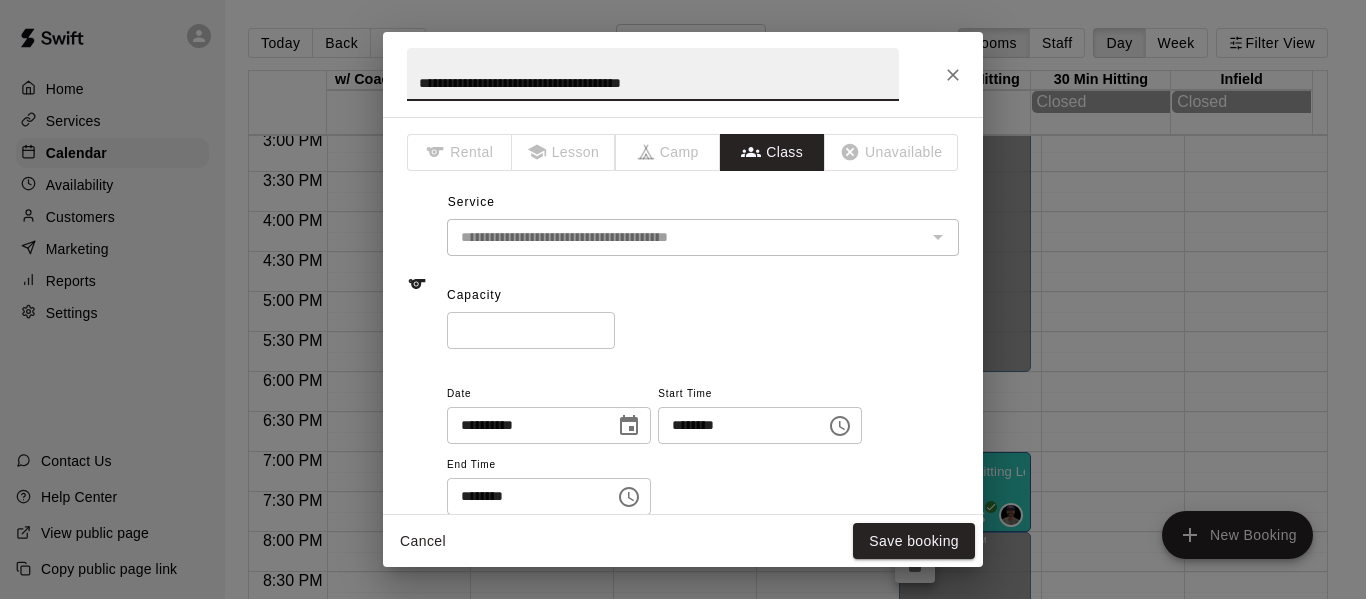 click on "*" at bounding box center [531, 330] 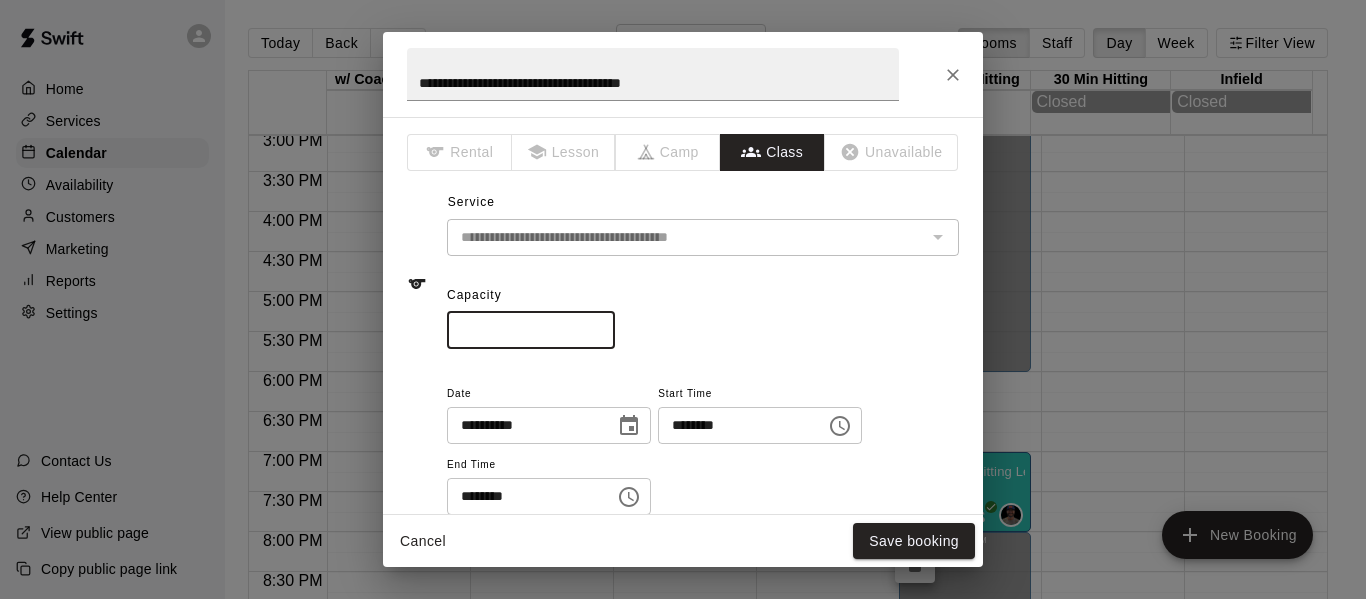 click on "*" at bounding box center (531, 330) 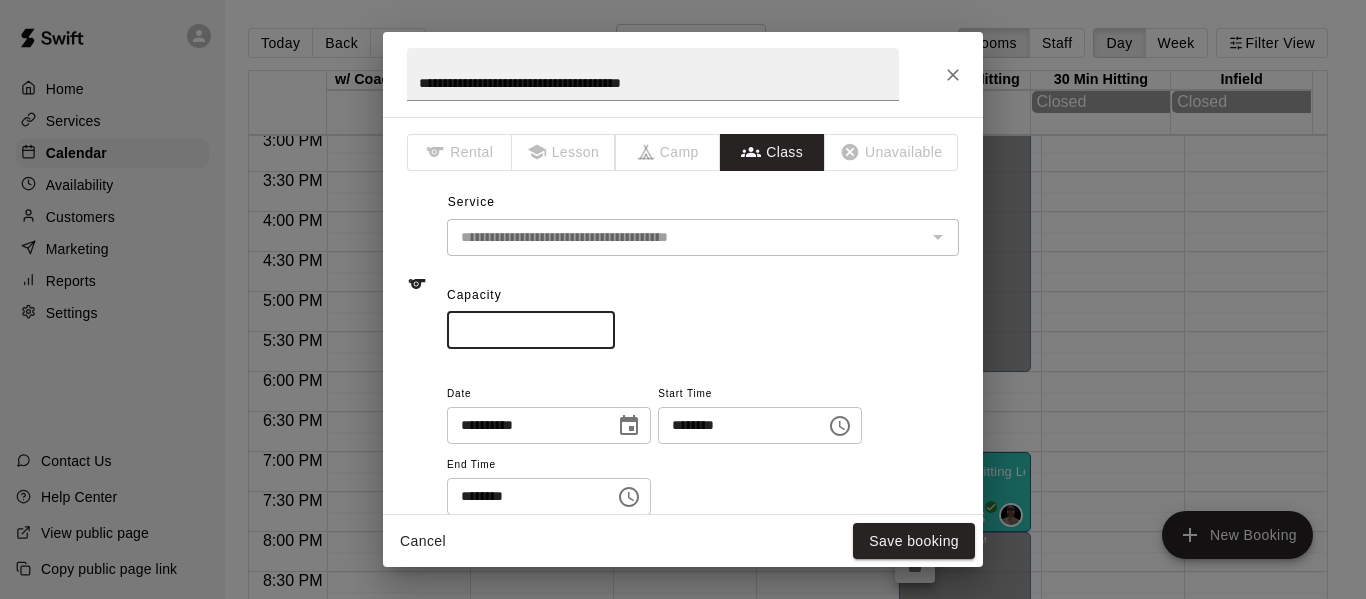 type on "*" 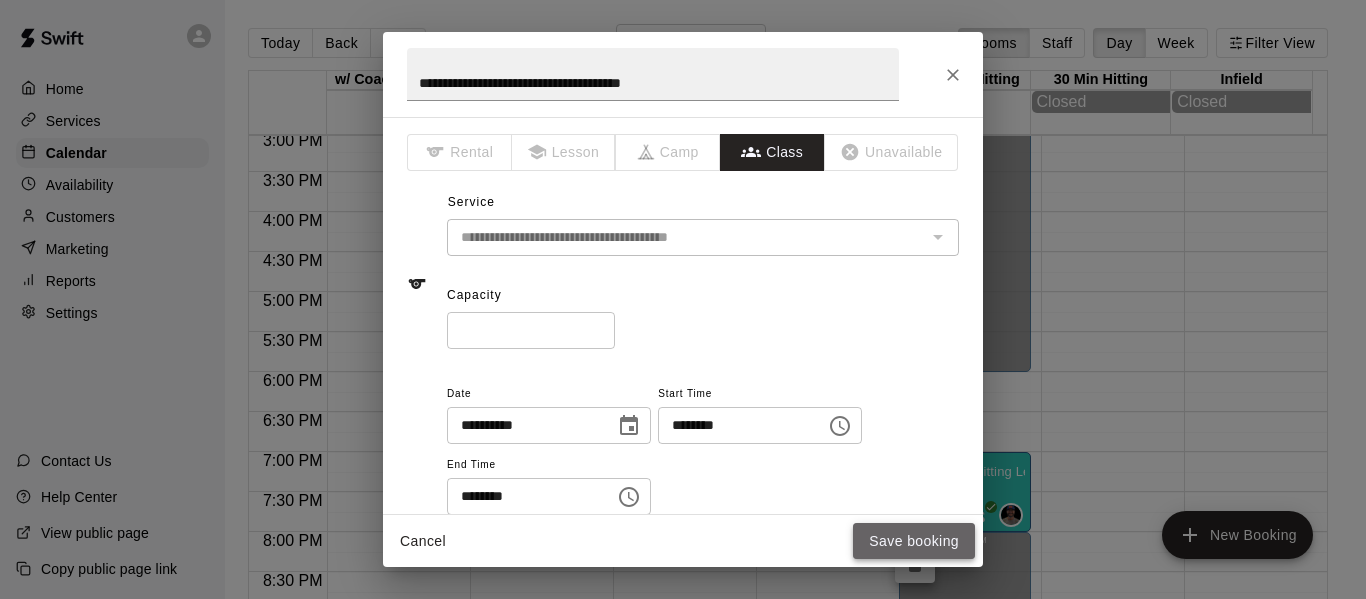 click on "Save booking" at bounding box center [914, 541] 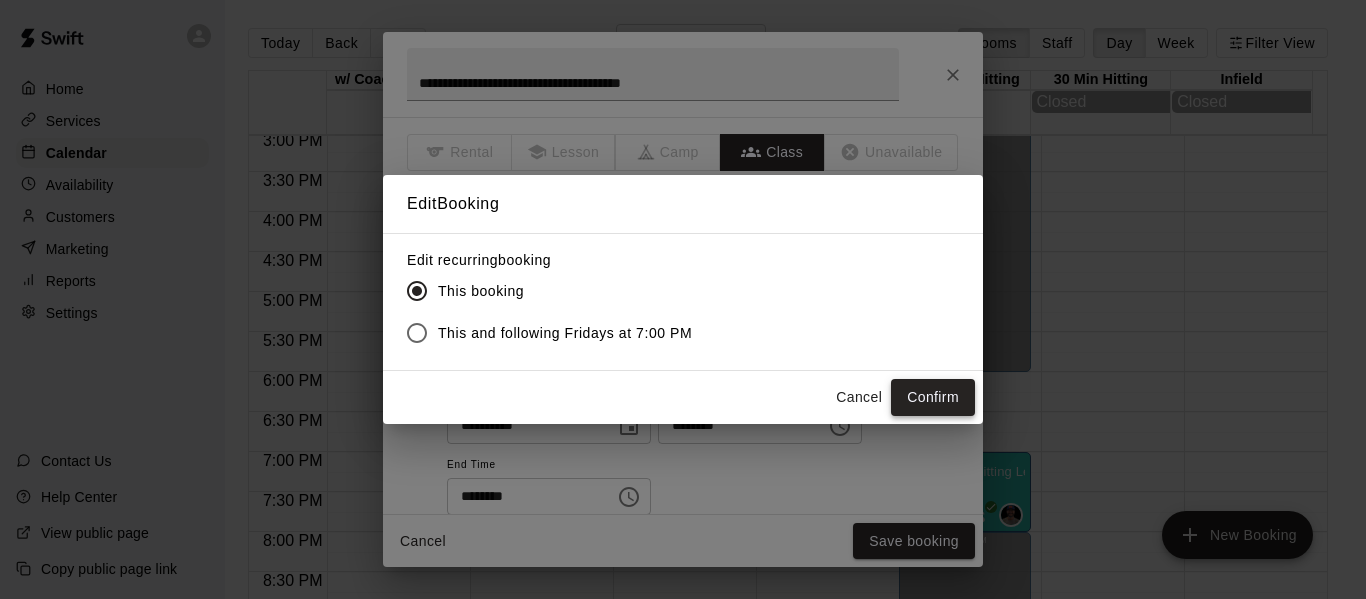 click on "Confirm" at bounding box center [933, 397] 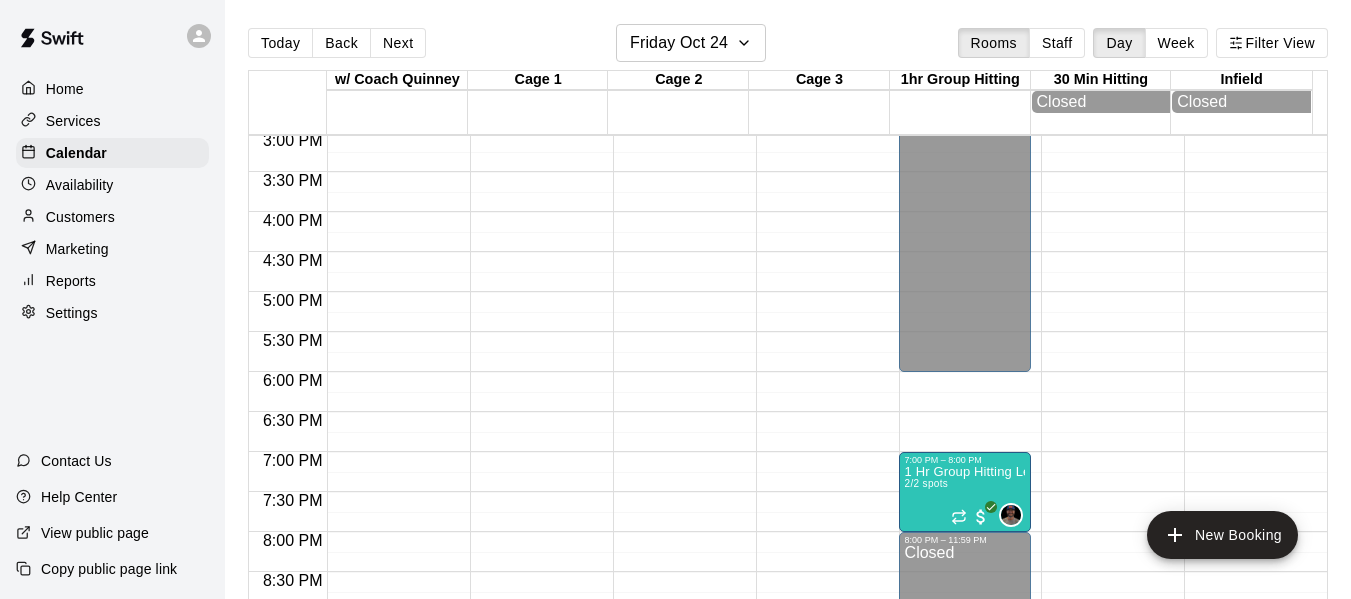 click on "Availability" at bounding box center (80, 185) 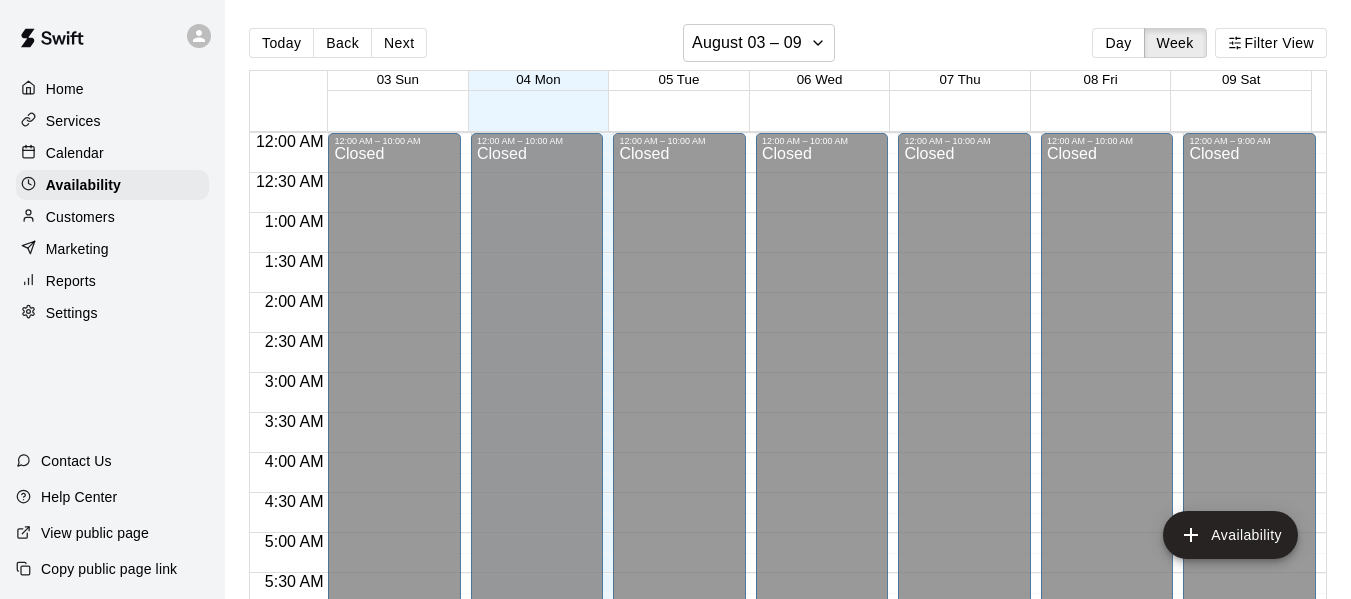 scroll, scrollTop: 1432, scrollLeft: 0, axis: vertical 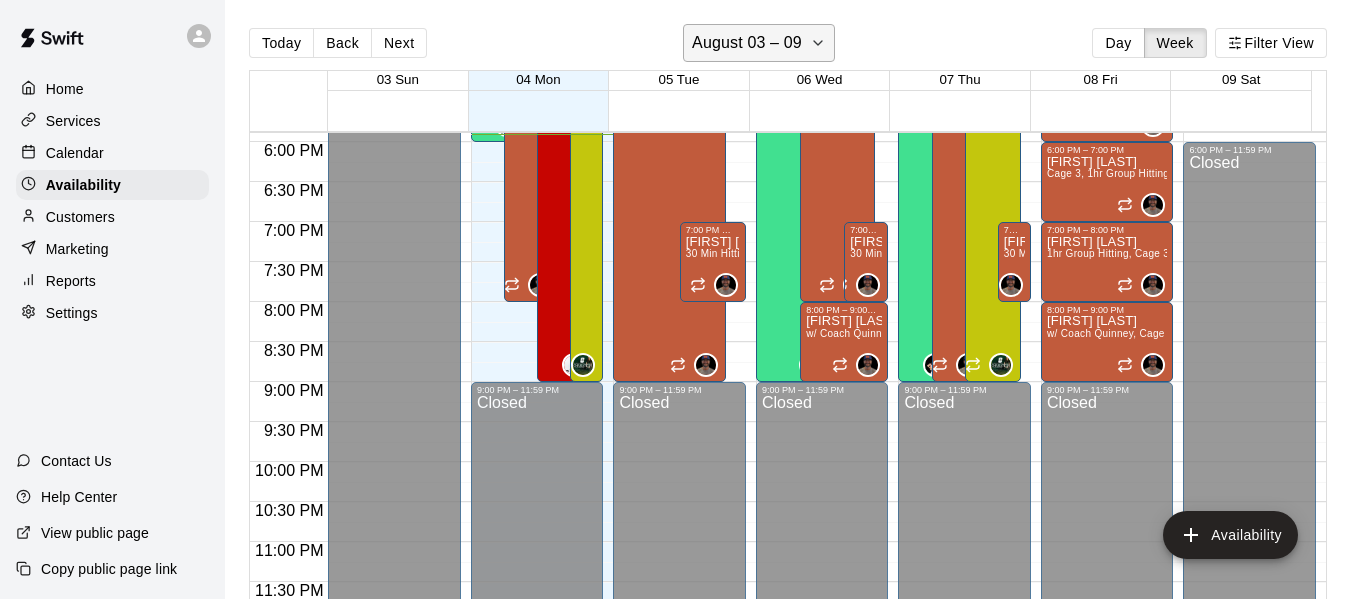 click 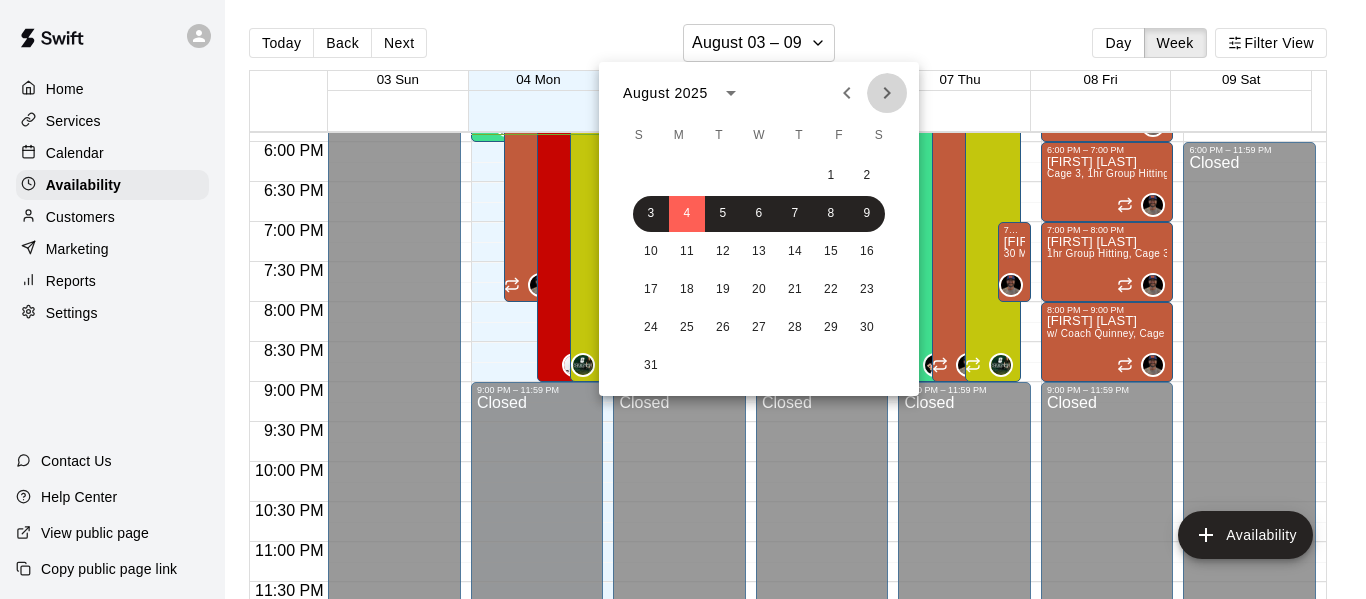 click 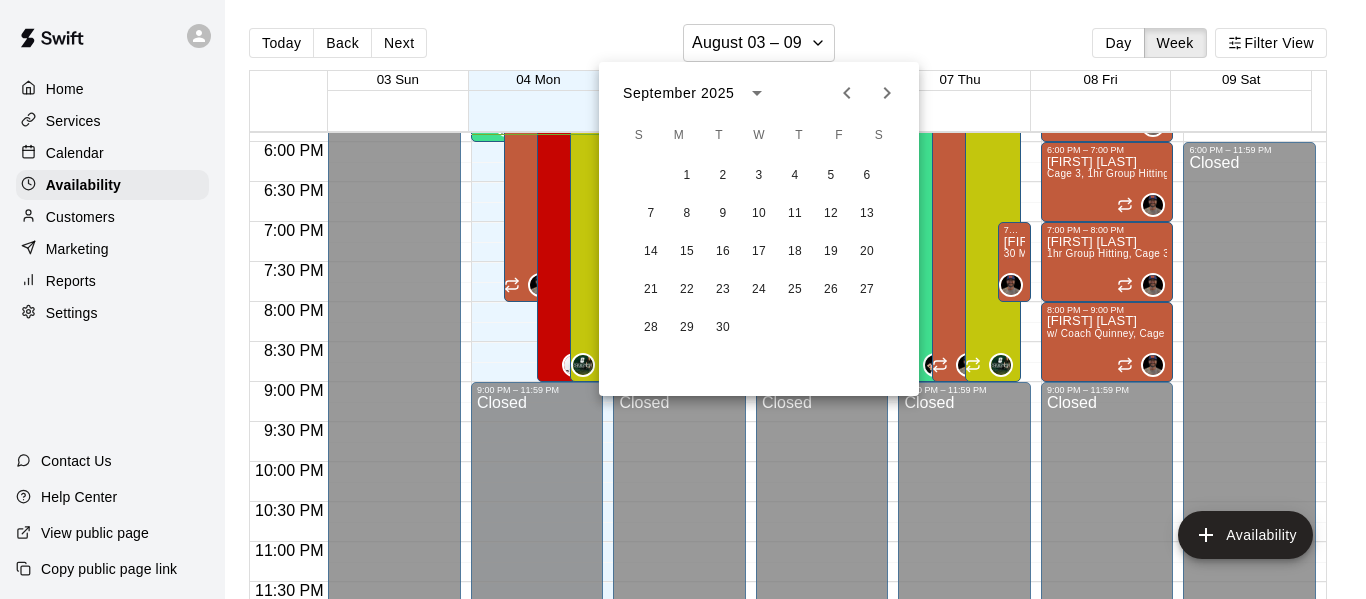 click 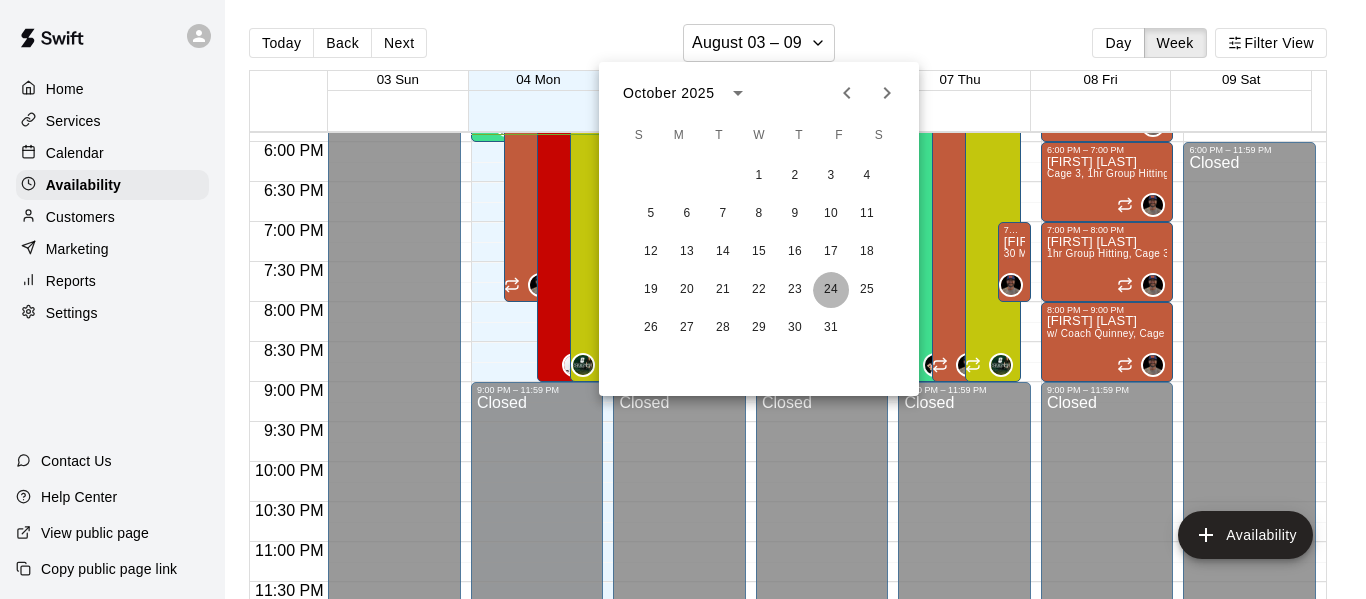 click on "24" at bounding box center [831, 290] 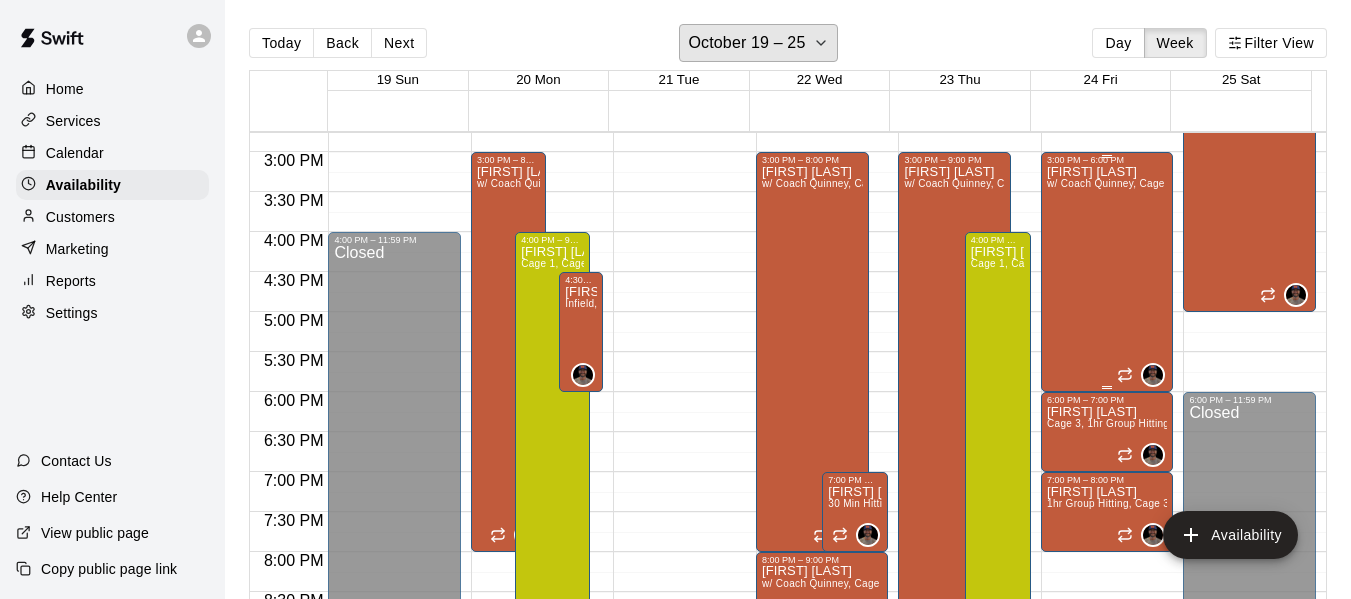 scroll, scrollTop: 1165, scrollLeft: 0, axis: vertical 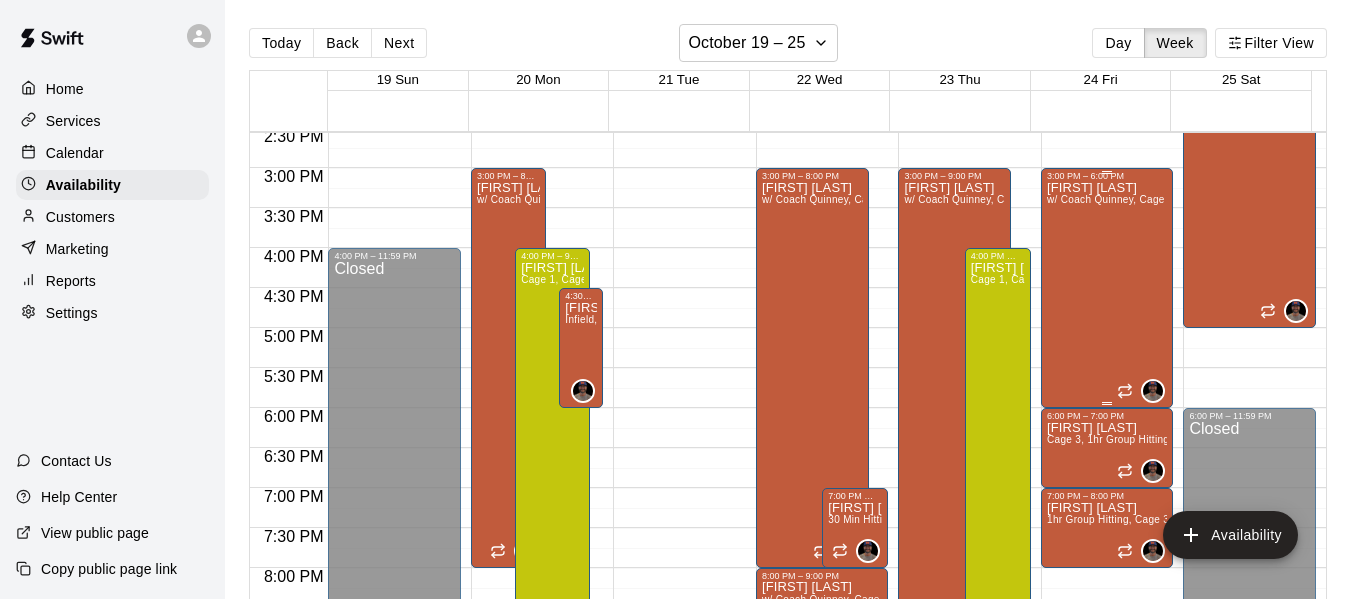click on "Allen Quinney w/ Coach Quinney, Cage 3" at bounding box center (1107, 480) 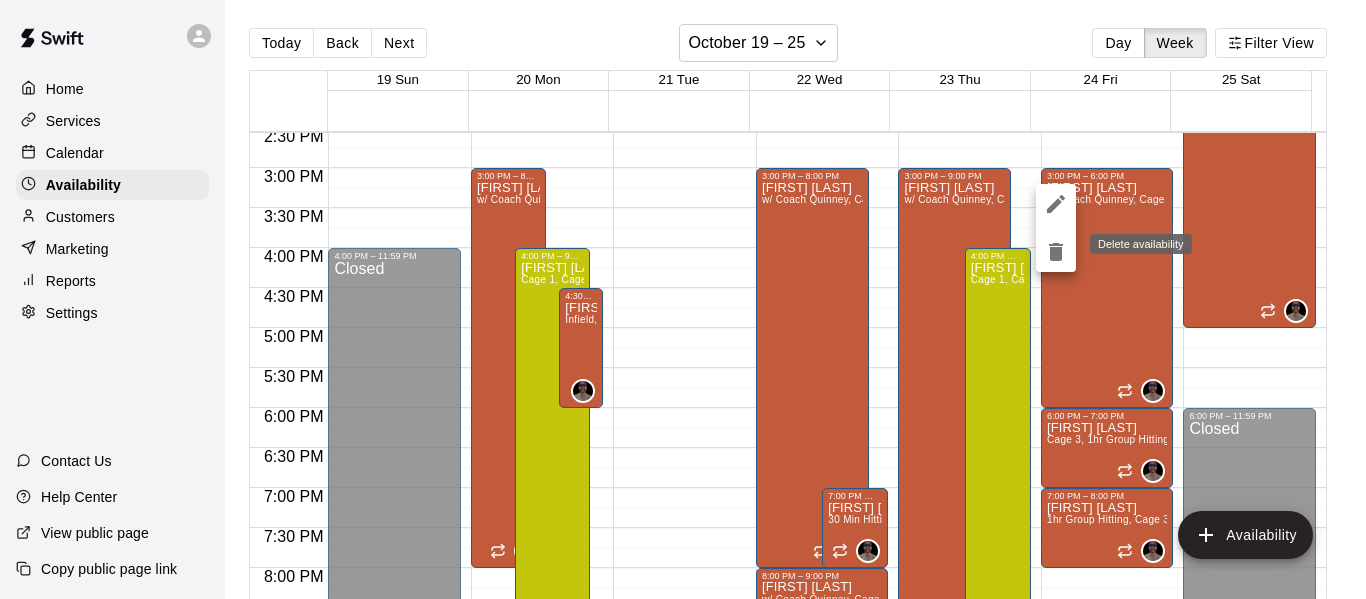 click 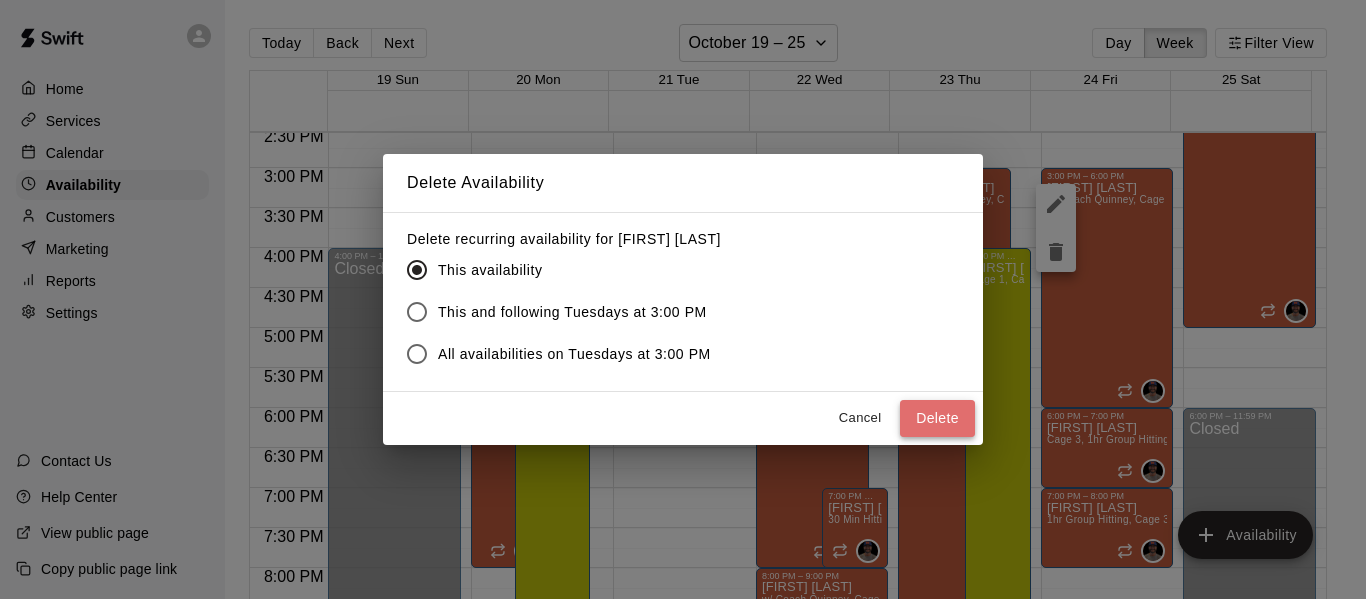 click on "Delete" at bounding box center [937, 418] 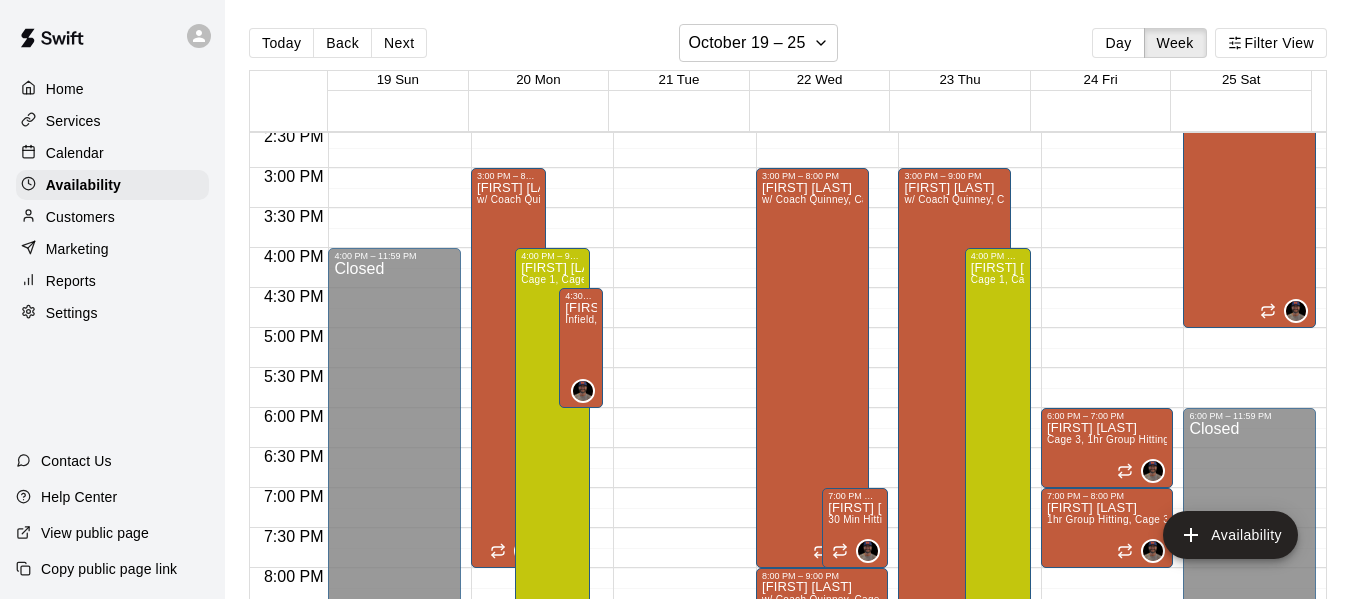 click on "Allen Quinney Cage 3, 1hr Group Hitting" at bounding box center [1107, 720] 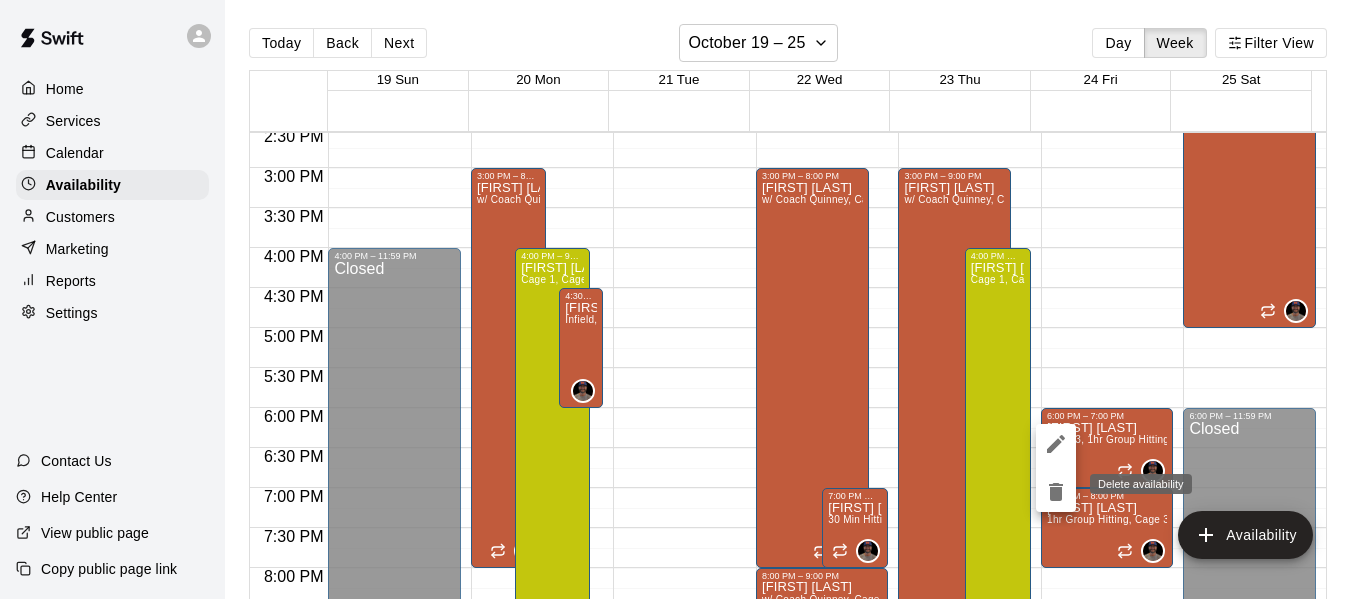 click 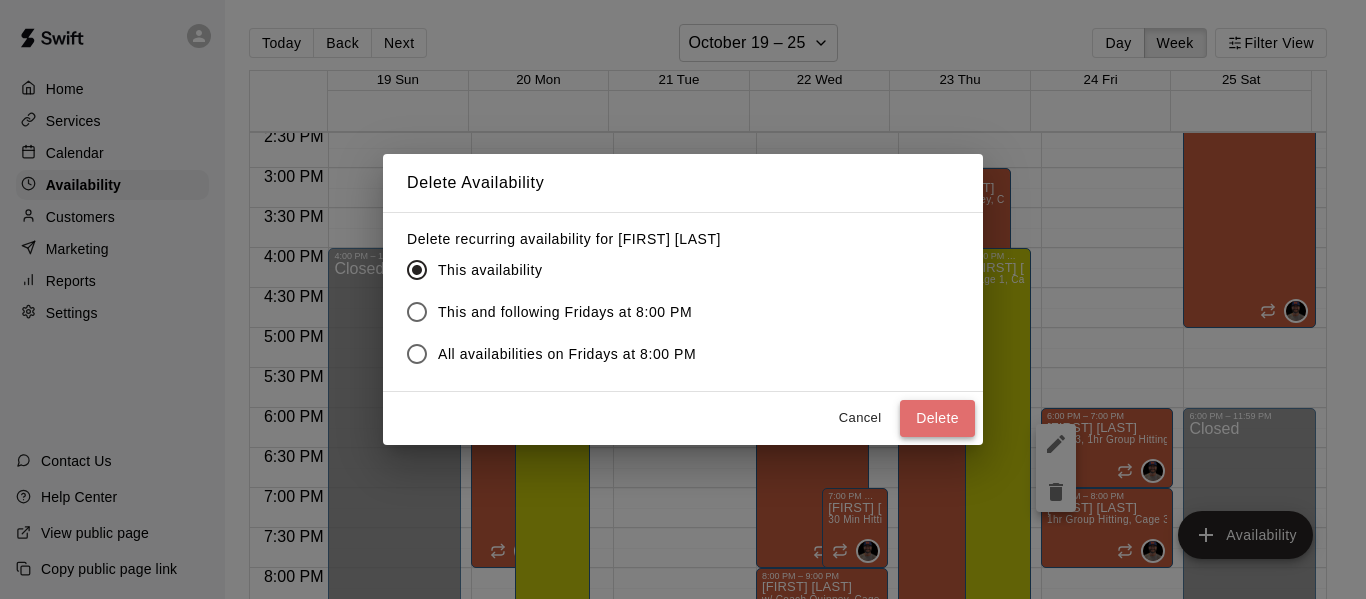 click on "Delete" at bounding box center [937, 418] 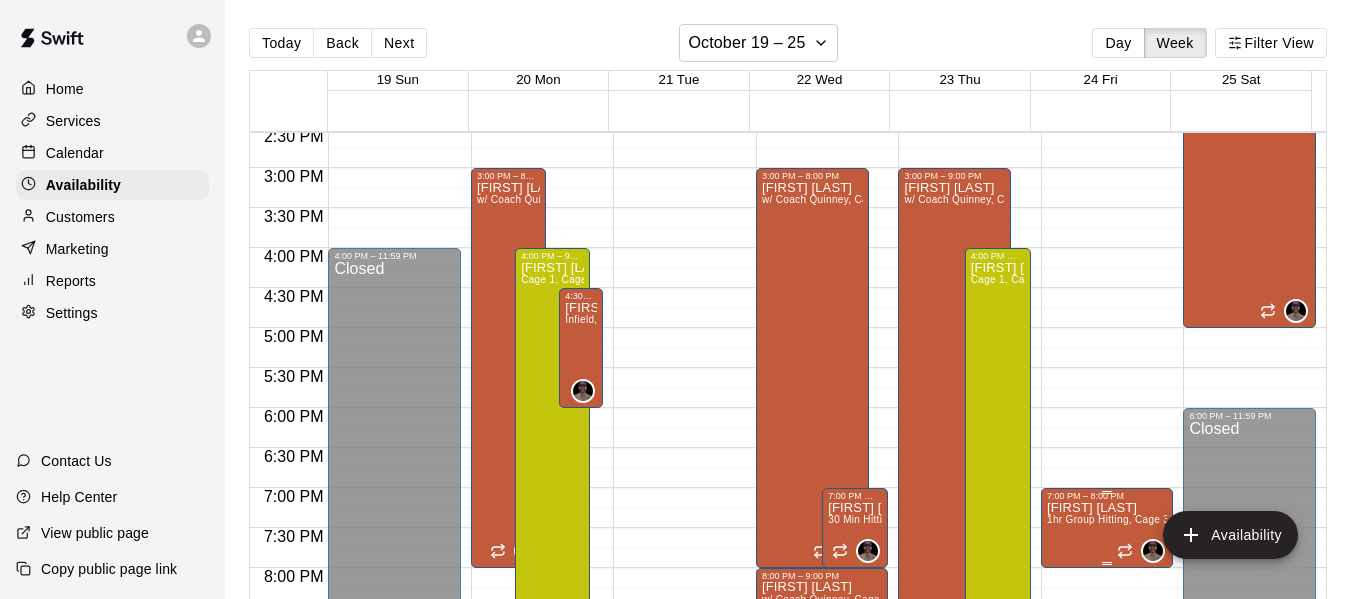 click on "7:00 PM – 8:00 PM" at bounding box center (1107, 496) 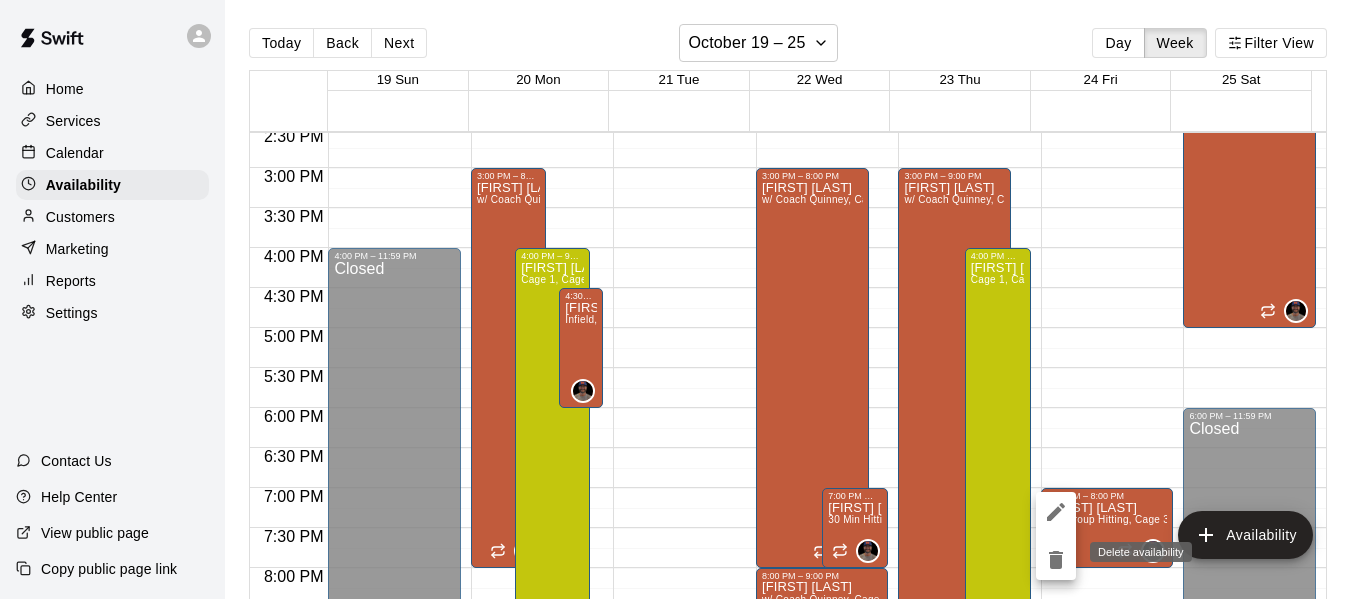 click 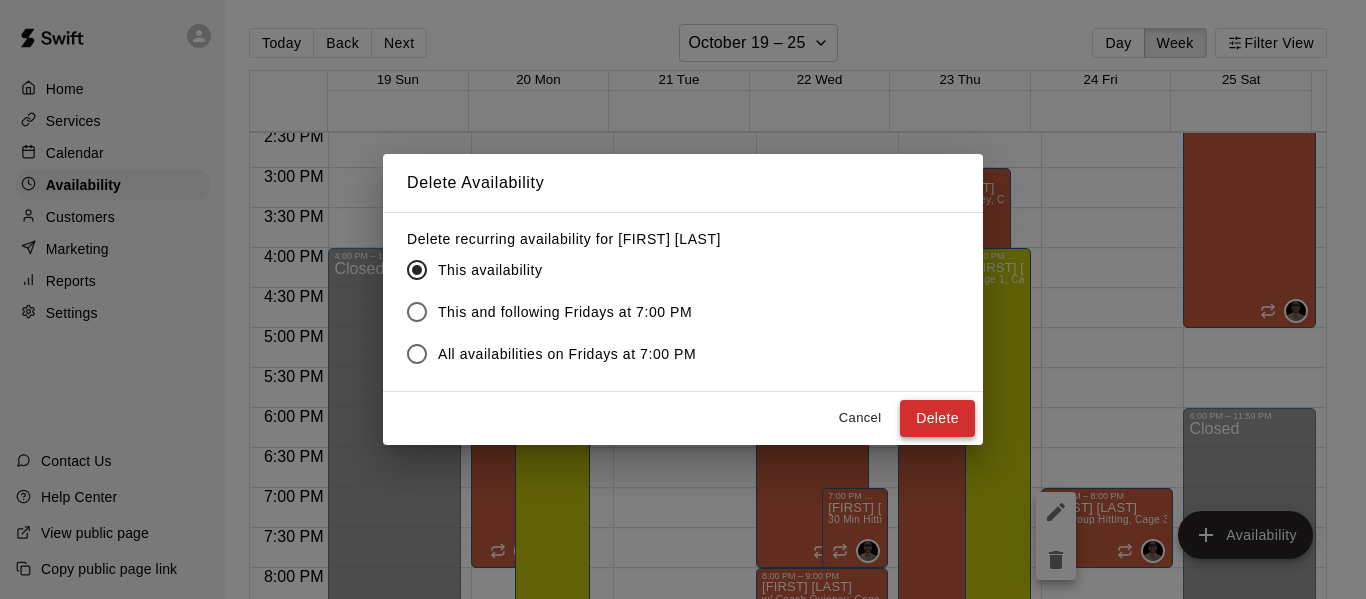 click on "Delete" at bounding box center [937, 418] 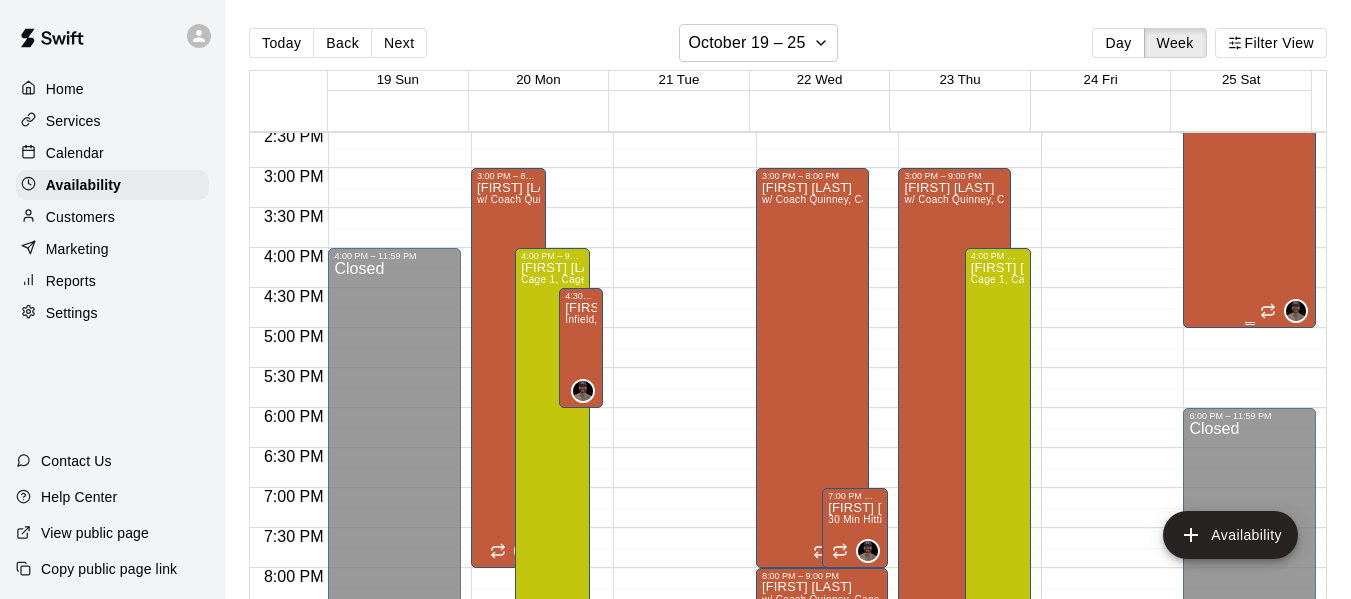 click on "Allen Quinney w/ Coach Quinney, Cage 3" at bounding box center (1249, 400) 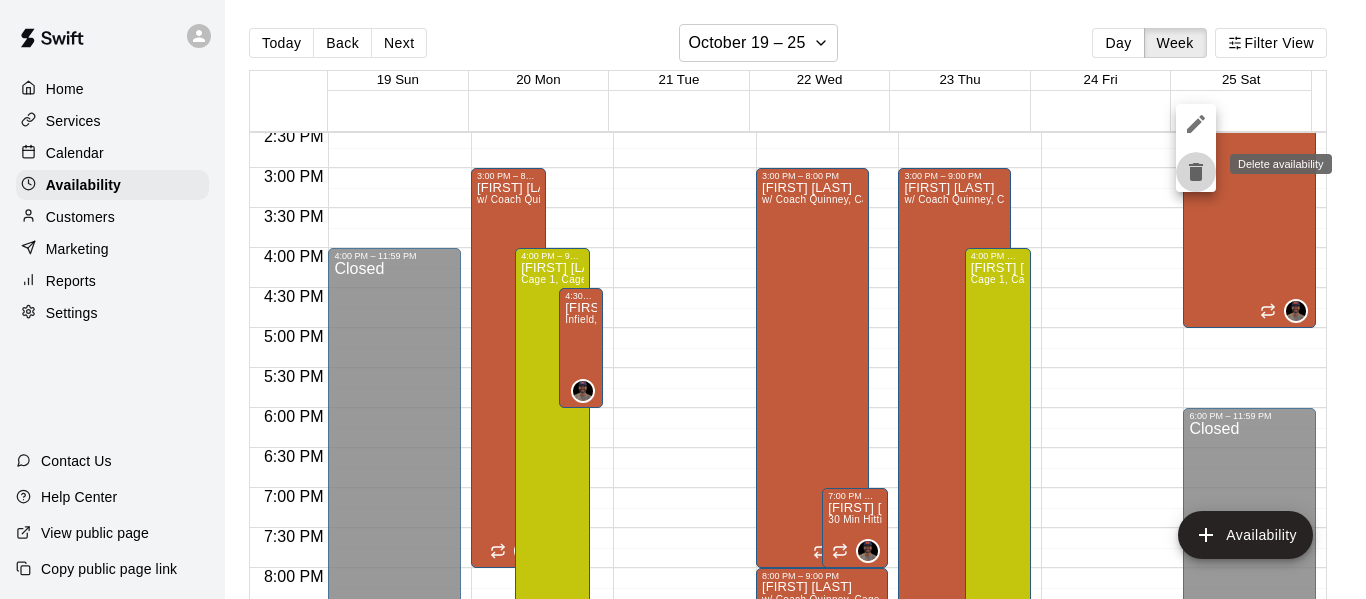 click 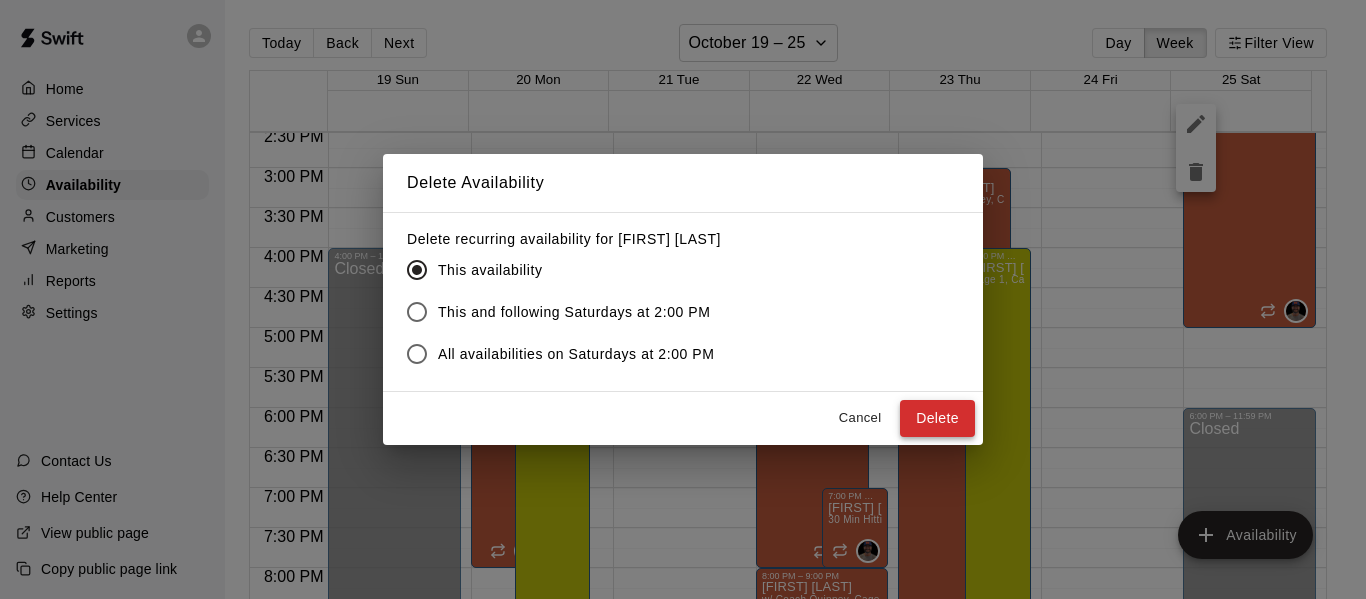 click on "Delete" at bounding box center (937, 418) 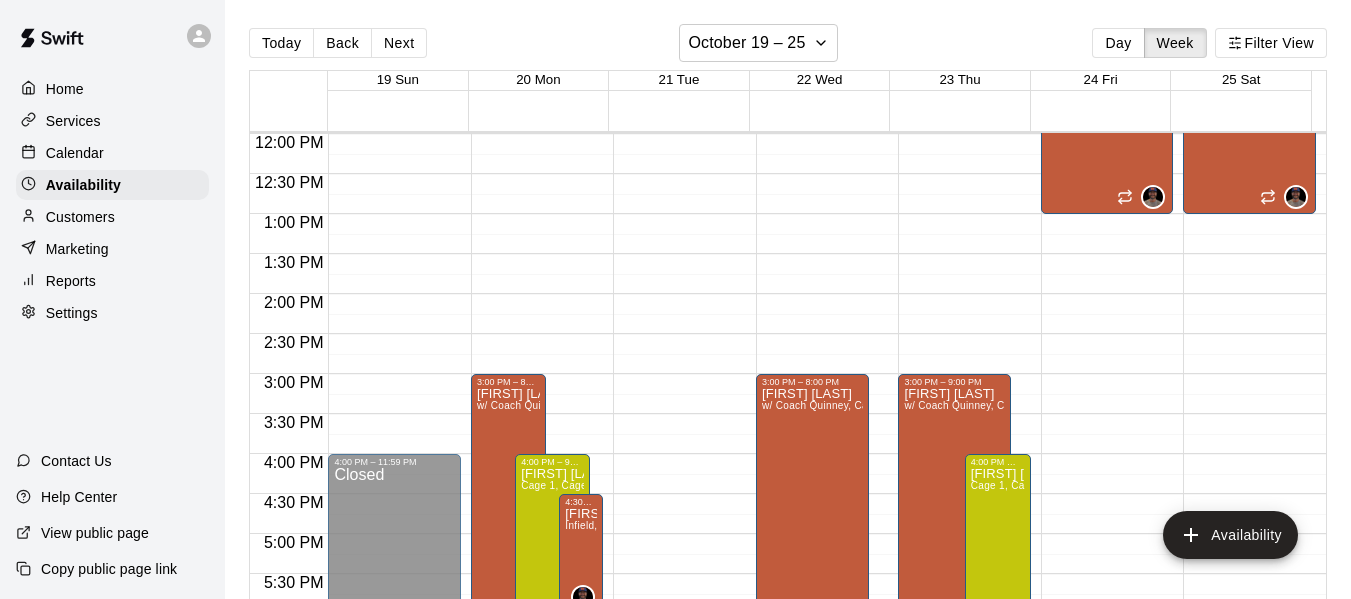 scroll, scrollTop: 932, scrollLeft: 0, axis: vertical 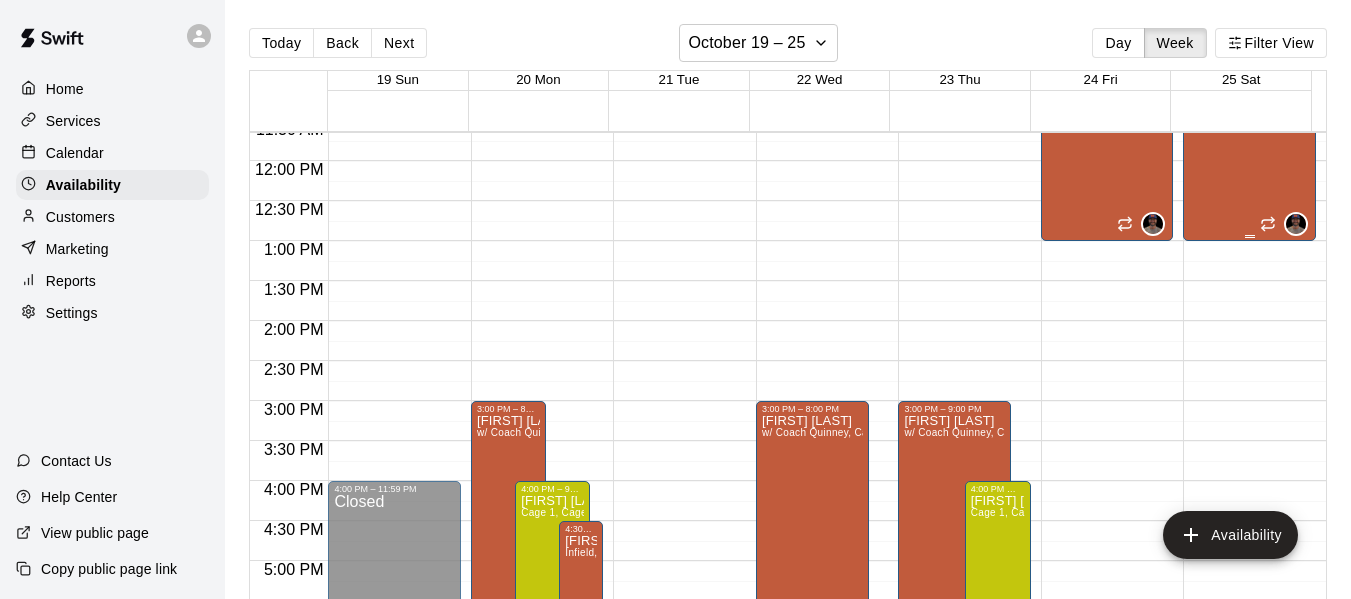 click on "Allen Quinney w/ Coach Quinney, Cage 3" at bounding box center (1249, 313) 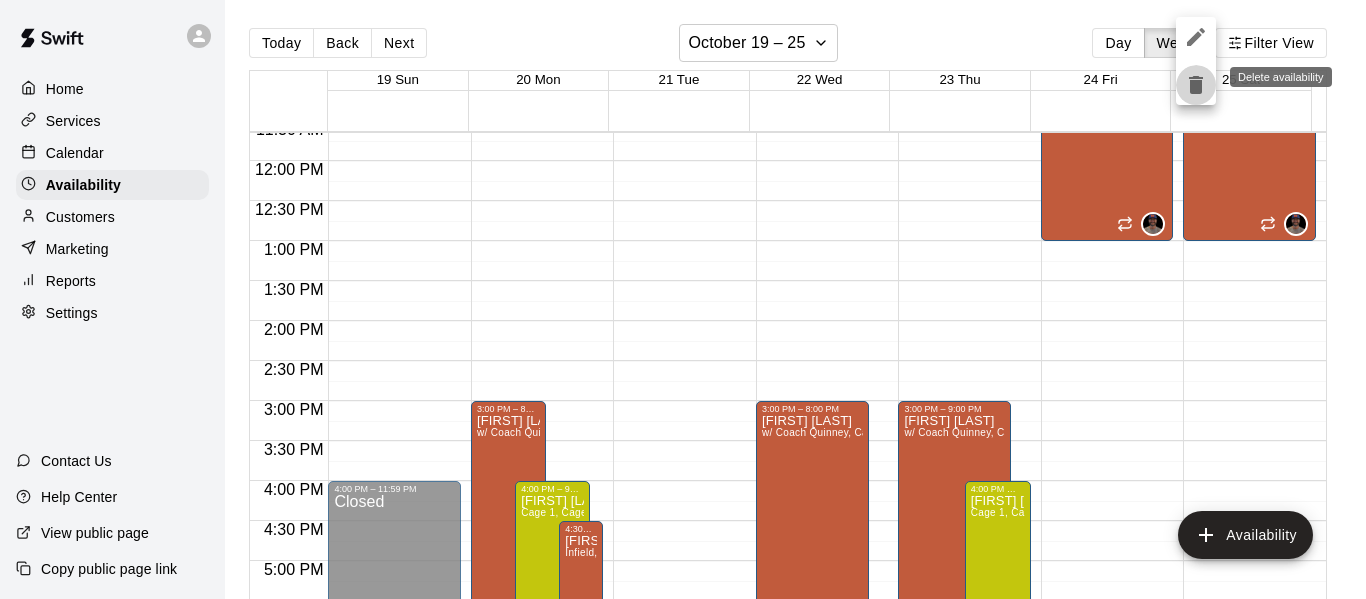 click 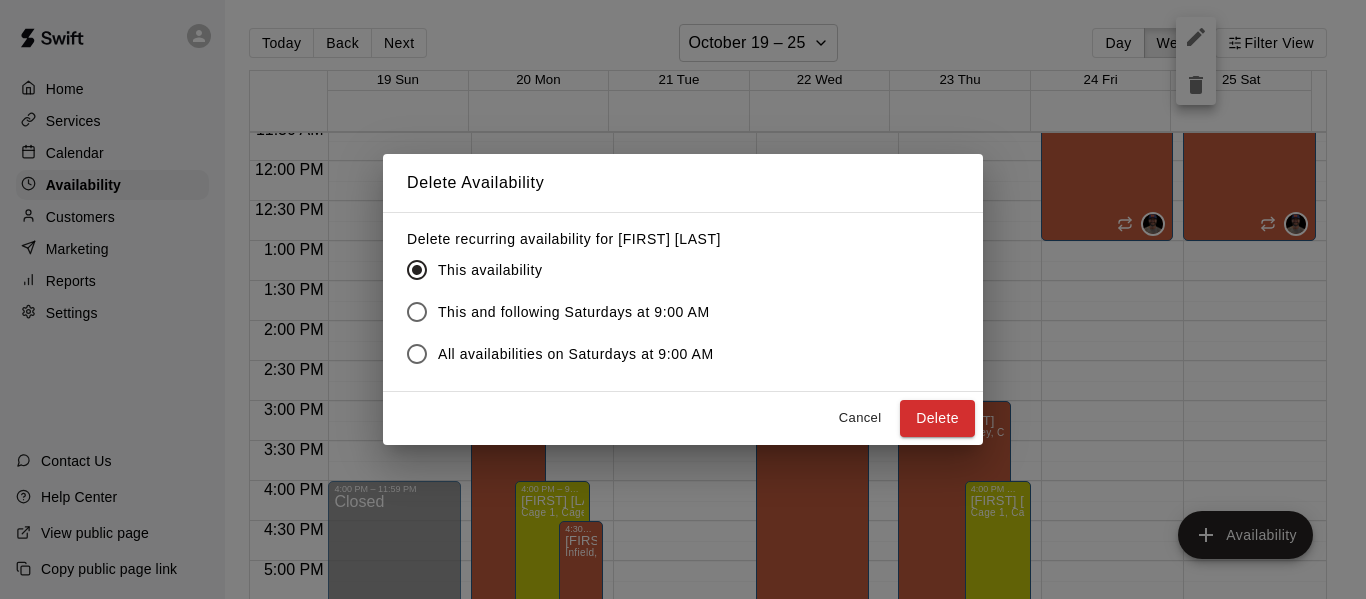 click on "Delete" at bounding box center [937, 418] 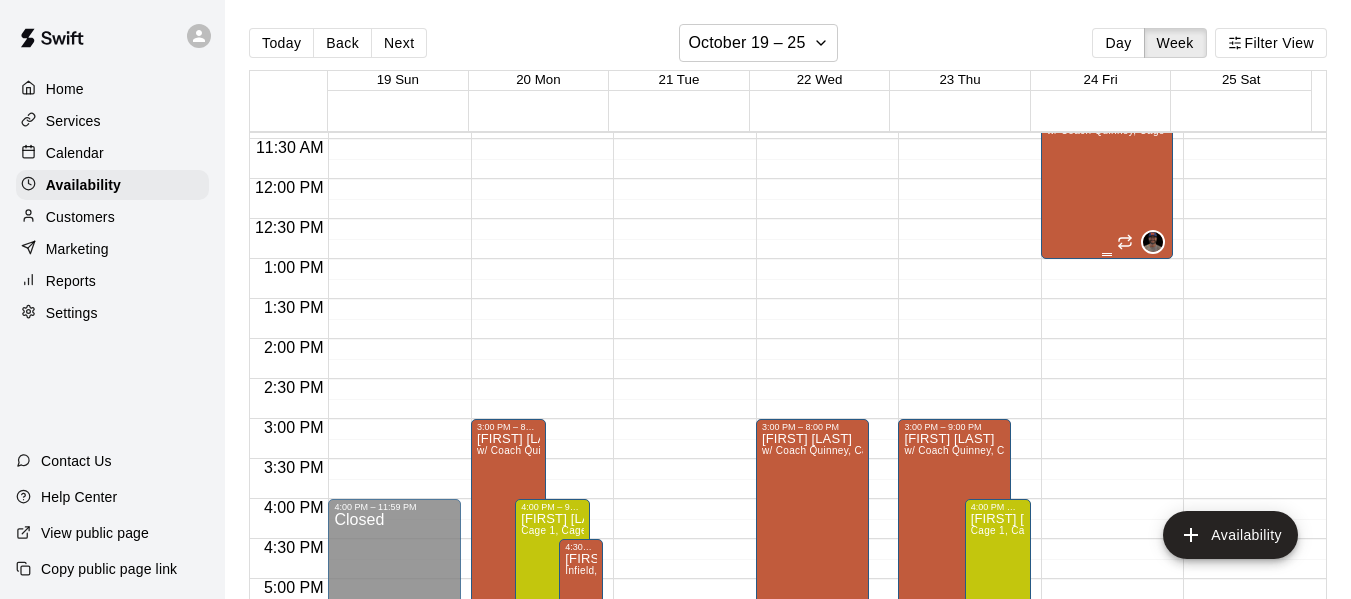 scroll, scrollTop: 899, scrollLeft: 0, axis: vertical 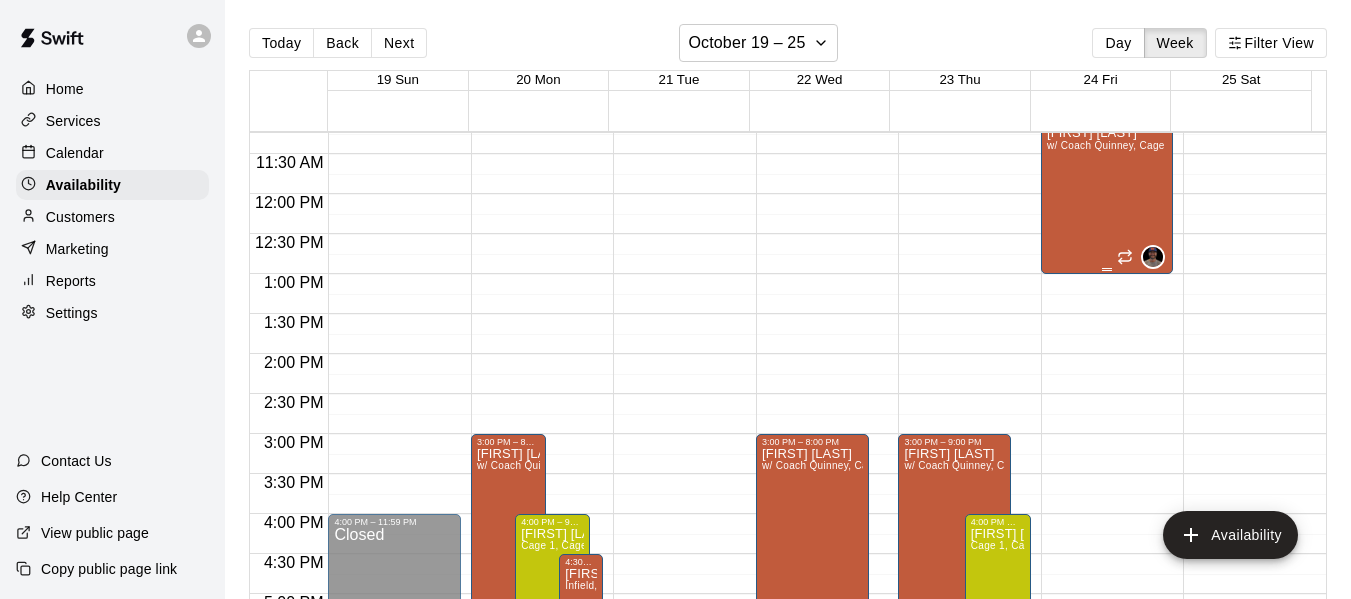 click on "Allen Quinney w/ Coach Quinney, Cage 3" at bounding box center (1107, 426) 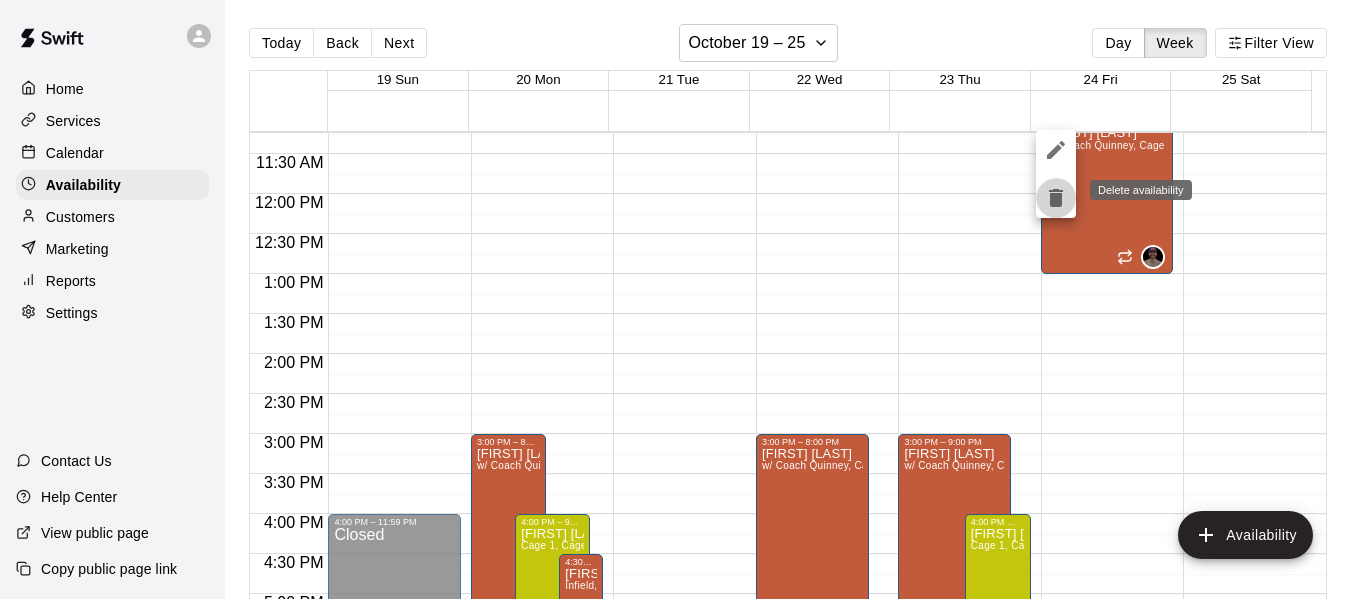 click 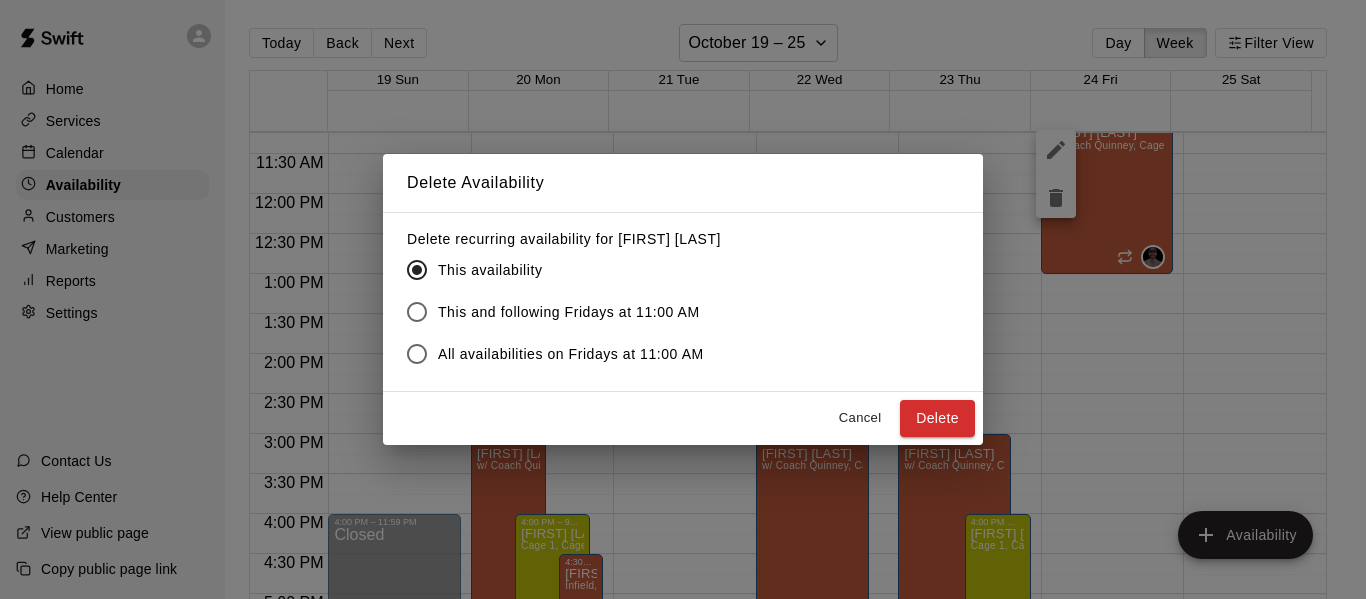 click on "Delete" at bounding box center (937, 418) 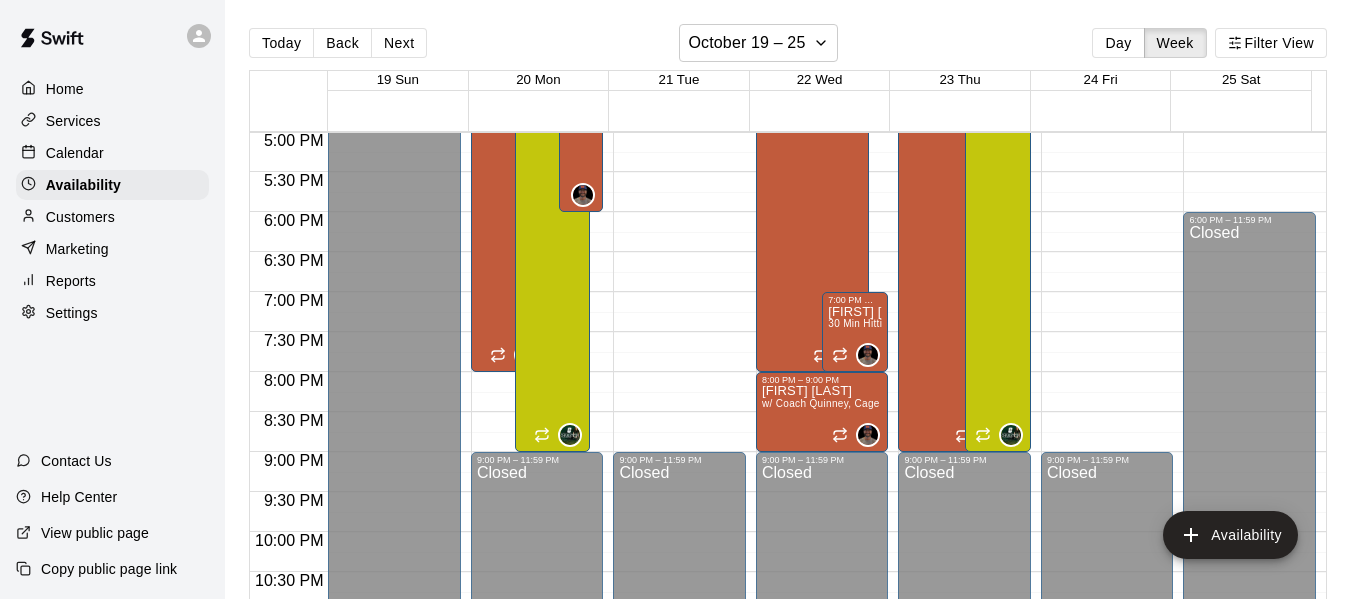 scroll, scrollTop: 1399, scrollLeft: 0, axis: vertical 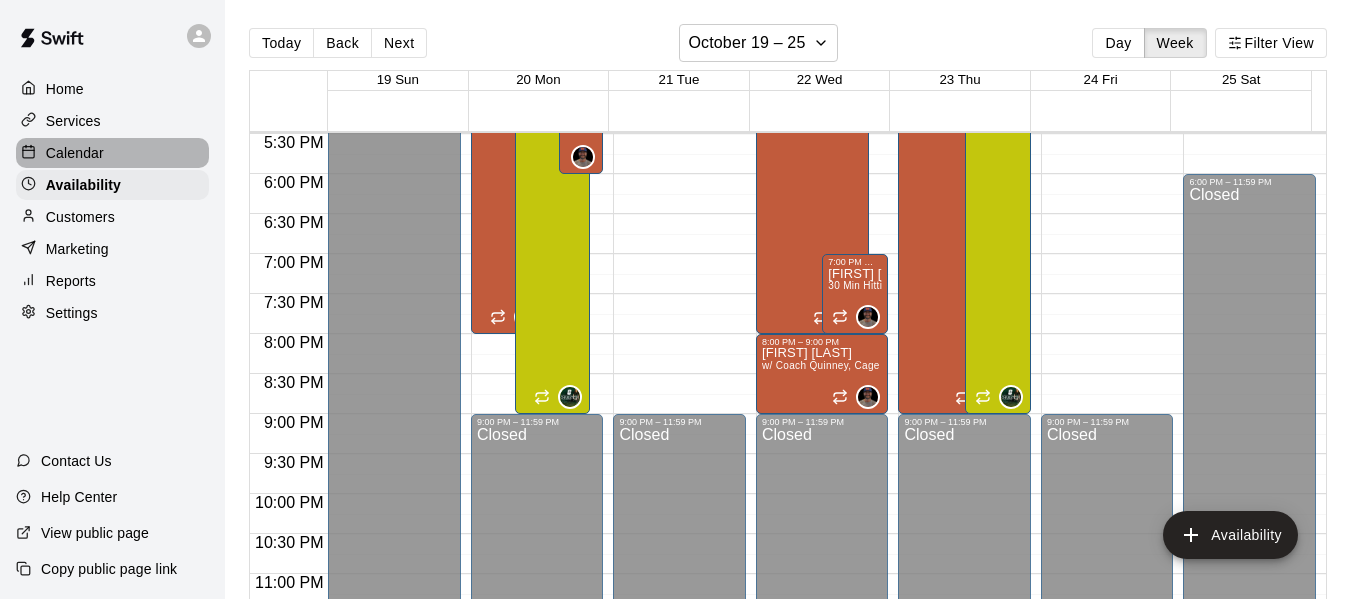 click on "Calendar" at bounding box center (112, 153) 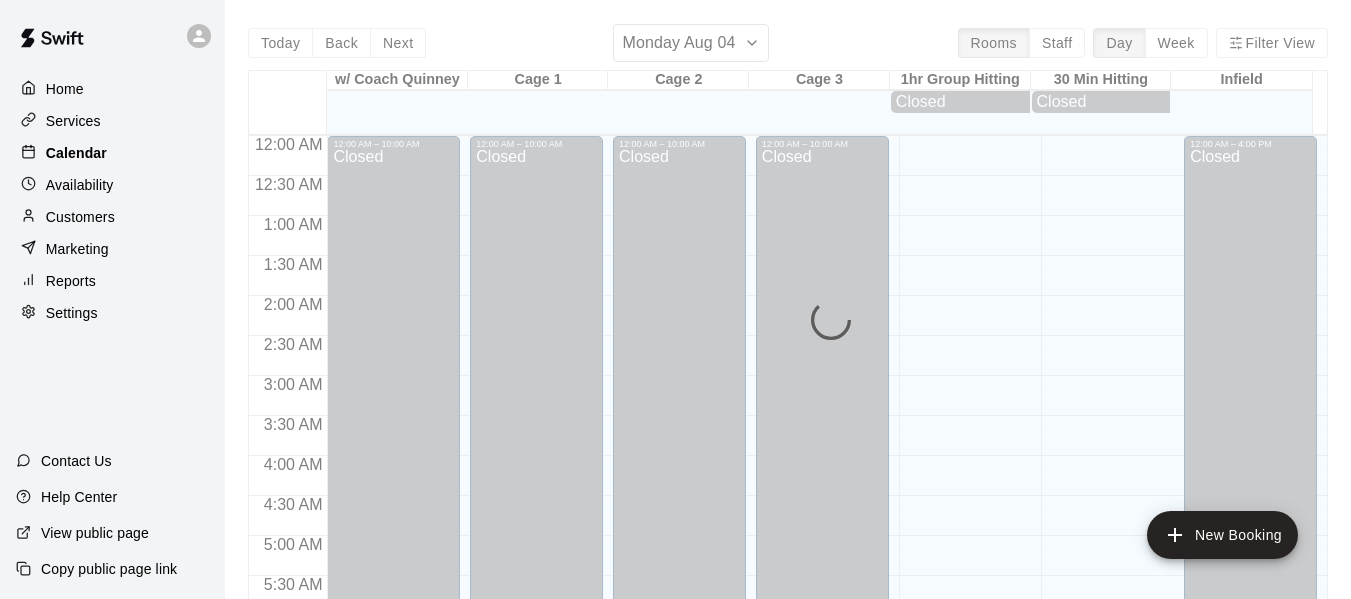 scroll, scrollTop: 1371, scrollLeft: 0, axis: vertical 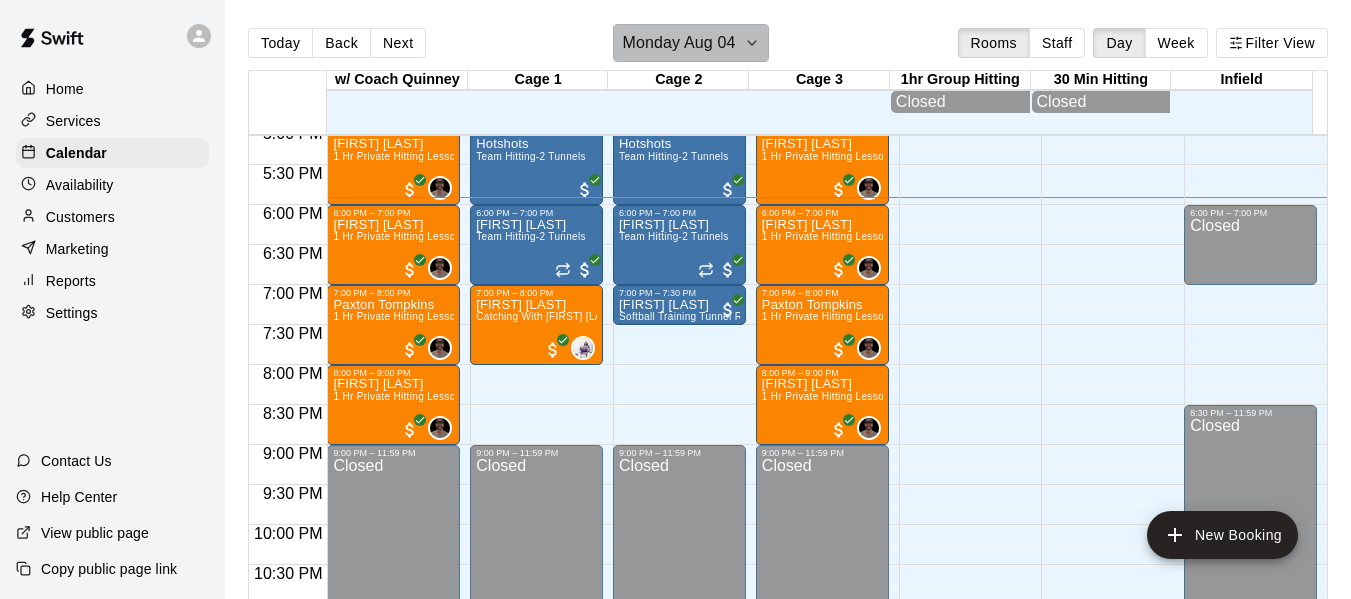 click 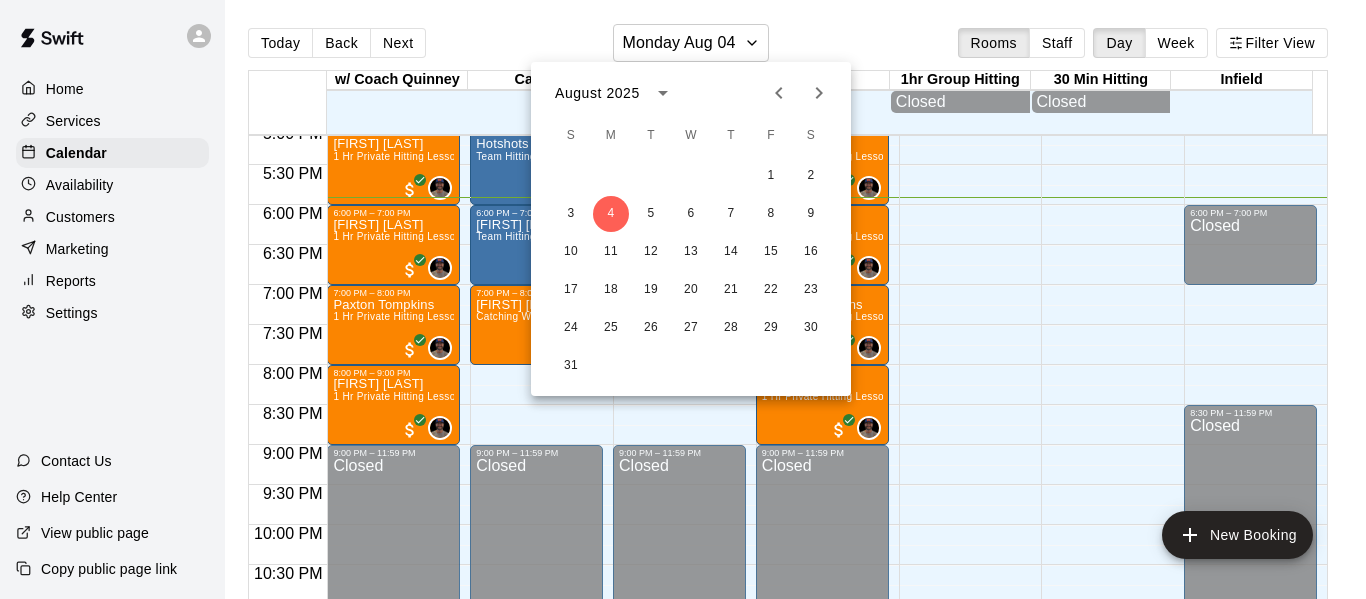click 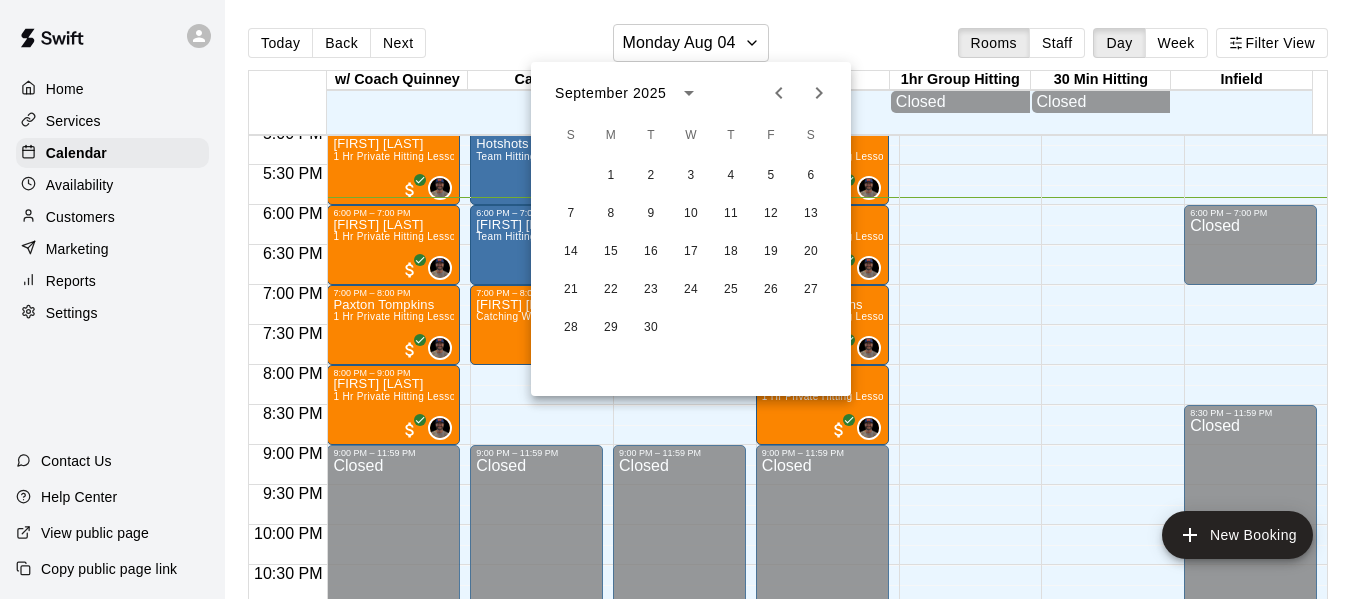 click 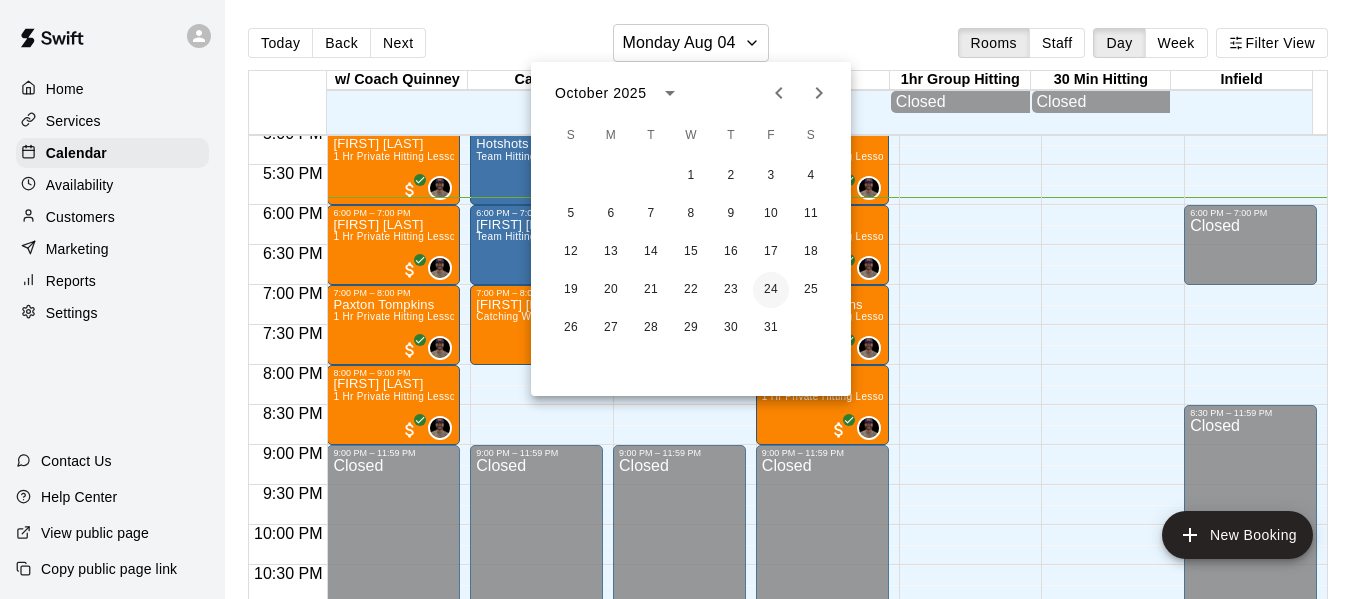 click on "24" at bounding box center [771, 290] 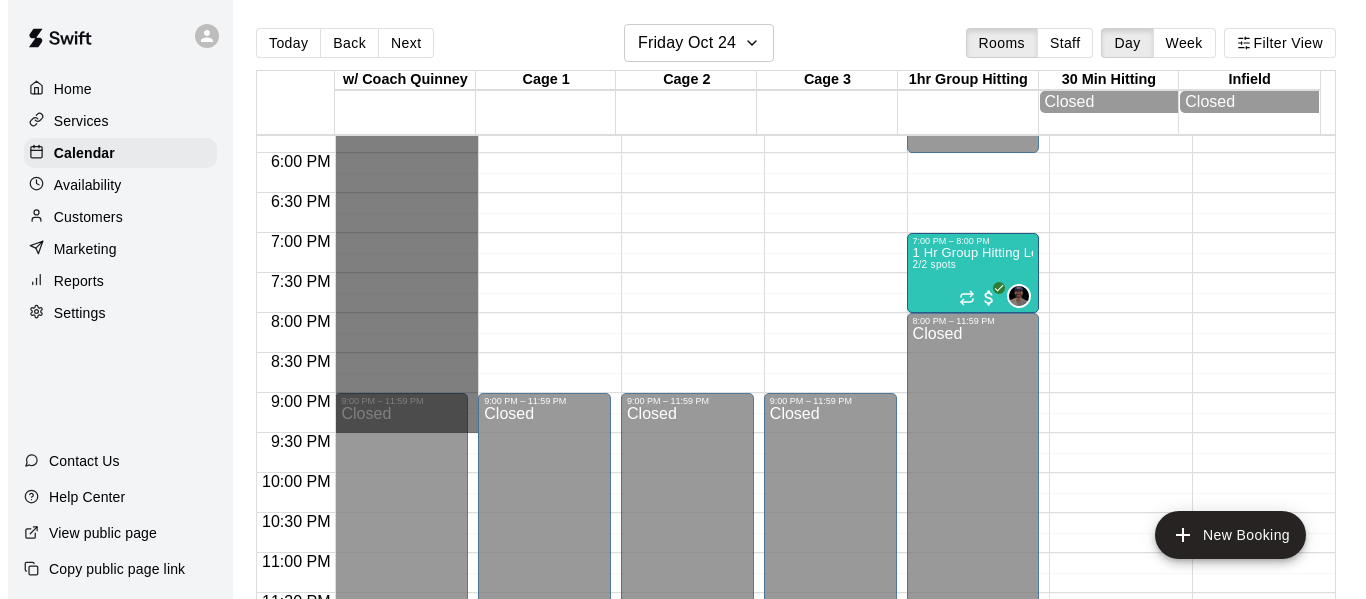 scroll, scrollTop: 1439, scrollLeft: 0, axis: vertical 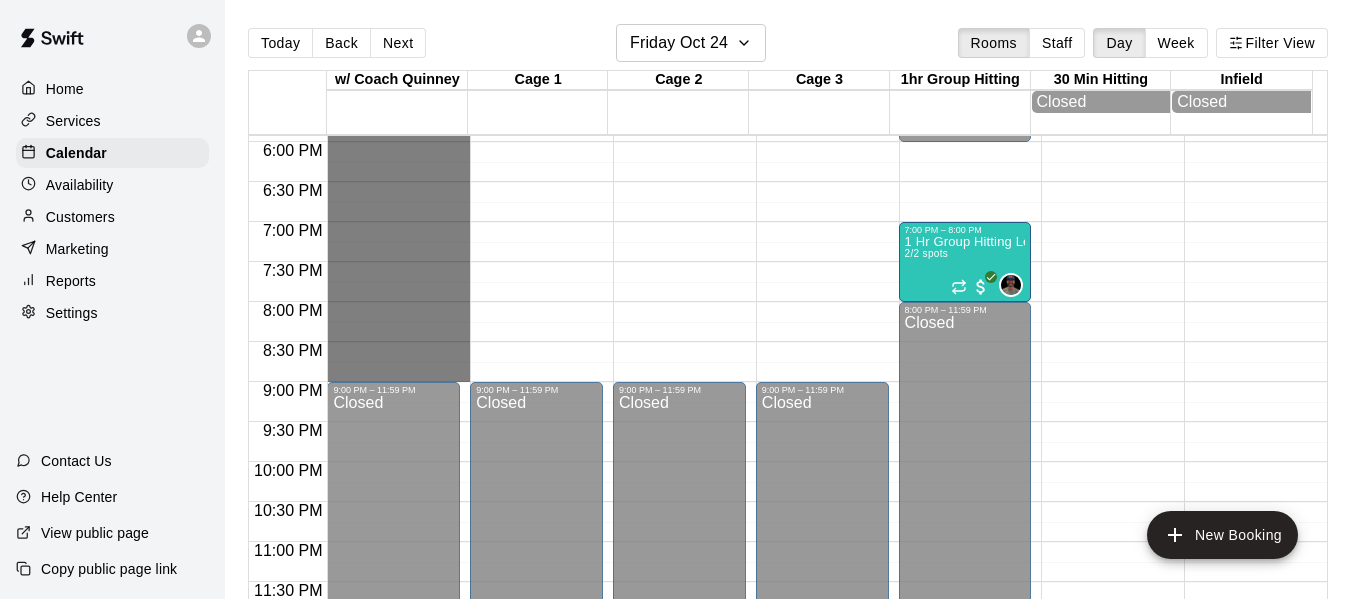 drag, startPoint x: 371, startPoint y: 278, endPoint x: 361, endPoint y: 375, distance: 97.5141 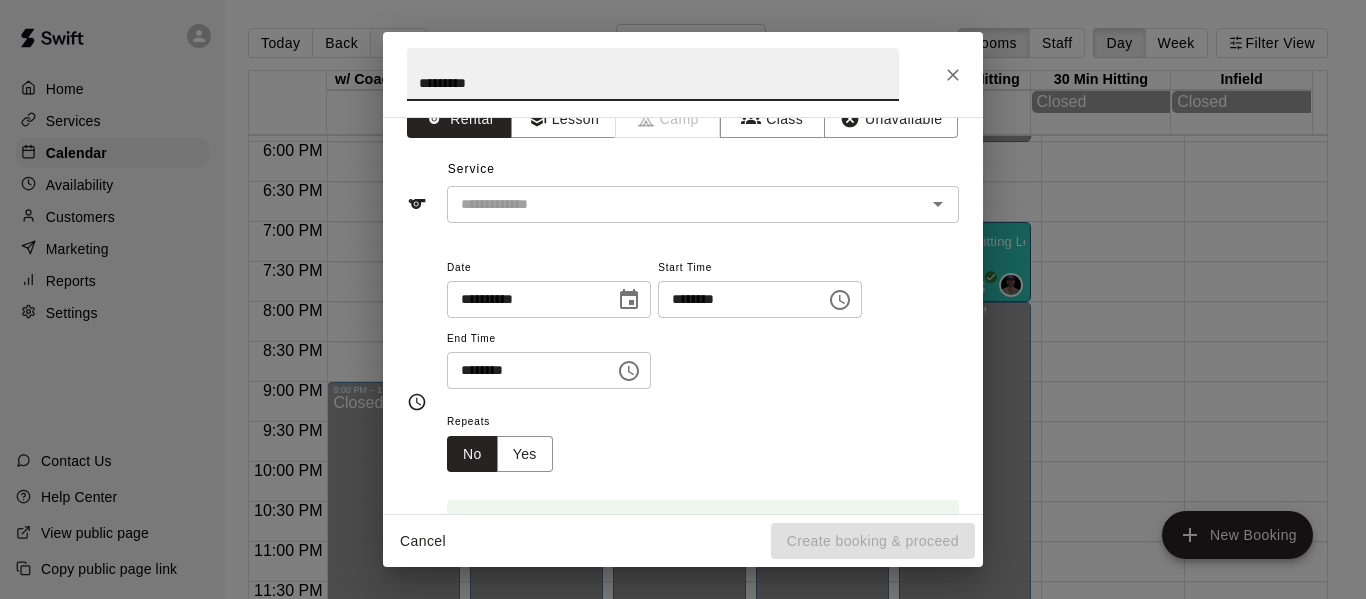 scroll, scrollTop: 0, scrollLeft: 0, axis: both 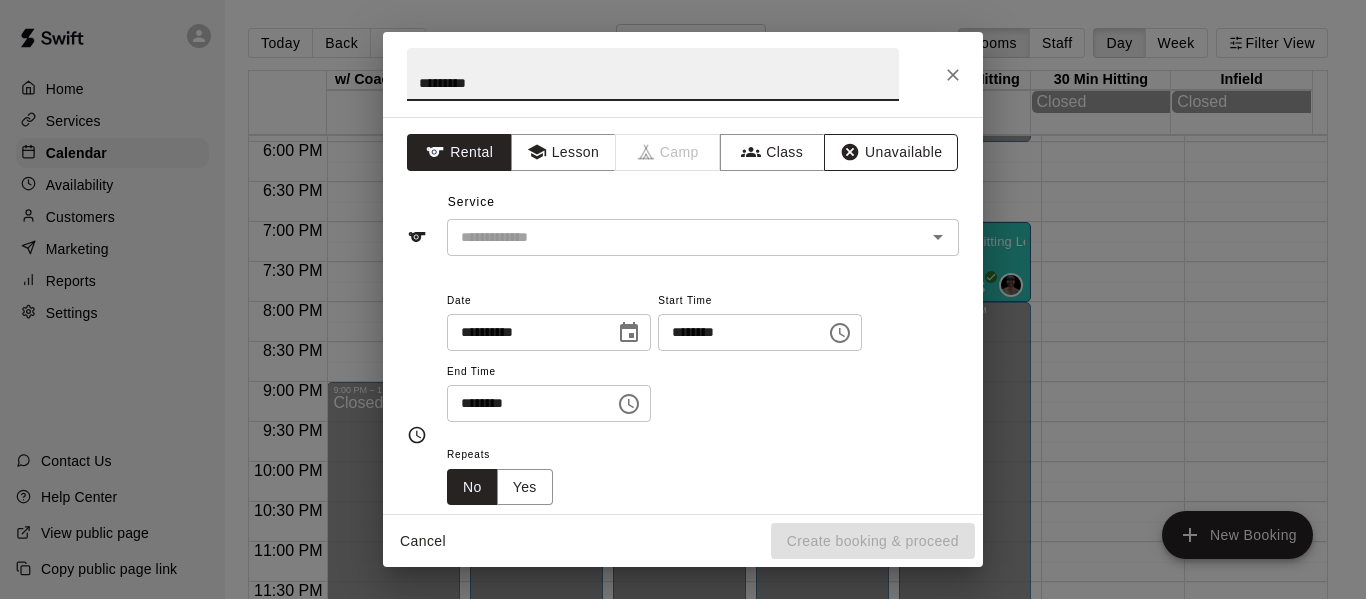 type on "*********" 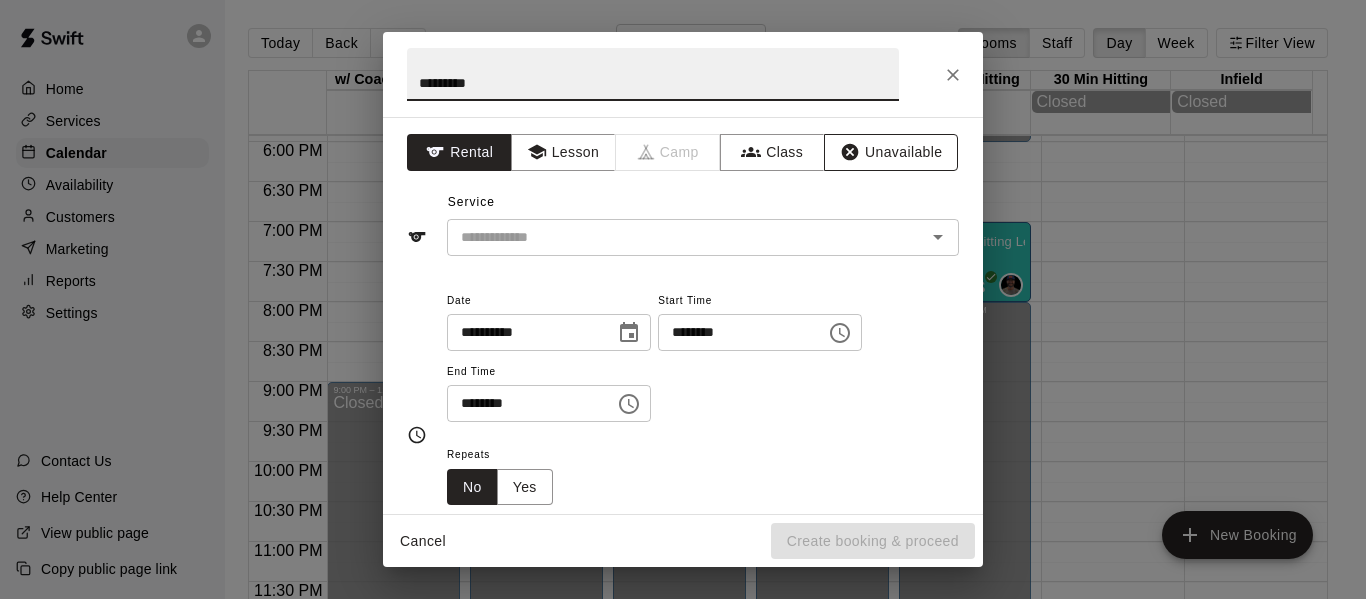 click on "Unavailable" at bounding box center [891, 152] 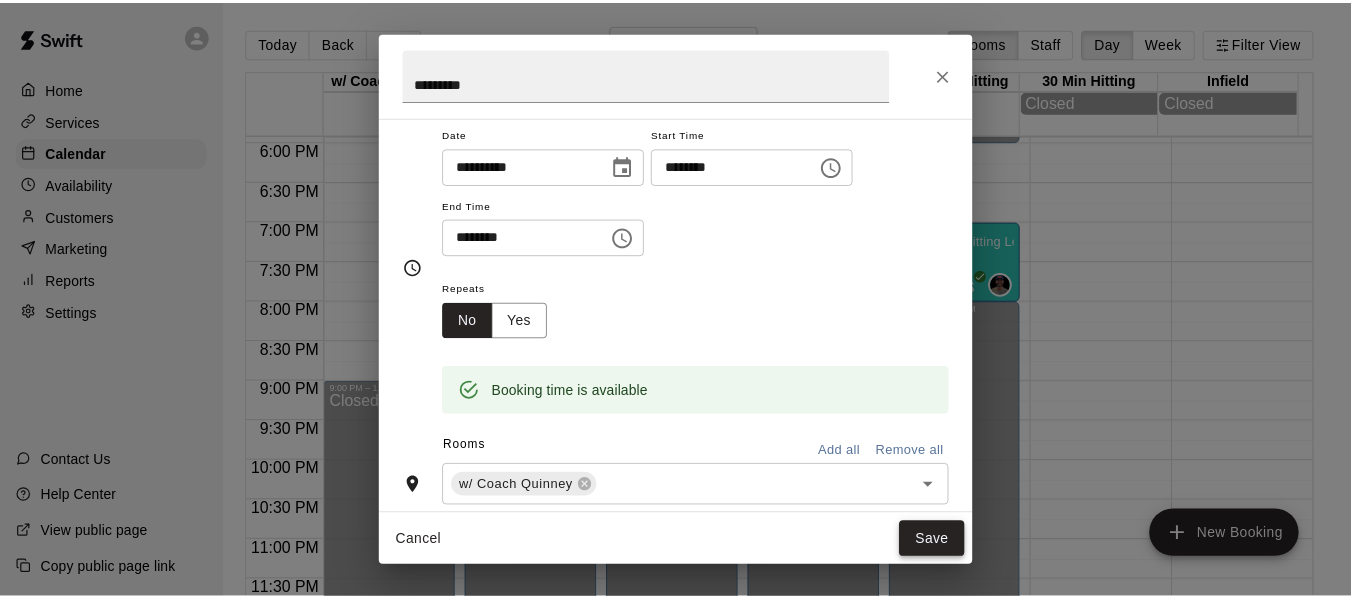 scroll, scrollTop: 67, scrollLeft: 0, axis: vertical 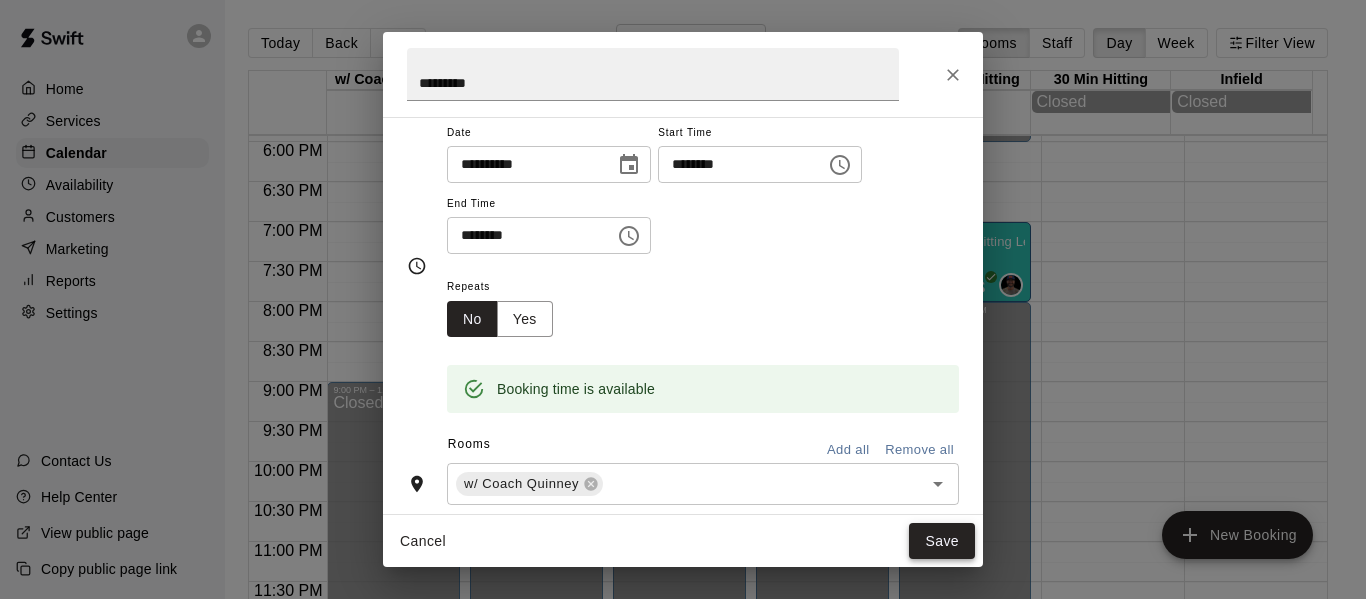 click on "Save" at bounding box center [942, 541] 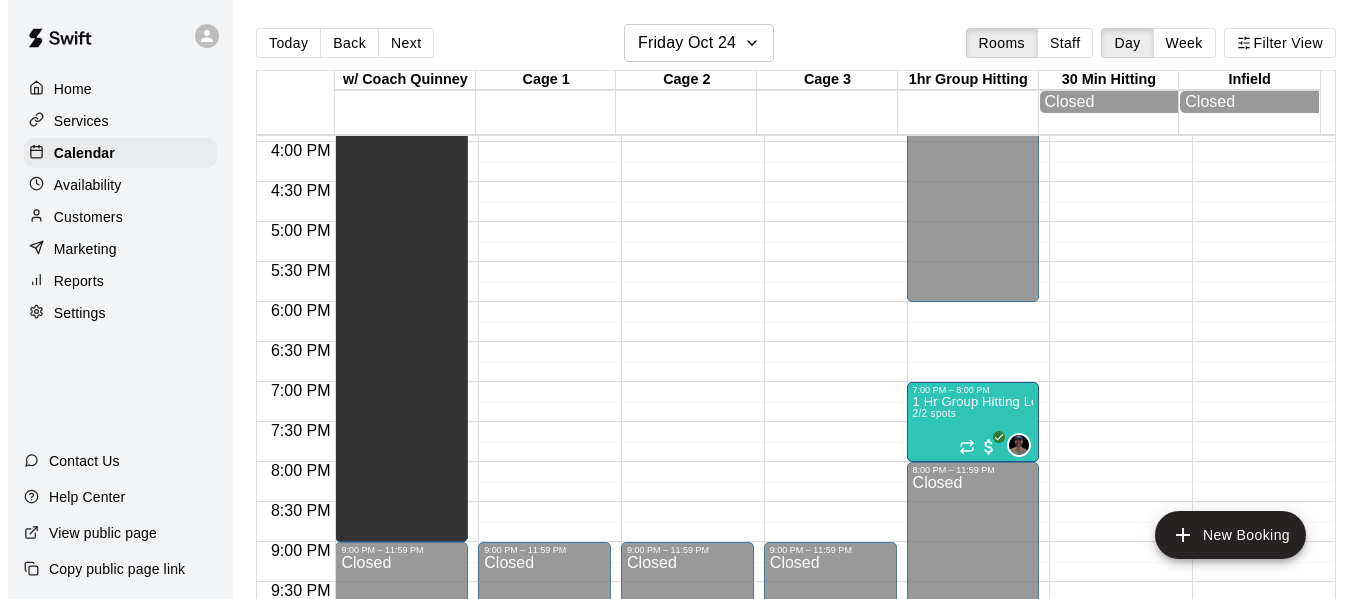 scroll, scrollTop: 1272, scrollLeft: 0, axis: vertical 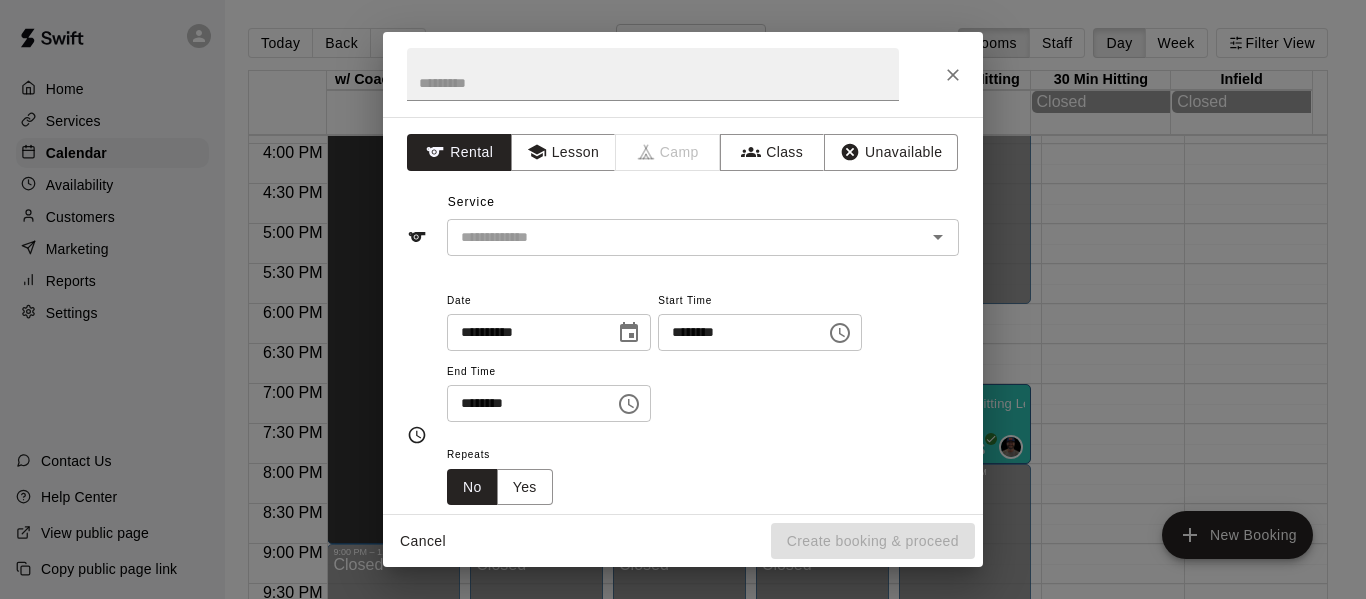 drag, startPoint x: 954, startPoint y: 377, endPoint x: 953, endPoint y: 325, distance: 52.009613 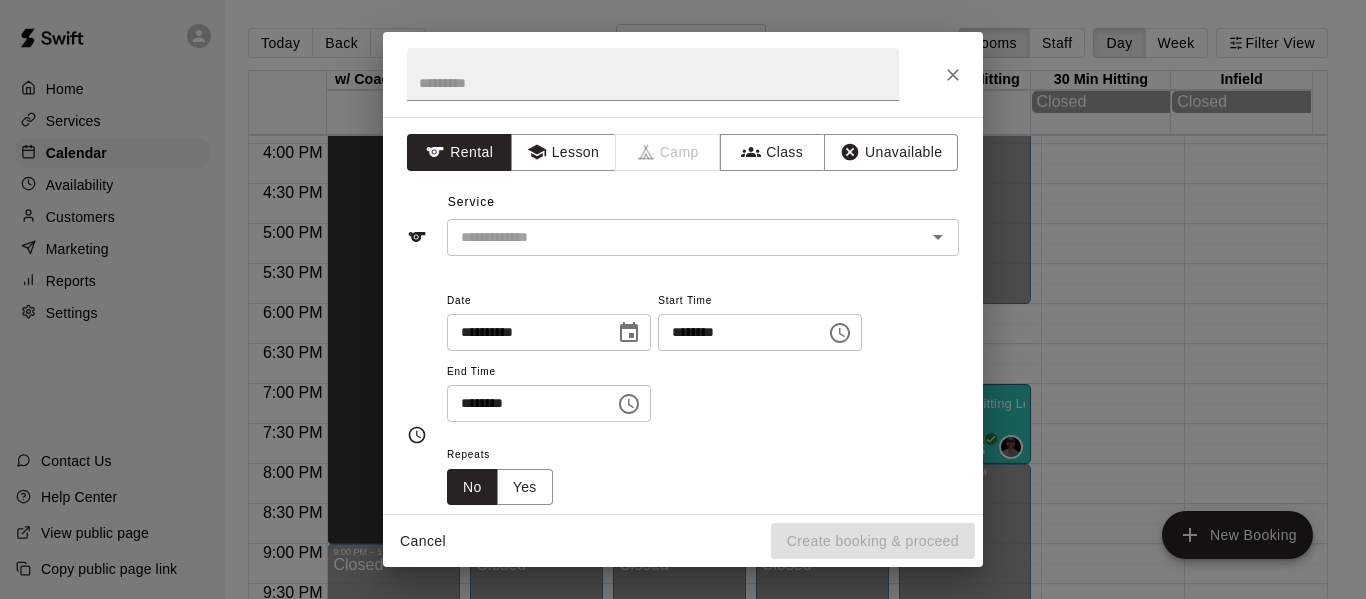 click on "**********" at bounding box center [683, 315] 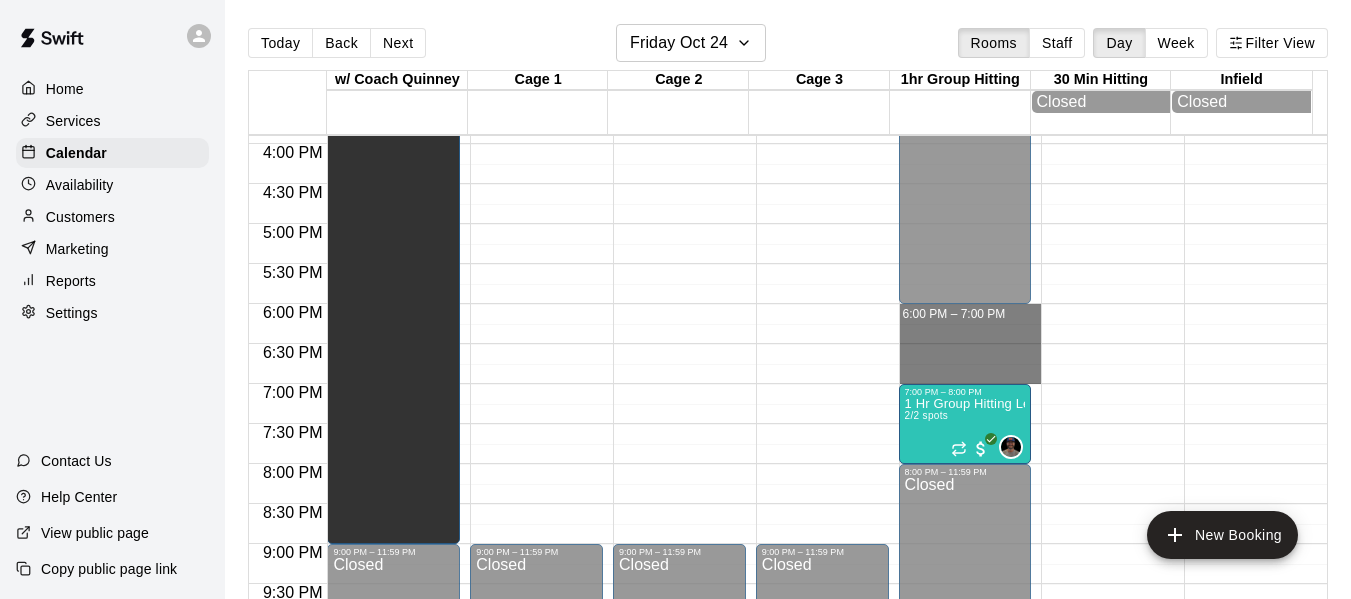 drag, startPoint x: 989, startPoint y: 310, endPoint x: 987, endPoint y: 375, distance: 65.03076 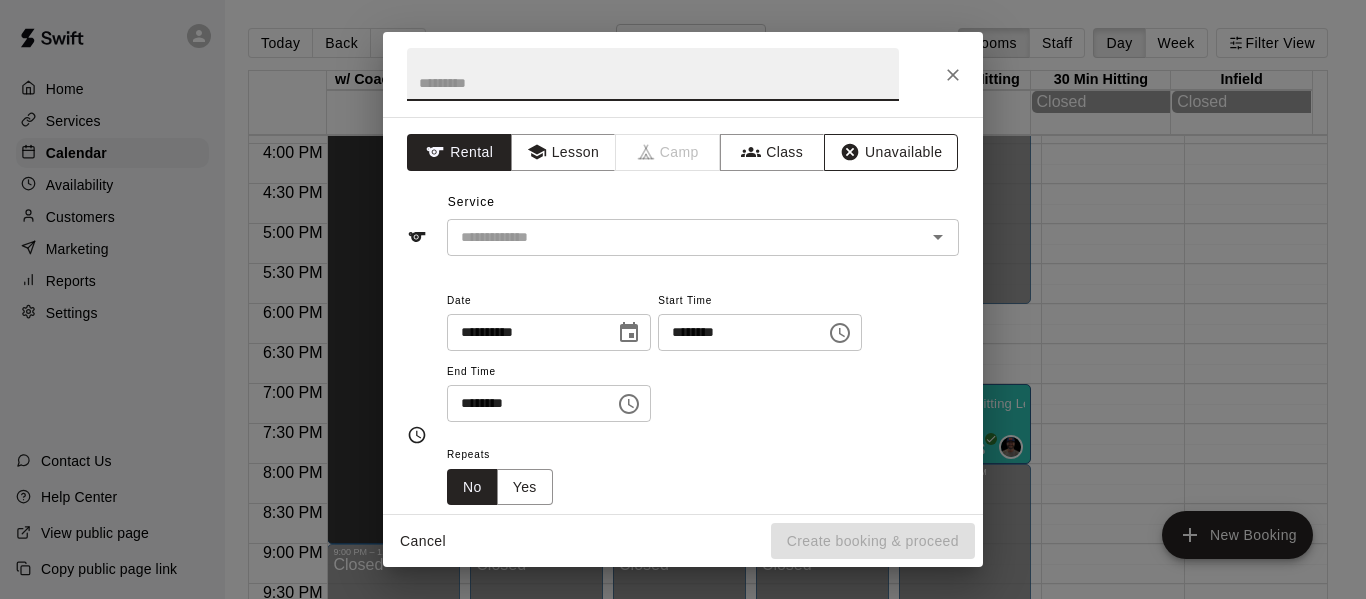 click on "Unavailable" at bounding box center (891, 152) 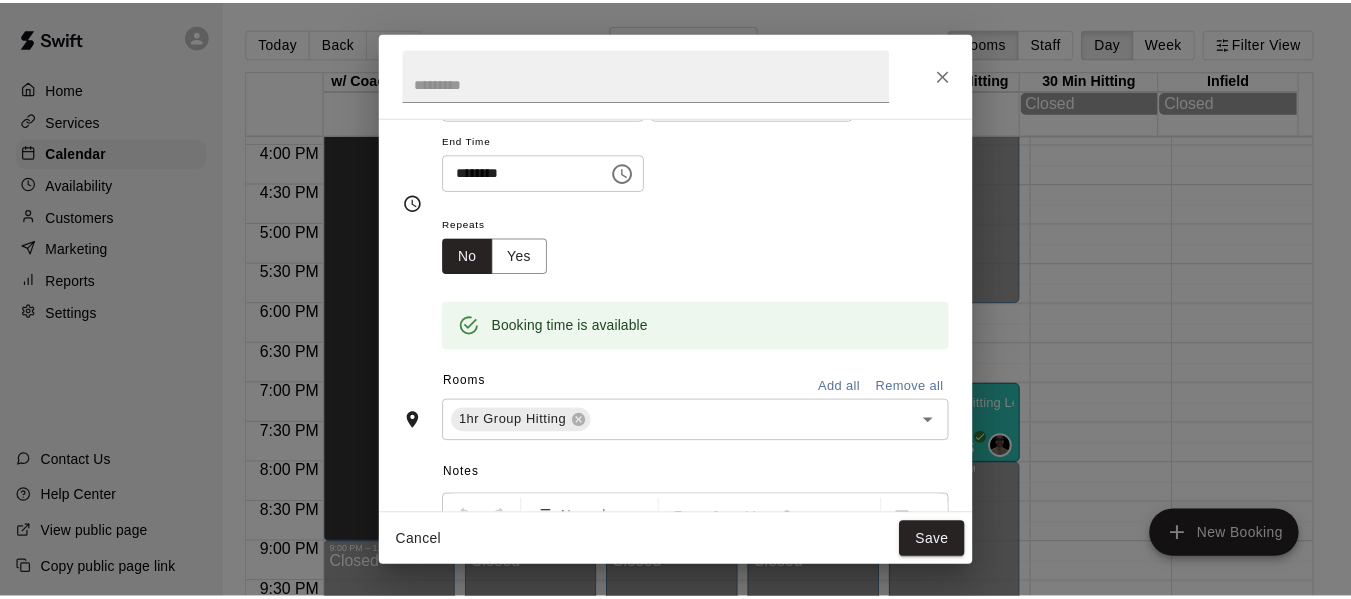 scroll, scrollTop: 167, scrollLeft: 0, axis: vertical 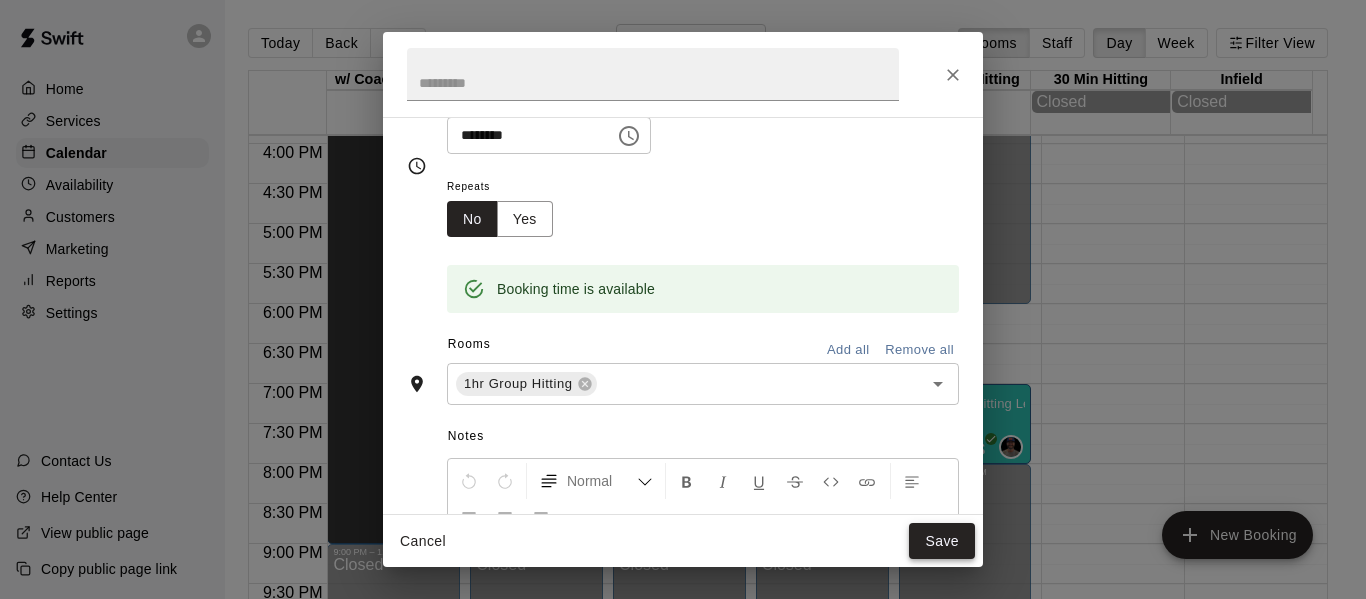click on "Save" at bounding box center (942, 541) 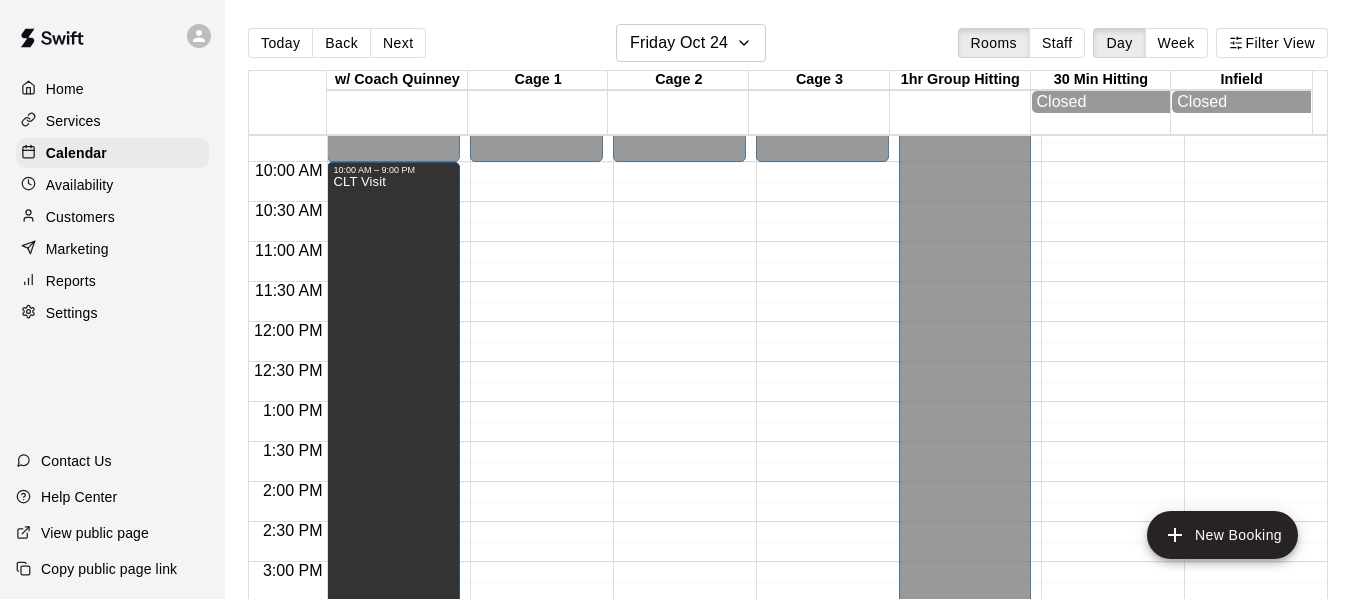 scroll, scrollTop: 772, scrollLeft: 0, axis: vertical 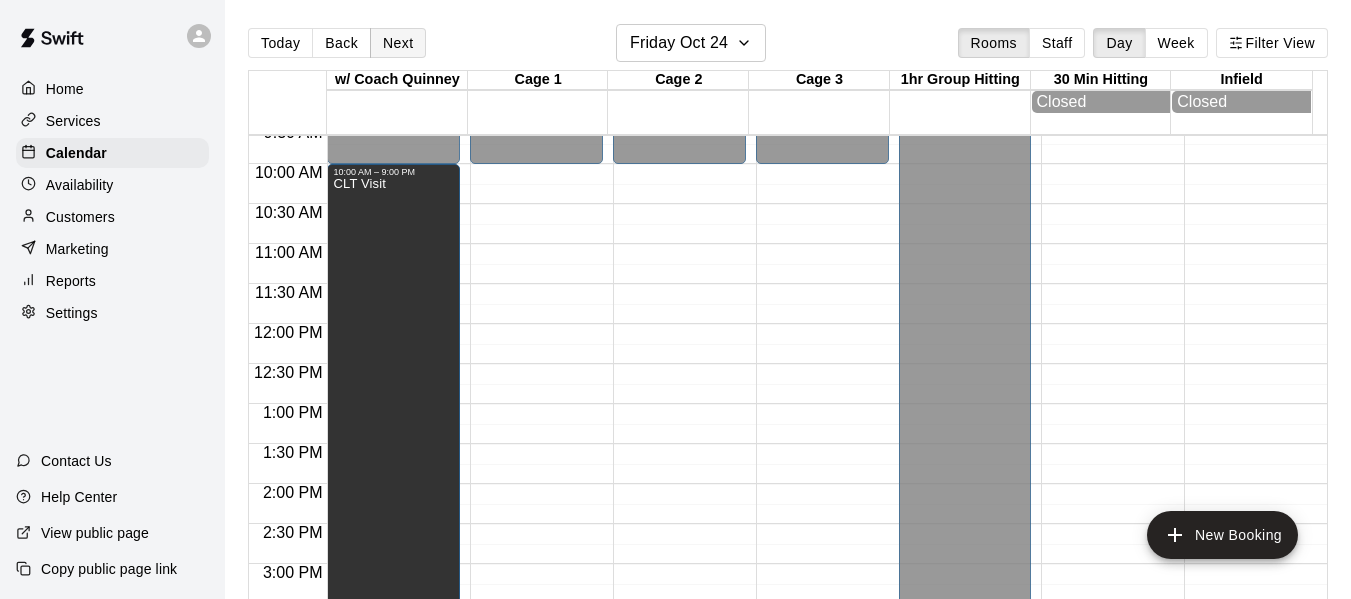 click on "Next" at bounding box center (398, 43) 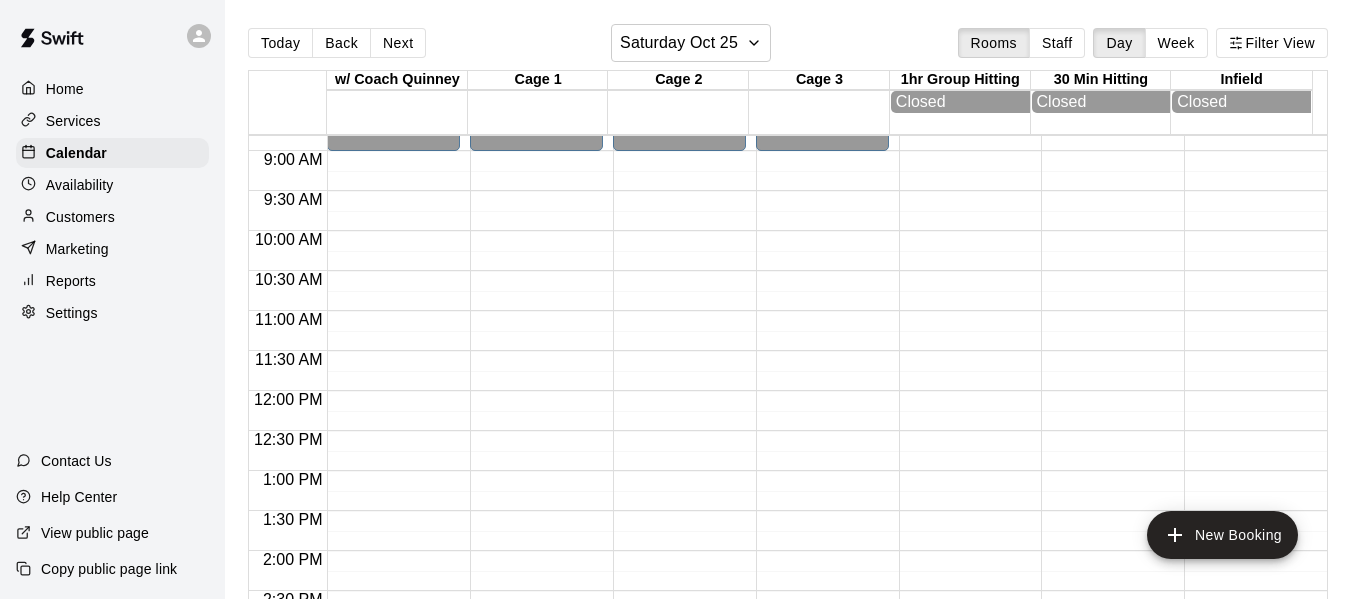 scroll, scrollTop: 639, scrollLeft: 0, axis: vertical 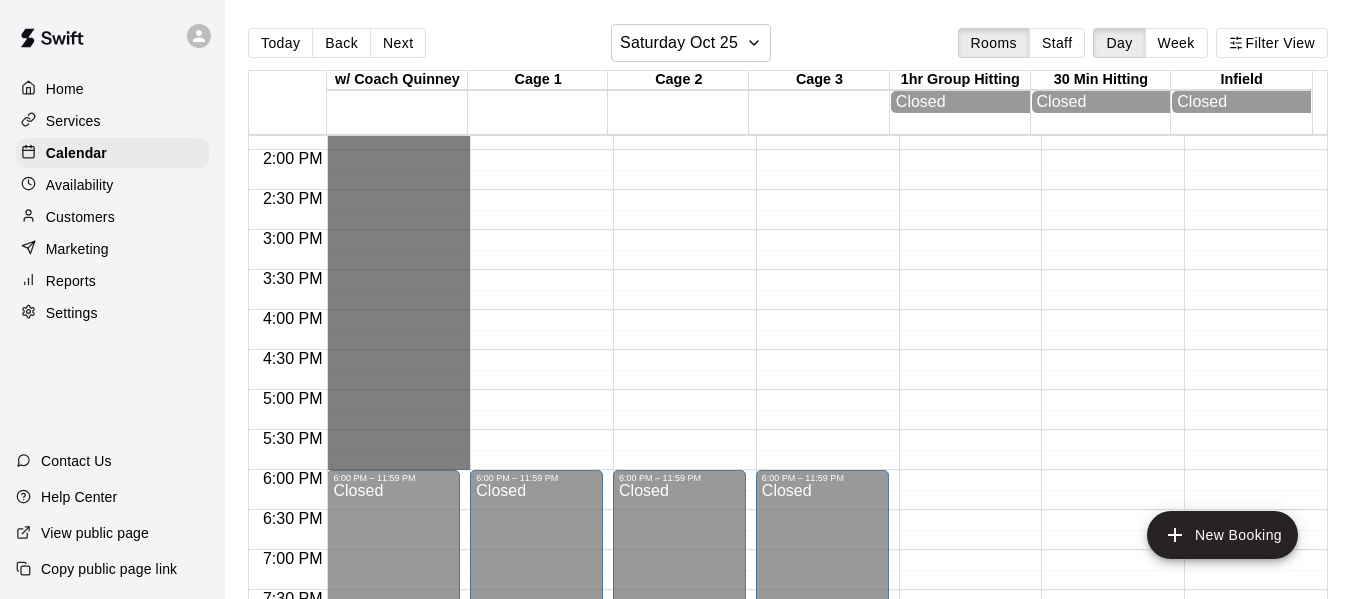 drag, startPoint x: 373, startPoint y: 230, endPoint x: 378, endPoint y: 461, distance: 231.05411 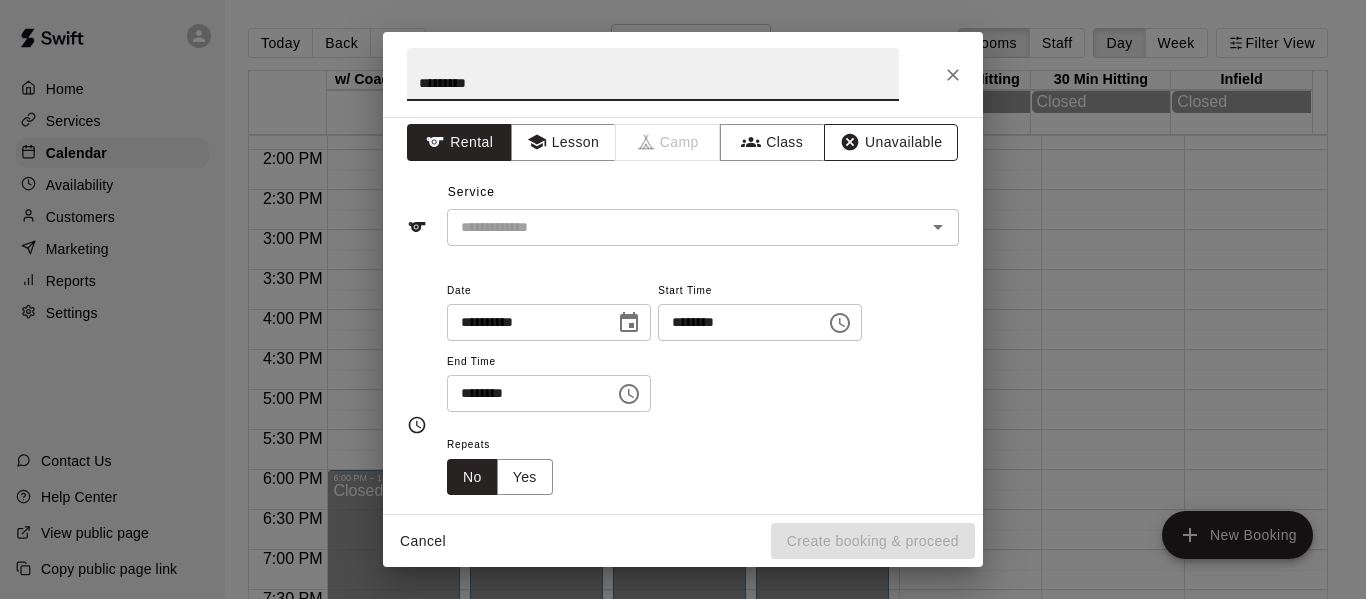 scroll, scrollTop: 0, scrollLeft: 0, axis: both 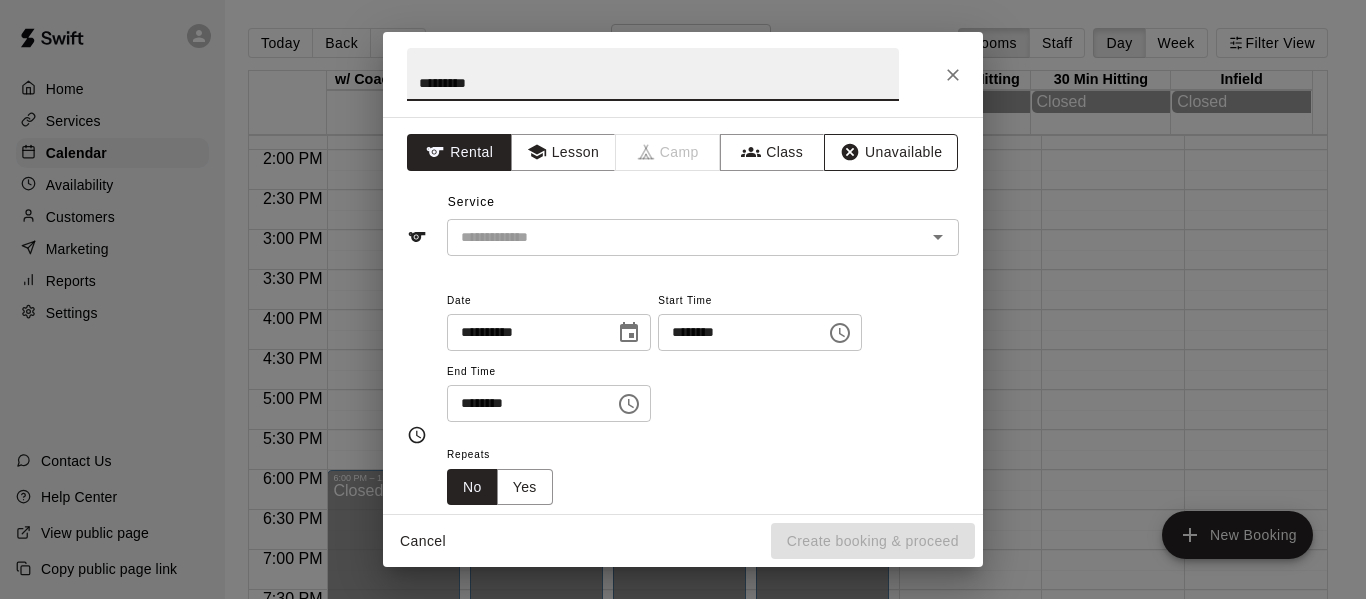 type on "*********" 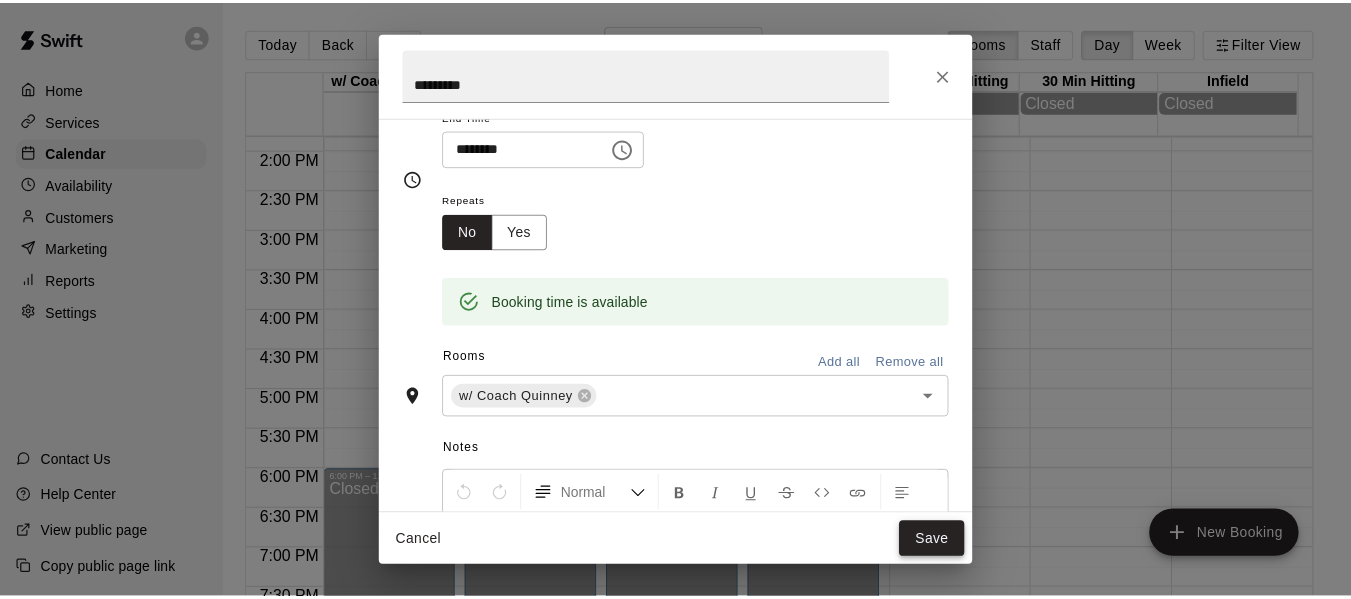 scroll, scrollTop: 167, scrollLeft: 0, axis: vertical 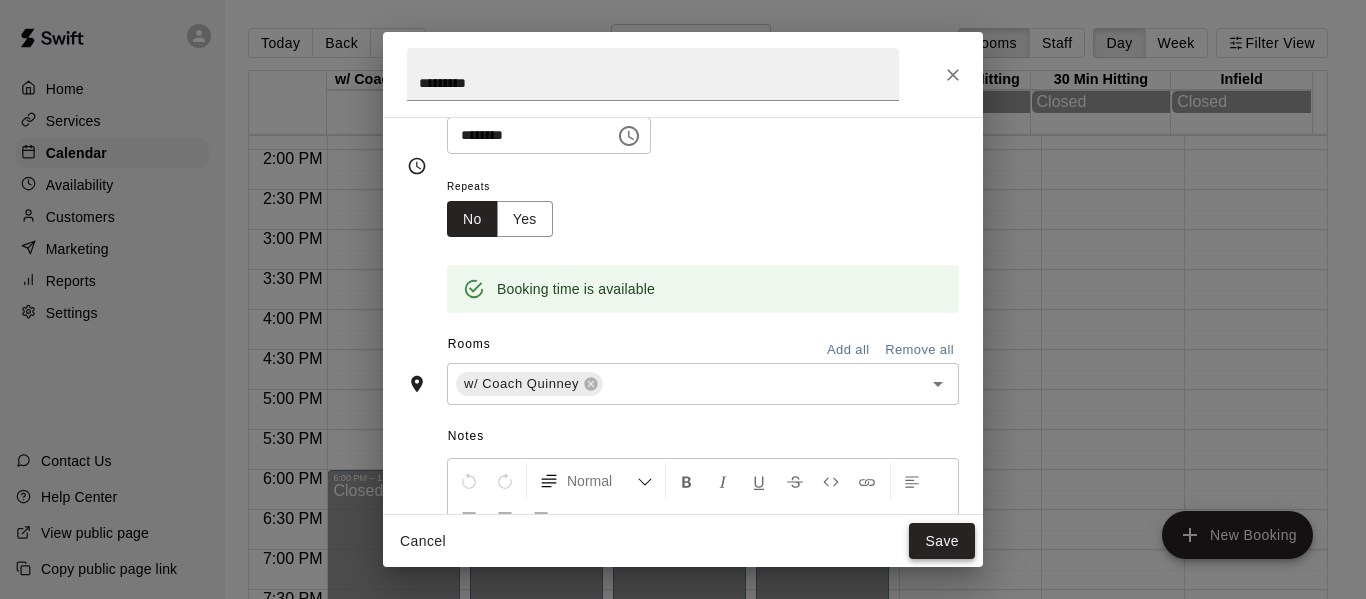 click on "Save" at bounding box center [942, 541] 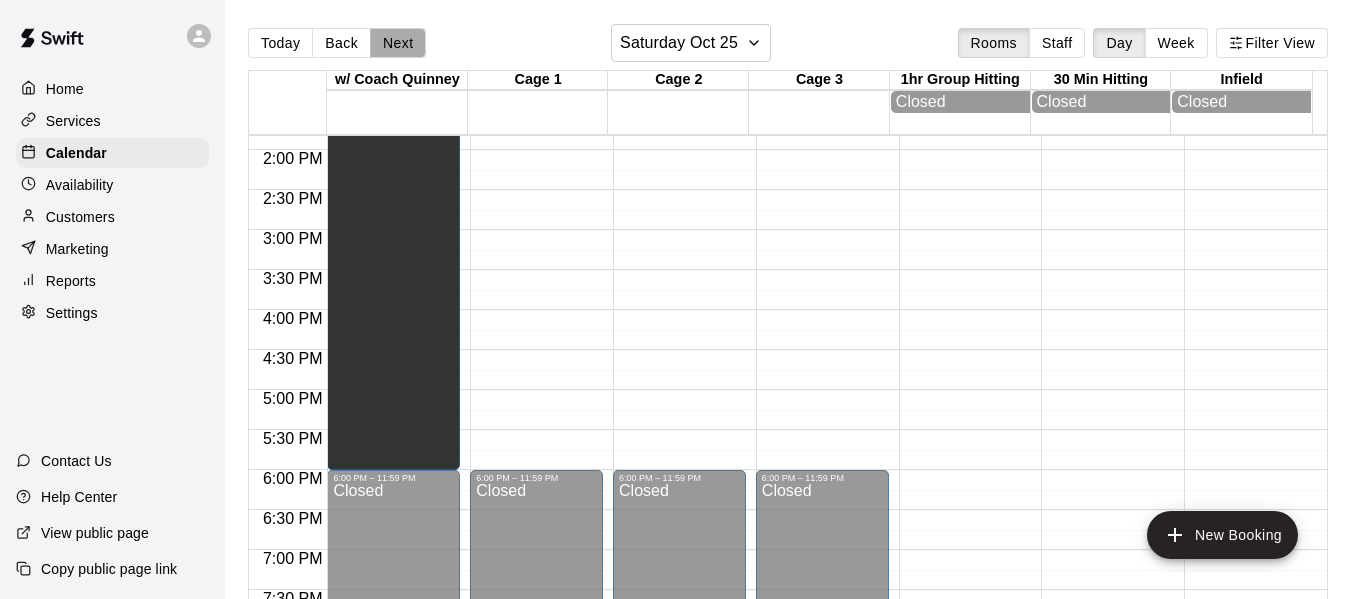 click on "Next" at bounding box center [398, 43] 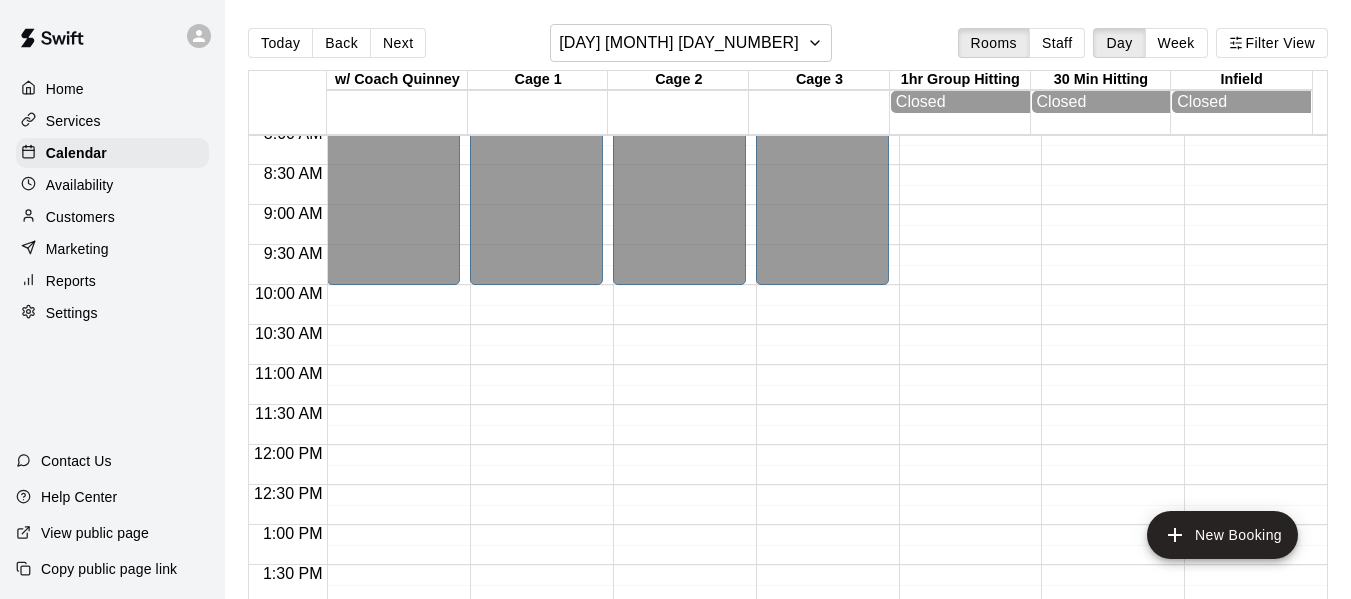 scroll, scrollTop: 639, scrollLeft: 0, axis: vertical 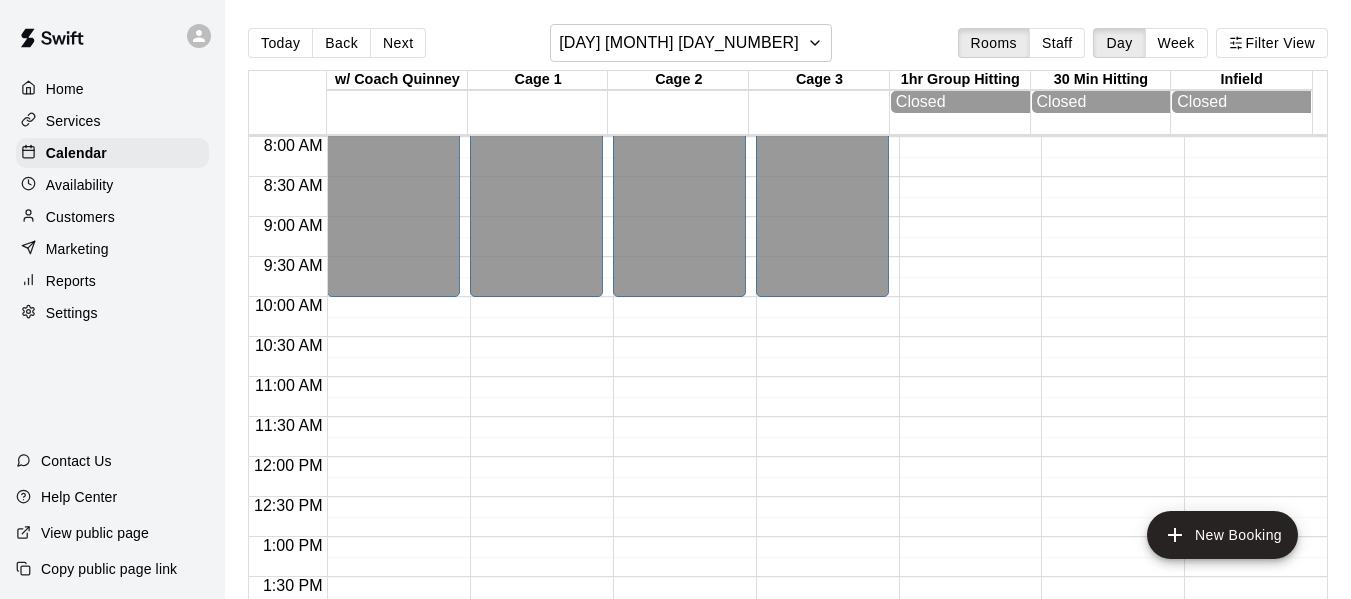 click on "Today Back Next Sunday Oct 26 Rooms Staff Day Week Filter View" at bounding box center (788, 47) 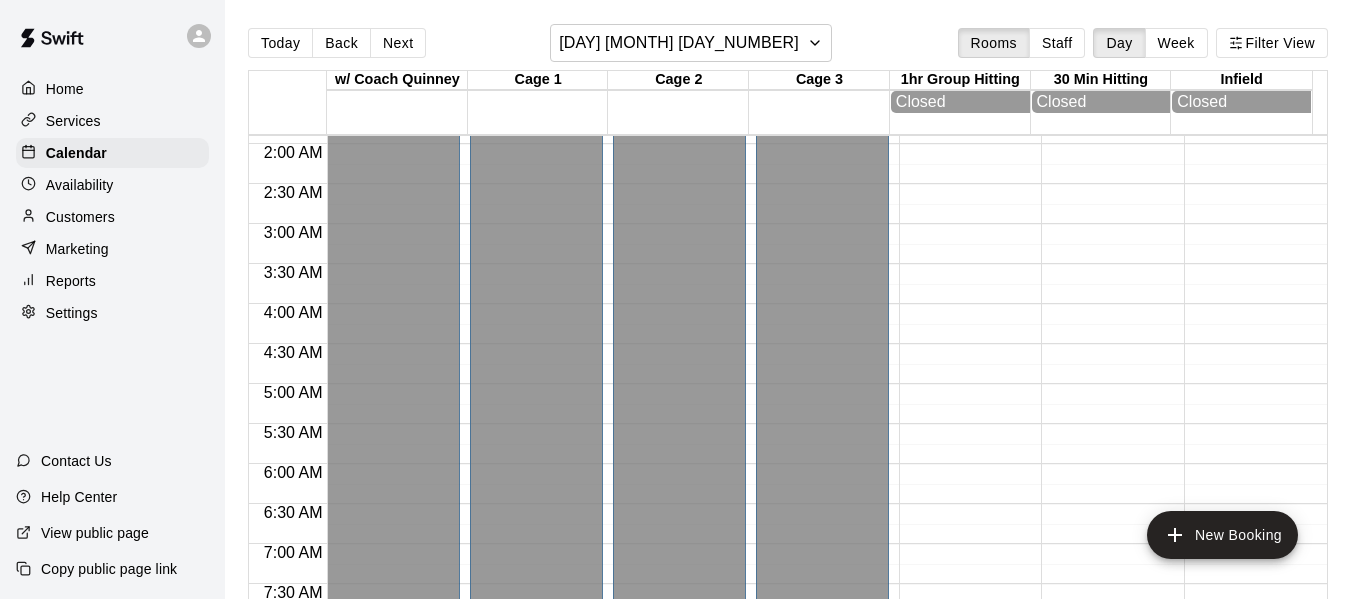 scroll, scrollTop: 0, scrollLeft: 0, axis: both 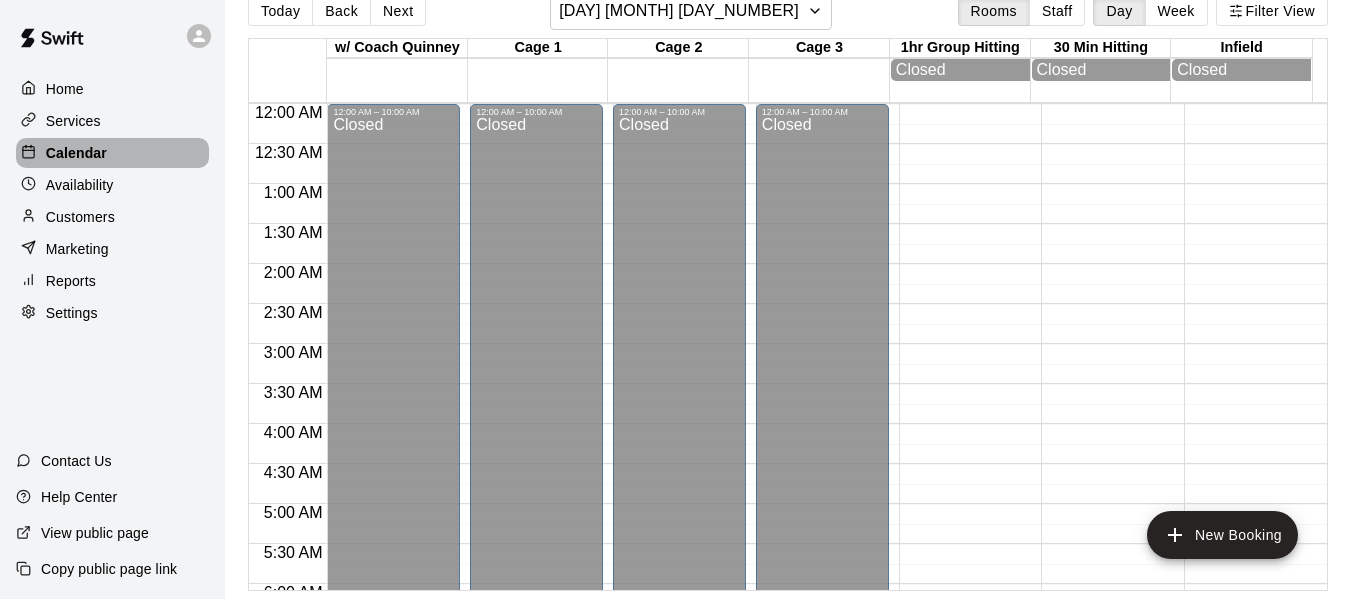 click on "Calendar" at bounding box center (76, 153) 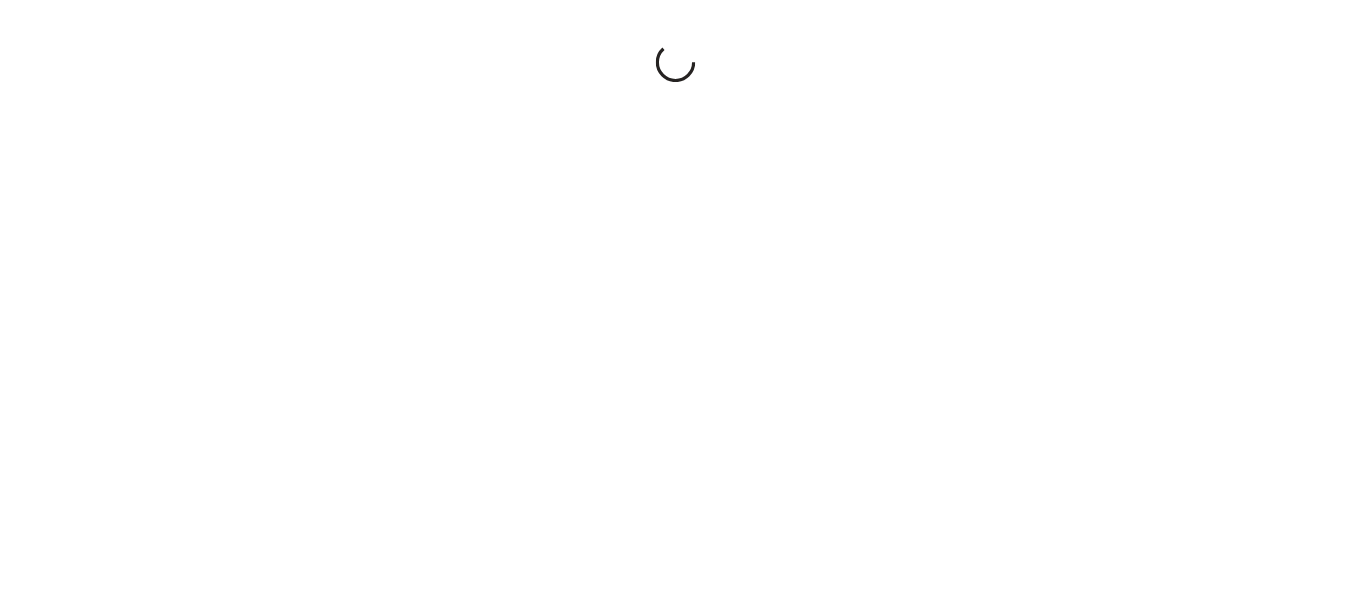 scroll, scrollTop: 0, scrollLeft: 0, axis: both 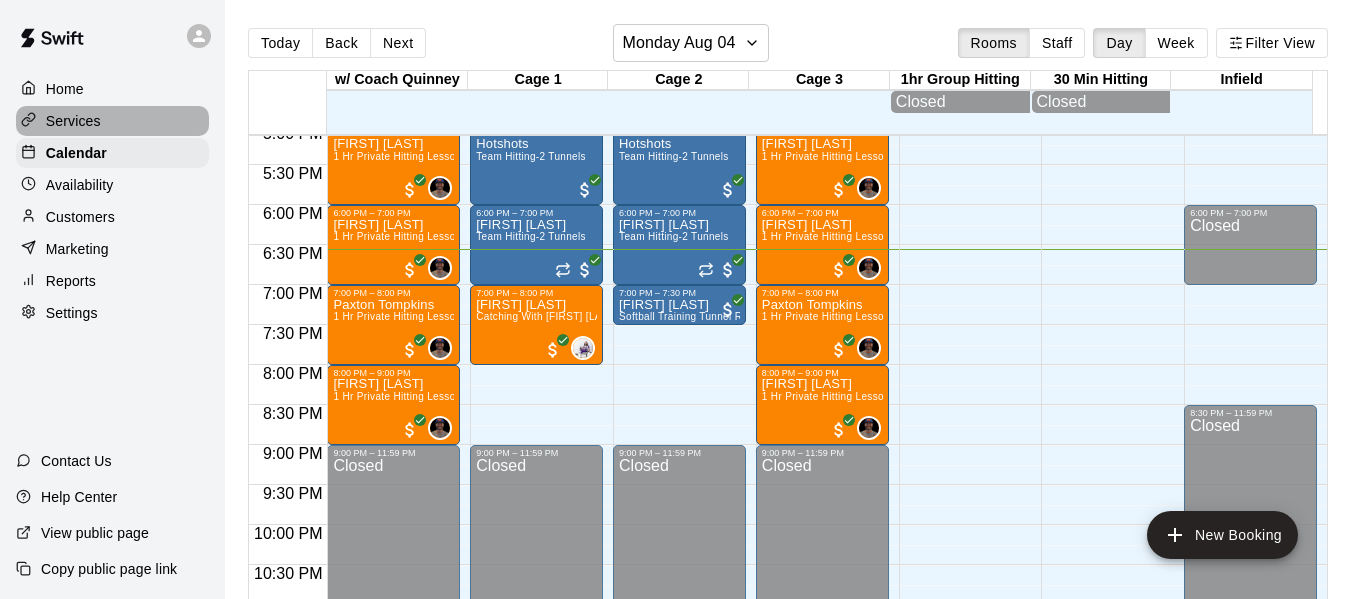 click on "Services" at bounding box center [112, 121] 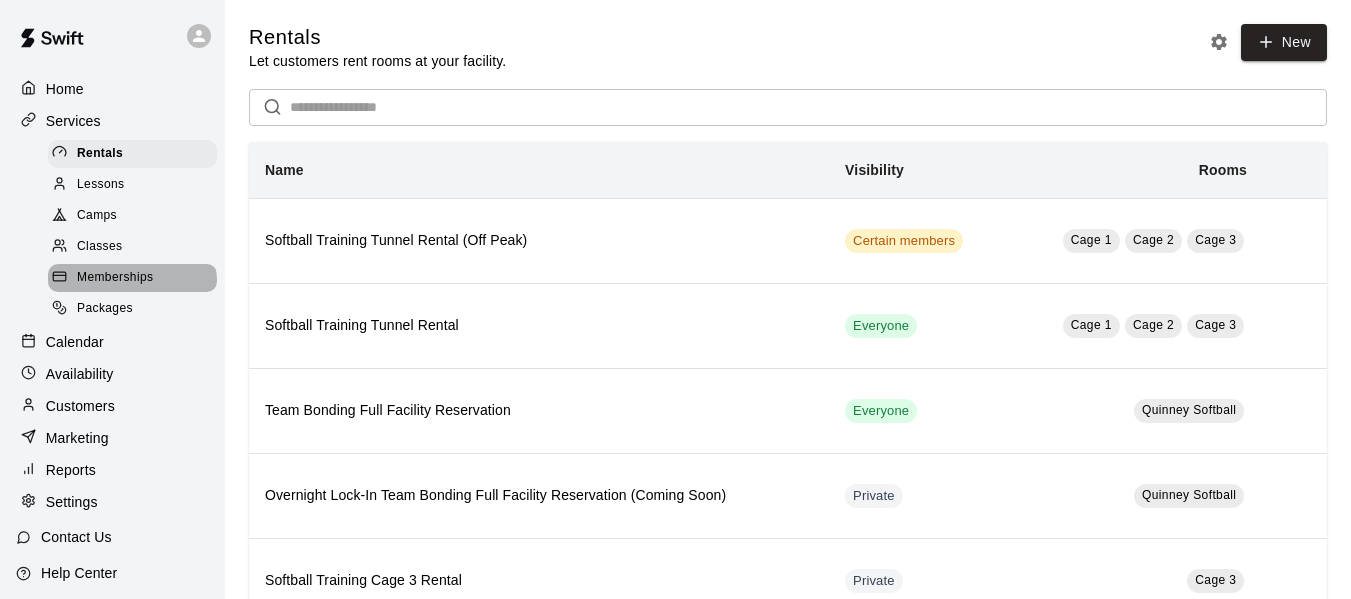 click on "Memberships" at bounding box center [115, 278] 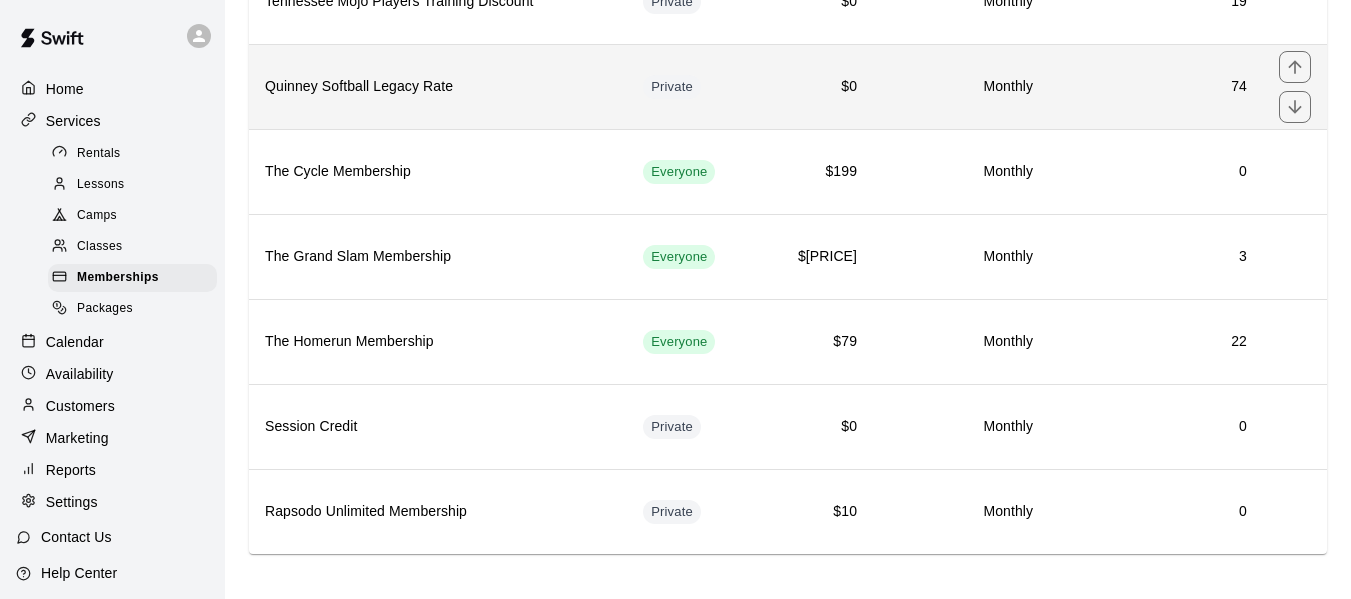 scroll, scrollTop: 253, scrollLeft: 0, axis: vertical 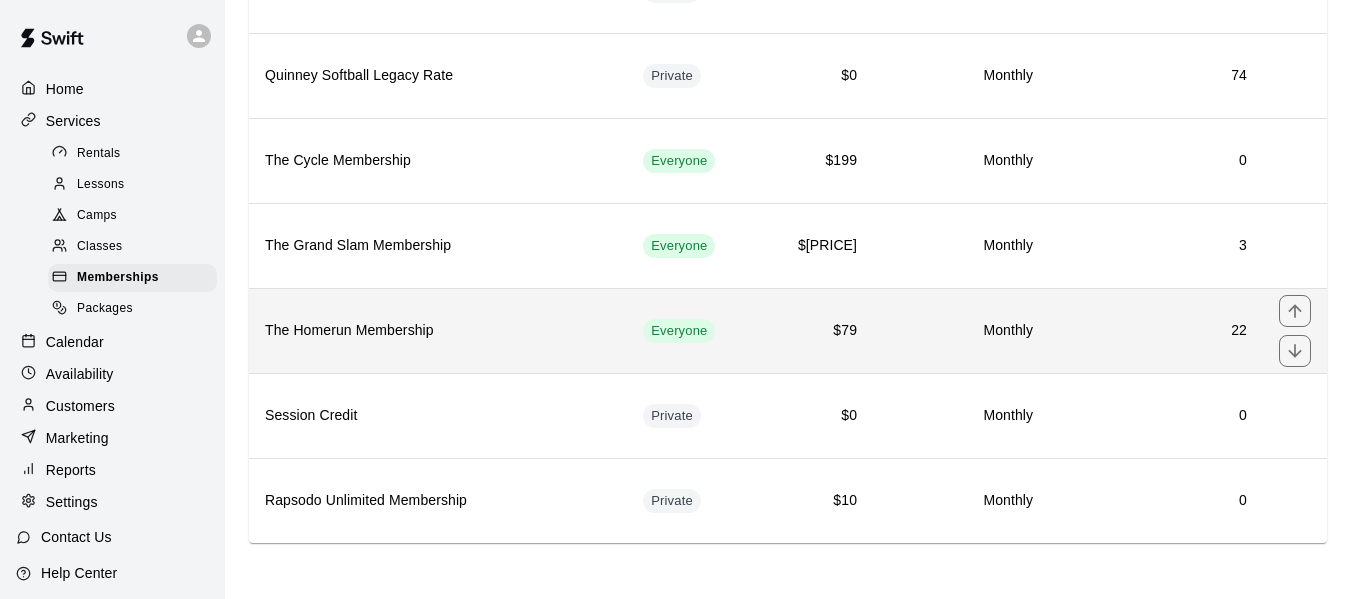 click on "The Homerun Membership" at bounding box center (438, 331) 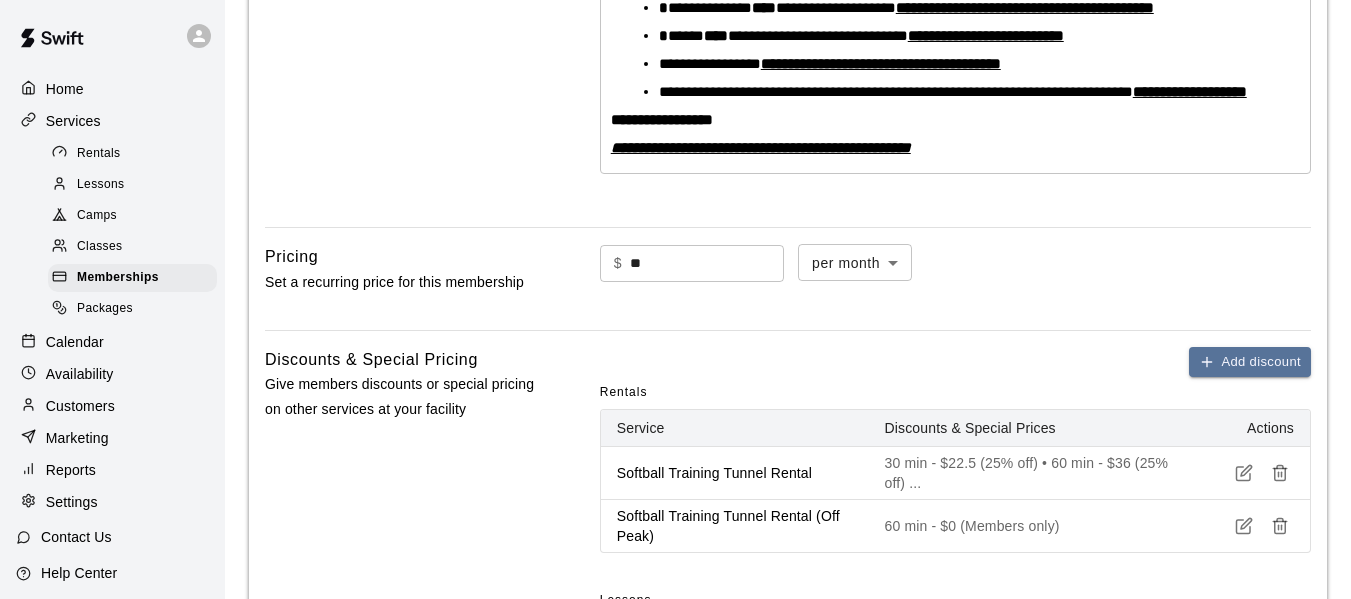 scroll, scrollTop: 505, scrollLeft: 0, axis: vertical 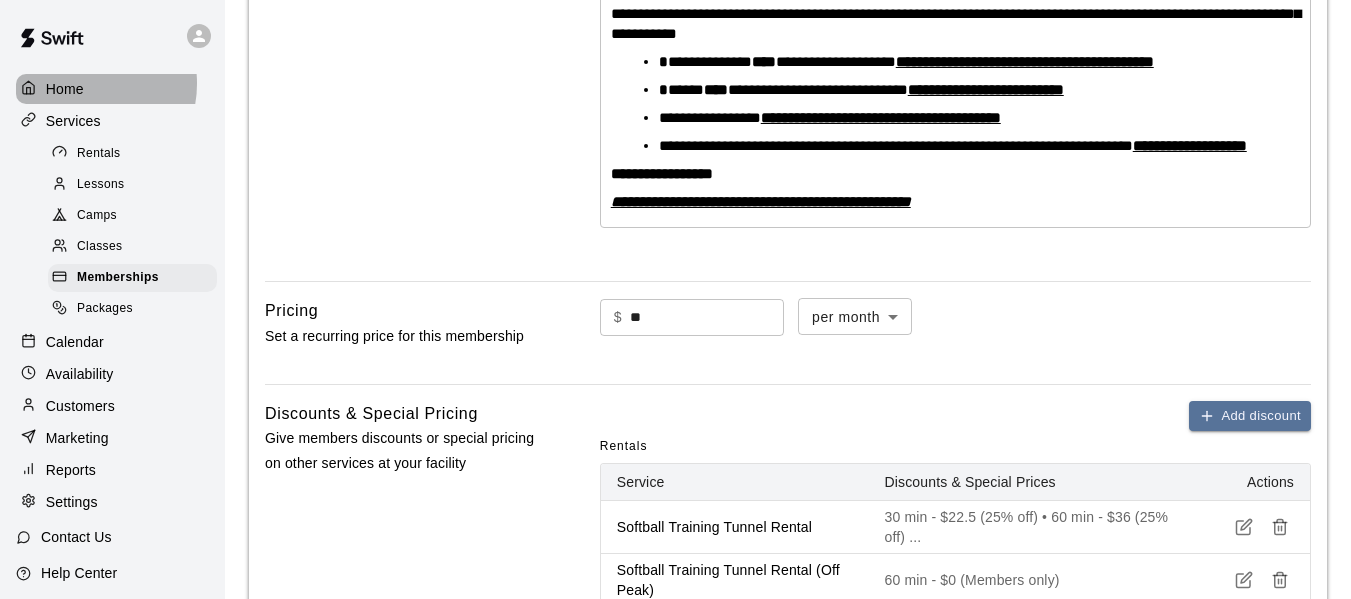 click on "Home" at bounding box center [65, 89] 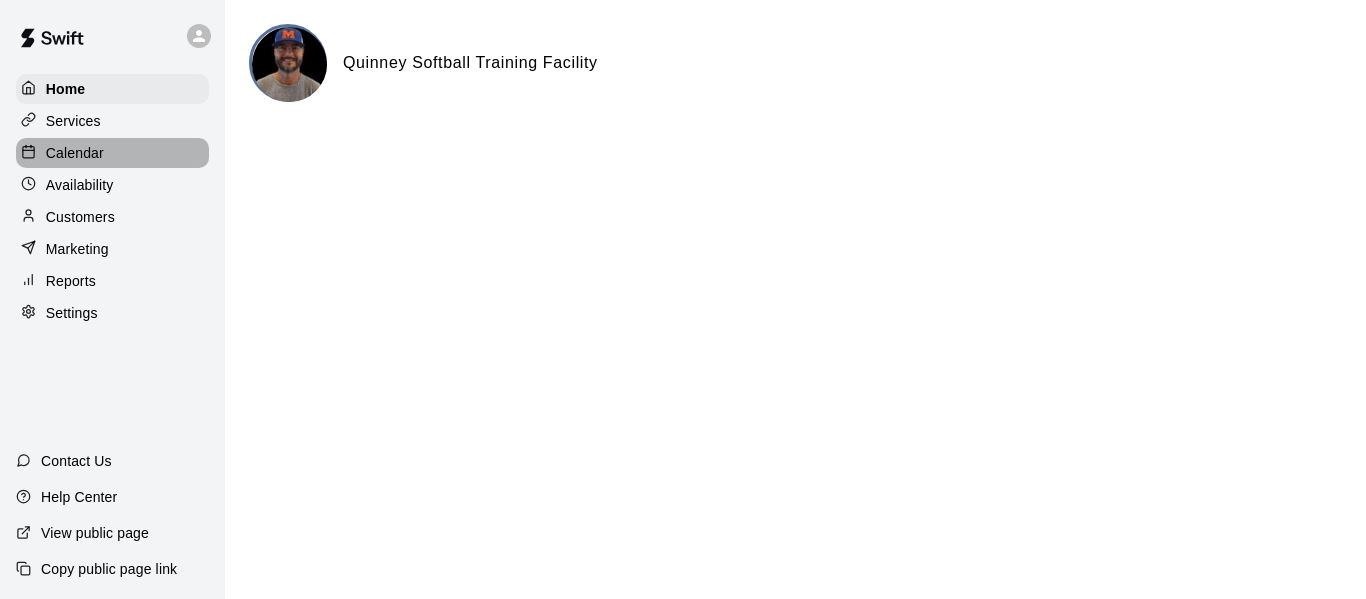 click on "Calendar" at bounding box center [112, 153] 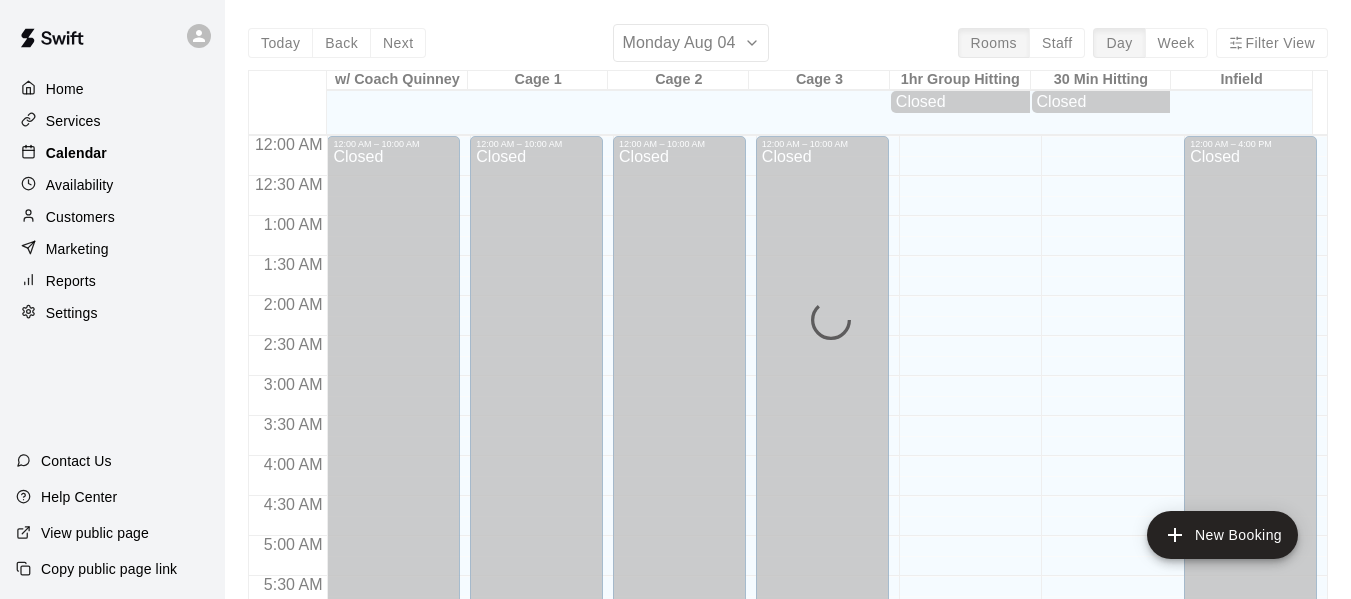 scroll, scrollTop: 1371, scrollLeft: 0, axis: vertical 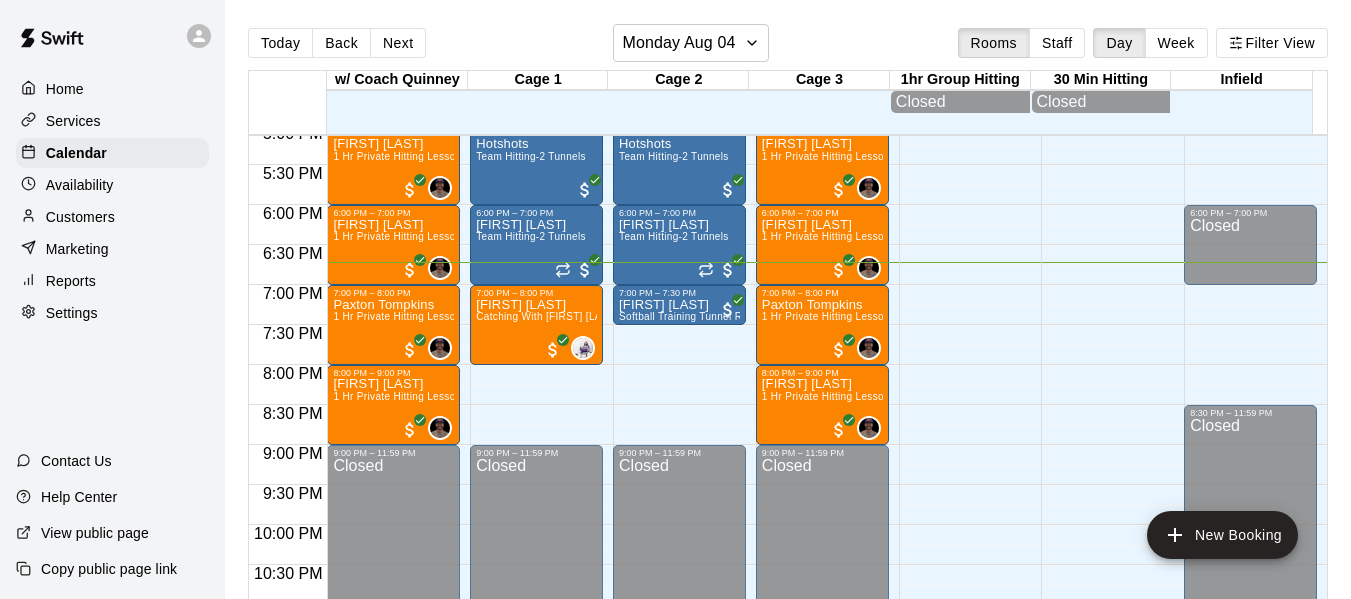 click on "Marketing" at bounding box center [112, 249] 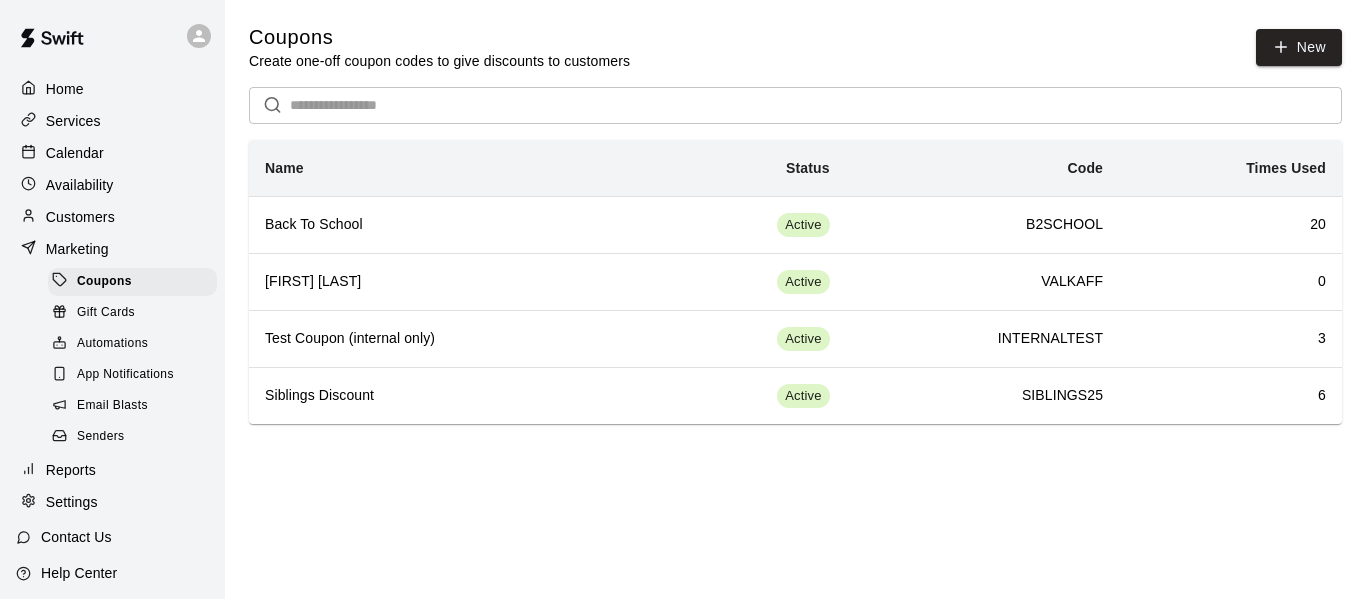 click on "Calendar" at bounding box center [75, 153] 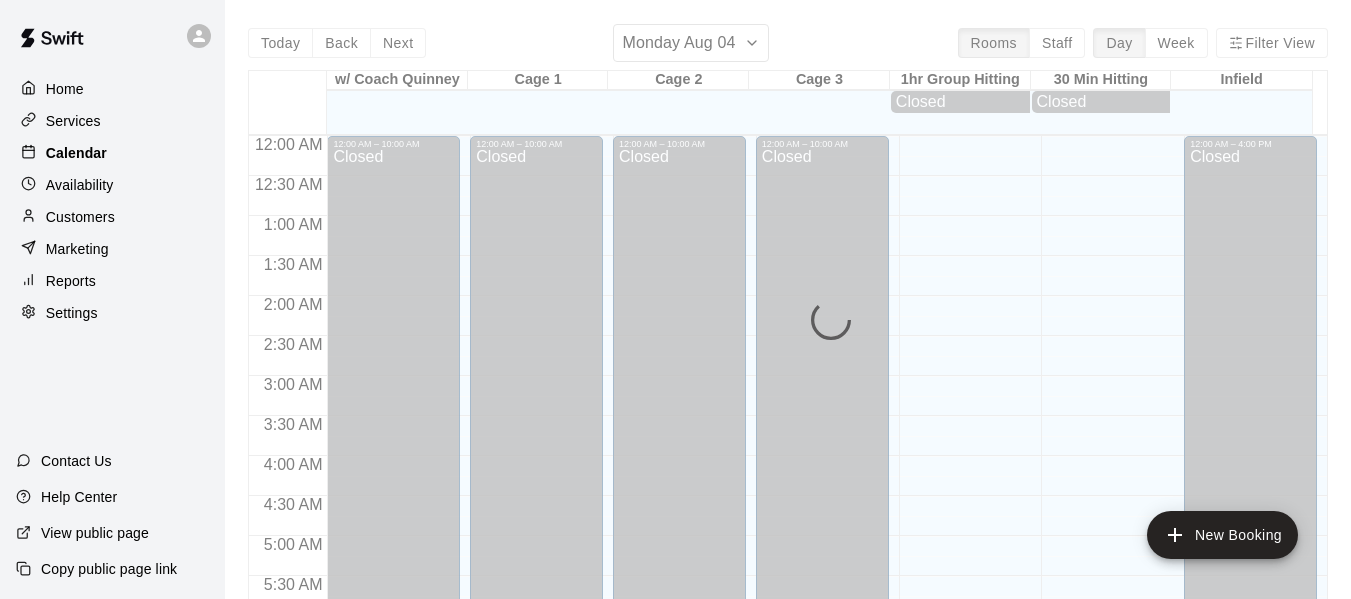 scroll, scrollTop: 1371, scrollLeft: 0, axis: vertical 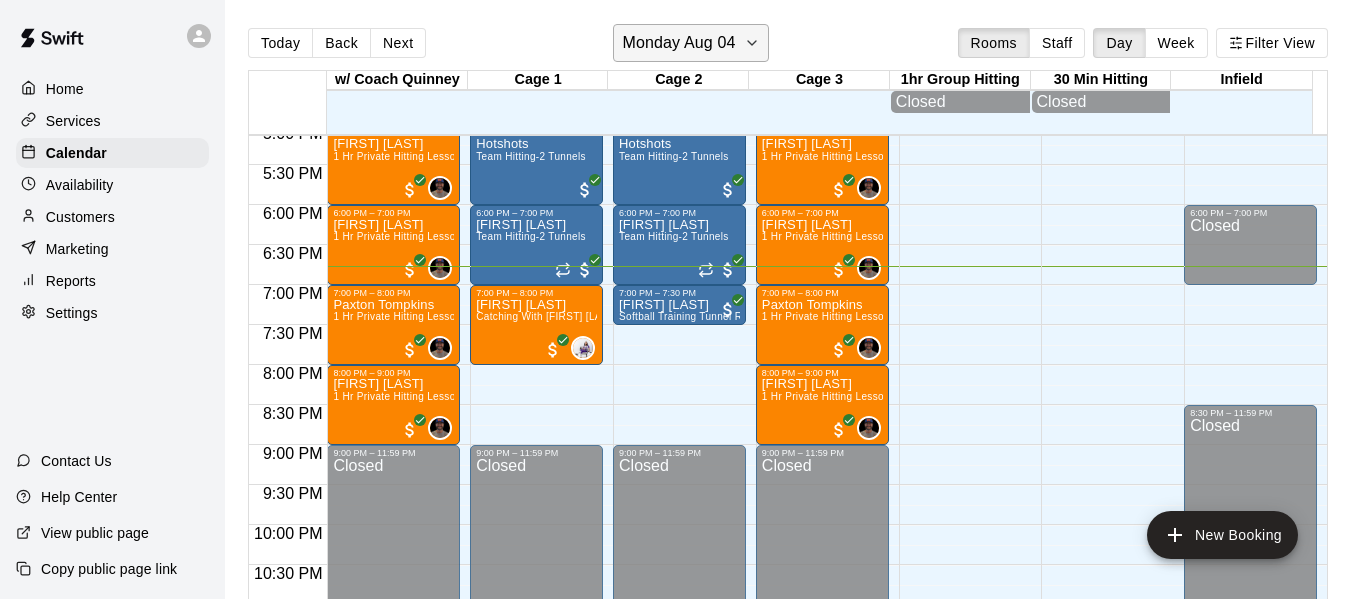 click on "Monday Aug 04" at bounding box center (690, 43) 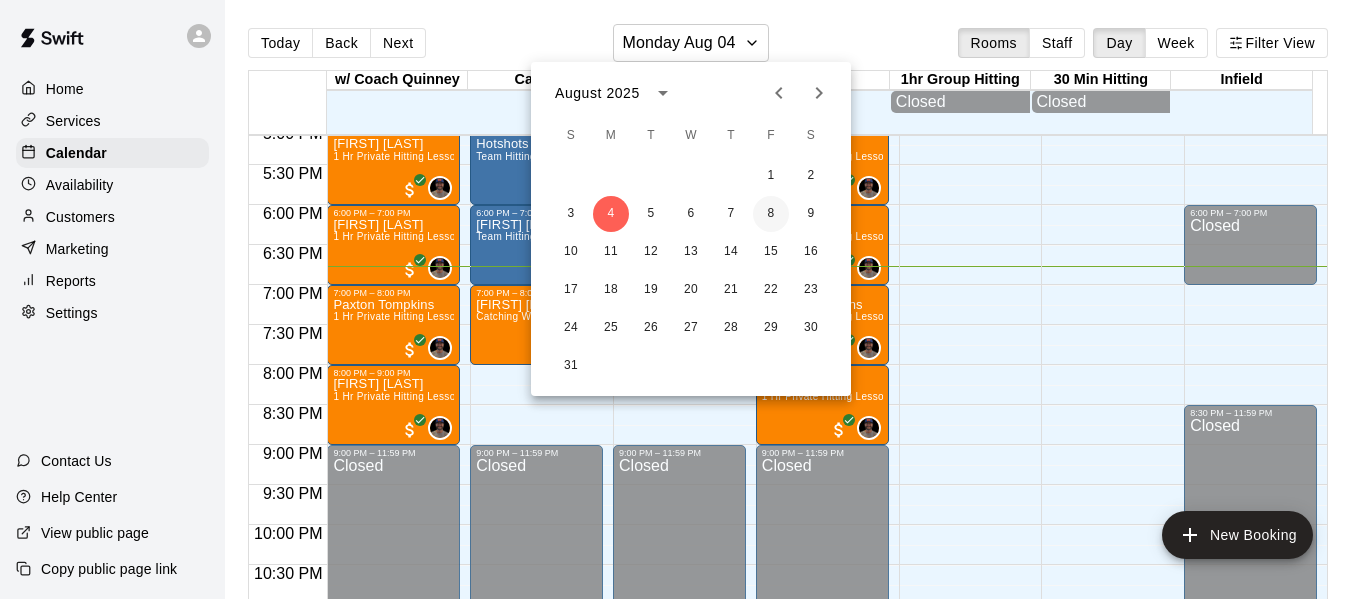 click on "8" at bounding box center (771, 214) 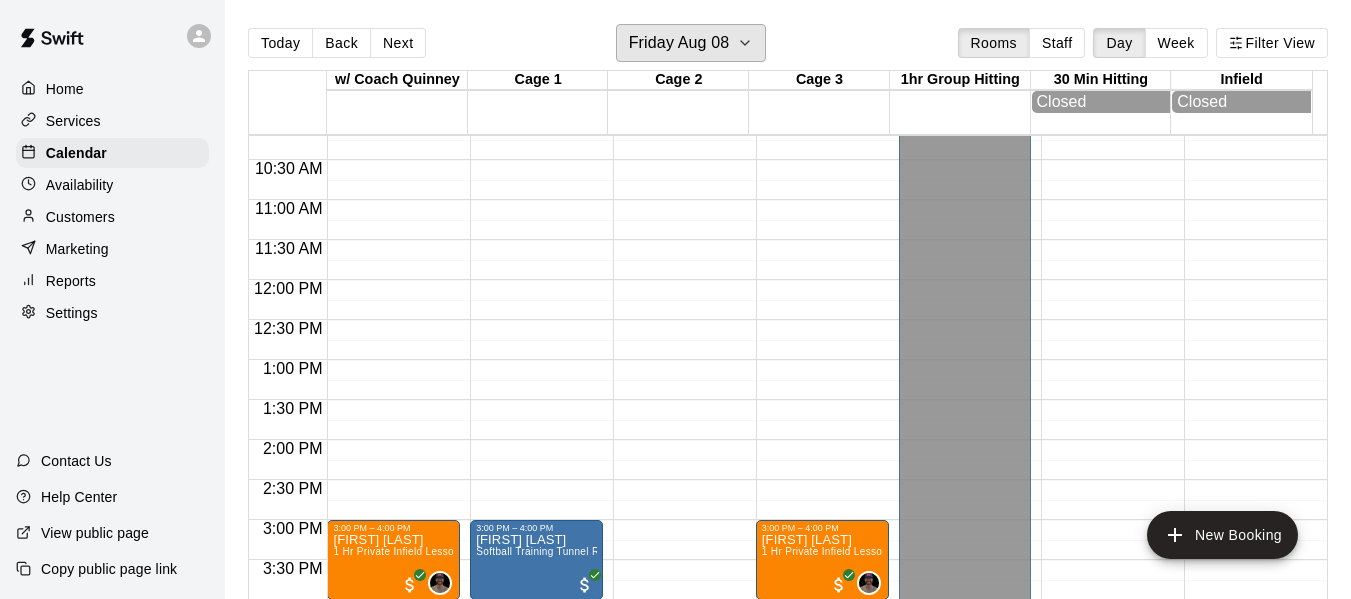 scroll, scrollTop: 738, scrollLeft: 0, axis: vertical 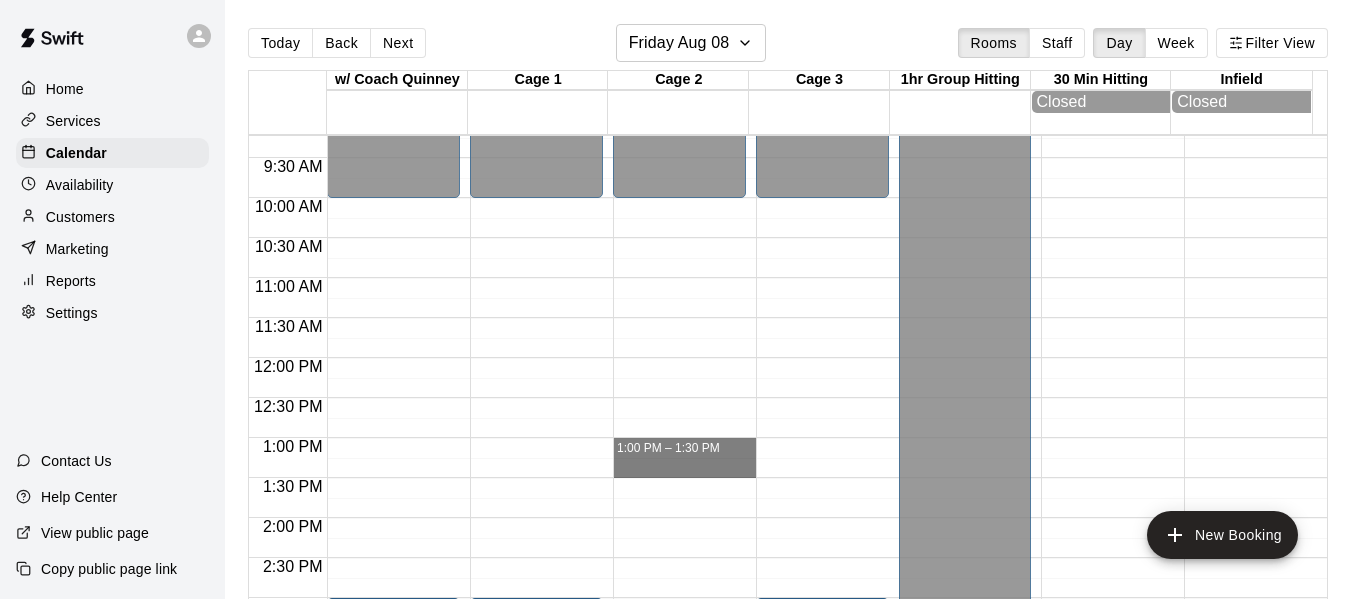 drag, startPoint x: 531, startPoint y: 473, endPoint x: 493, endPoint y: 234, distance: 242.00206 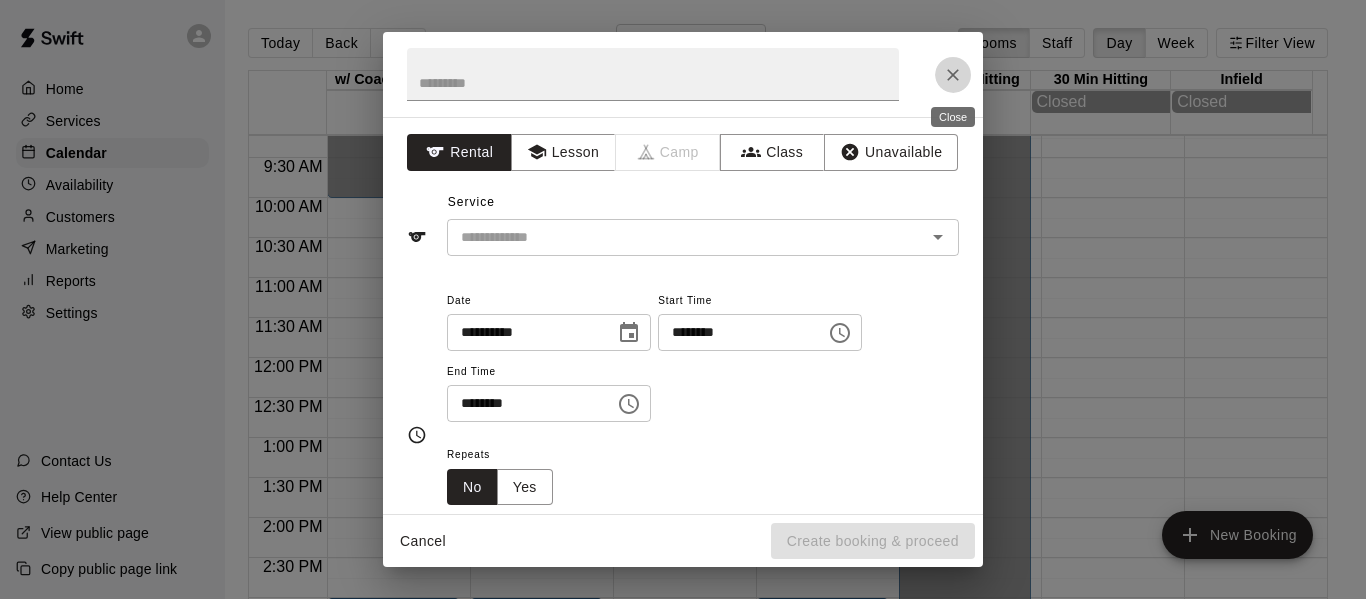 click 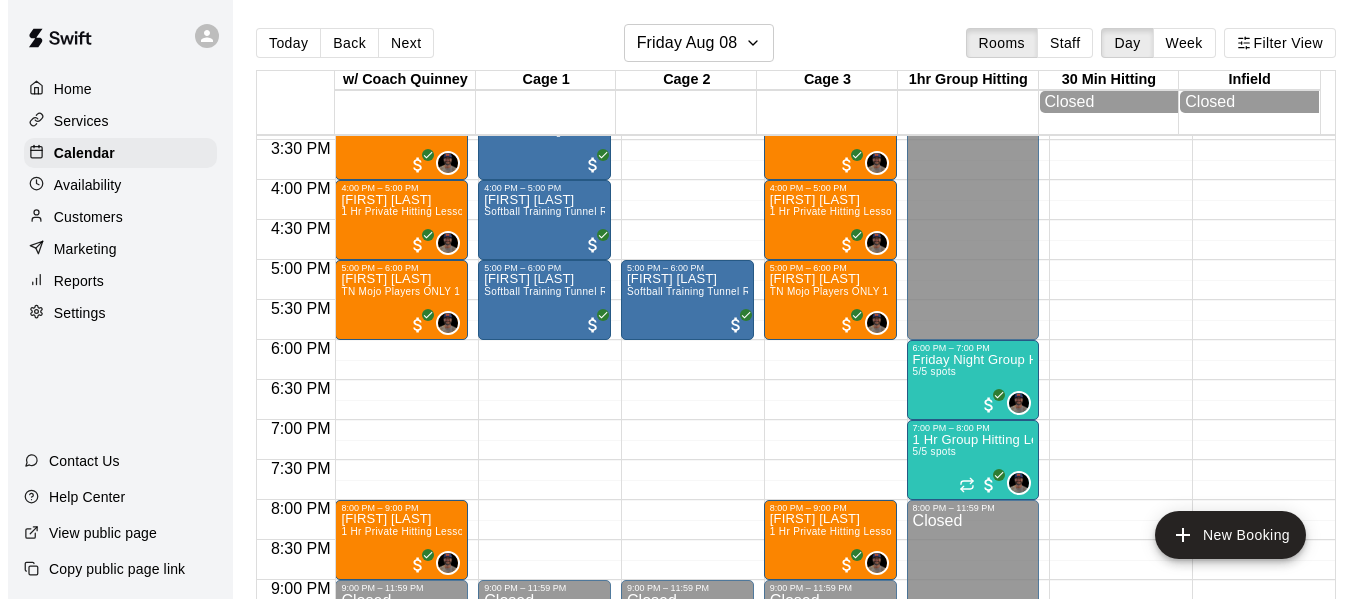 scroll, scrollTop: 1238, scrollLeft: 0, axis: vertical 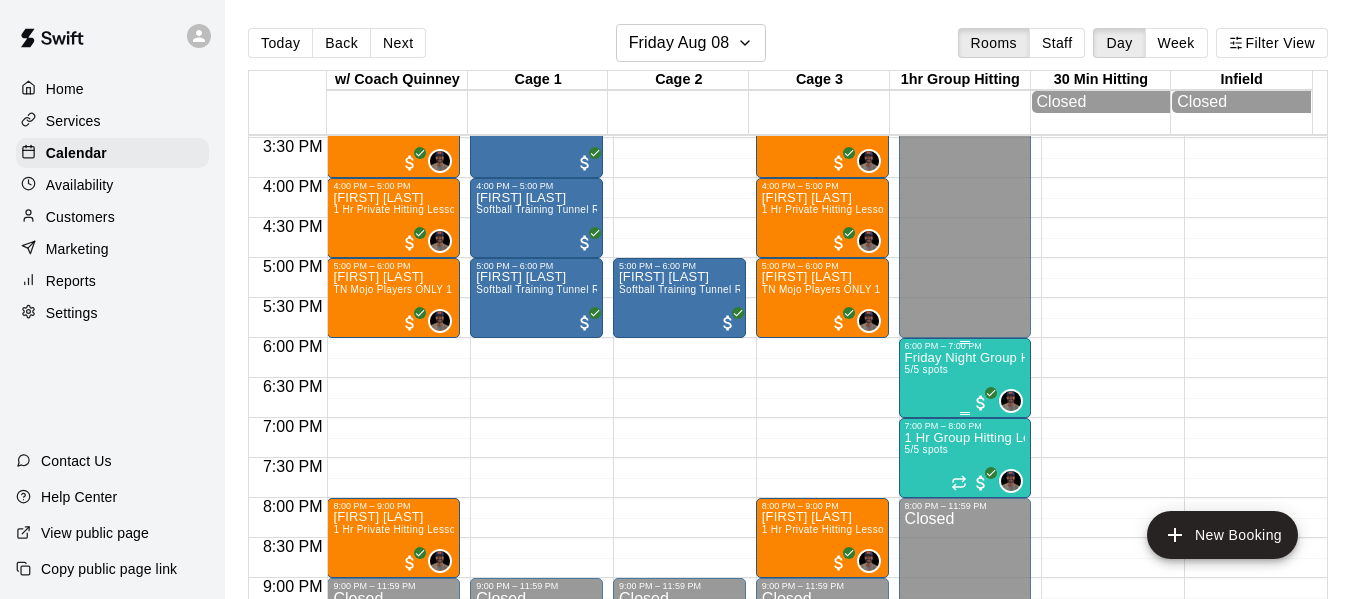 click on "Friday Night Group Hitting High School Ages 5/5 spots" at bounding box center (965, 650) 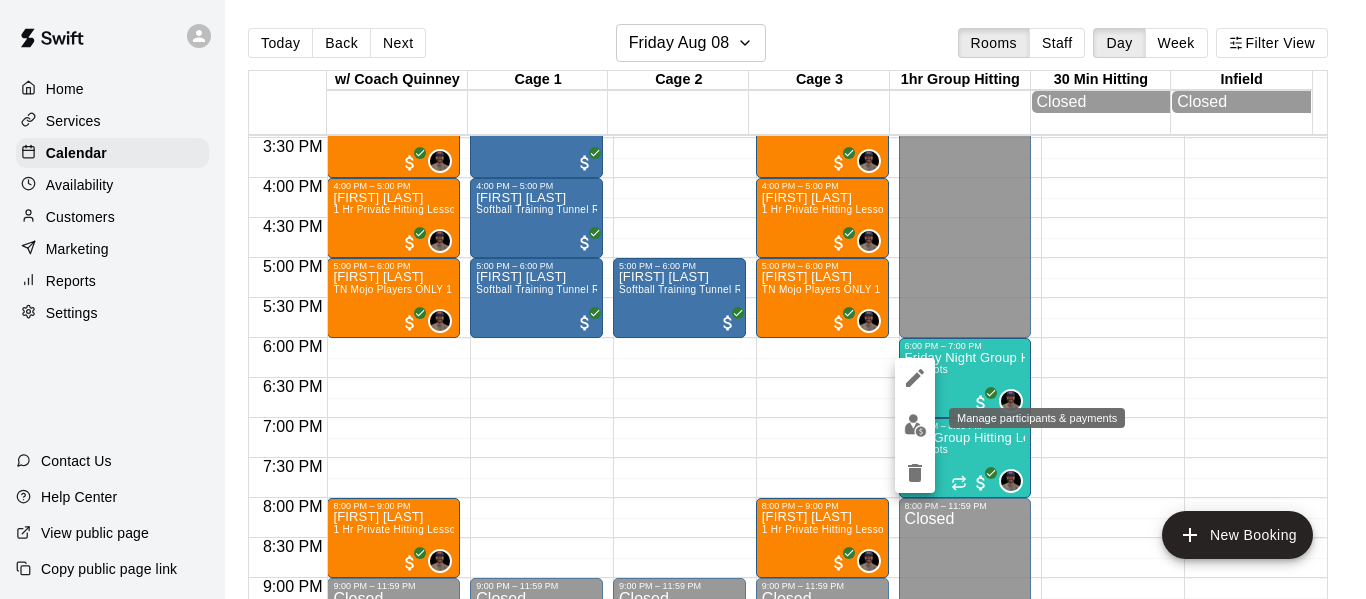 click at bounding box center (915, 425) 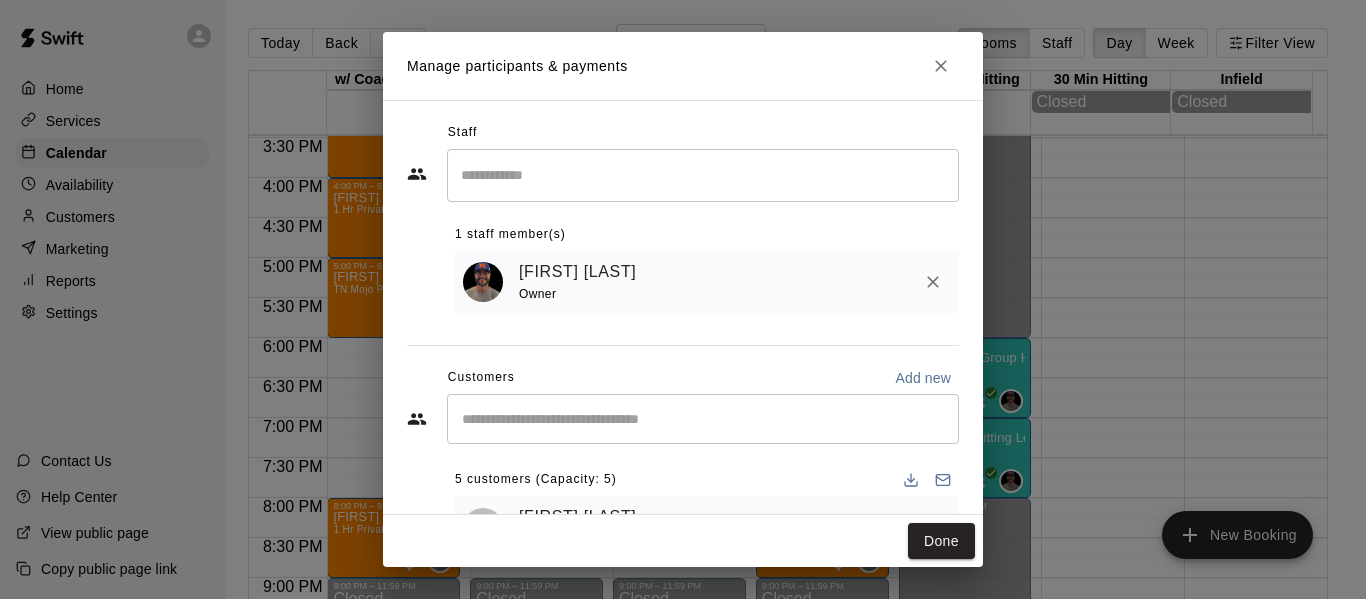 scroll, scrollTop: 169, scrollLeft: 0, axis: vertical 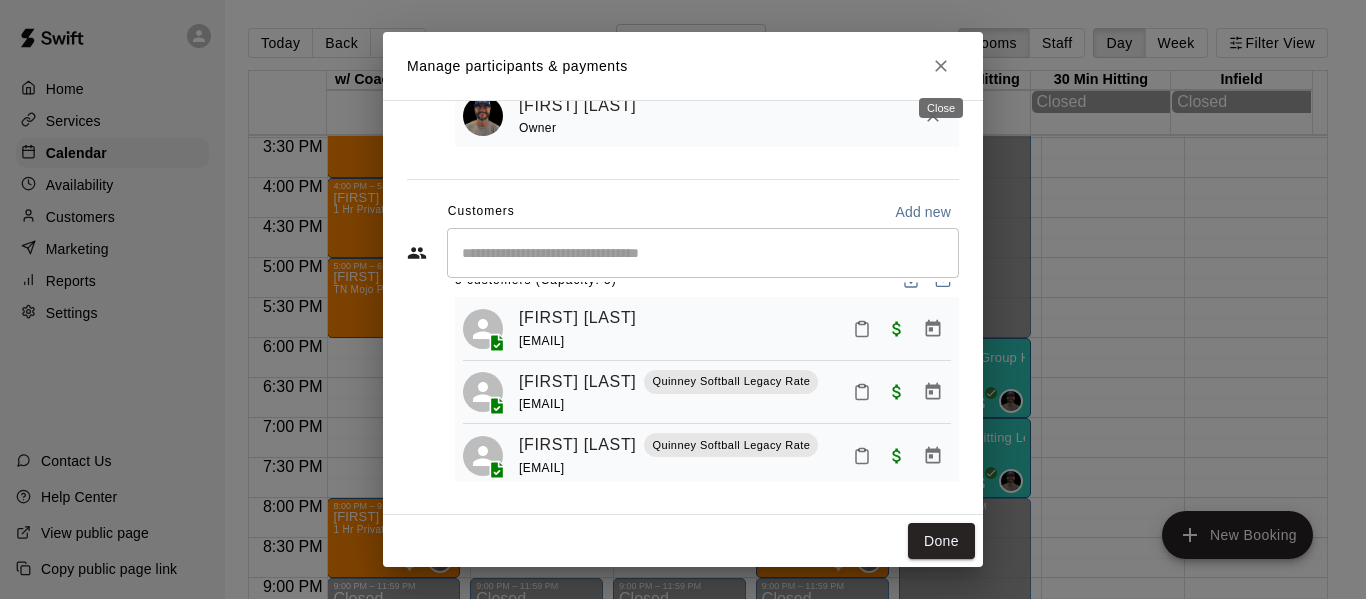click 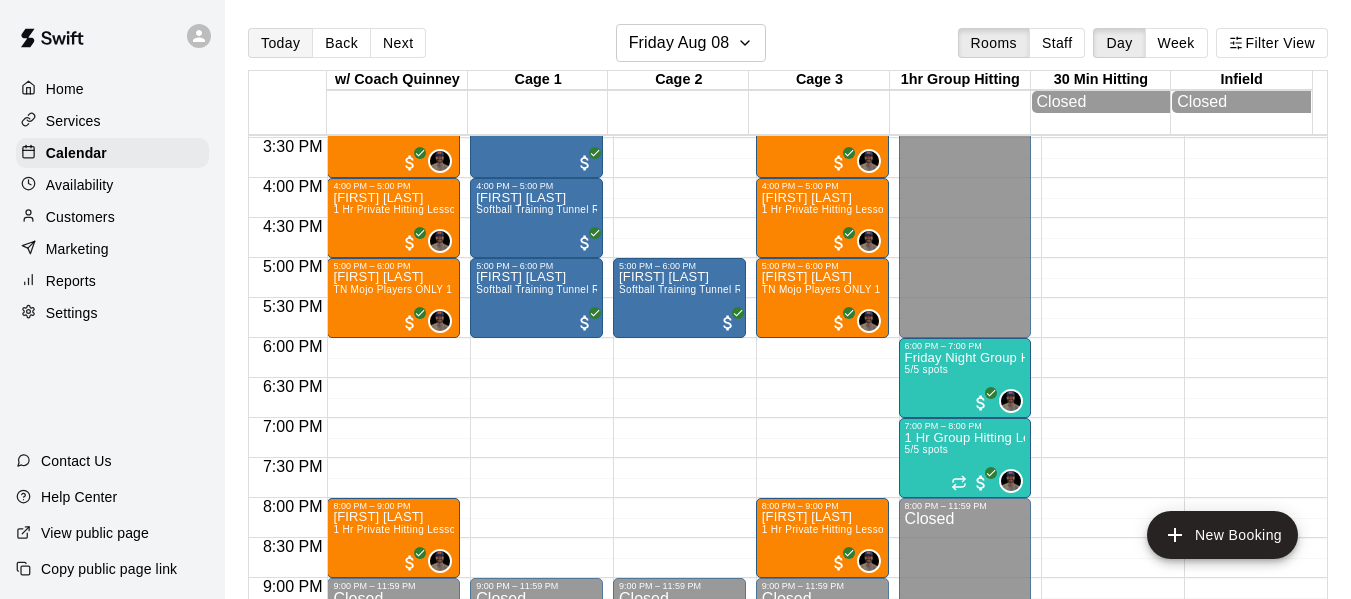 click on "Today" at bounding box center (280, 43) 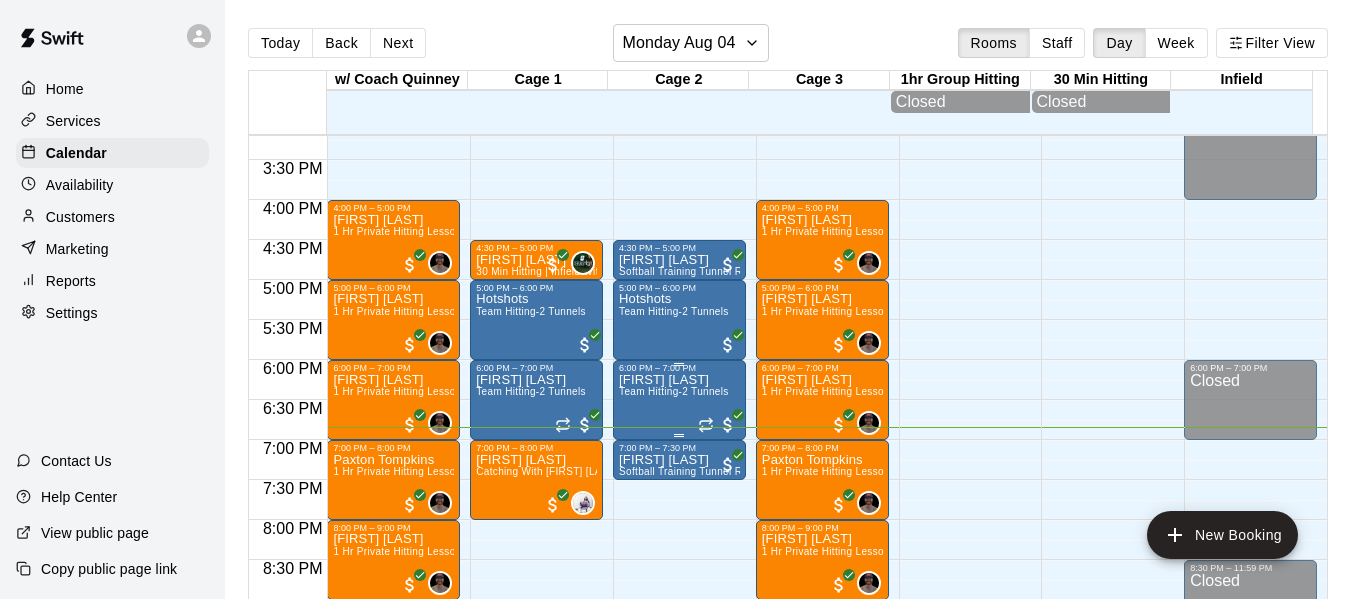 scroll, scrollTop: 1204, scrollLeft: 0, axis: vertical 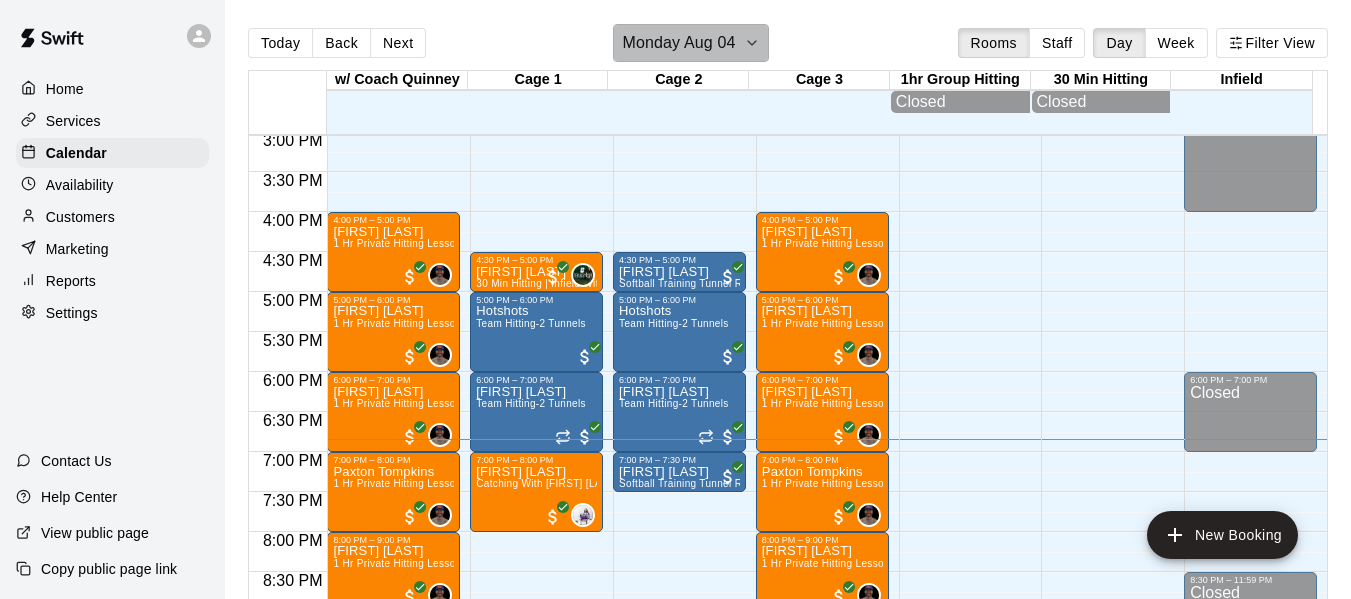 click 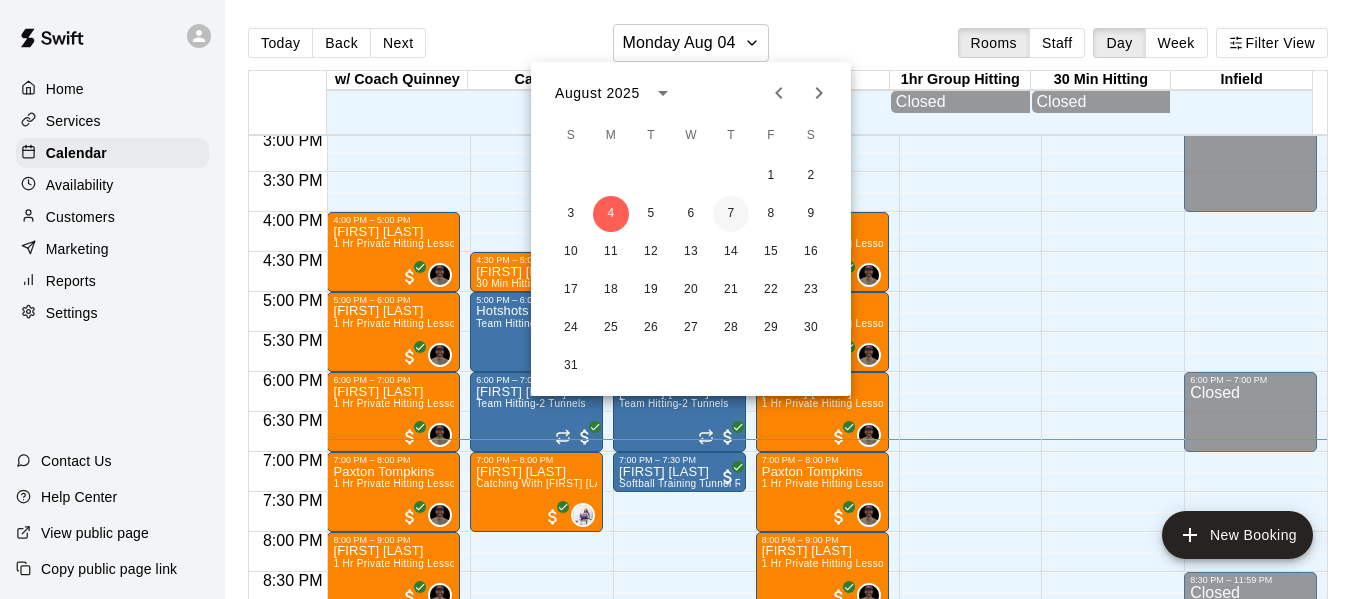 click on "7" at bounding box center [731, 214] 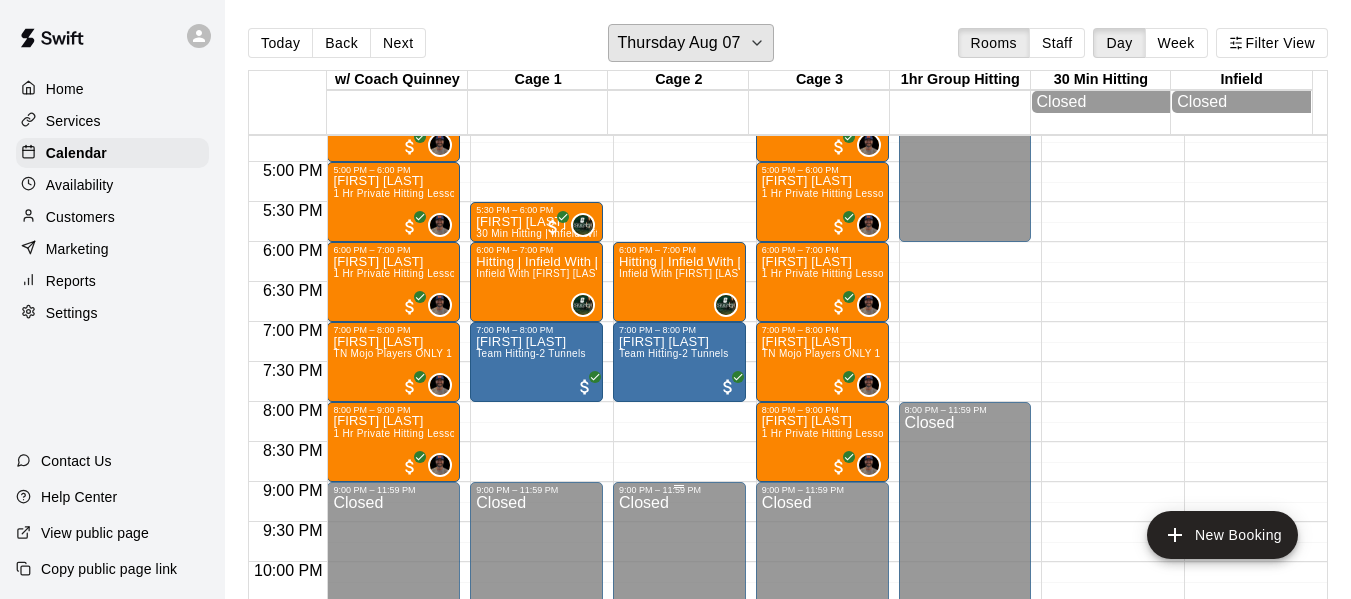 scroll, scrollTop: 1338, scrollLeft: 0, axis: vertical 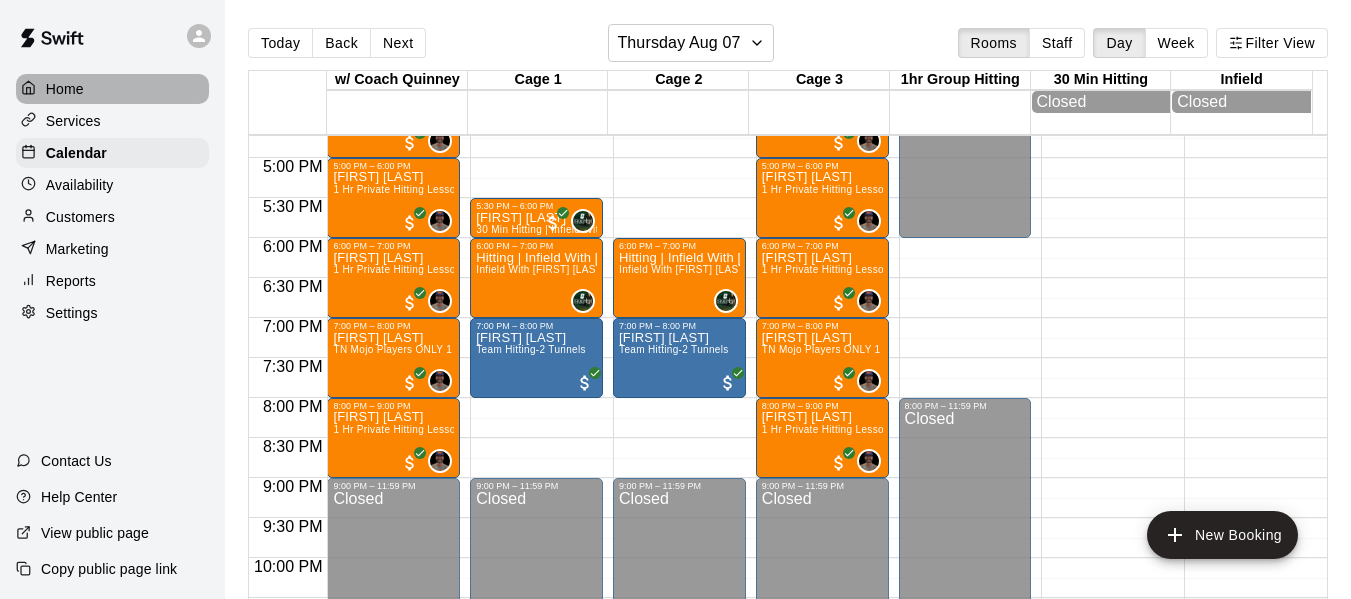 click on "Home" at bounding box center [112, 89] 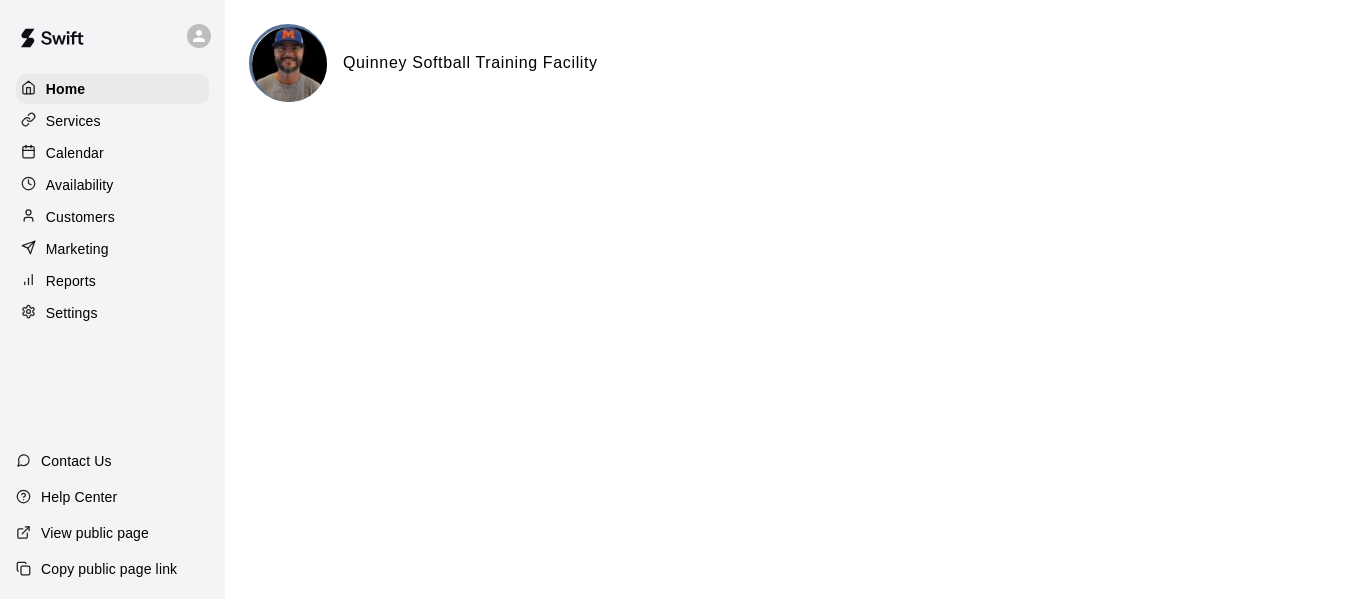 click on "Calendar" at bounding box center (75, 153) 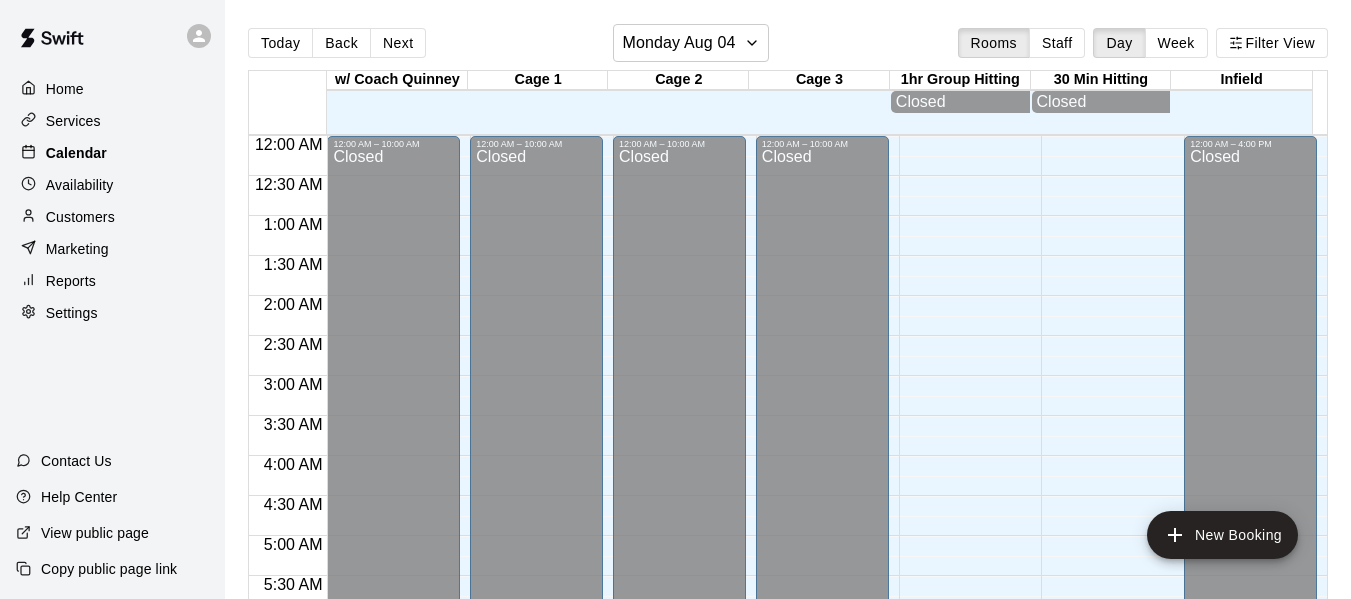 scroll, scrollTop: 1371, scrollLeft: 0, axis: vertical 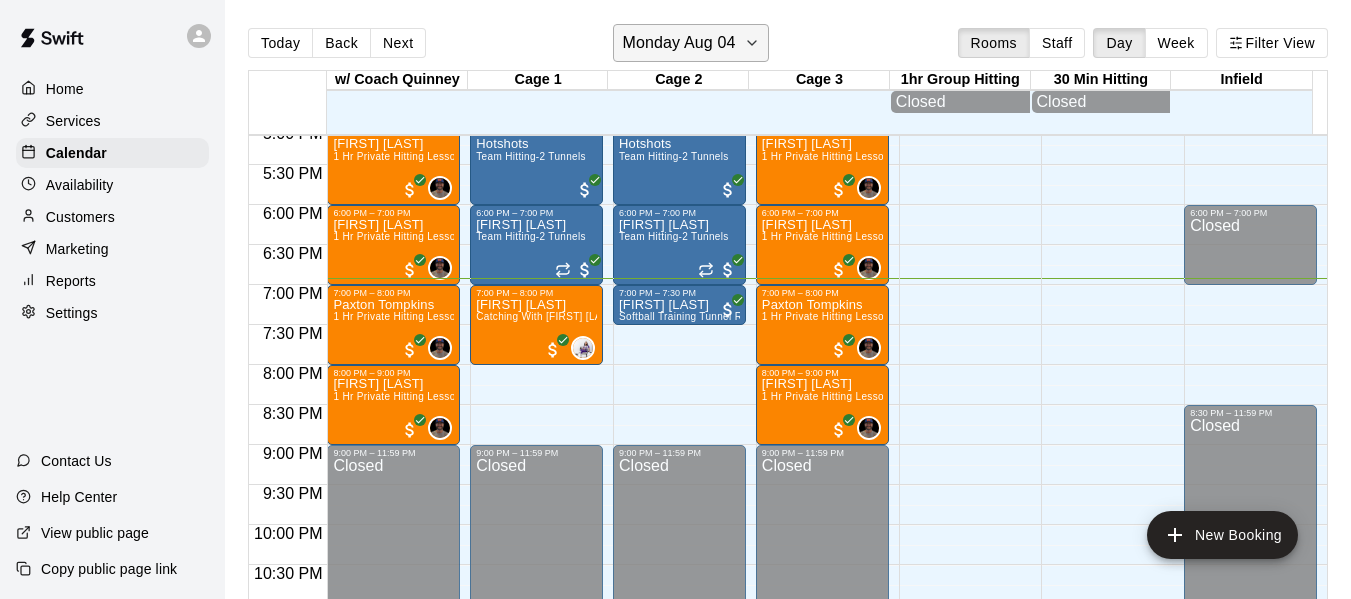 click 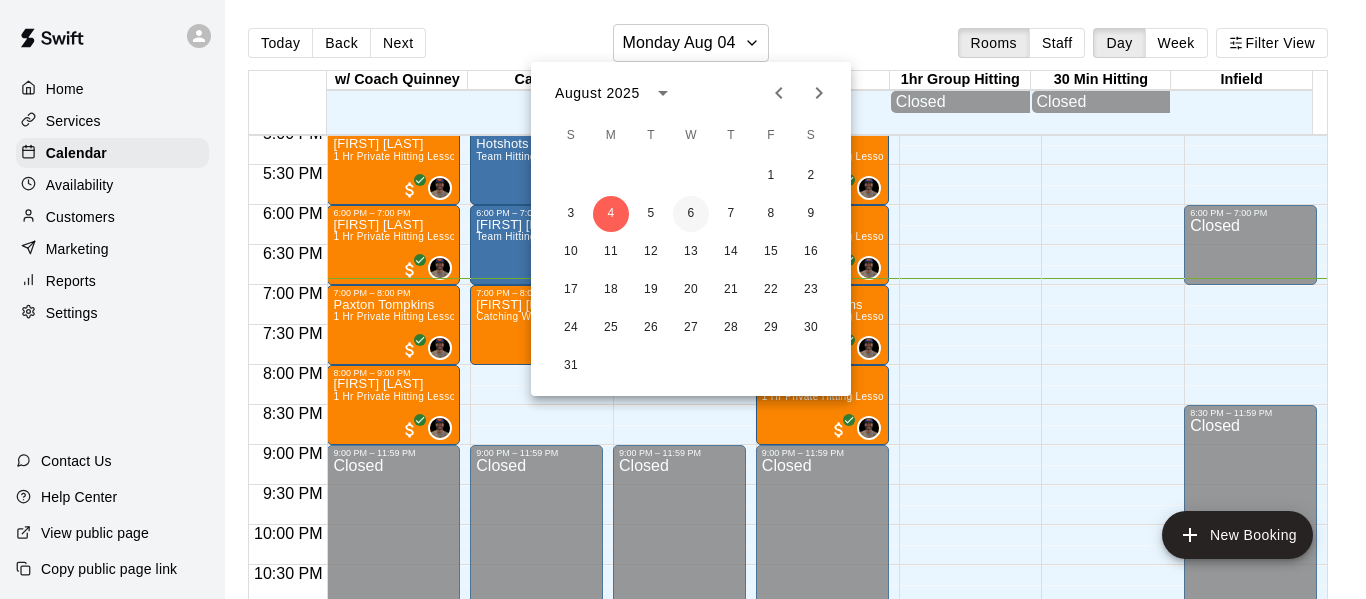 click on "6" at bounding box center (691, 214) 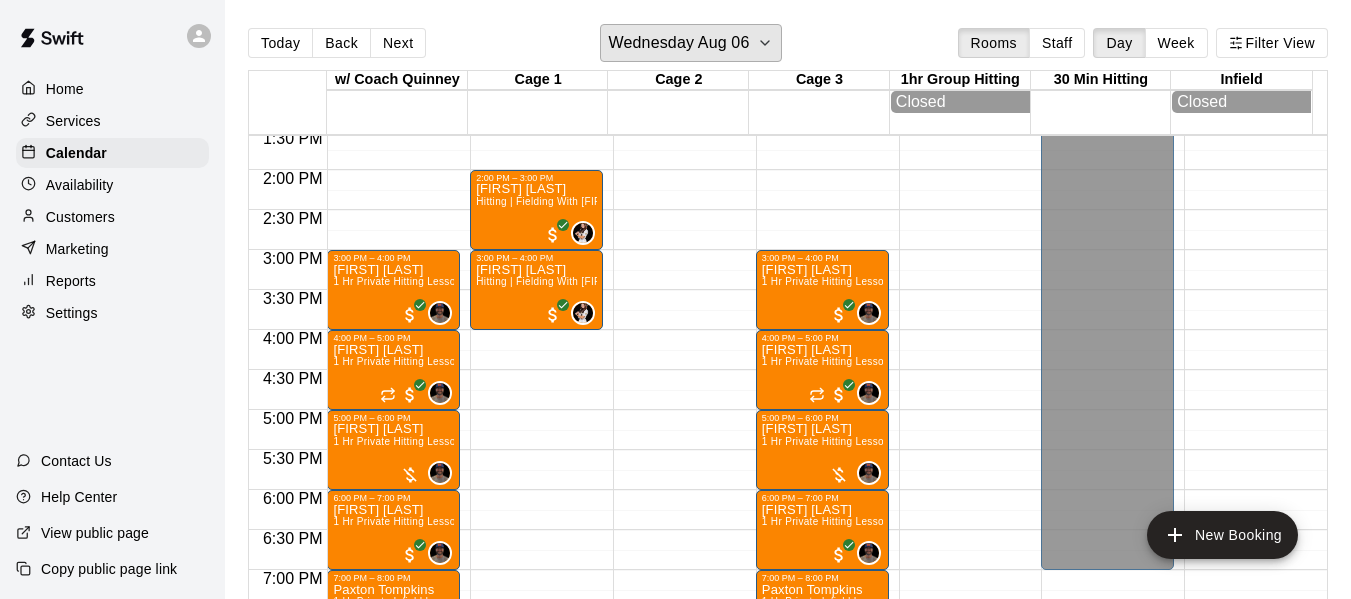 scroll, scrollTop: 1071, scrollLeft: 0, axis: vertical 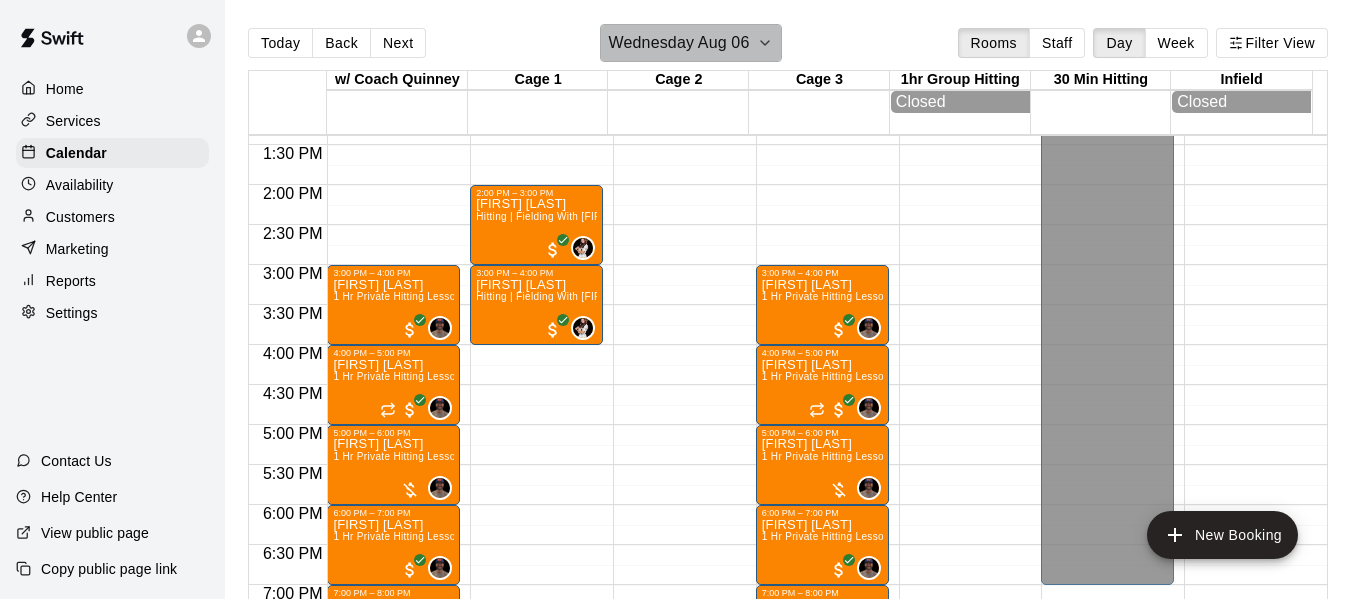 click 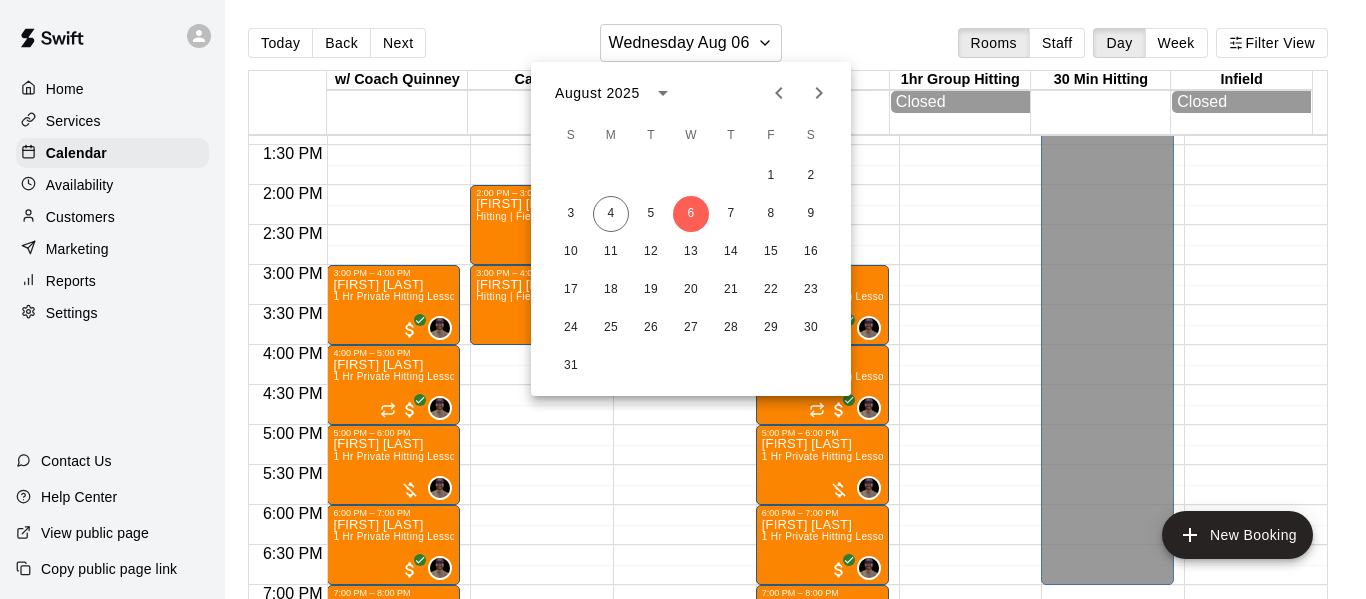 click at bounding box center [683, 299] 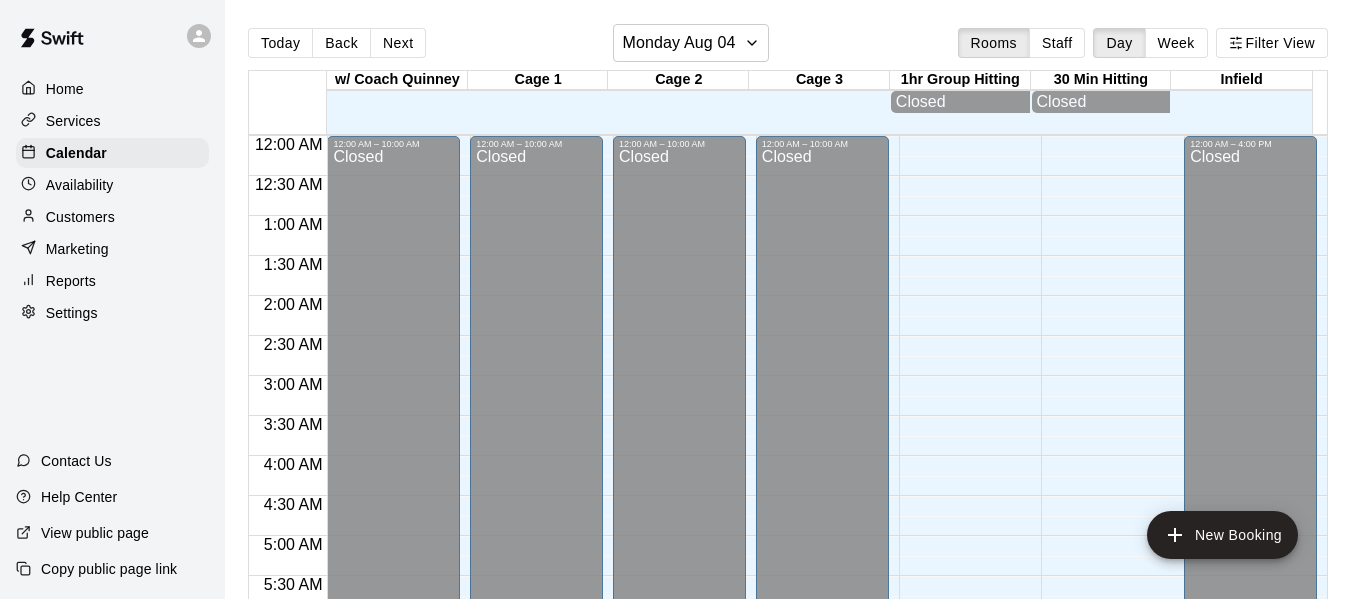 scroll, scrollTop: 0, scrollLeft: 0, axis: both 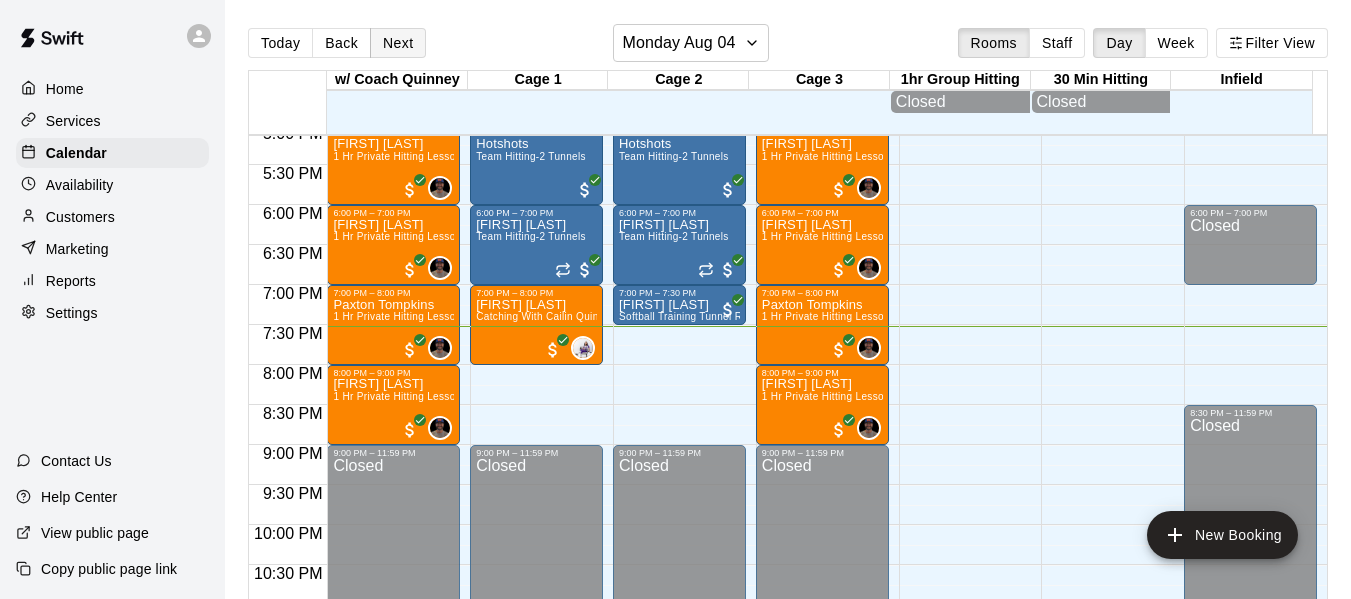 click on "Next" at bounding box center [398, 43] 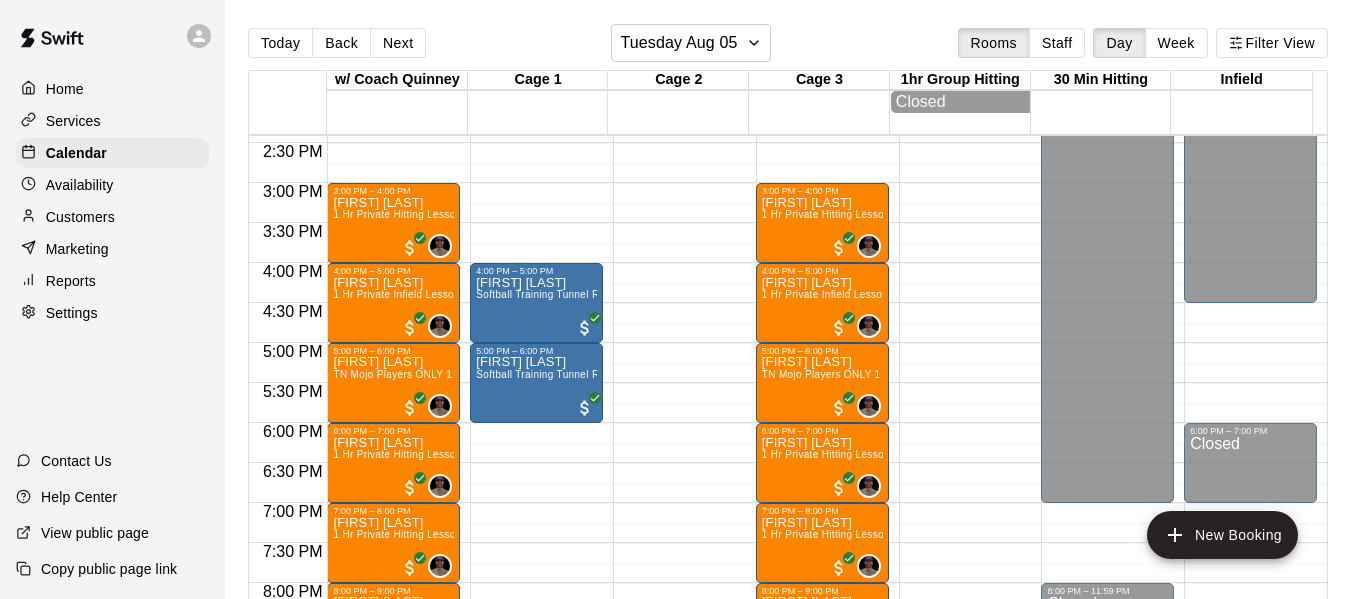 scroll, scrollTop: 1138, scrollLeft: 0, axis: vertical 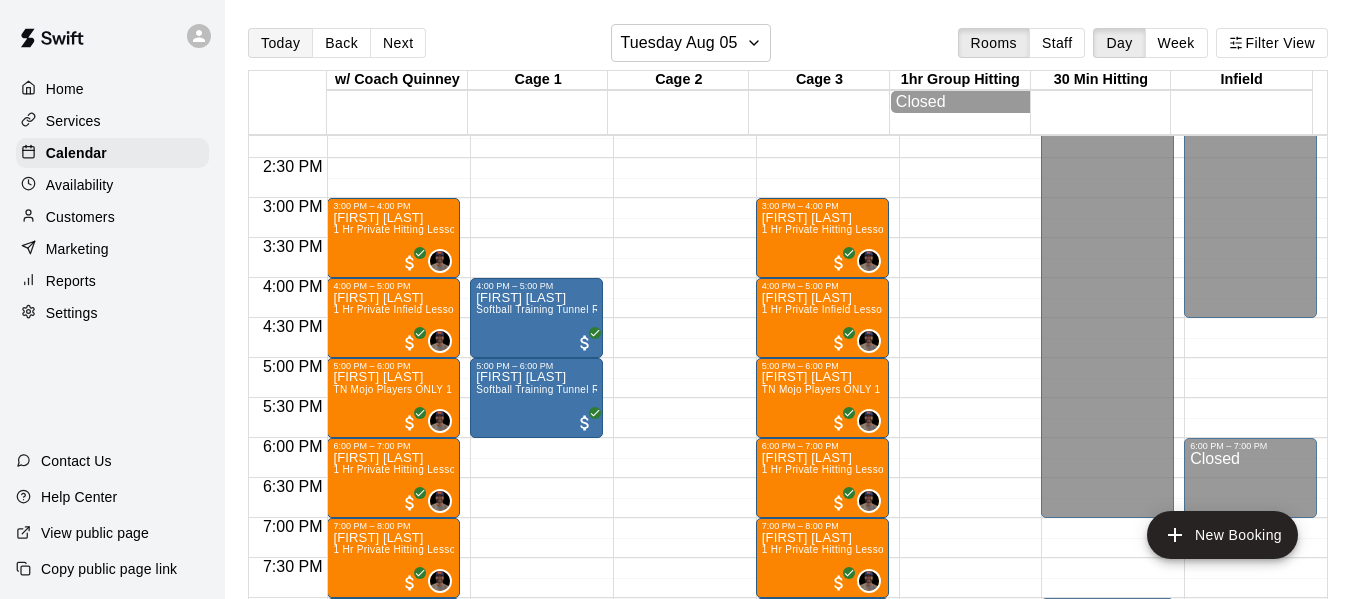 click on "Today" at bounding box center (280, 43) 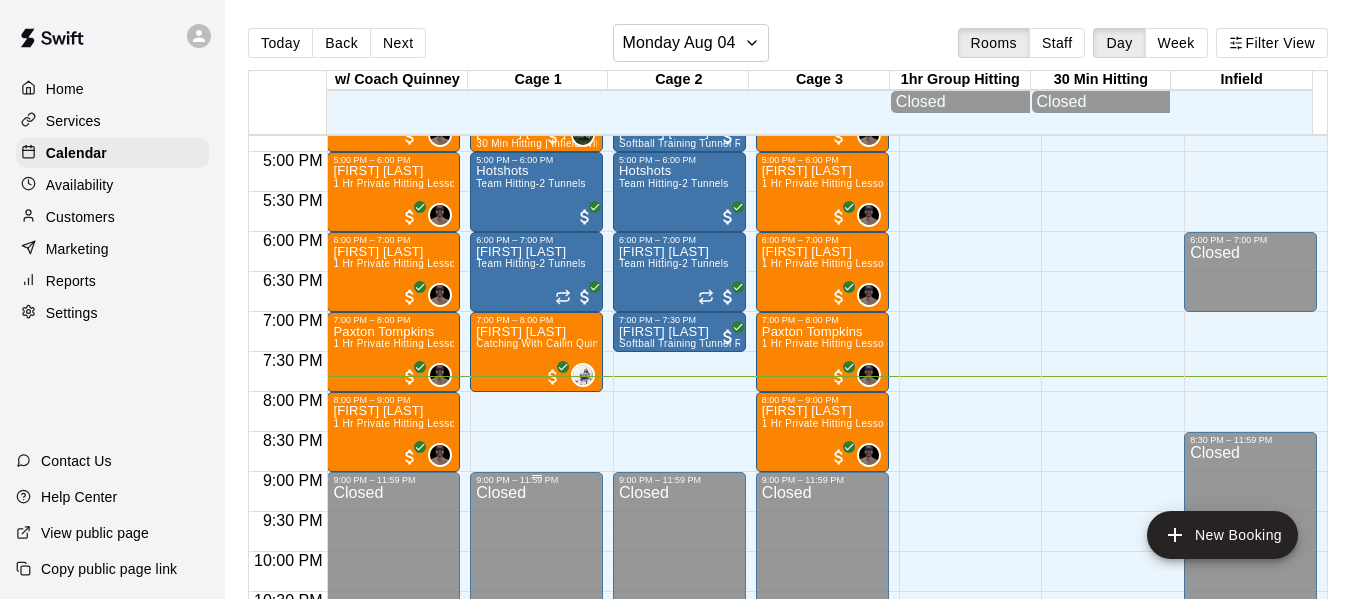 scroll, scrollTop: 1438, scrollLeft: 0, axis: vertical 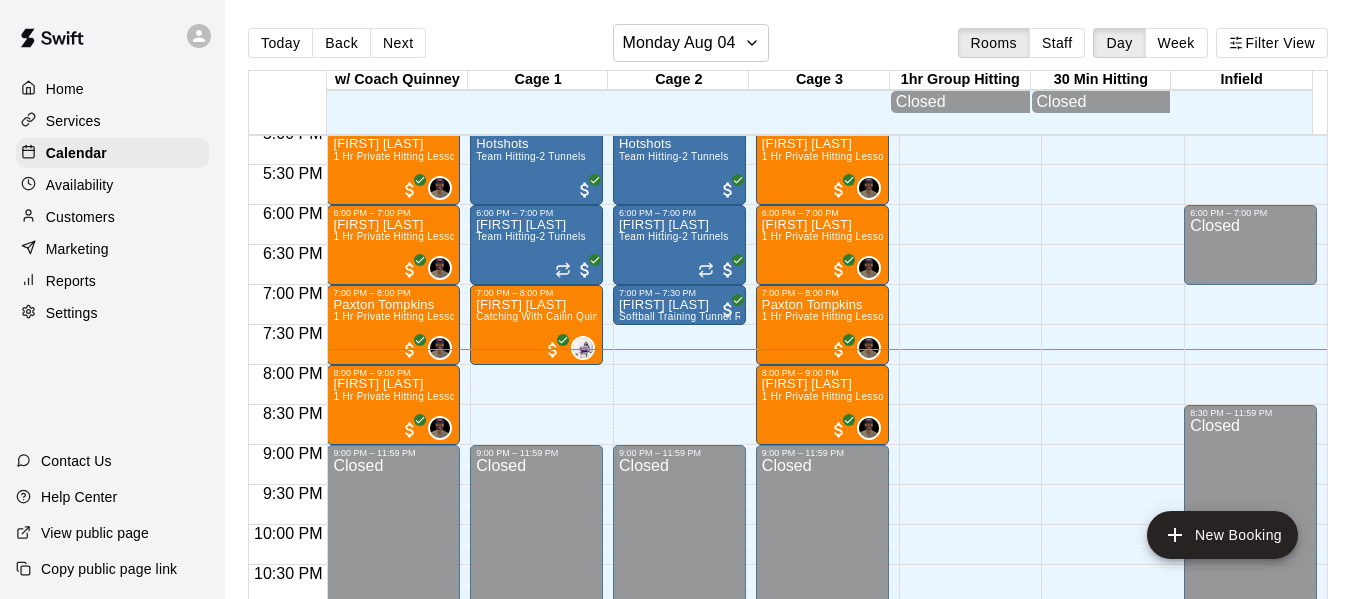 click on "Marketing" at bounding box center [77, 249] 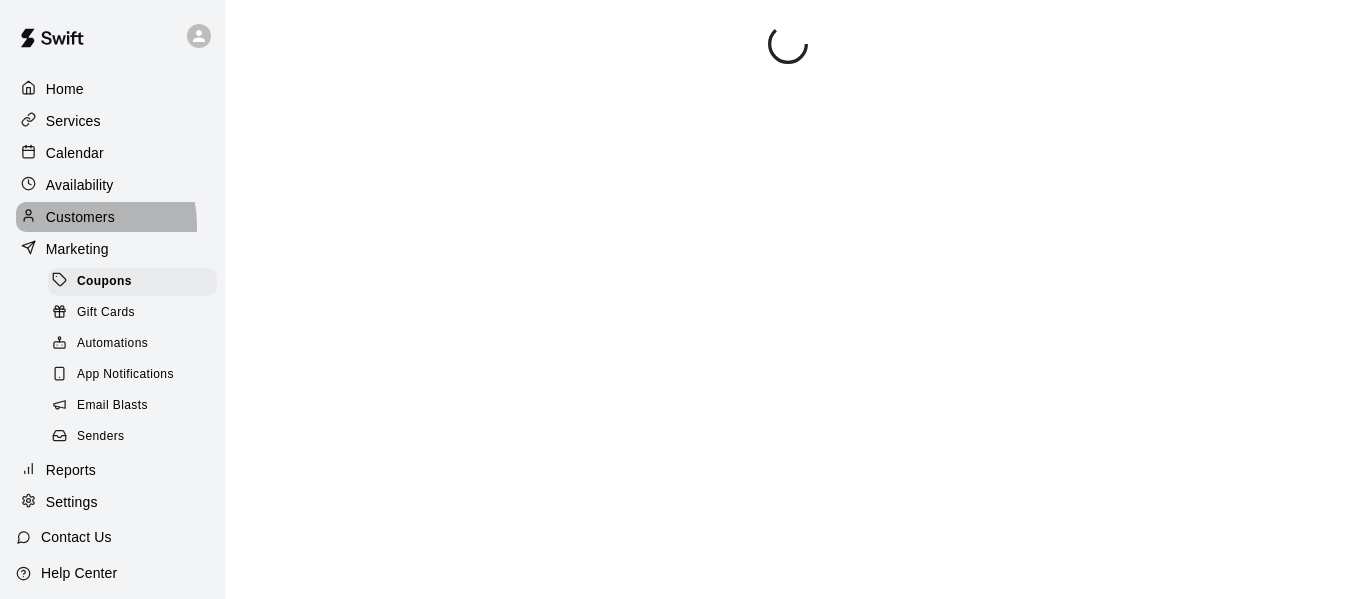 click on "Customers" at bounding box center [80, 217] 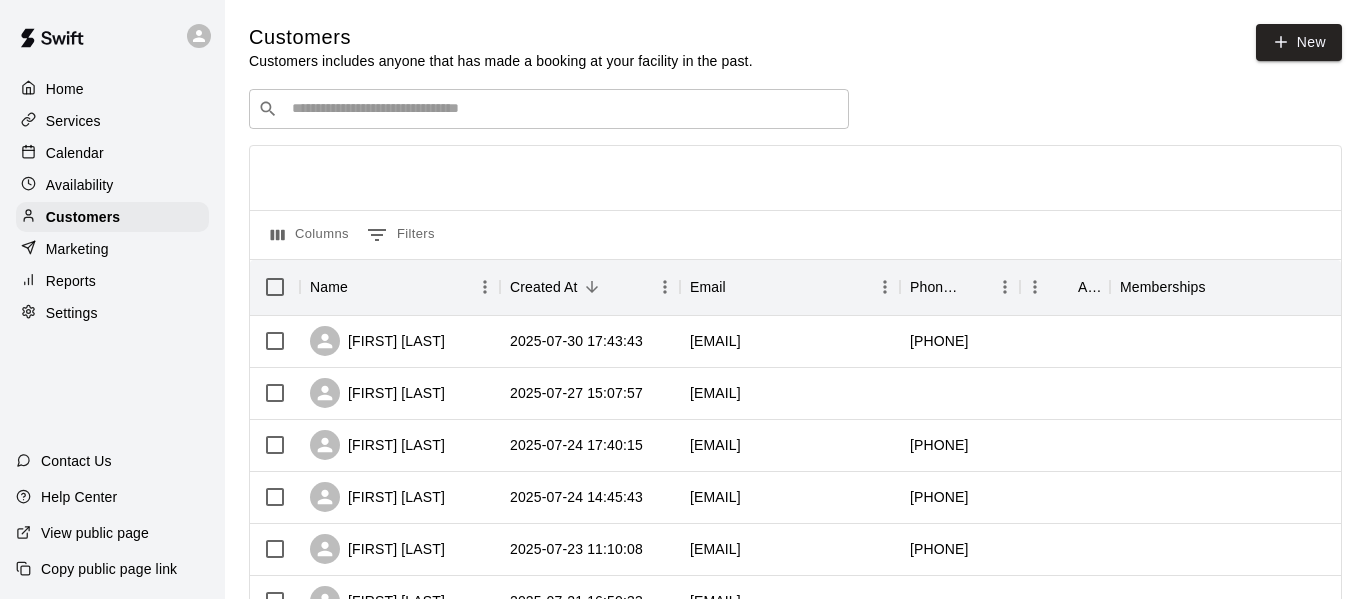click at bounding box center [563, 109] 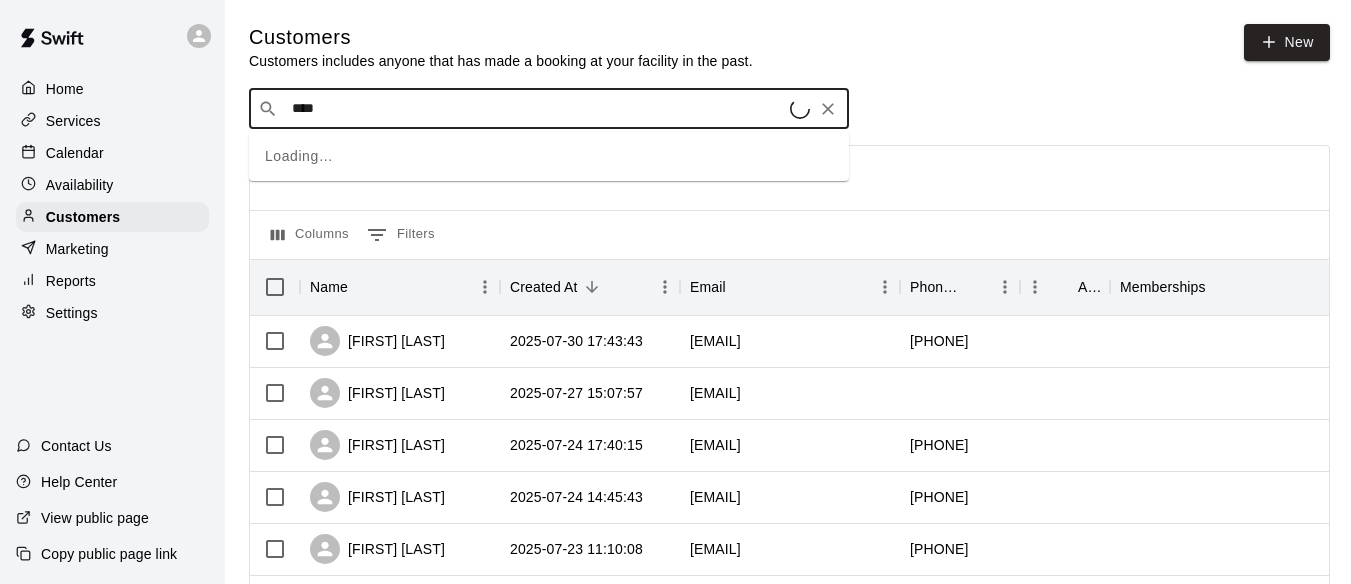 type on "*****" 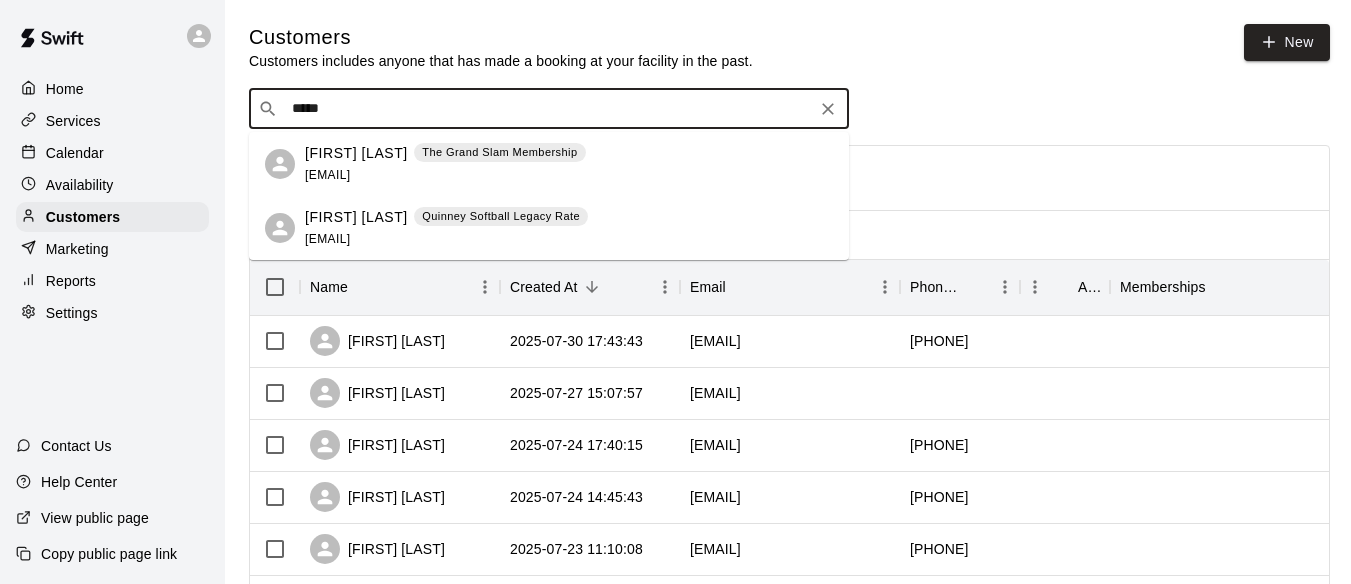 click on "[EMAIL]" at bounding box center (327, 175) 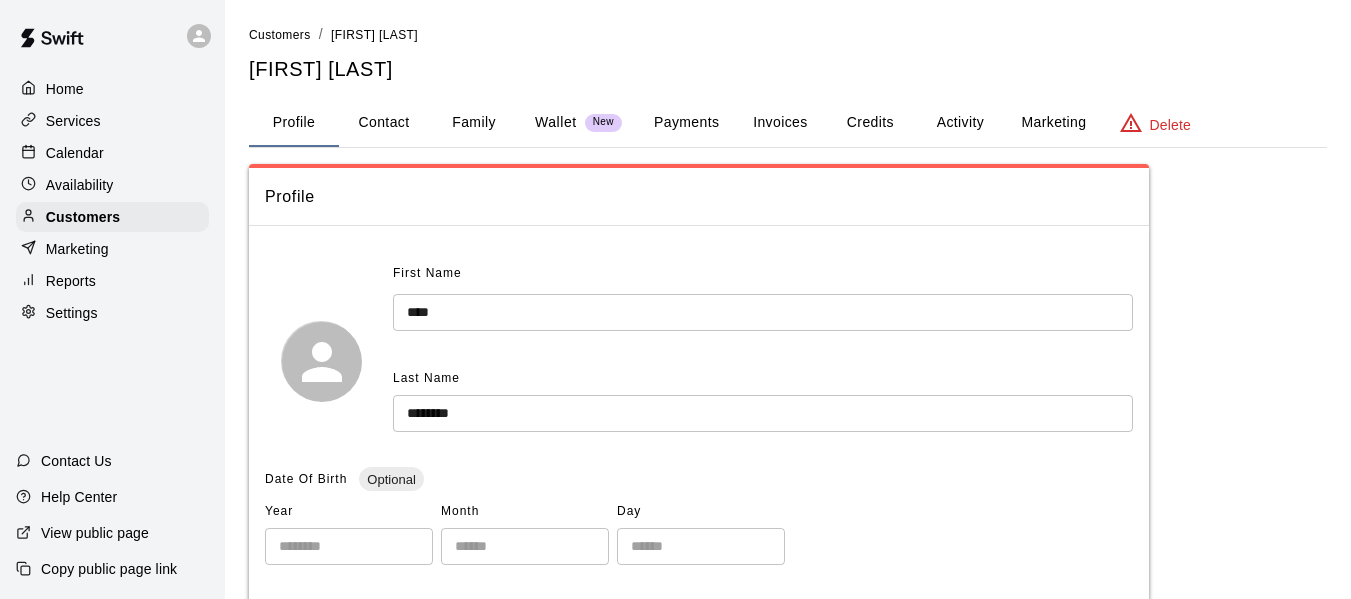 scroll, scrollTop: 67, scrollLeft: 0, axis: vertical 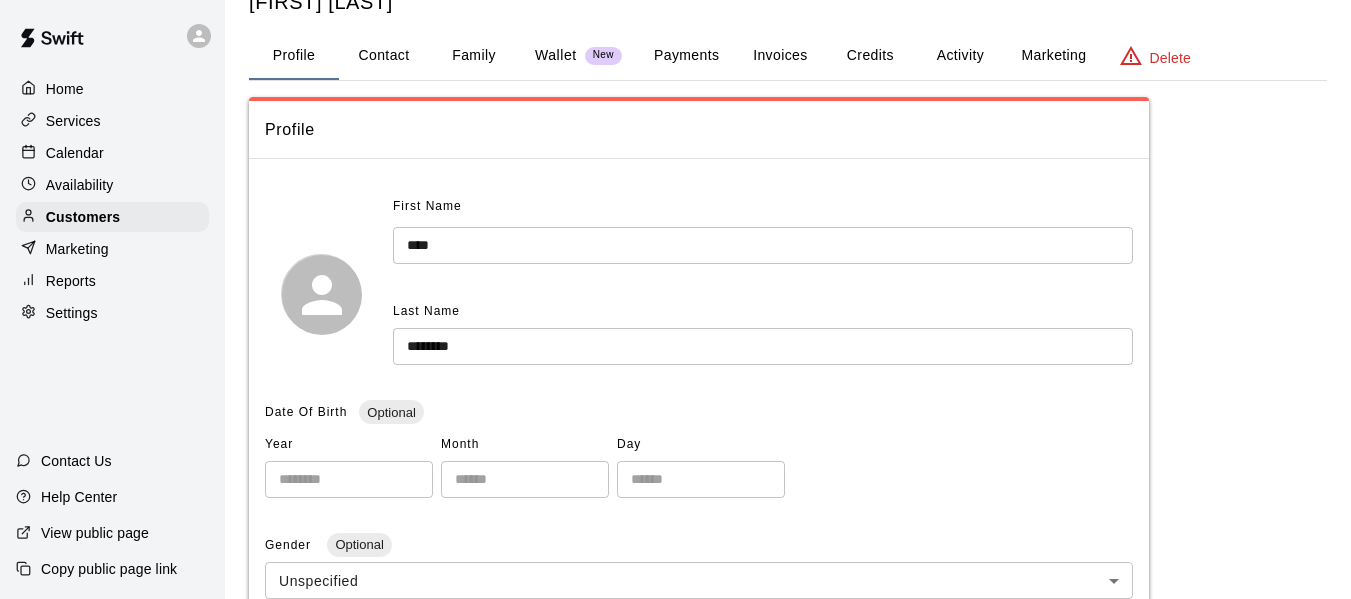 click on "Activity" at bounding box center [960, 56] 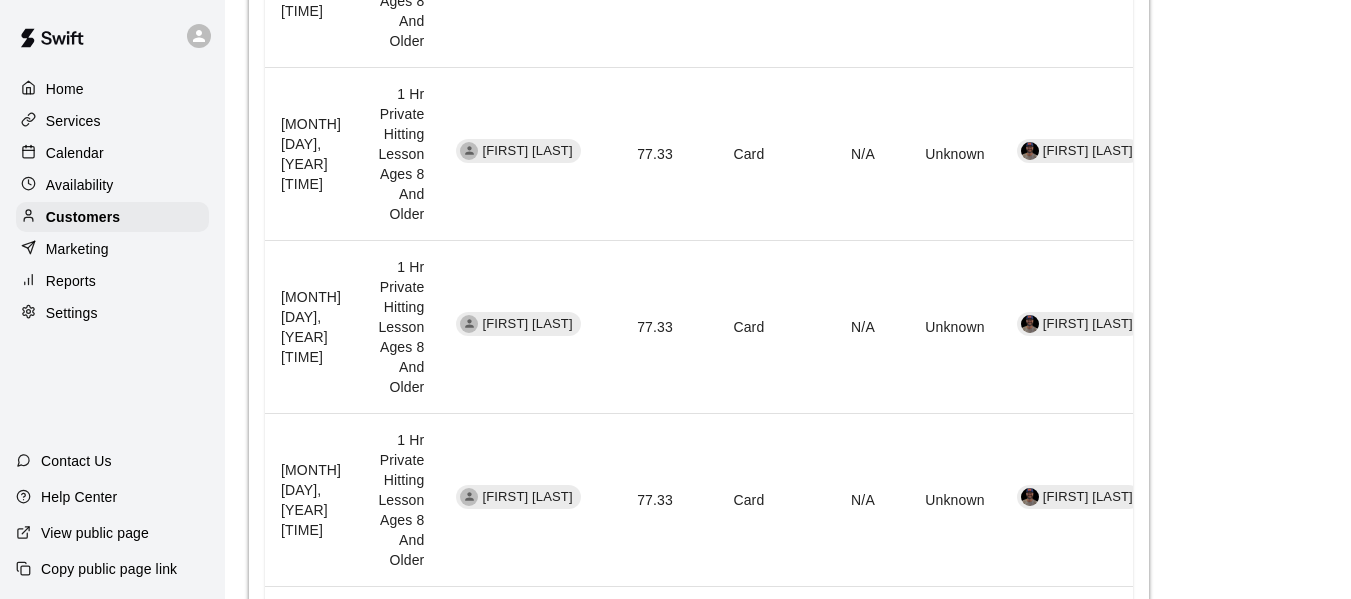 scroll, scrollTop: 1203, scrollLeft: 0, axis: vertical 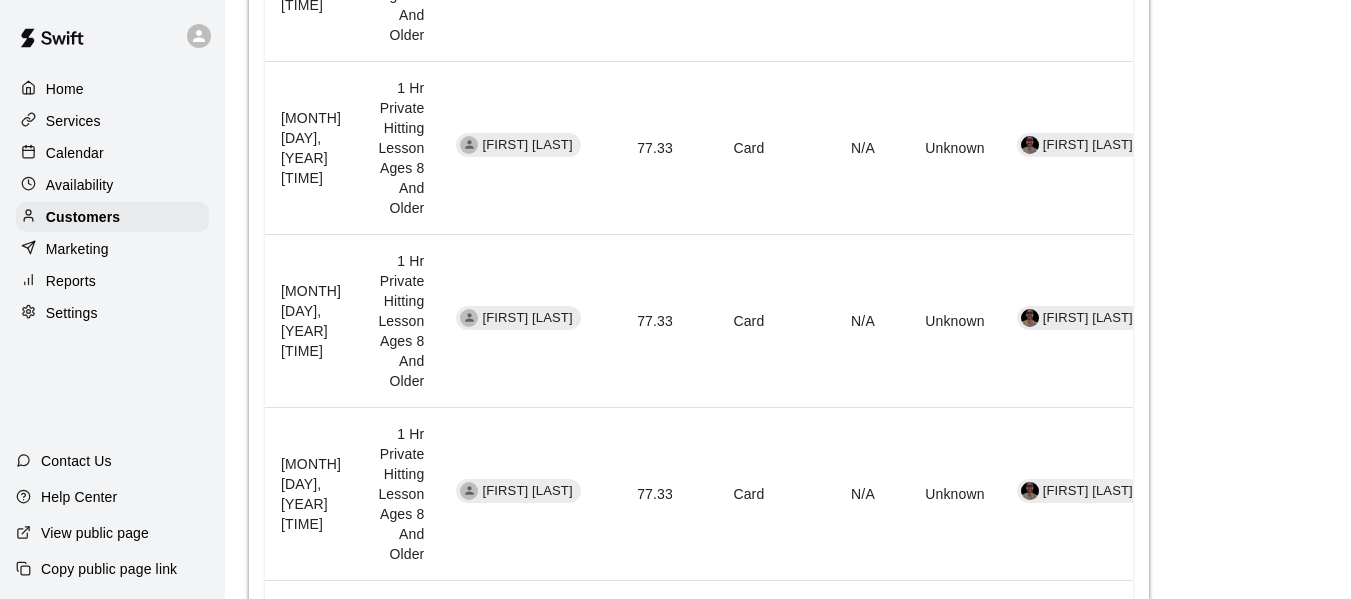 click on "Calendar" at bounding box center (75, 153) 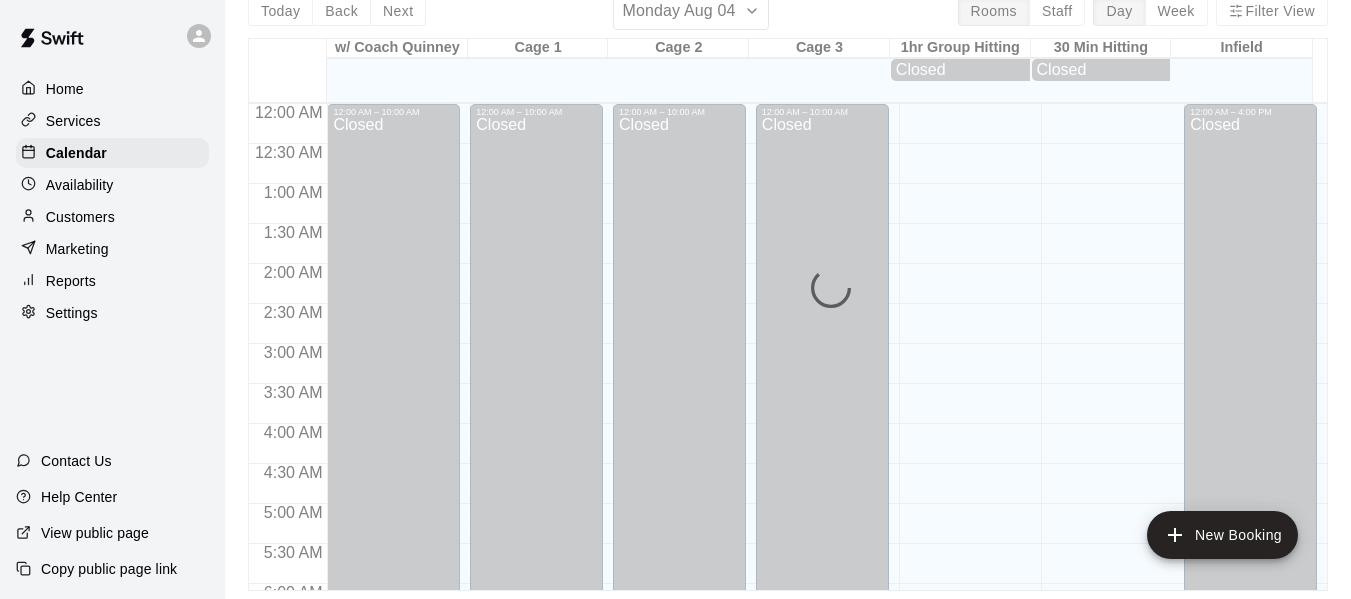 scroll, scrollTop: 0, scrollLeft: 0, axis: both 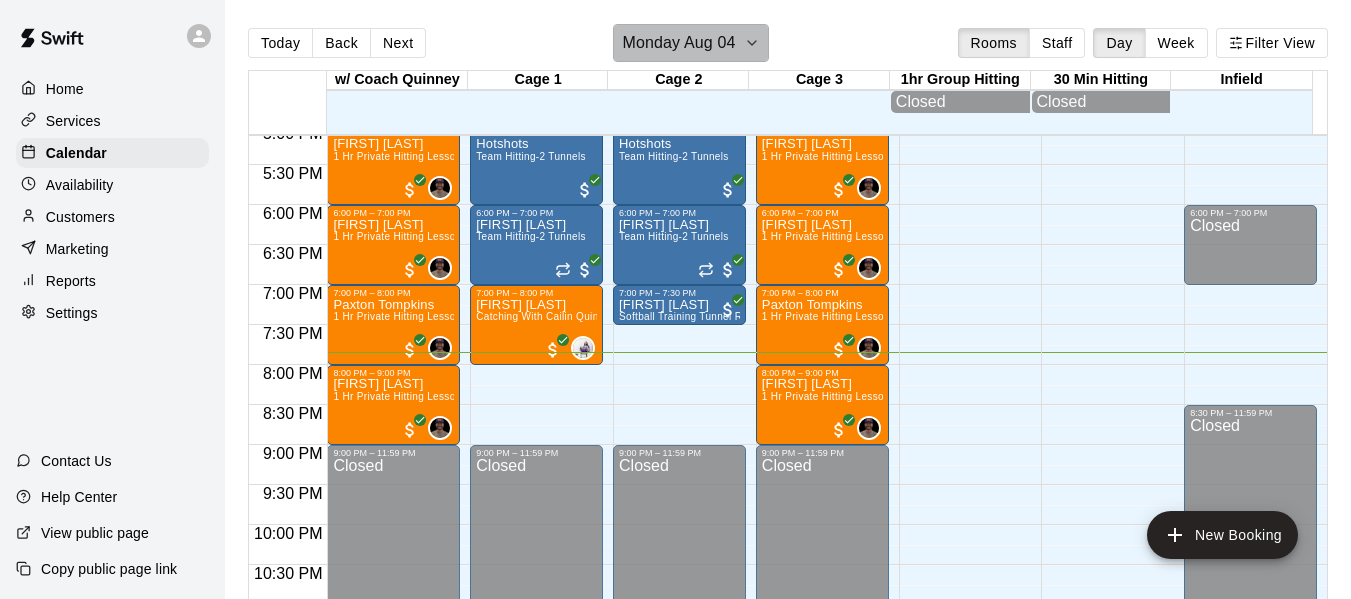 click 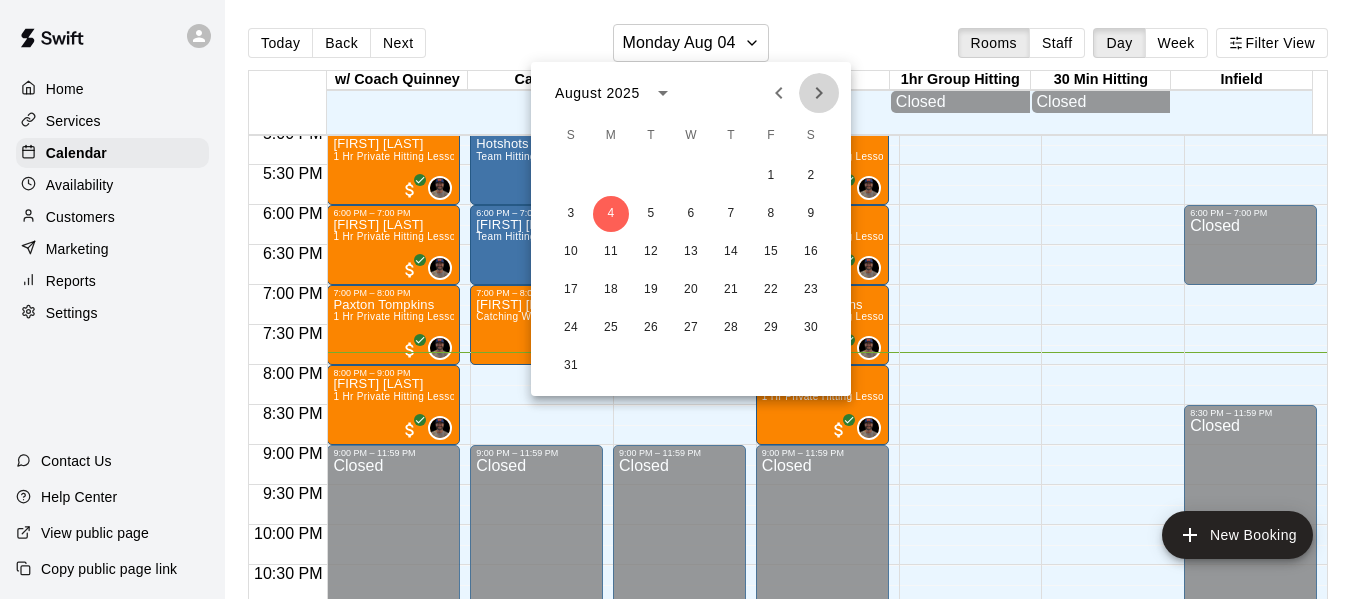 click 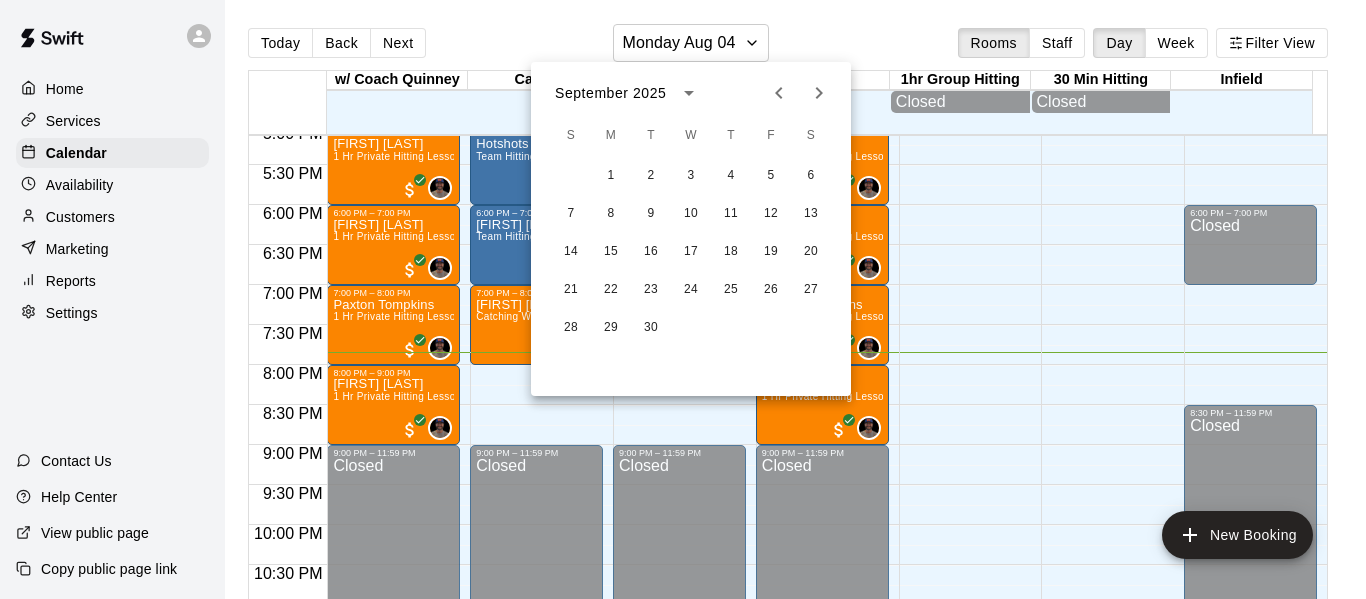 click at bounding box center (683, 299) 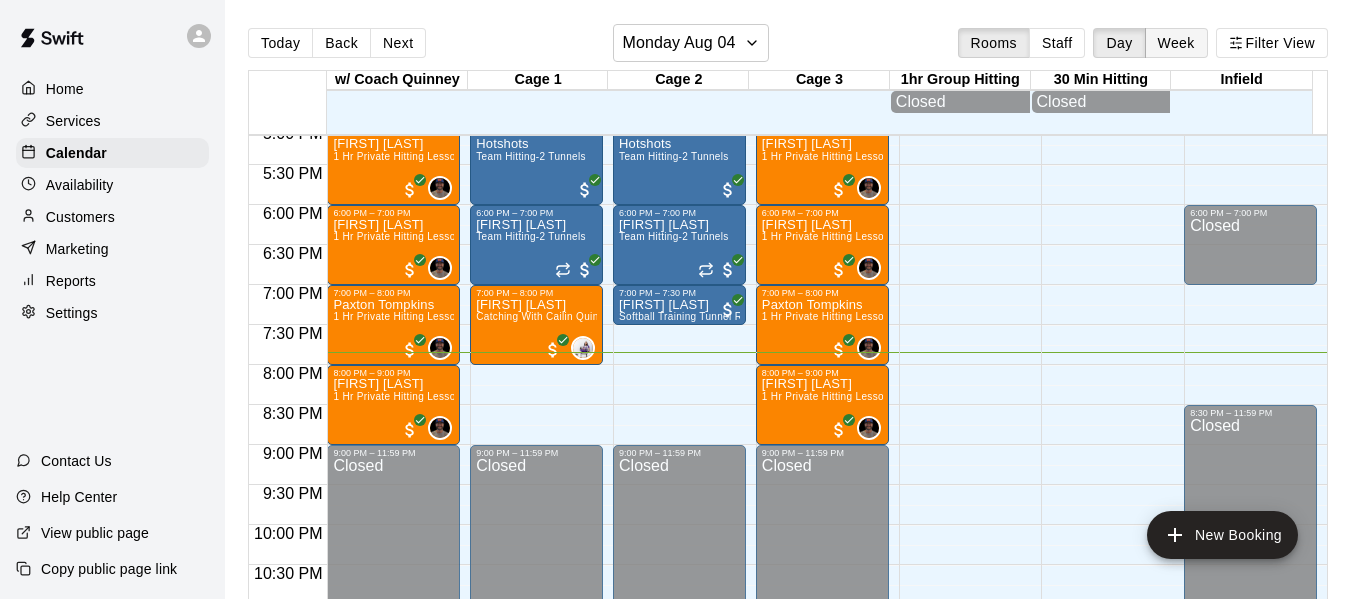 click on "Week" at bounding box center (1176, 43) 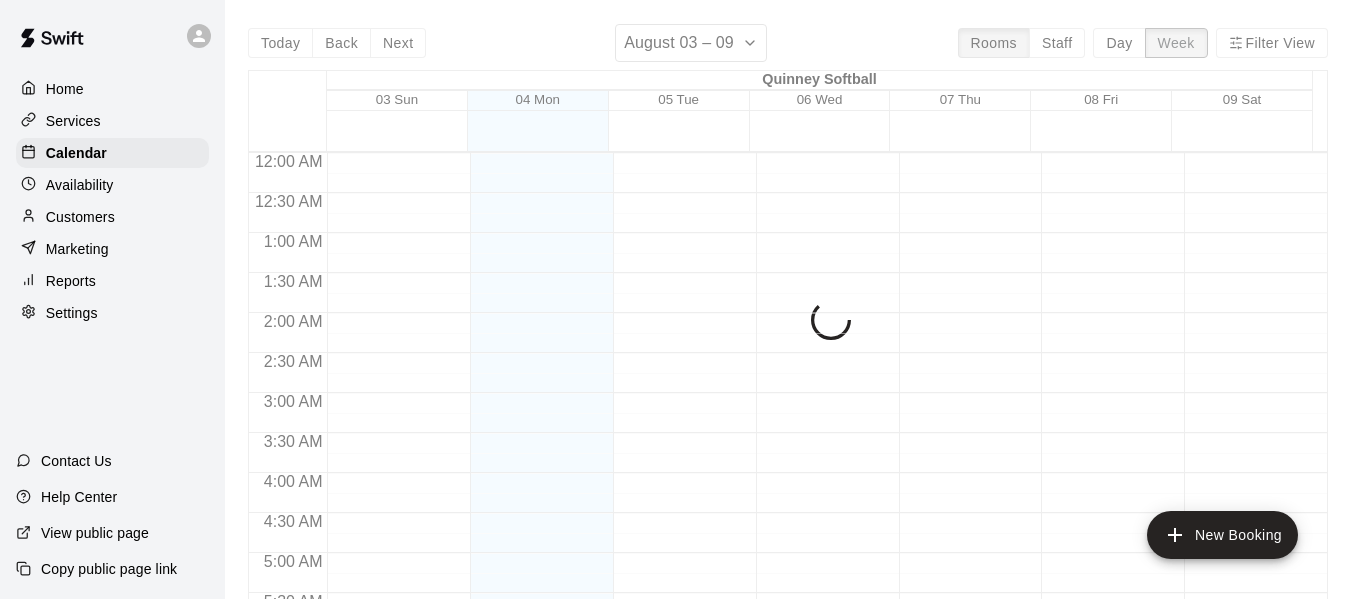 scroll, scrollTop: 1454, scrollLeft: 0, axis: vertical 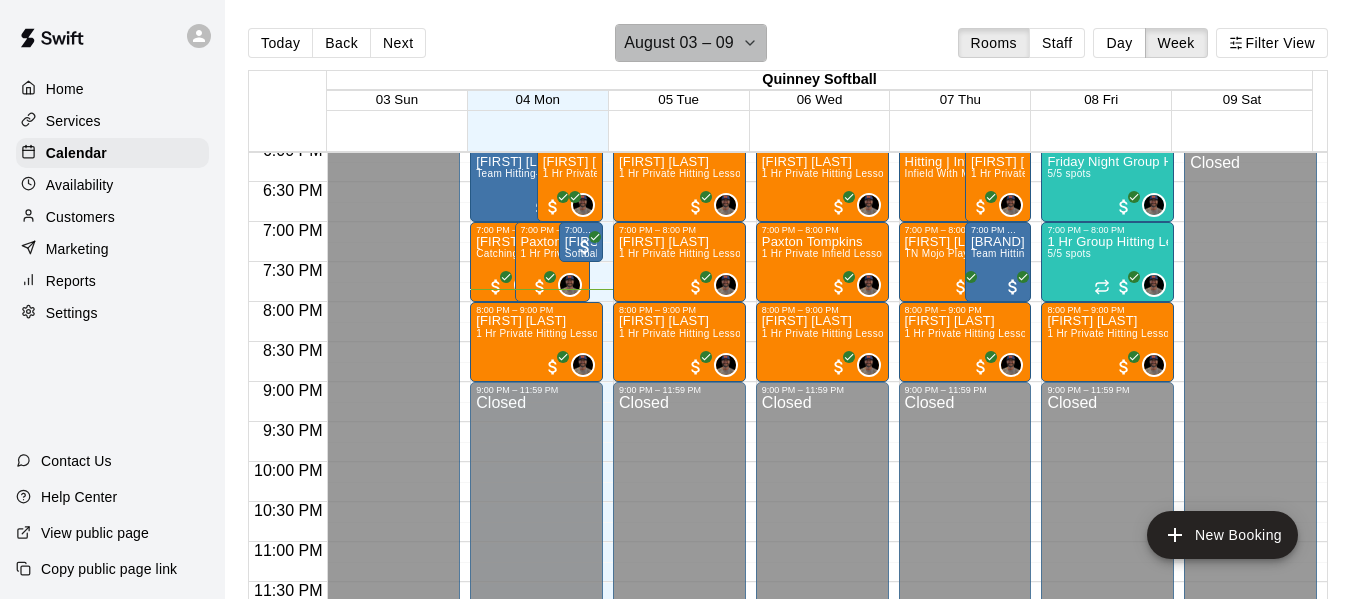 click 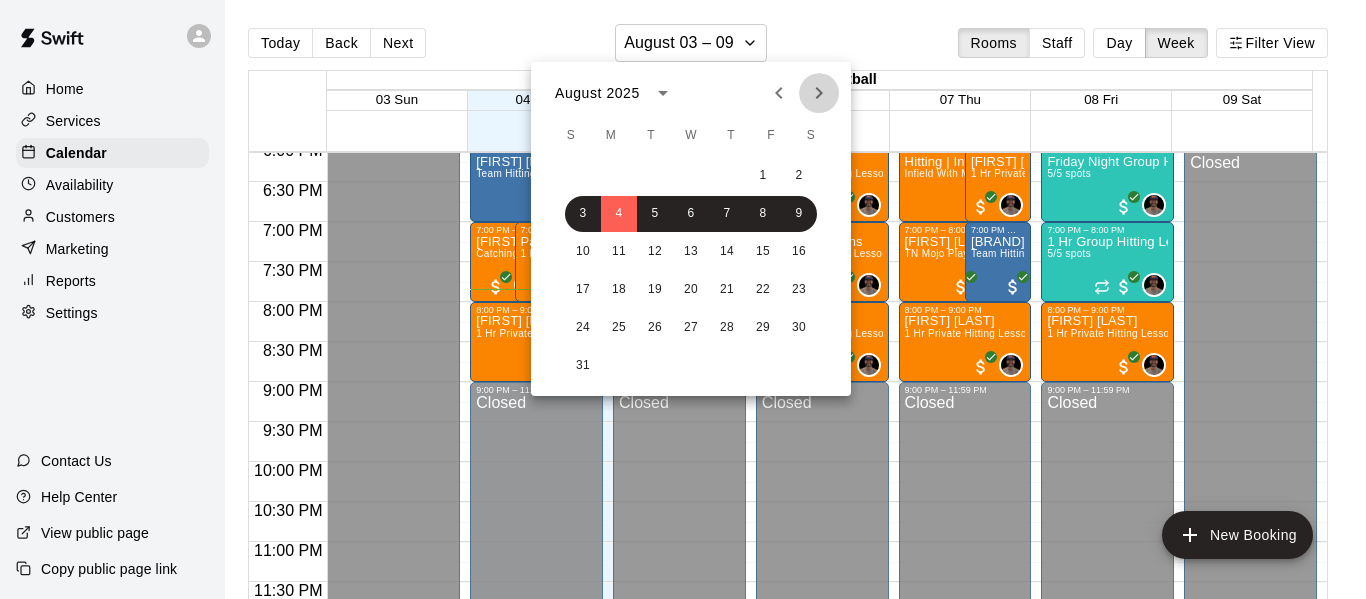 click 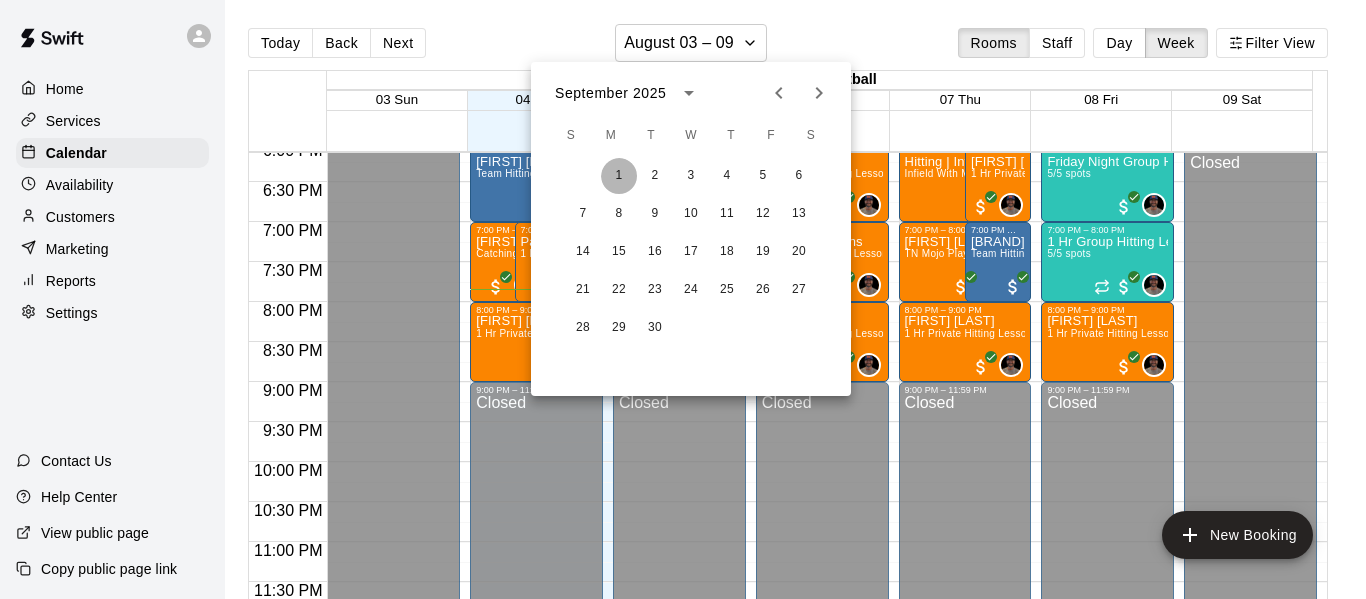 click on "1" at bounding box center (619, 176) 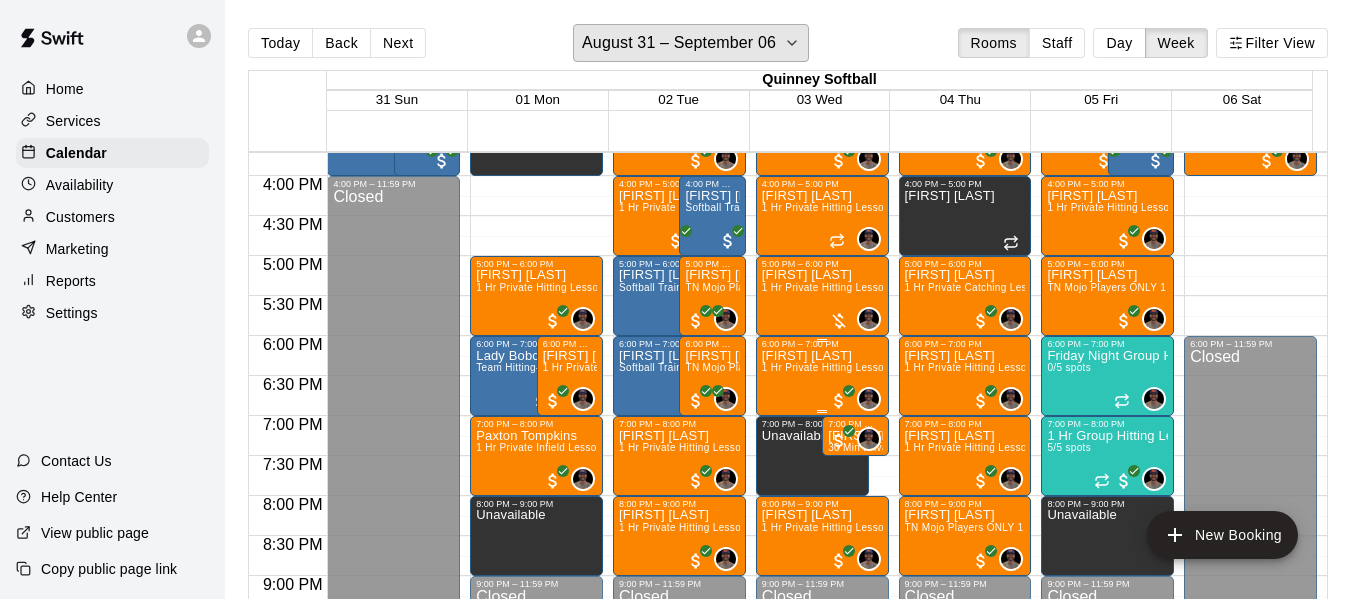 scroll, scrollTop: 1221, scrollLeft: 0, axis: vertical 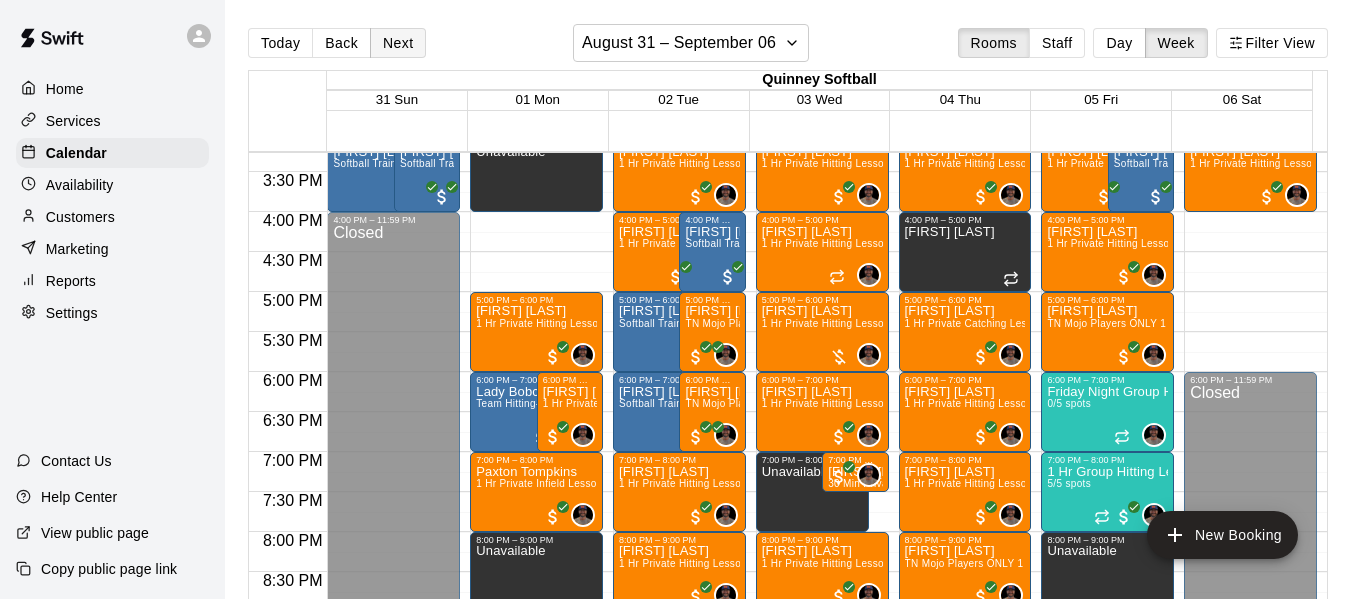 click on "Next" at bounding box center (398, 43) 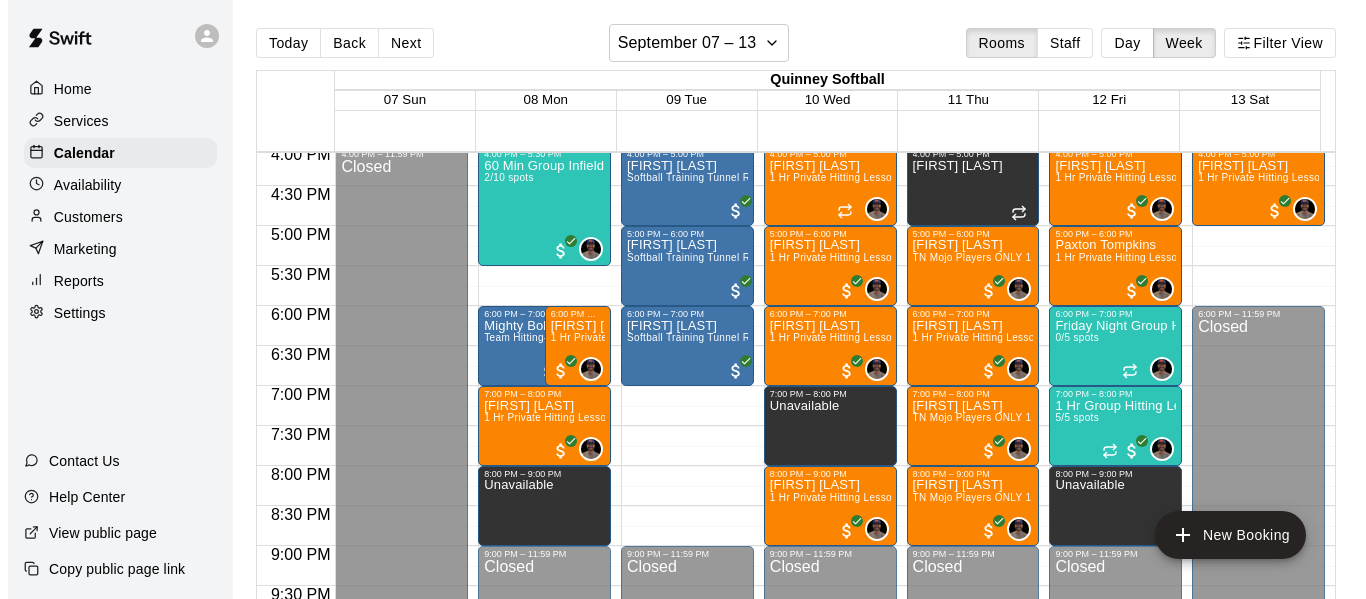 scroll, scrollTop: 1321, scrollLeft: 0, axis: vertical 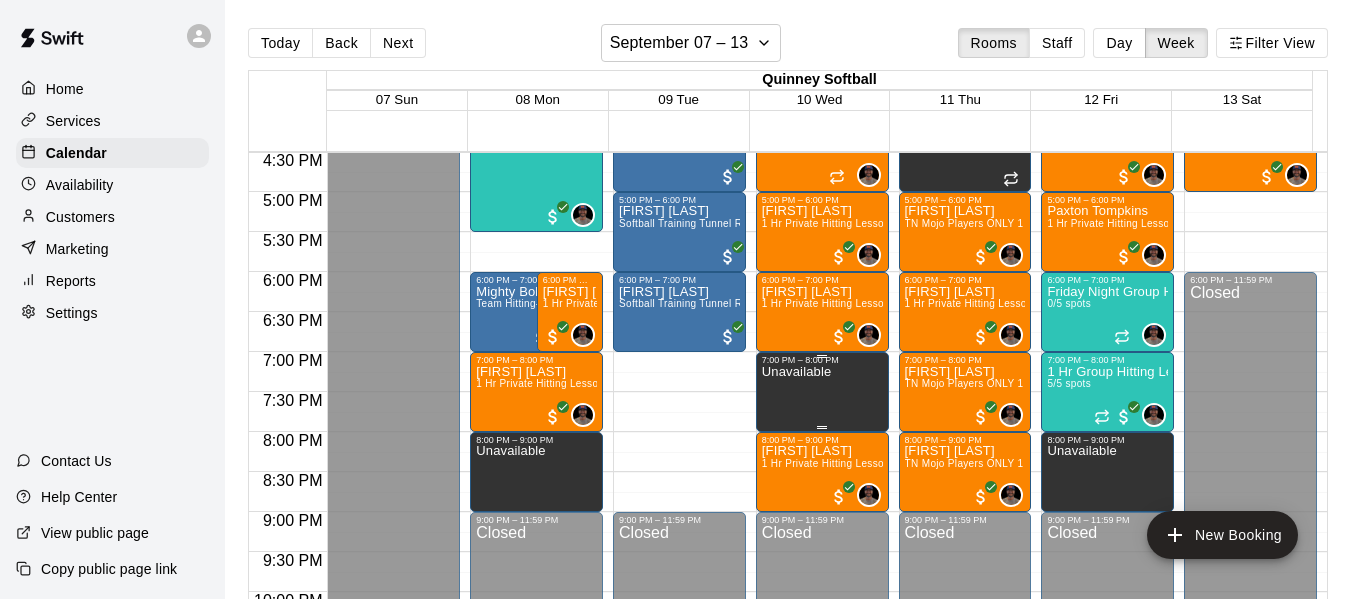 click on "Unavailable" at bounding box center [796, 664] 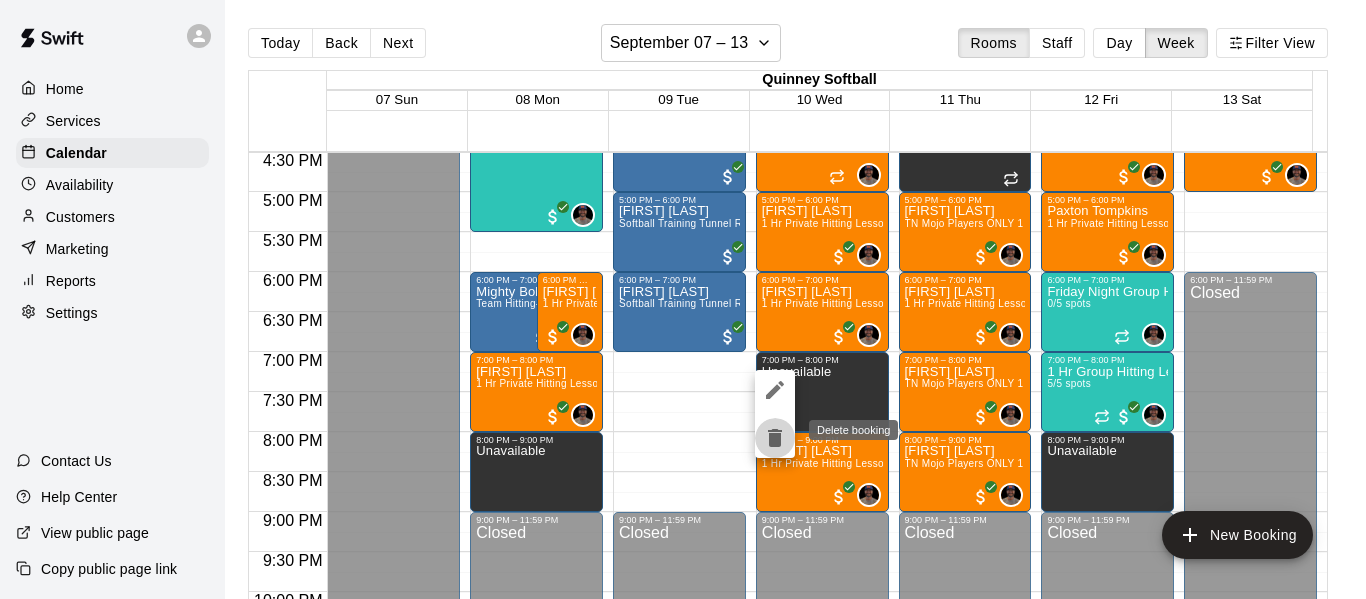 click 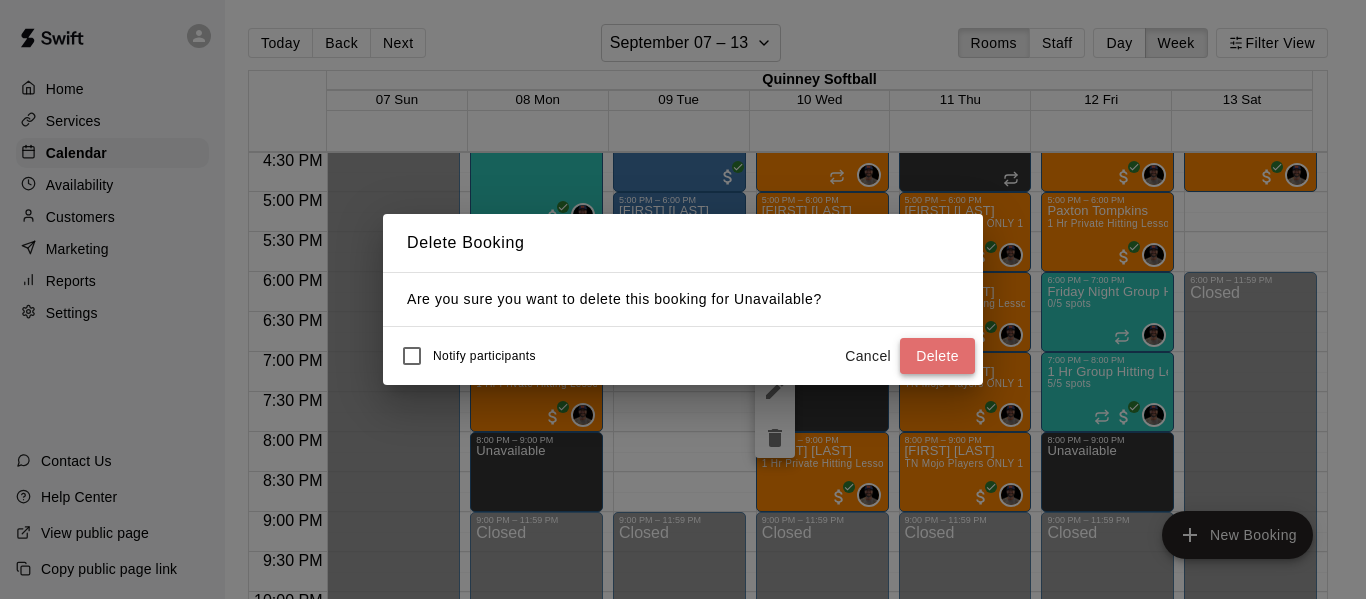 click on "Delete" at bounding box center (937, 356) 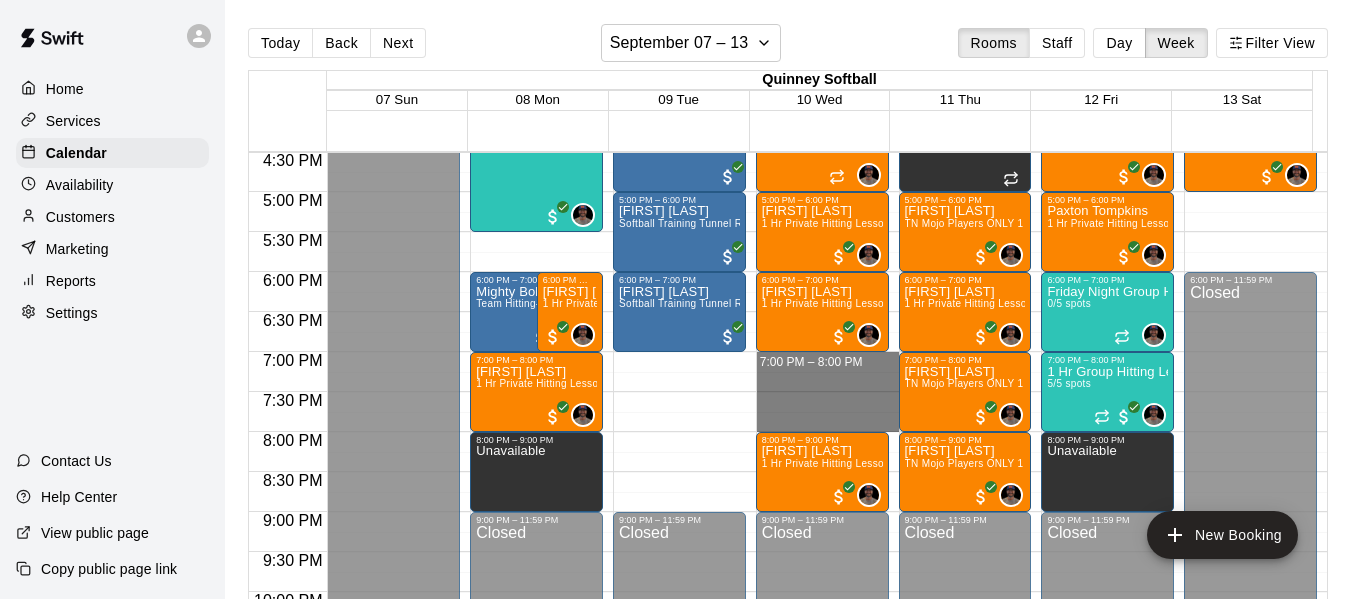 drag, startPoint x: 809, startPoint y: 364, endPoint x: 808, endPoint y: 417, distance: 53.009434 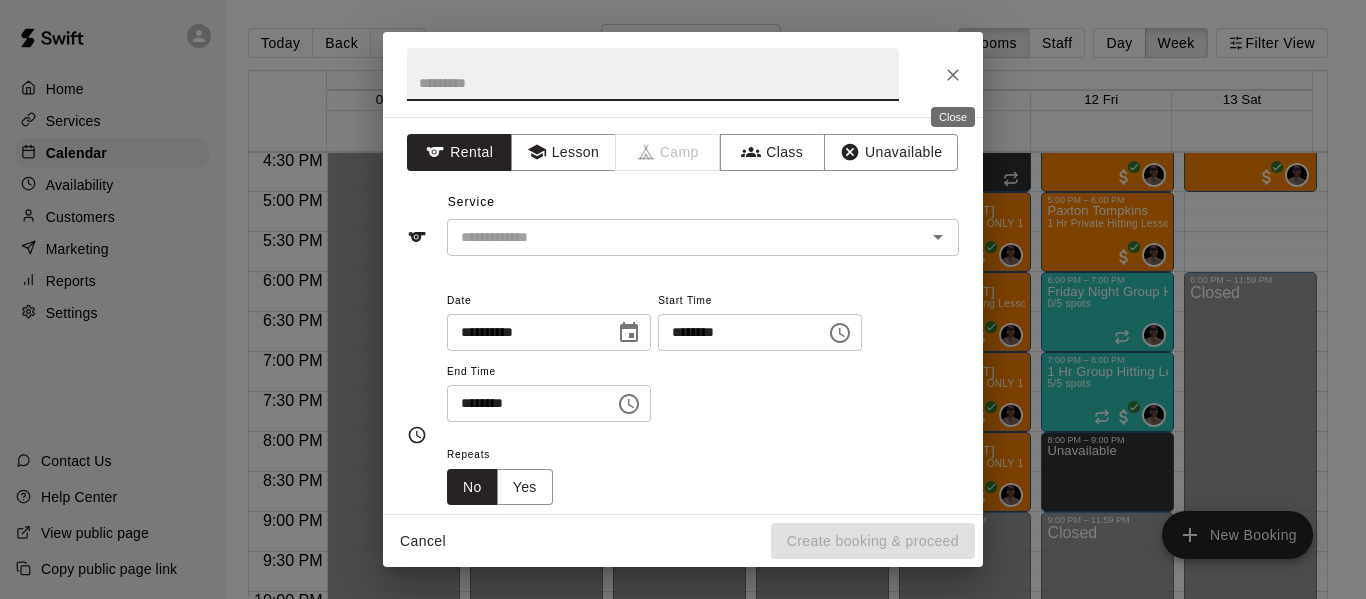 click 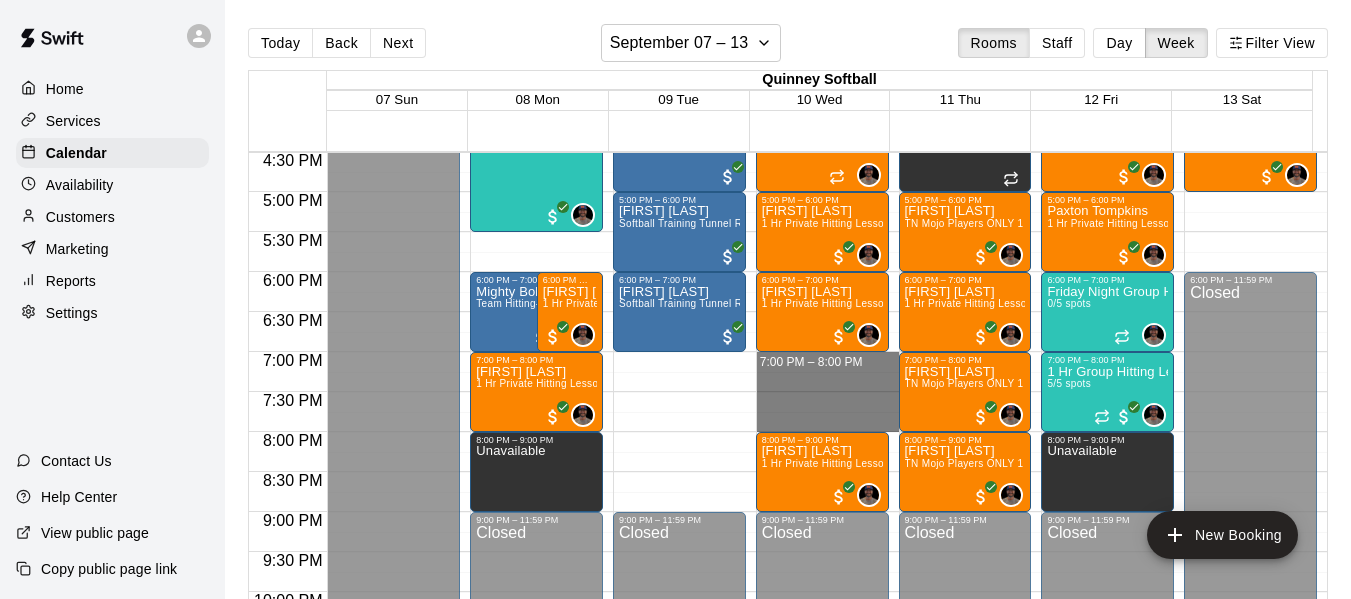drag, startPoint x: 767, startPoint y: 358, endPoint x: 785, endPoint y: 419, distance: 63.600315 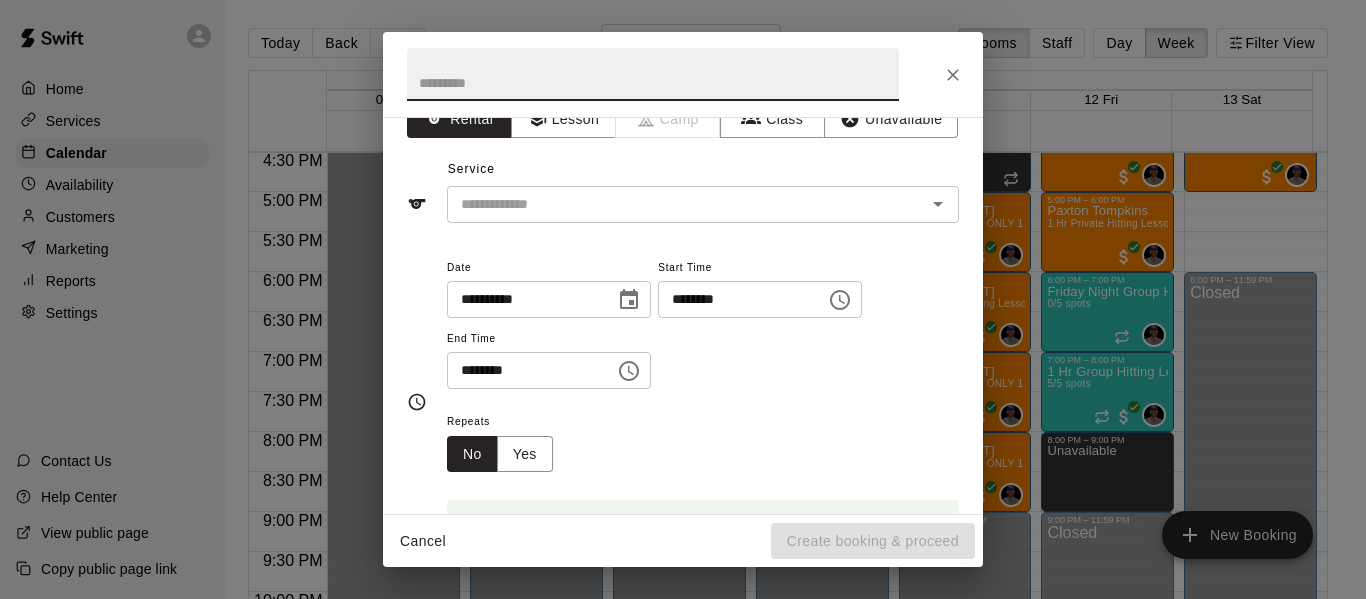 scroll, scrollTop: 0, scrollLeft: 0, axis: both 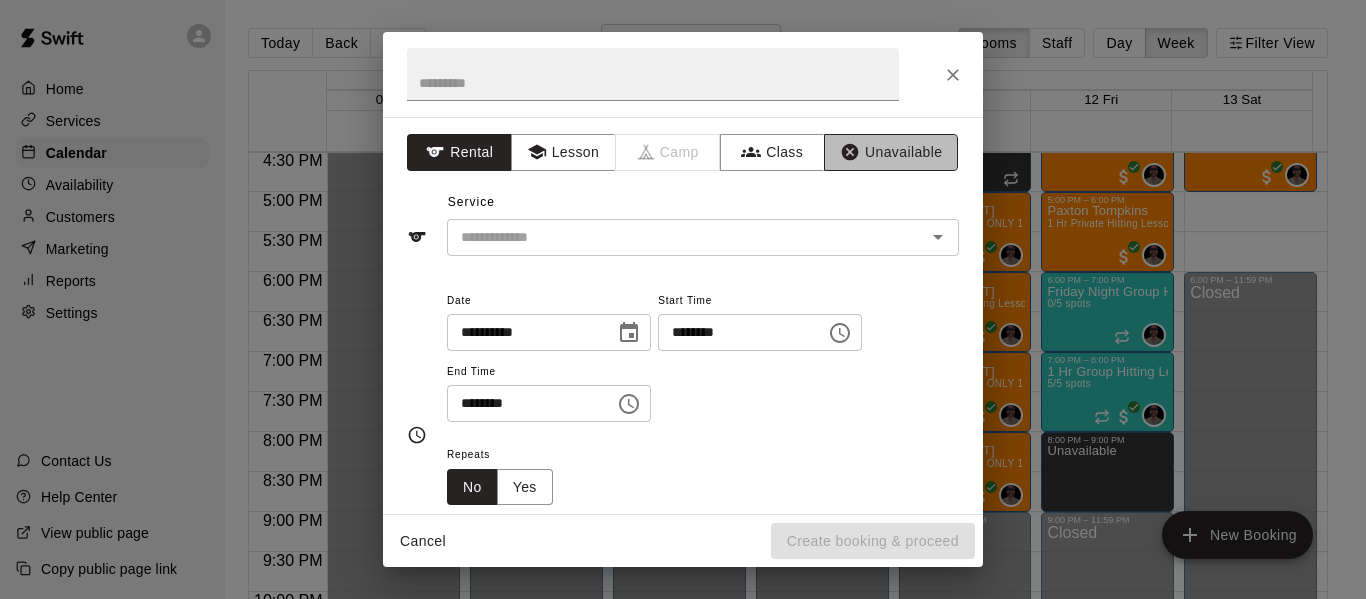 click on "Unavailable" at bounding box center [891, 152] 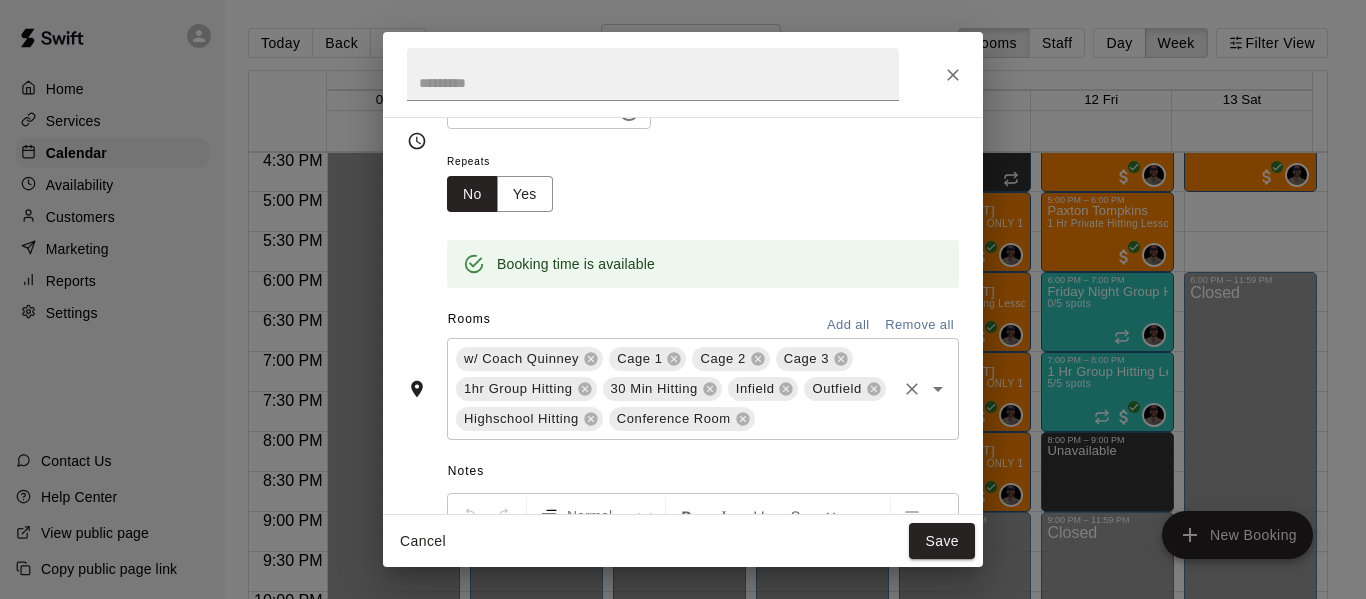 scroll, scrollTop: 200, scrollLeft: 0, axis: vertical 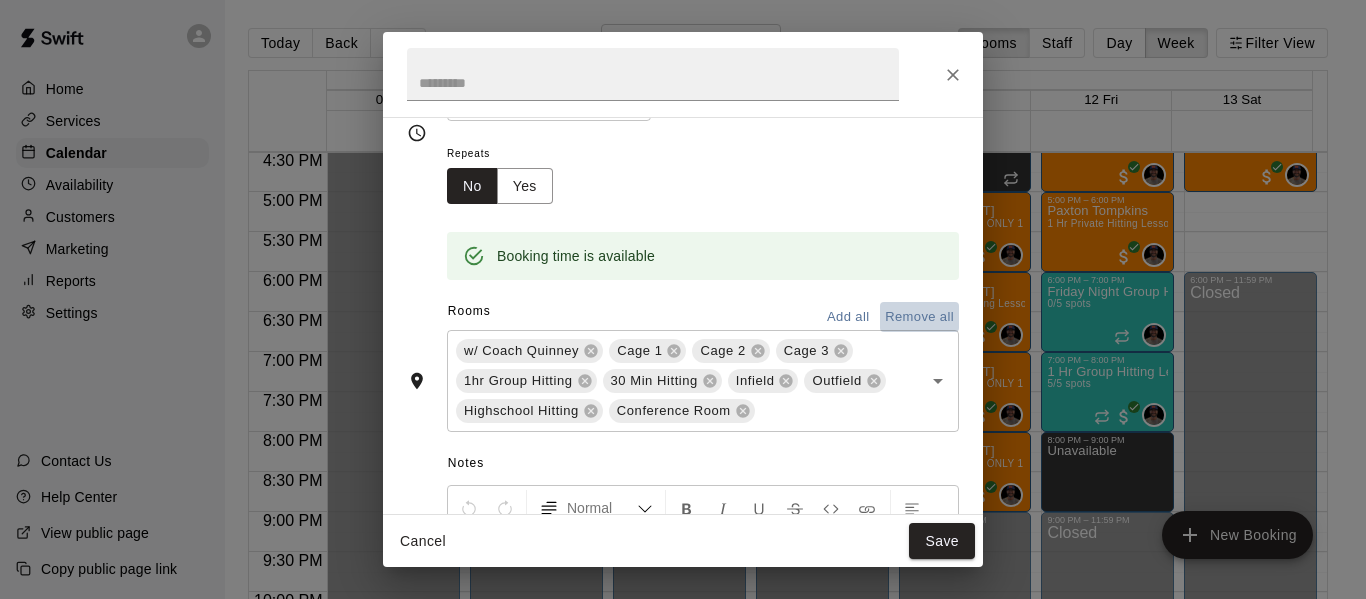 click on "Remove all" at bounding box center [919, 317] 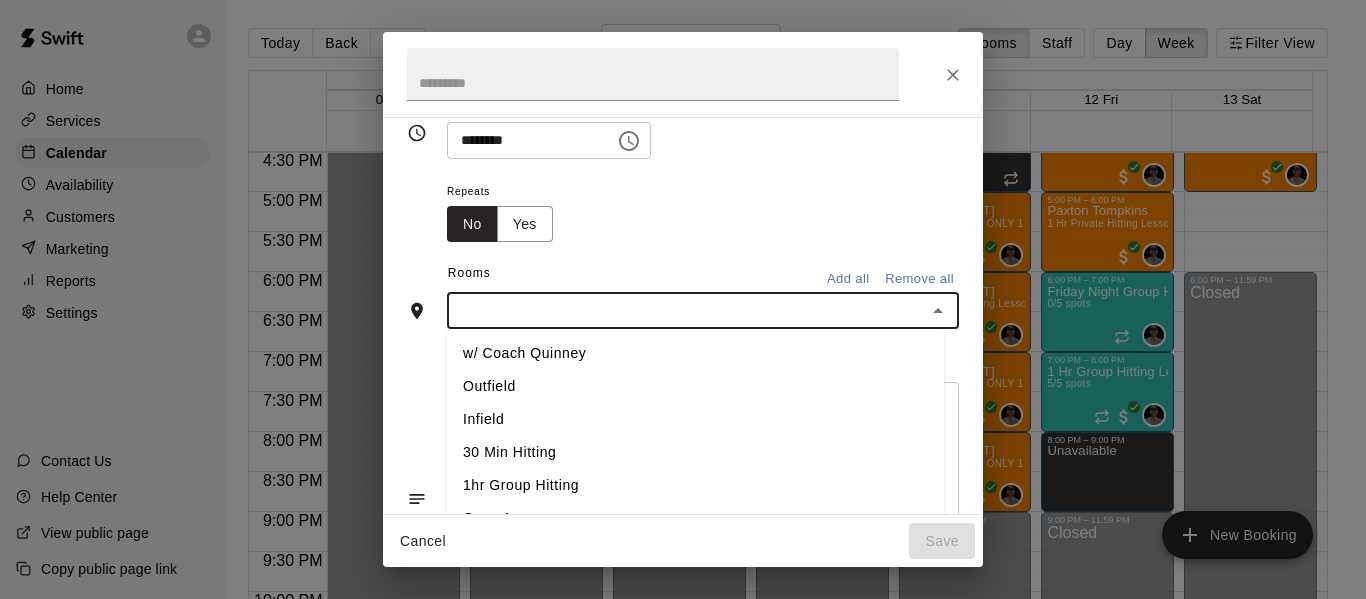 click at bounding box center [686, 310] 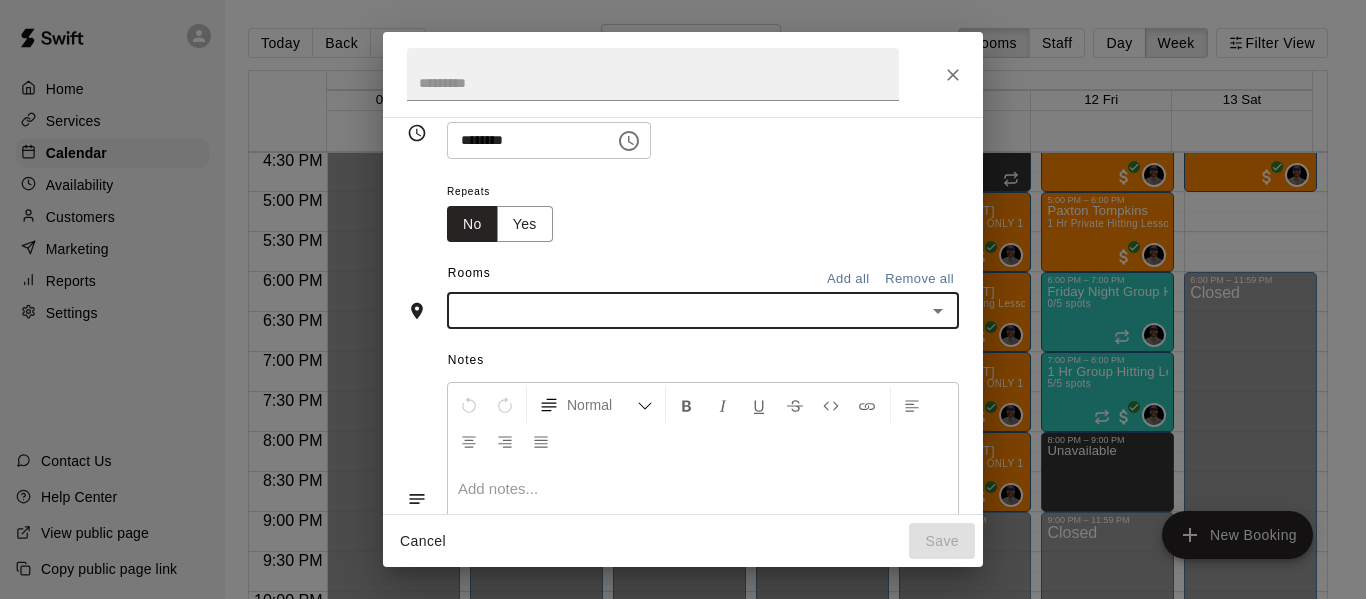 click at bounding box center (686, 310) 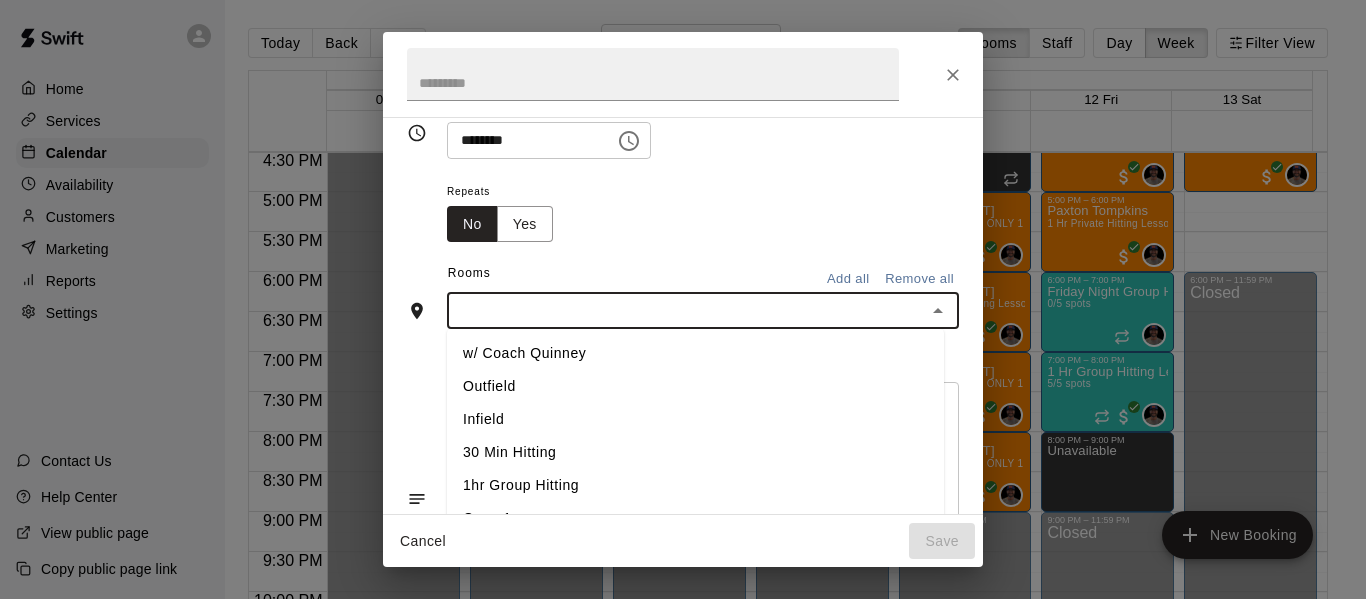 click at bounding box center [686, 310] 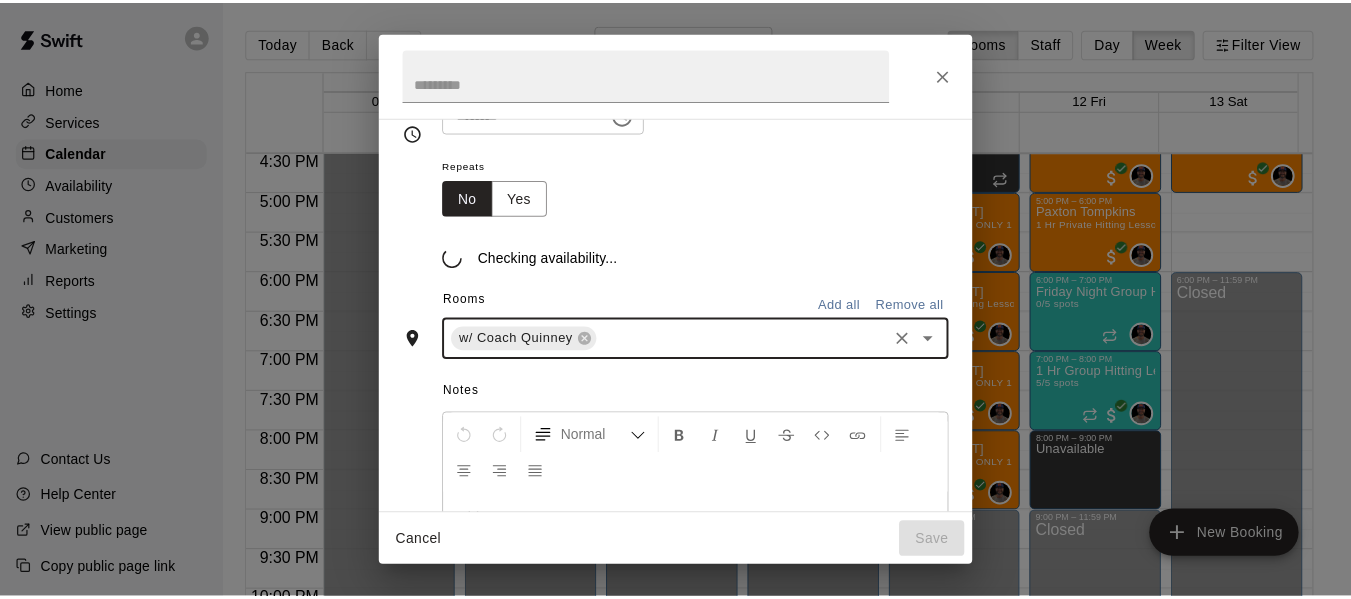 scroll, scrollTop: 200, scrollLeft: 0, axis: vertical 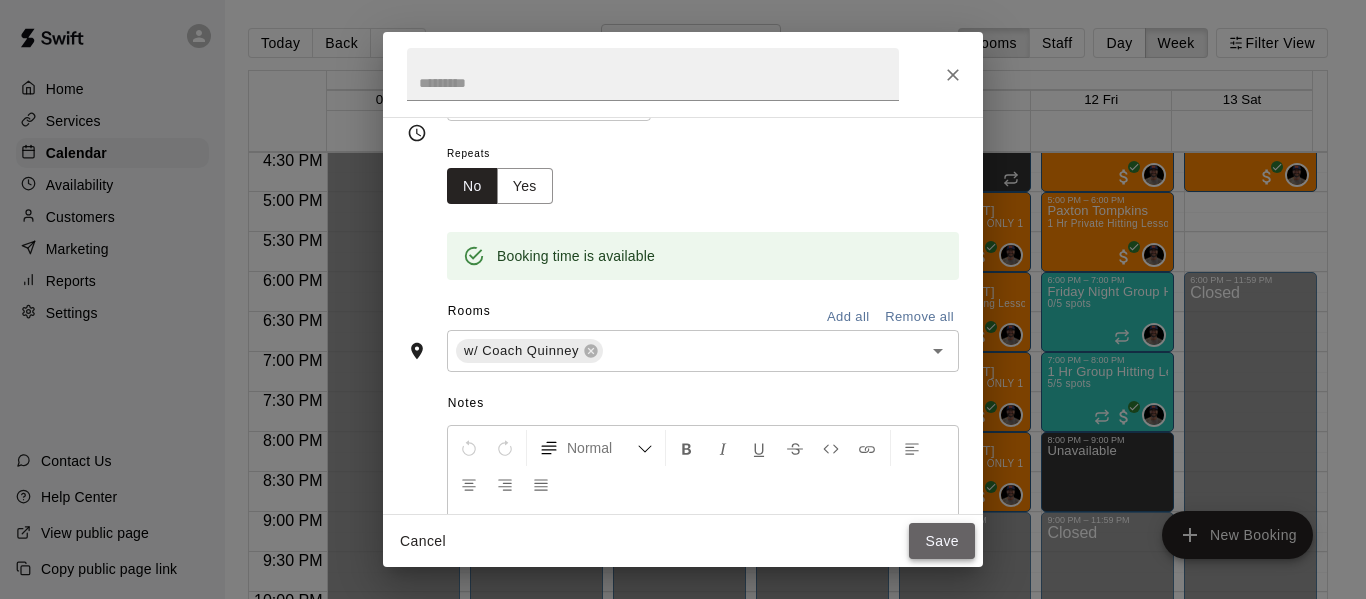 click on "Save" at bounding box center (942, 541) 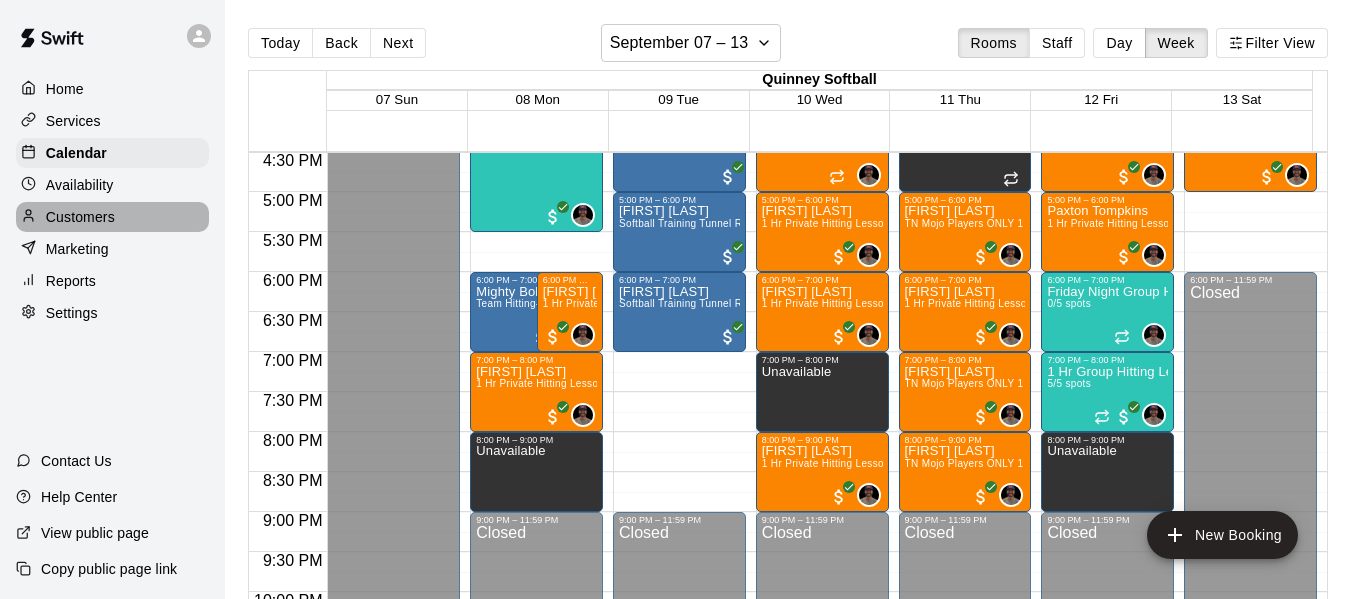 click on "Customers" at bounding box center (80, 217) 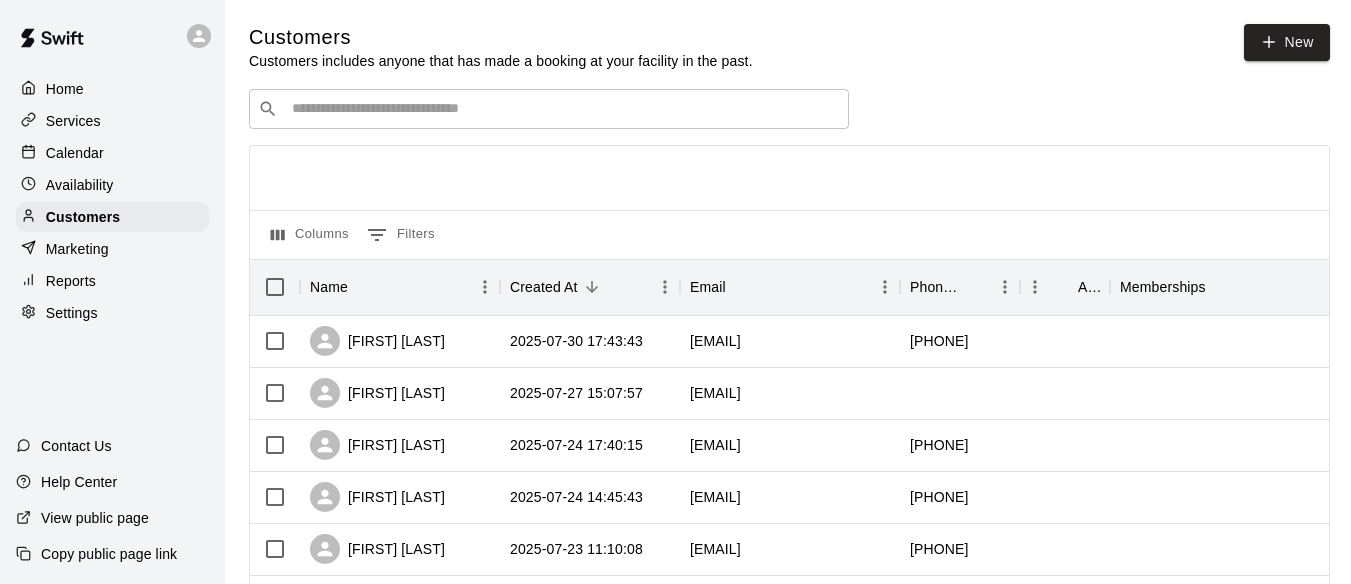 click at bounding box center [563, 109] 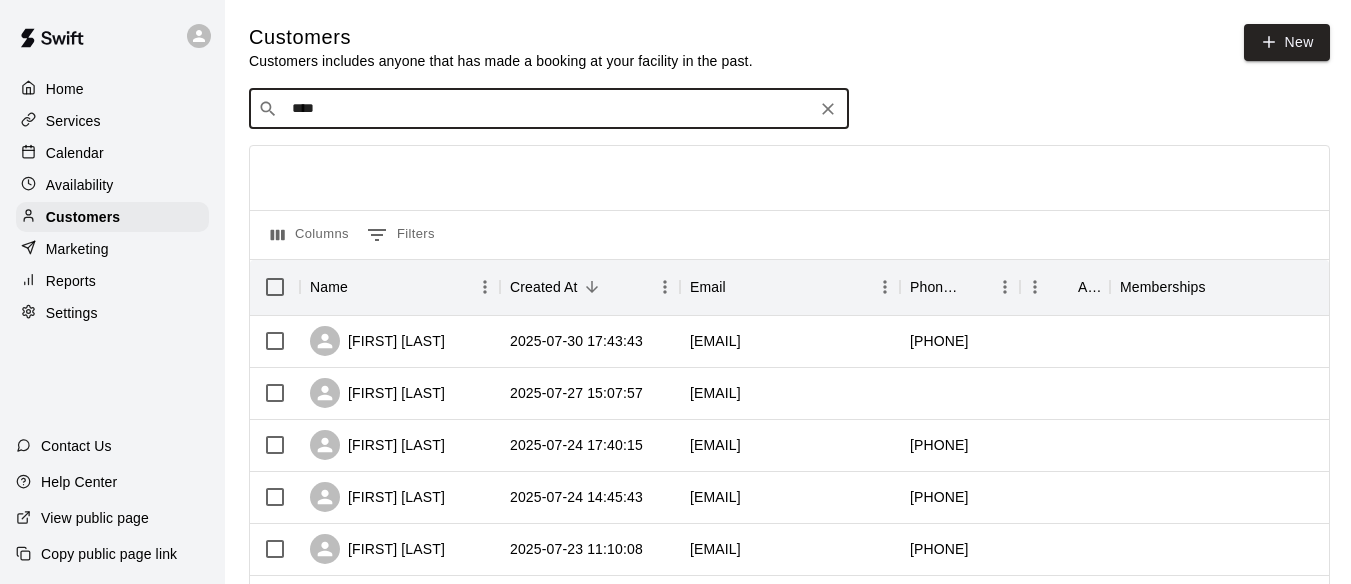 type on "*****" 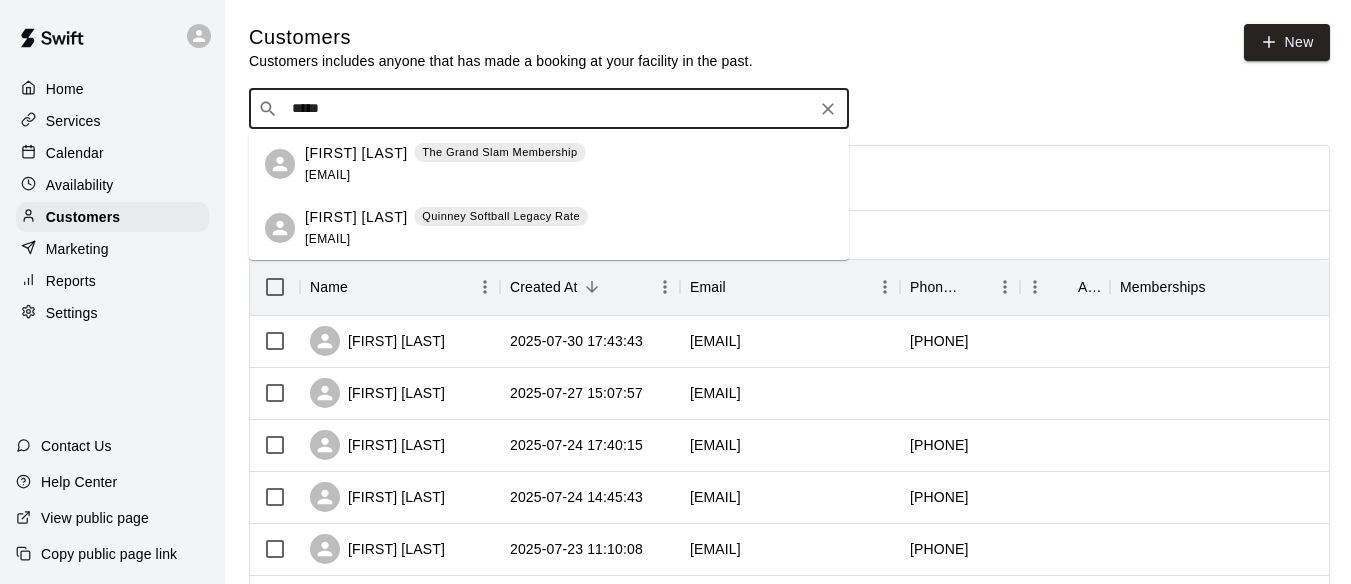 click on "[FIRST] [LAST] [MEMBERSHIP] [EMAIL]" at bounding box center [445, 164] 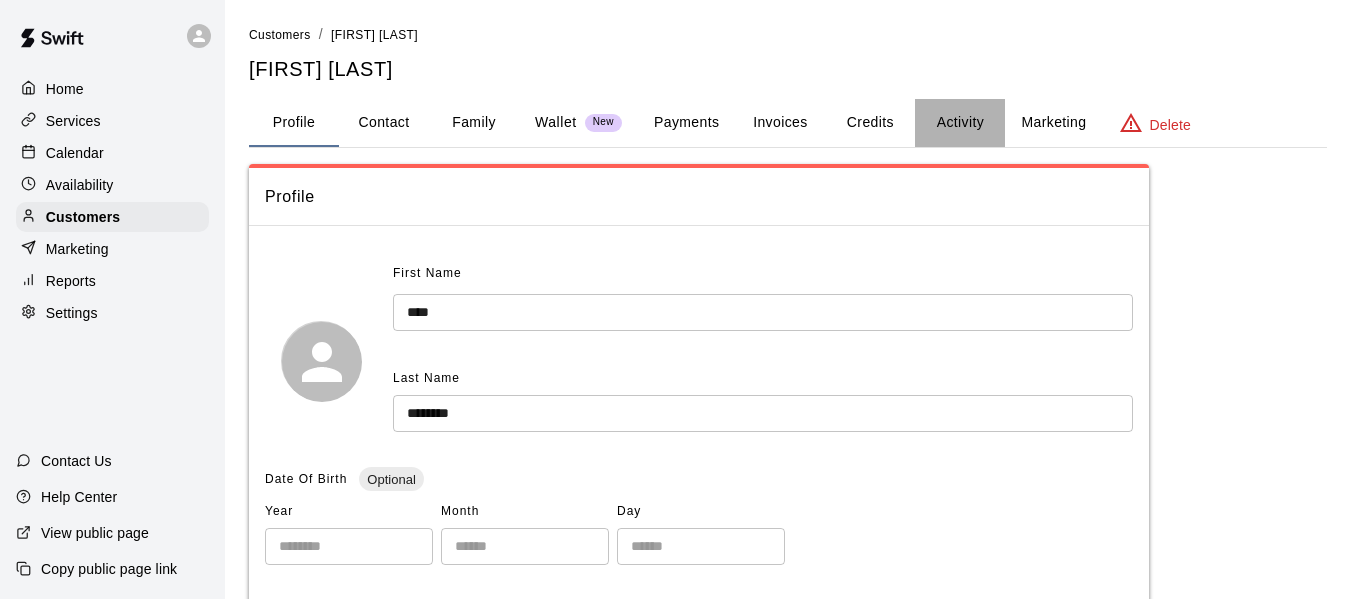 click on "Activity" at bounding box center [960, 123] 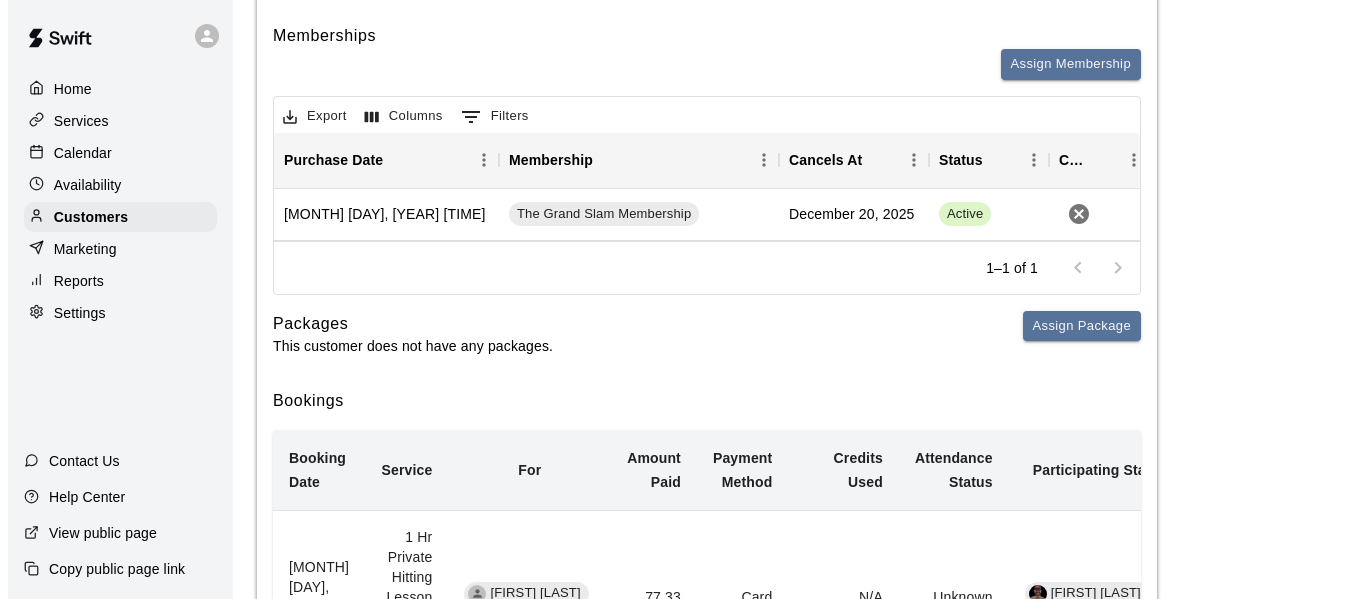 scroll, scrollTop: 267, scrollLeft: 0, axis: vertical 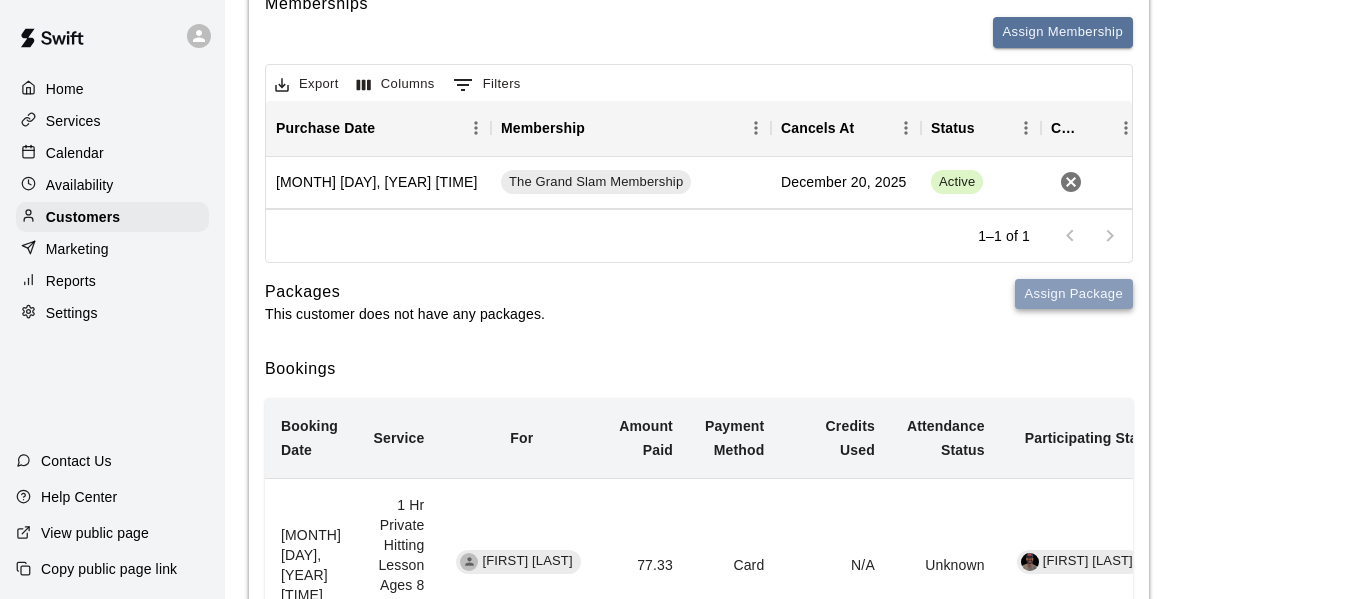 click on "Assign Package" at bounding box center (1074, 294) 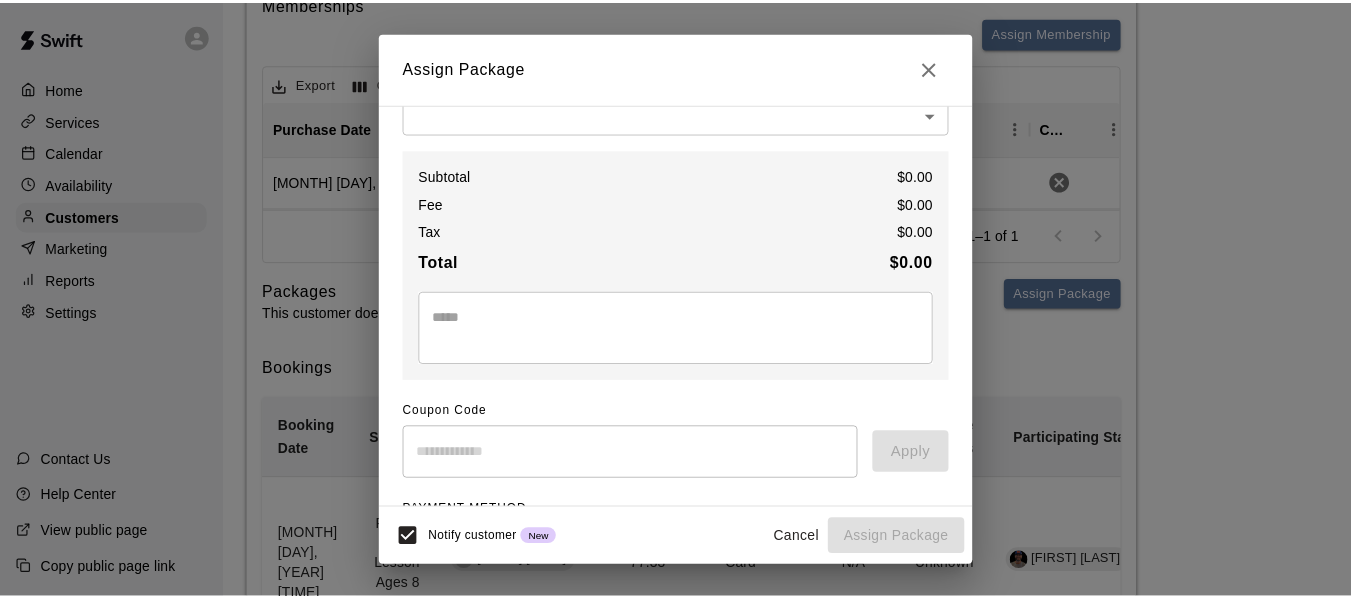 scroll, scrollTop: 0, scrollLeft: 0, axis: both 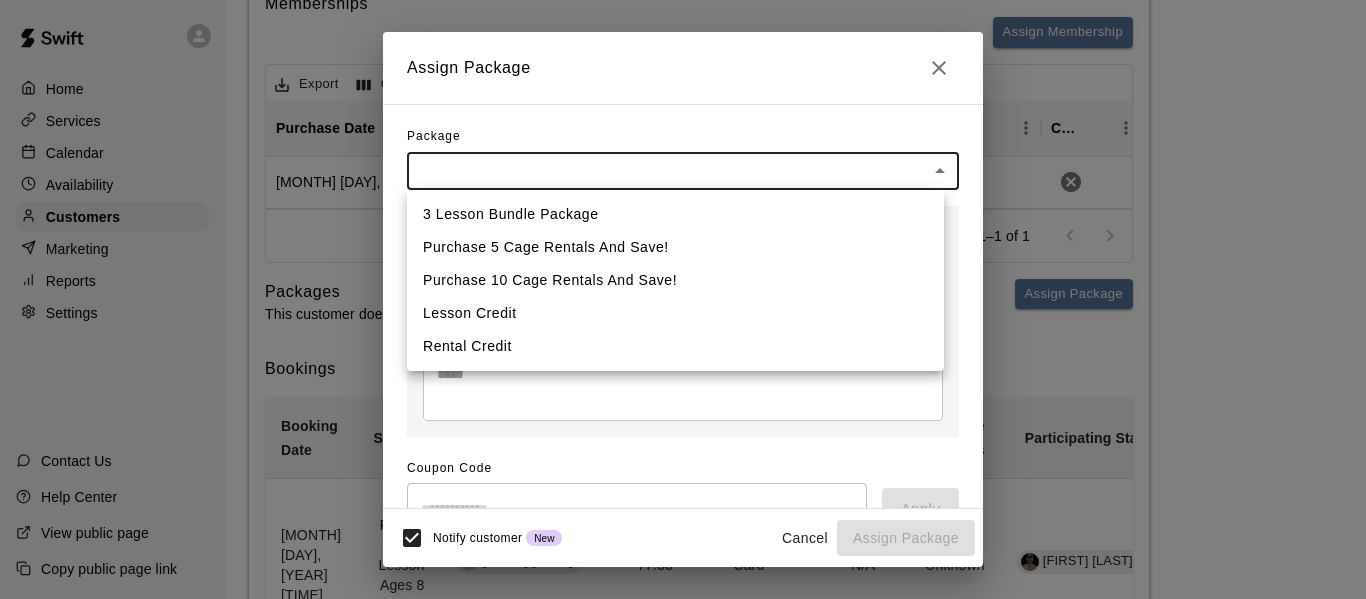 click on "Home Services Calendar Availability Customers Marketing Reports Settings Contact Us Help Center View public page Copy public page link Customers / [FIRST] [LAST] [FIRST] [LAST] Profile Contact Family Wallet New Payments Invoices Credits Activity Marketing Delete Activity Memberships Assign Membership Export Columns 0 Filters Purchase Date Membership Cancels At Status Cancel [MONTH] [DAY], [YEAR] [TIME] The Grand Slam Membership [MONTH] [DAY], [YEAR] Active 1–1 of 1 Packages This customer does not have any packages. Assign Package Bookings Booking Date &nbsp; Service For Amount Paid Payment Method Credits Used Attendance Status Participating Staff [MONTH] [DAY], [YEAR] [TIME] 1 Hr Private Hitting Lesson Ages 8 And Older [FIRST] [LAST] 77.33 Card N/A Unknown [FIRST] [LAST] [MONTH] [DAY], [YEAR] [TIME] 1 Hr Private Hitting Lesson Ages 8 And Older [FIRST] [LAST] 77.33 Card N/A Unknown [FIRST] [LAST] [MONTH] [DAY], [YEAR] [TIME] 1 Hr Private Hitting Lesson Ages 8 And Older [FIRST] [LAST] 77.33 Card N/A Unknown [FIRST] [LAST] Card" at bounding box center [683, 969] 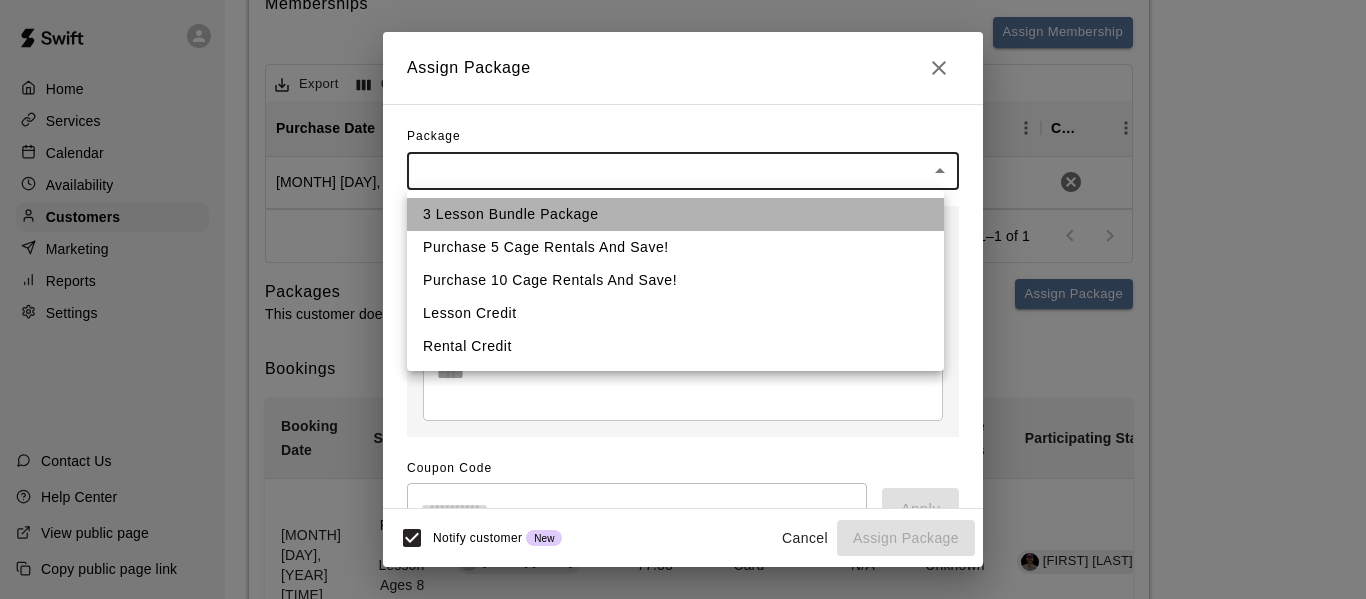 click on "3 Lesson Bundle Package" at bounding box center (675, 214) 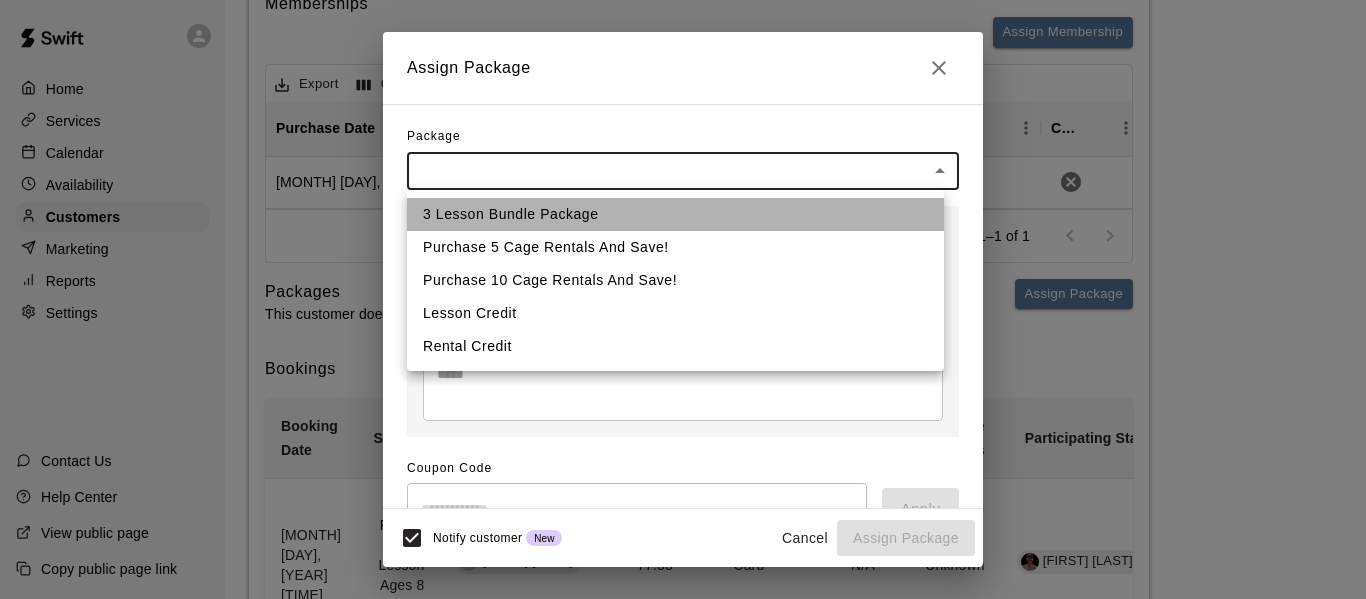 type on "**********" 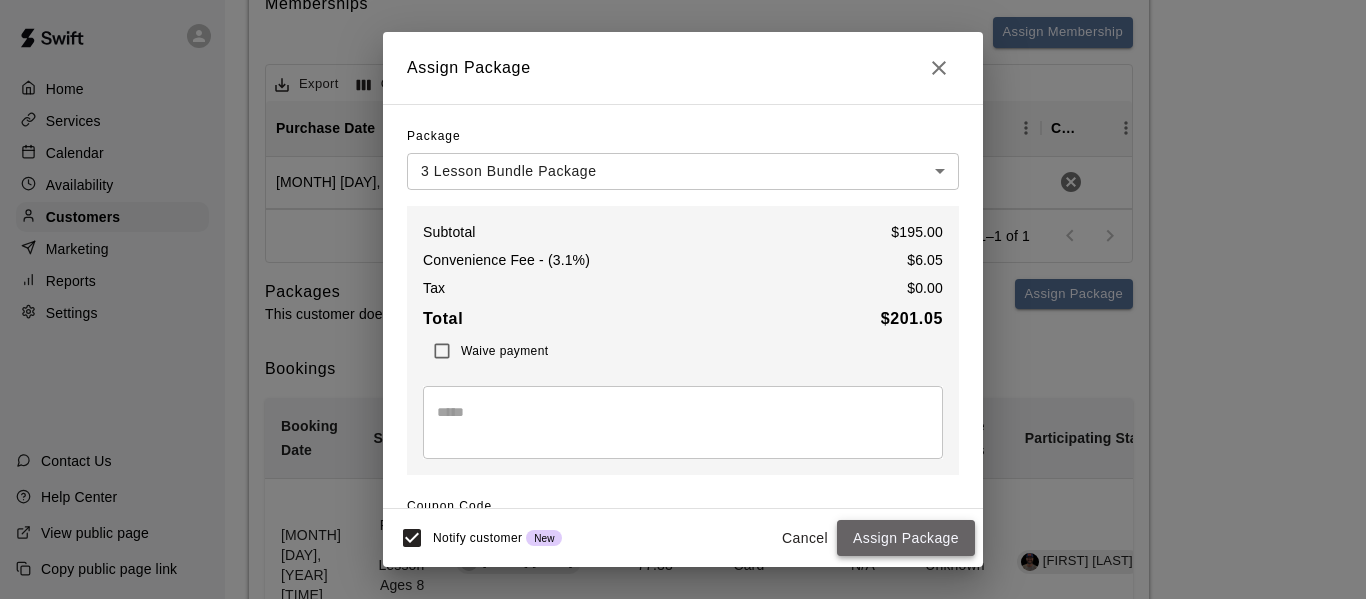 click on "Assign Package" at bounding box center (906, 538) 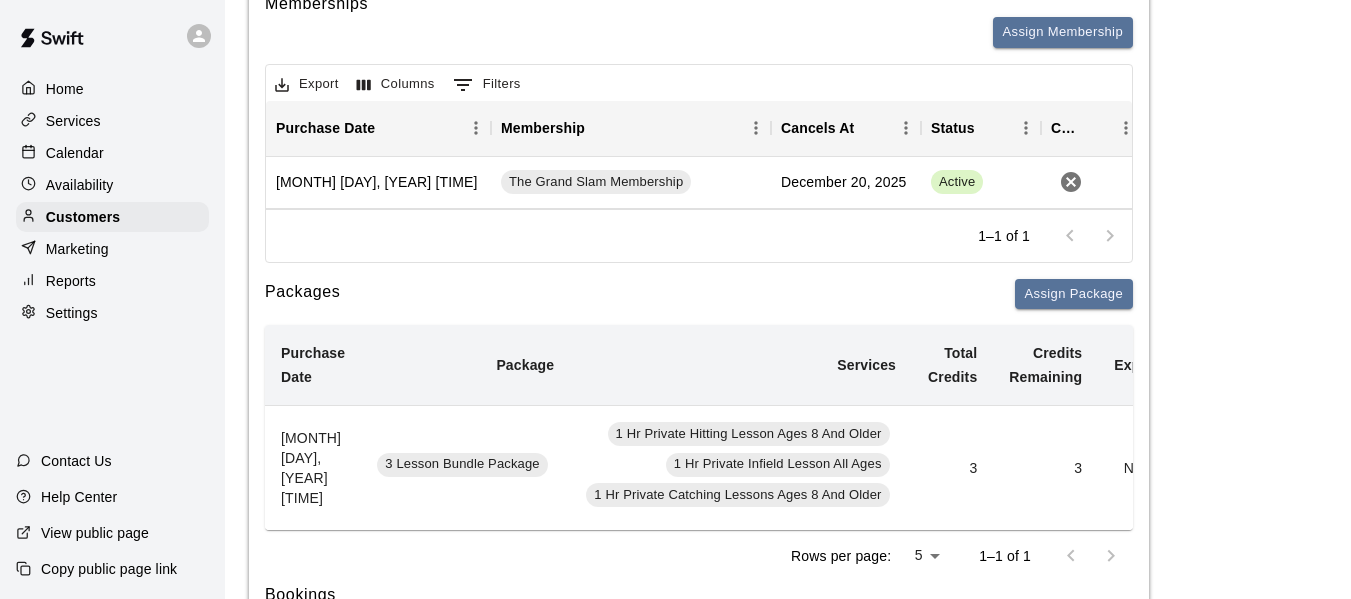 click on "Calendar" at bounding box center [75, 153] 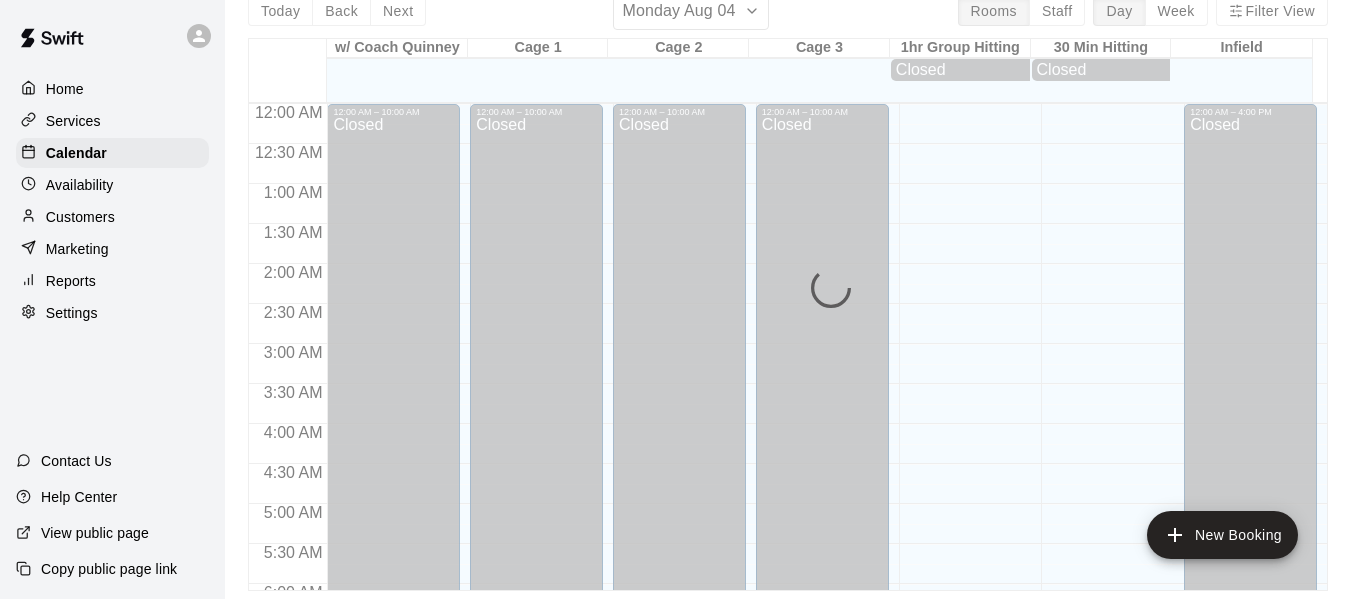 scroll, scrollTop: 0, scrollLeft: 0, axis: both 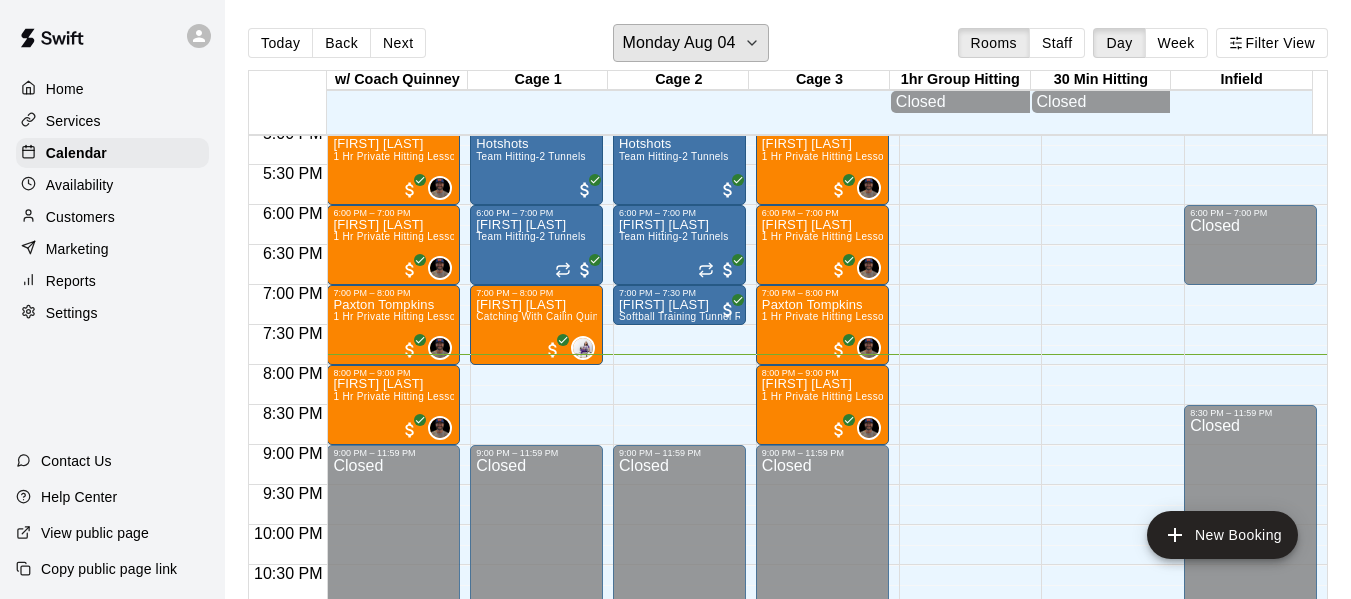 click 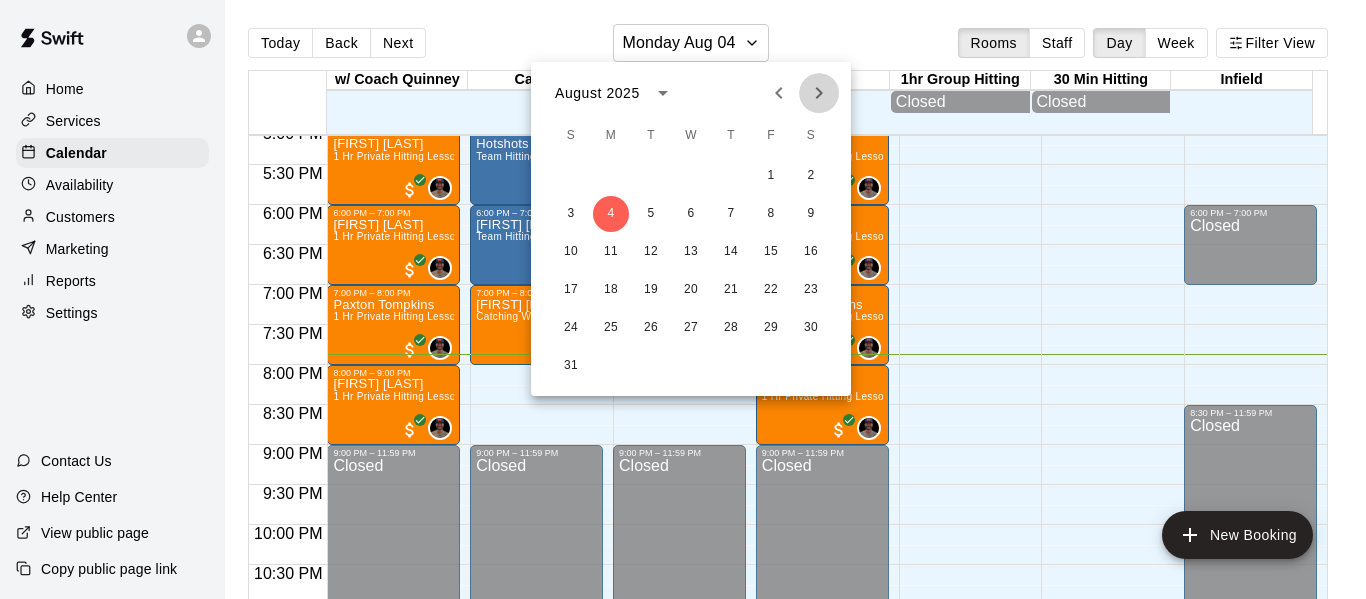 click 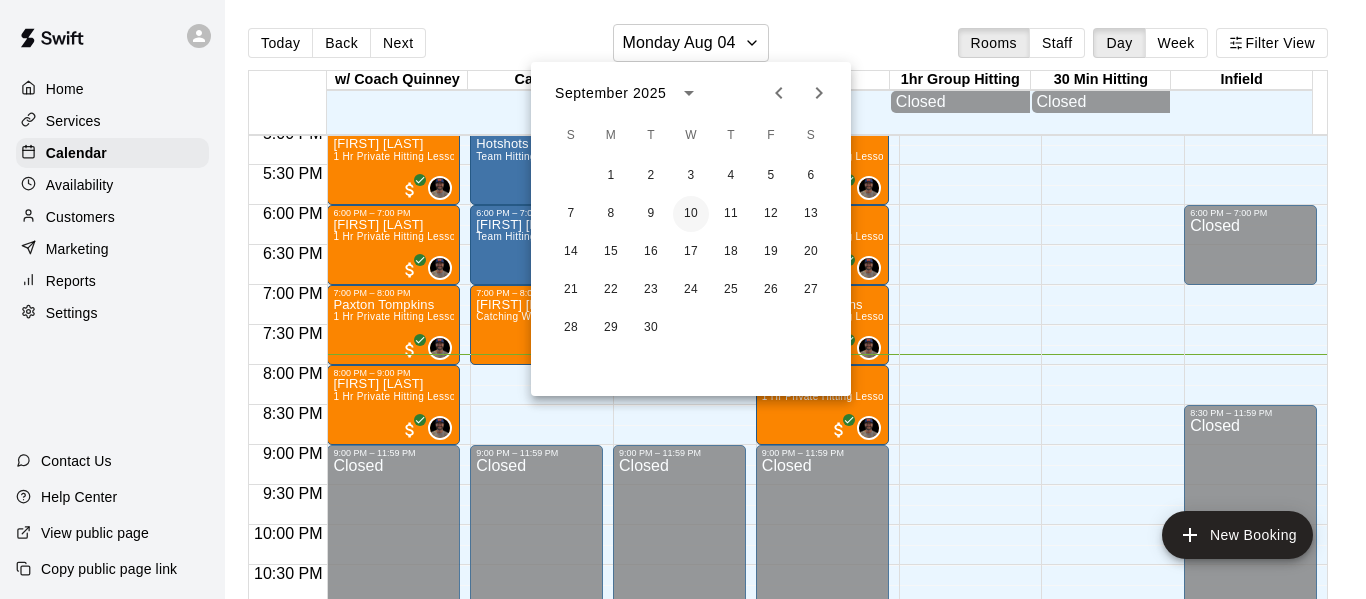 click on "10" at bounding box center [691, 214] 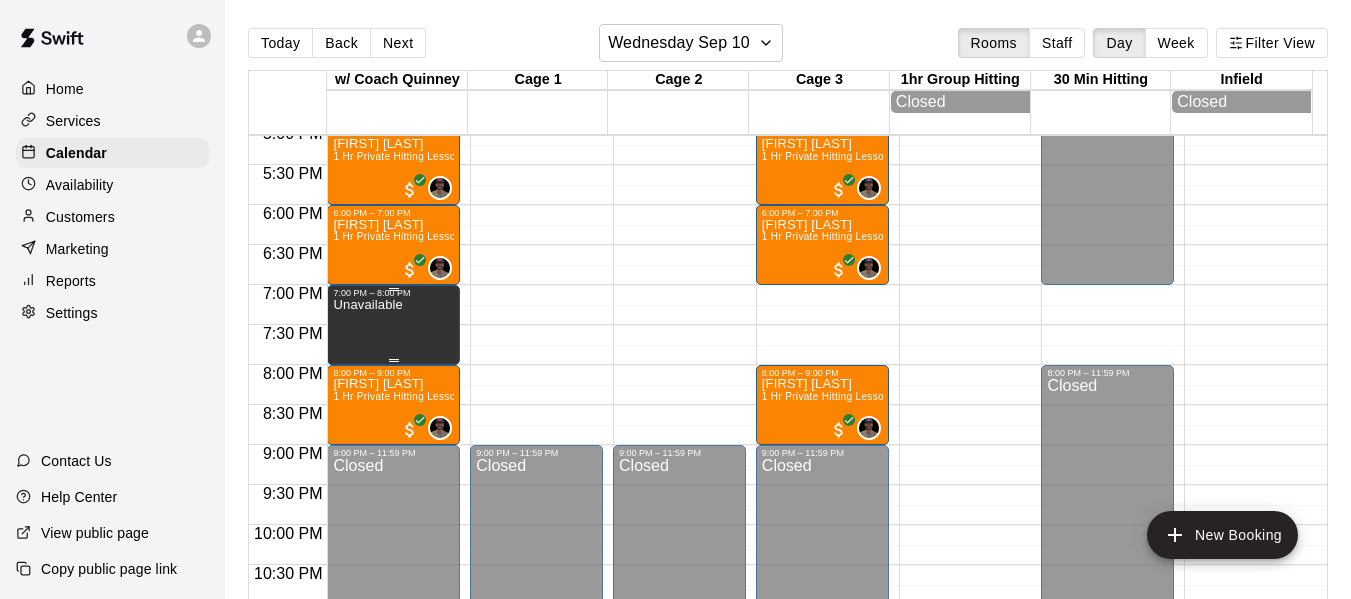 click on "Unavailable" at bounding box center (367, 597) 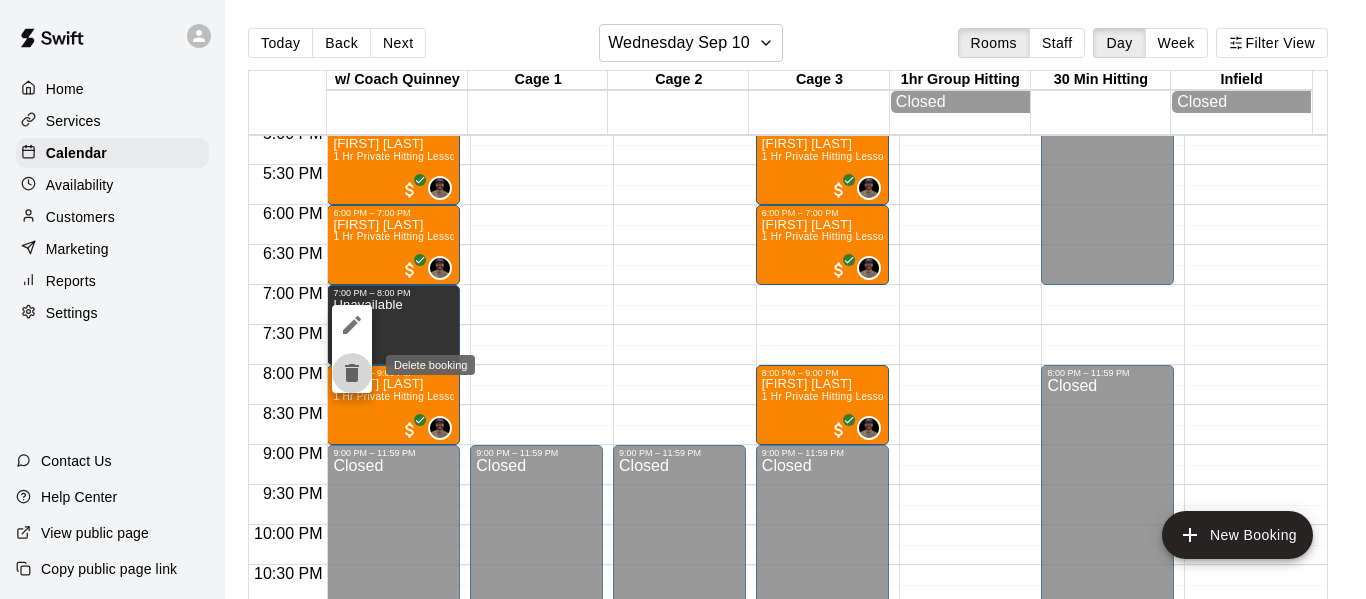 click 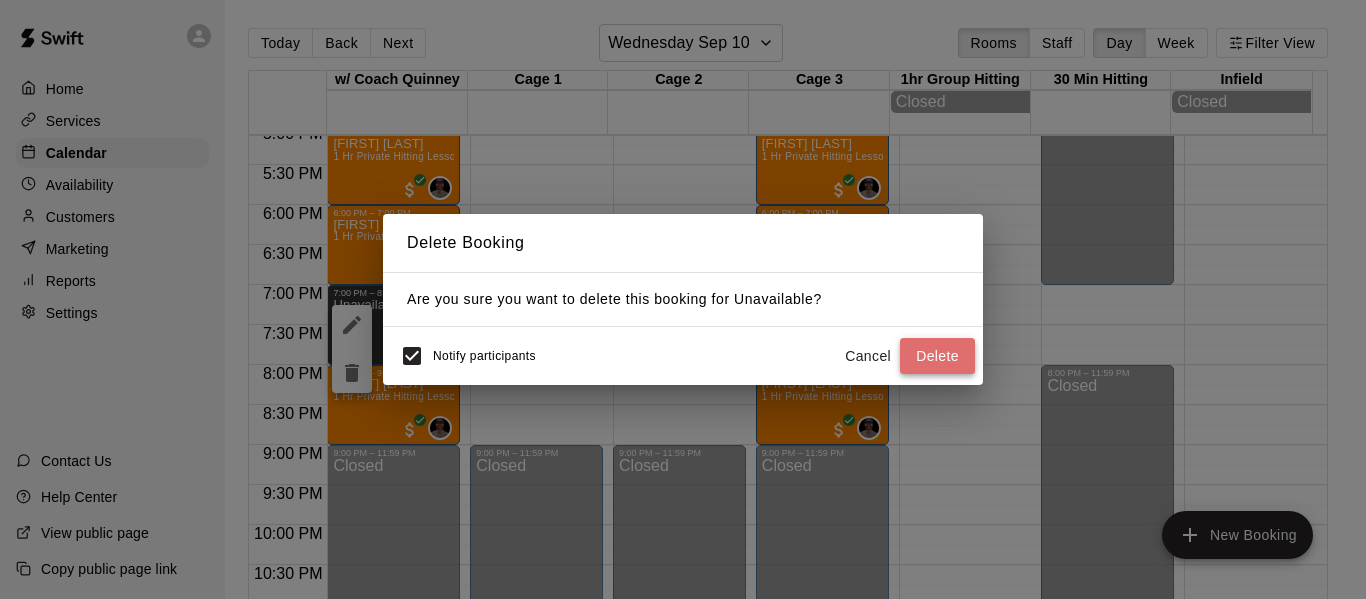 click on "Delete" at bounding box center [937, 356] 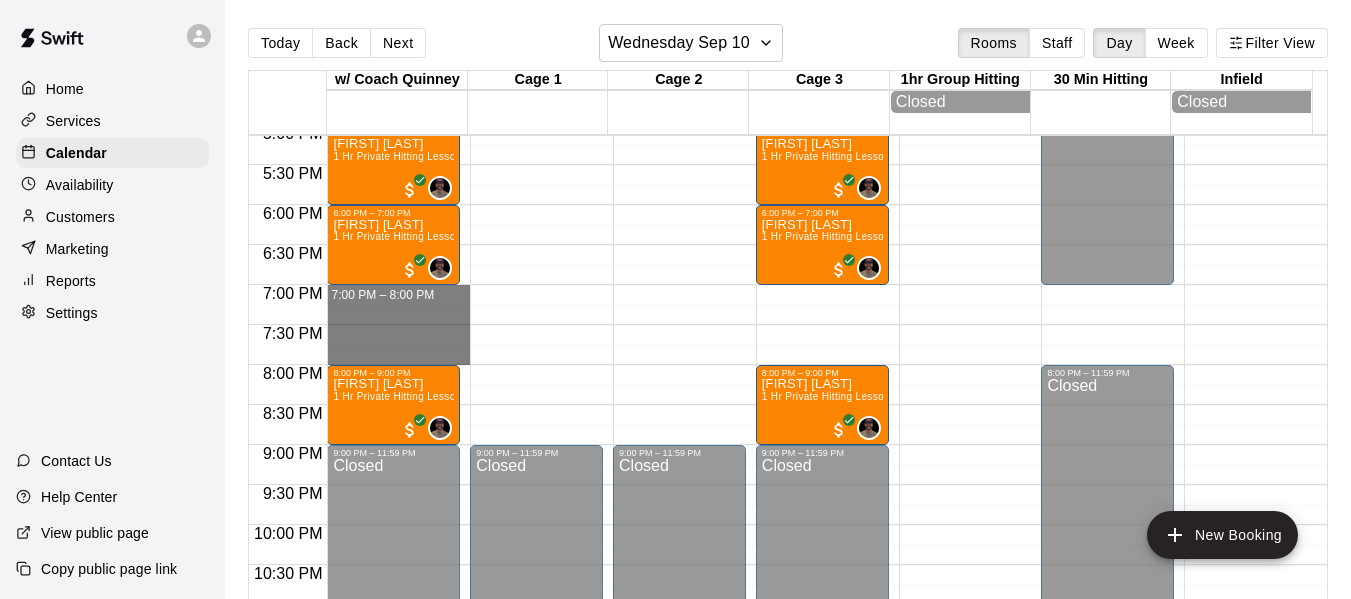 drag, startPoint x: 369, startPoint y: 297, endPoint x: 372, endPoint y: 365, distance: 68.06615 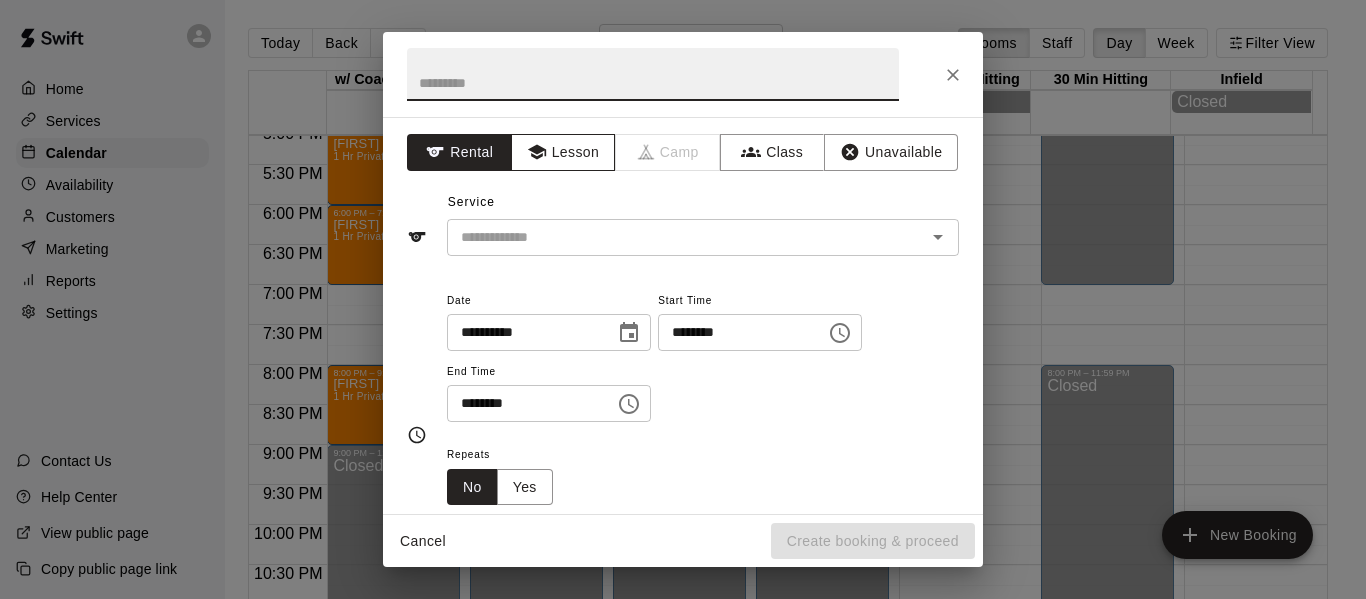 click on "Lesson" at bounding box center [563, 152] 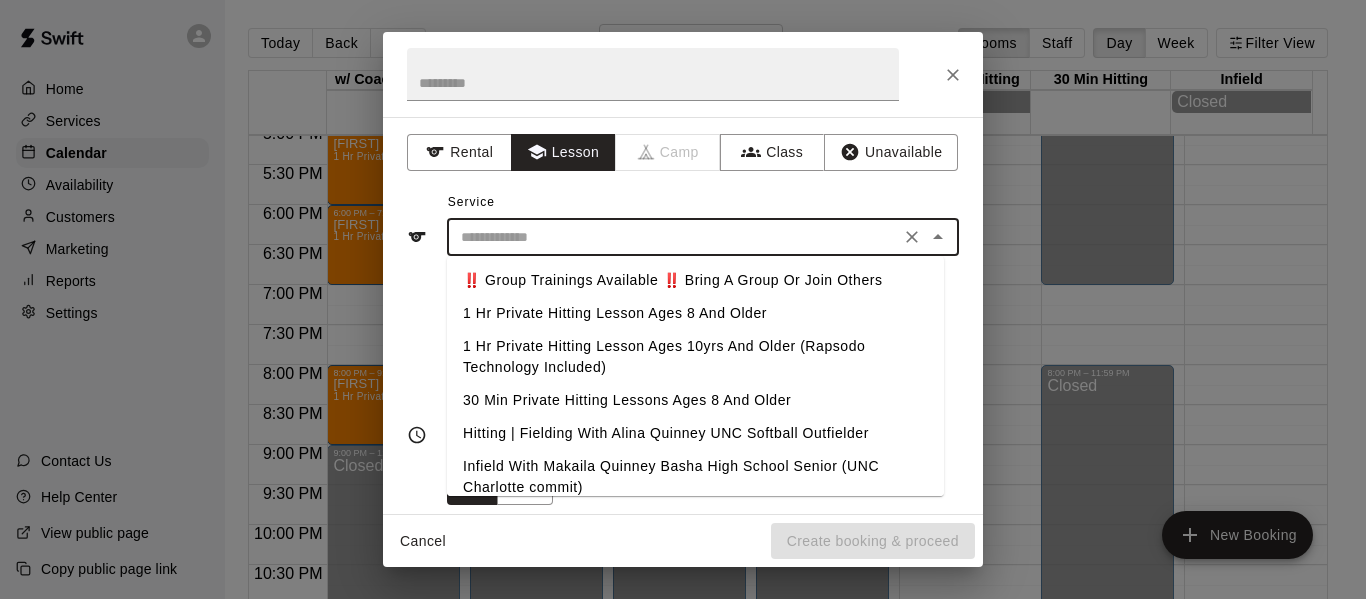 click at bounding box center (673, 237) 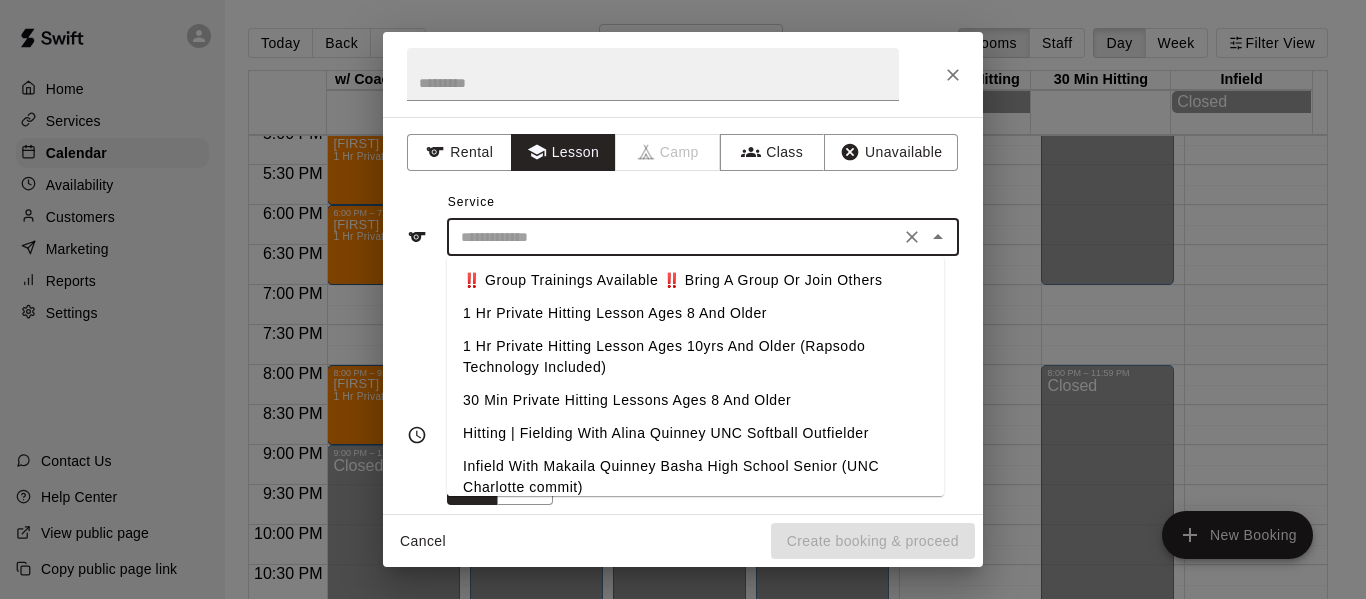 click on "1 Hr Private Hitting Lesson Ages 8 And Older" at bounding box center [695, 313] 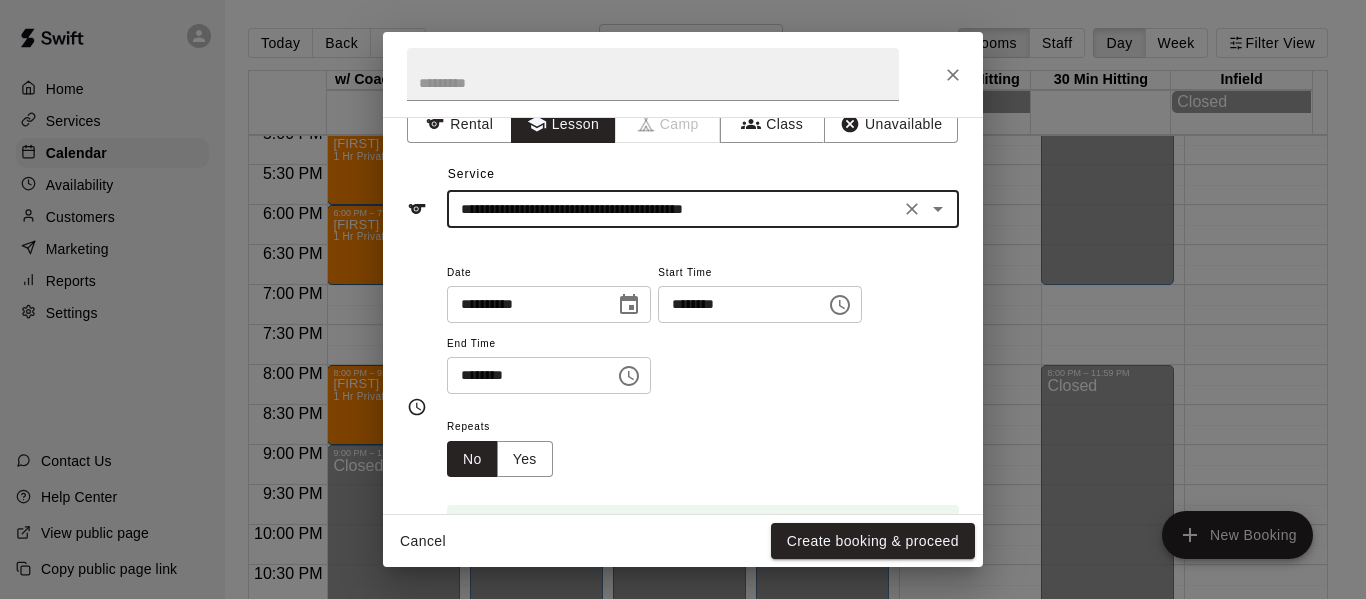 scroll, scrollTop: 167, scrollLeft: 0, axis: vertical 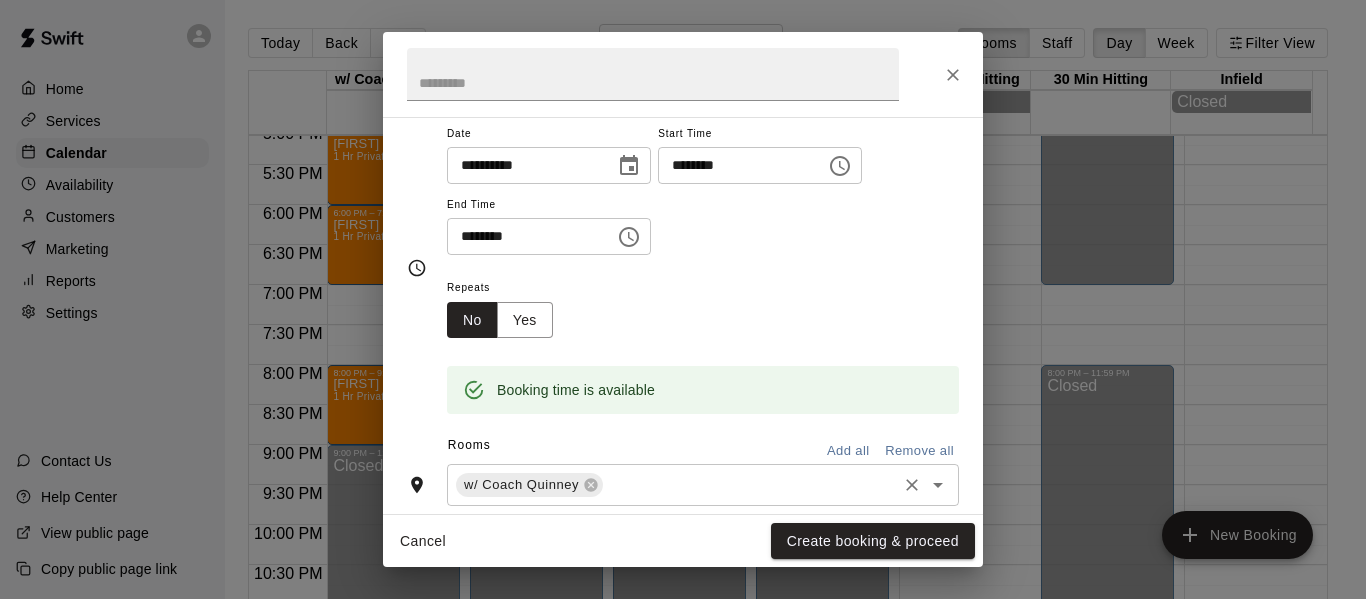 click at bounding box center [750, 485] 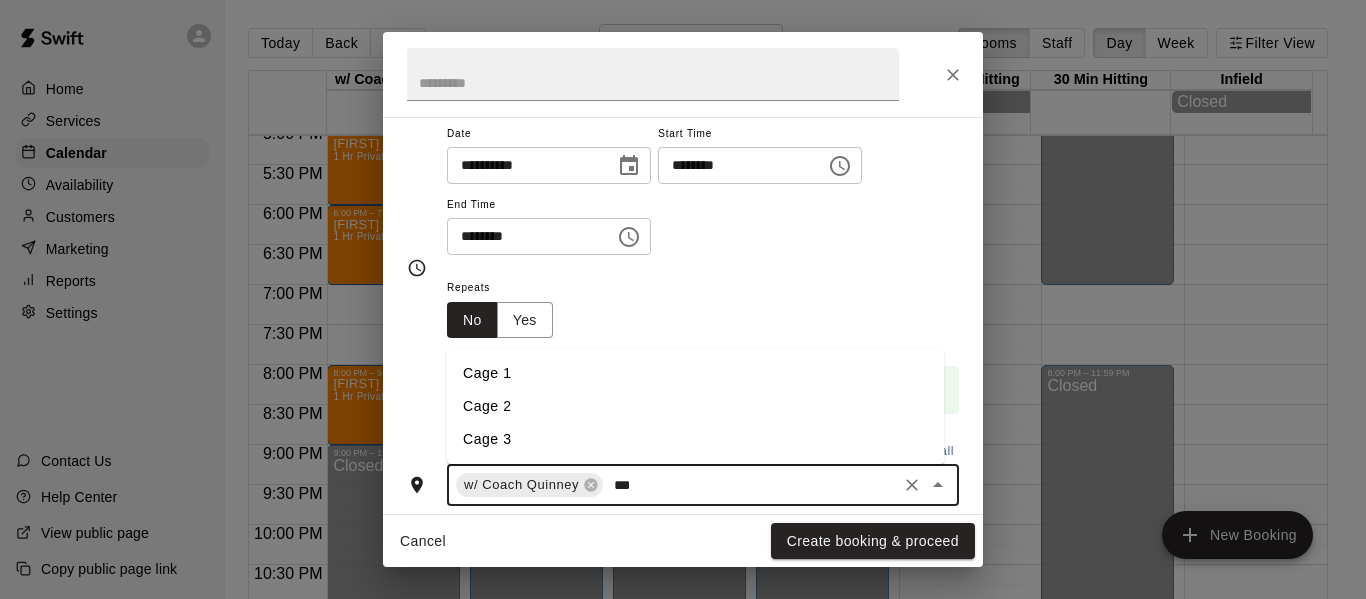 type on "****" 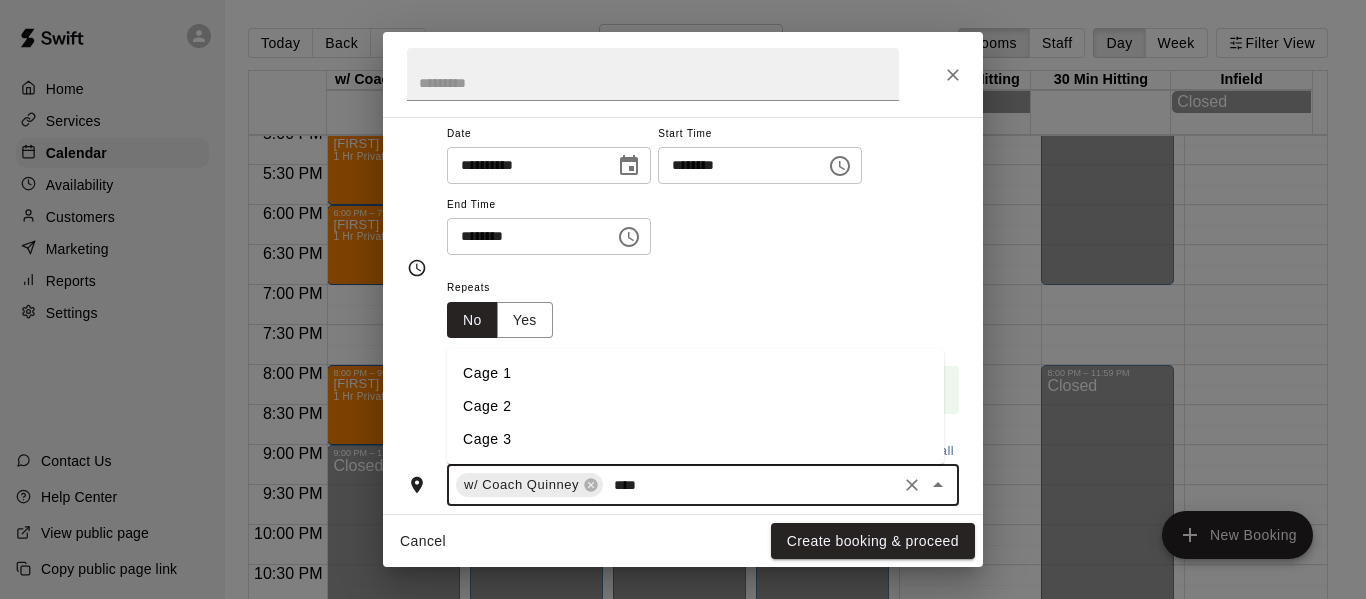 click on "Cage 3" at bounding box center [695, 439] 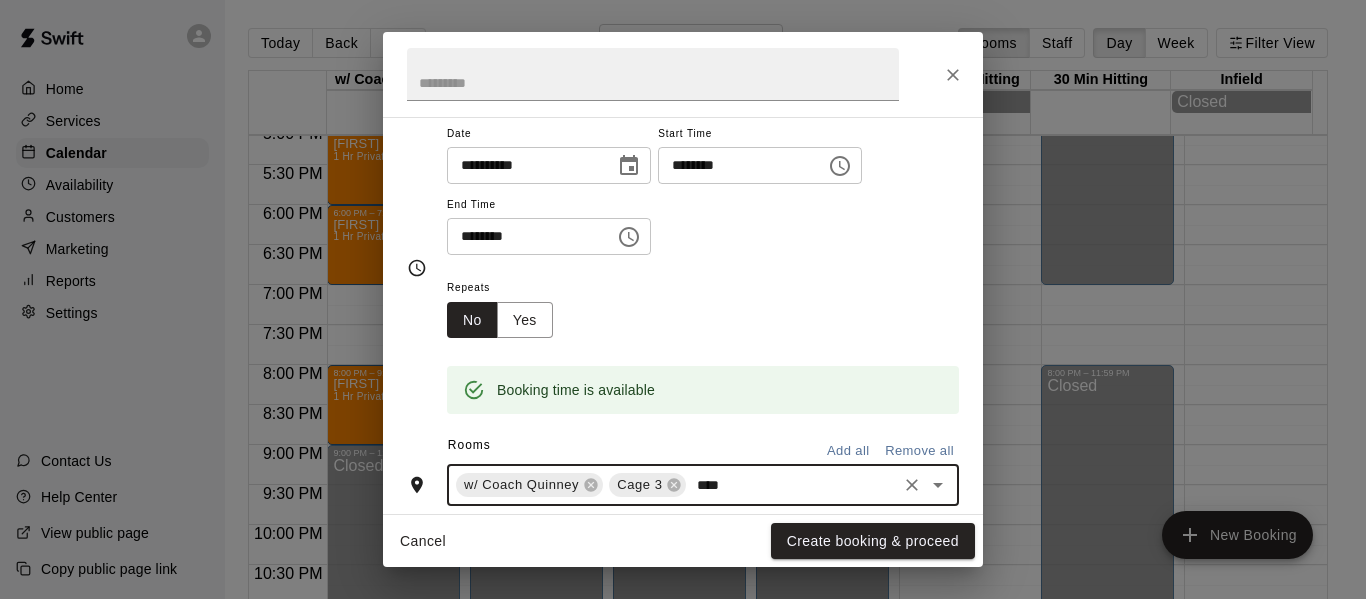 type 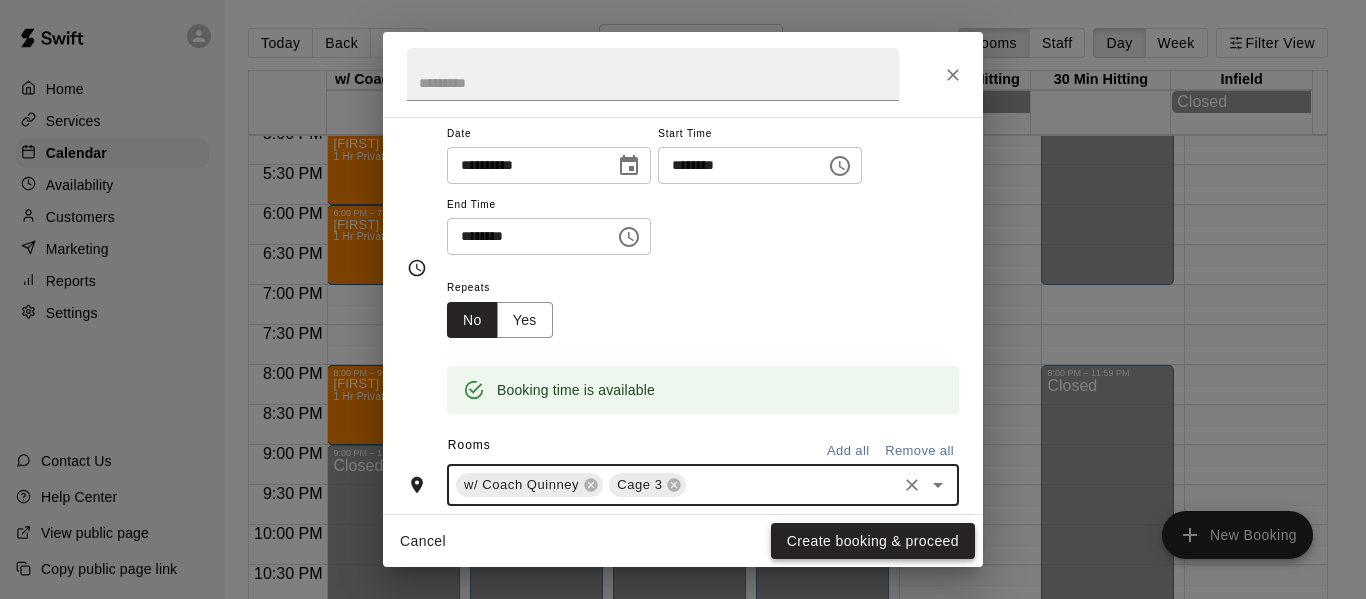 click on "Create booking & proceed" at bounding box center [873, 541] 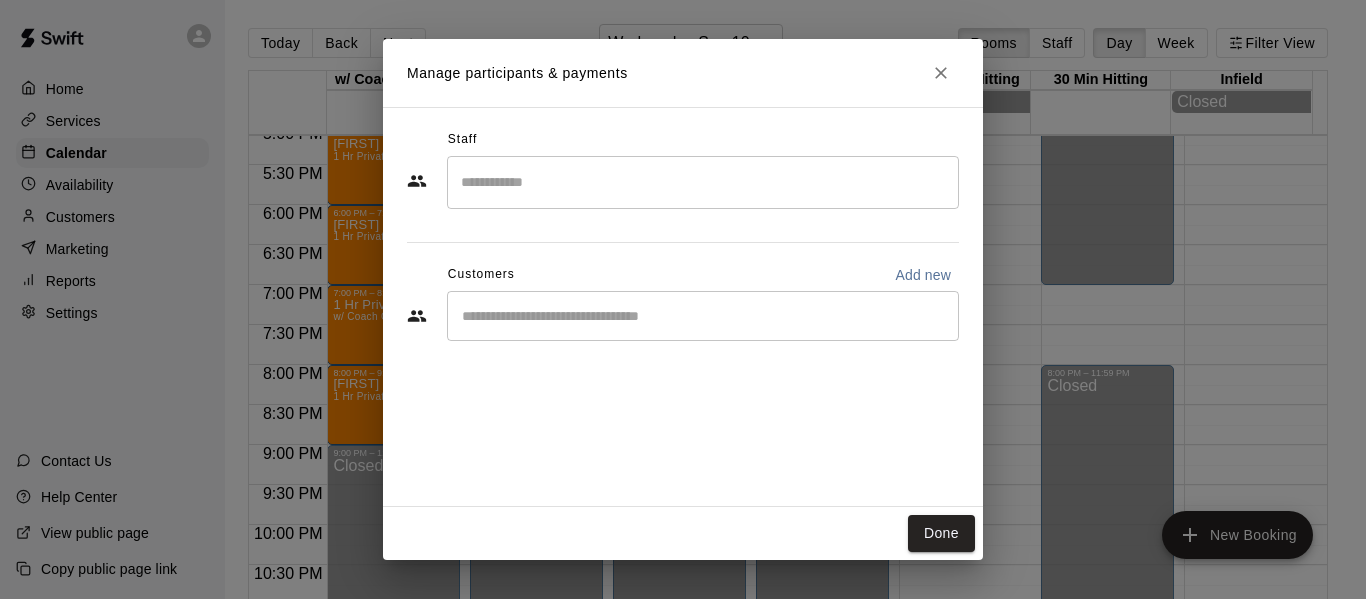 click at bounding box center (703, 182) 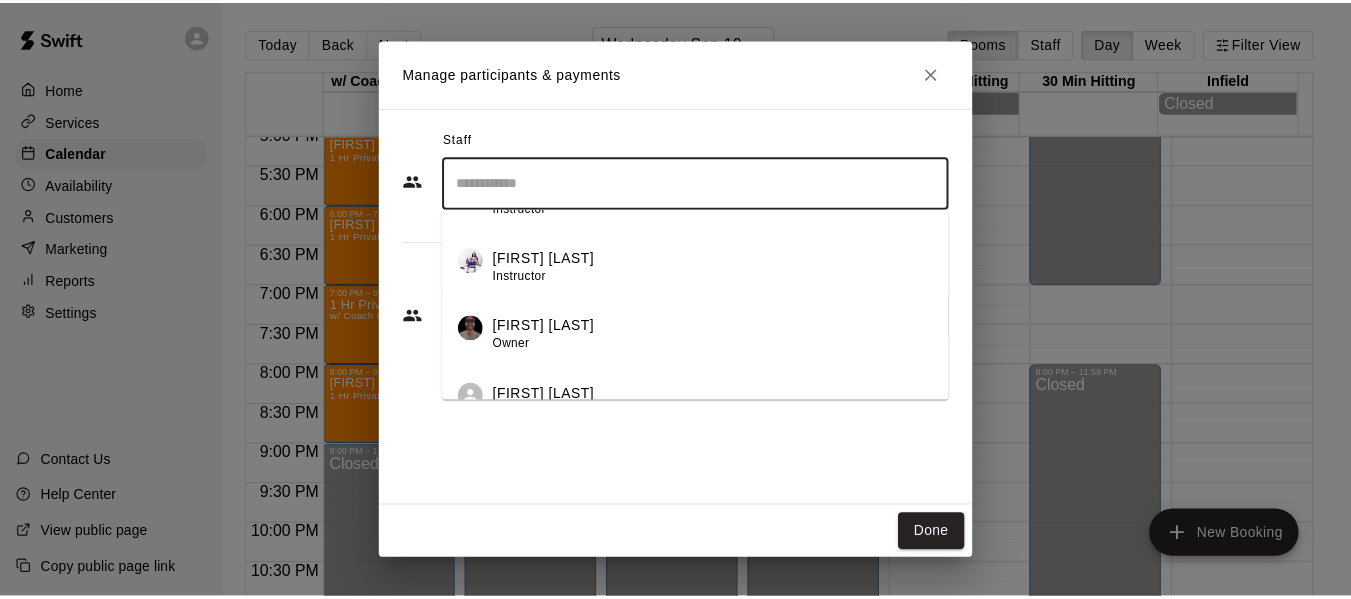 scroll, scrollTop: 133, scrollLeft: 0, axis: vertical 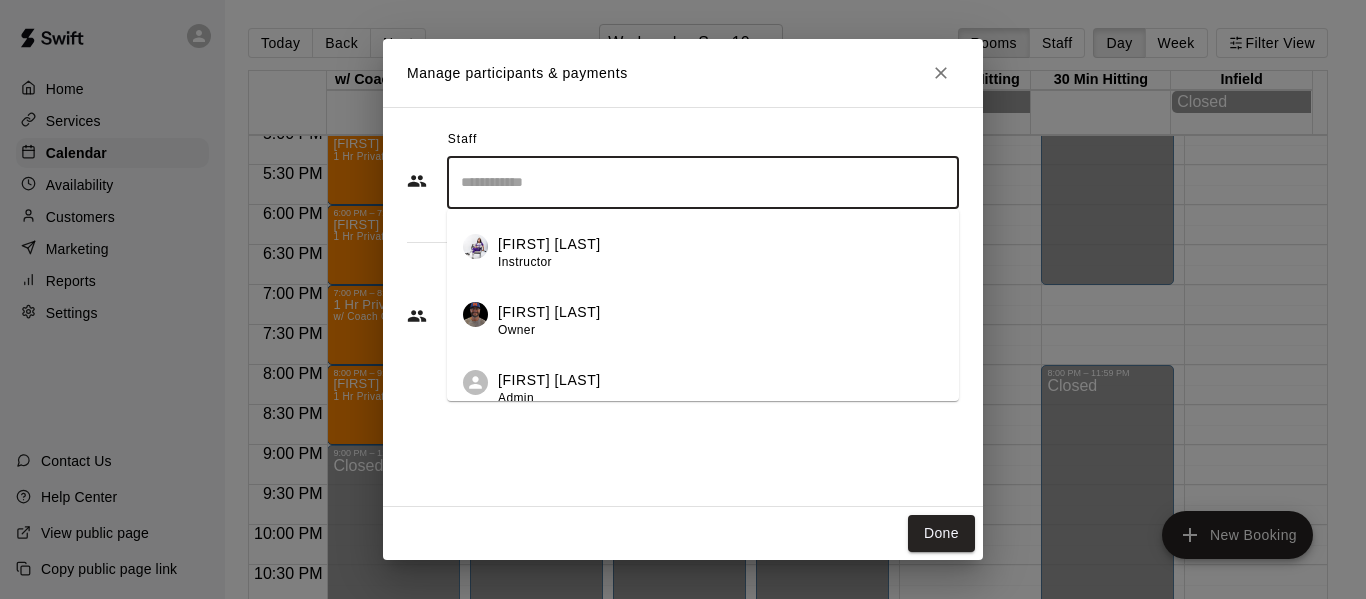 click on "[FIRST] [LAST]" at bounding box center (549, 312) 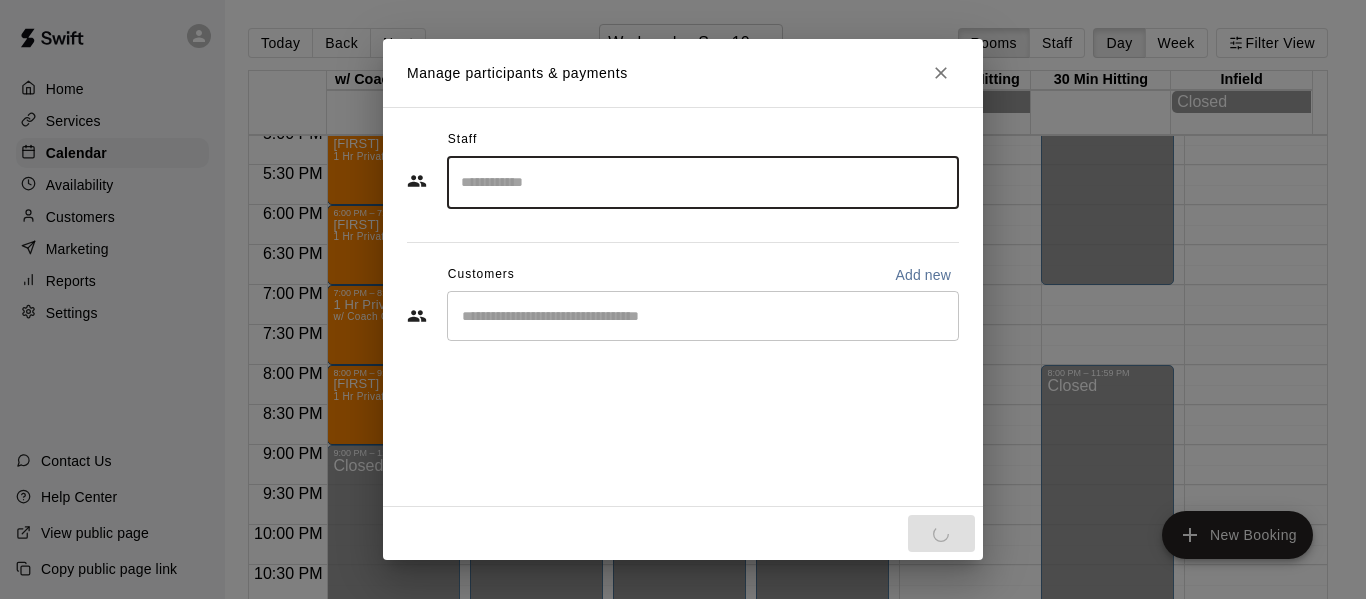 click at bounding box center [703, 316] 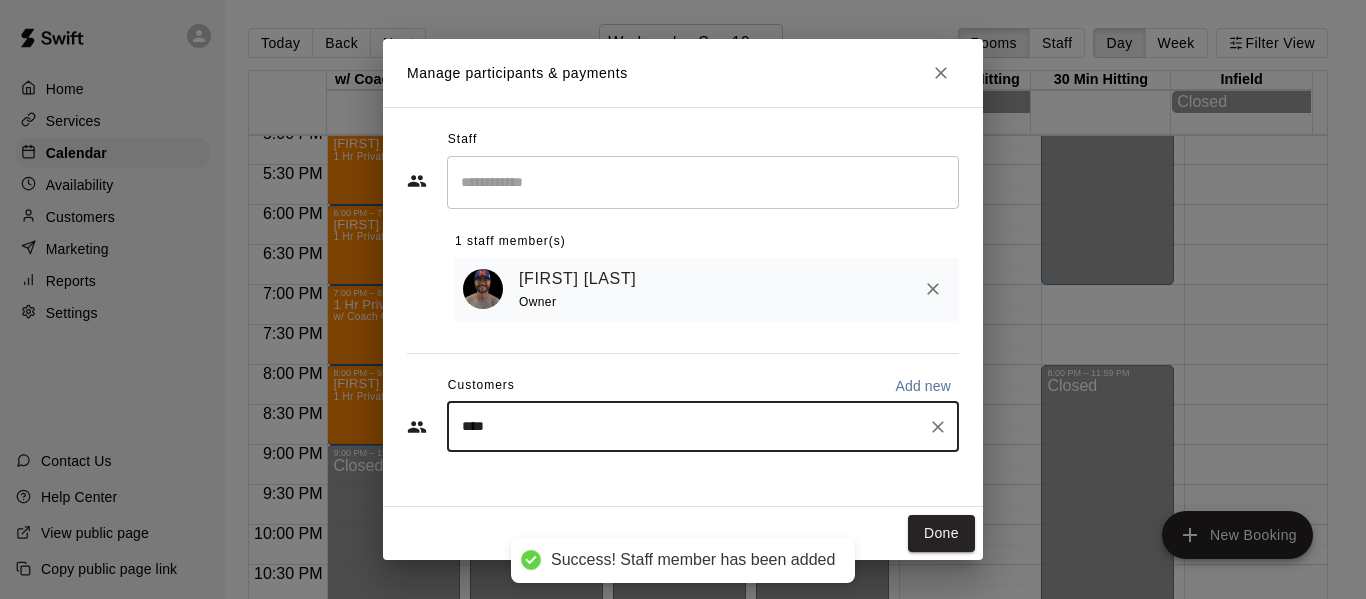 type on "*****" 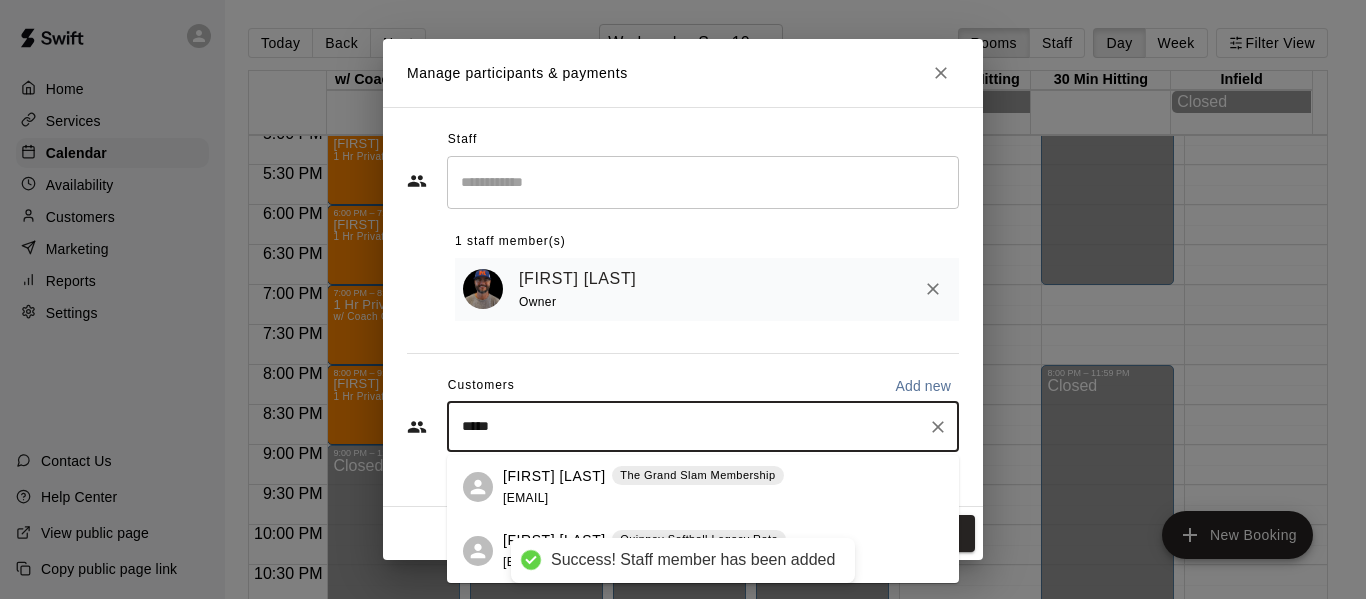 click on "[EMAIL]" at bounding box center [525, 498] 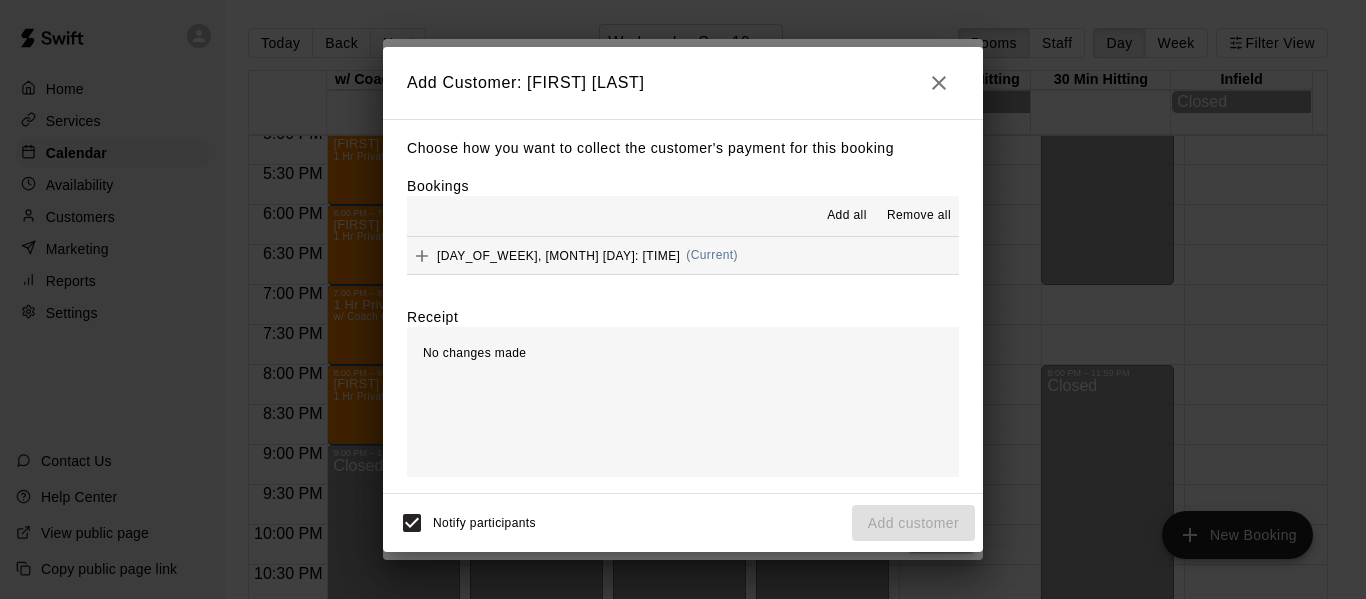 click on "[DAY_OF_WEEK], [MONTH] [DAY]: [TIME] ([CURRENT])" at bounding box center [683, 255] 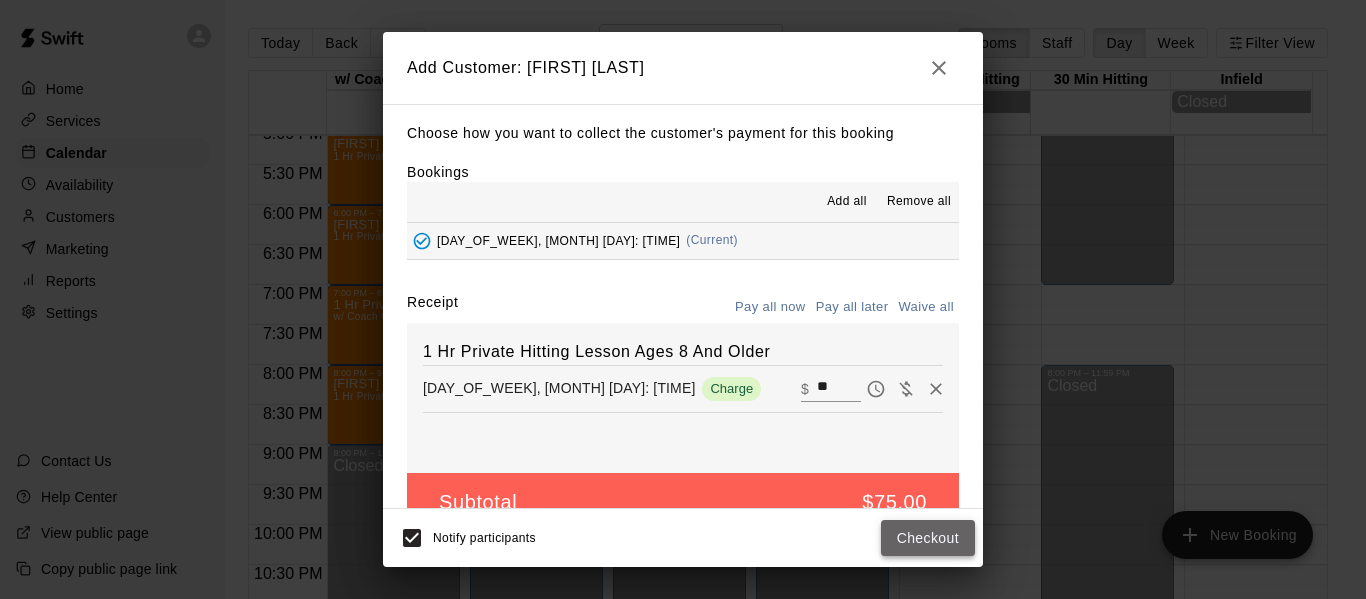 click on "Checkout" at bounding box center [928, 538] 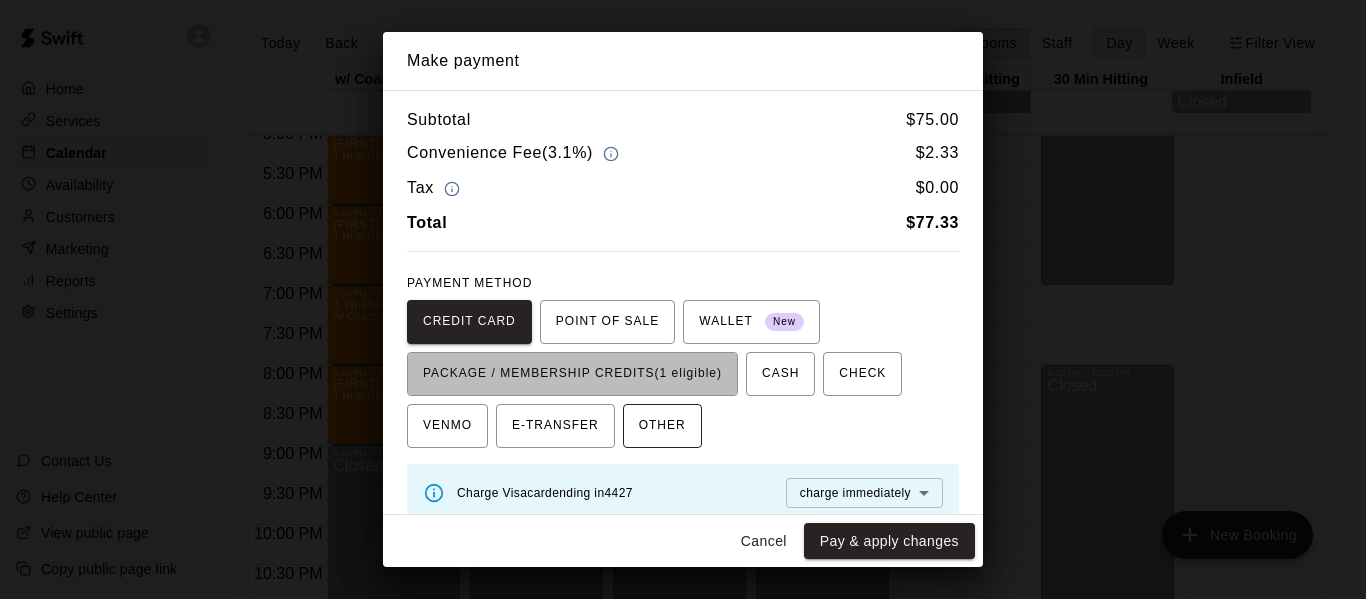 drag, startPoint x: 580, startPoint y: 379, endPoint x: 641, endPoint y: 399, distance: 64.195015 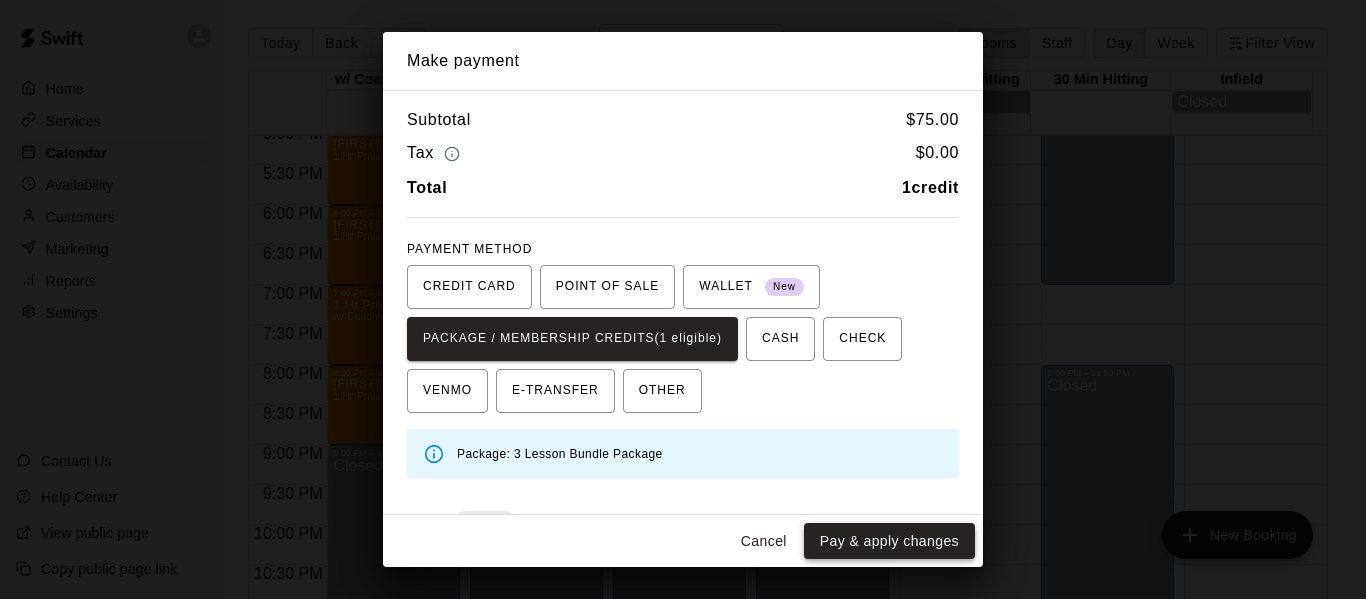 click on "Pay & apply changes" at bounding box center (889, 541) 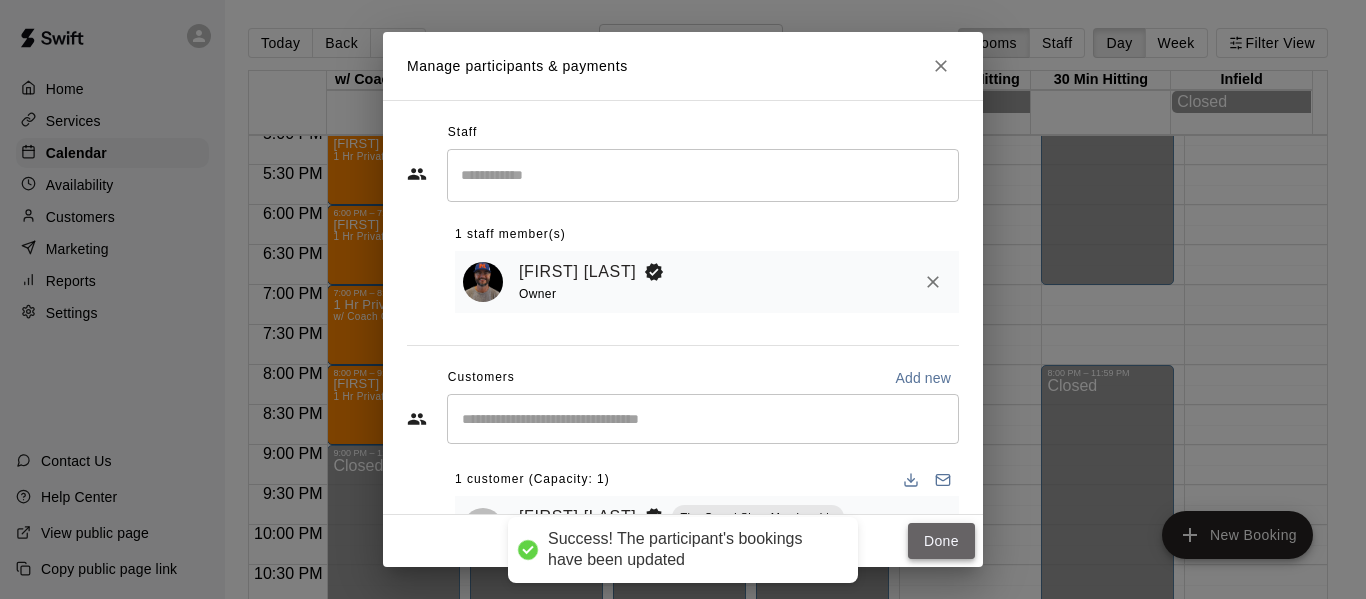 click on "Done" at bounding box center [941, 541] 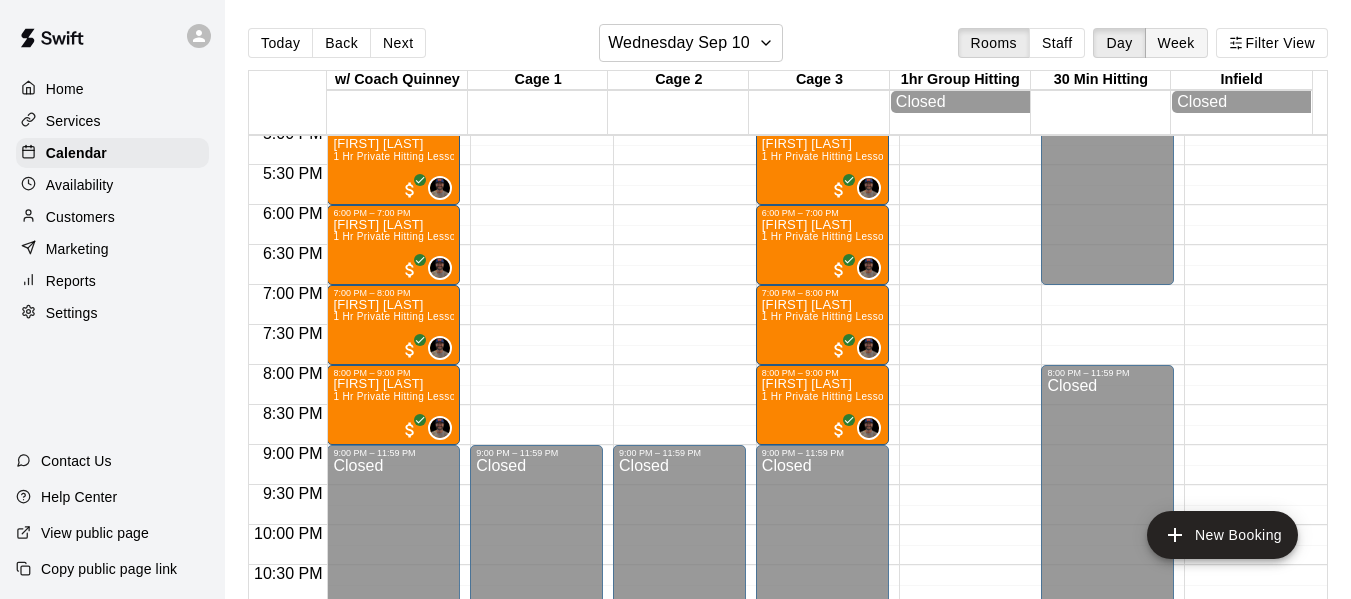 click on "Week" at bounding box center [1176, 43] 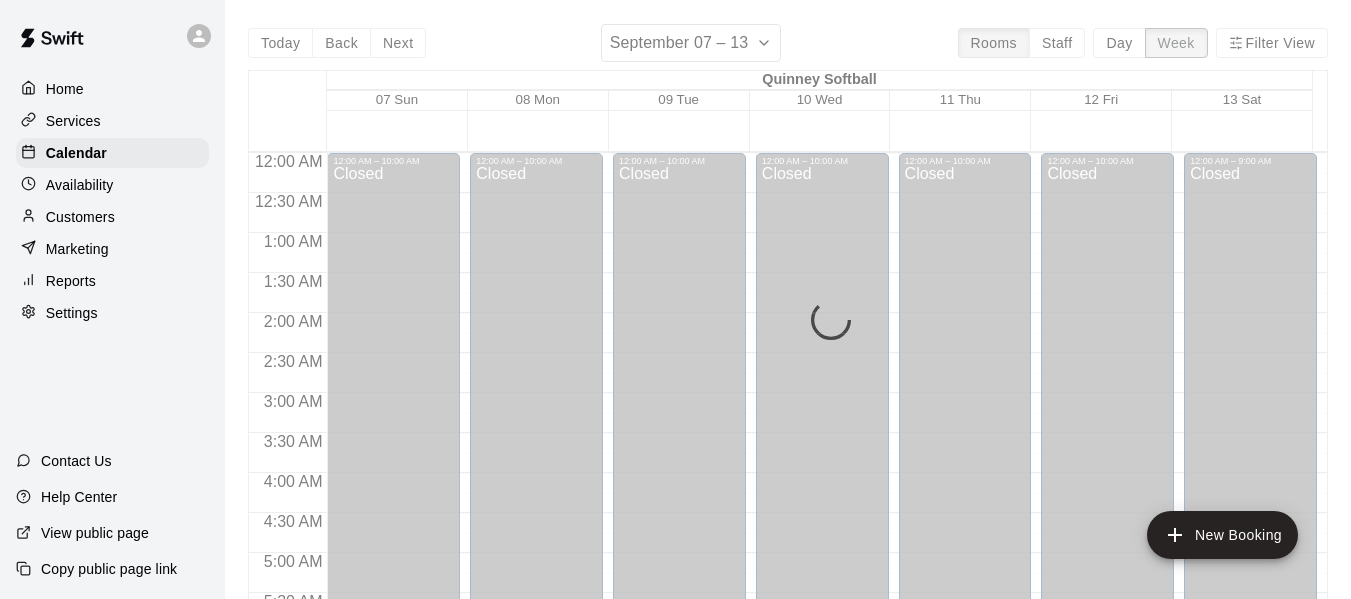 scroll, scrollTop: 1454, scrollLeft: 0, axis: vertical 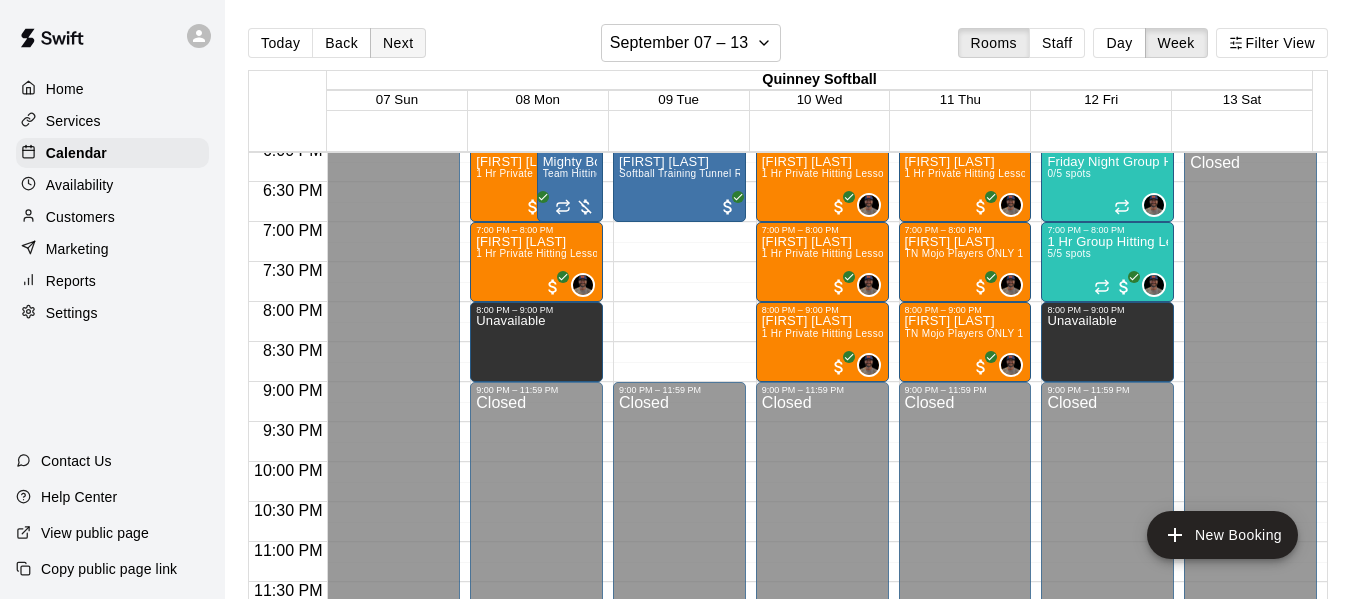 click on "Next" at bounding box center [398, 43] 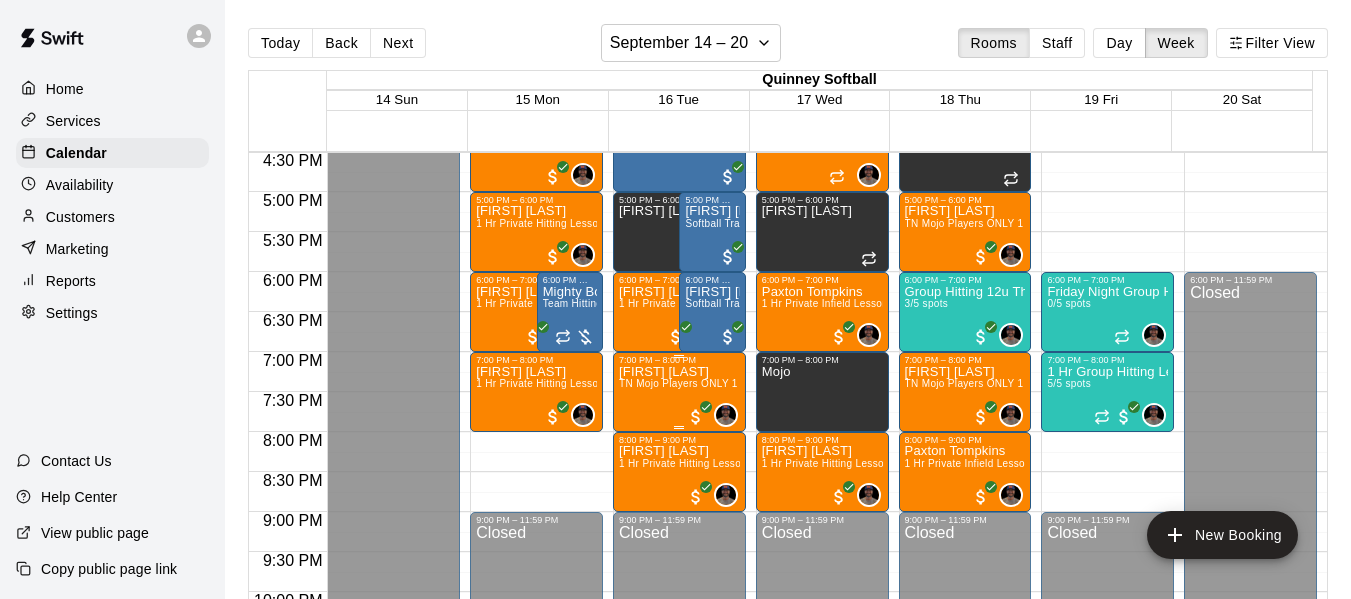 scroll, scrollTop: 1354, scrollLeft: 0, axis: vertical 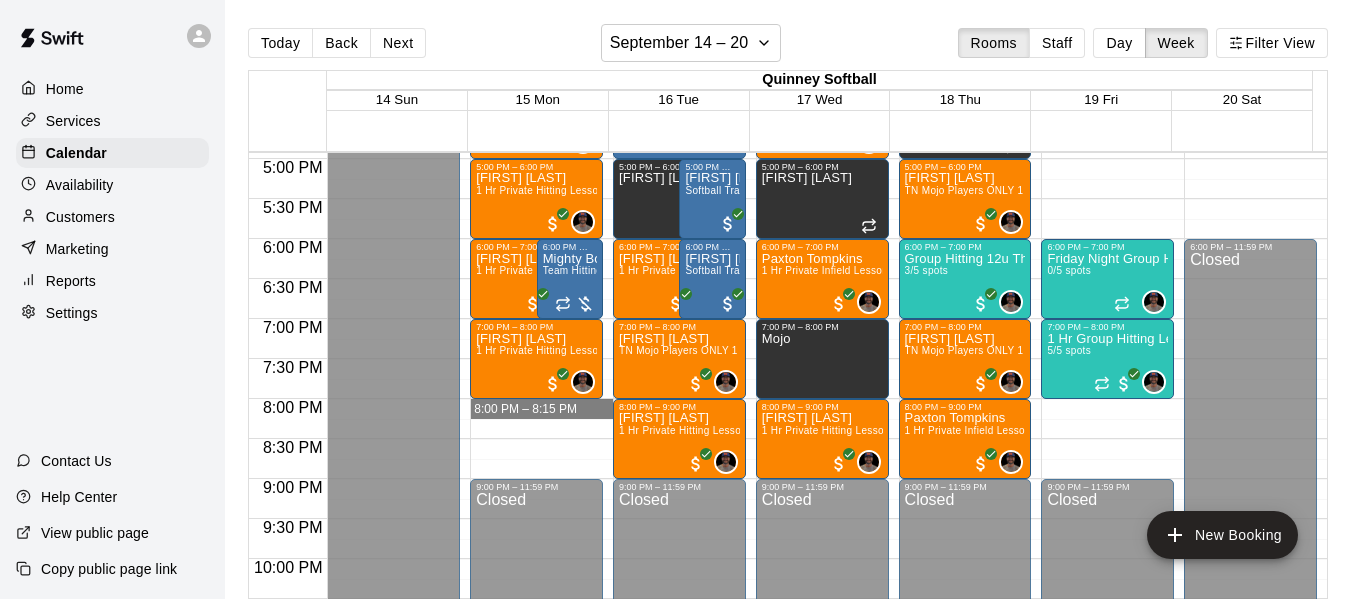 drag, startPoint x: 511, startPoint y: 407, endPoint x: 535, endPoint y: 406, distance: 24.020824 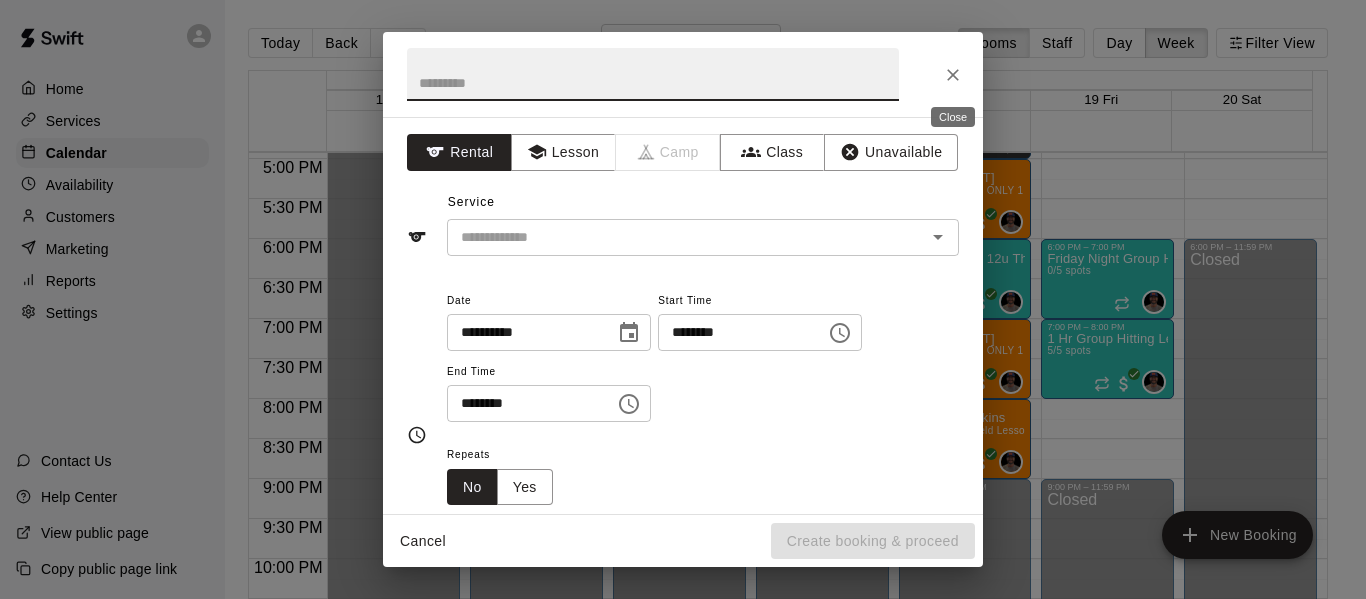 click 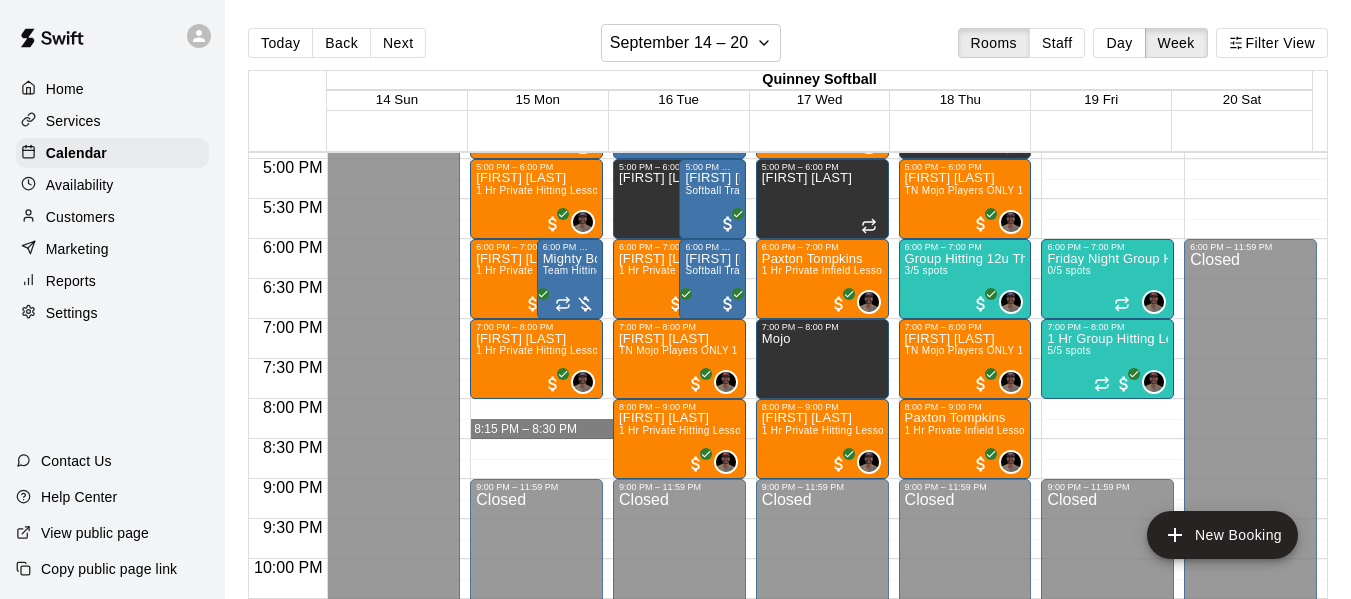 drag, startPoint x: 485, startPoint y: 407, endPoint x: 500, endPoint y: 438, distance: 34.43835 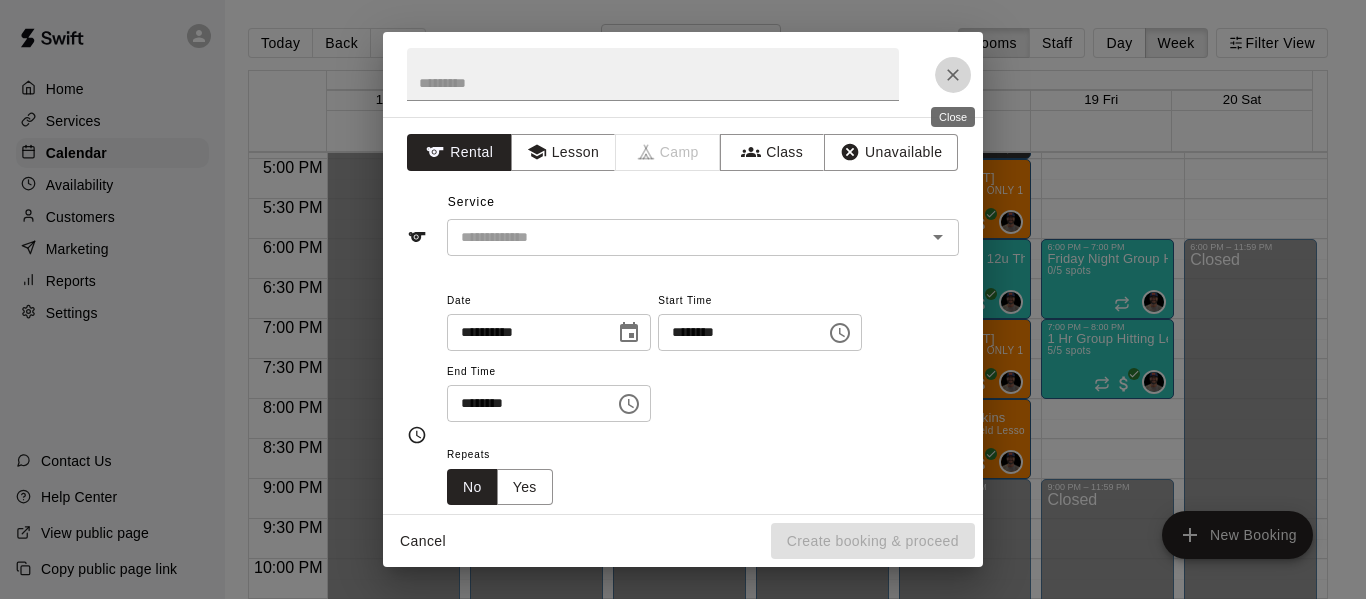 click 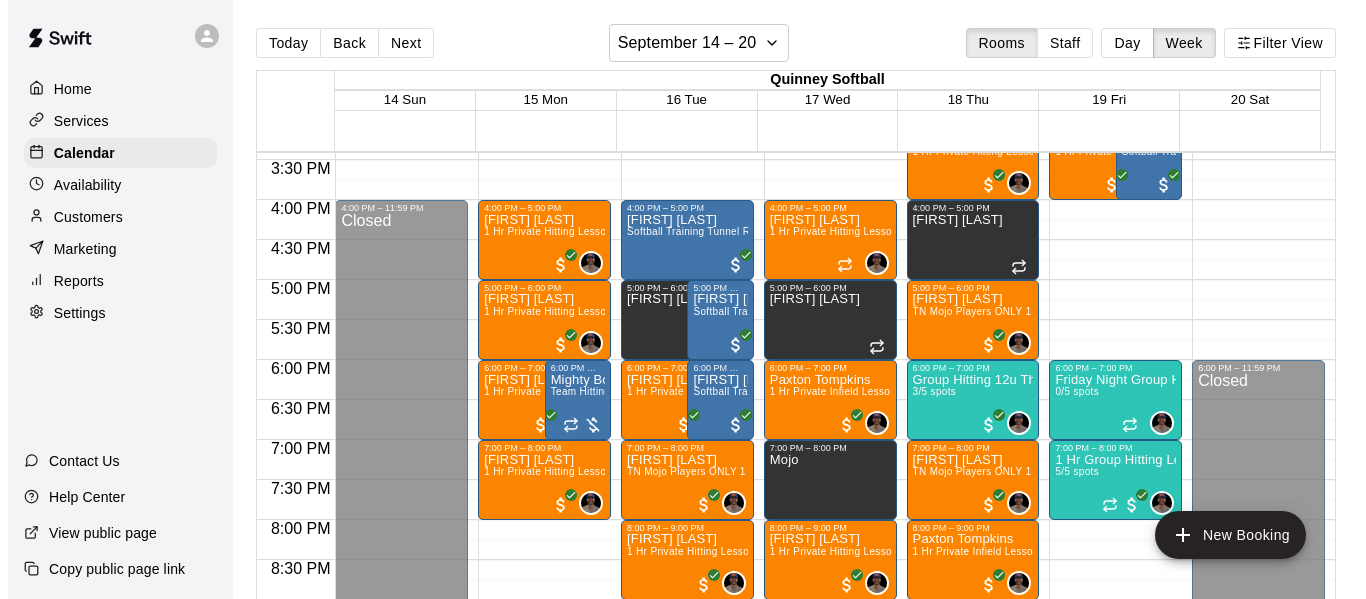 scroll, scrollTop: 1221, scrollLeft: 0, axis: vertical 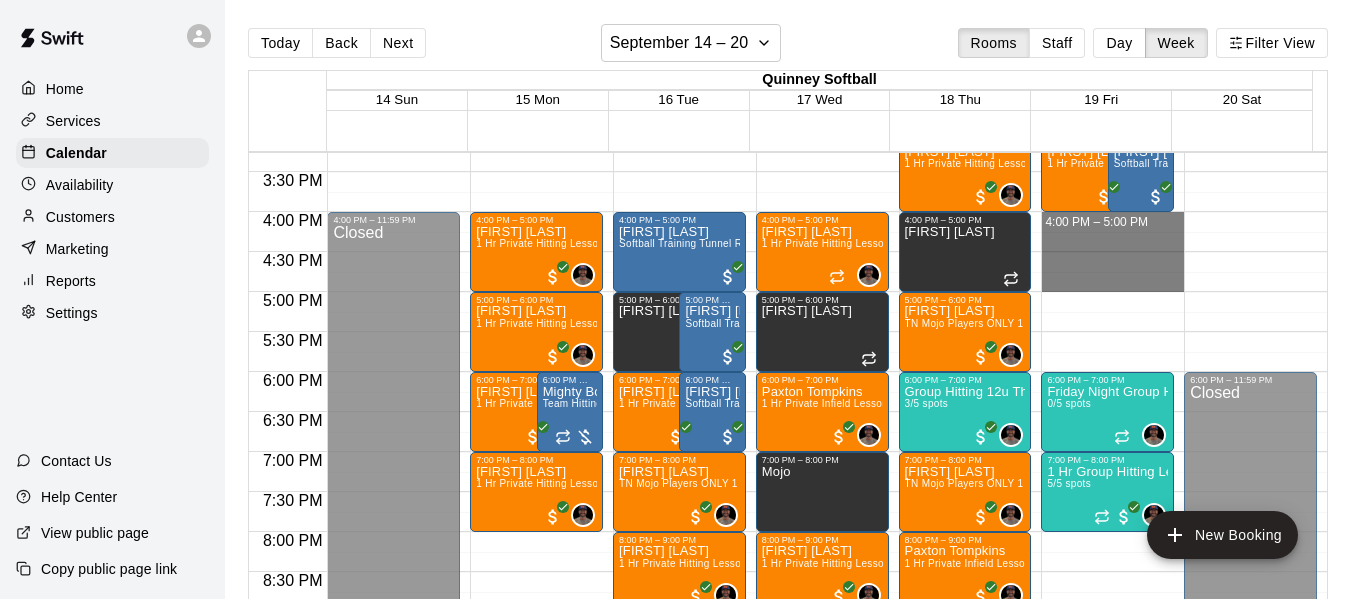 drag, startPoint x: 1115, startPoint y: 221, endPoint x: 1114, endPoint y: 283, distance: 62.008064 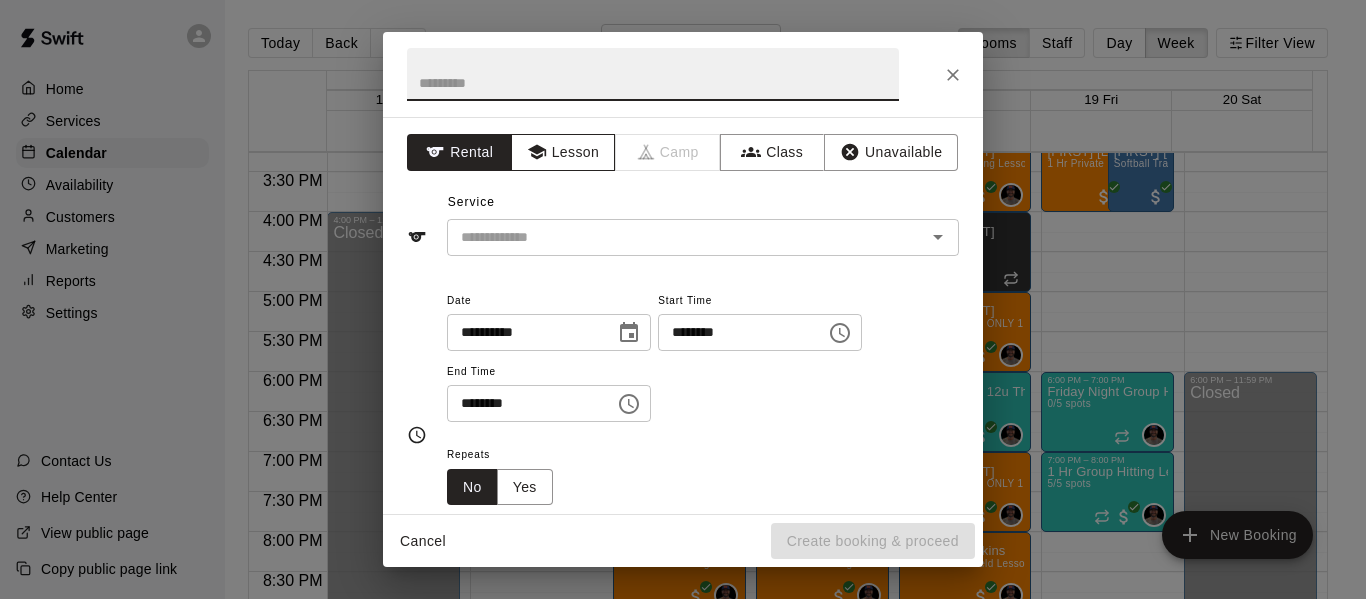 click on "Lesson" at bounding box center [563, 152] 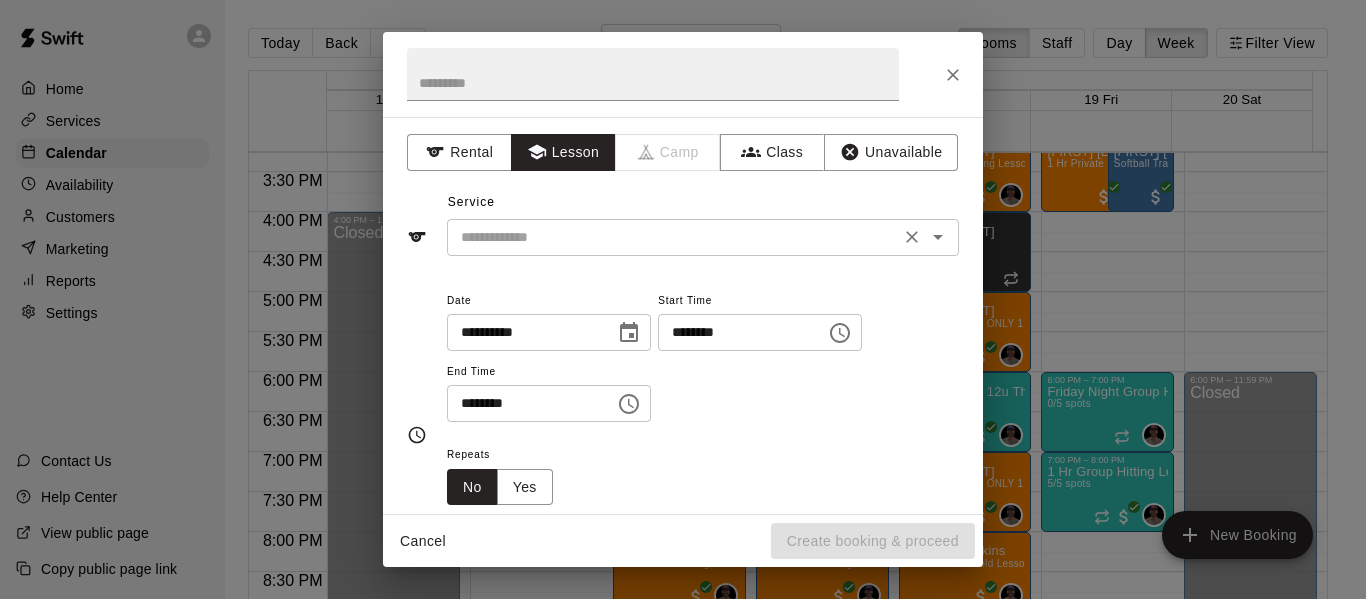 click at bounding box center [673, 237] 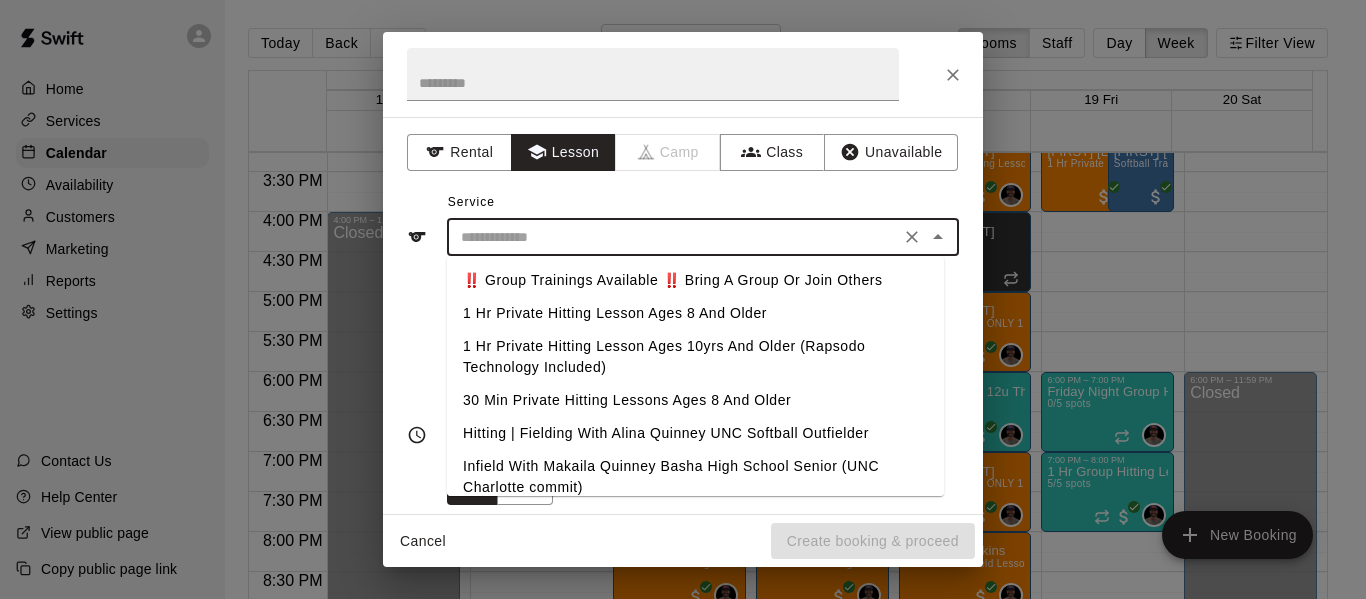 click on "1 Hr Private Hitting Lesson Ages 8 And Older" at bounding box center (695, 313) 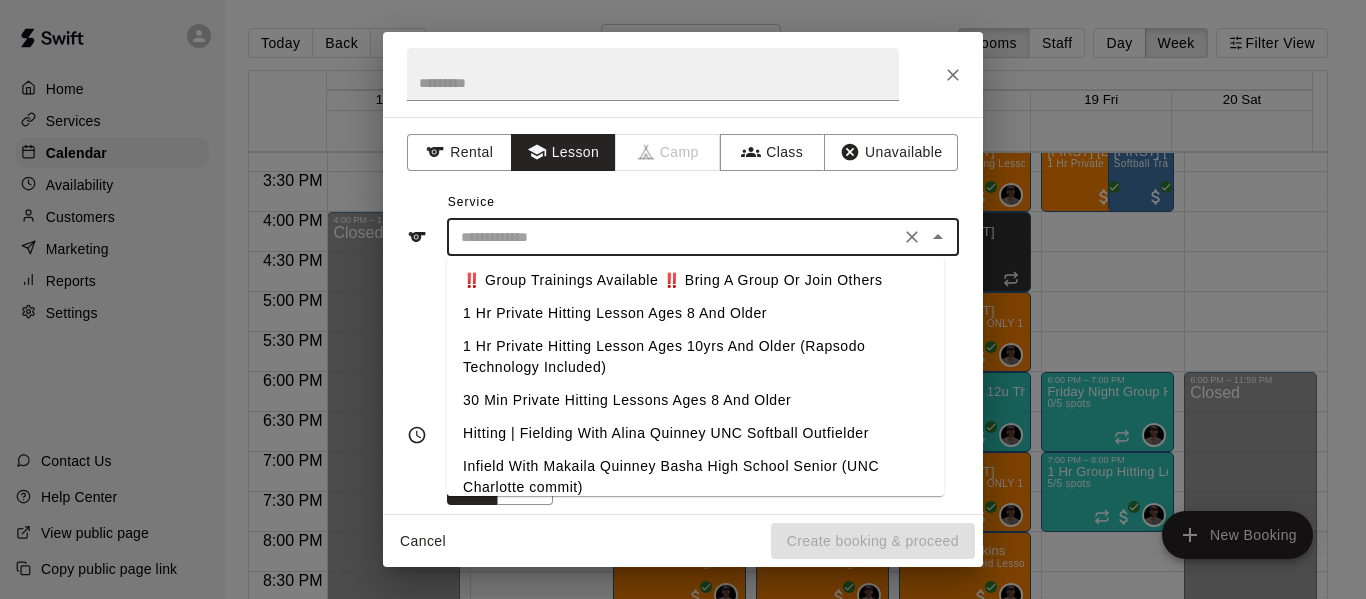 type on "**********" 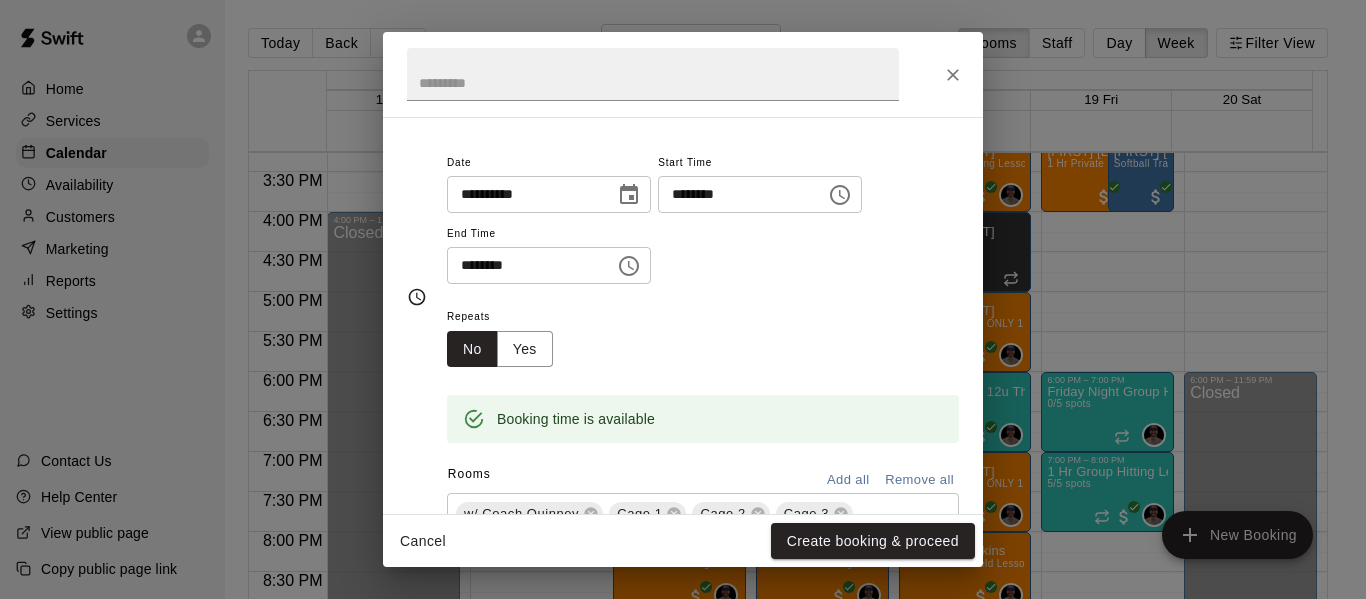 scroll, scrollTop: 167, scrollLeft: 0, axis: vertical 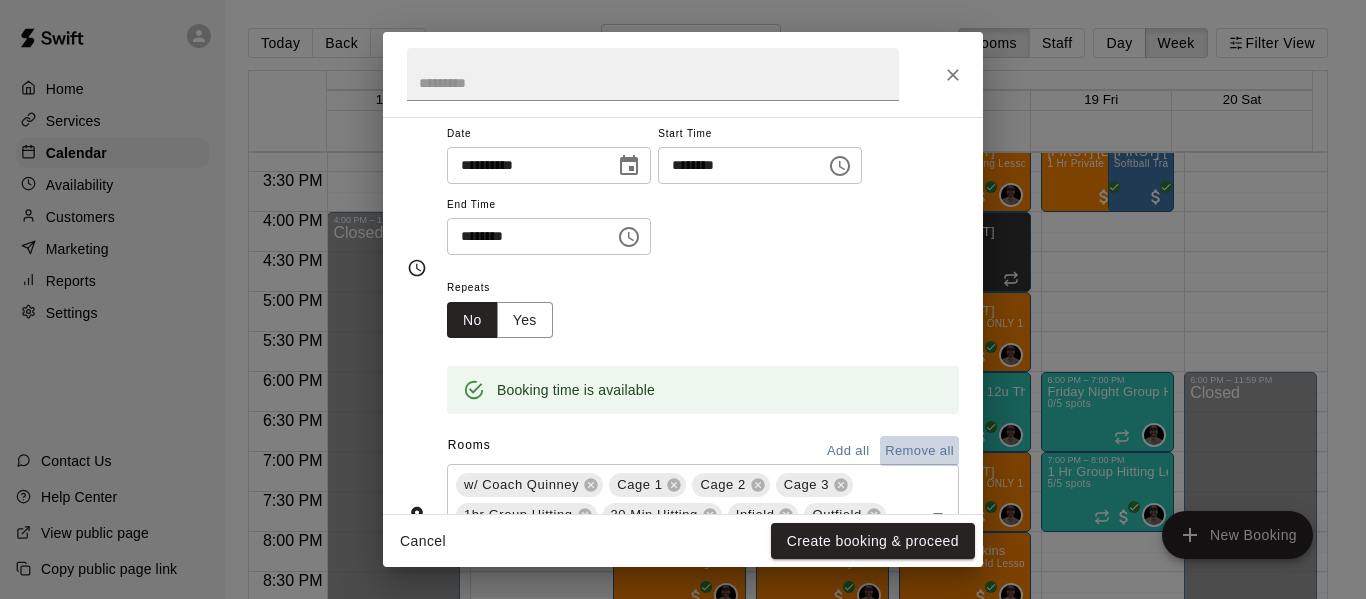 click on "Remove all" at bounding box center (919, 451) 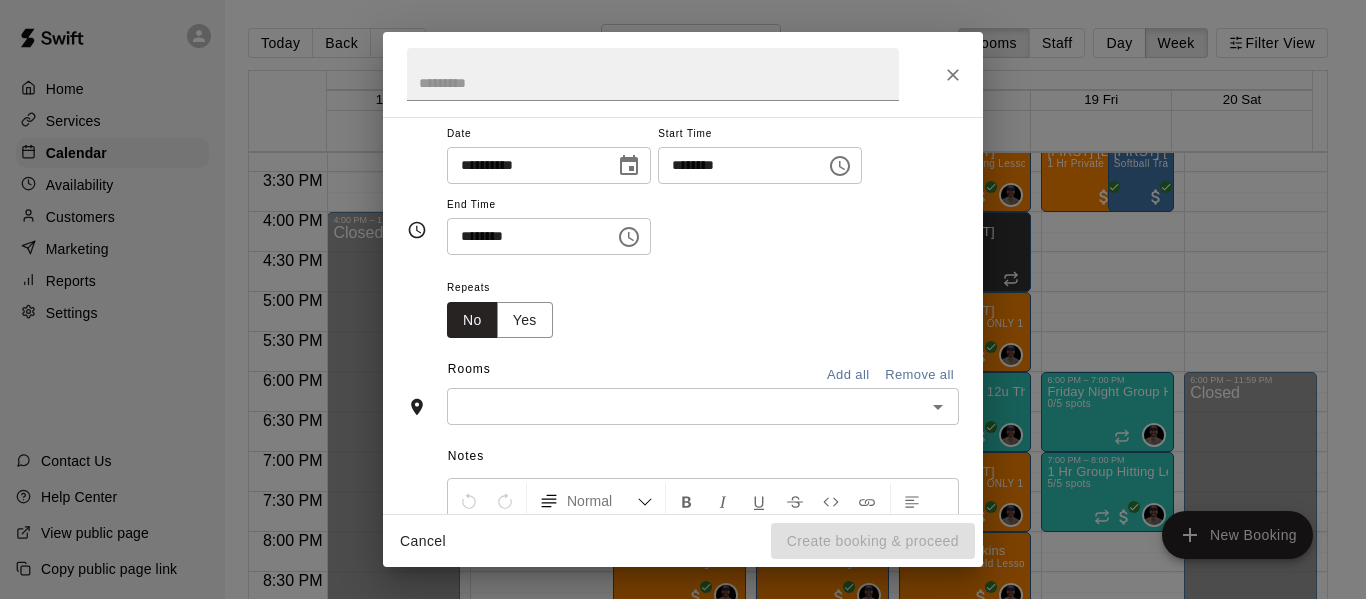 click at bounding box center (686, 406) 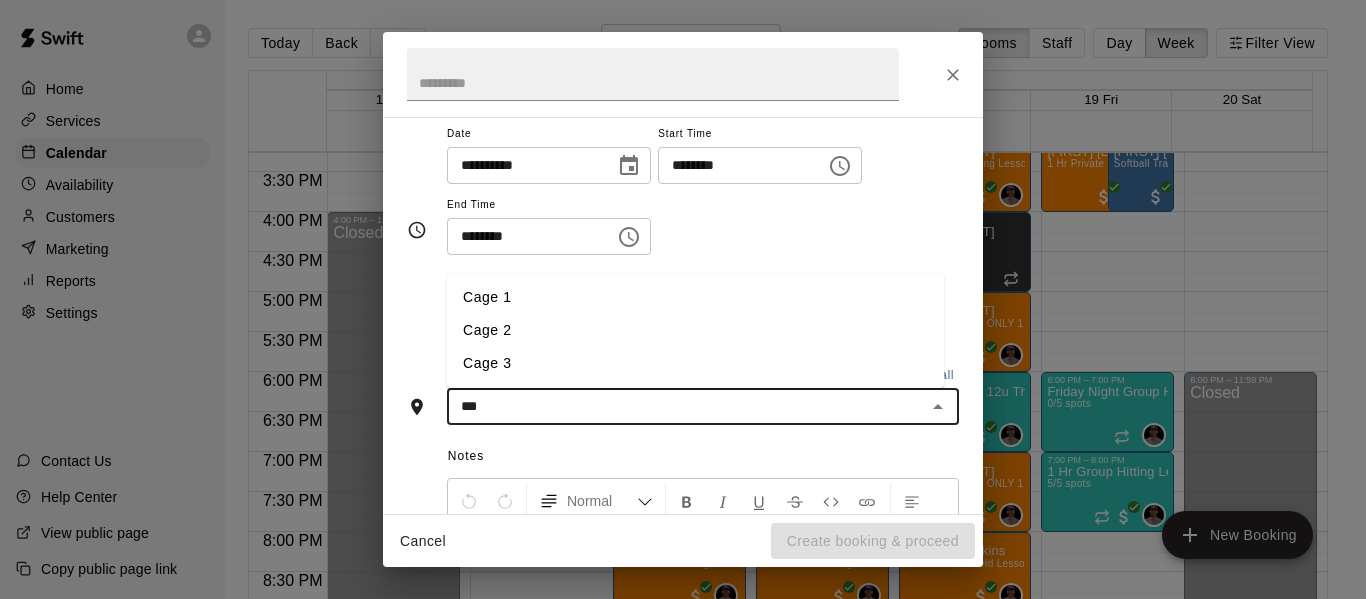 type on "****" 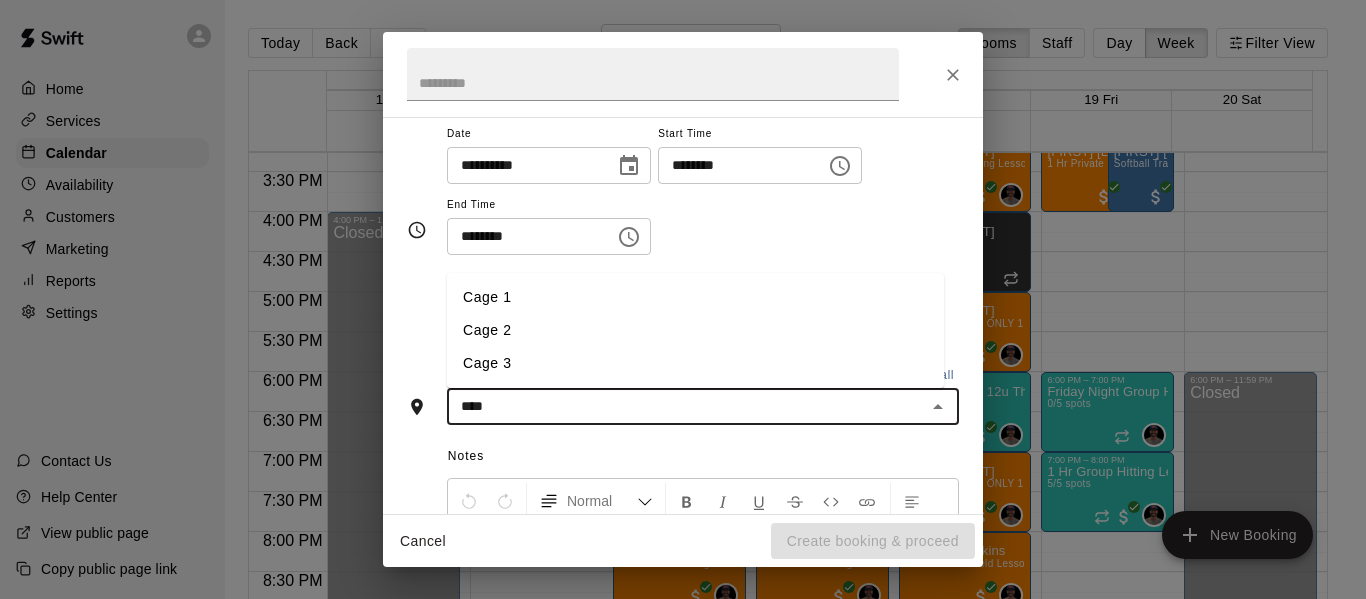 drag, startPoint x: 554, startPoint y: 358, endPoint x: 546, endPoint y: 373, distance: 17 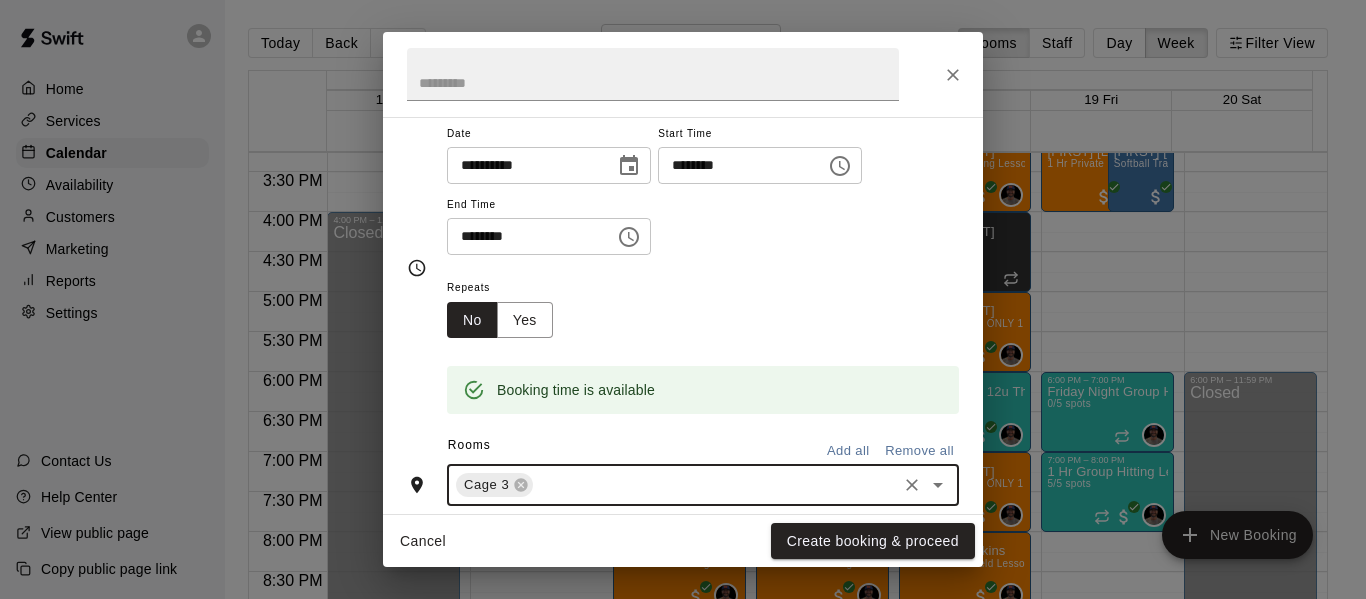 click at bounding box center (715, 485) 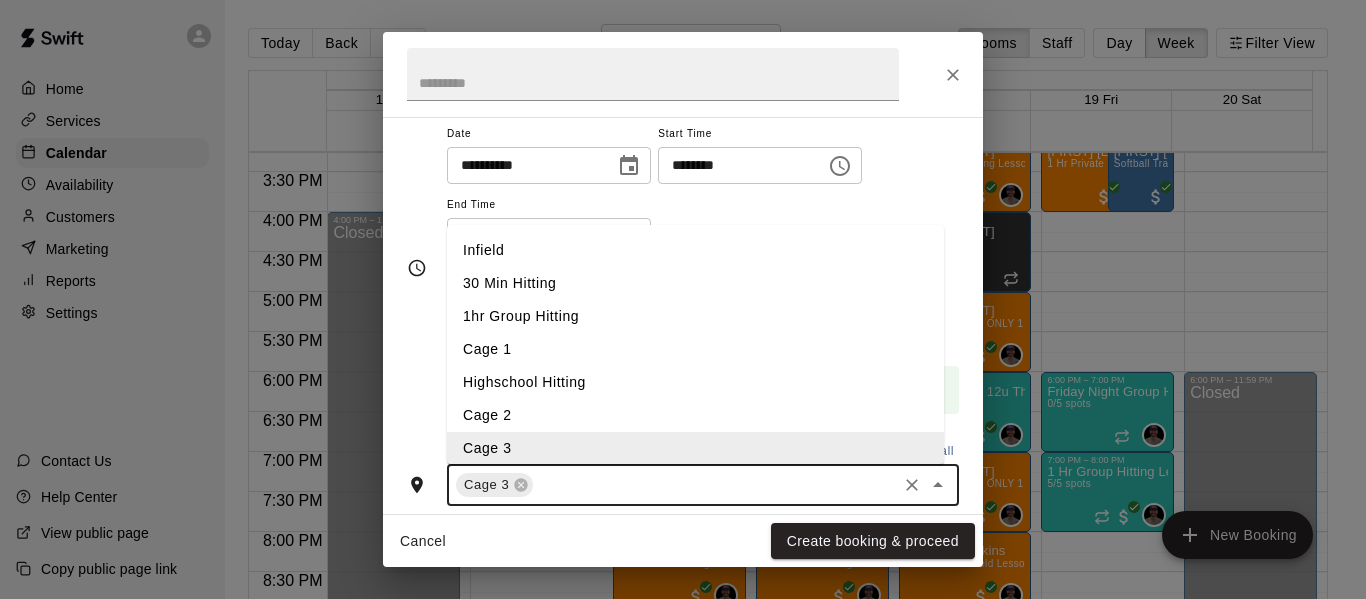 scroll, scrollTop: 0, scrollLeft: 0, axis: both 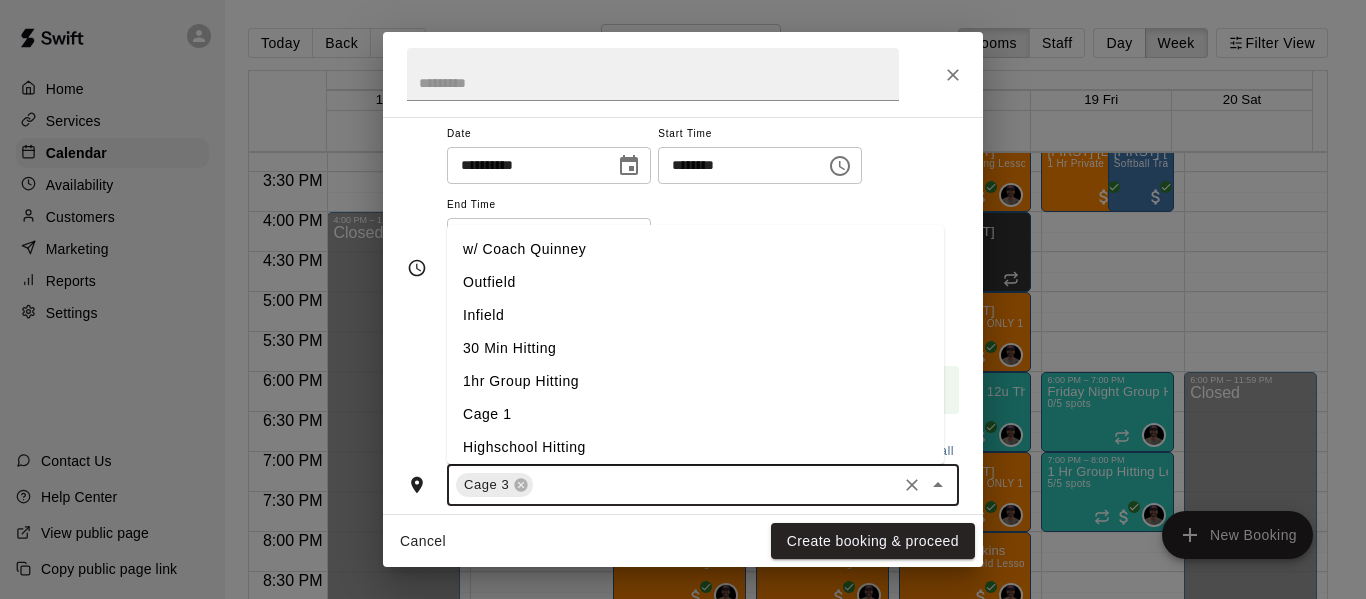 click on "w/ Coach Quinney" at bounding box center [695, 249] 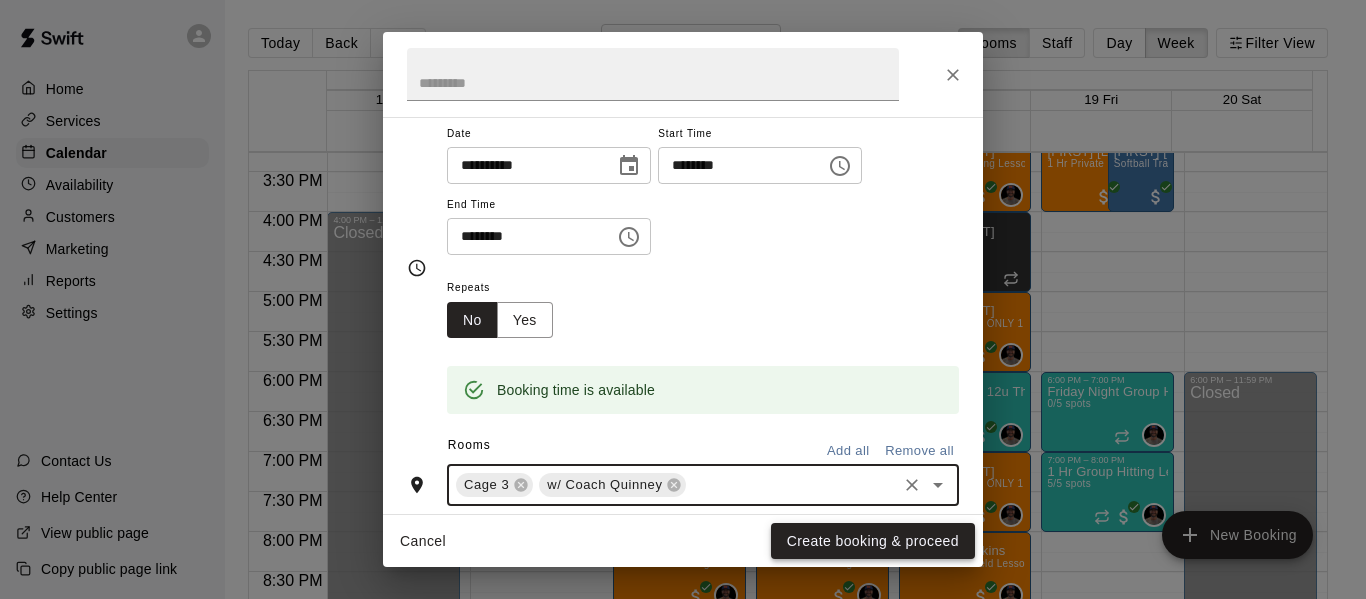 click on "Create booking & proceed" at bounding box center [873, 541] 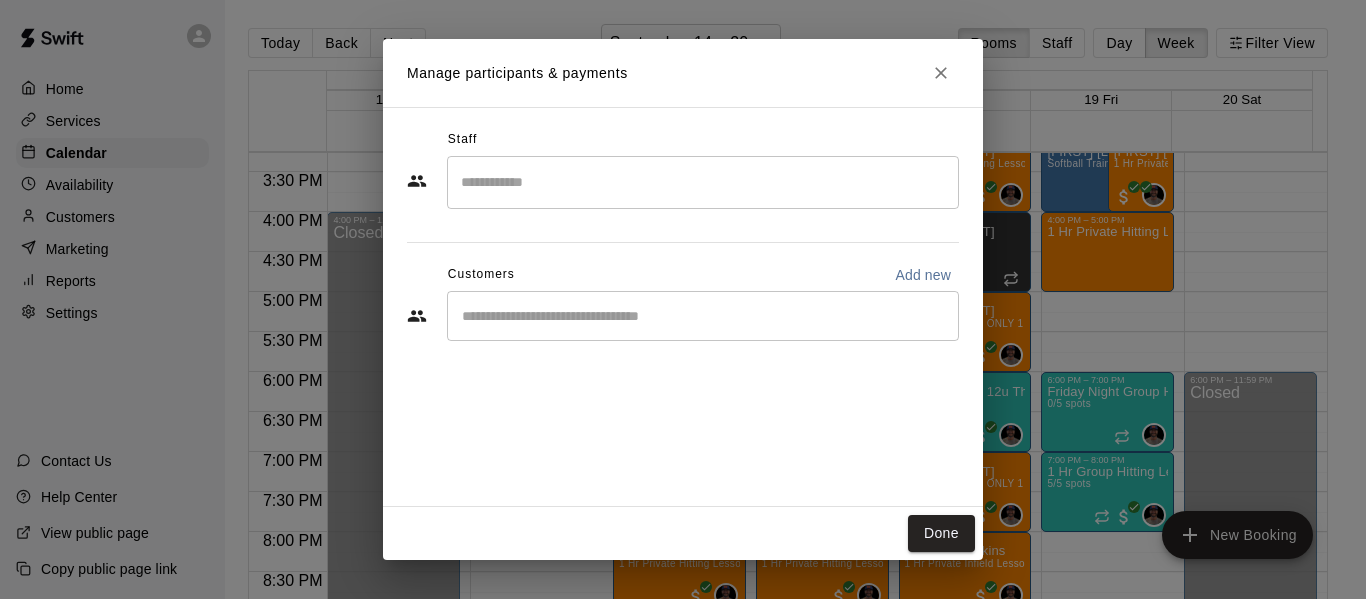 click at bounding box center [703, 182] 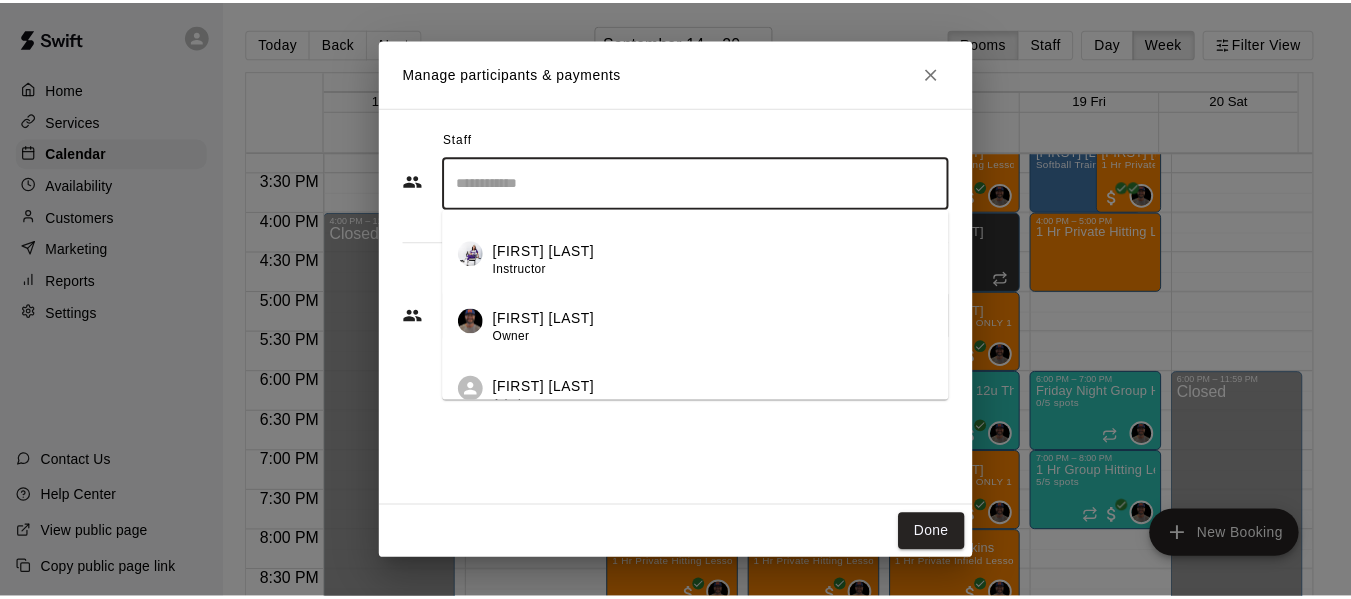 scroll, scrollTop: 133, scrollLeft: 0, axis: vertical 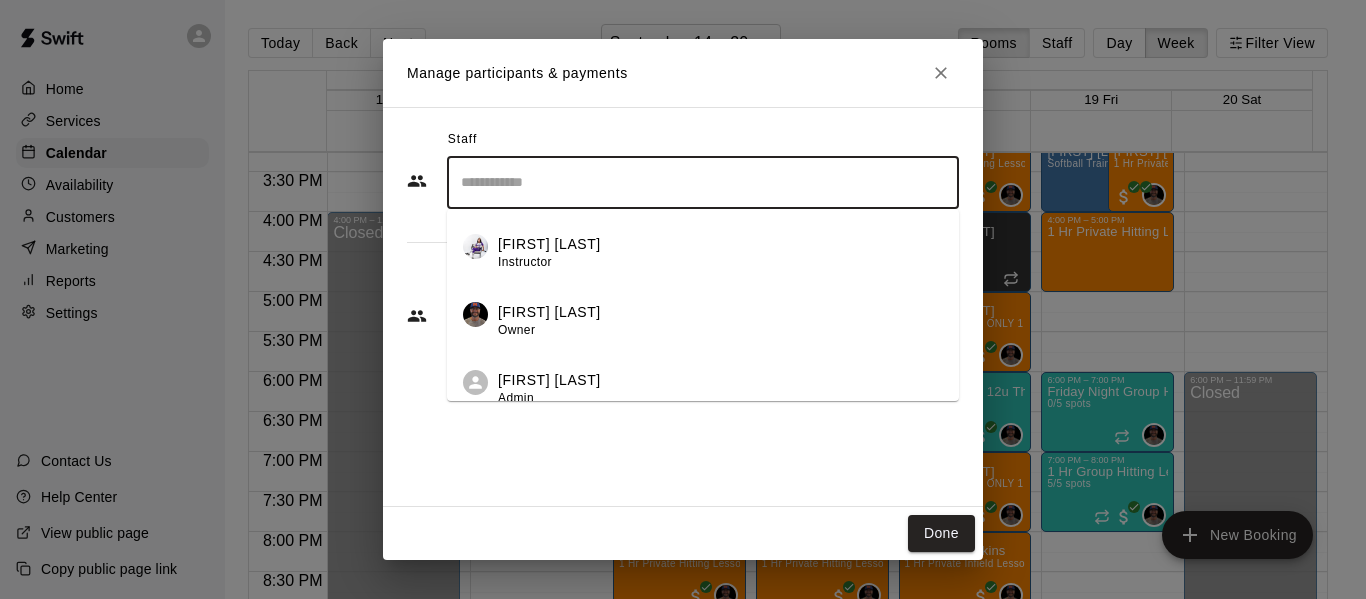 click on "[FIRST] [LAST]" at bounding box center (549, 312) 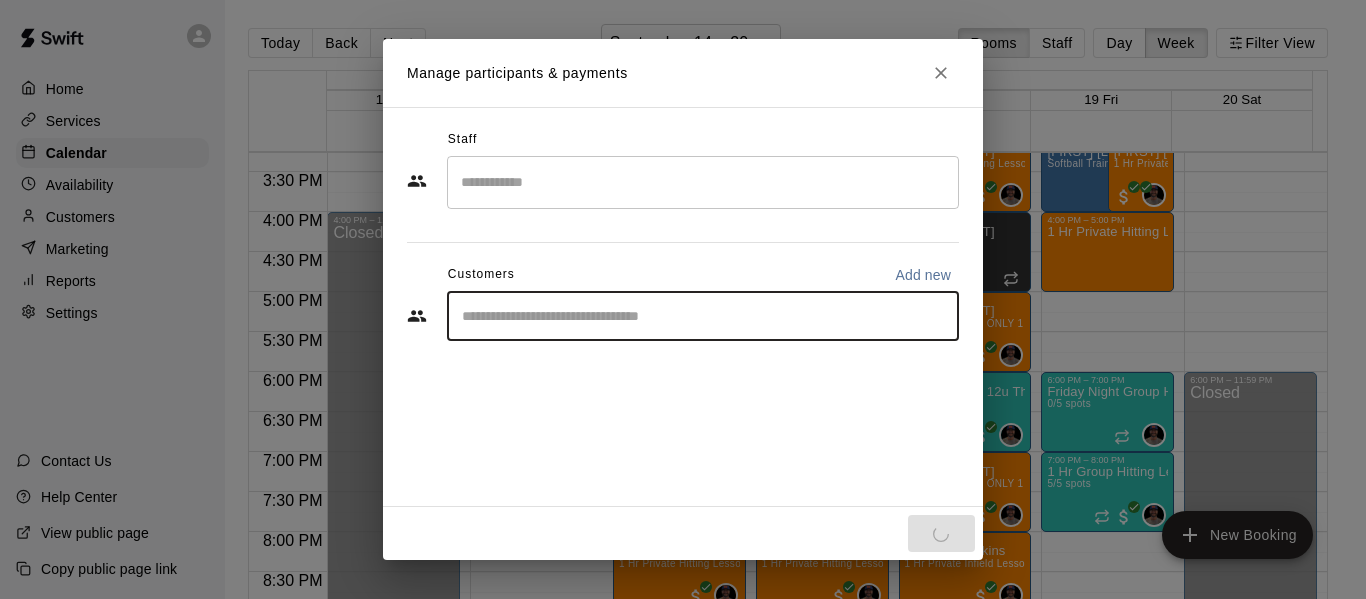 click at bounding box center [703, 316] 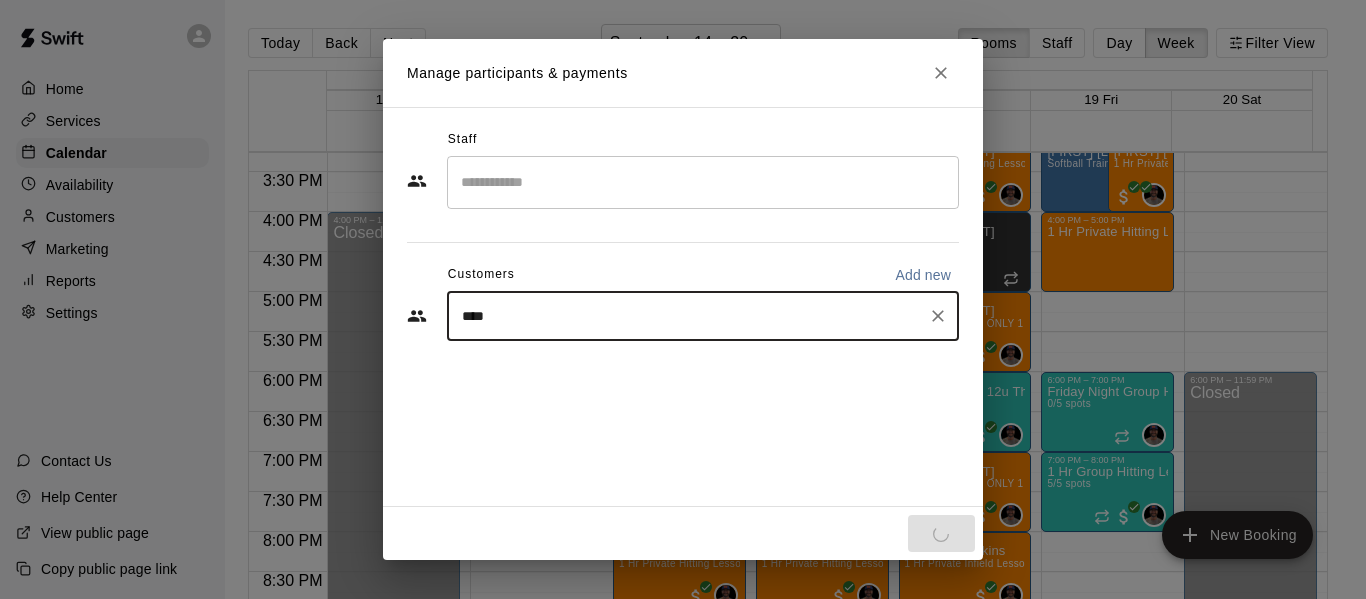 type on "*****" 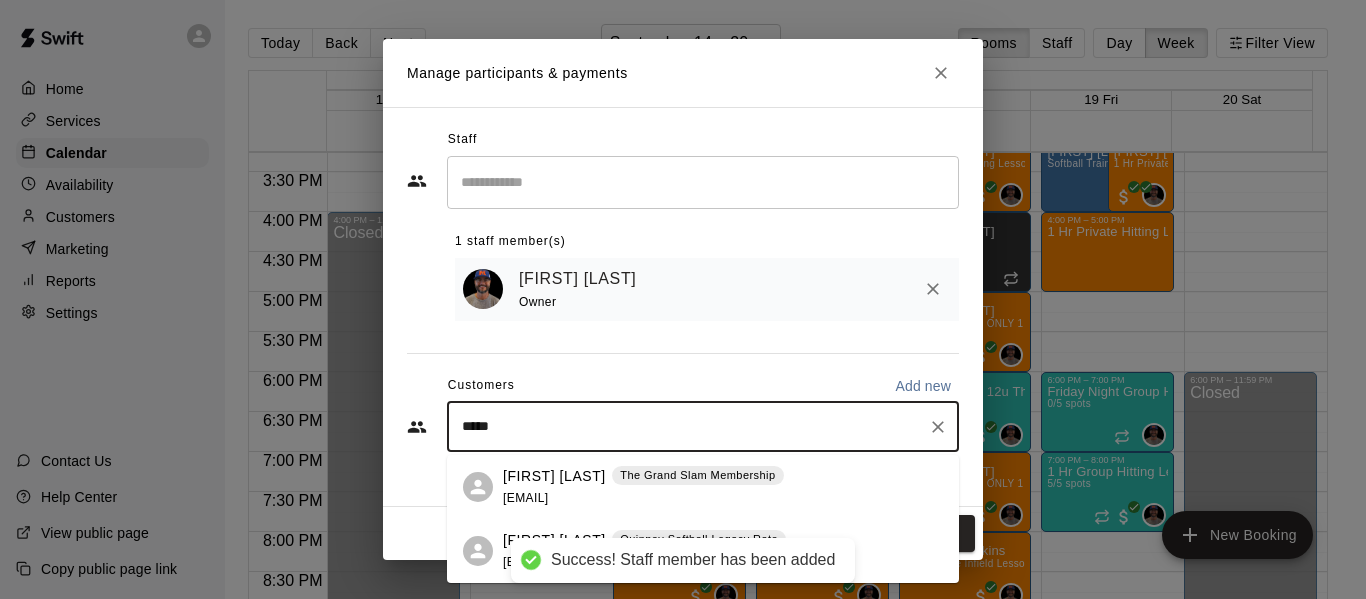 click on "[FIRST] [LAST]" at bounding box center [554, 476] 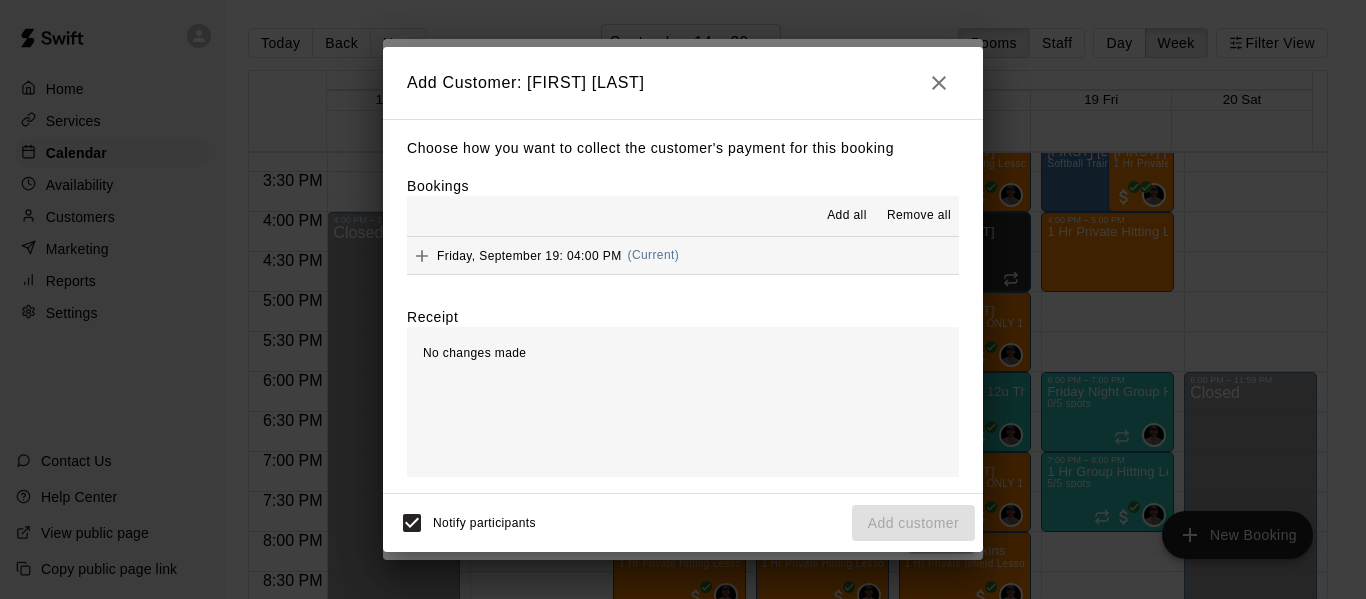 click on "[DAY_OF_WEEK], [MONTH] [DAY]: [TIME] ([CURRENT])" at bounding box center (683, 255) 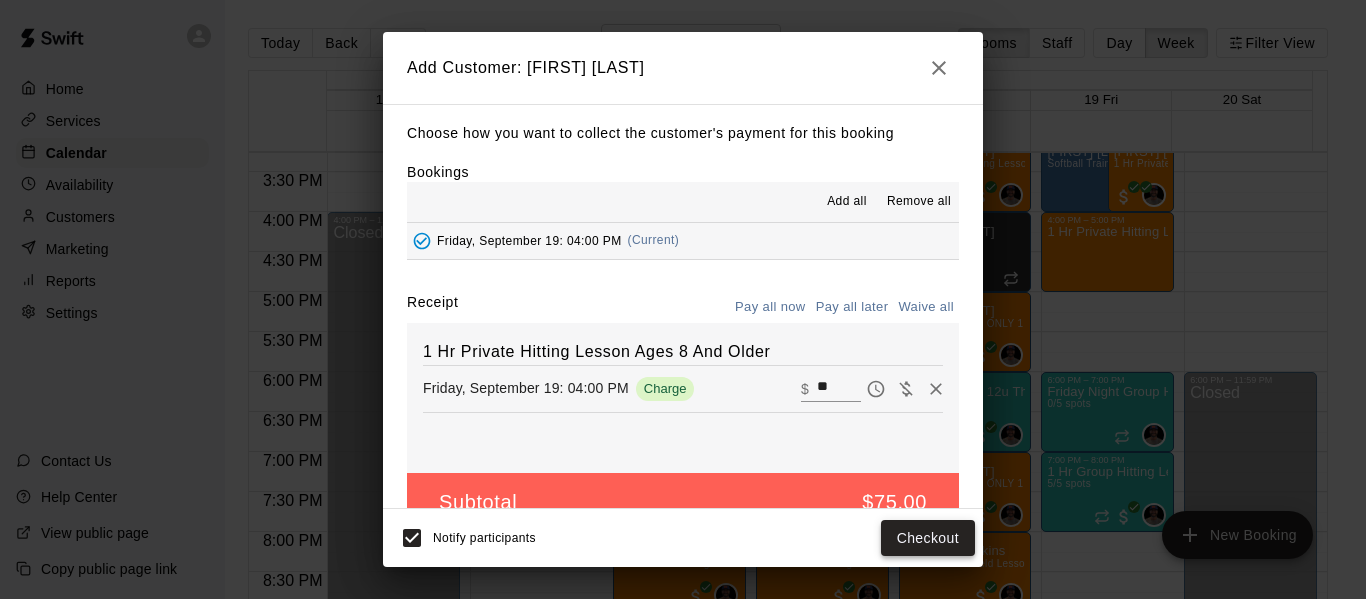 click on "Checkout" at bounding box center (928, 538) 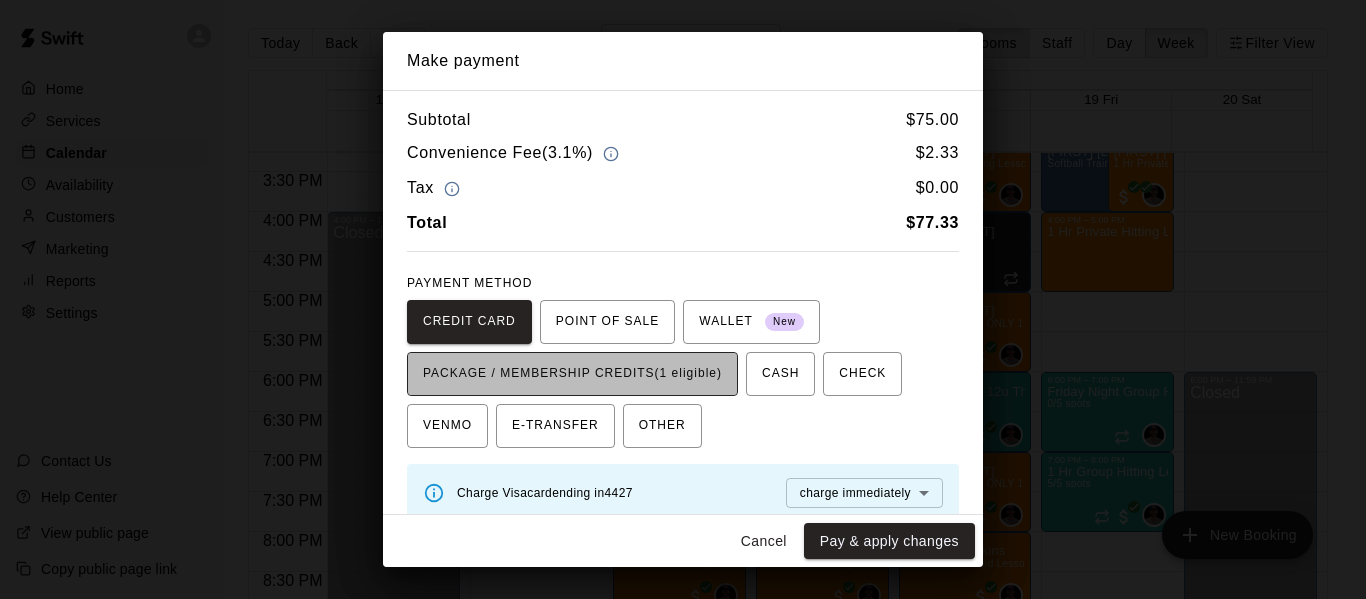 click on "PACKAGE / MEMBERSHIP CREDITS  (1 eligible)" at bounding box center [572, 374] 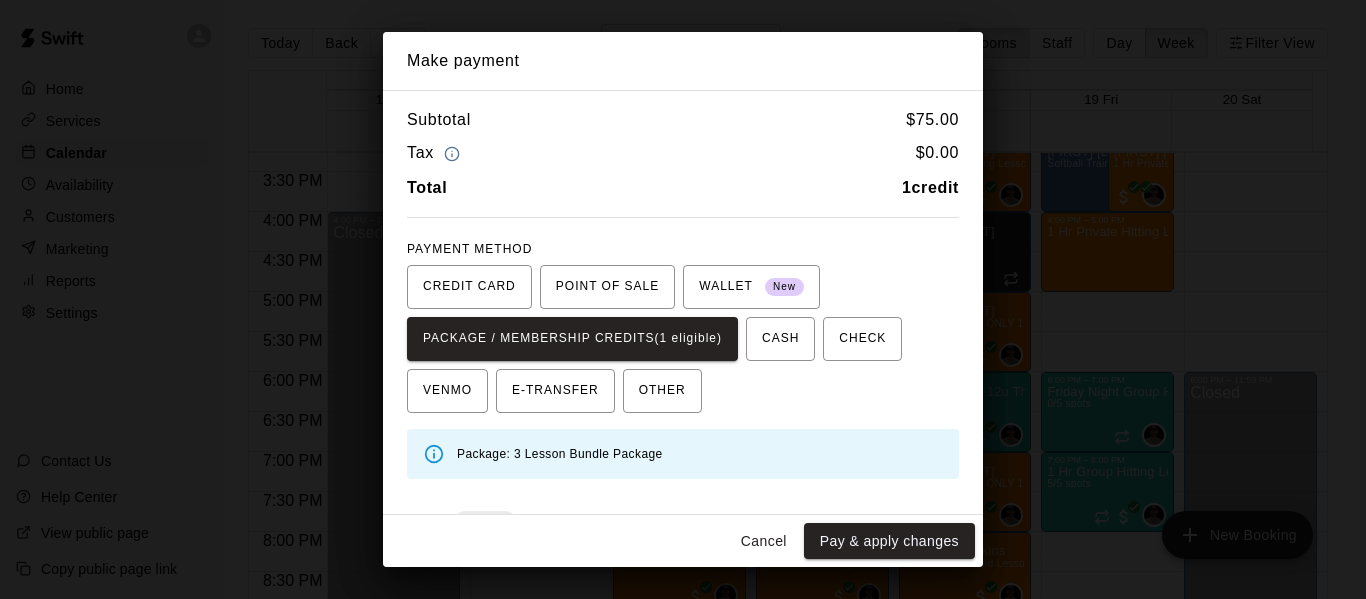 click on "Pay & apply changes" at bounding box center (889, 541) 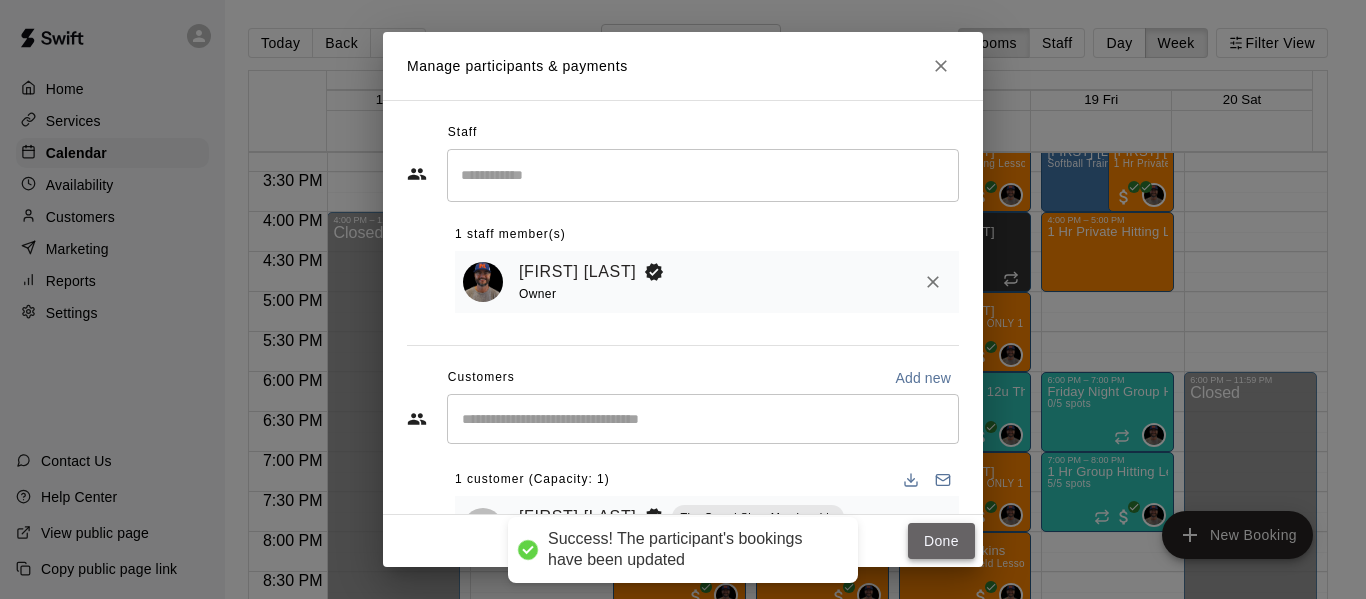click on "Done" at bounding box center (941, 541) 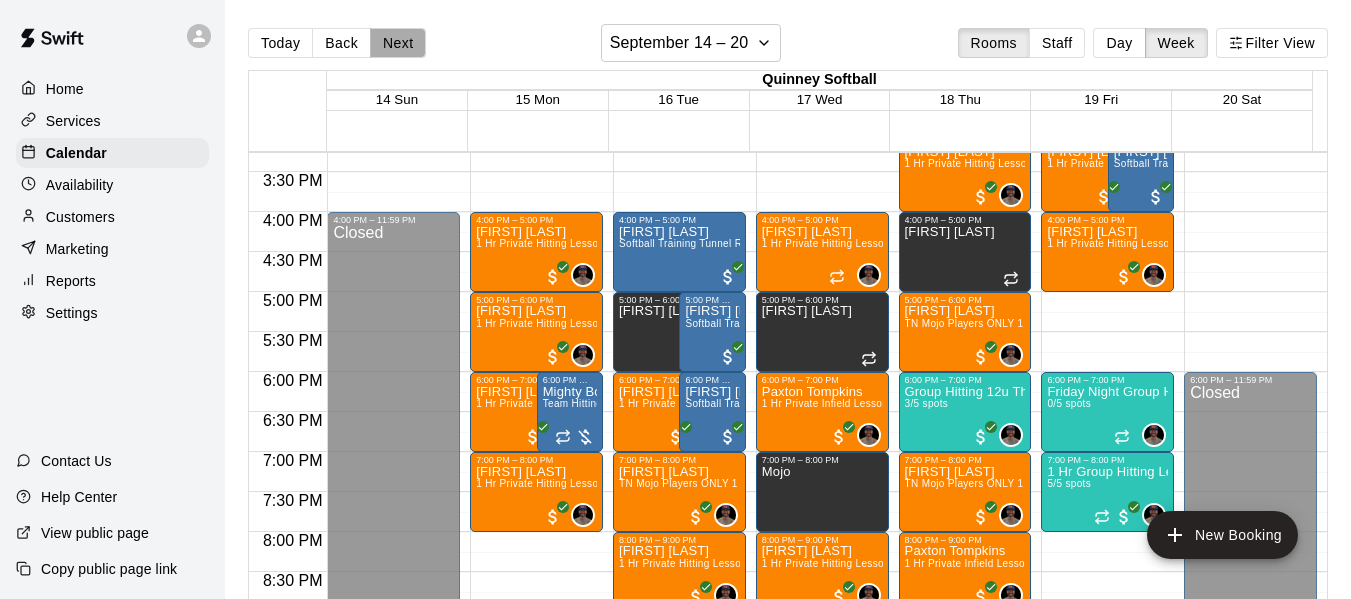 click on "Next" at bounding box center [398, 43] 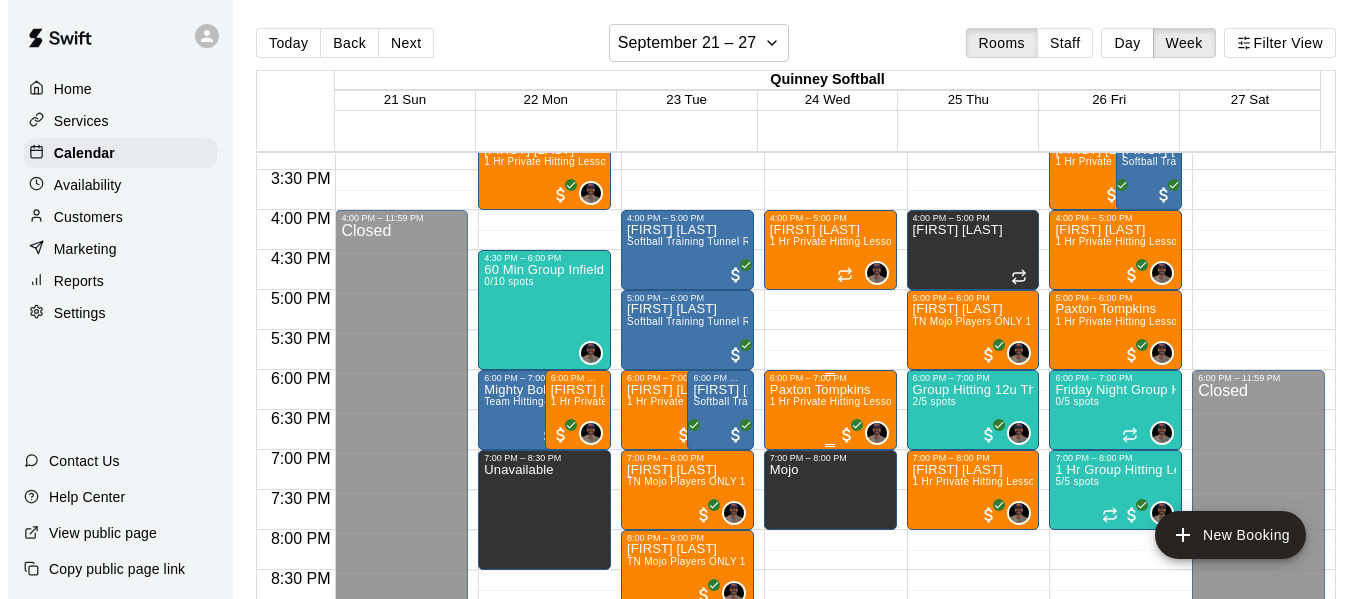 scroll, scrollTop: 1187, scrollLeft: 0, axis: vertical 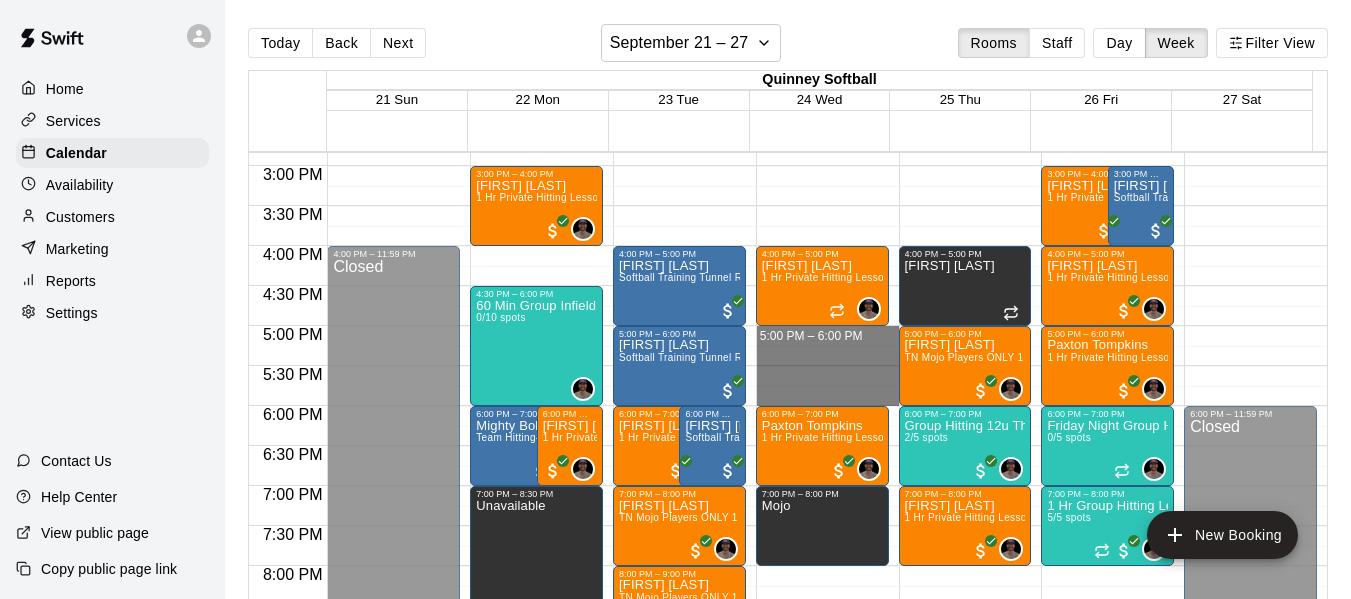 drag, startPoint x: 812, startPoint y: 334, endPoint x: 812, endPoint y: 395, distance: 61 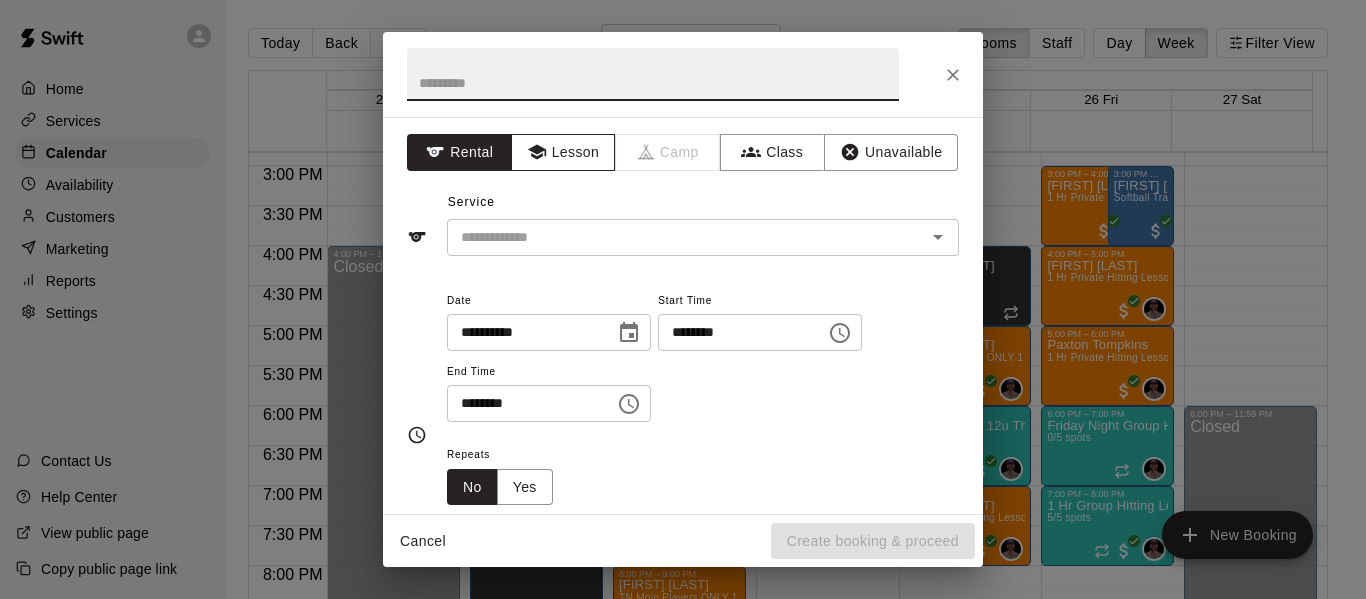 click on "Lesson" at bounding box center [563, 152] 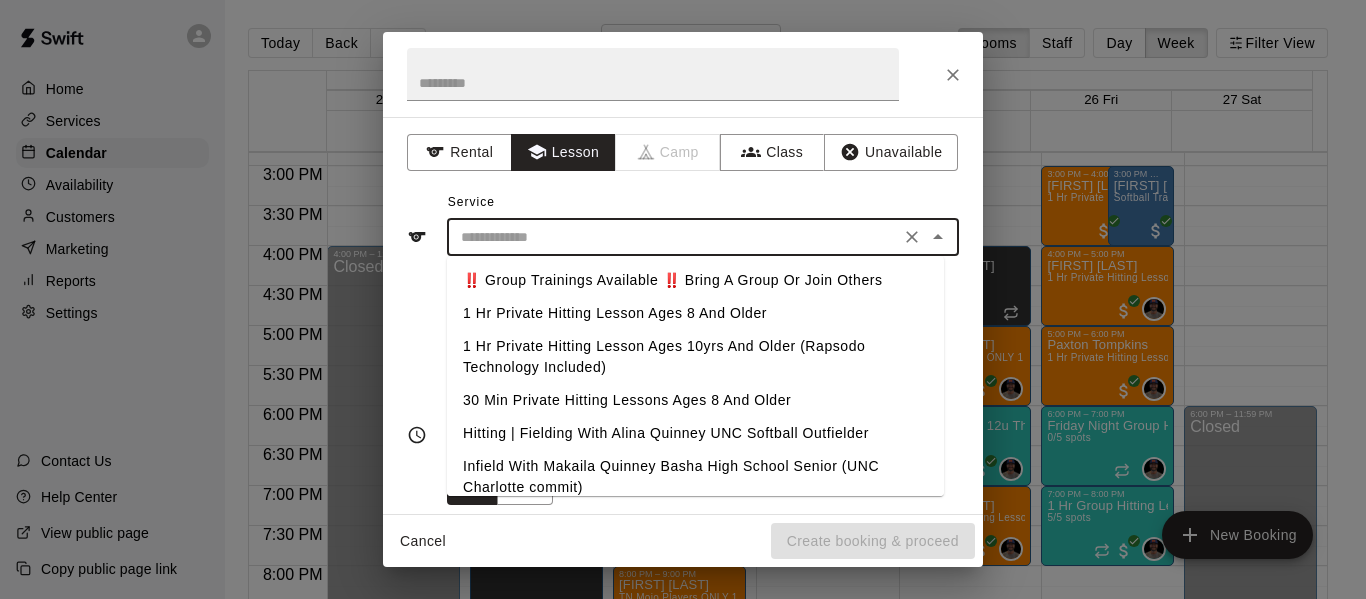 click at bounding box center (673, 237) 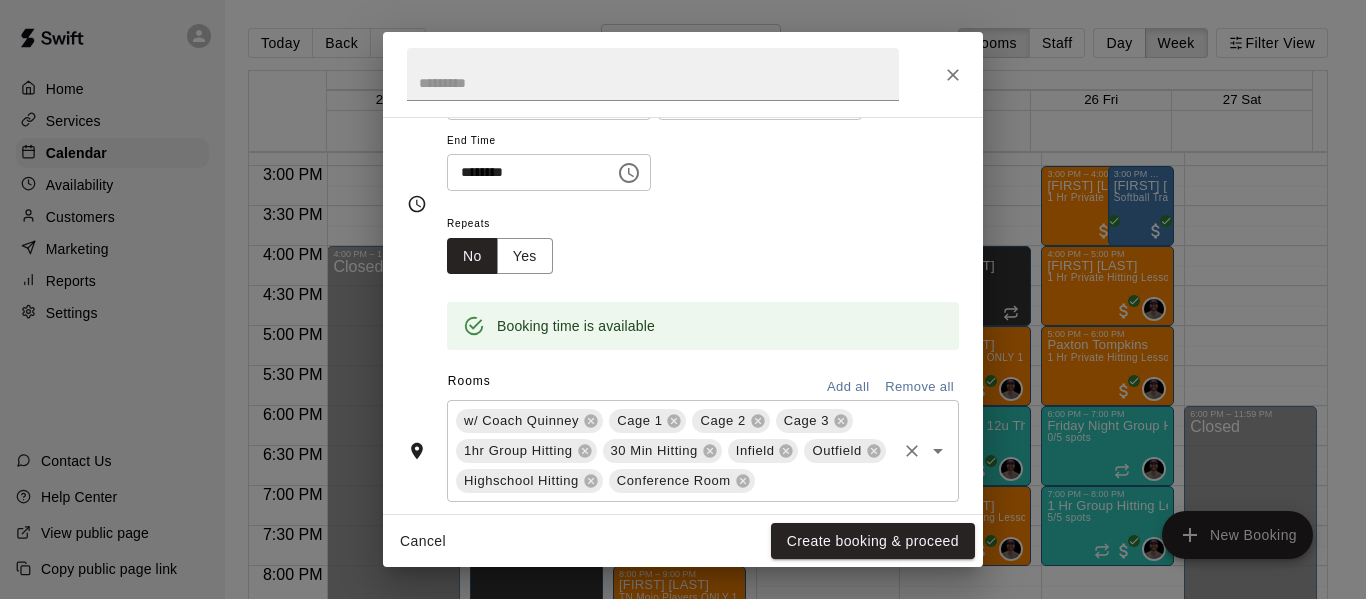 scroll, scrollTop: 233, scrollLeft: 0, axis: vertical 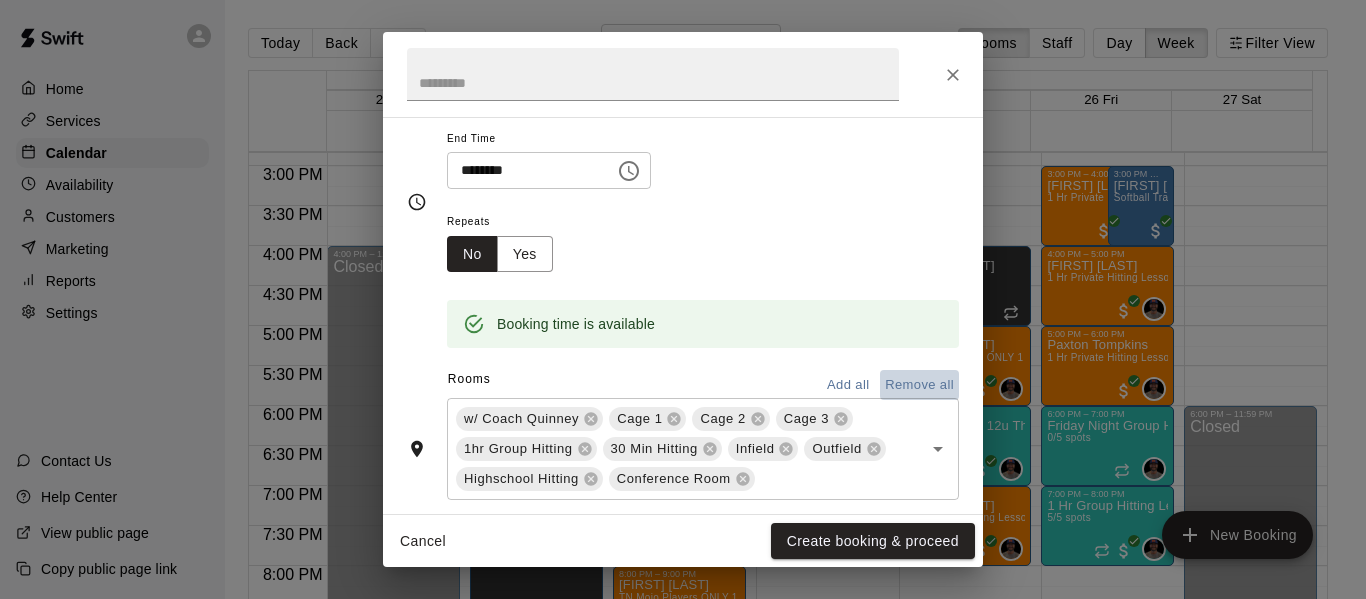 click on "Remove all" at bounding box center (919, 385) 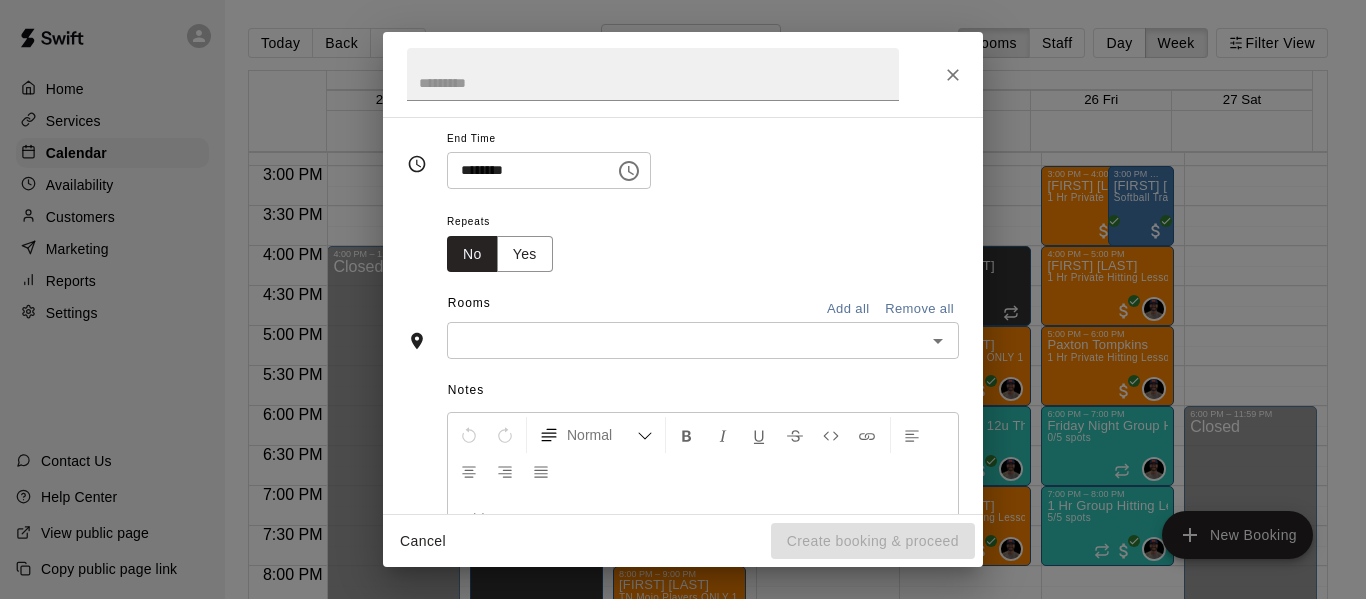 scroll, scrollTop: 195, scrollLeft: 0, axis: vertical 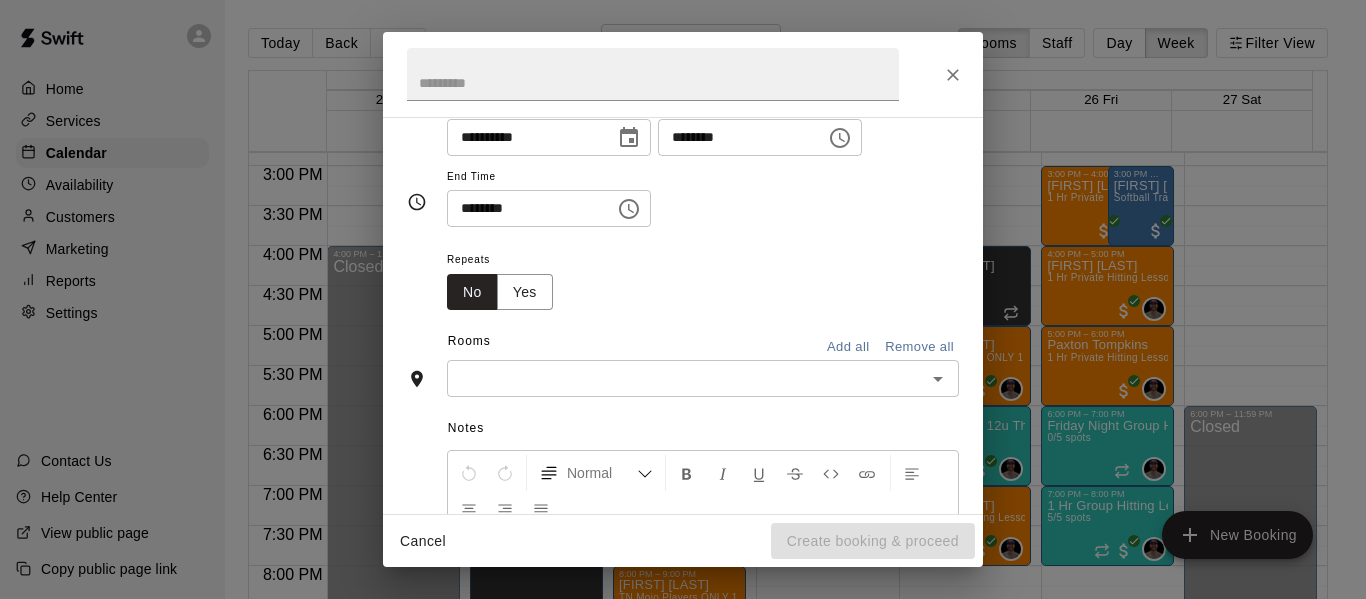 click at bounding box center (686, 378) 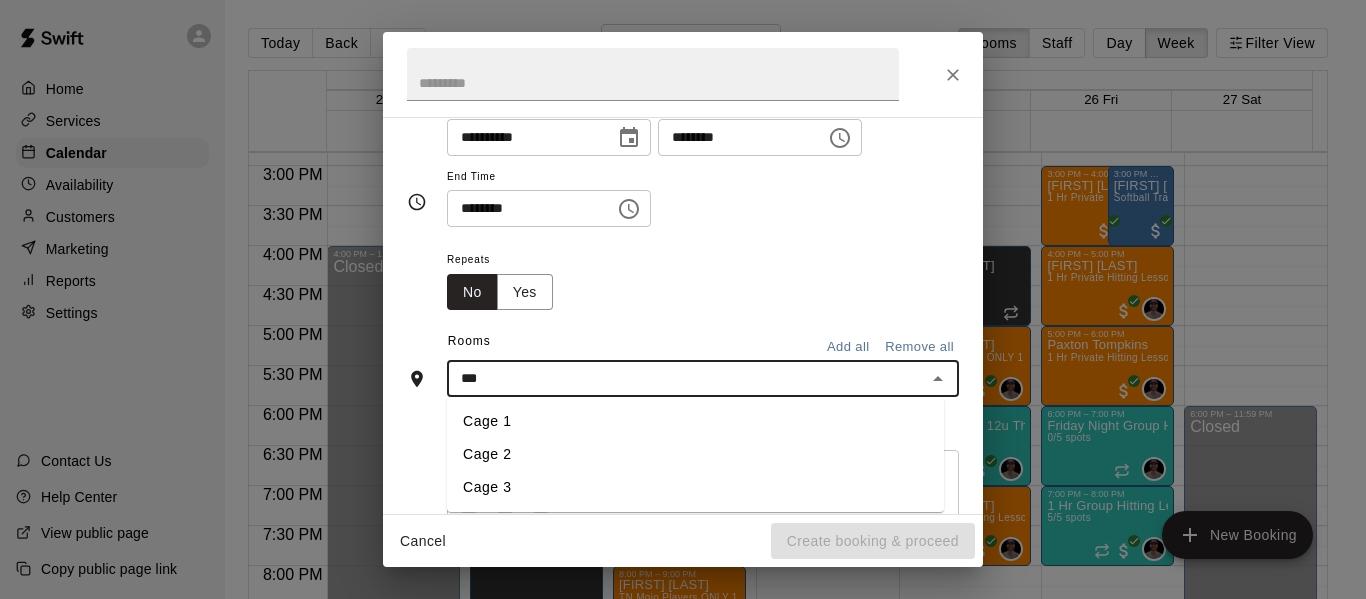 type on "****" 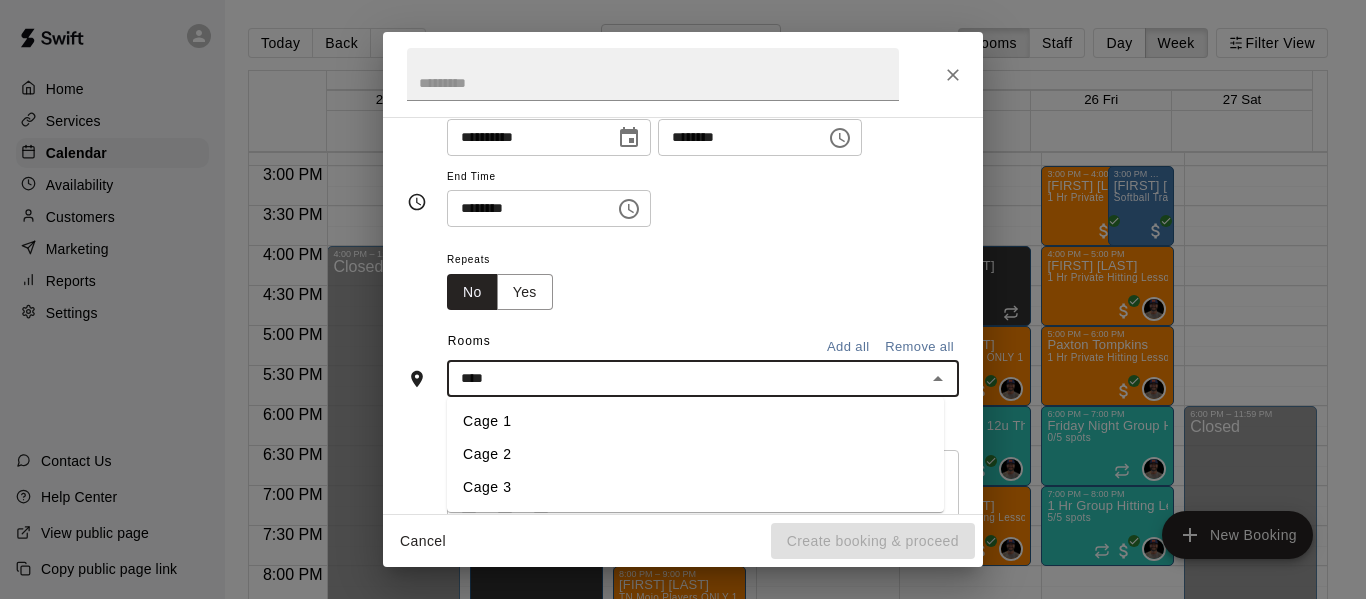 click on "Cage 3" at bounding box center [695, 487] 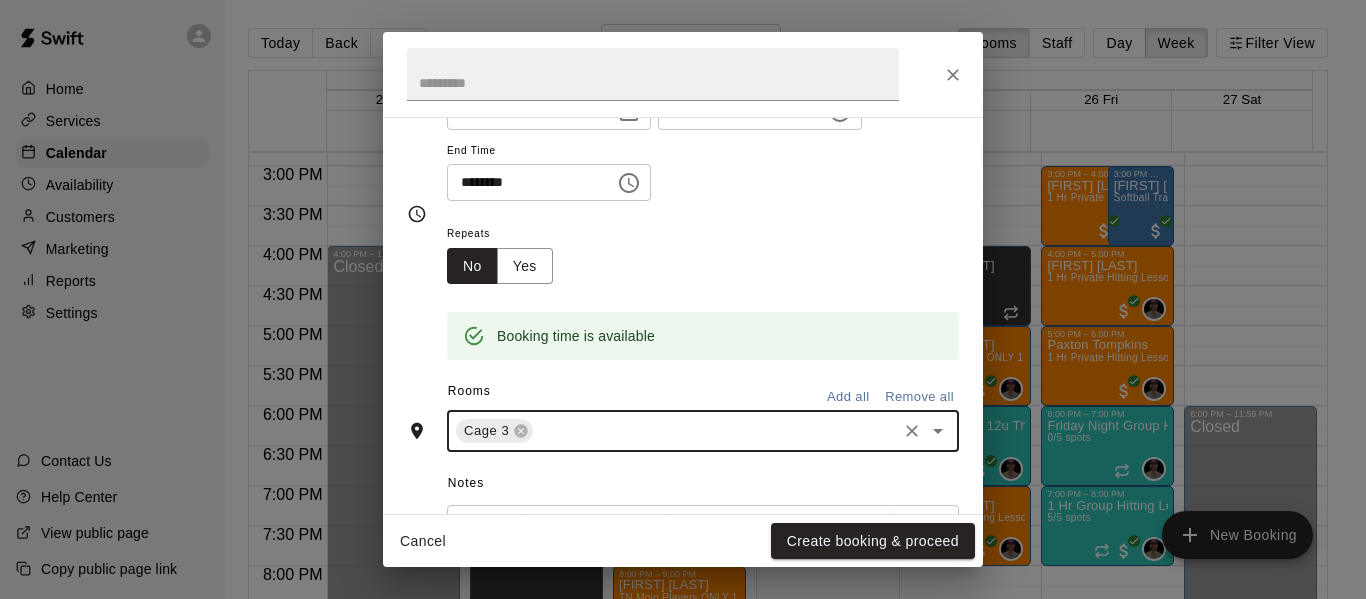 scroll, scrollTop: 233, scrollLeft: 0, axis: vertical 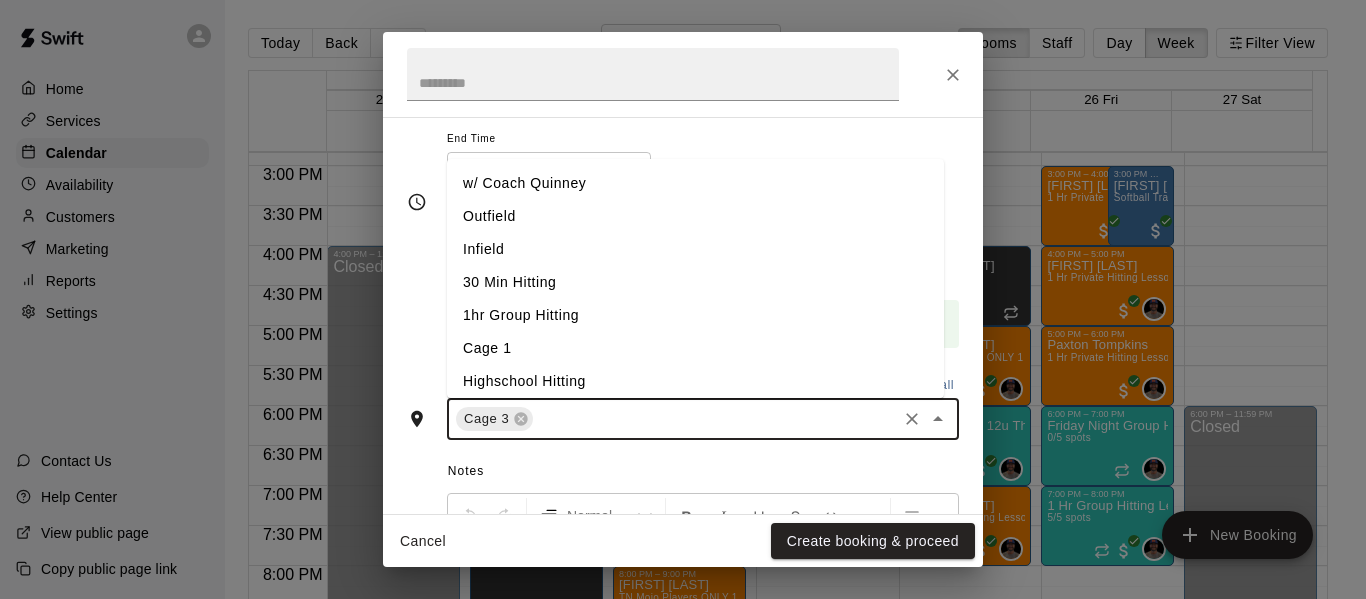click at bounding box center [715, 419] 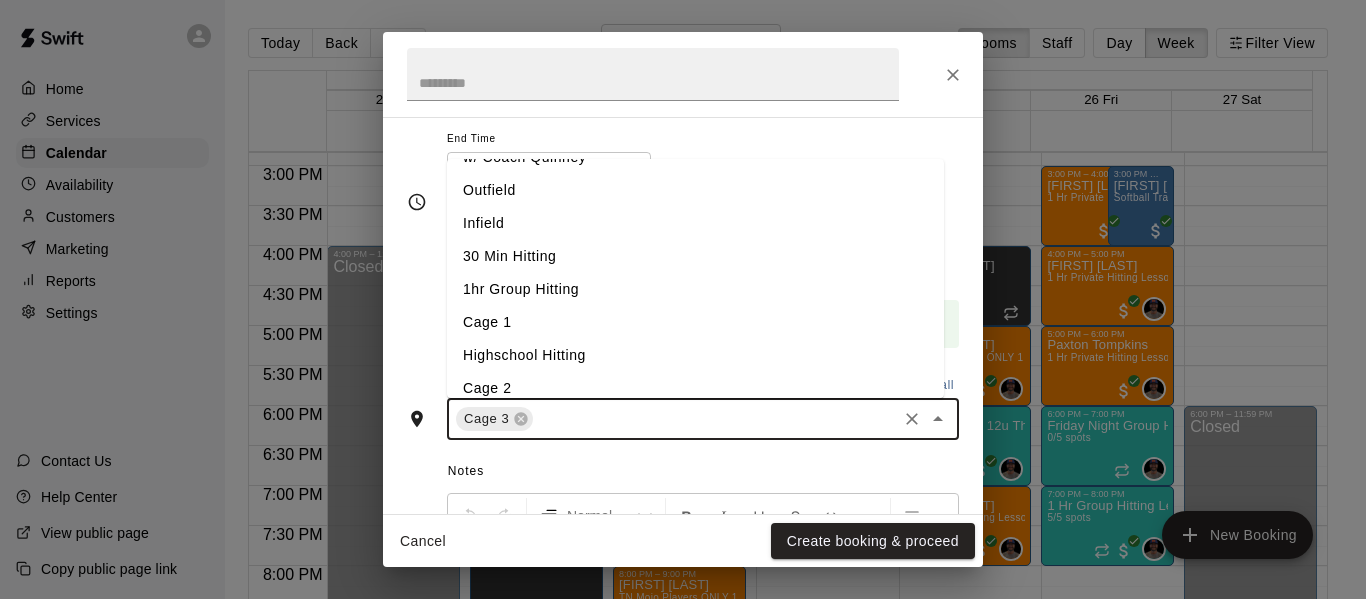 scroll, scrollTop: 0, scrollLeft: 0, axis: both 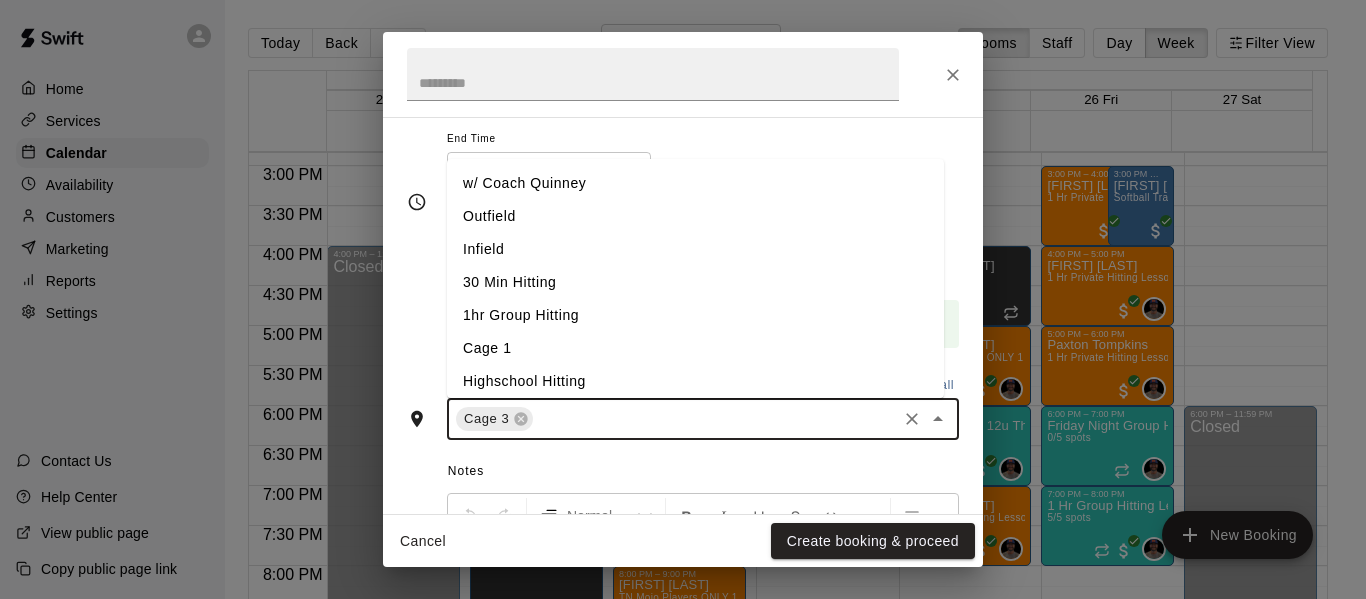 drag, startPoint x: 553, startPoint y: 187, endPoint x: 631, endPoint y: 215, distance: 82.8734 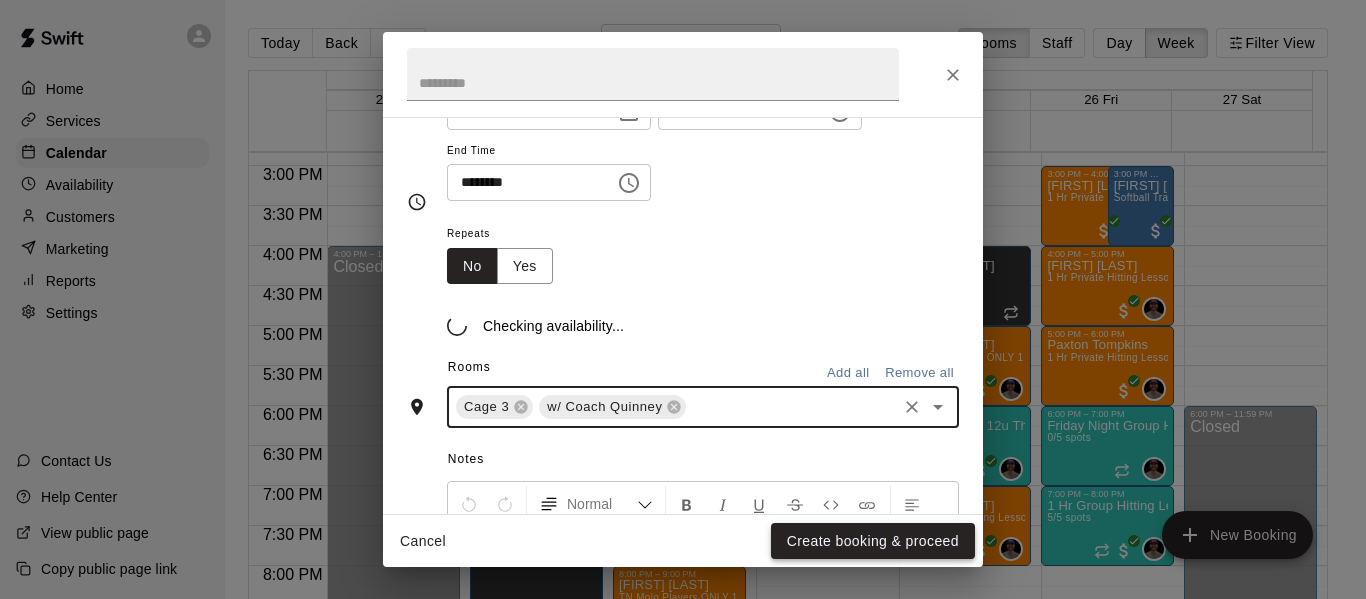 scroll, scrollTop: 233, scrollLeft: 0, axis: vertical 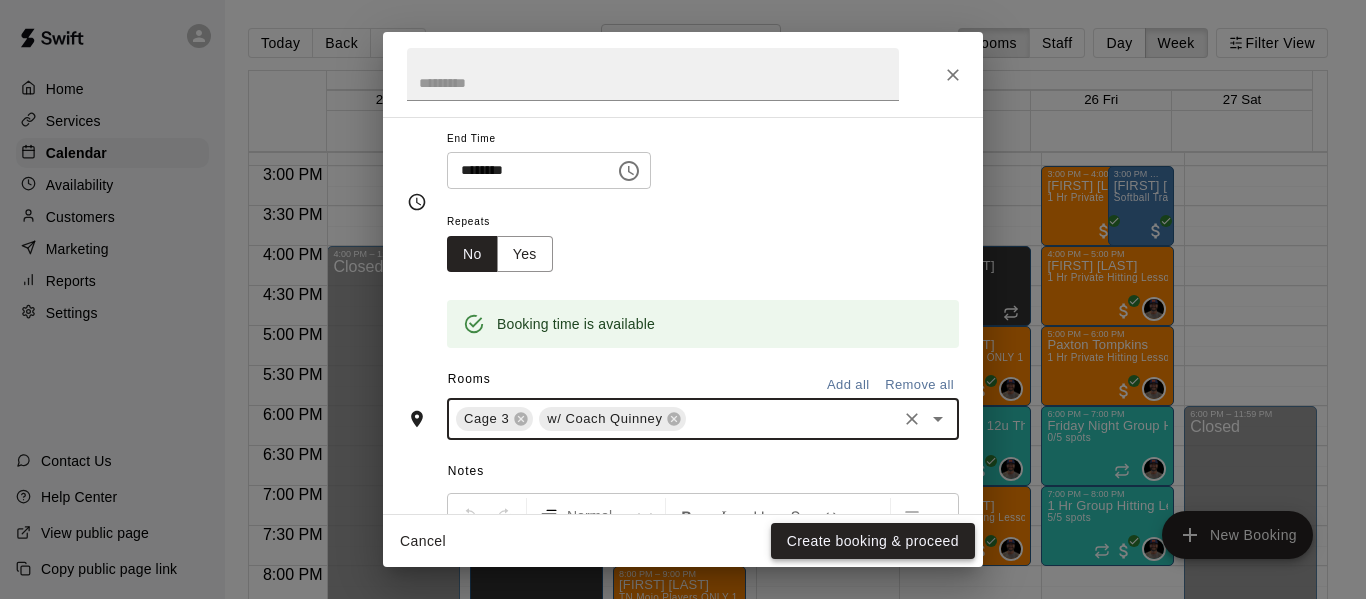 click on "Create booking & proceed" at bounding box center (873, 541) 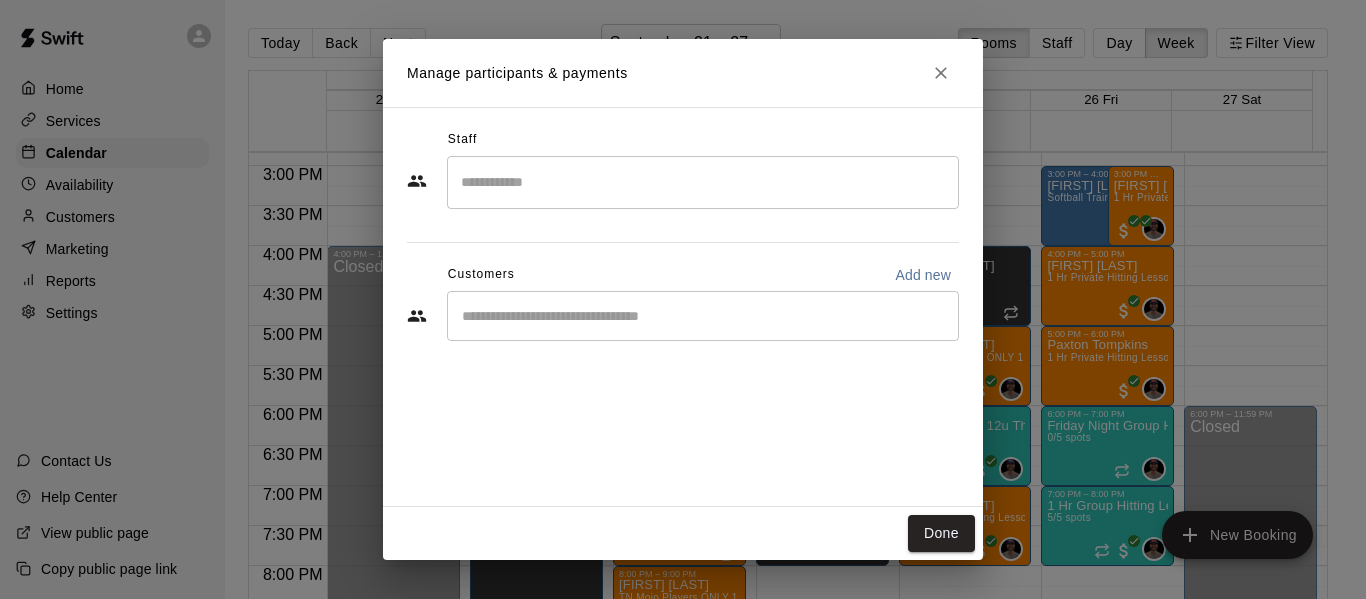 click at bounding box center (703, 182) 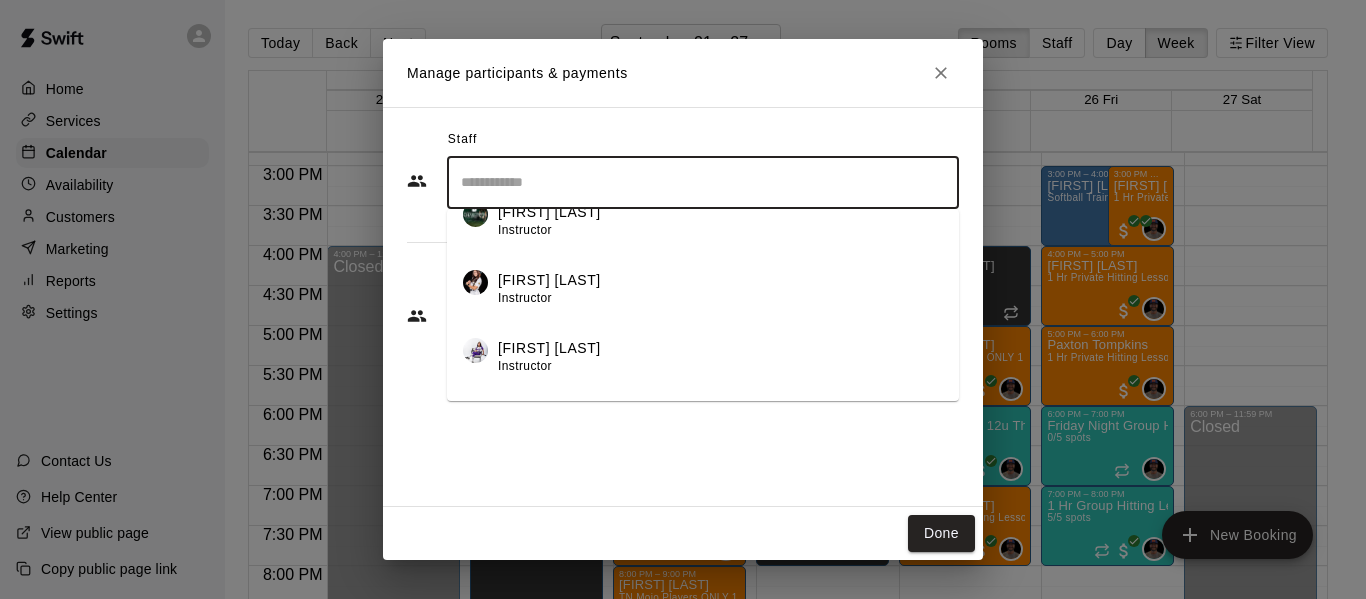 scroll, scrollTop: 148, scrollLeft: 0, axis: vertical 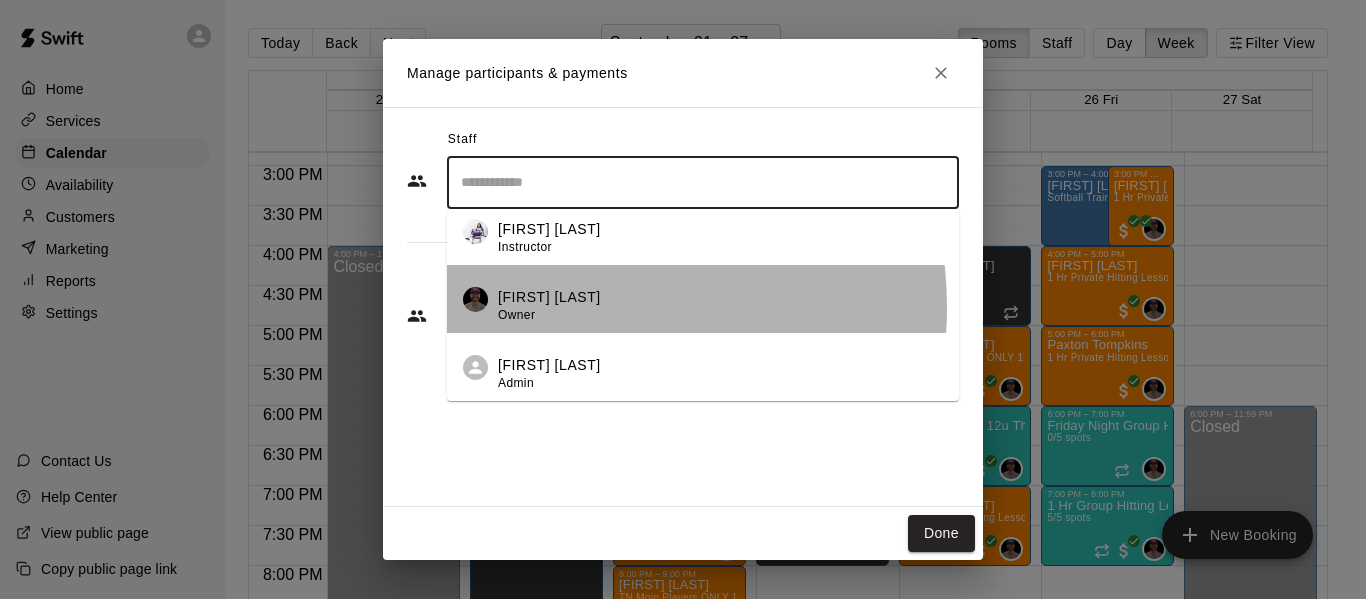 click on "[FIRST] [LAST]" at bounding box center (549, 297) 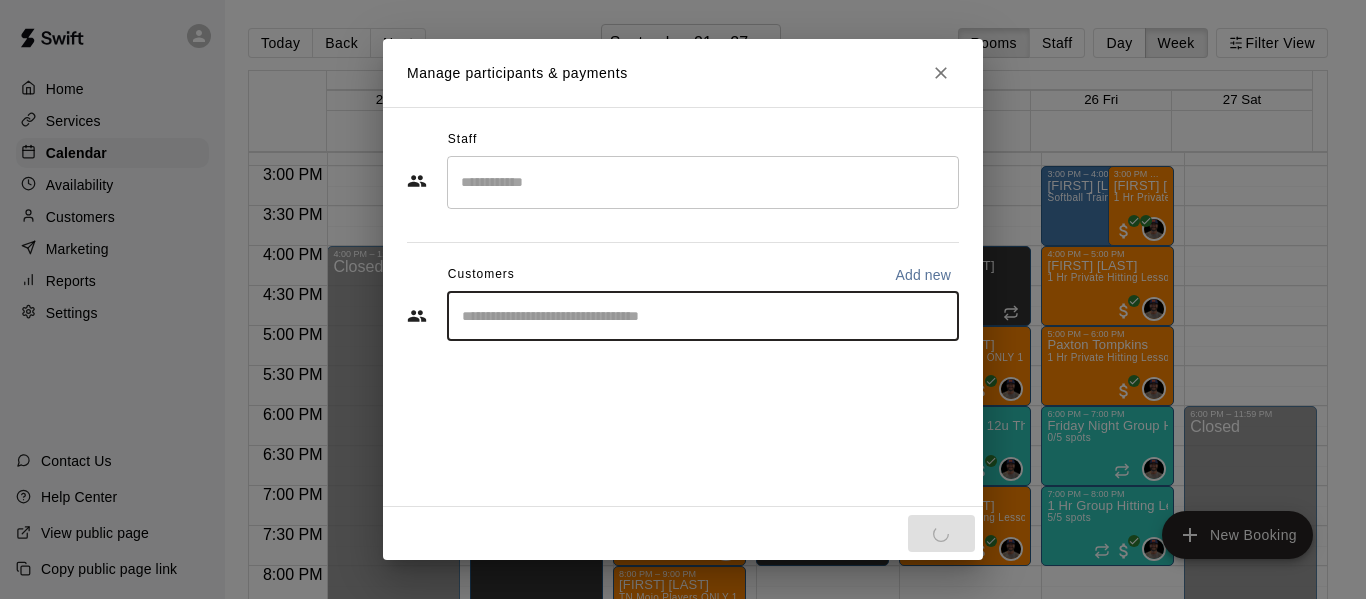 click at bounding box center (703, 316) 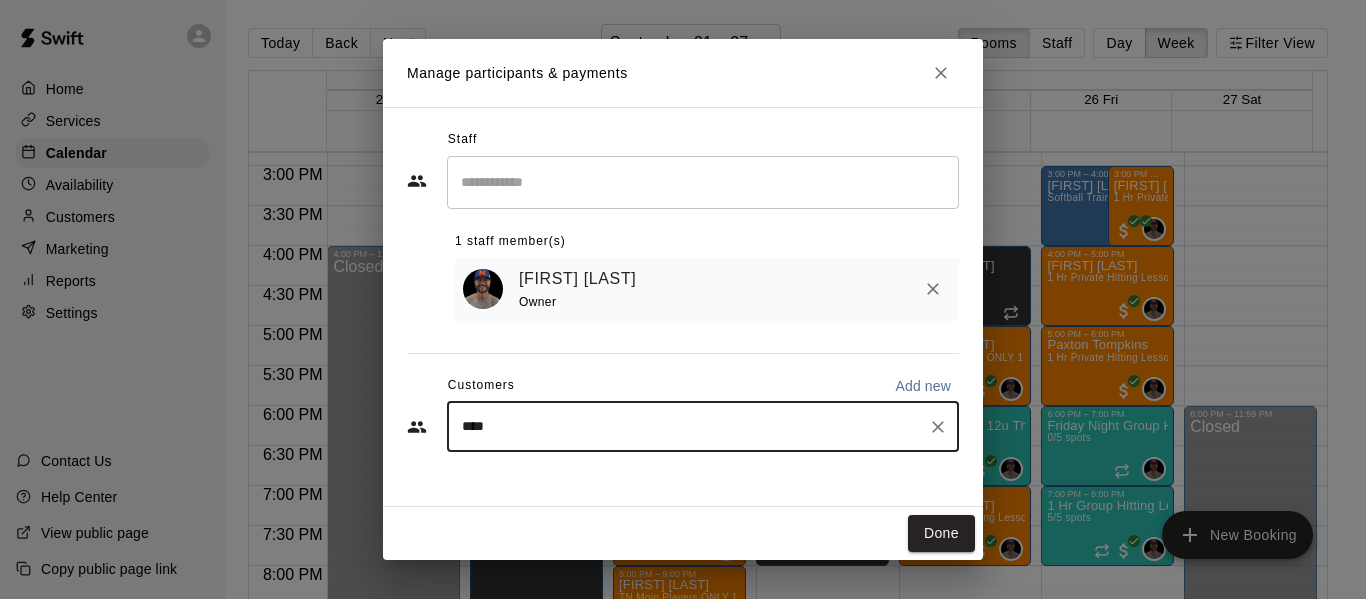 type on "*****" 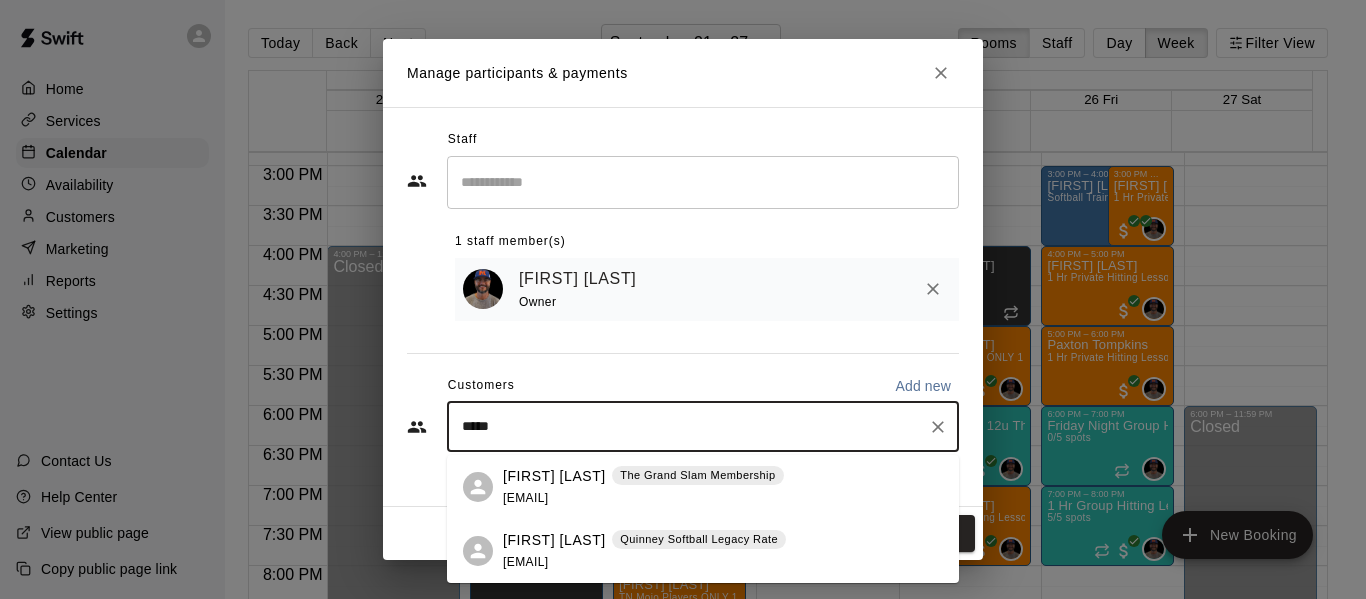 click on "[FIRST] [LAST]" at bounding box center (554, 476) 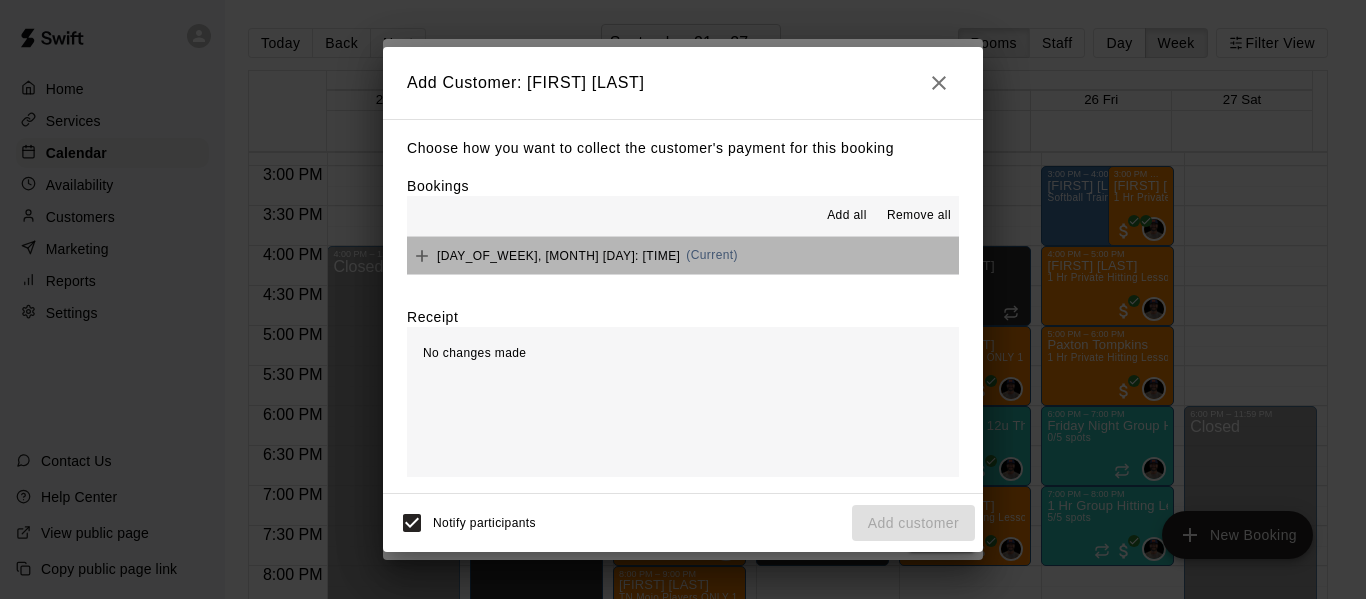 click on "[DAY_OF_WEEK], [MONTH] [DAY]: [TIME] ([CURRENT])" at bounding box center [683, 255] 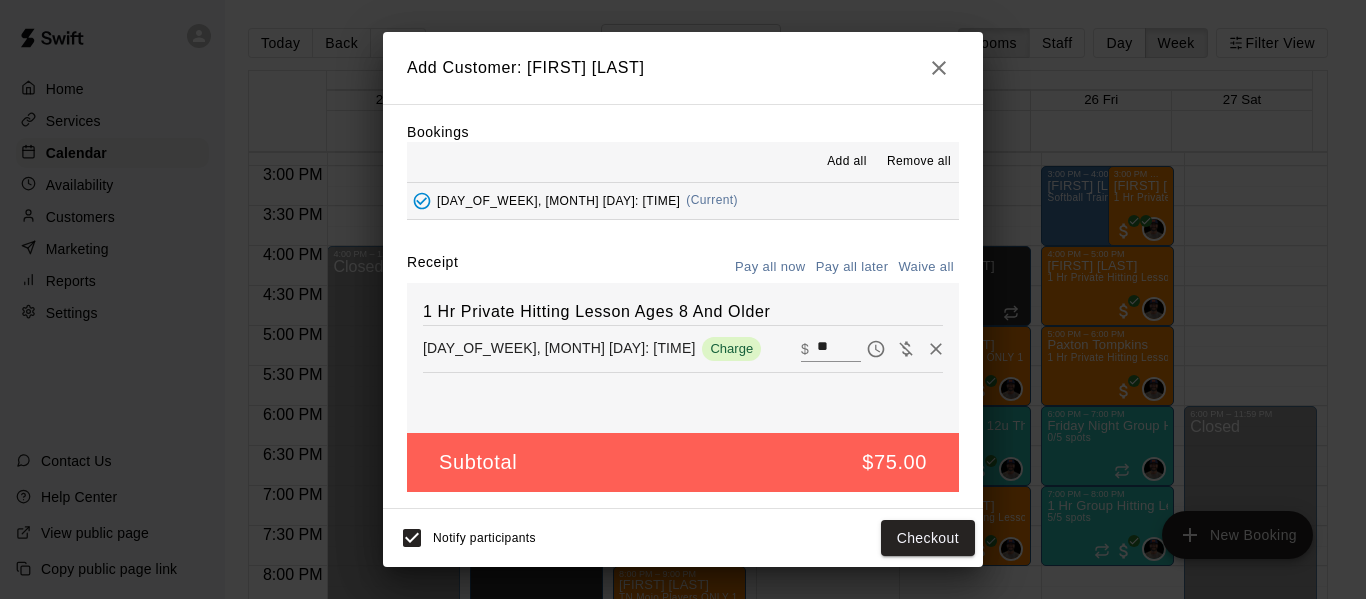 scroll, scrollTop: 42, scrollLeft: 0, axis: vertical 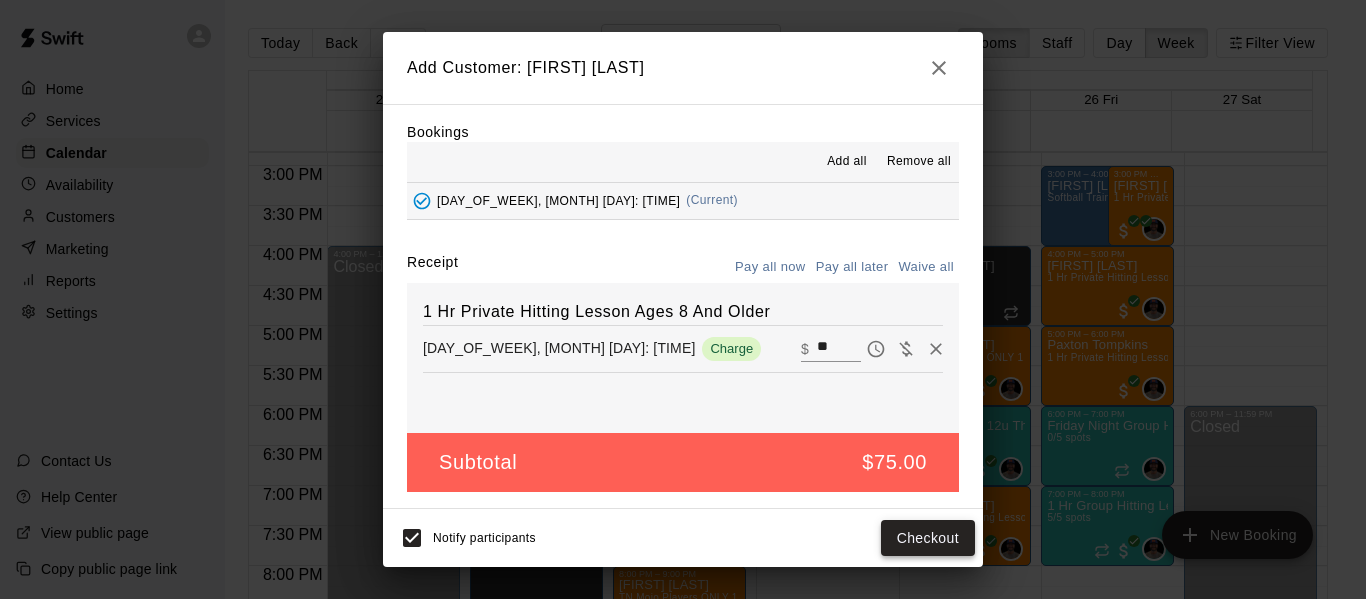click on "Checkout" at bounding box center (928, 538) 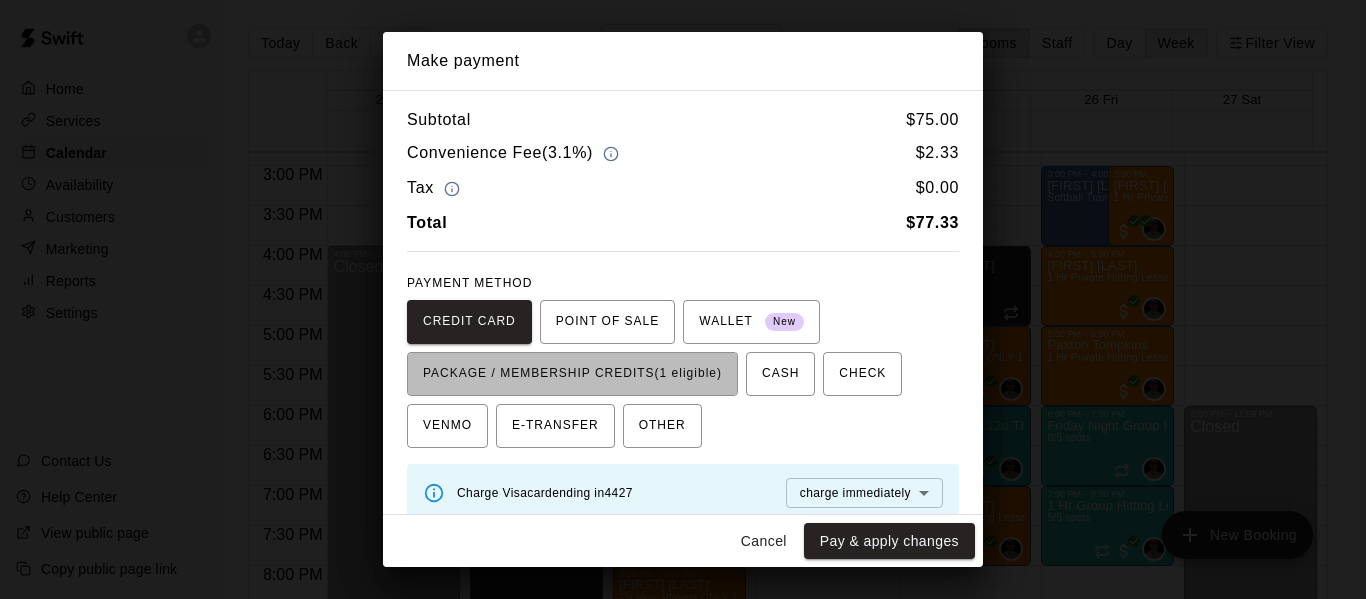 drag, startPoint x: 653, startPoint y: 381, endPoint x: 796, endPoint y: 451, distance: 159.2137 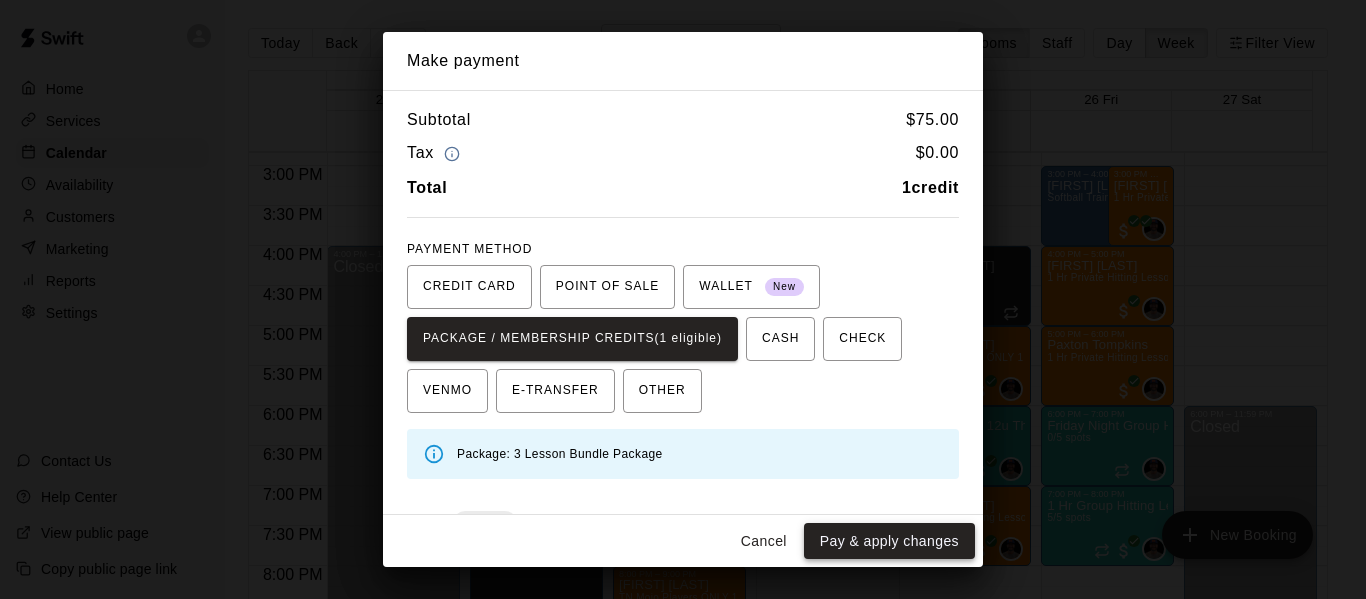 click on "Pay & apply changes" at bounding box center (889, 541) 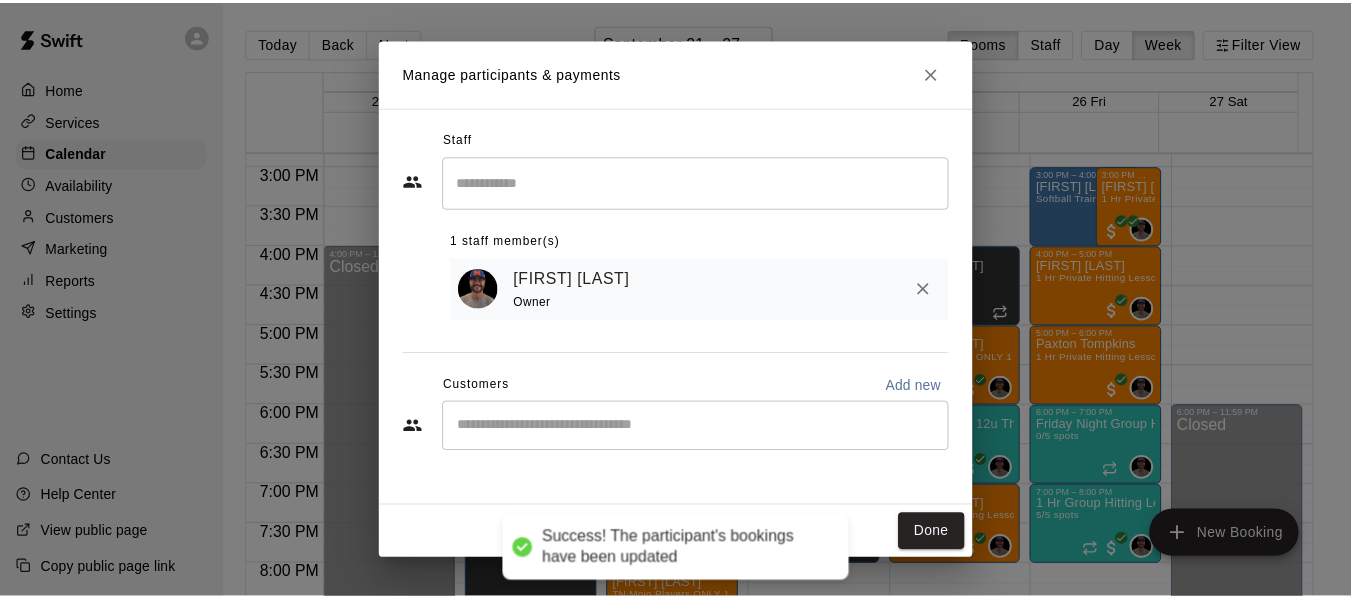 scroll, scrollTop: 0, scrollLeft: 0, axis: both 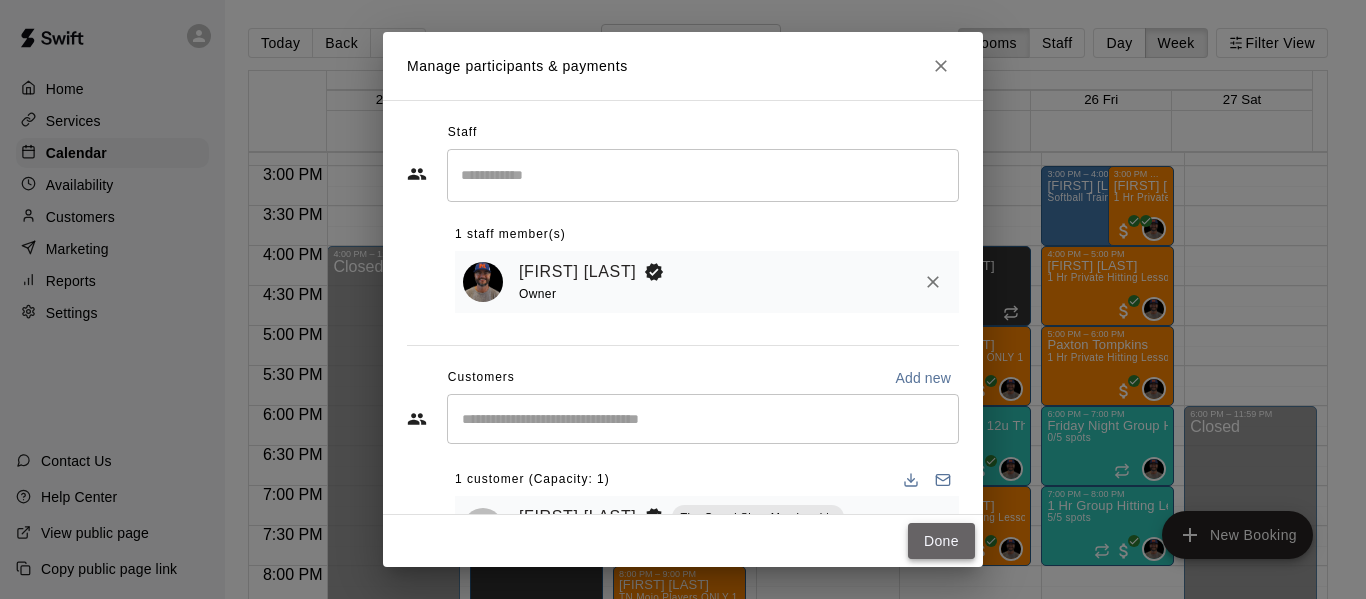 click on "Done" at bounding box center (941, 541) 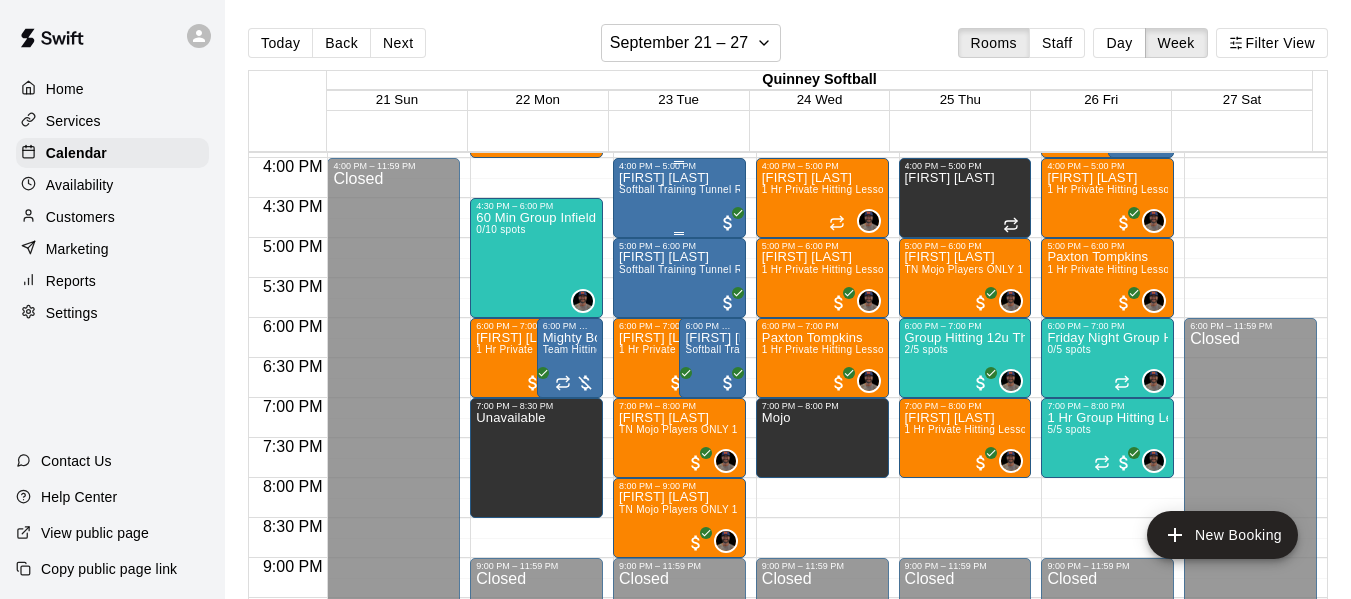 scroll, scrollTop: 1254, scrollLeft: 0, axis: vertical 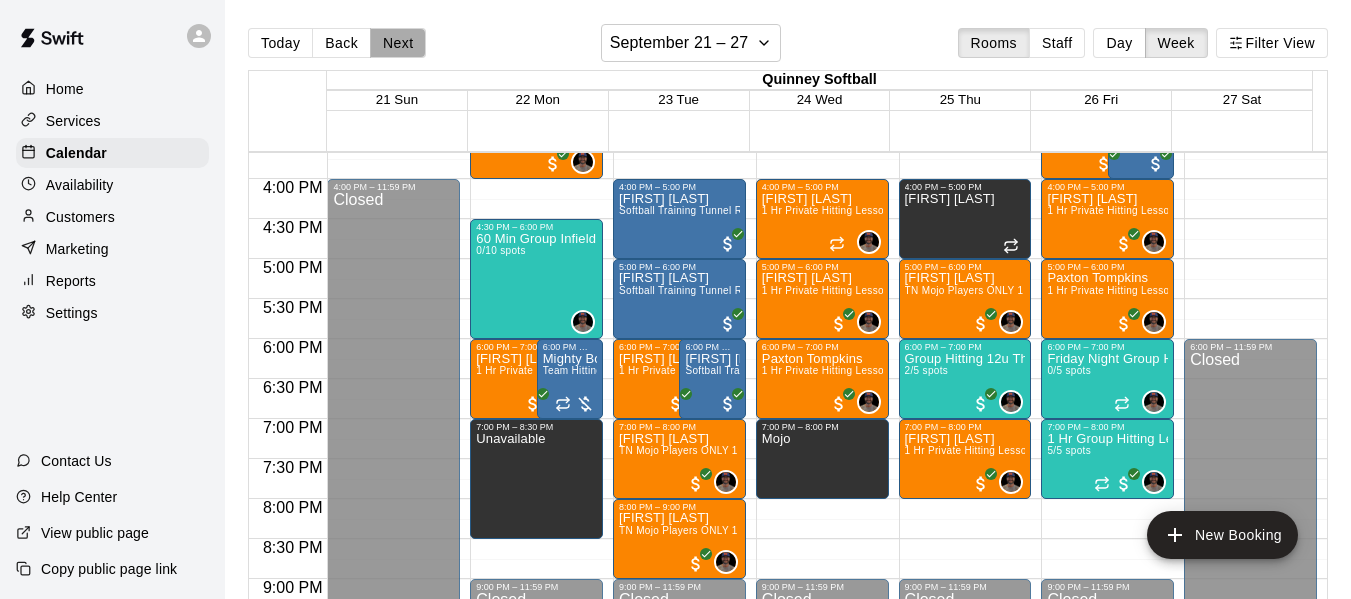 click on "Next" at bounding box center [398, 43] 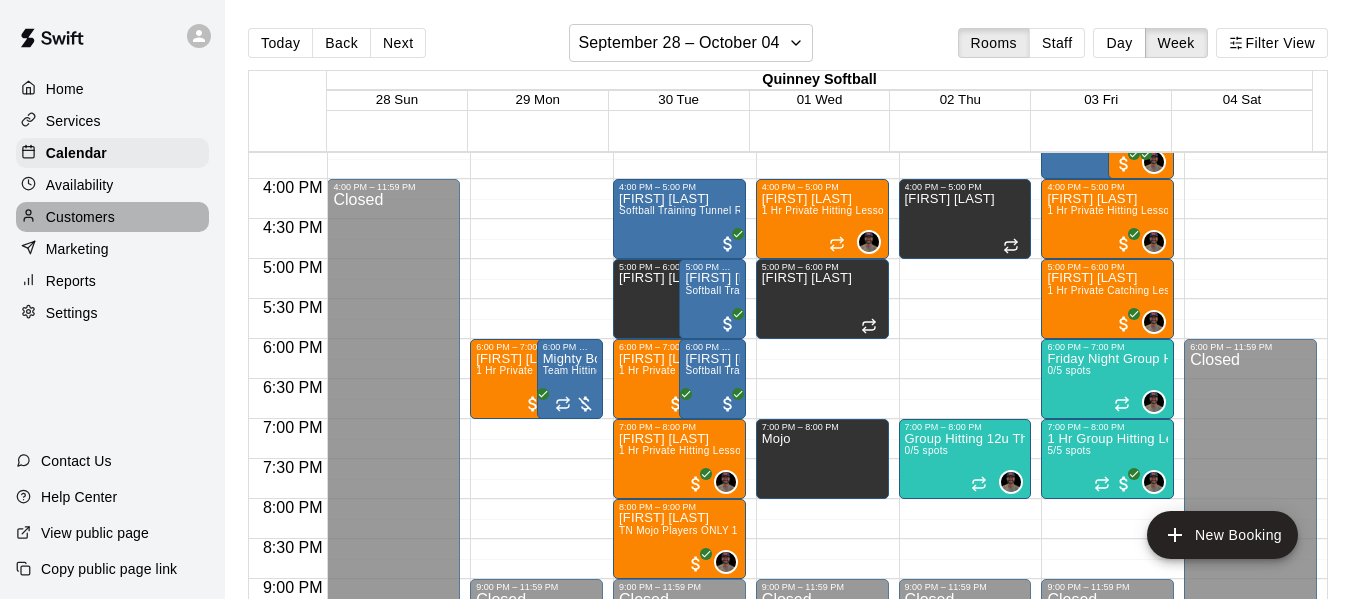 click on "Customers" at bounding box center (80, 217) 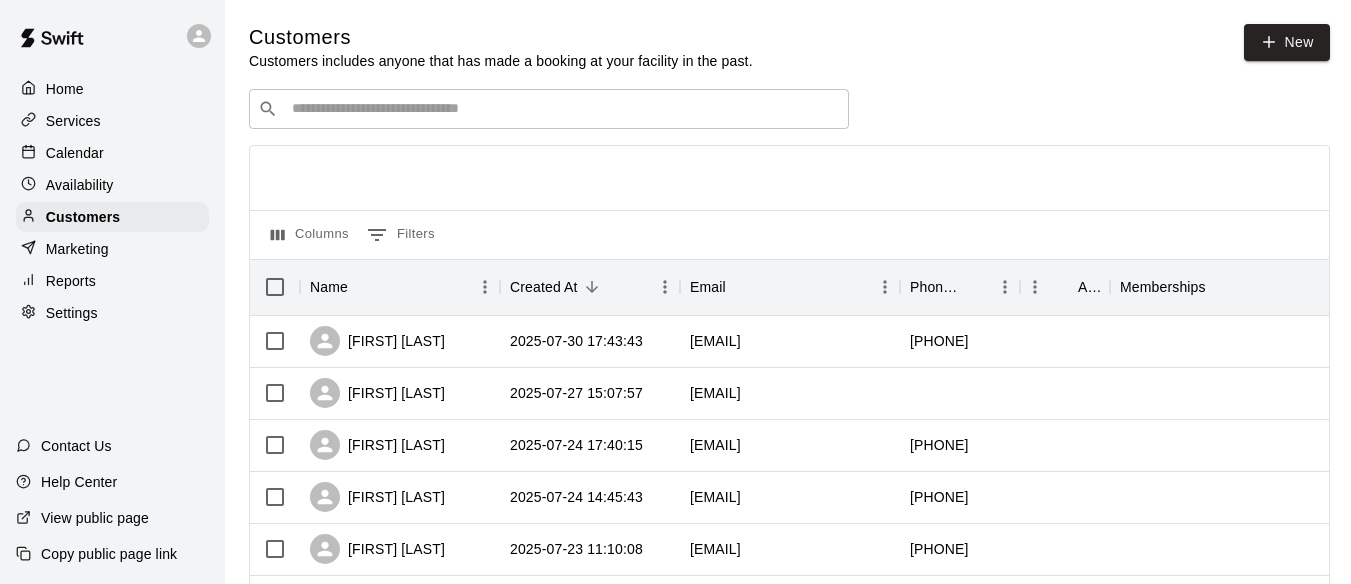 click at bounding box center [563, 109] 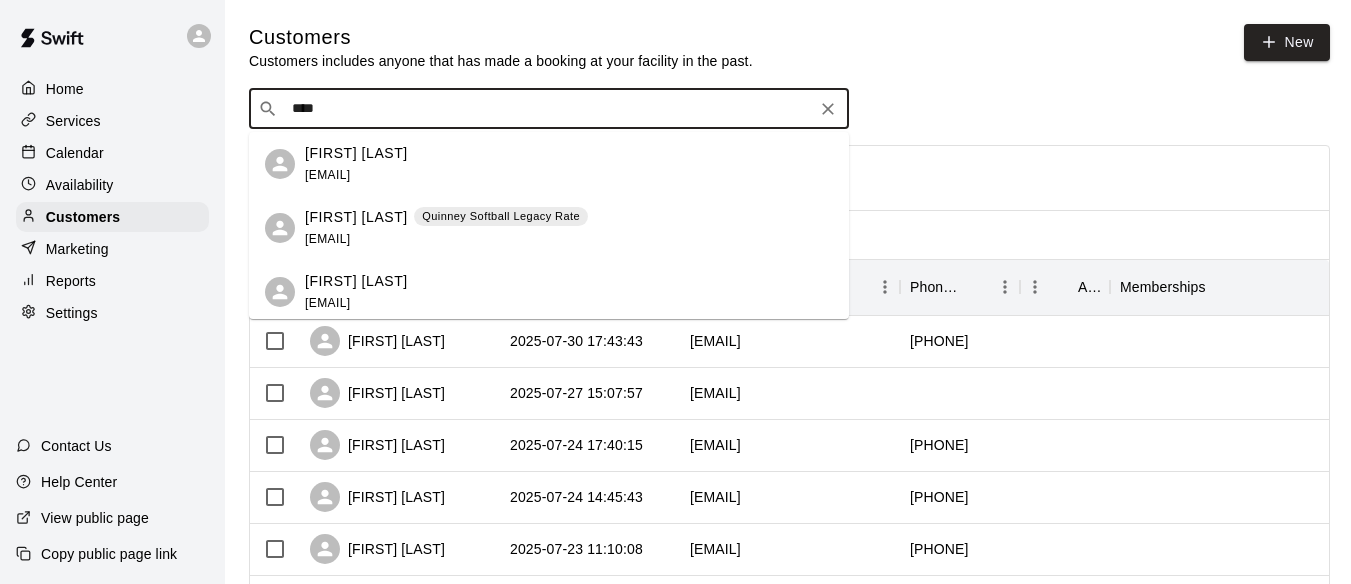 type on "*****" 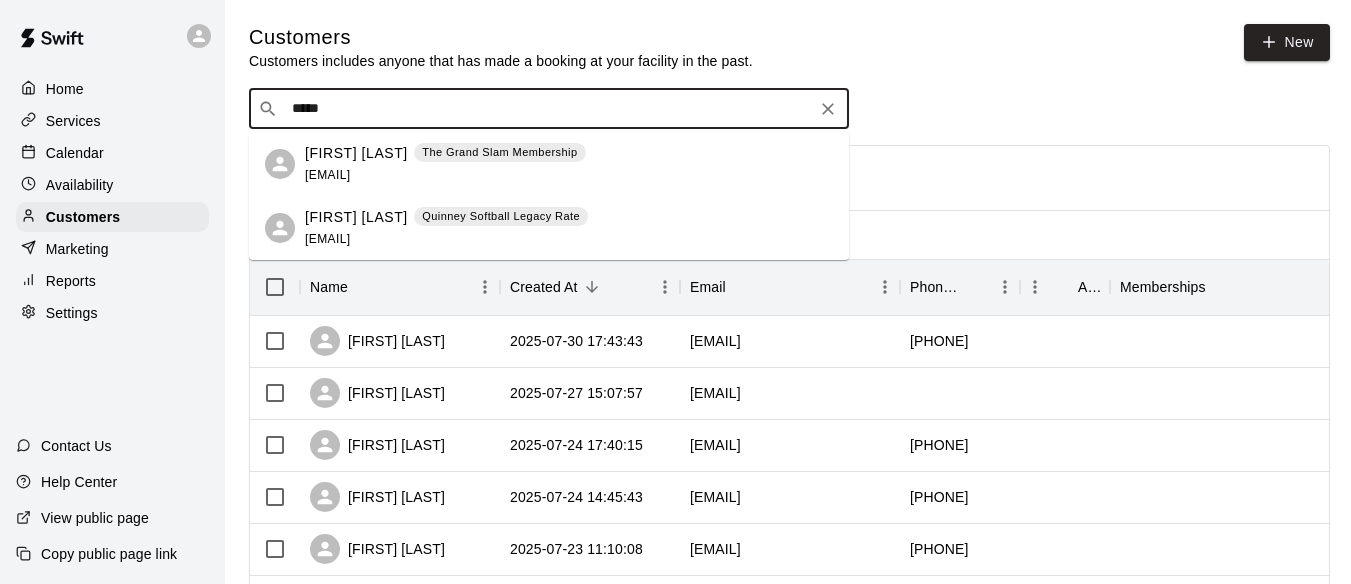click on "[FIRST] [LAST]" at bounding box center [356, 153] 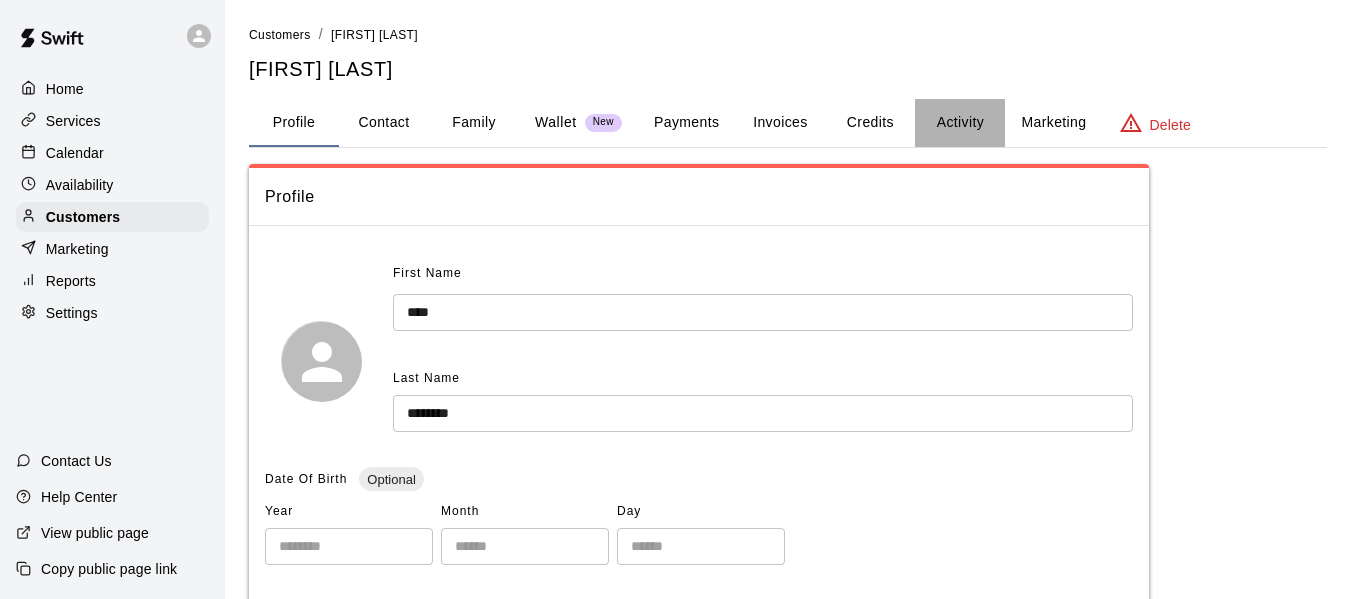 click on "Activity" at bounding box center (960, 123) 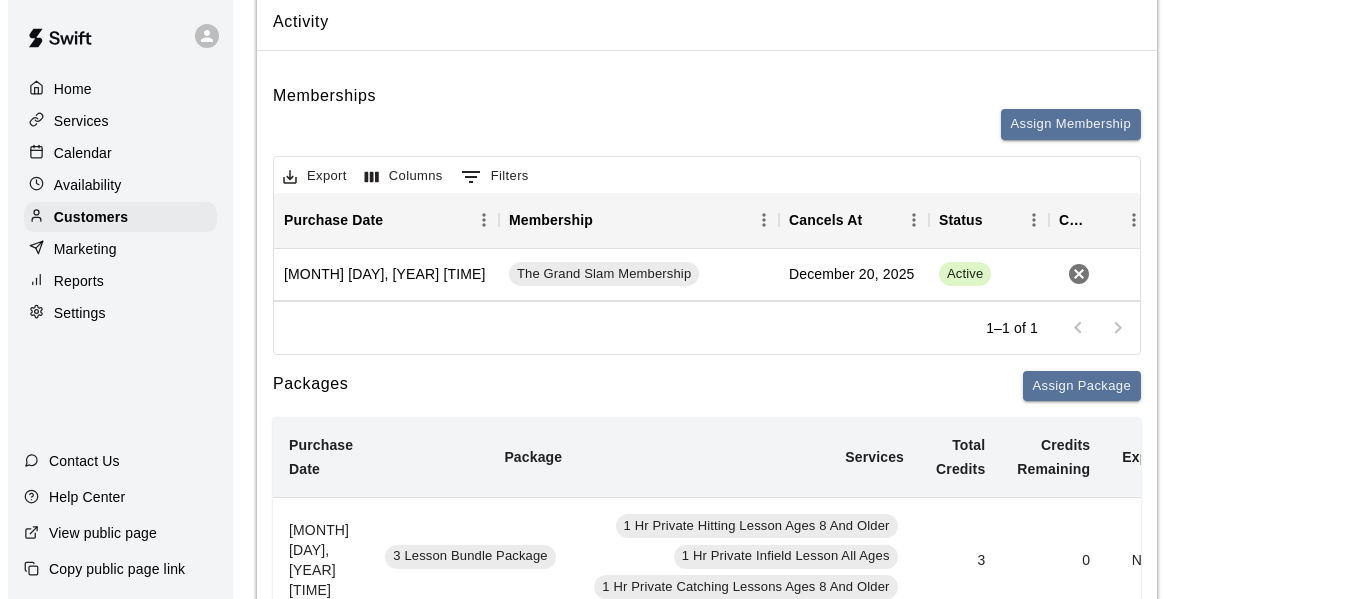 scroll, scrollTop: 233, scrollLeft: 0, axis: vertical 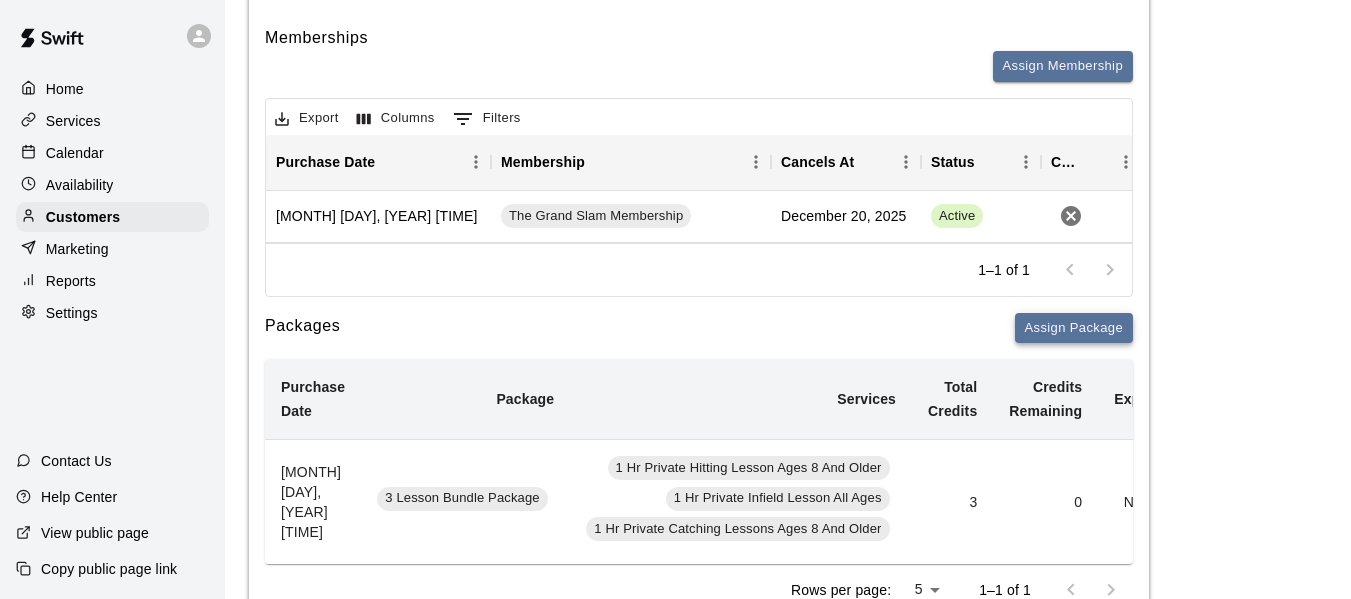 click on "Assign Package" at bounding box center (1074, 328) 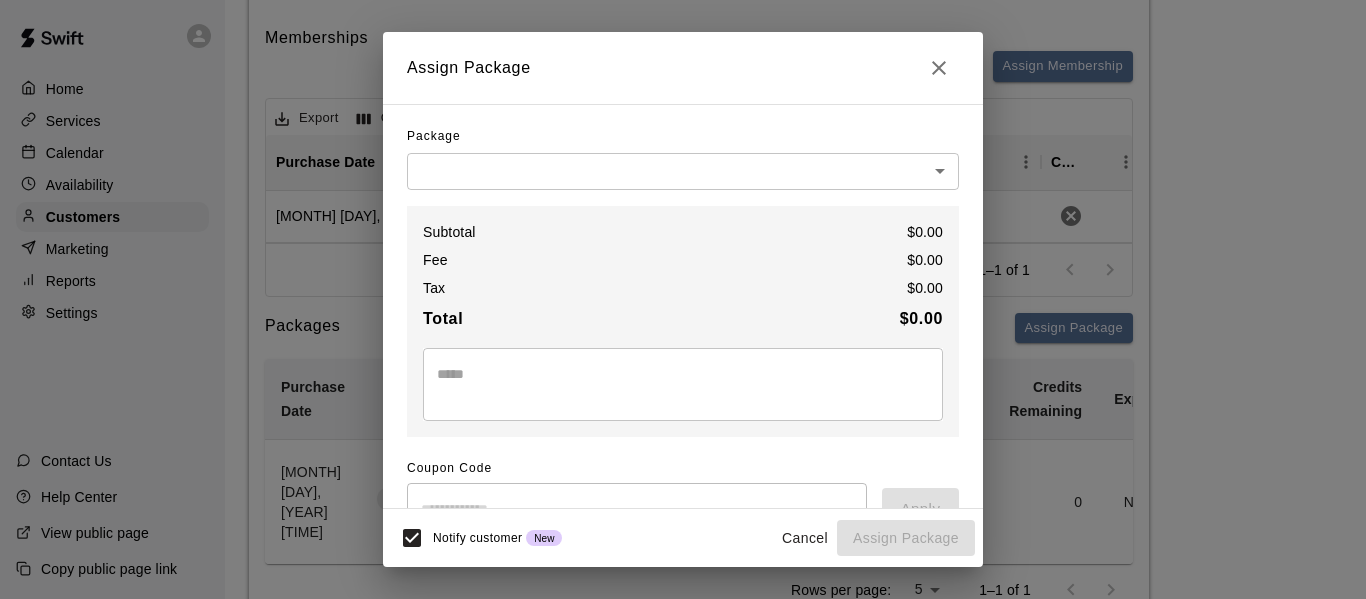 click on "Home Services Calendar Availability Customers Marketing Reports Settings Contact Us Help Center View public page Copy public page link Customers / [FIRST] [LAST] [FIRST] [LAST] Profile Contact Family Wallet New Payments Invoices Credits Activity Marketing Delete Activity Memberships Assign Membership Export Columns 0 Filters Purchase Date Membership Cancels At Status Cancel [MONTH] [DAY], [YEAR] [TIME] The Grand Slam Membership [MONTH] [DAY], [YEAR] Active 1–1 of 1 Packages Assign Package Purchase Date &nbsp; Package Services Total Credits Credits Remaining Expiry Credit Actions [MONTH] [DAY], [YEAR] [TIME] 3 Lesson Bundle Package &nbsp; 1 Hr Private Hitting Lesson Ages 8 And Older 1 Hr Private Infield Lesson All Ages 1 Hr Private Catching Lessons Ages 8 And Older 3 0 None Add Redeem Rows per page: 5 &nbsp; 1–1 of 1 Bookings Booking Date &nbsp; Service For Amount Paid Payment Method Credits Used Attendance Status Participating Staff [MONTH] [DAY], [YEAR] [TIME] 1 Hr Private Hitting Lesson Ages 8 And Older [FIRST] [LAST] 0 Credit Unknown 0 Credit" at bounding box center [683, 1145] 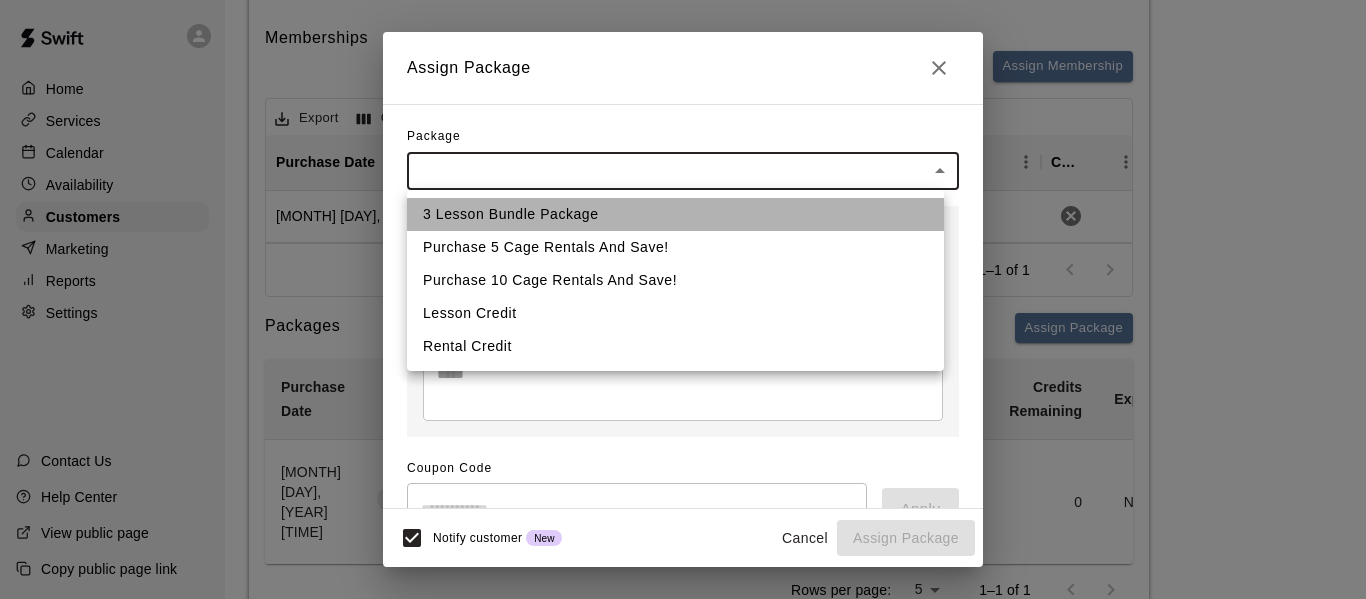 click on "3 Lesson Bundle Package" at bounding box center [675, 214] 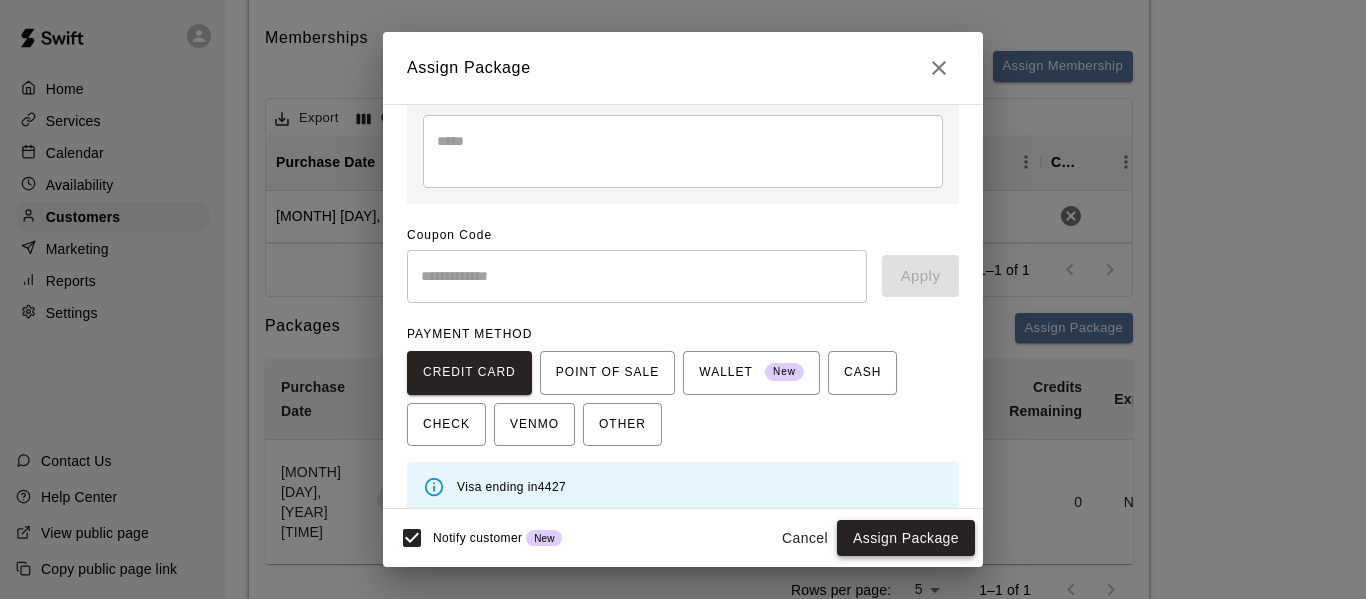 scroll, scrollTop: 291, scrollLeft: 0, axis: vertical 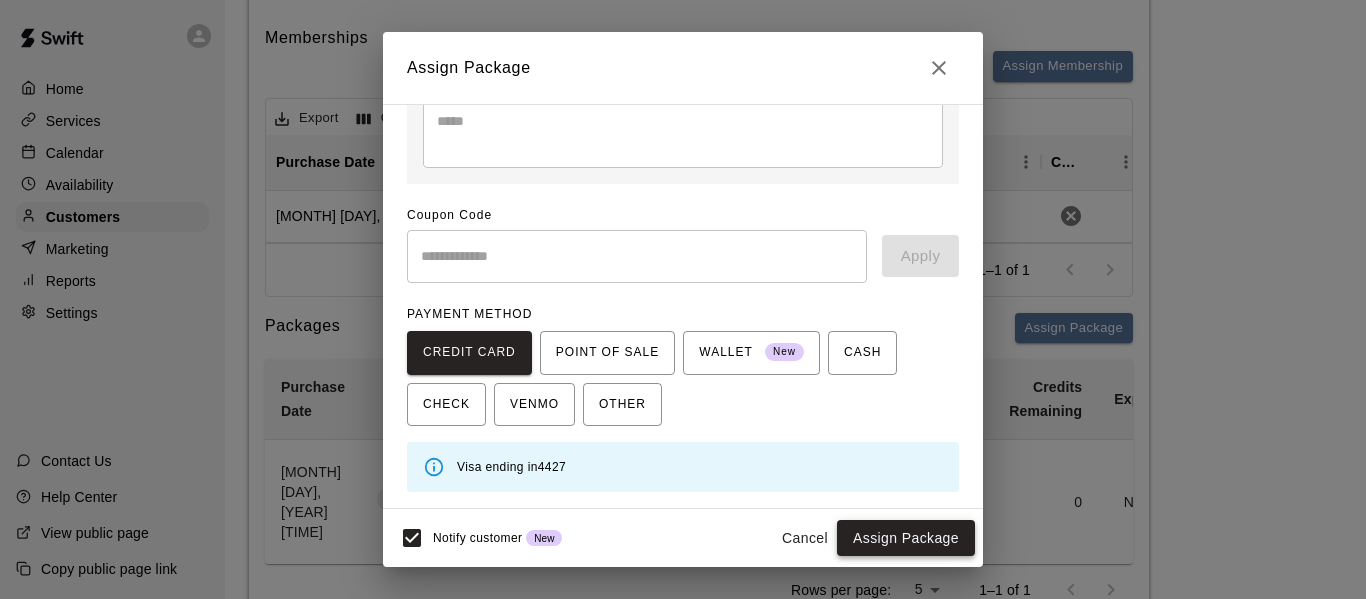 click on "Assign Package" at bounding box center (906, 538) 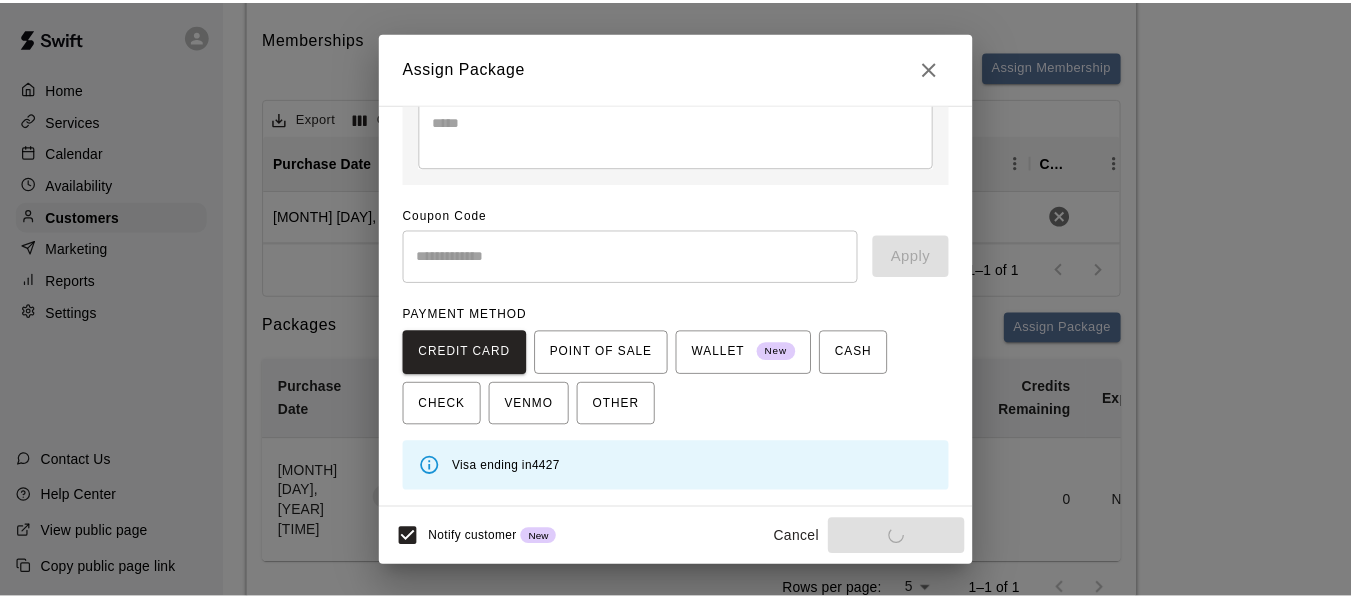 scroll, scrollTop: 253, scrollLeft: 0, axis: vertical 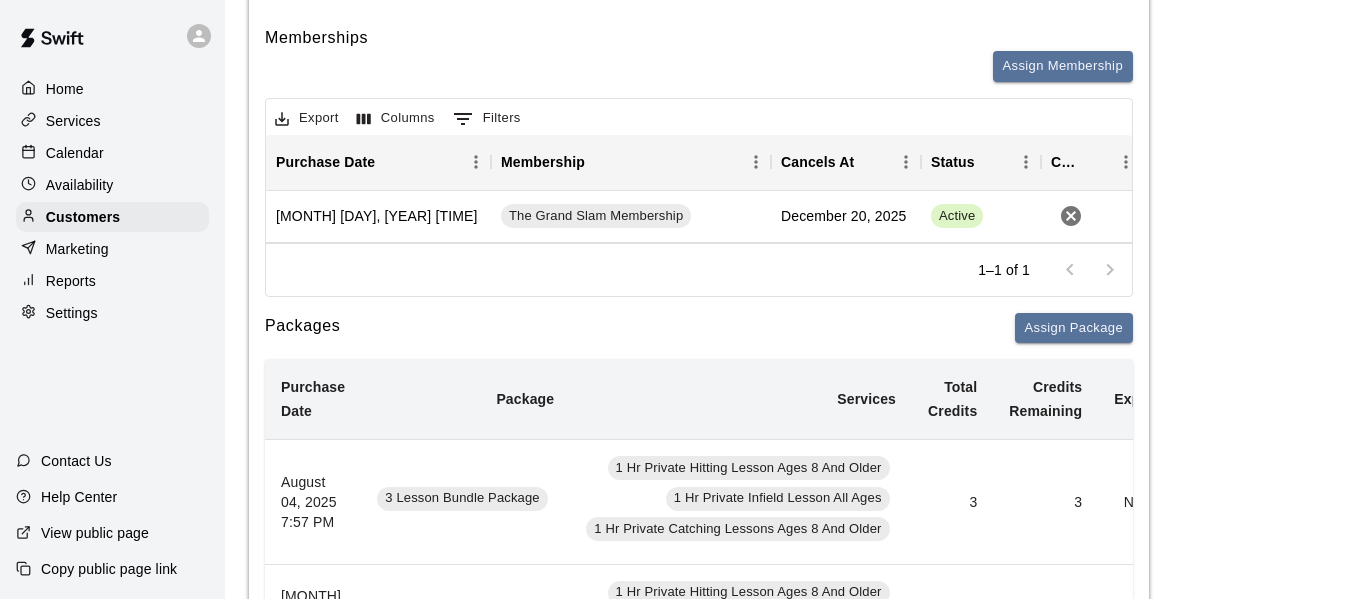click on "Calendar" at bounding box center [112, 153] 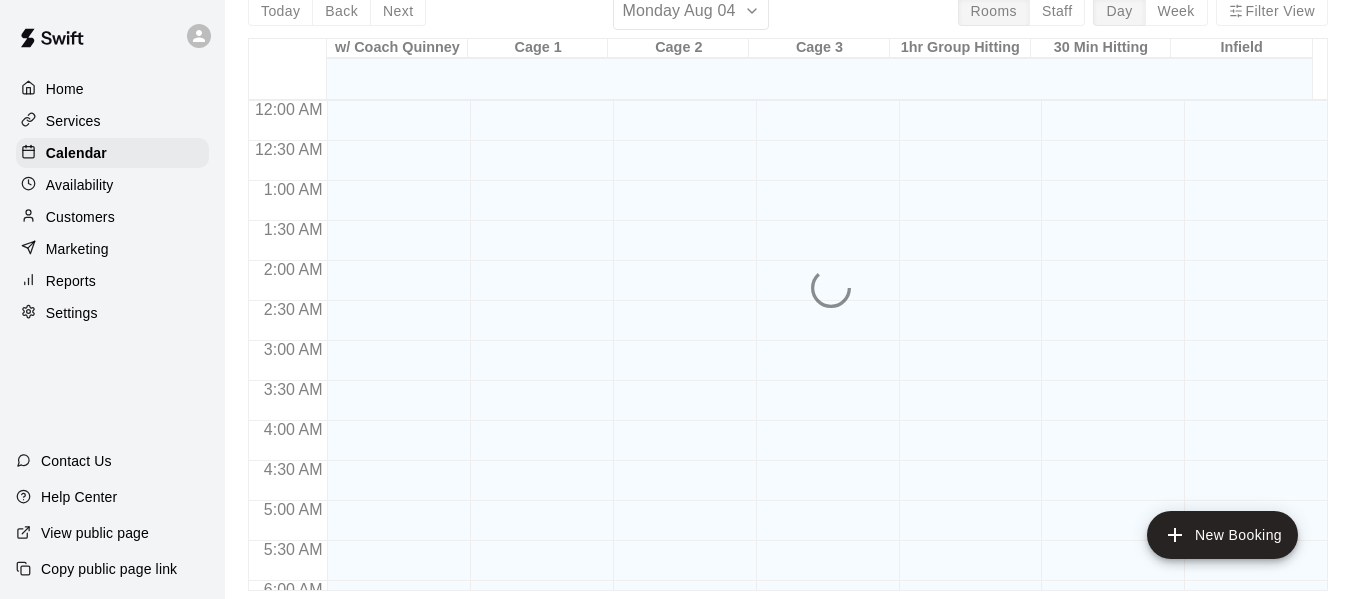 scroll, scrollTop: 0, scrollLeft: 0, axis: both 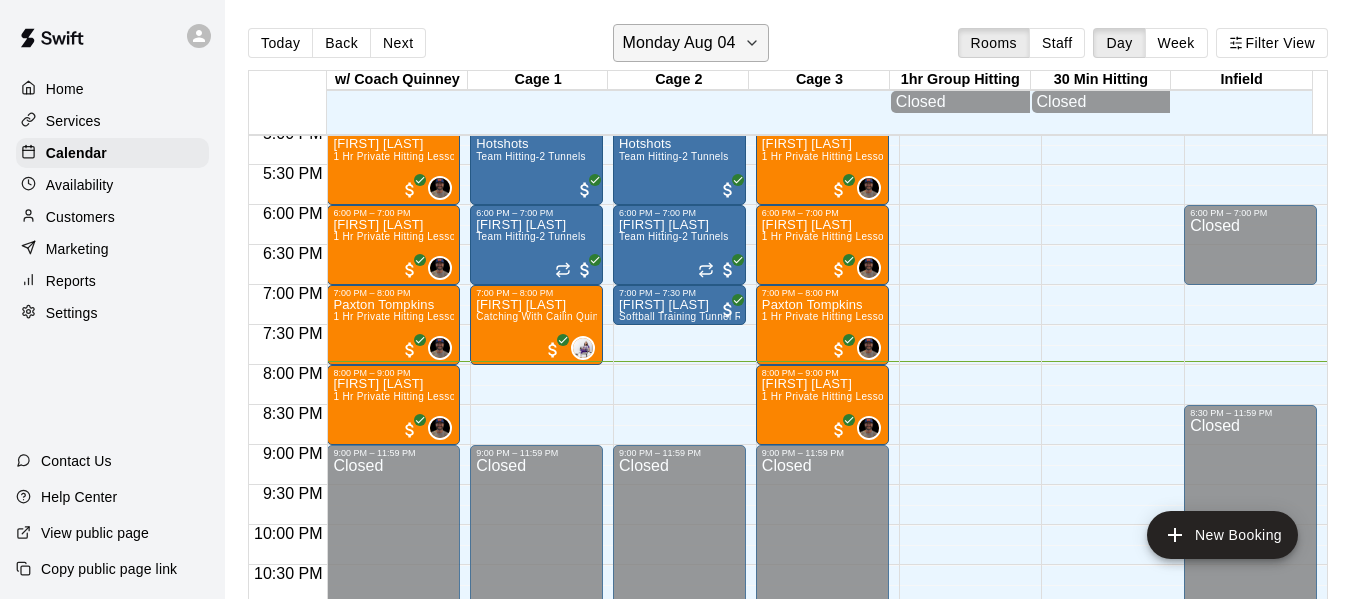 click 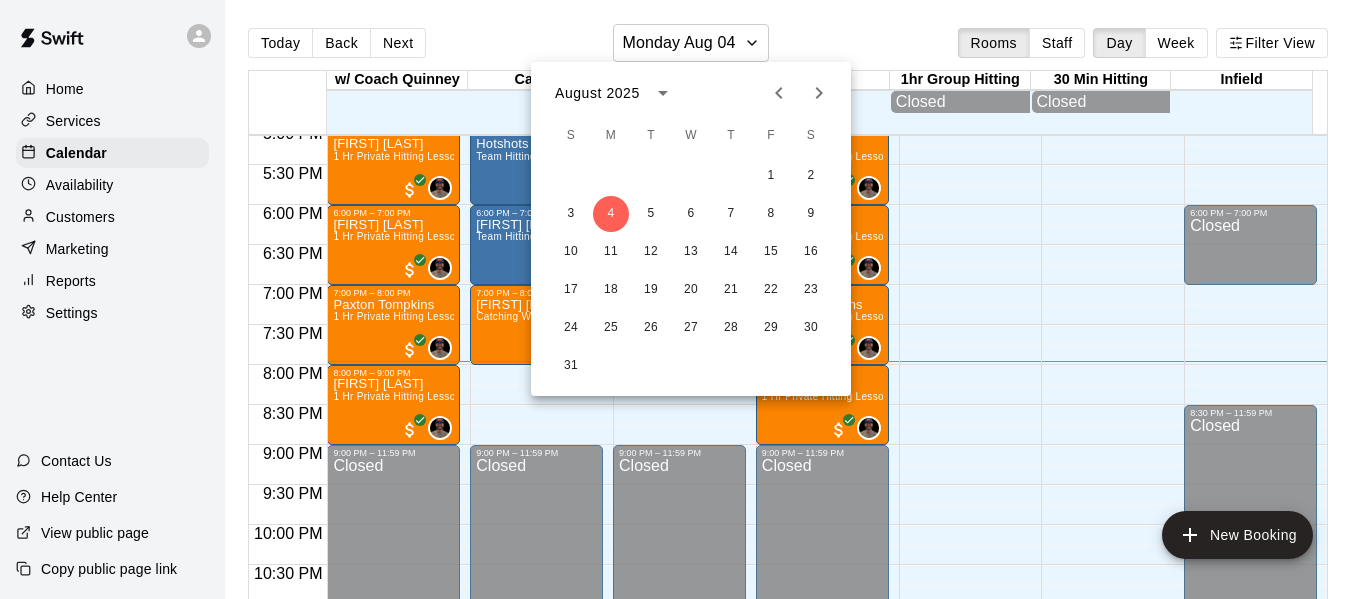 click 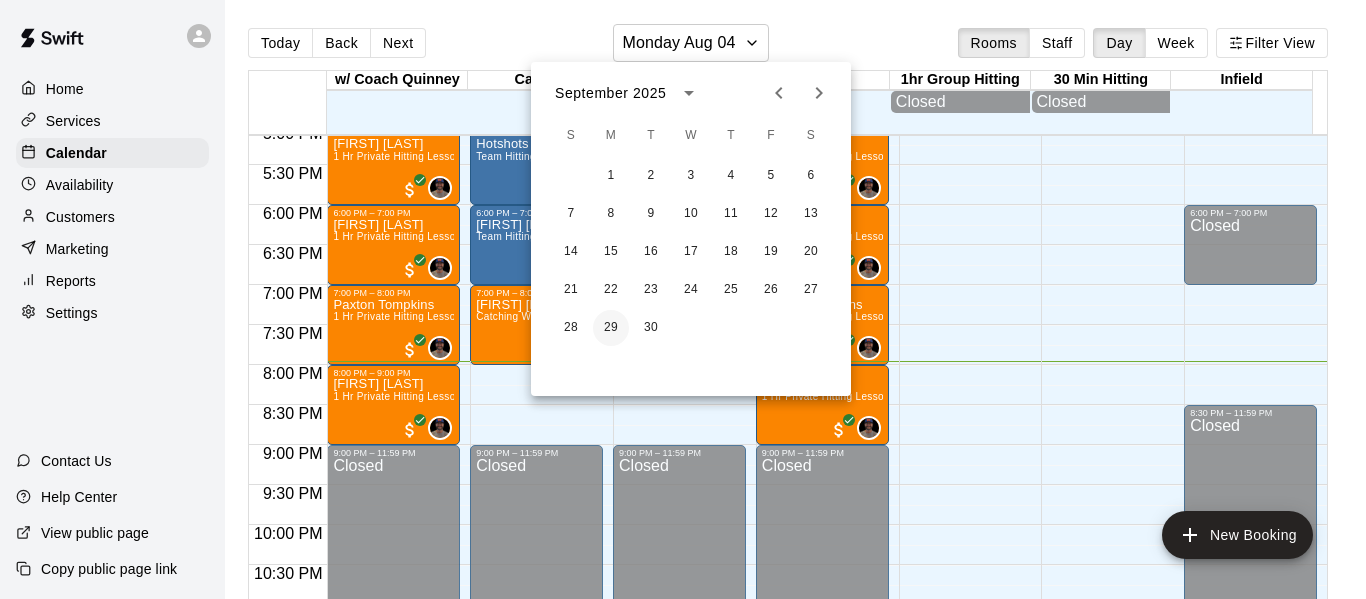 click on "29" at bounding box center [611, 328] 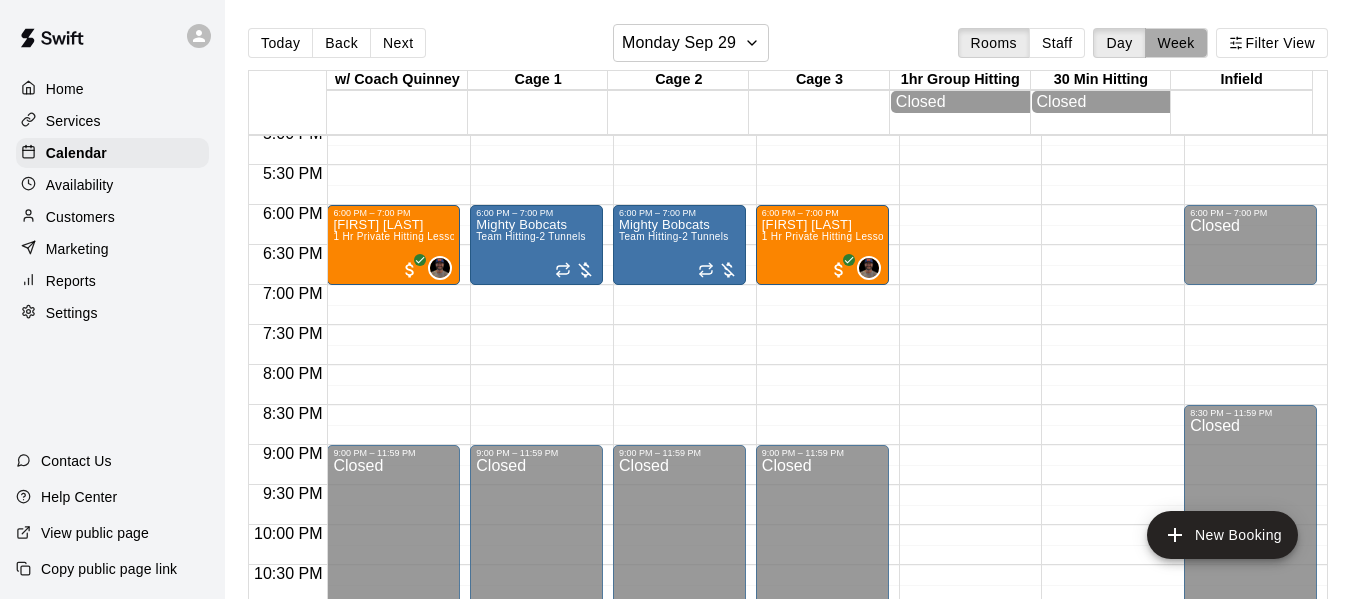 click on "Week" at bounding box center [1176, 43] 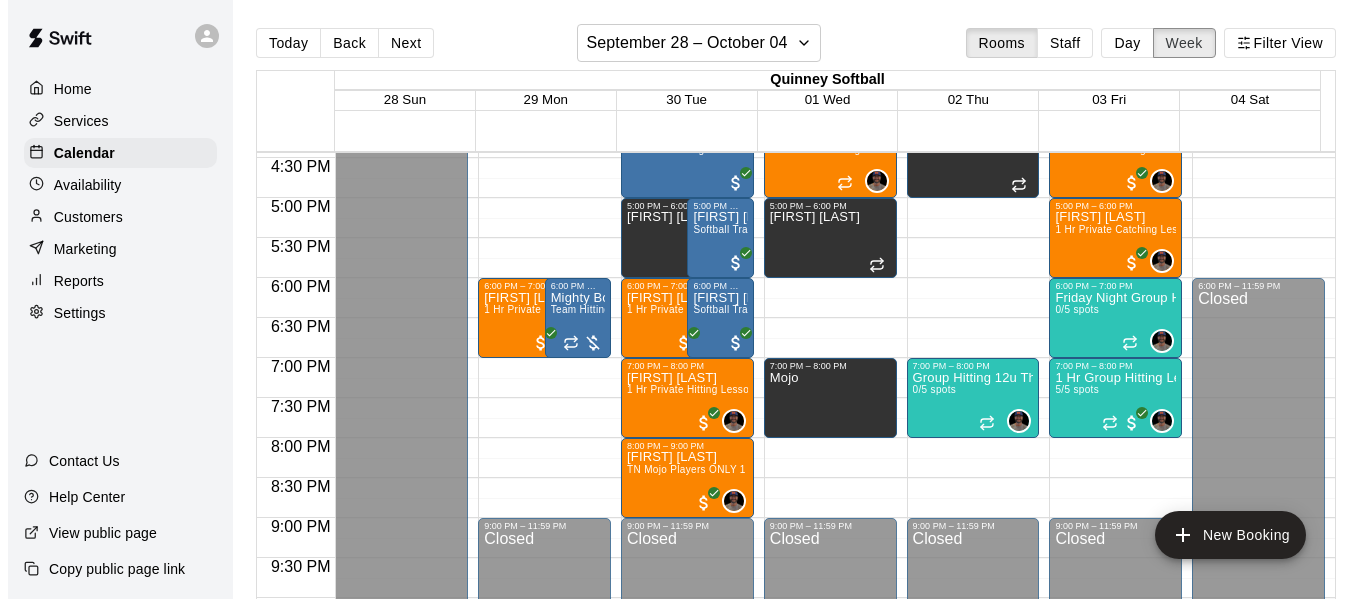 scroll, scrollTop: 1321, scrollLeft: 0, axis: vertical 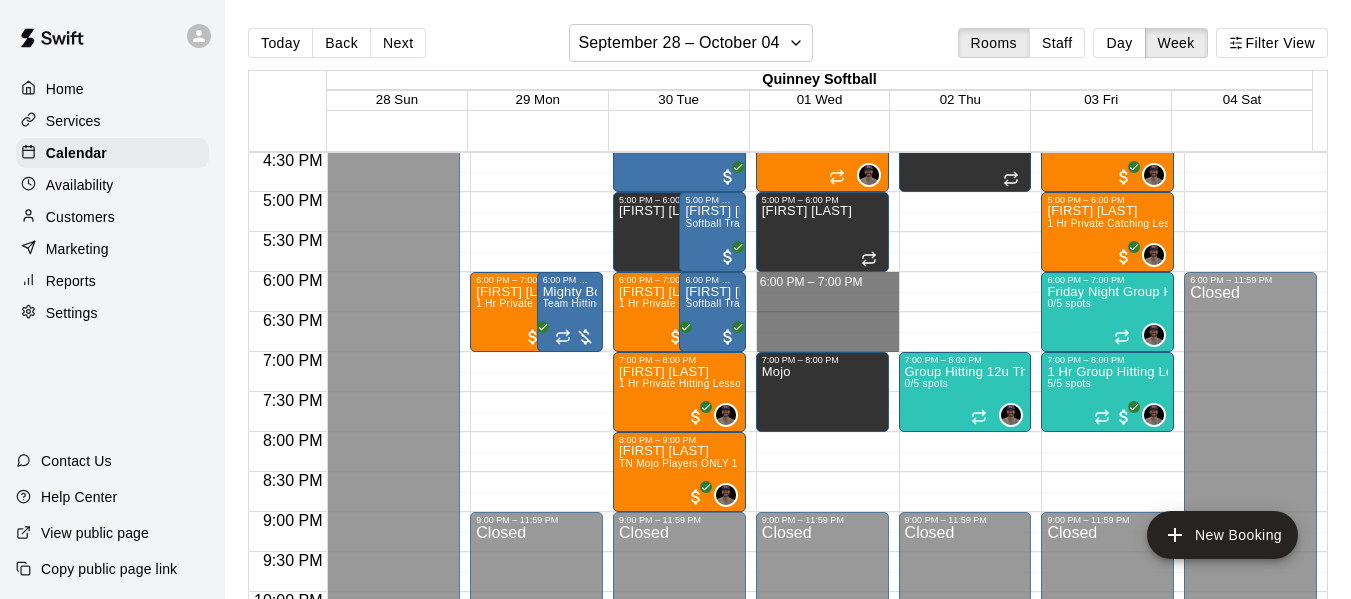 drag, startPoint x: 807, startPoint y: 281, endPoint x: 802, endPoint y: 344, distance: 63.1981 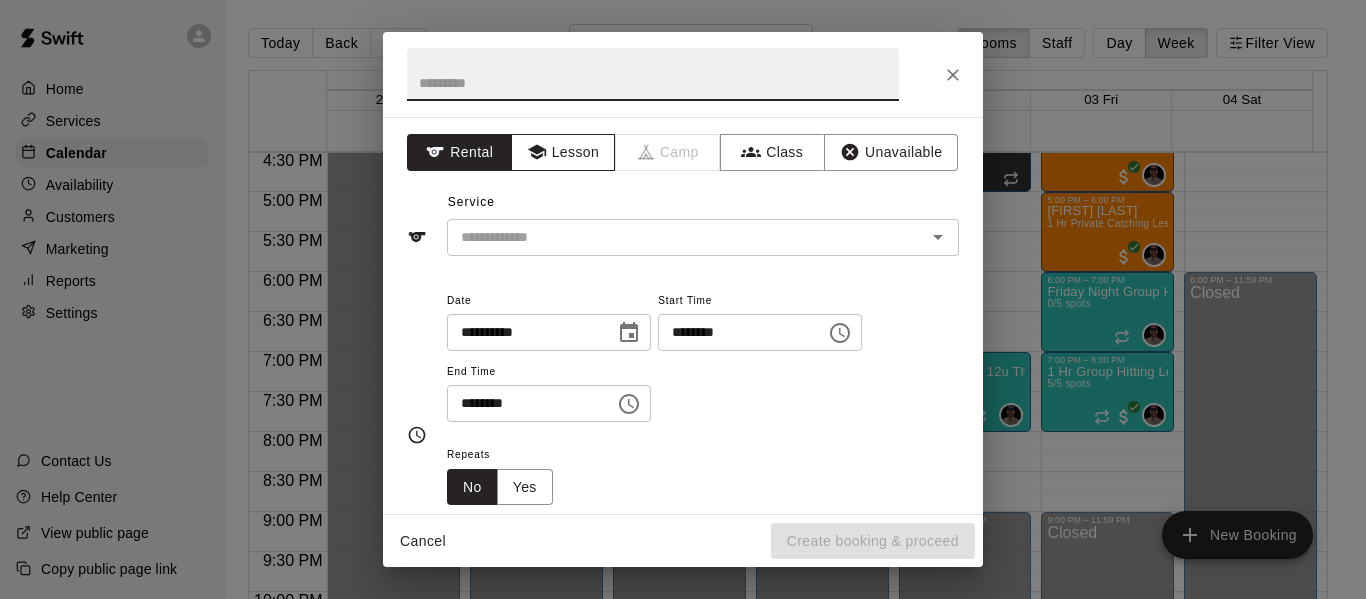 click on "Lesson" at bounding box center [563, 152] 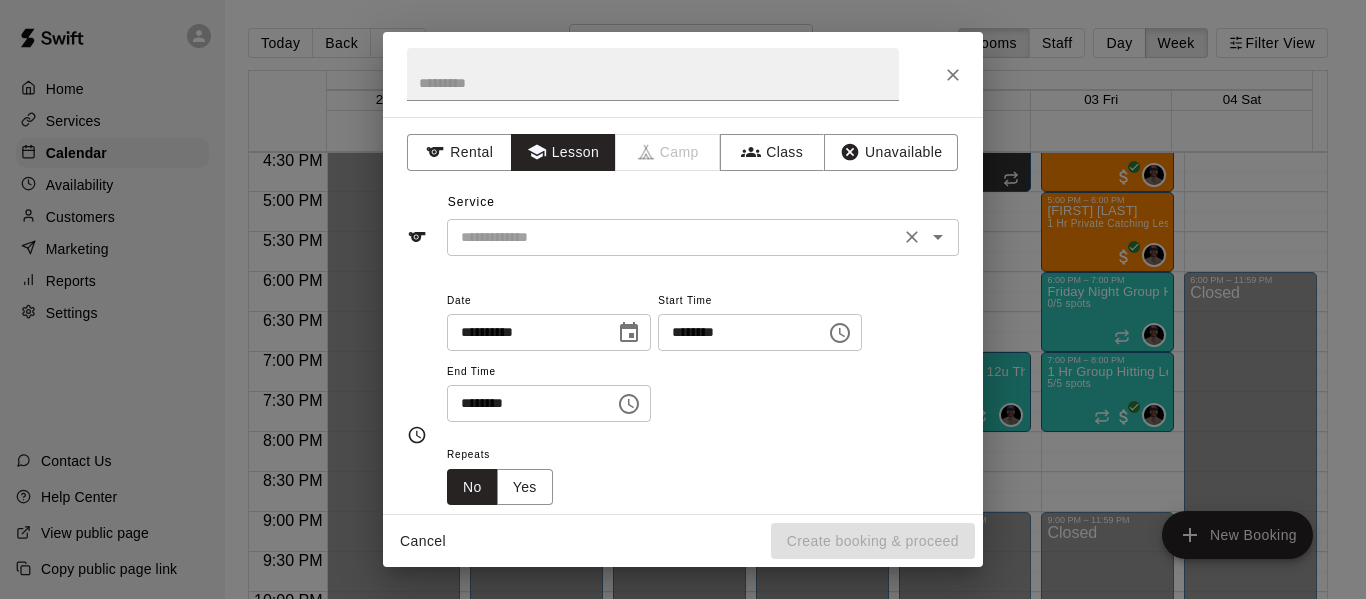 click at bounding box center [673, 237] 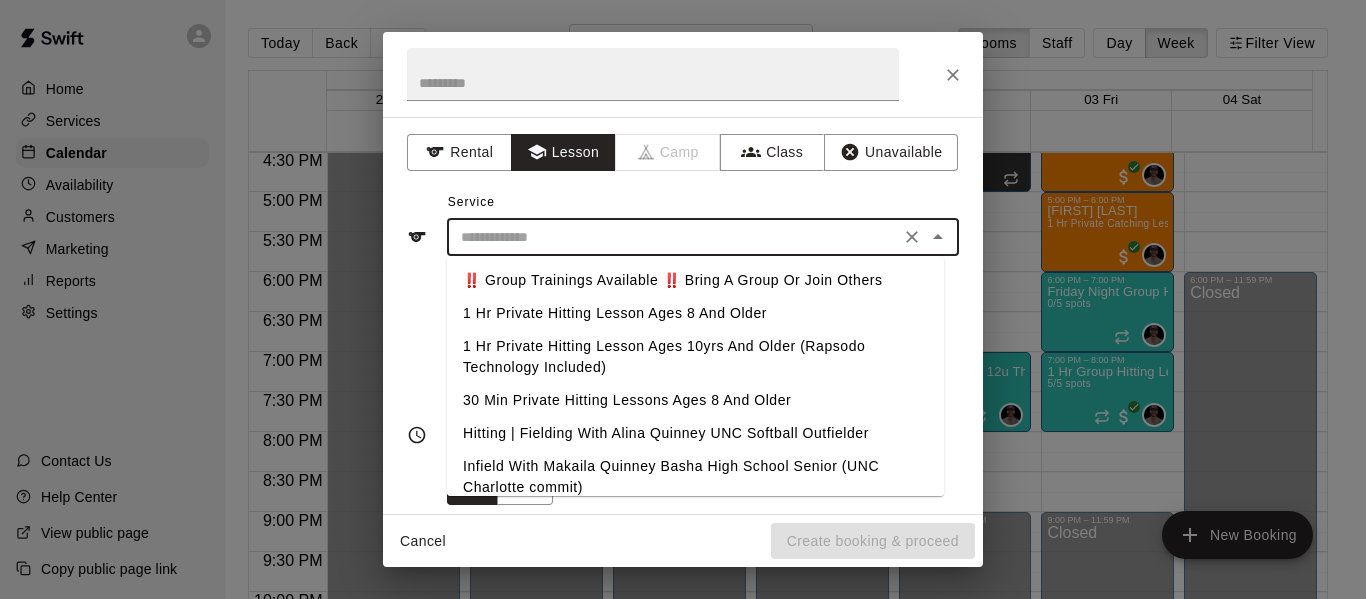 click on "1 Hr Private Hitting Lesson Ages 8 And Older" at bounding box center [695, 313] 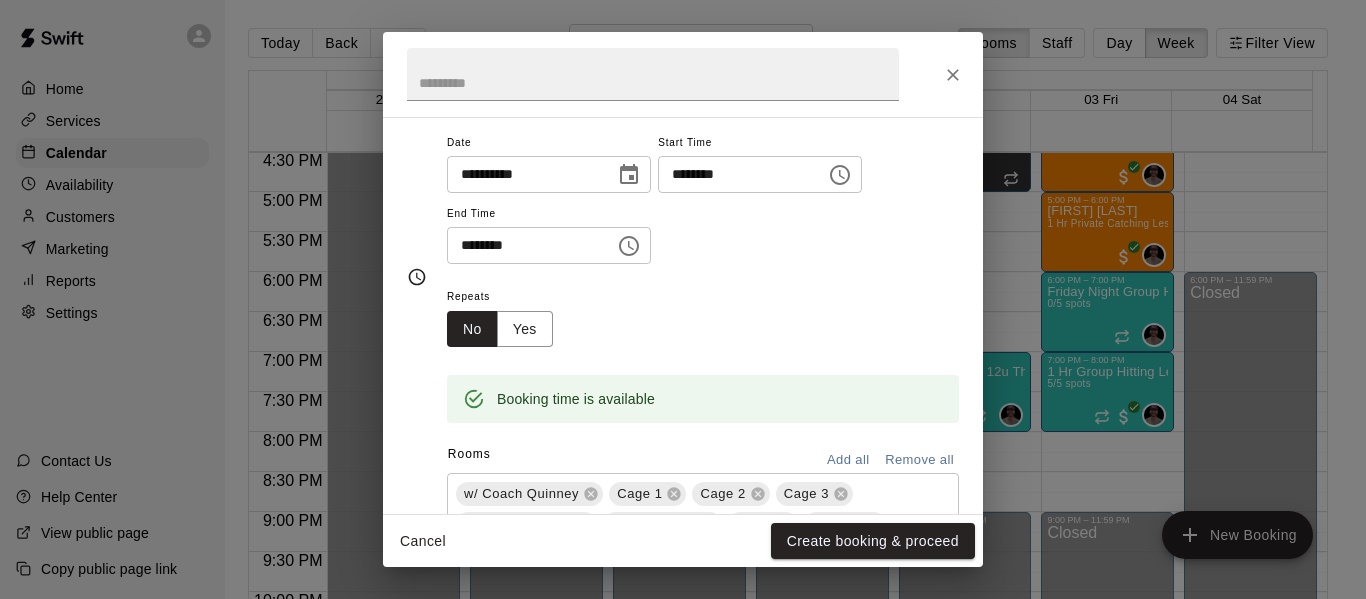 scroll, scrollTop: 233, scrollLeft: 0, axis: vertical 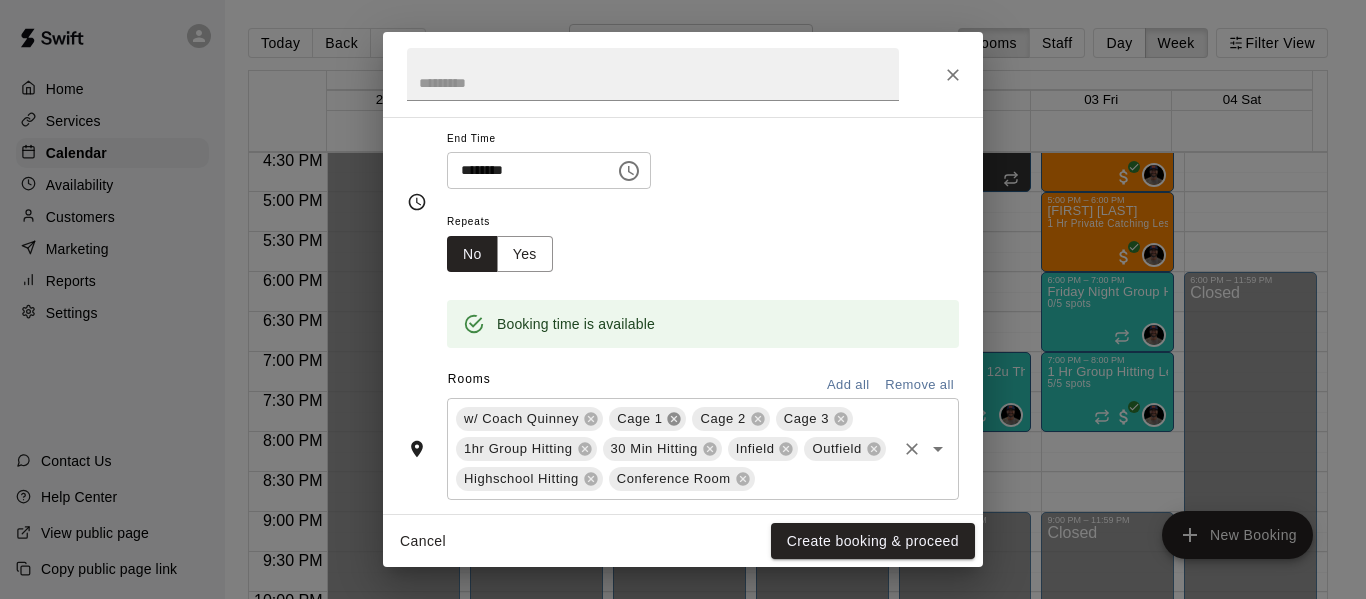 click 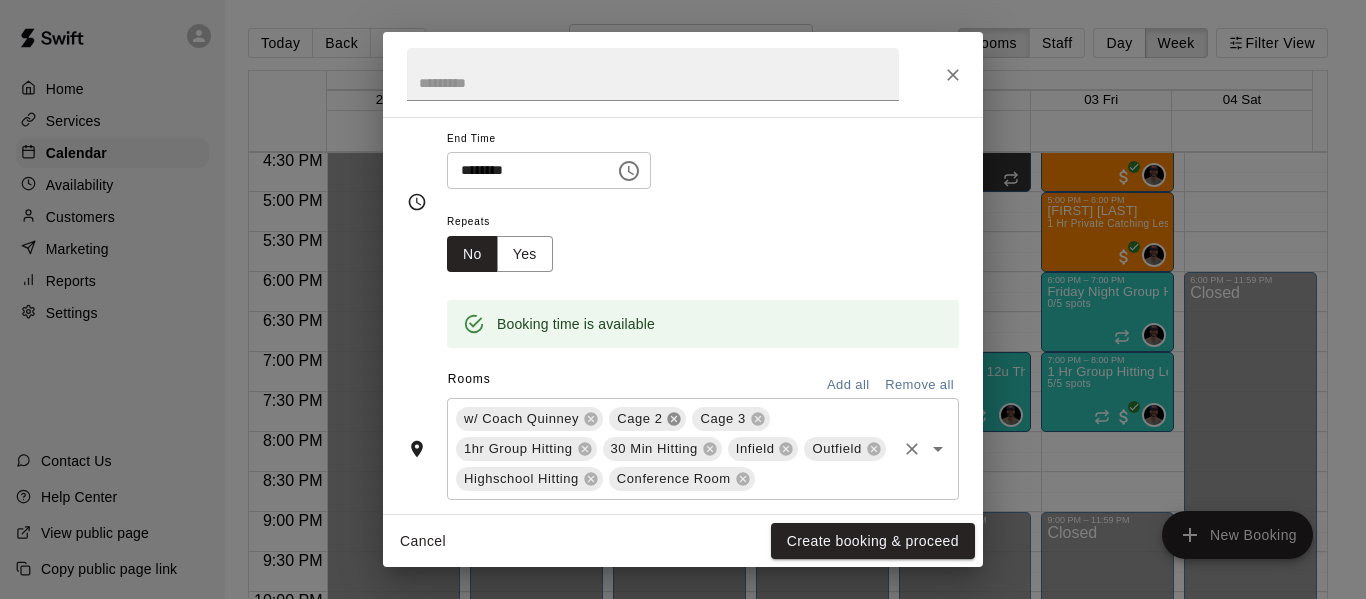 click 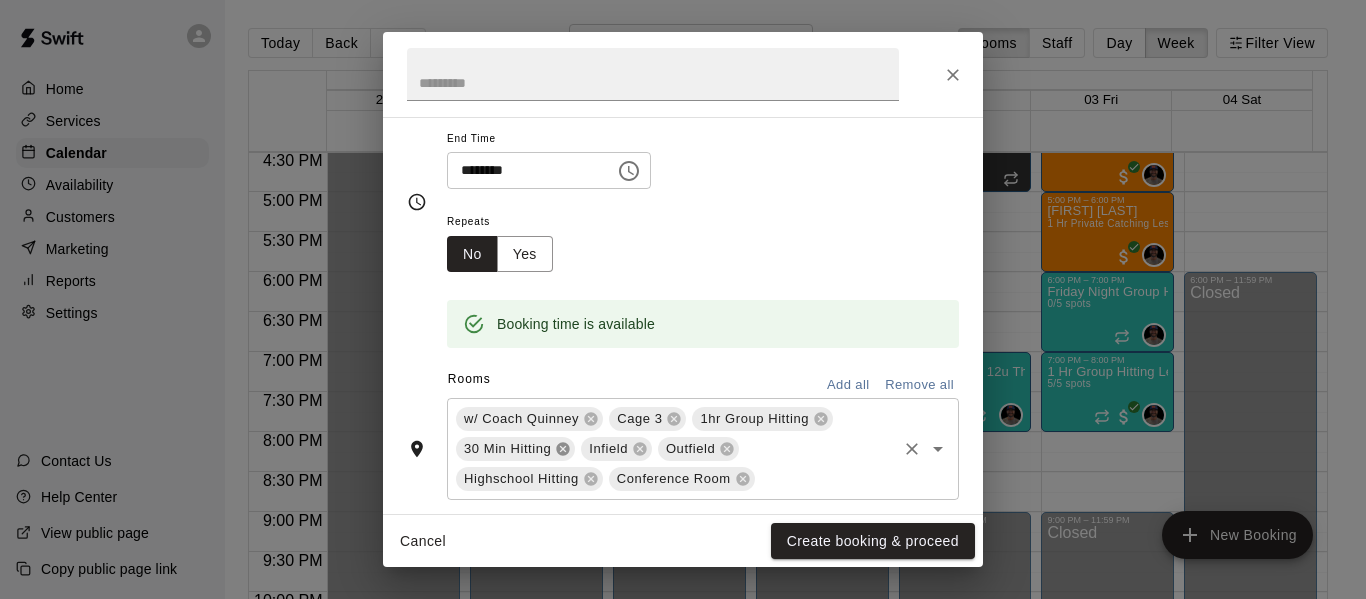click 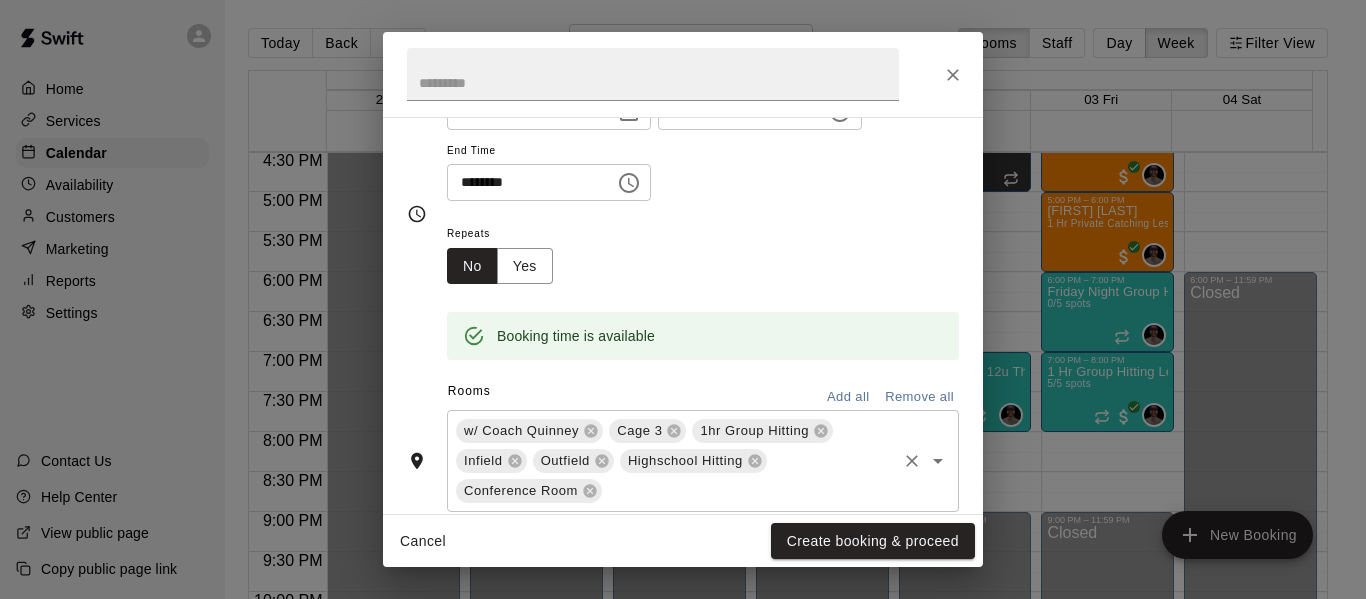 scroll, scrollTop: 233, scrollLeft: 0, axis: vertical 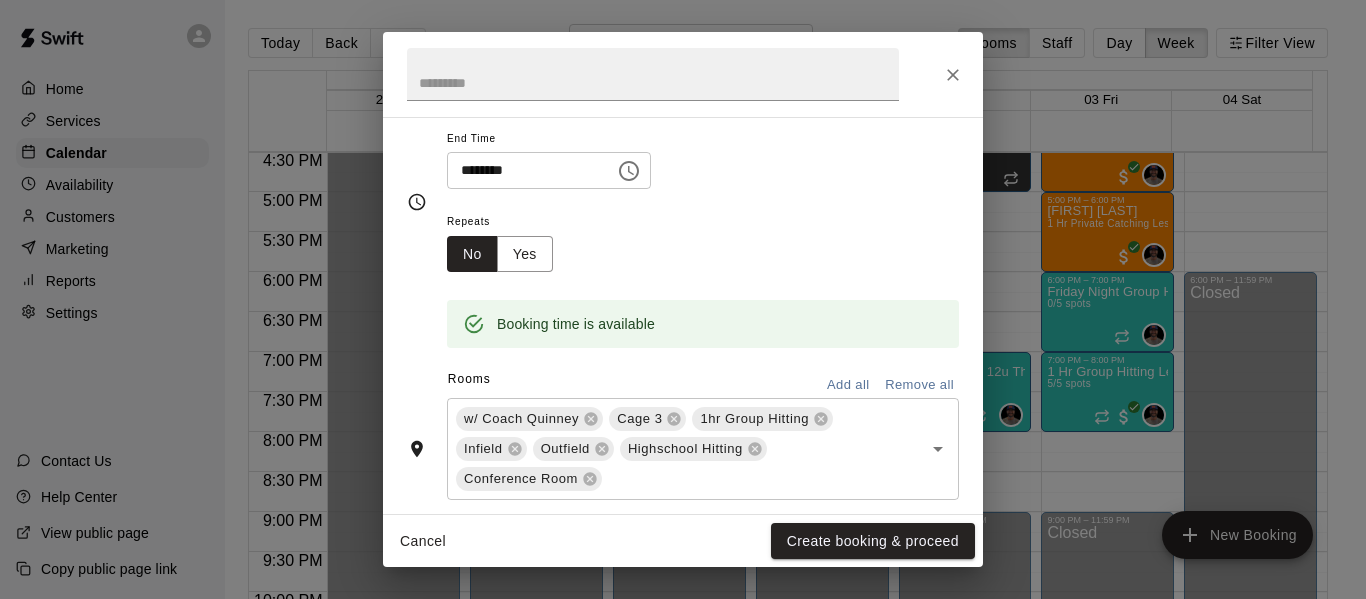 click on "Remove all" at bounding box center [919, 385] 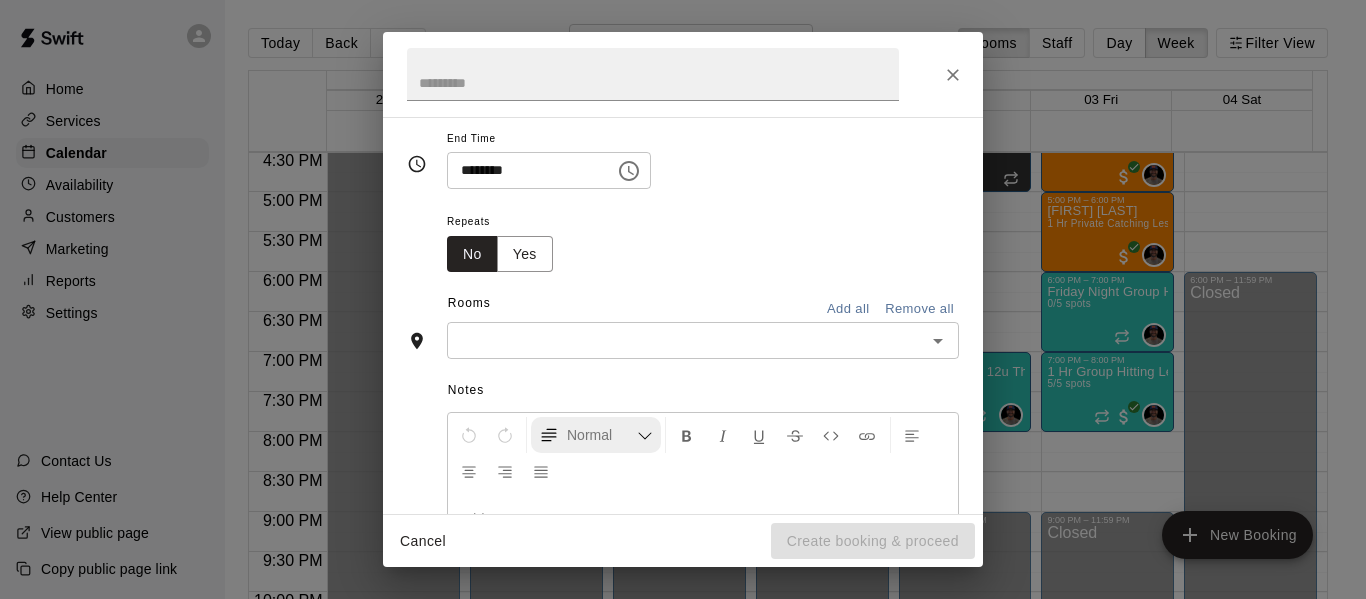 scroll, scrollTop: 195, scrollLeft: 0, axis: vertical 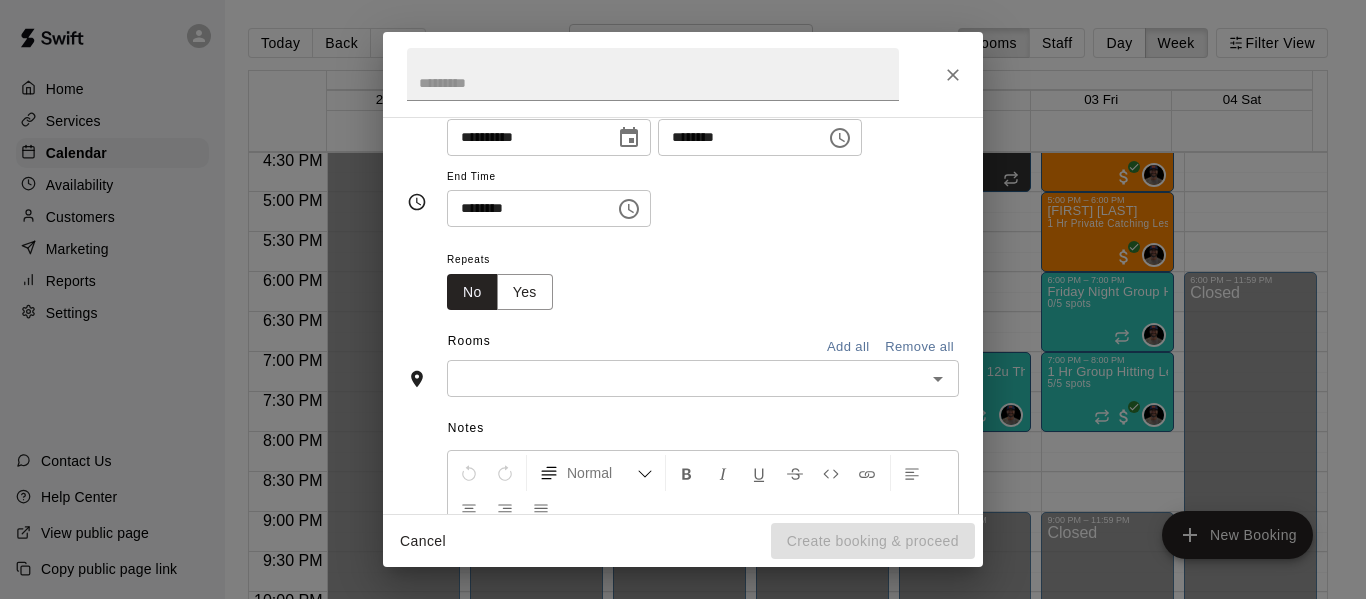 click at bounding box center [686, 378] 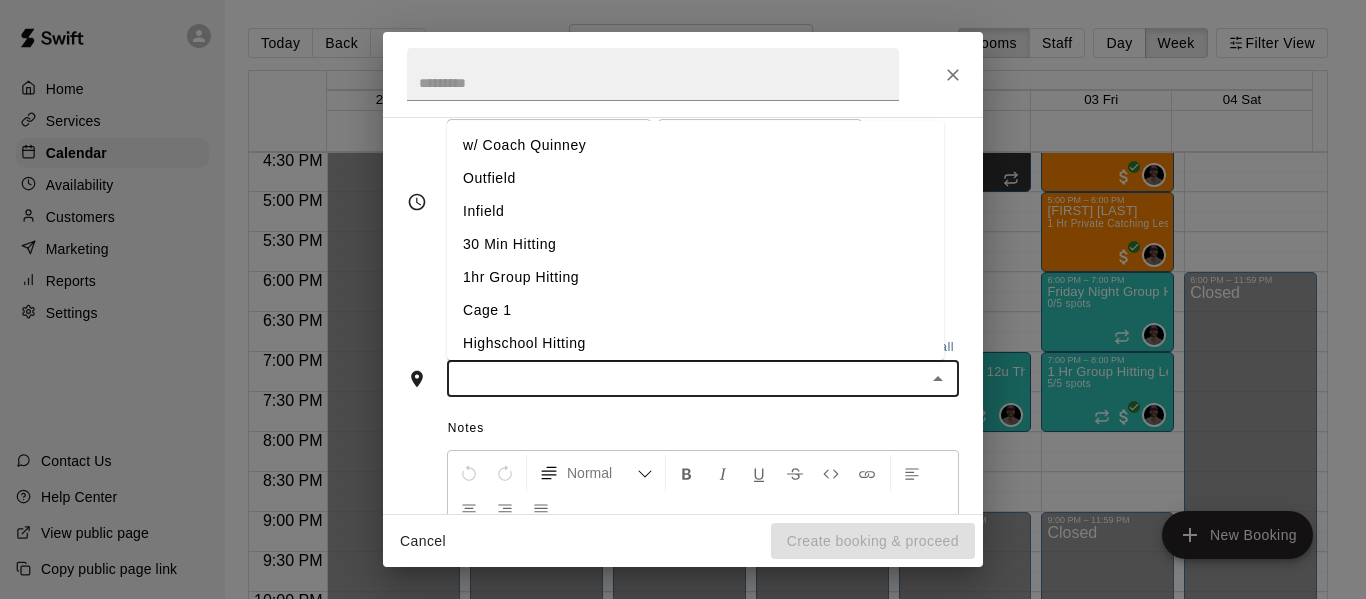 click on "w/ Coach Quinney" at bounding box center [695, 145] 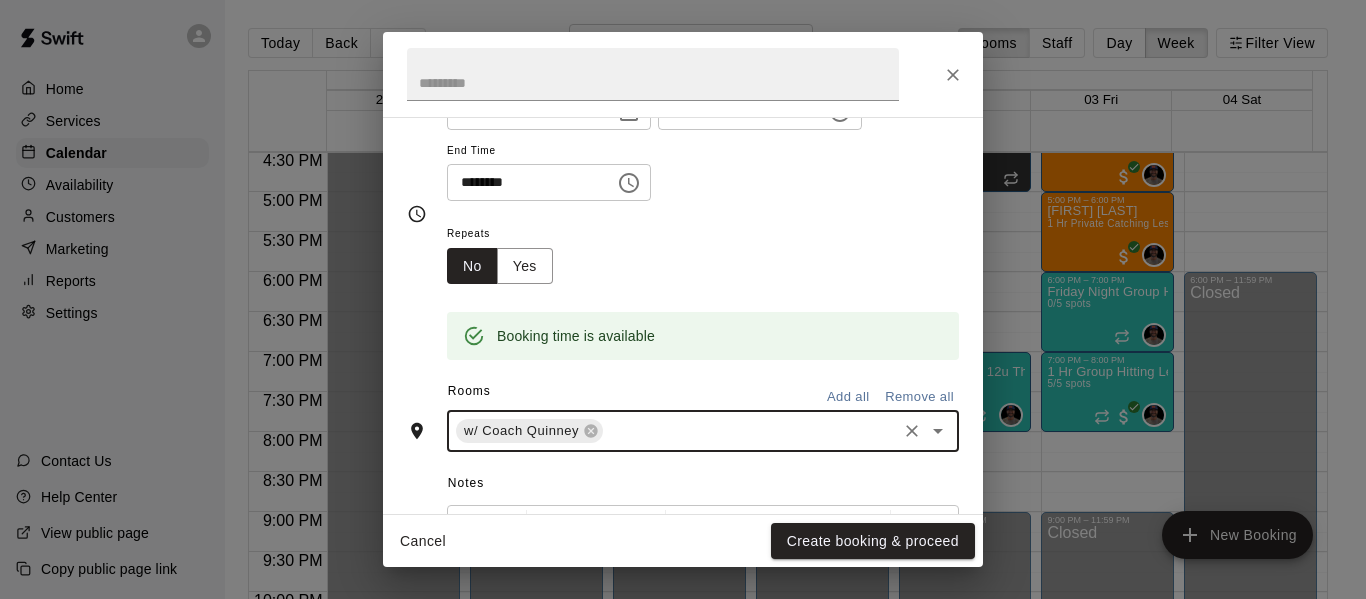 scroll, scrollTop: 233, scrollLeft: 0, axis: vertical 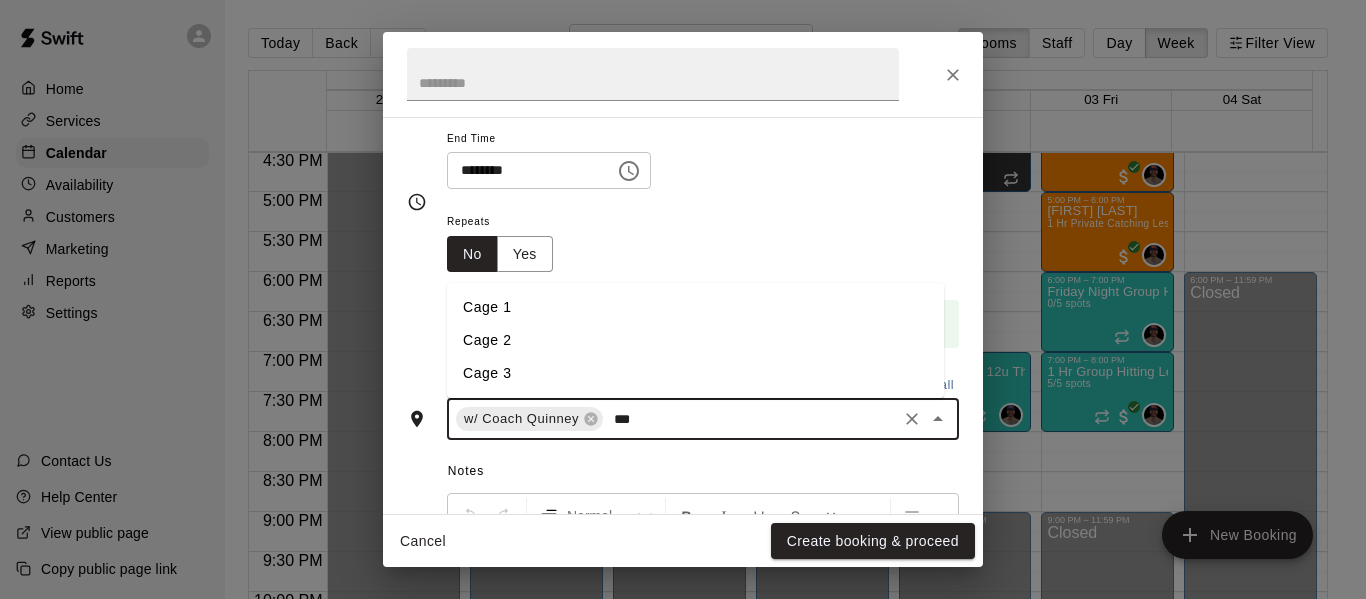 type on "****" 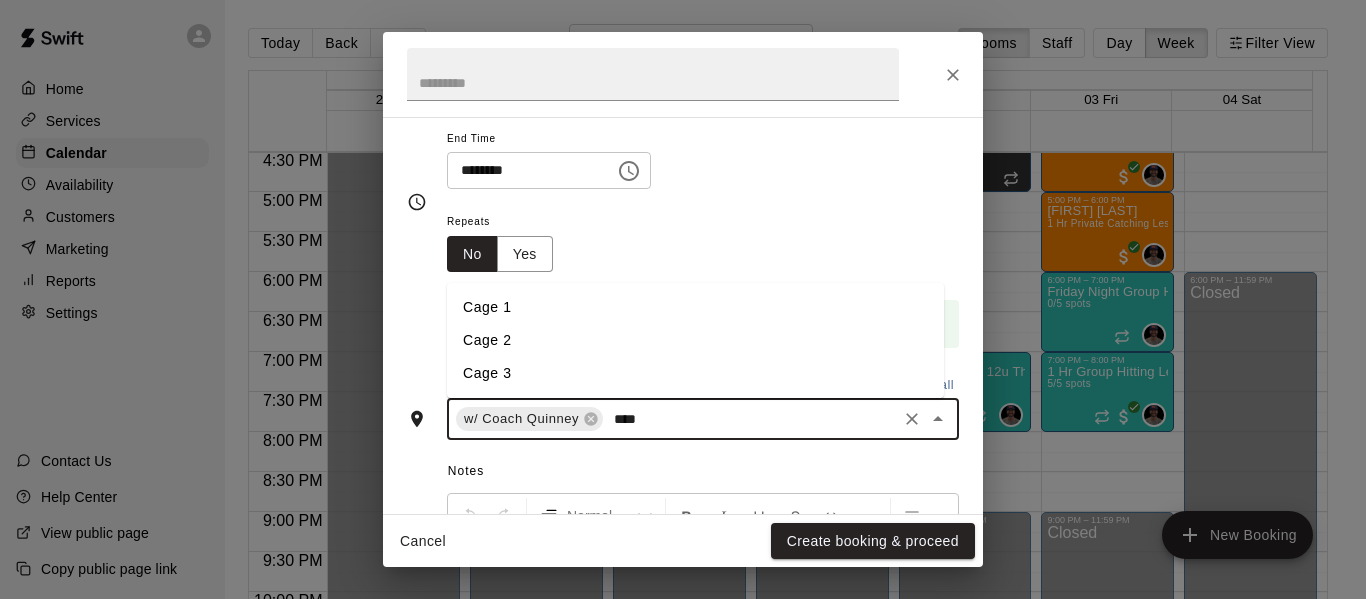 click on "Cage 3" at bounding box center (695, 373) 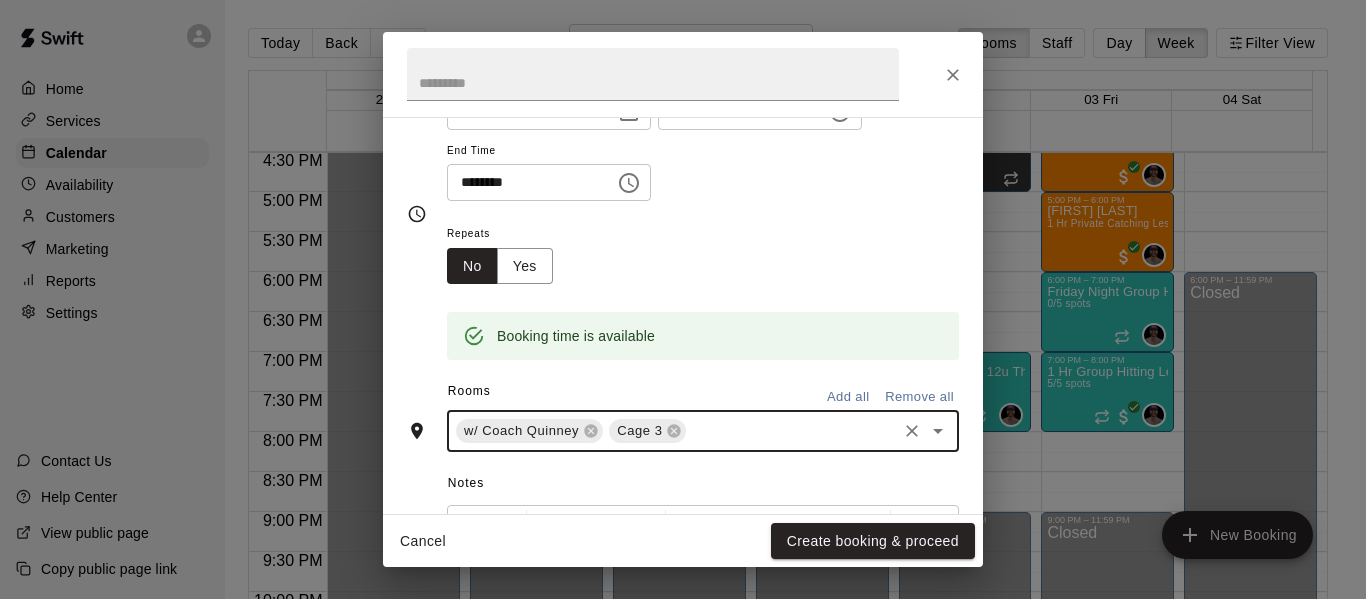 scroll, scrollTop: 233, scrollLeft: 0, axis: vertical 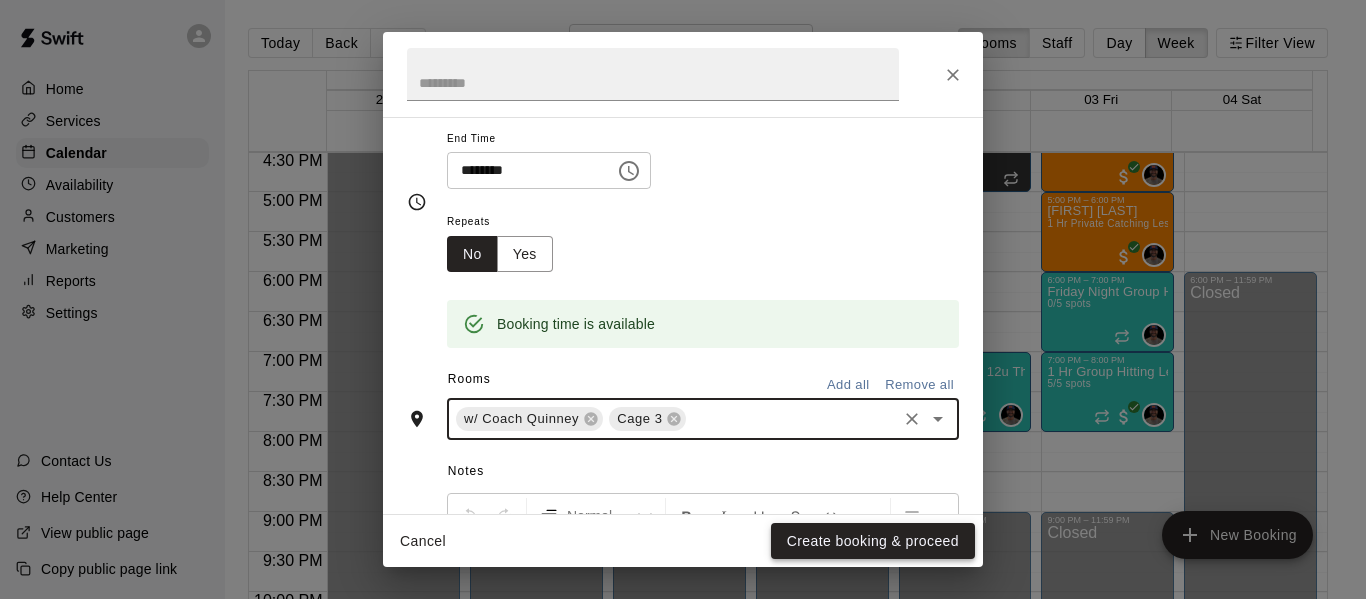 click on "Create booking & proceed" at bounding box center [873, 541] 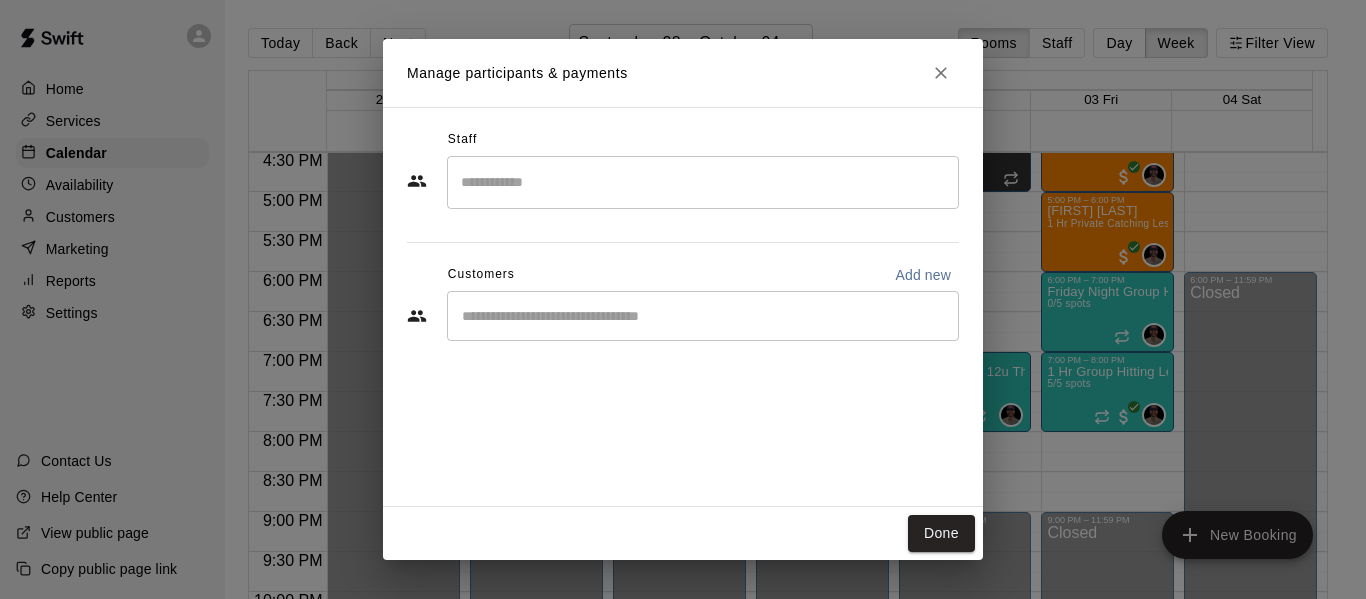 click at bounding box center [703, 182] 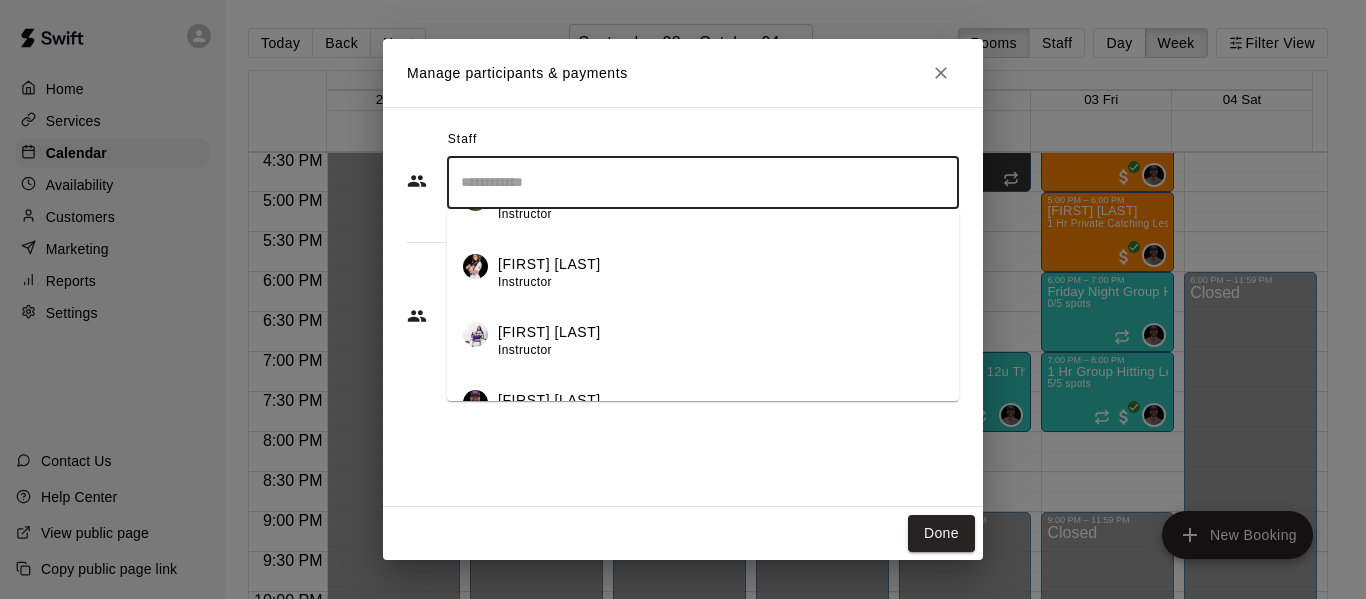 scroll, scrollTop: 148, scrollLeft: 0, axis: vertical 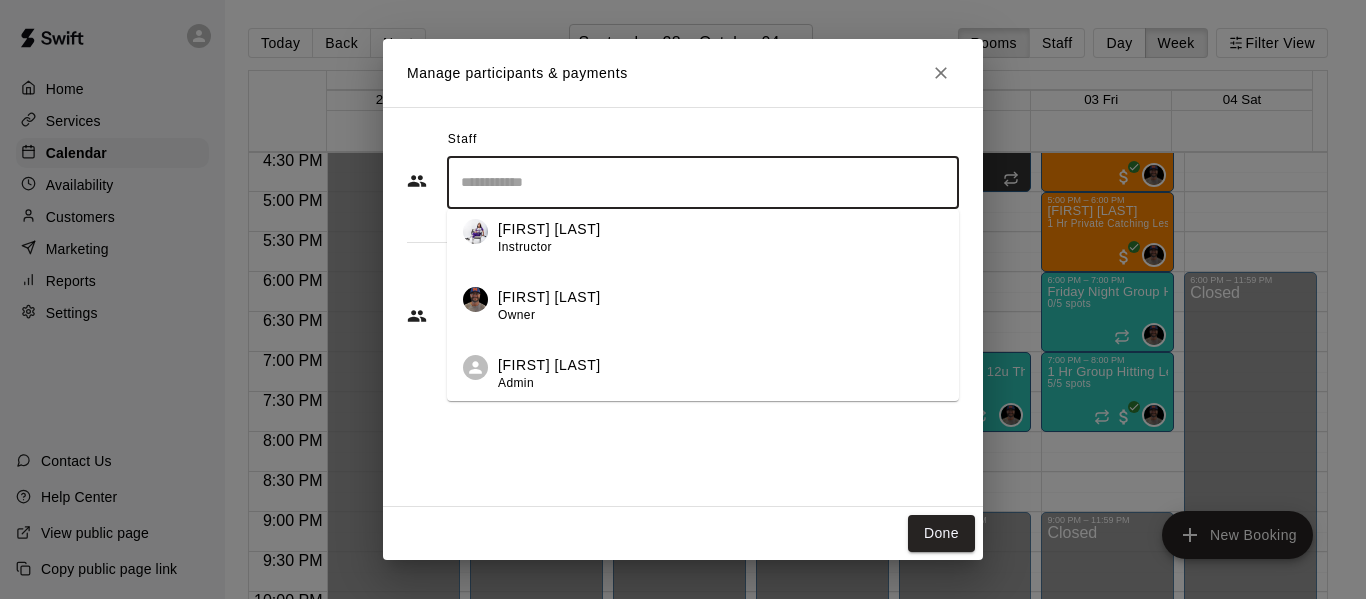 click on "[FIRST] [LAST] Owner" at bounding box center [549, 306] 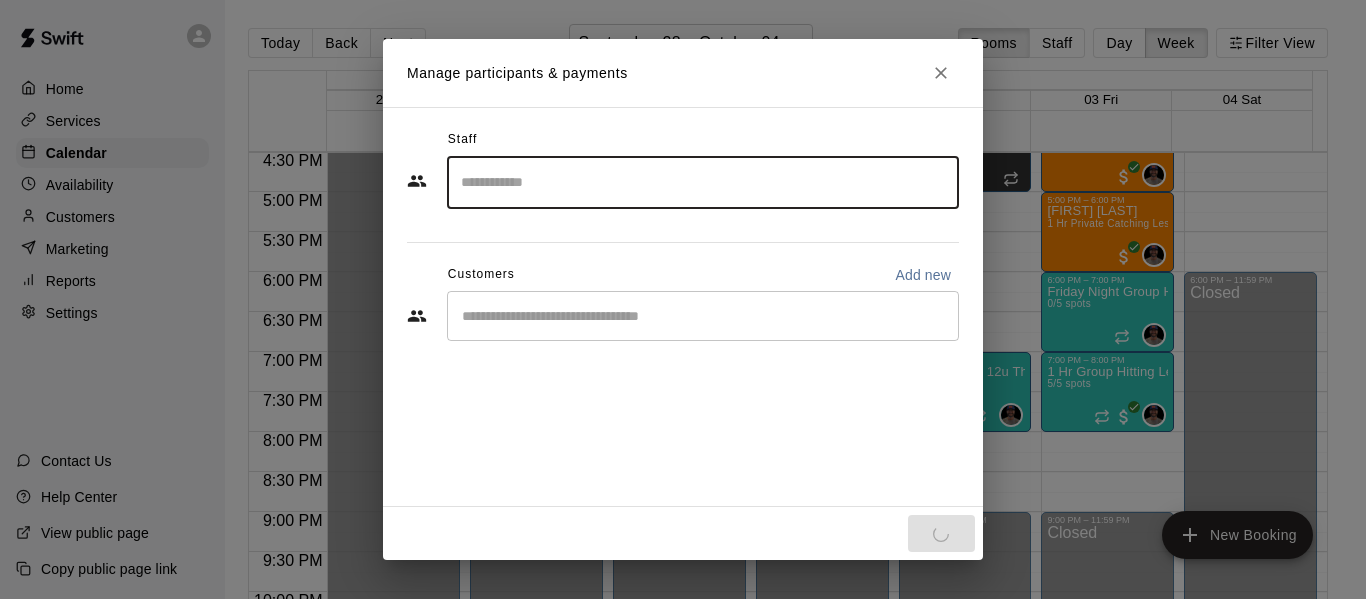 click at bounding box center (703, 316) 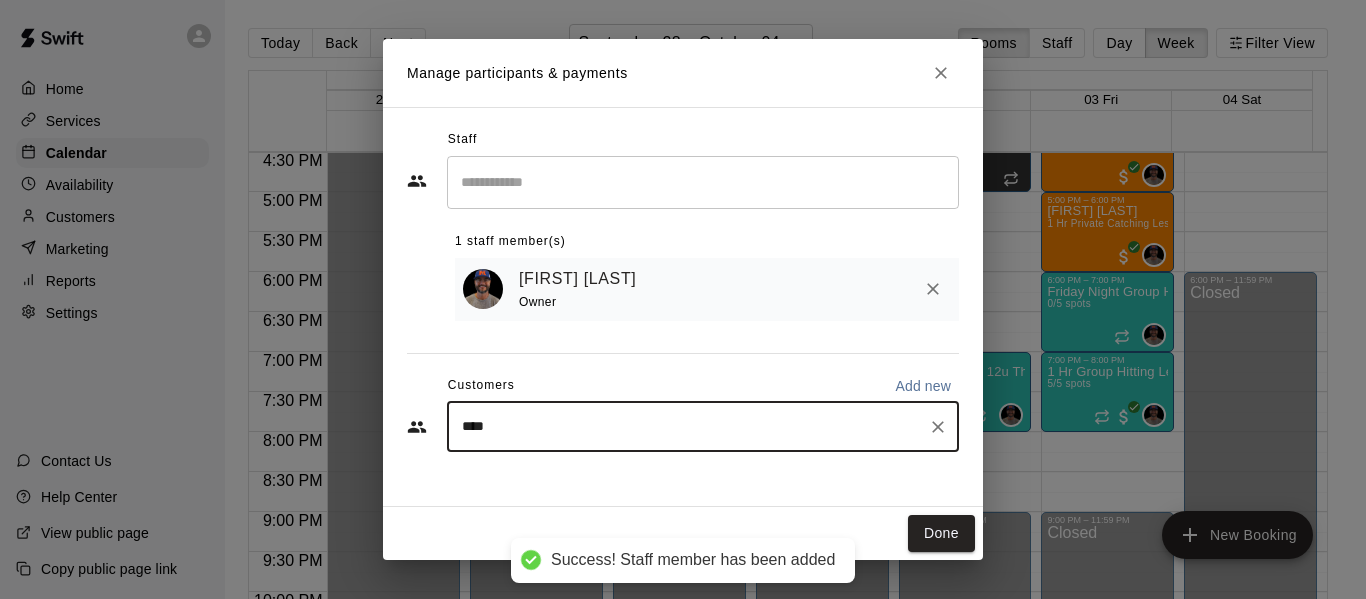 type on "*****" 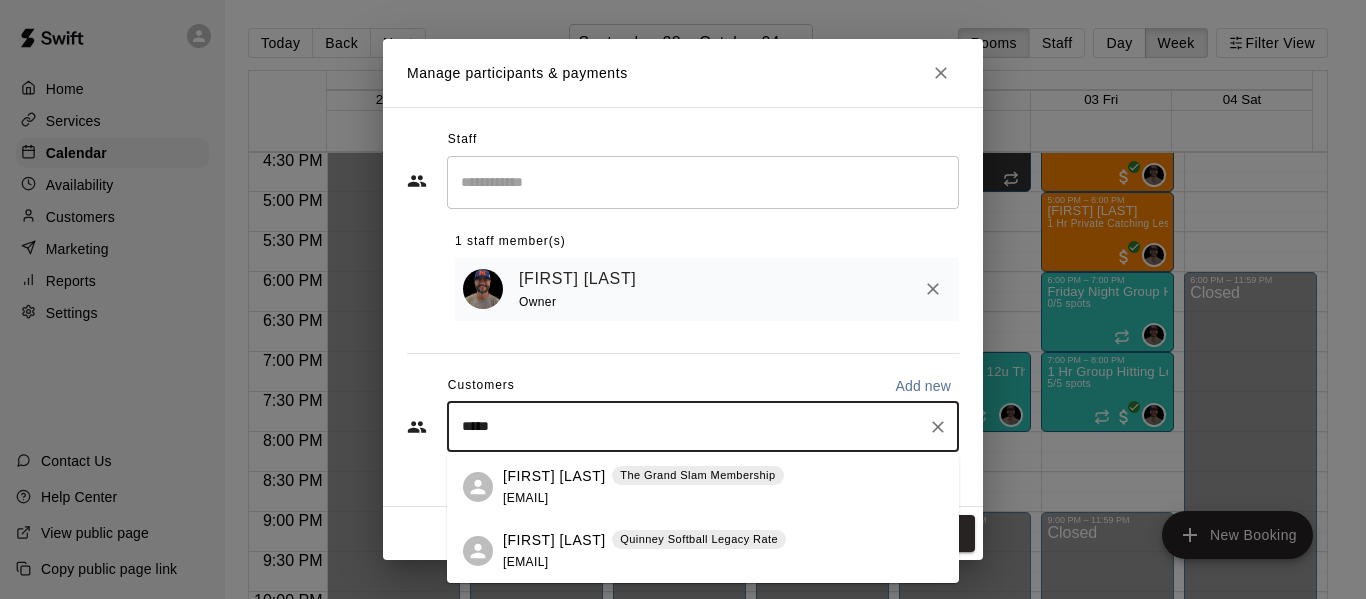 click on "[FIRST] [LAST]" at bounding box center (554, 476) 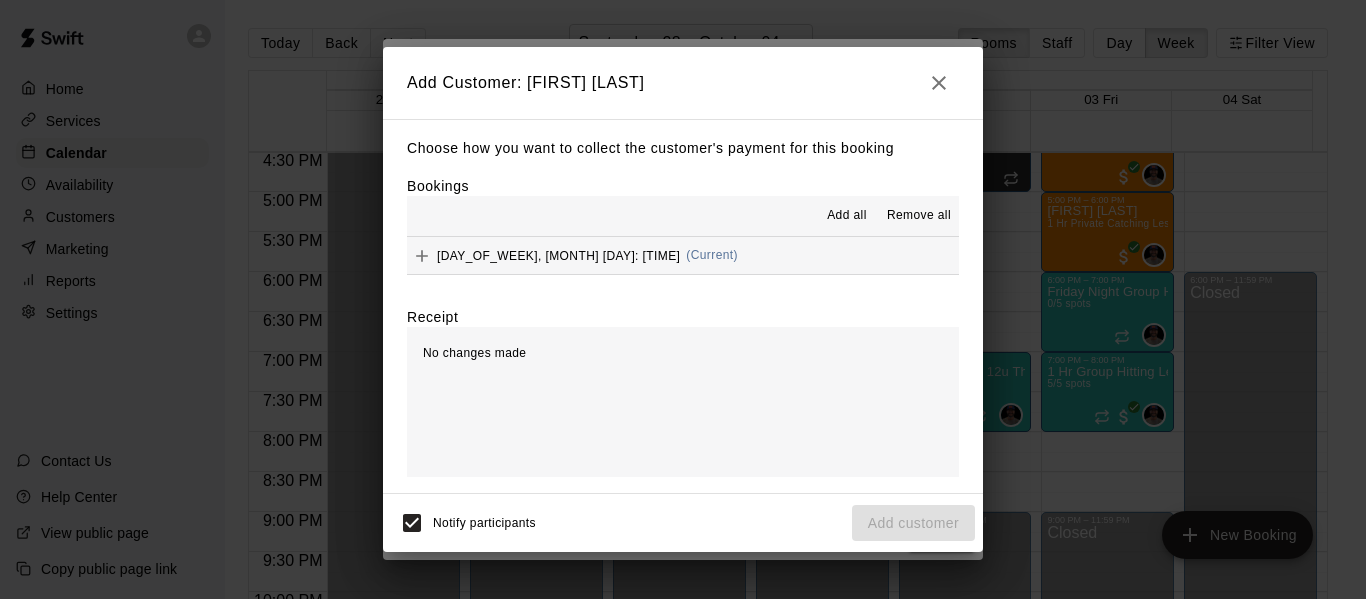 click on "[DAY_OF_WEEK], [MONTH] [DAY]: [TIME] ([CURRENT])" at bounding box center [683, 255] 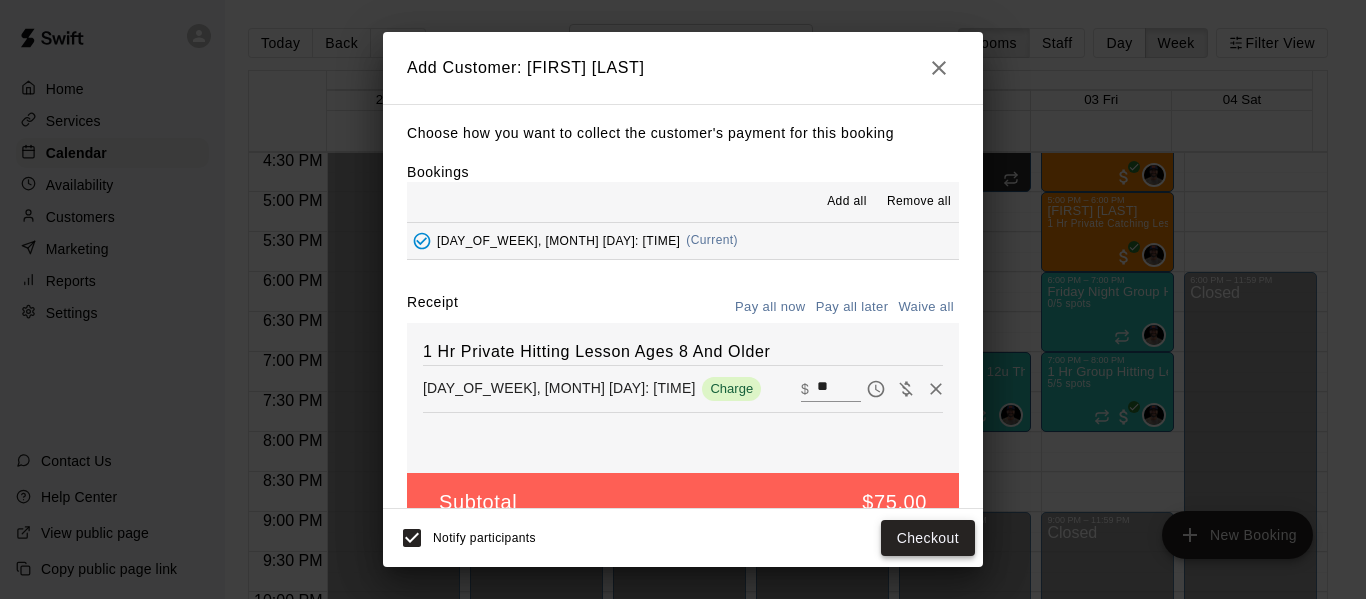 click on "Checkout" at bounding box center (928, 538) 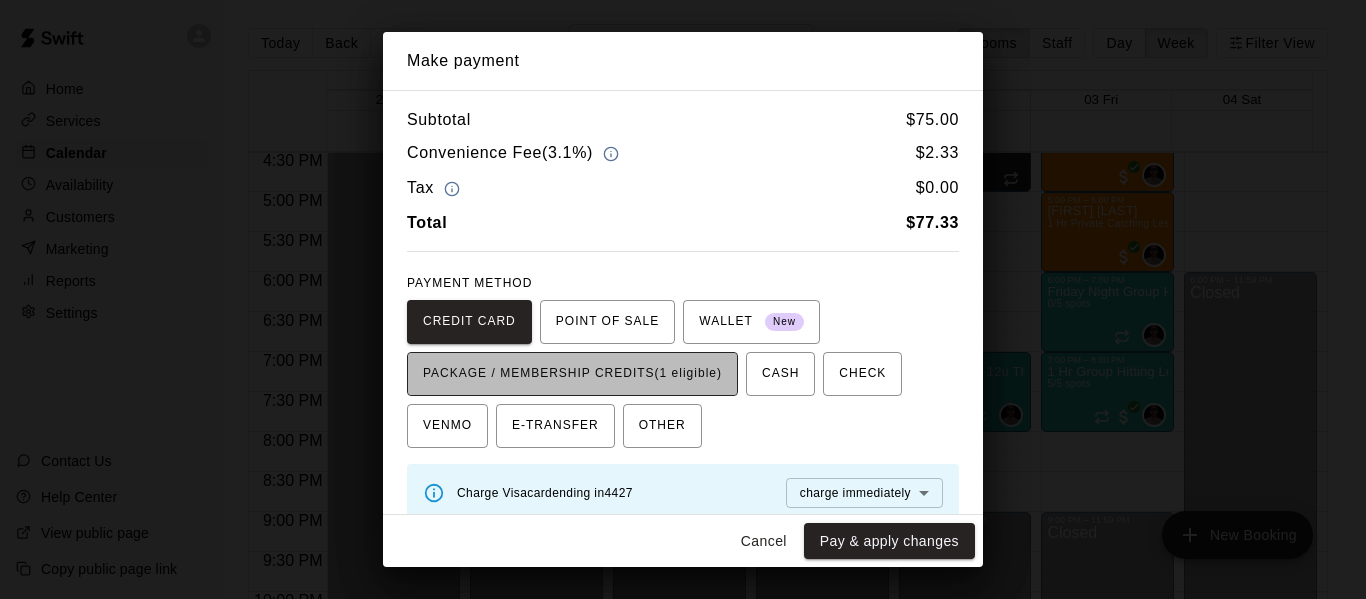 click on "PACKAGE / MEMBERSHIP CREDITS  (1 eligible)" at bounding box center [572, 374] 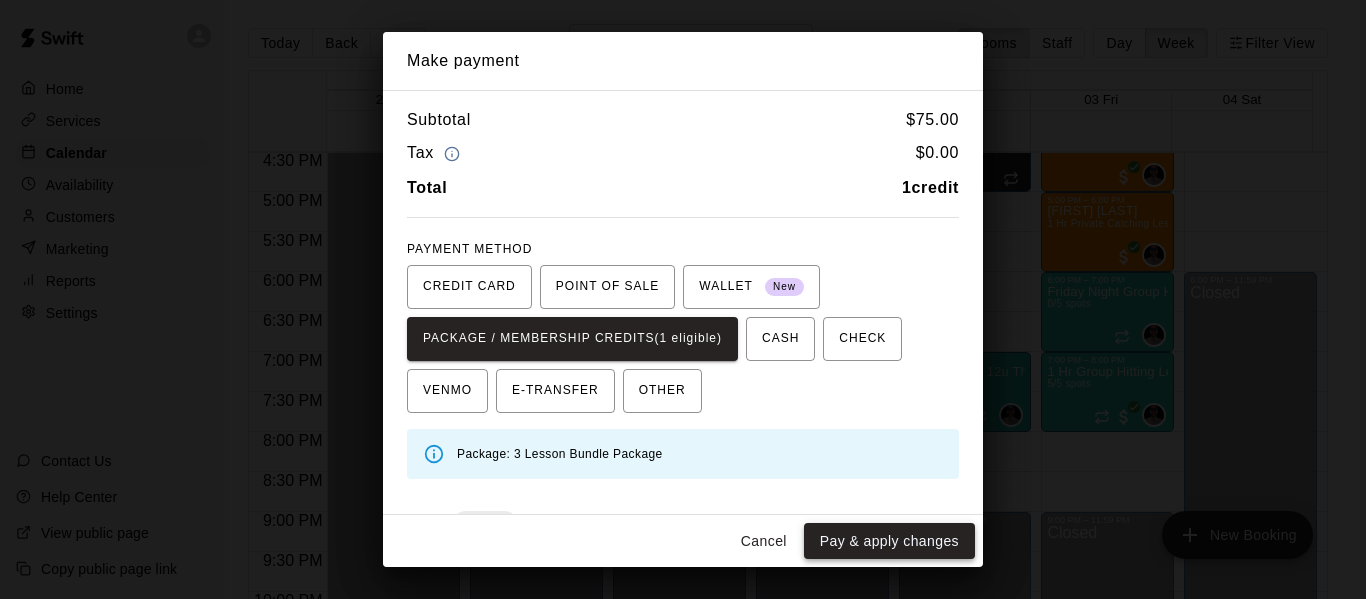 click on "Pay & apply changes" at bounding box center (889, 541) 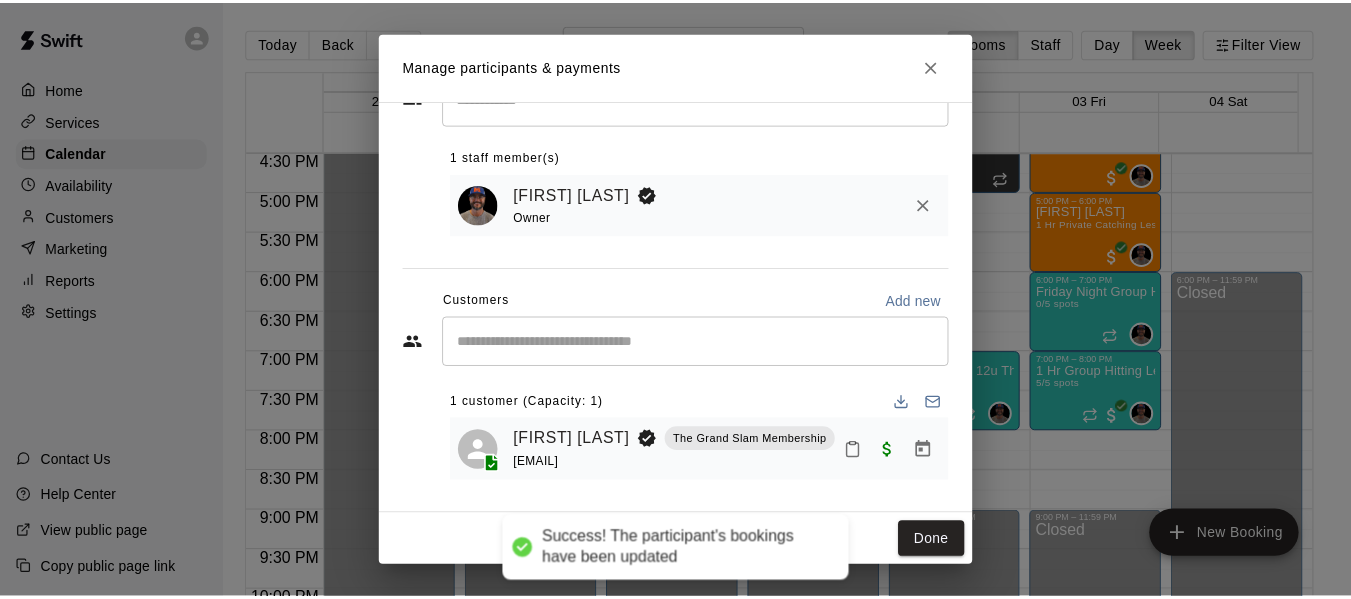 scroll, scrollTop: 108, scrollLeft: 0, axis: vertical 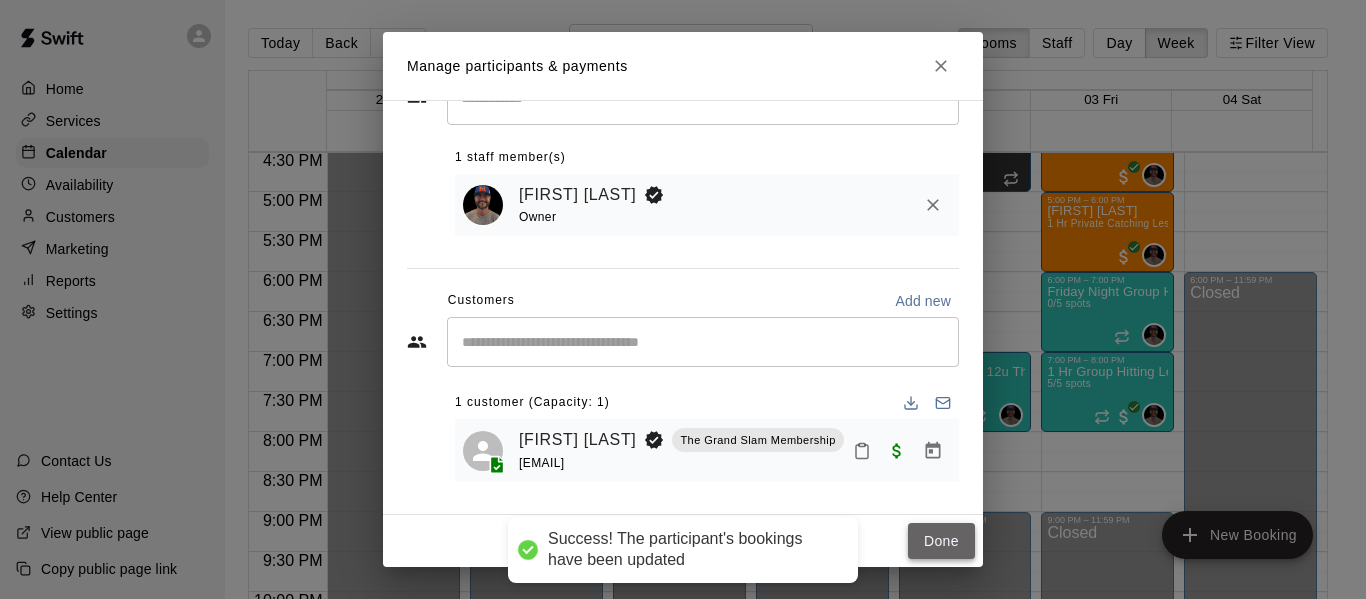 click on "Done" at bounding box center [941, 541] 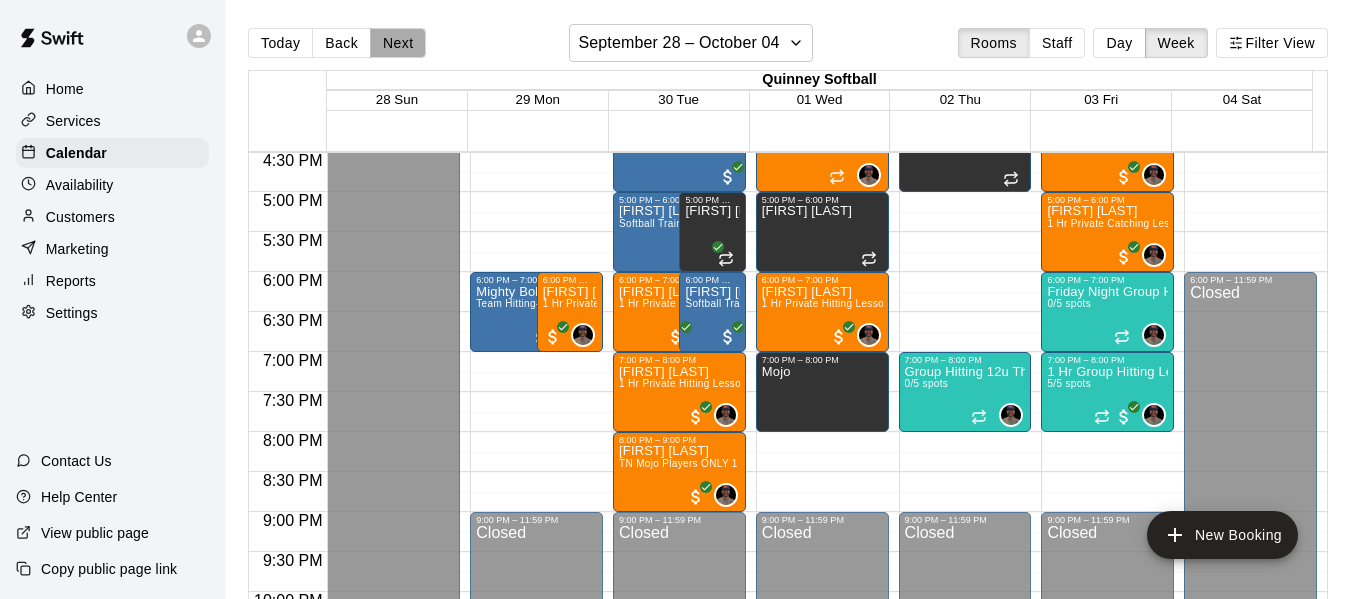 click on "Next" at bounding box center (398, 43) 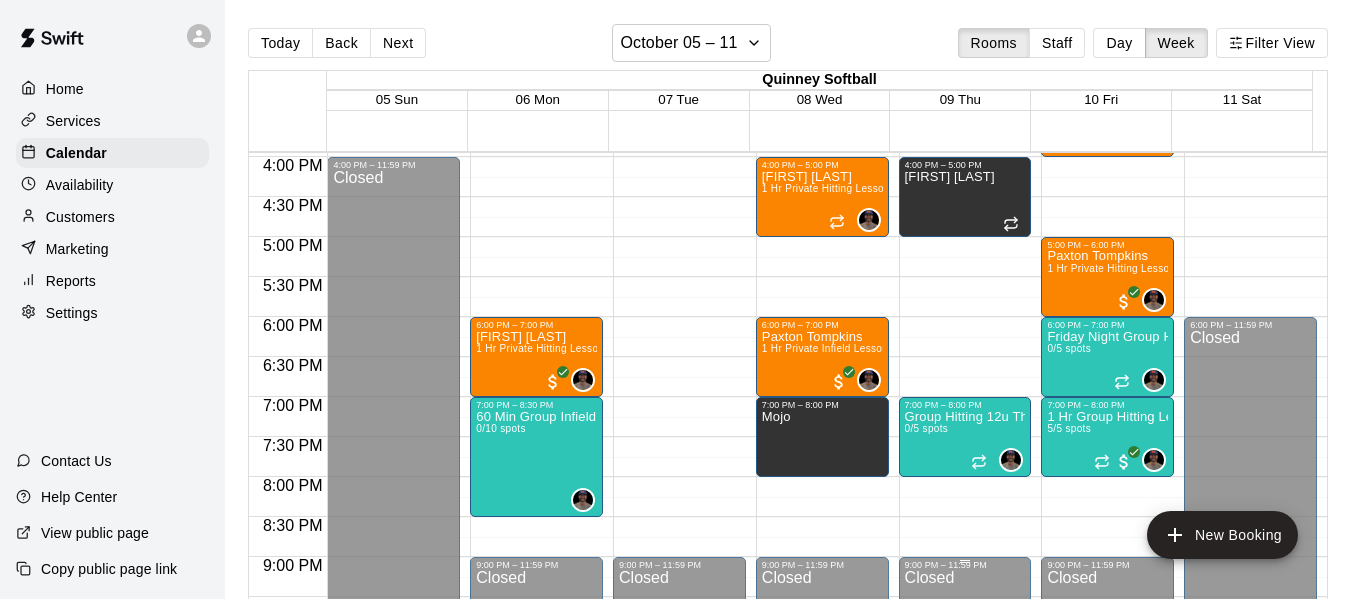 scroll, scrollTop: 1254, scrollLeft: 0, axis: vertical 